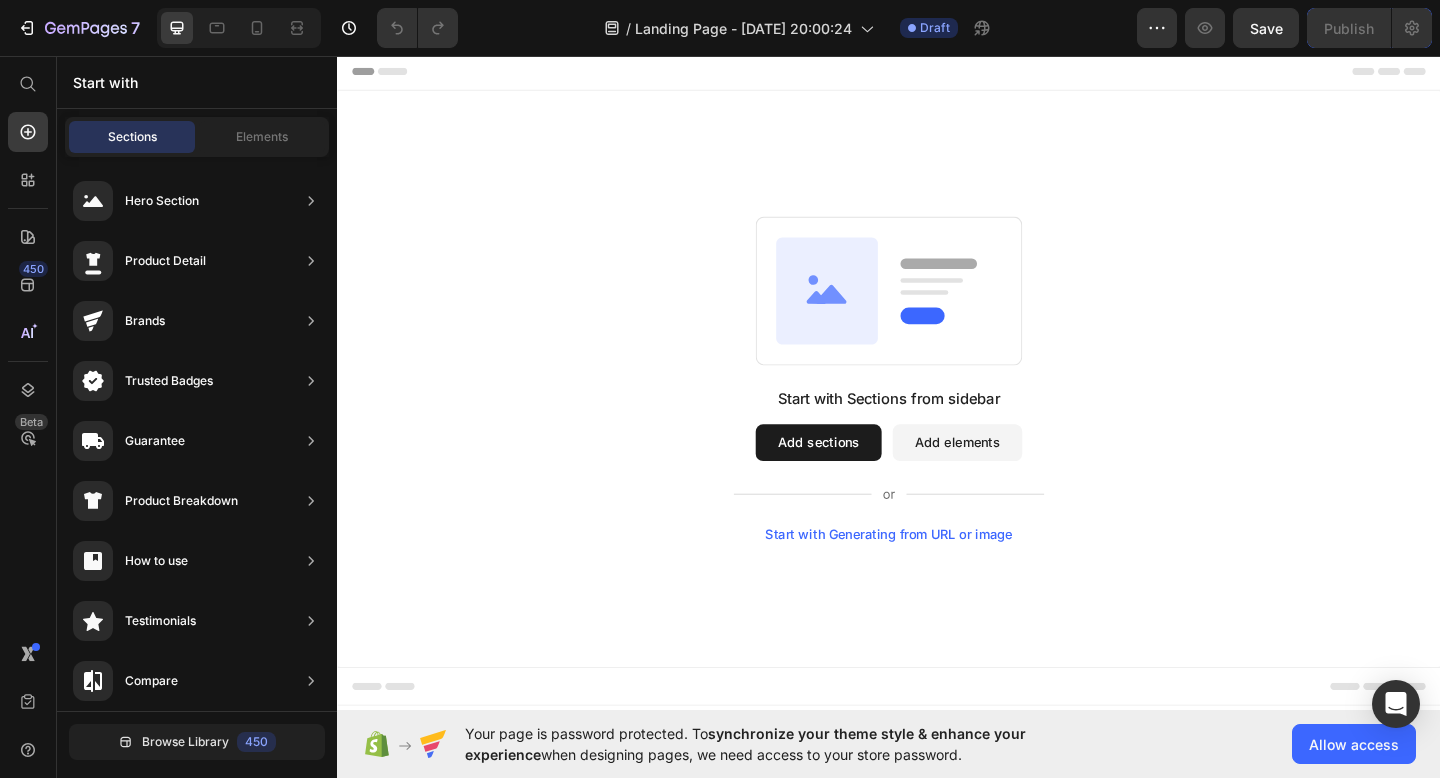 scroll, scrollTop: 0, scrollLeft: 0, axis: both 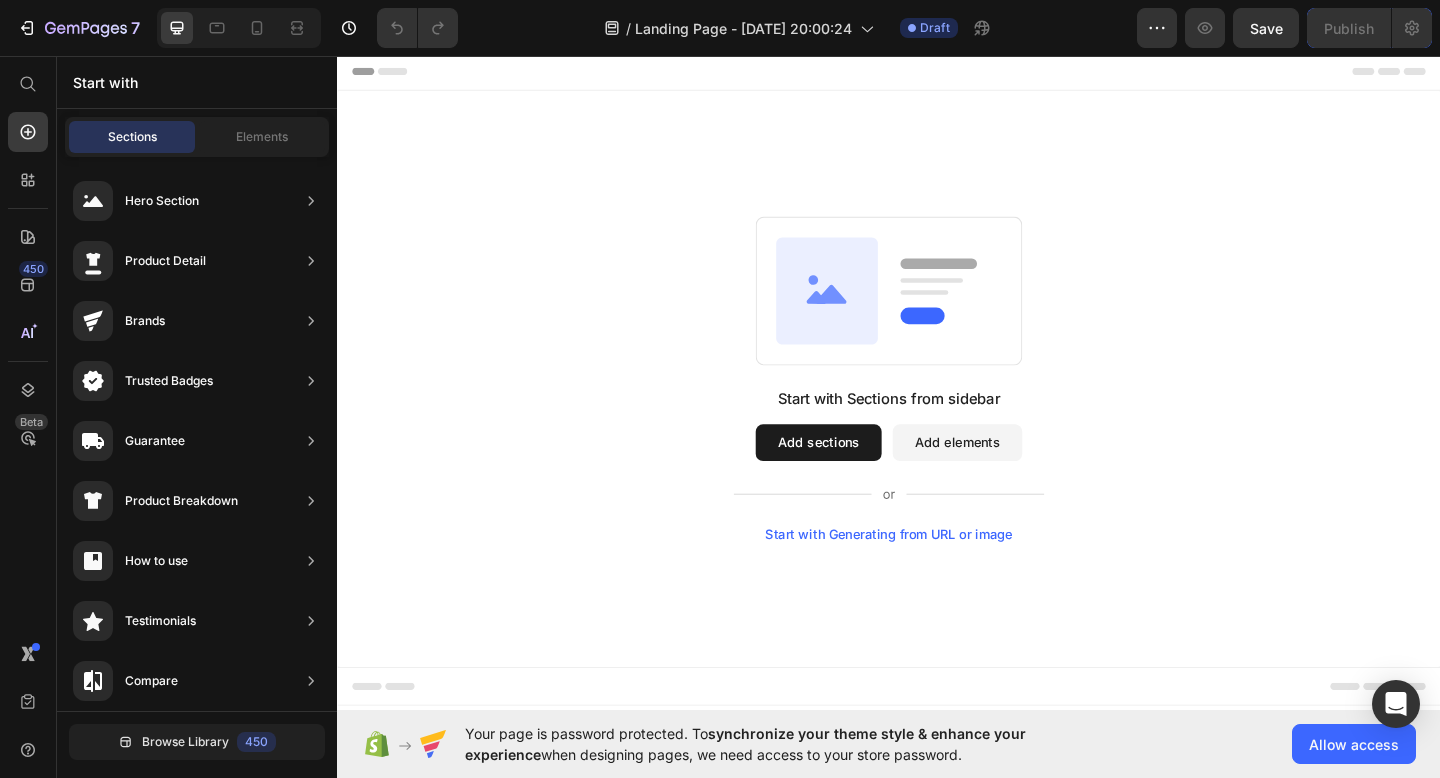 click on "450 Beta" at bounding box center [28, 417] 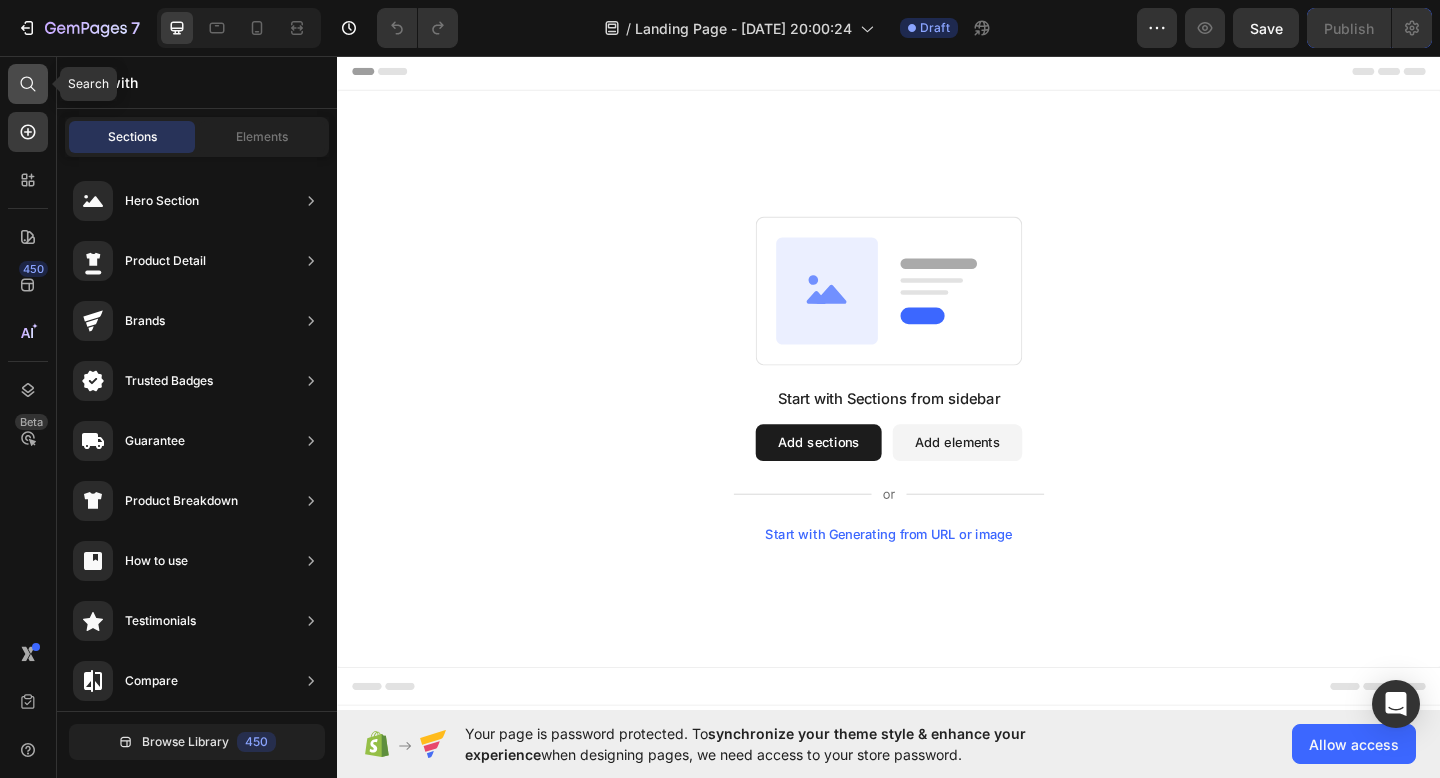 click 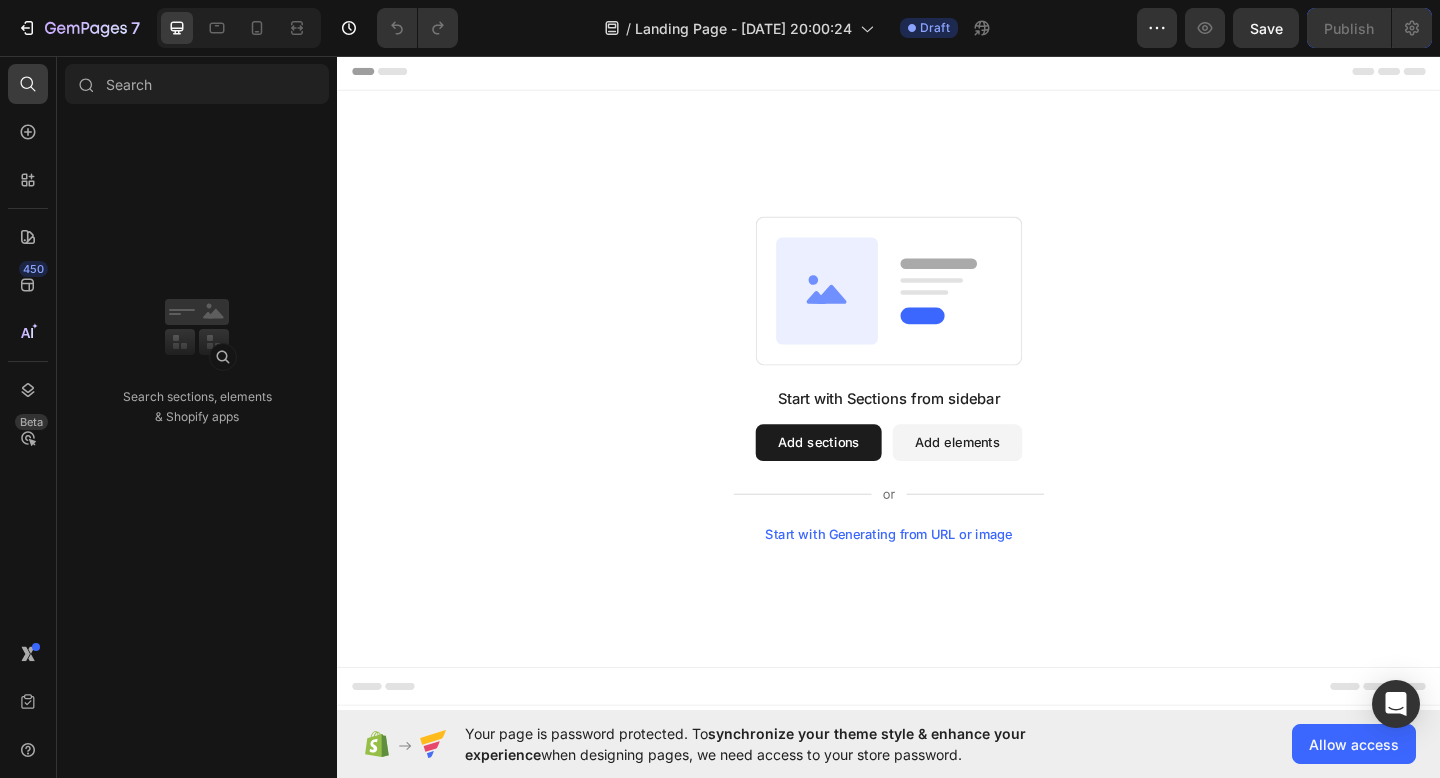 click 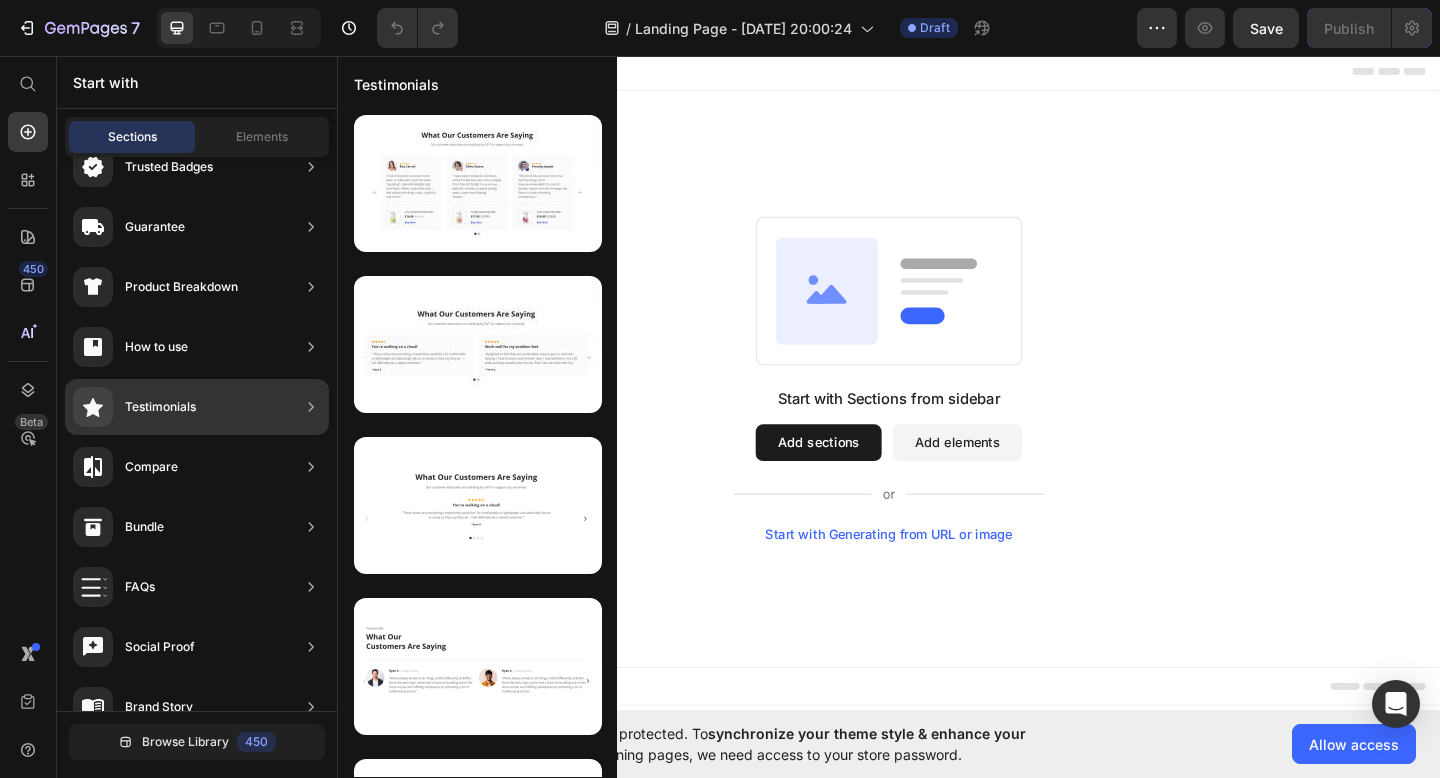 scroll, scrollTop: 0, scrollLeft: 0, axis: both 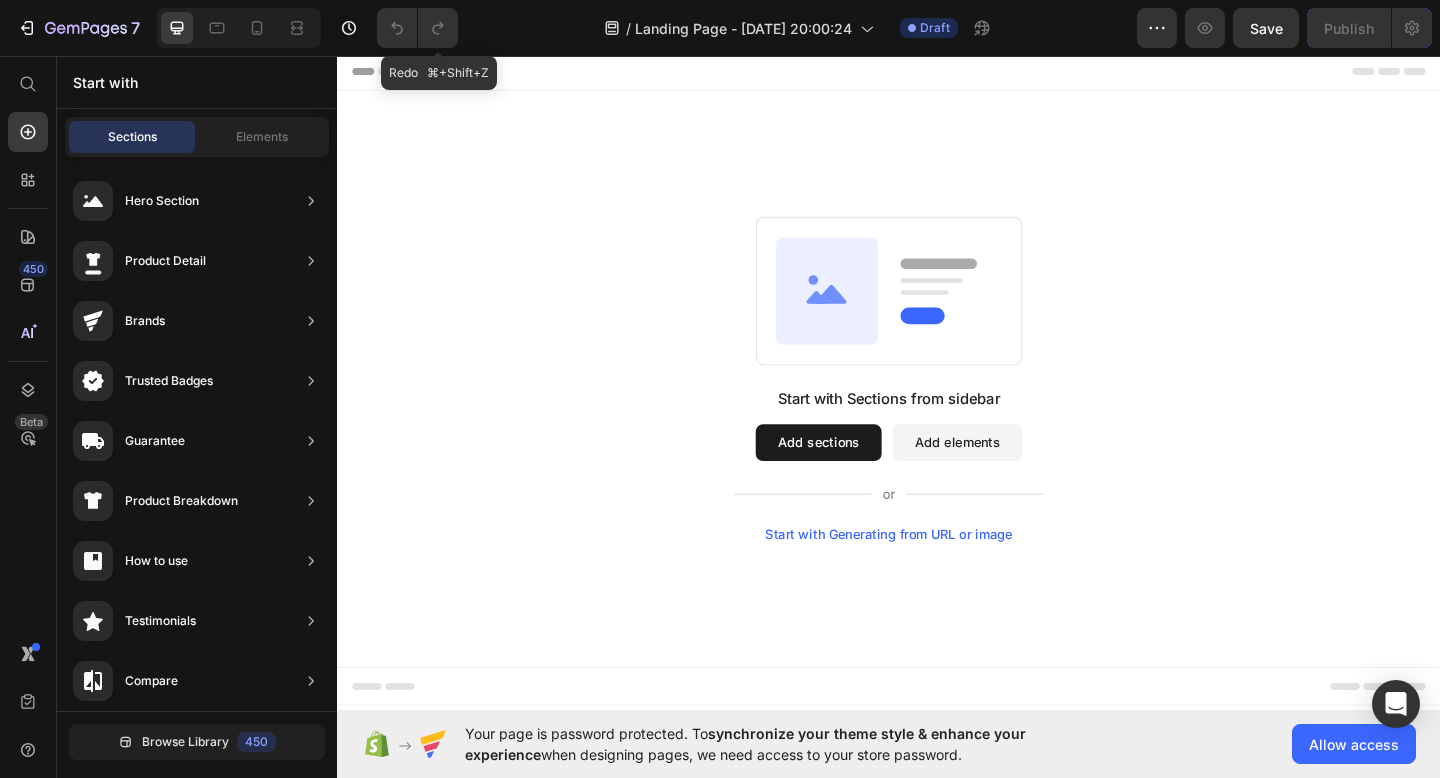 click on "7  Version history Redo   ⌘+Shift+Z  /  Landing Page - [DATE] 20:00:24 Draft Preview  Save   Publish" 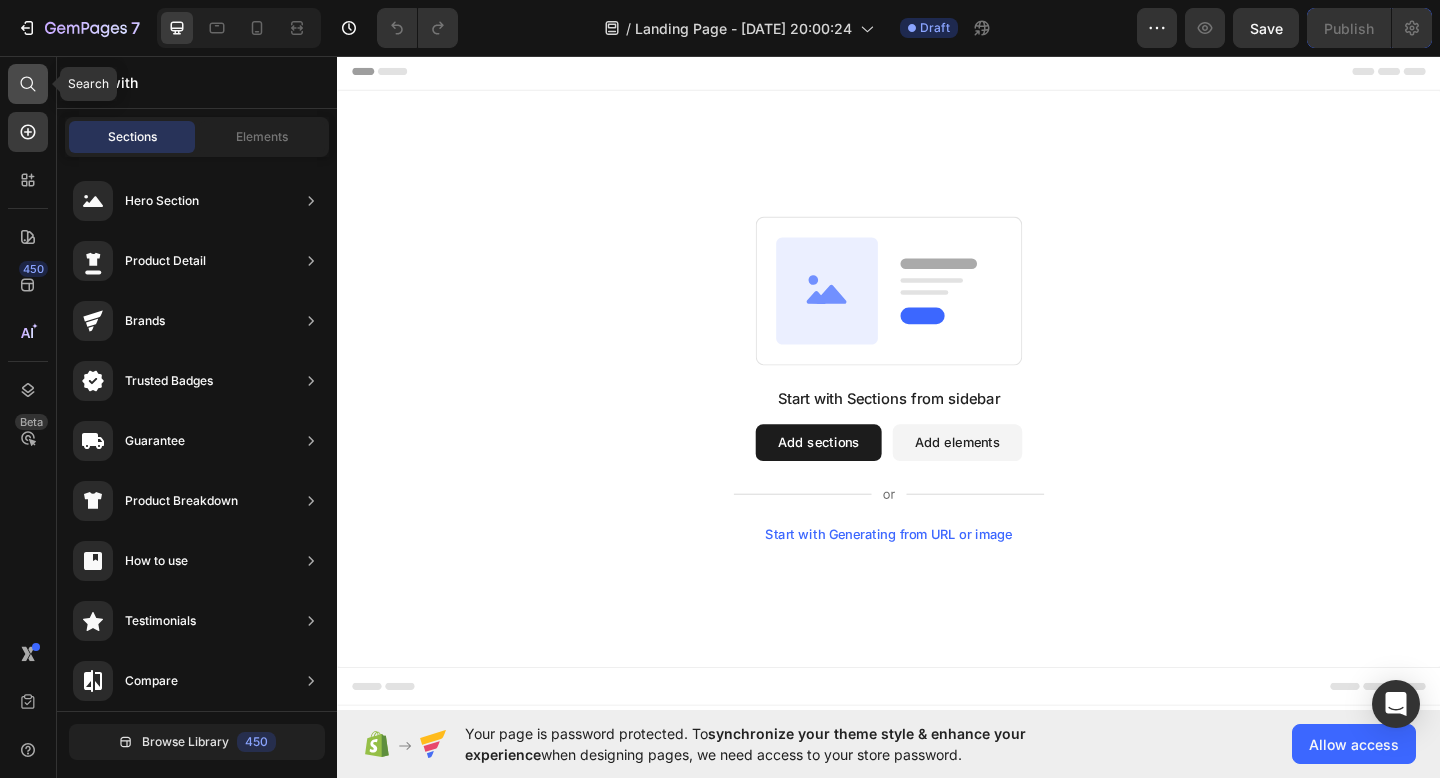 click 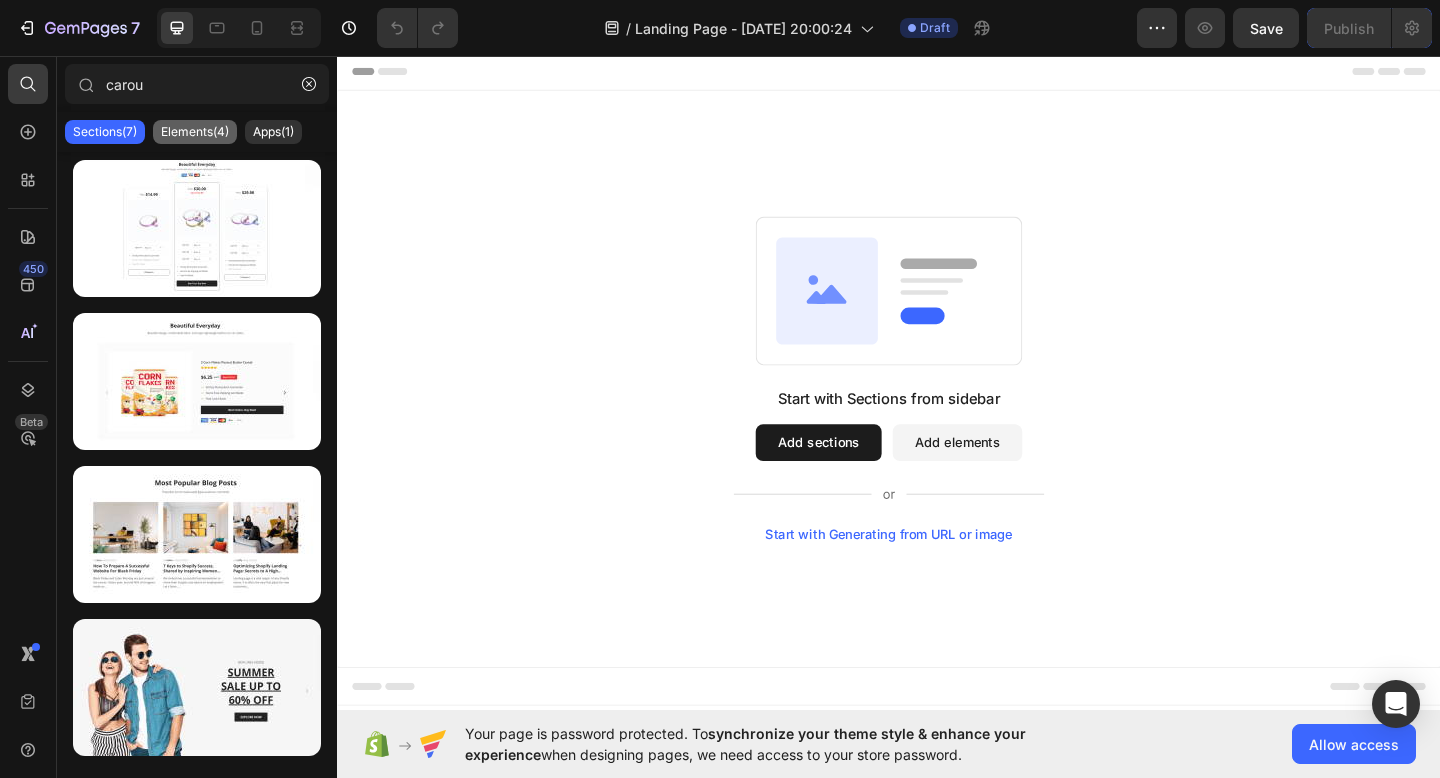 type on "carou" 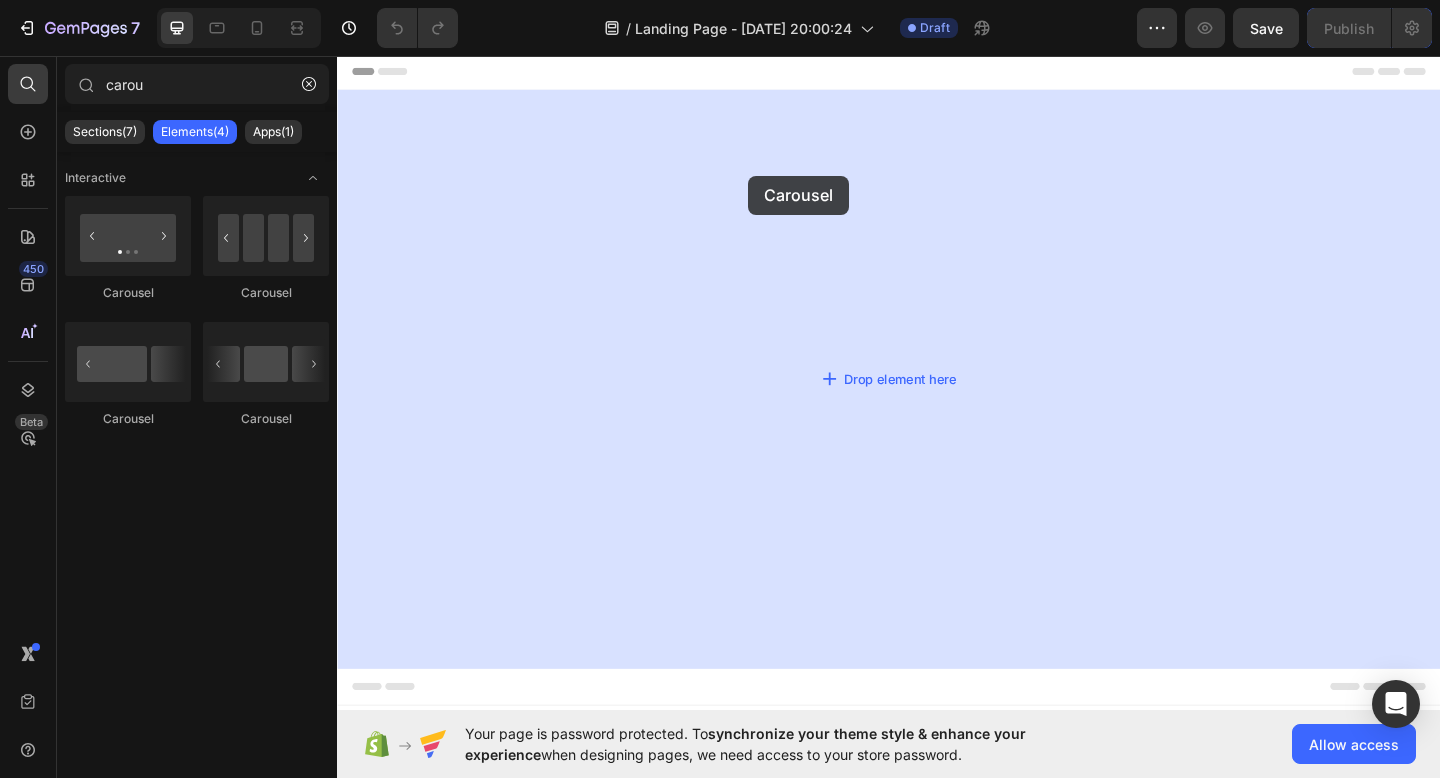 drag, startPoint x: 483, startPoint y: 296, endPoint x: 783, endPoint y: 186, distance: 319.5309 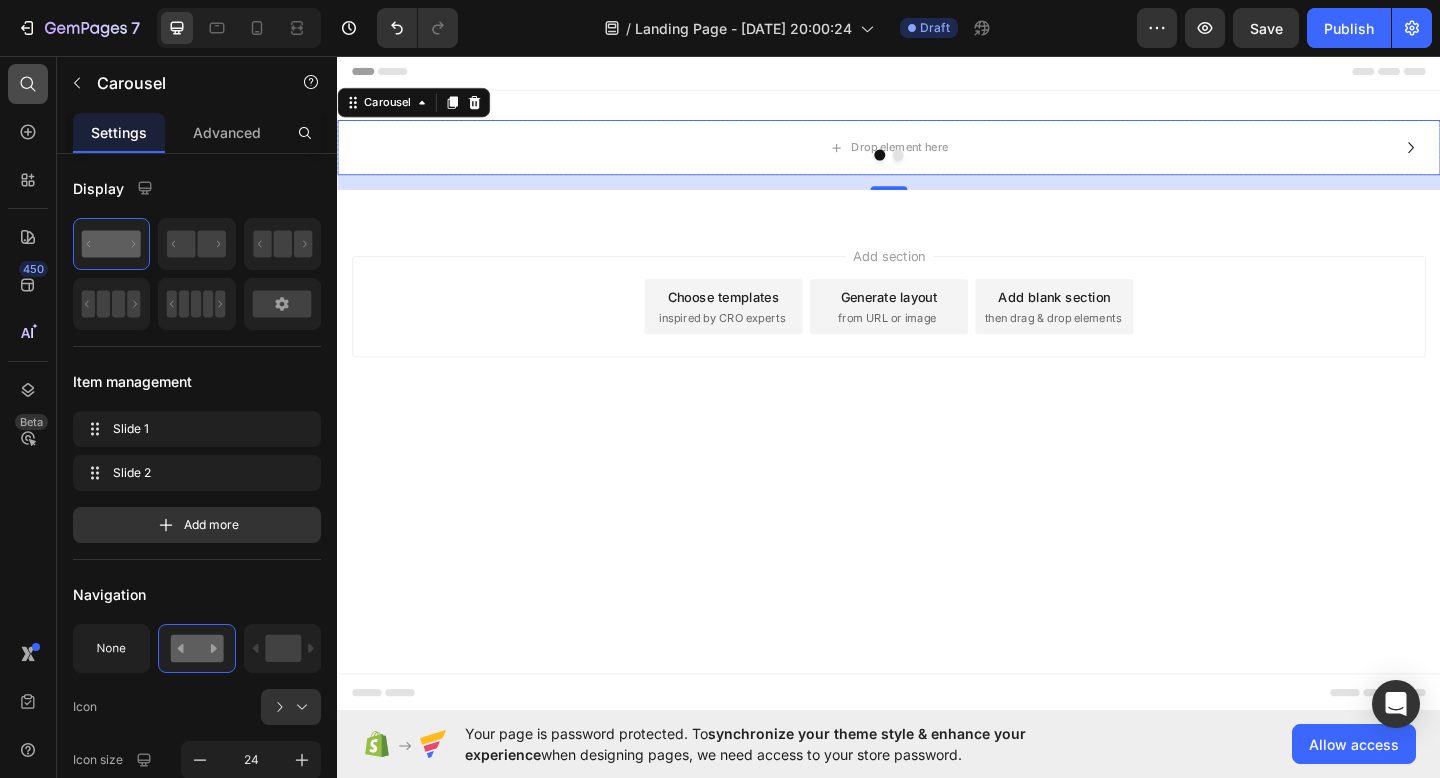 click 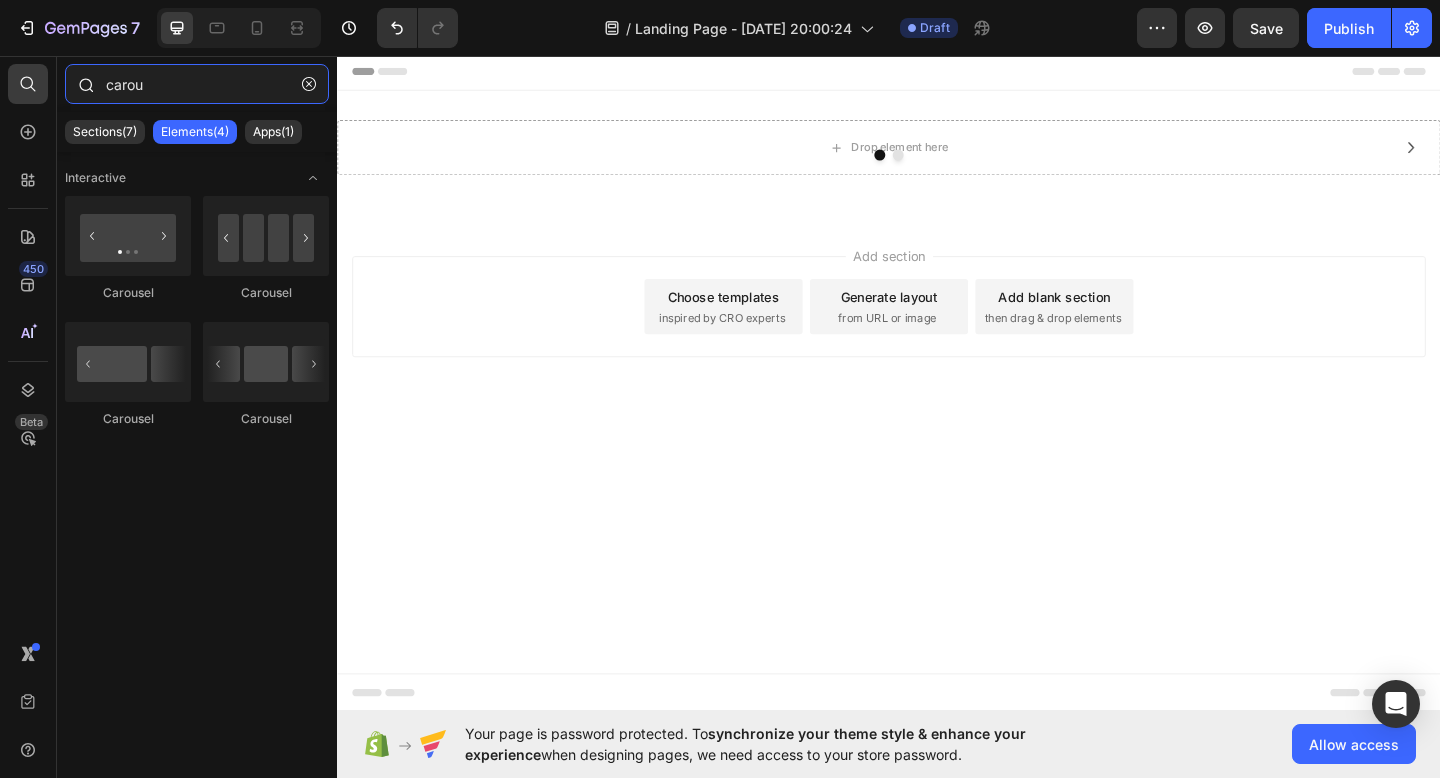 click on "carou" at bounding box center (197, 84) 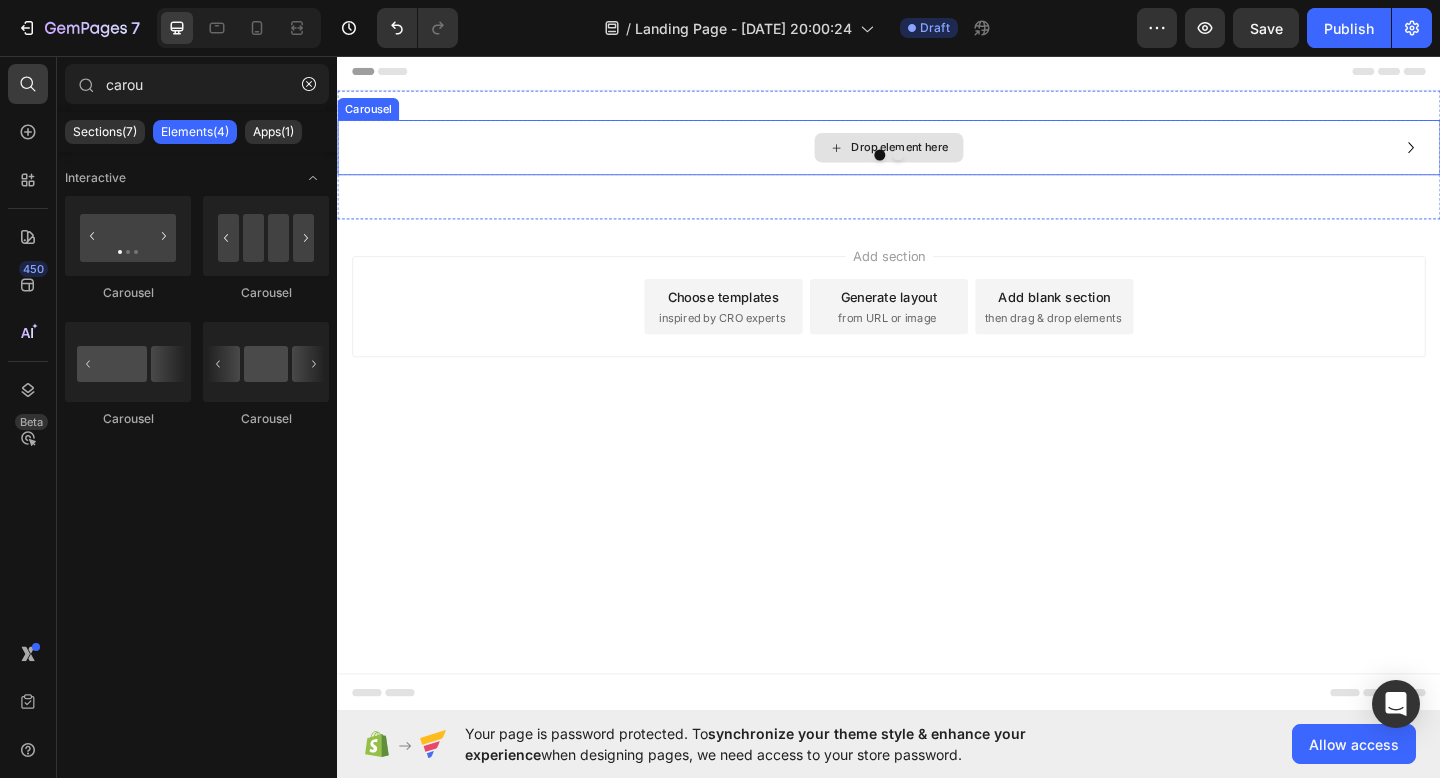click on "Drop element here" at bounding box center (937, 156) 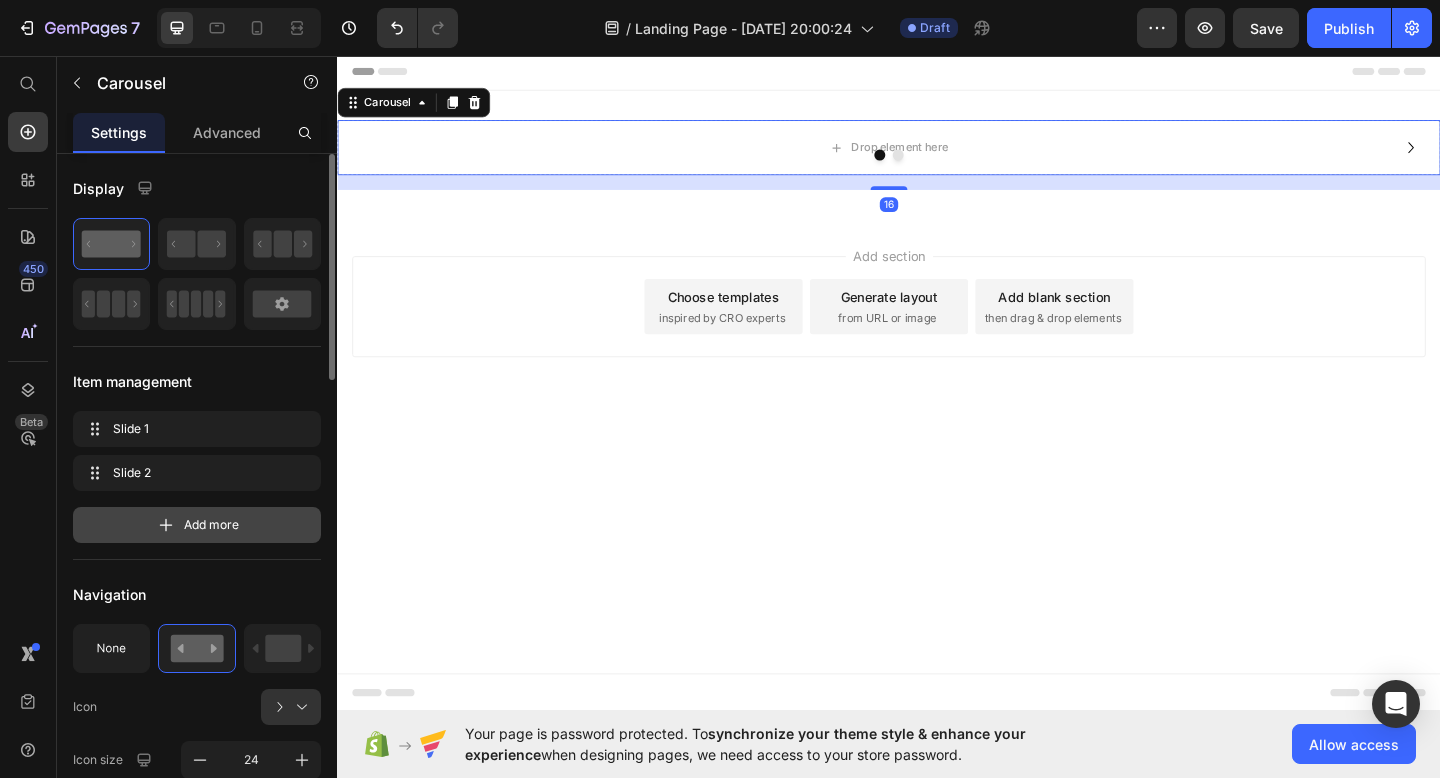 click on "Add more" at bounding box center (211, 525) 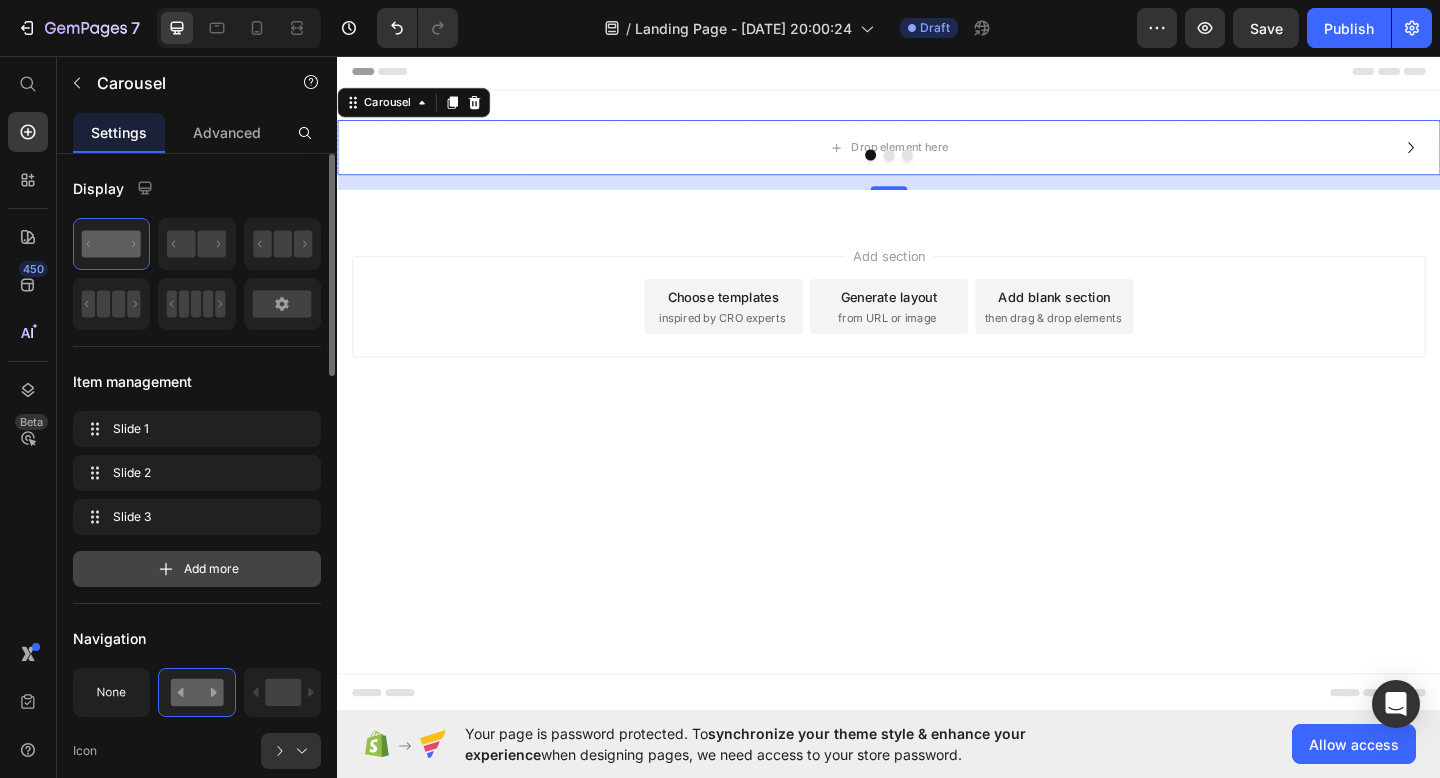 click on "Add more" at bounding box center [211, 569] 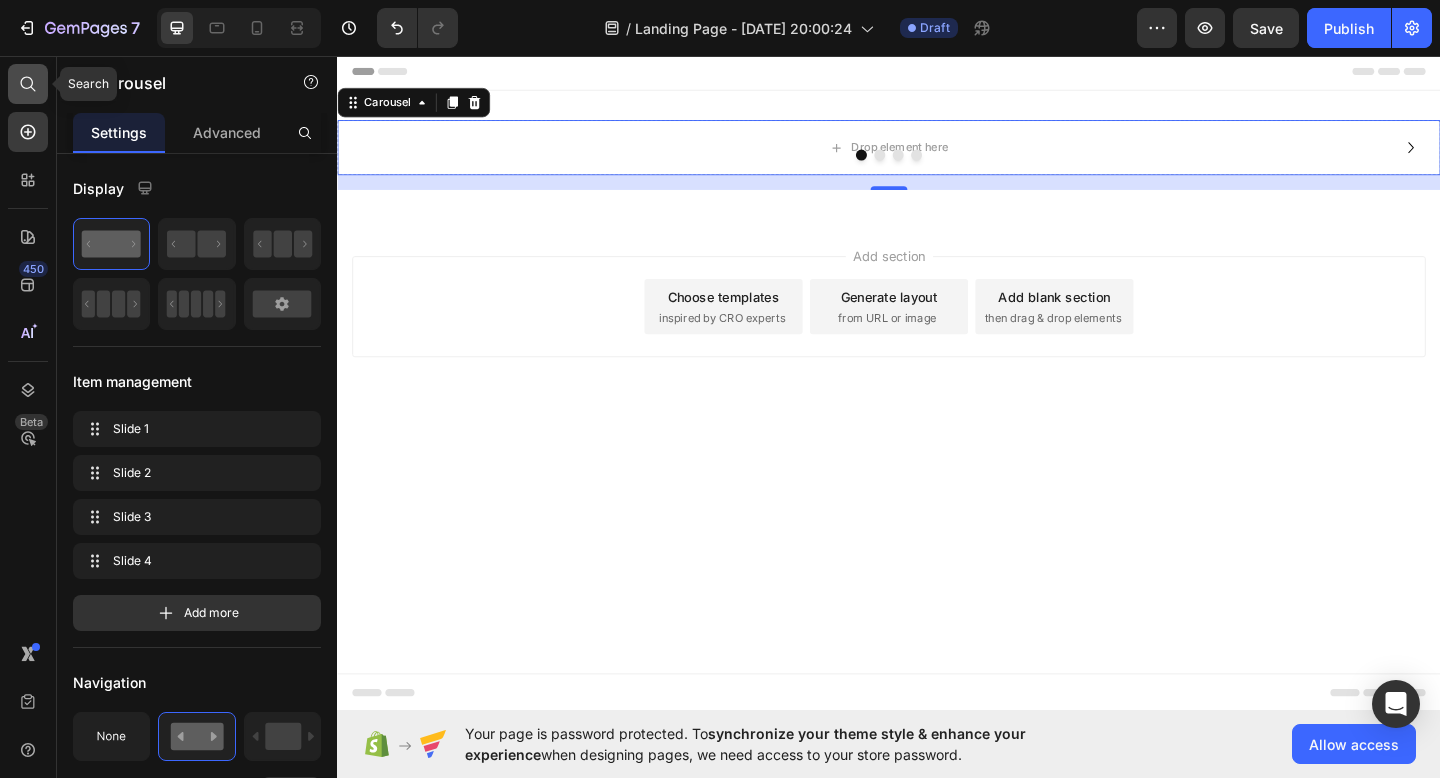 click 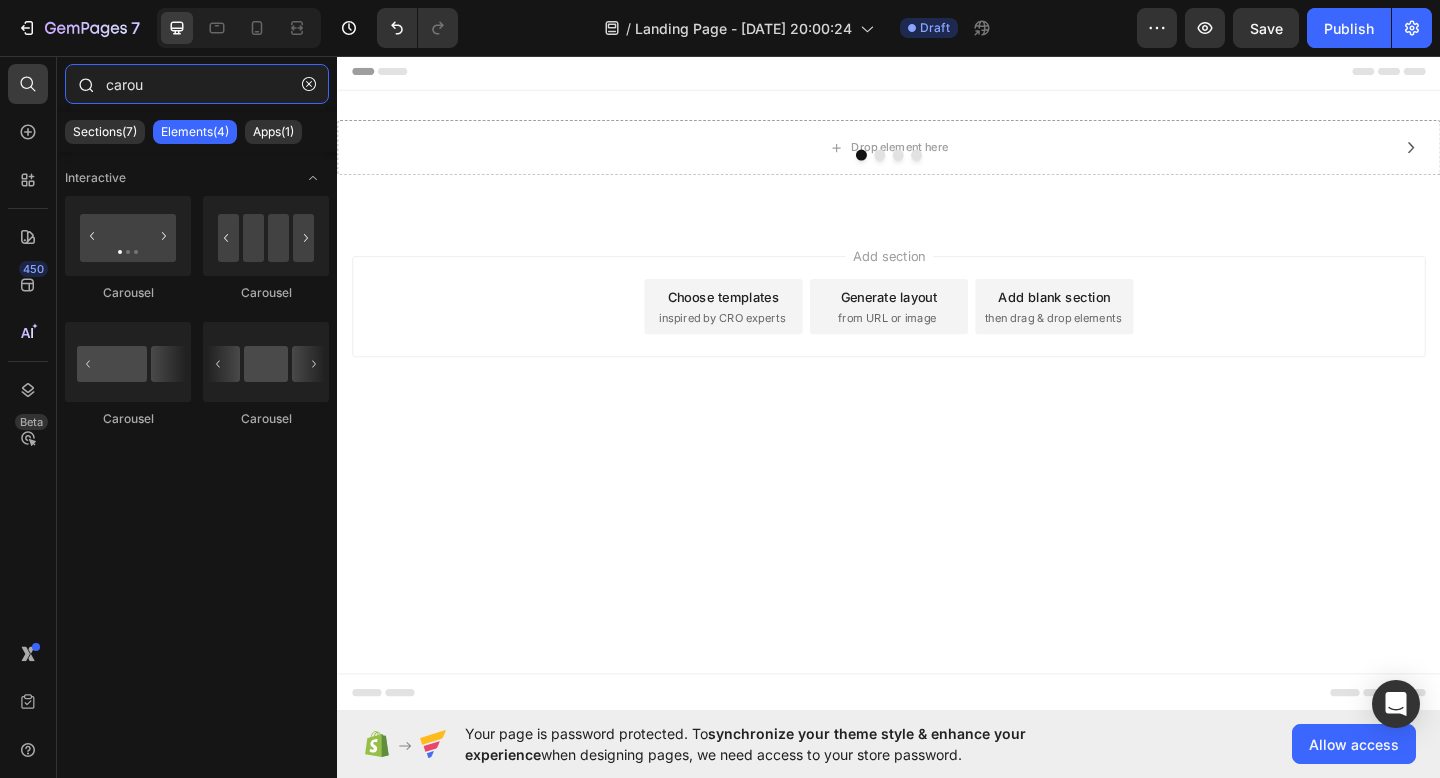 click on "carou" at bounding box center (197, 84) 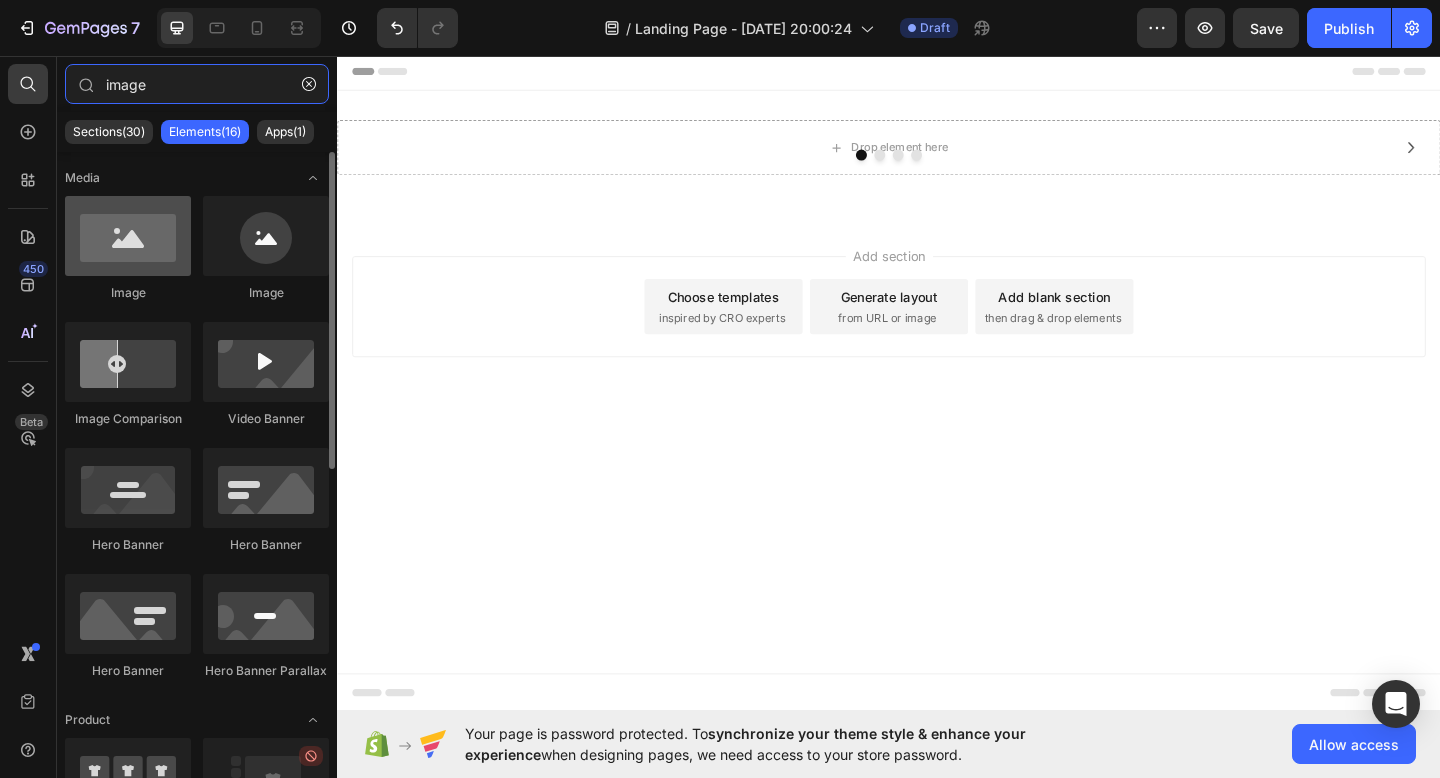 type on "image" 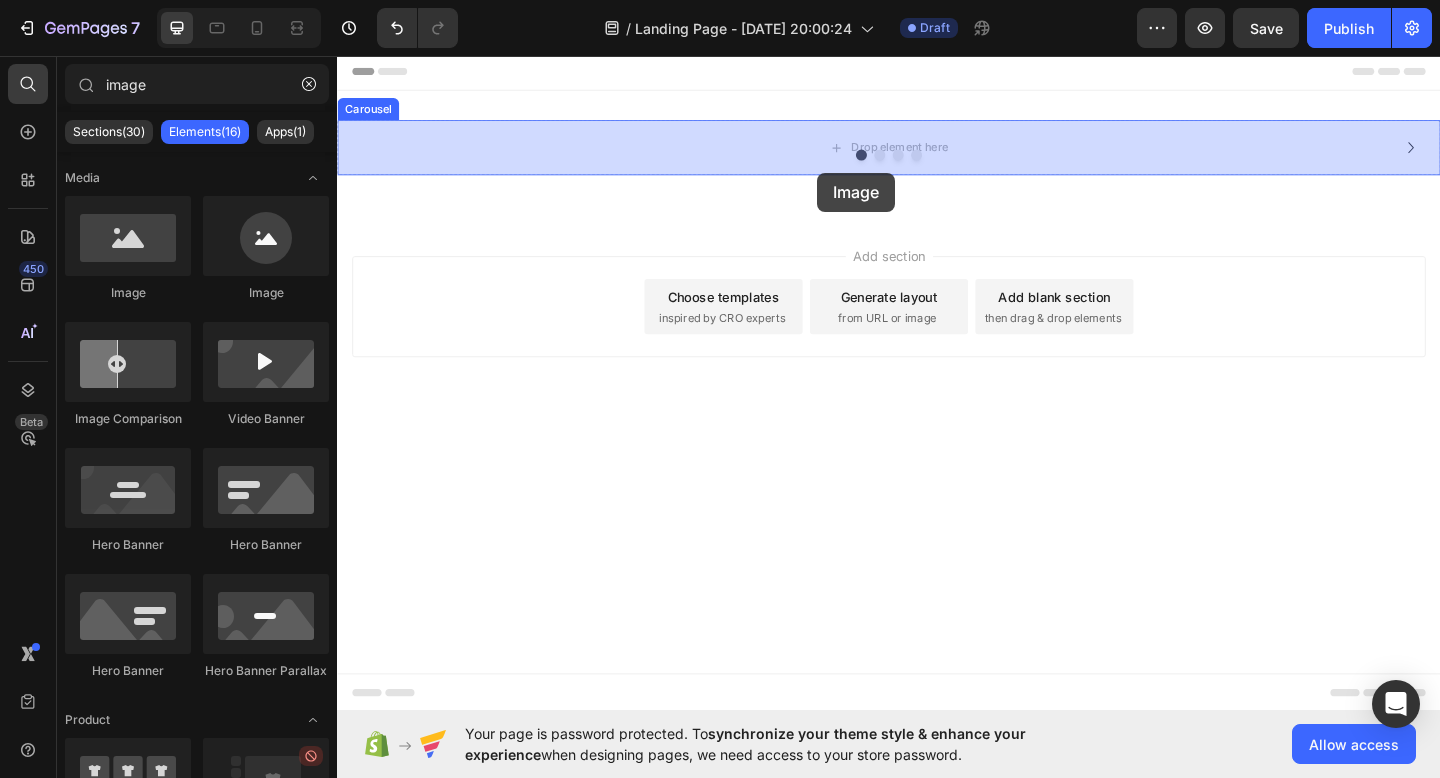 drag, startPoint x: 488, startPoint y: 261, endPoint x: 854, endPoint y: 171, distance: 376.90317 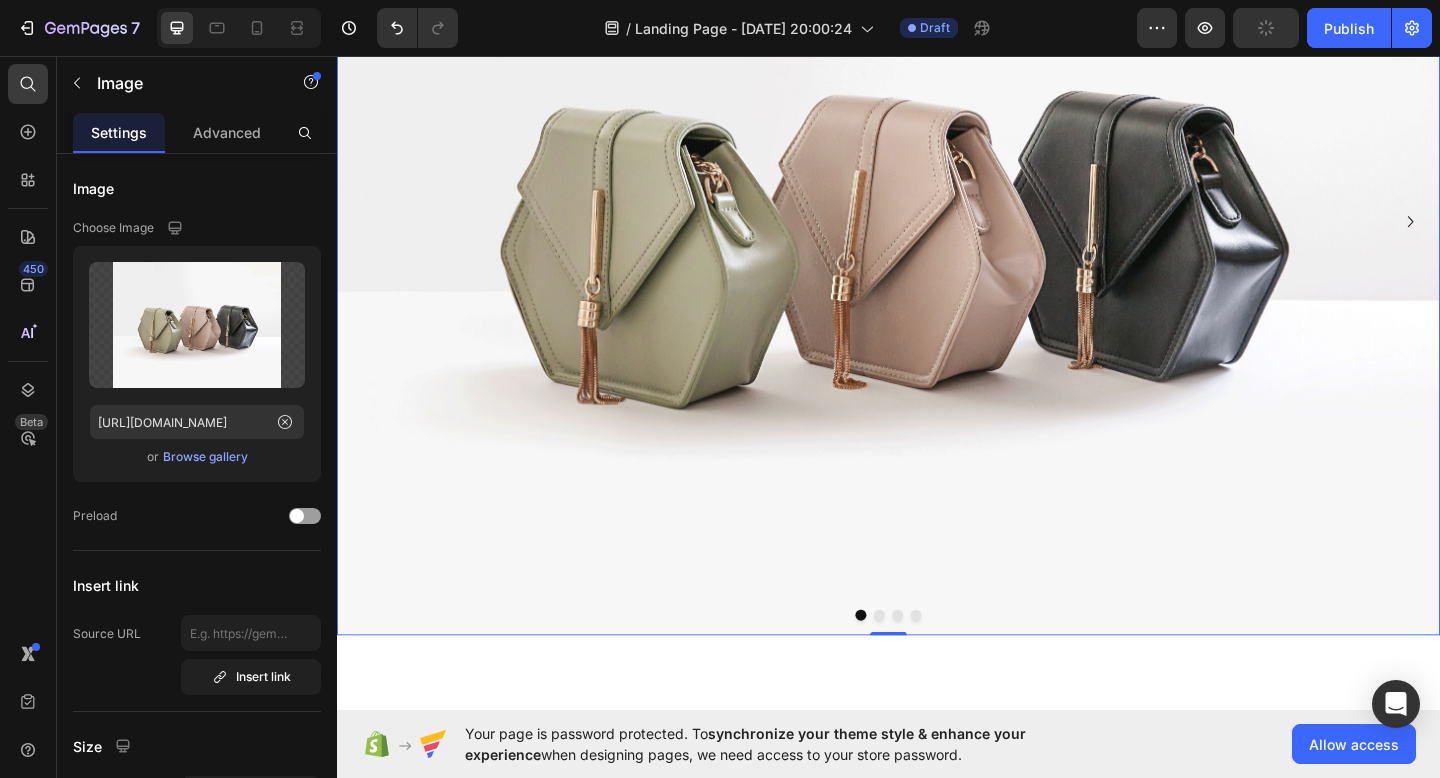 scroll, scrollTop: 357, scrollLeft: 0, axis: vertical 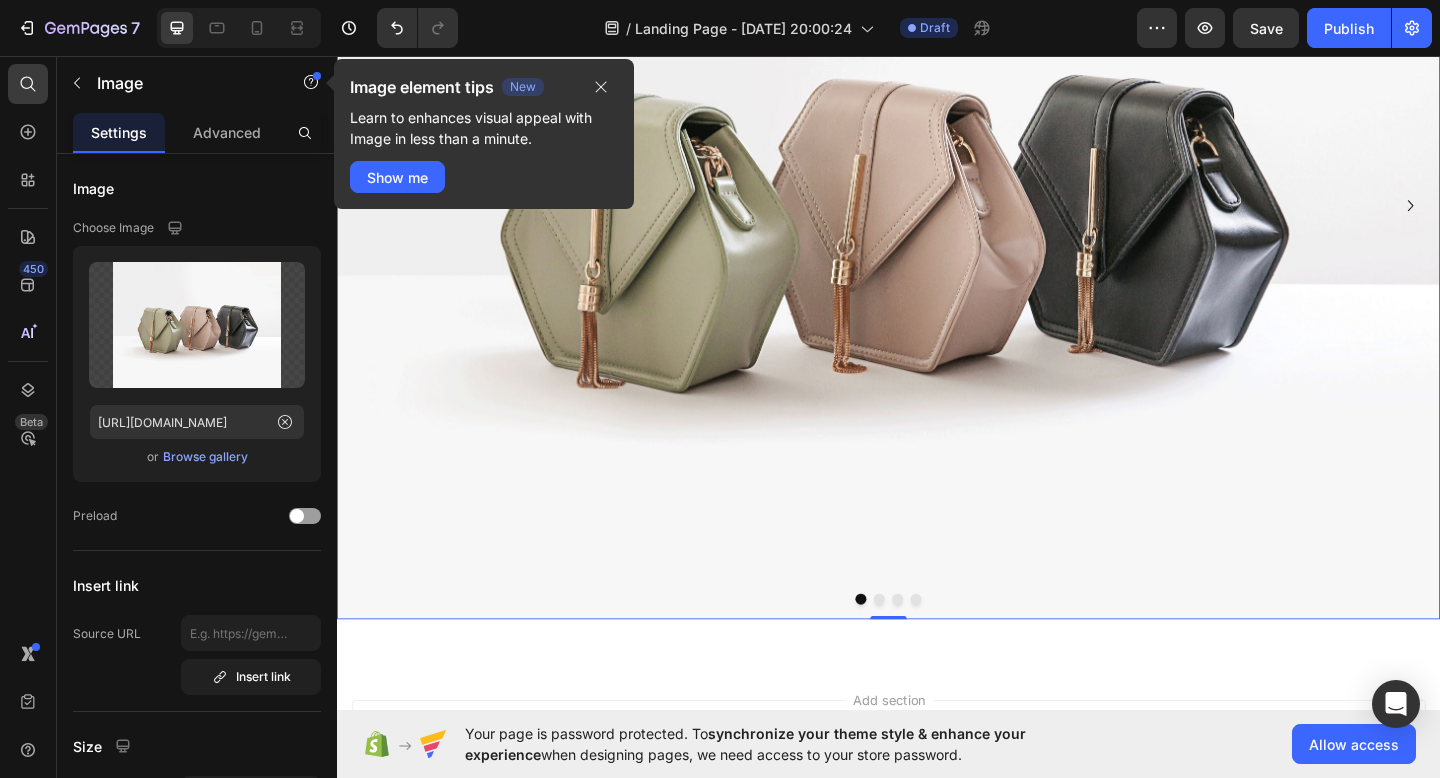 click at bounding box center [937, 219] 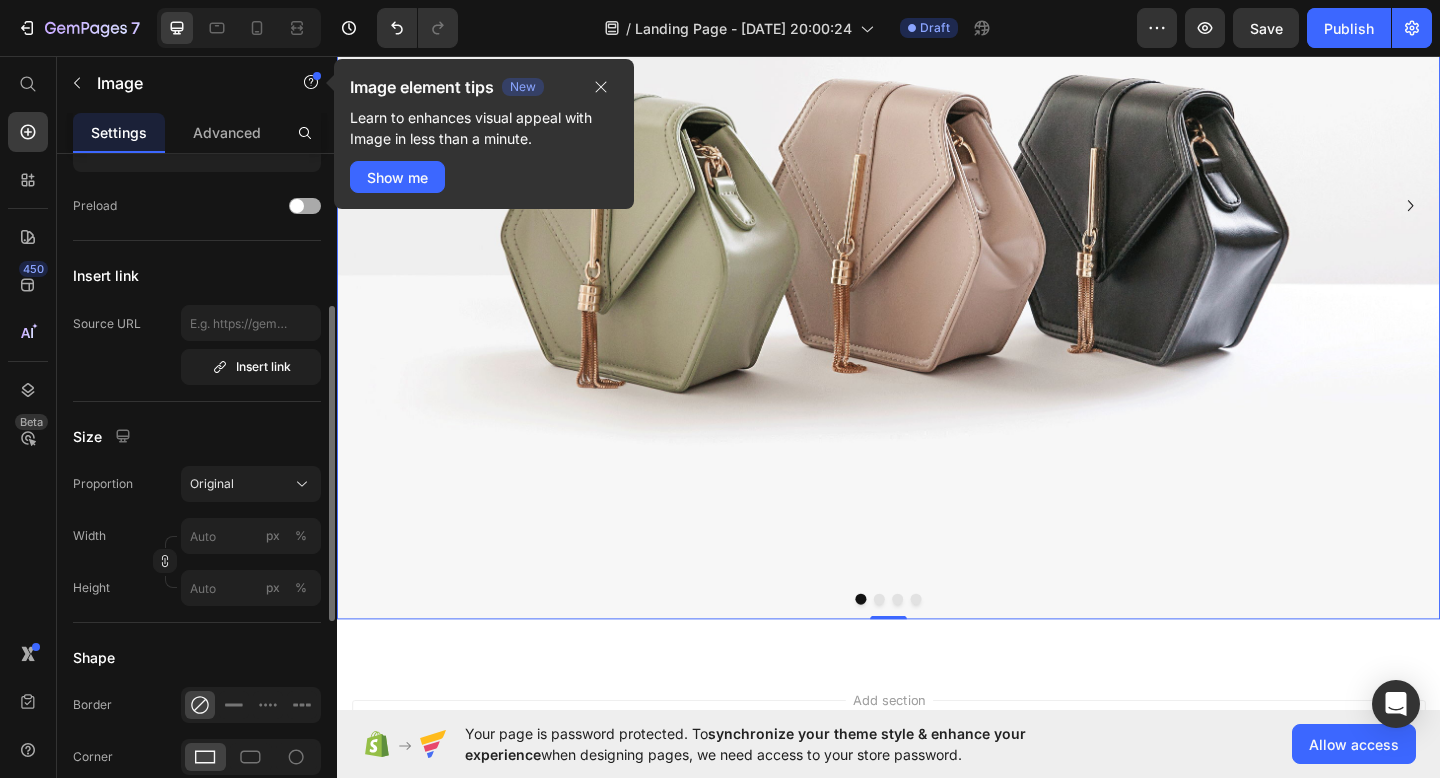 scroll, scrollTop: 316, scrollLeft: 0, axis: vertical 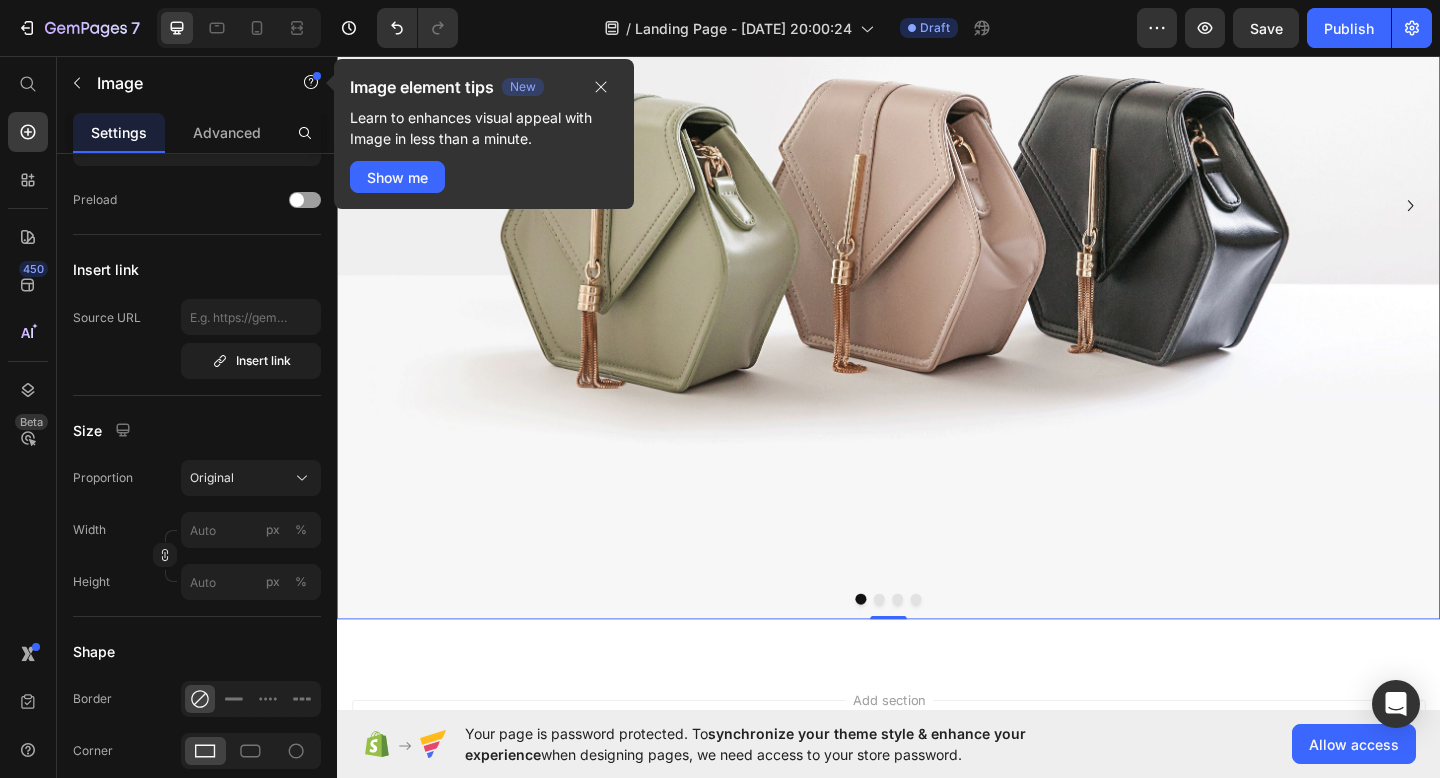click at bounding box center [937, 219] 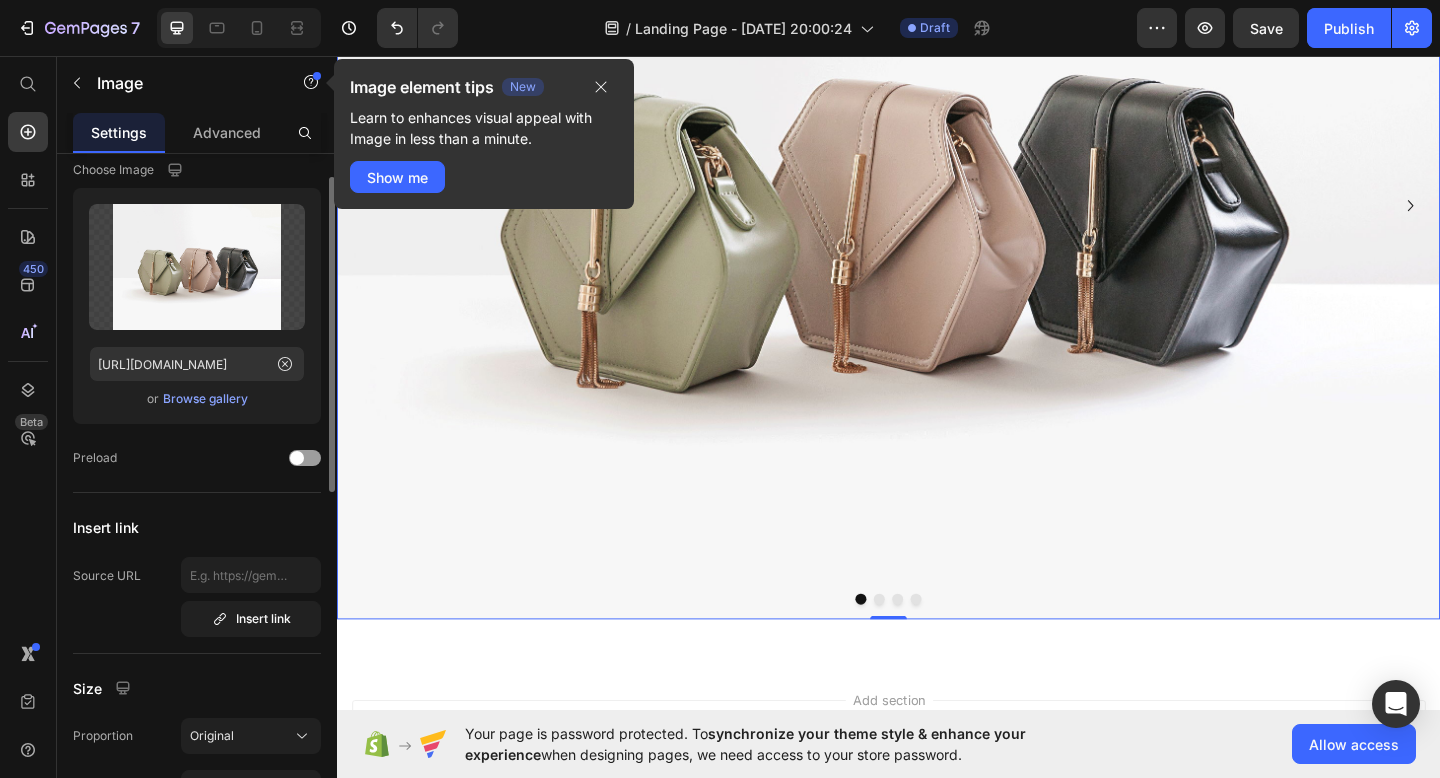 scroll, scrollTop: 56, scrollLeft: 0, axis: vertical 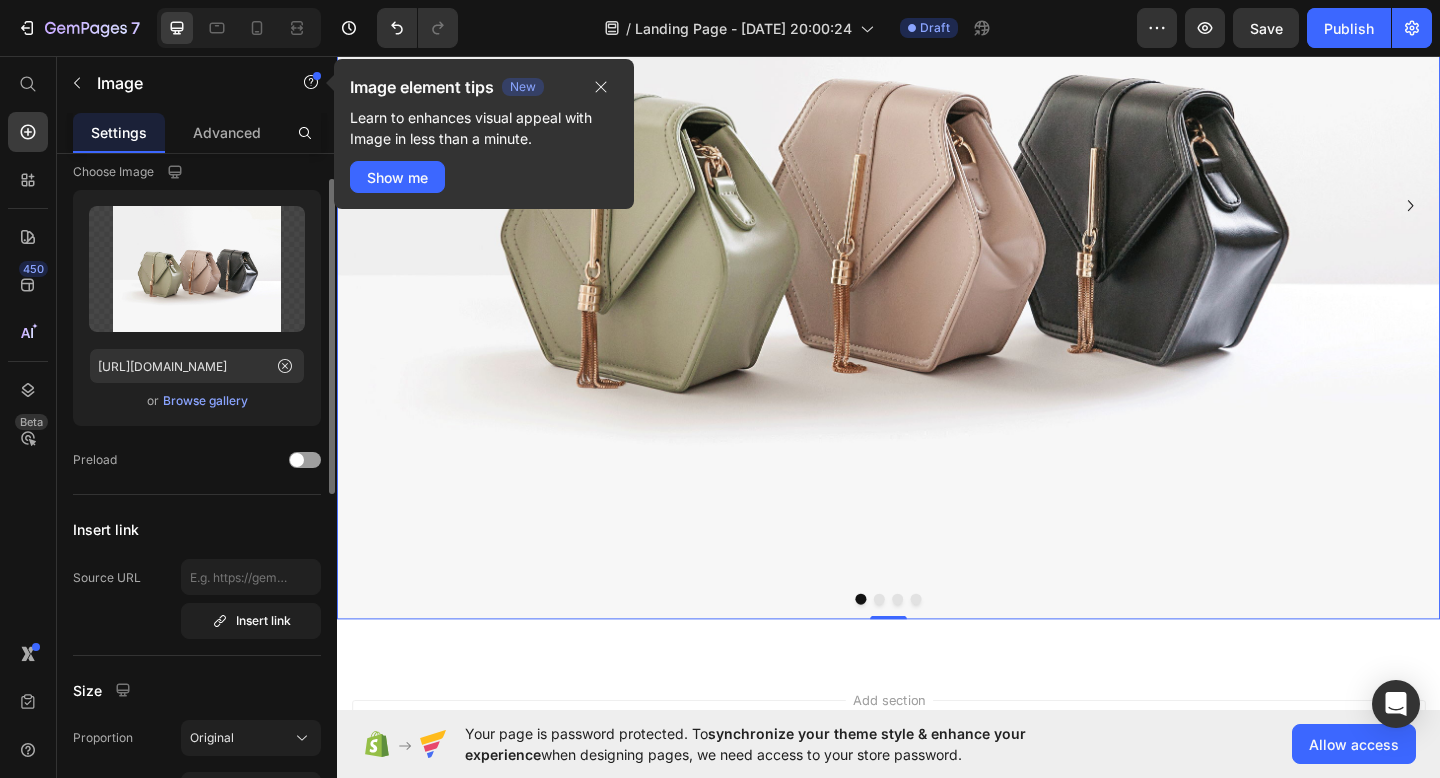 click on "Browse gallery" at bounding box center [205, 401] 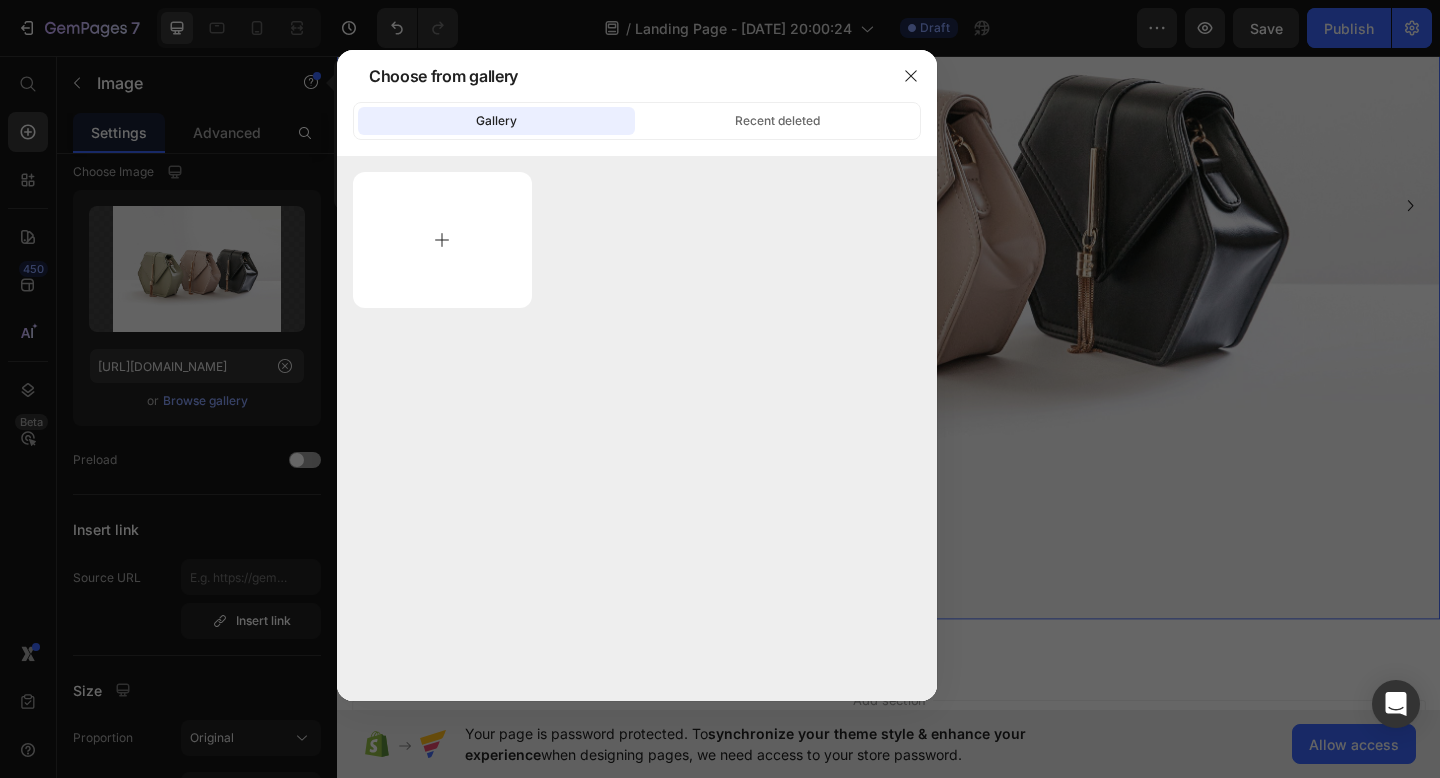 click at bounding box center (442, 240) 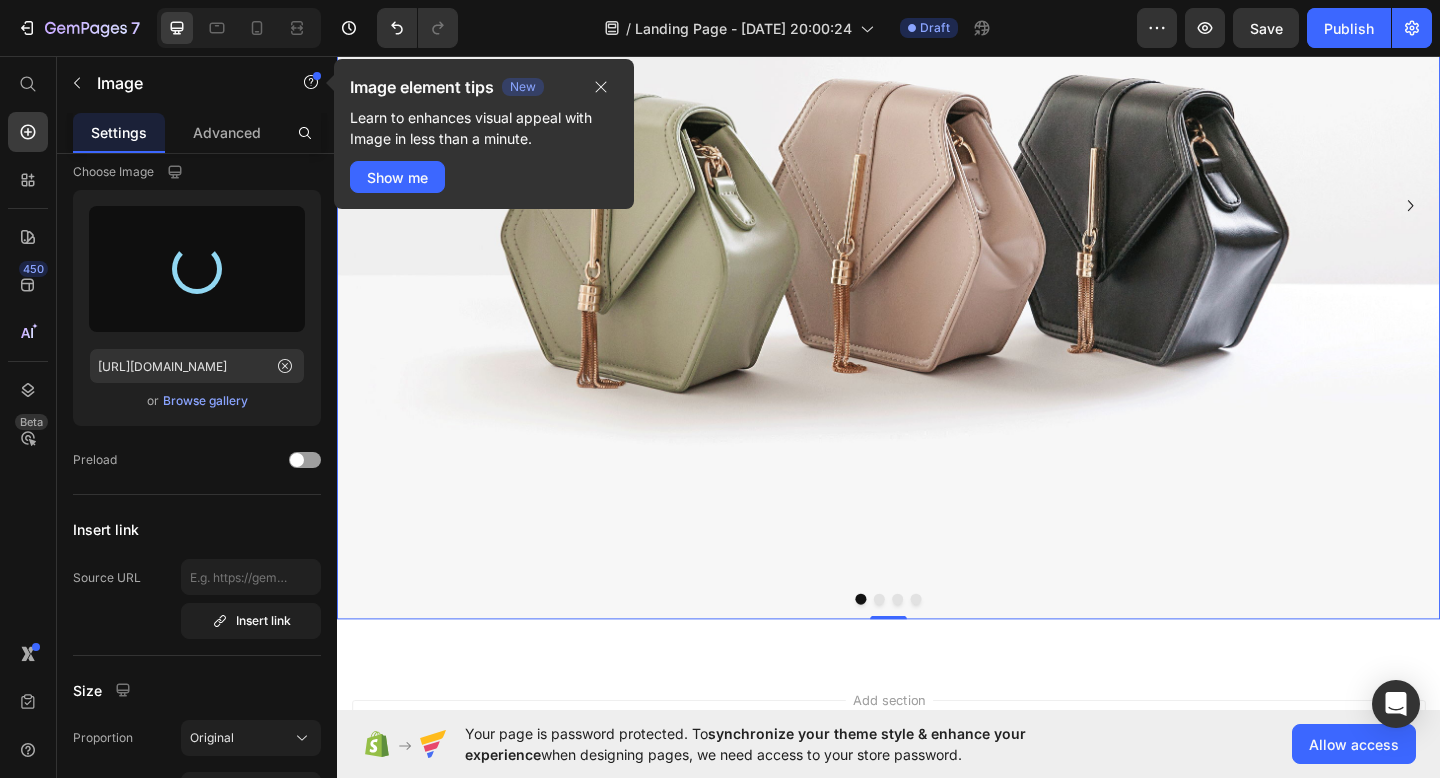 type on "[URL][DOMAIN_NAME]" 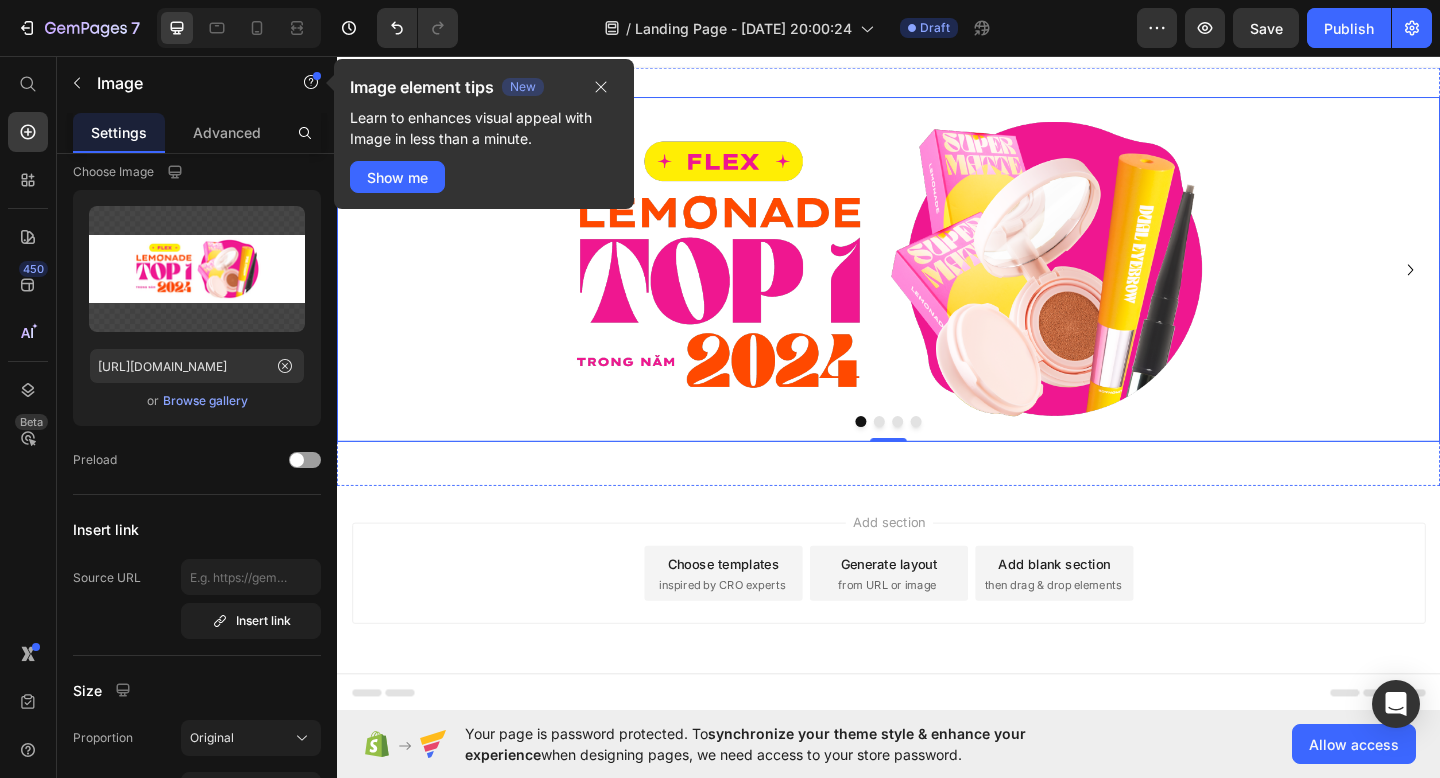 scroll, scrollTop: 25, scrollLeft: 0, axis: vertical 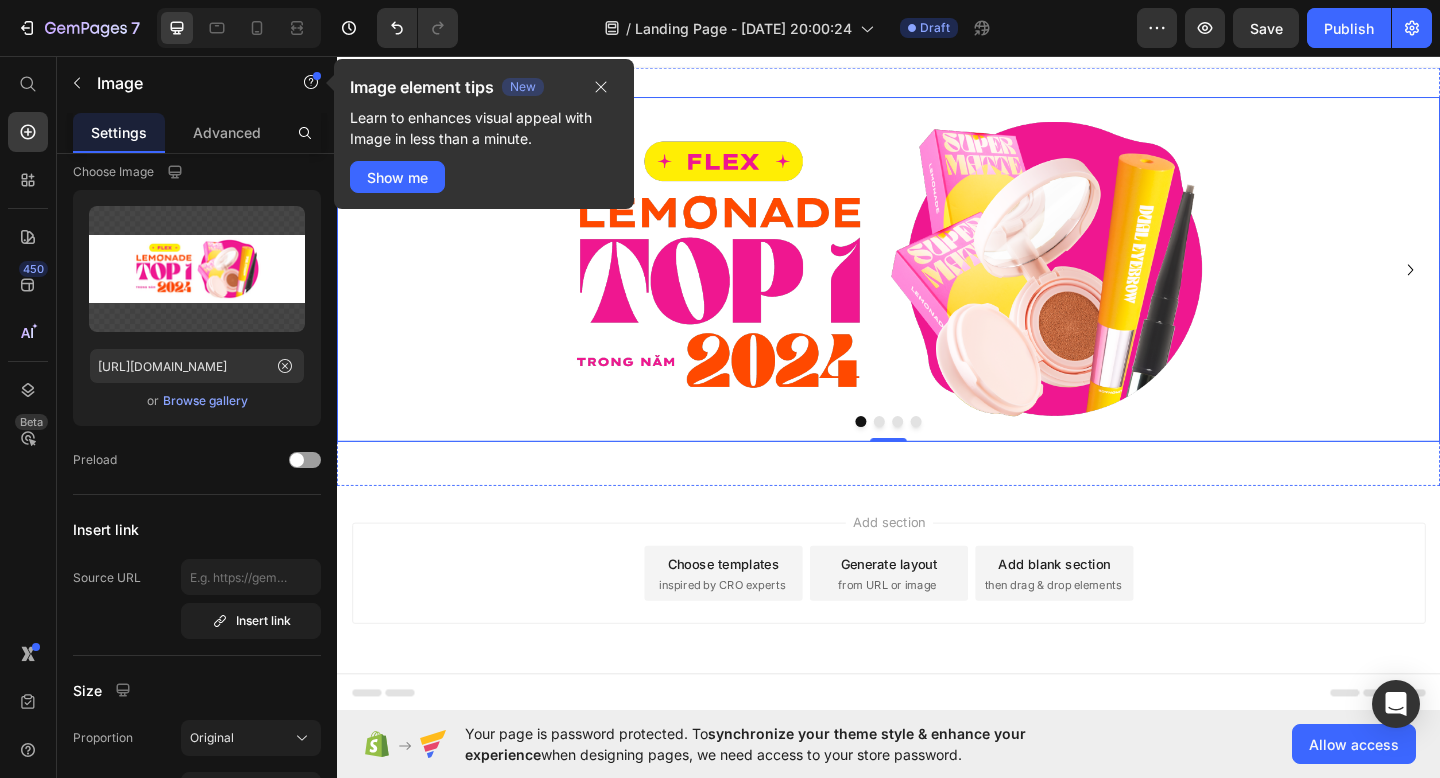 click 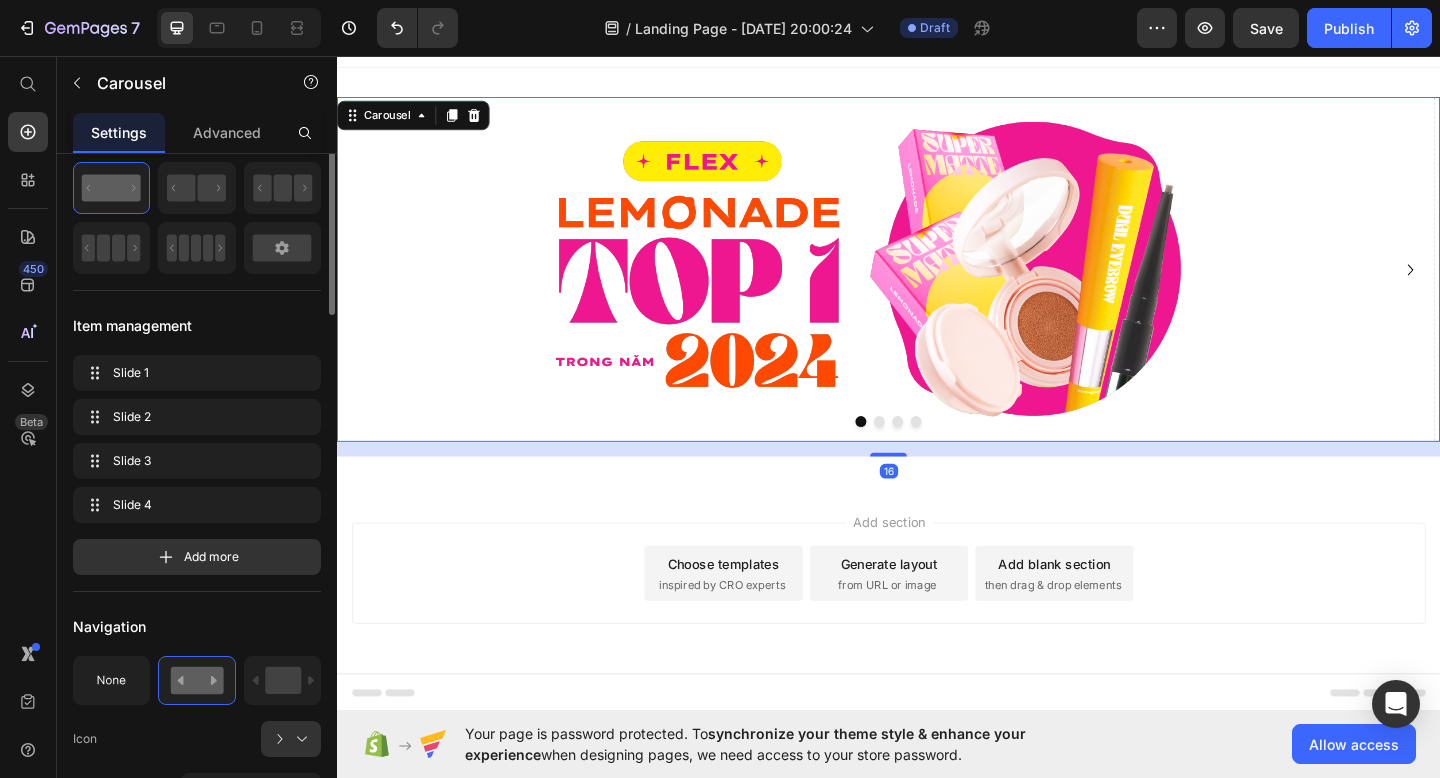 scroll, scrollTop: 0, scrollLeft: 0, axis: both 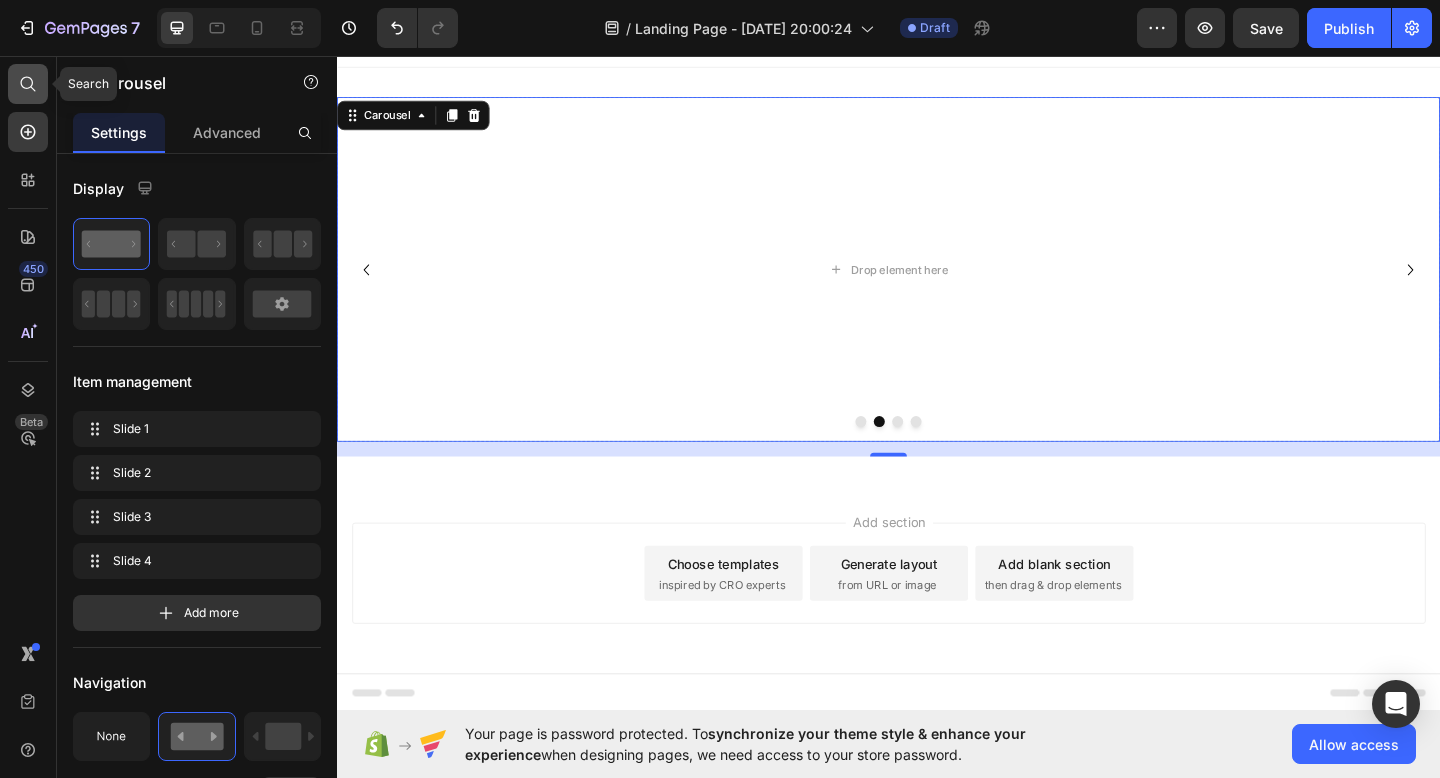 click 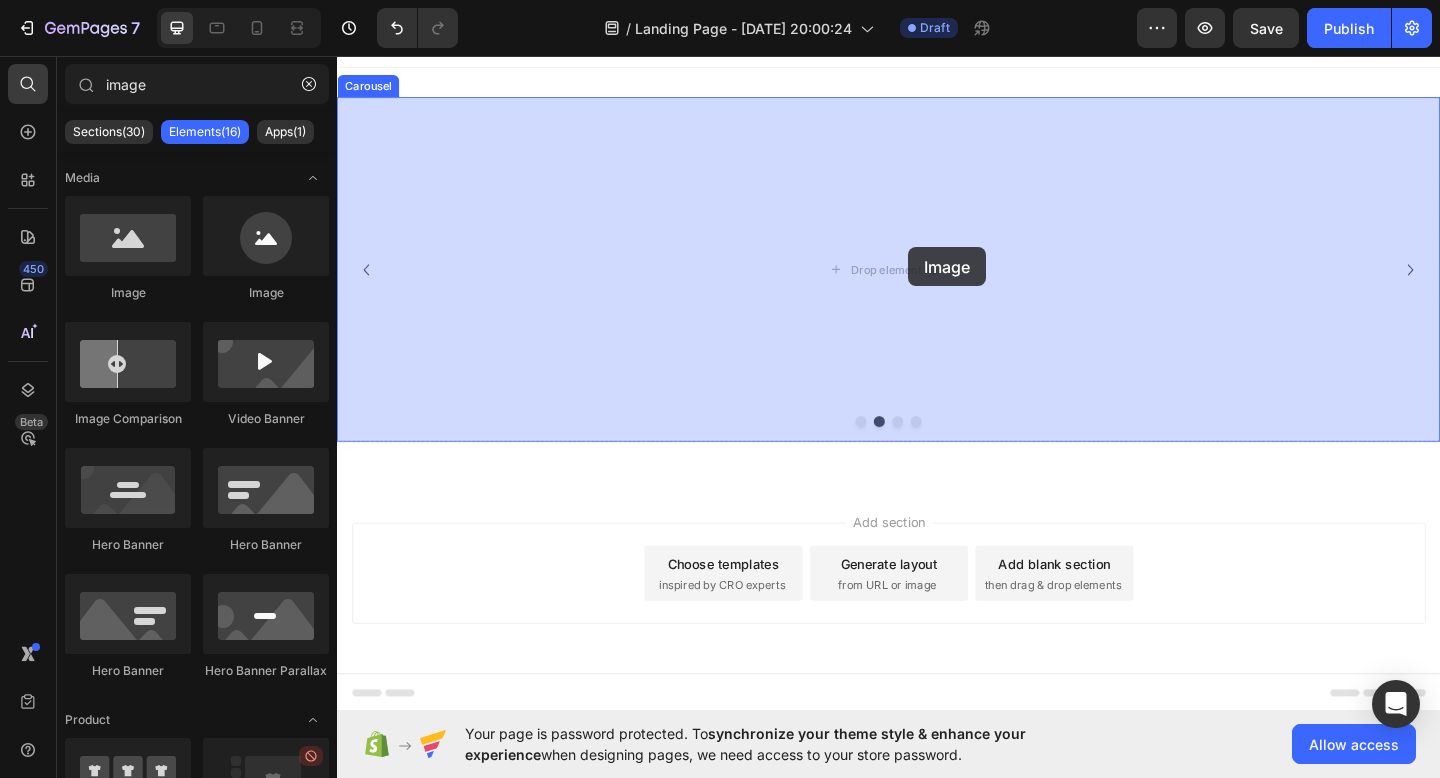 drag, startPoint x: 449, startPoint y: 299, endPoint x: 955, endPoint y: 262, distance: 507.35095 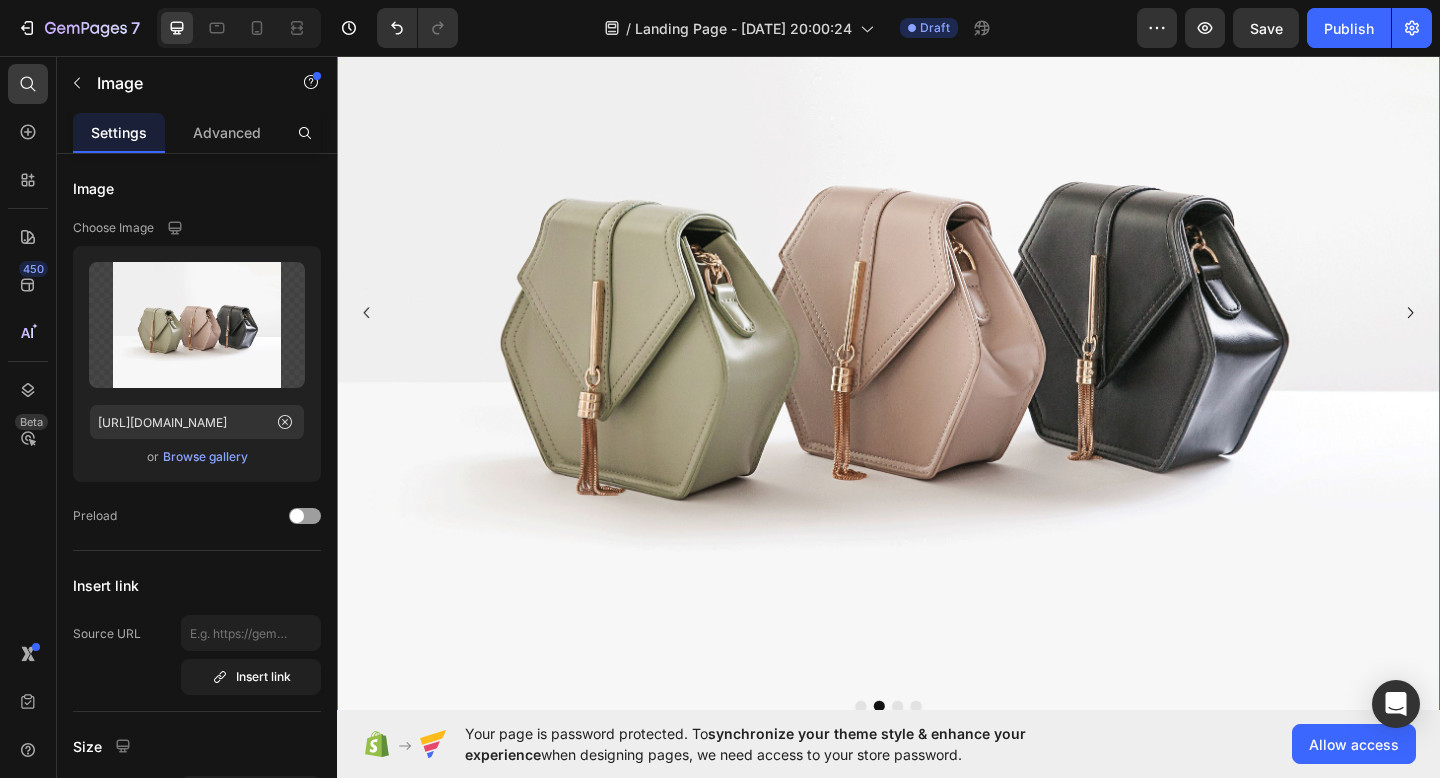 scroll, scrollTop: 433, scrollLeft: 0, axis: vertical 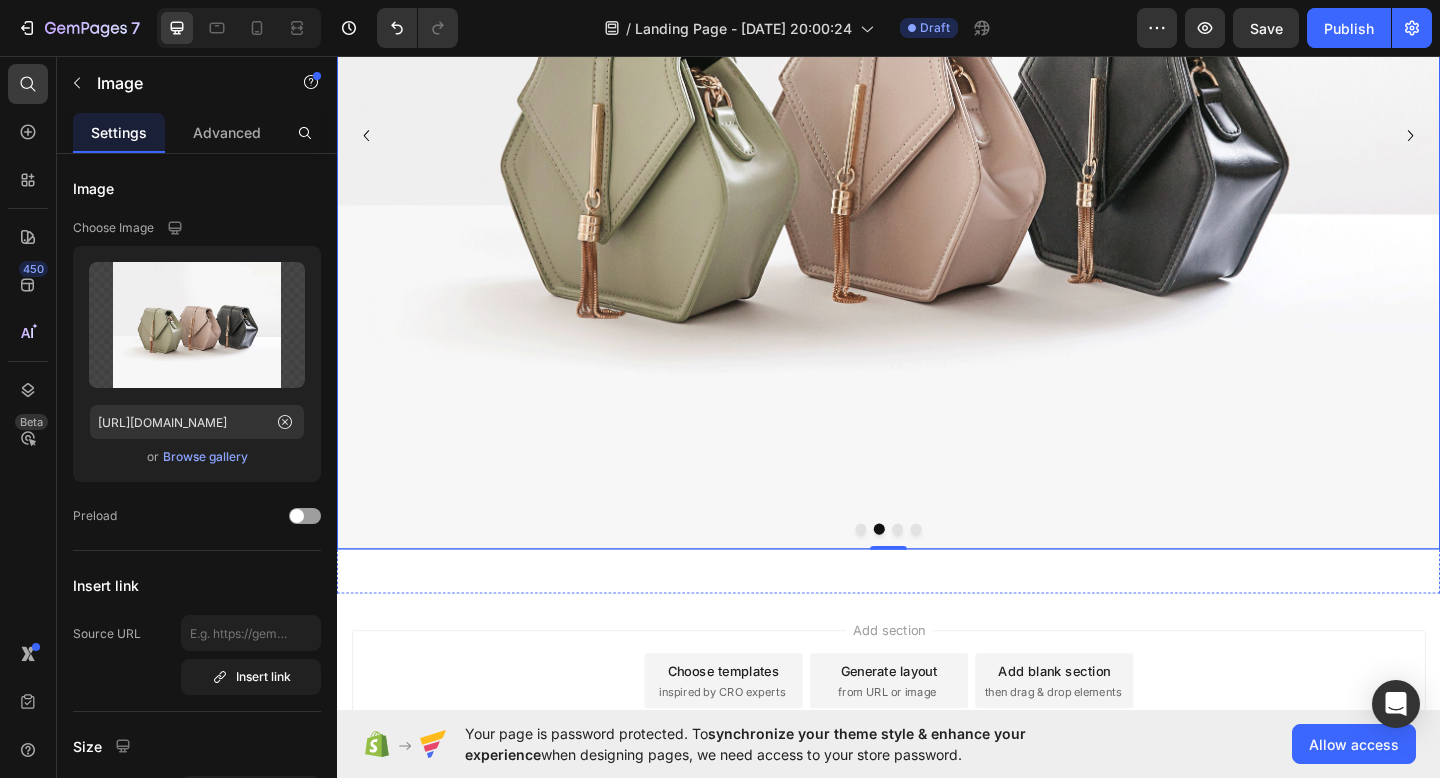 click at bounding box center (947, 571) 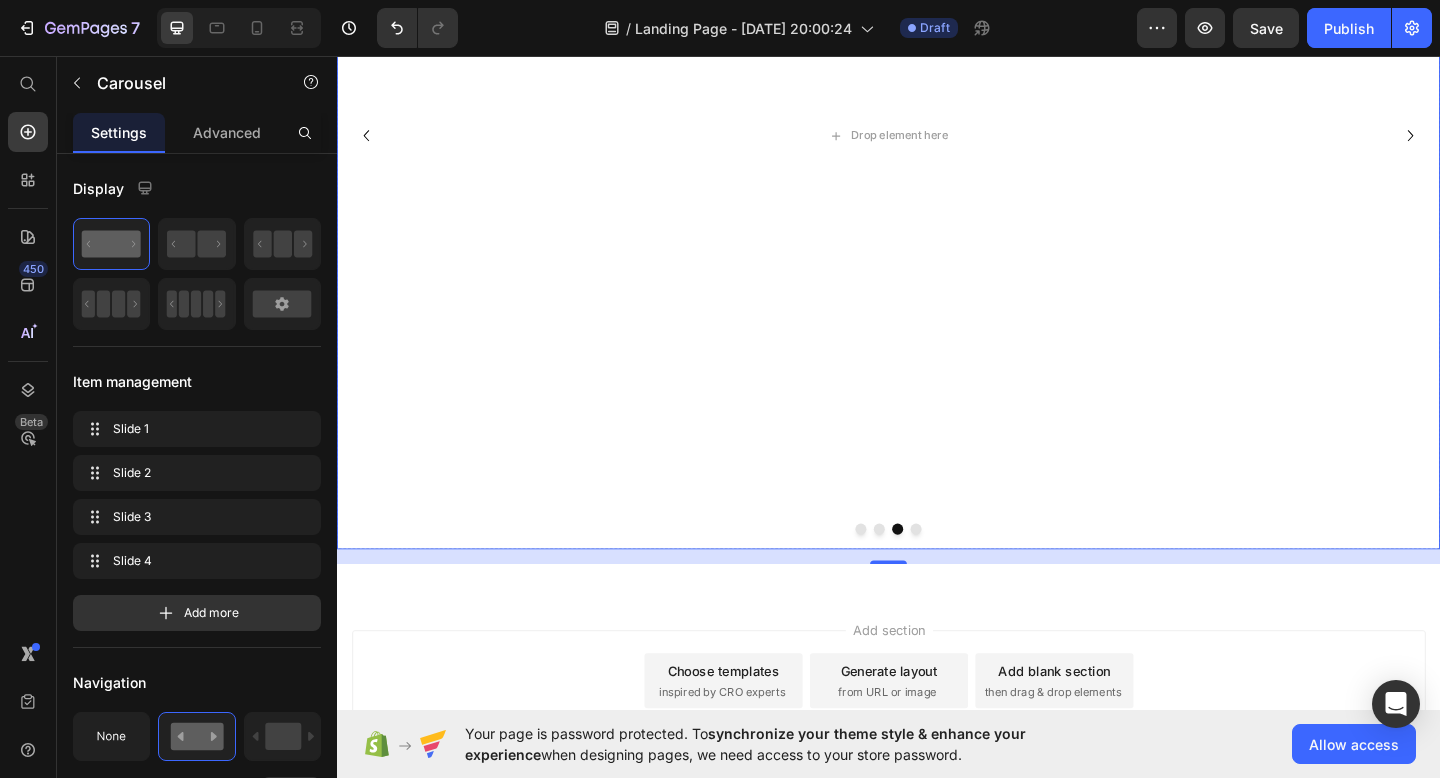 click at bounding box center [927, 571] 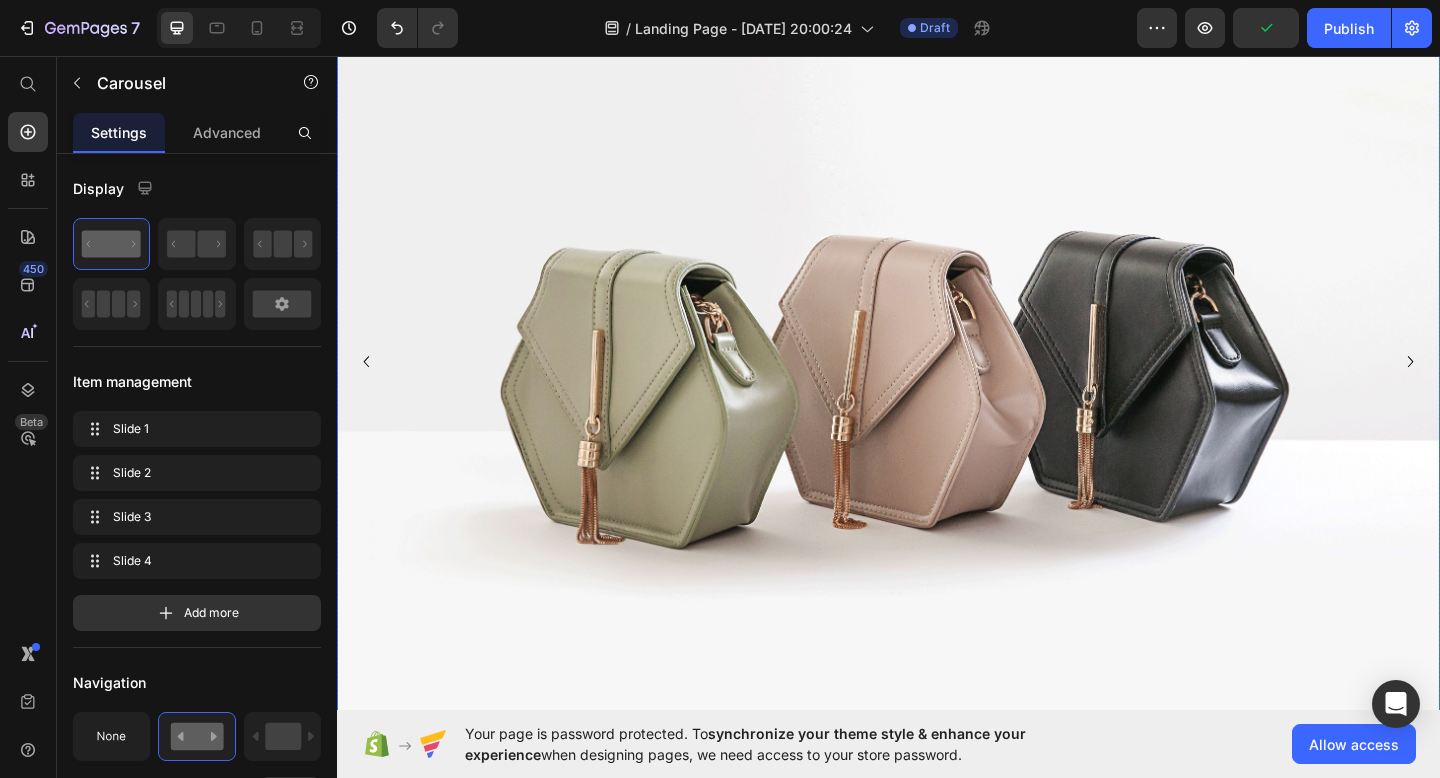scroll, scrollTop: 168, scrollLeft: 0, axis: vertical 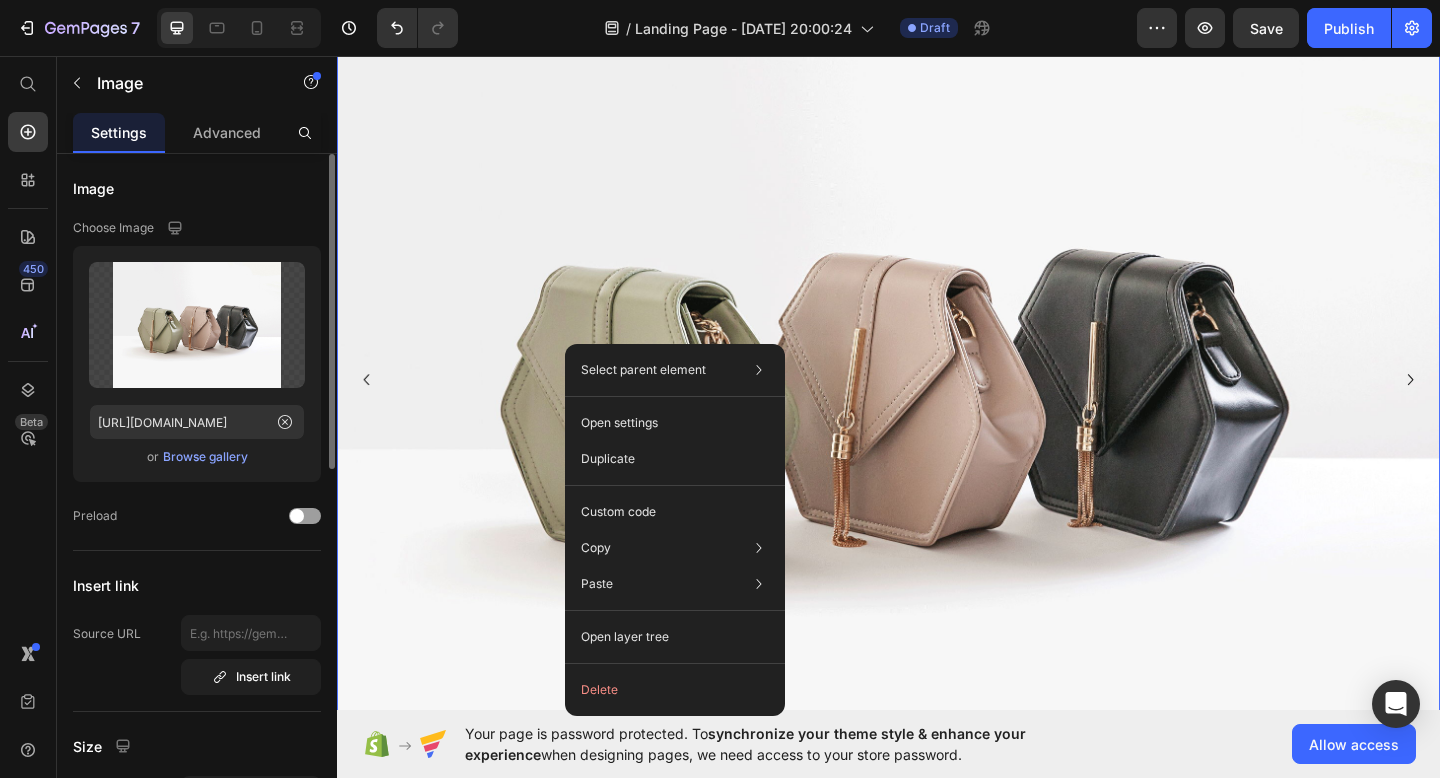 click at bounding box center [937, 408] 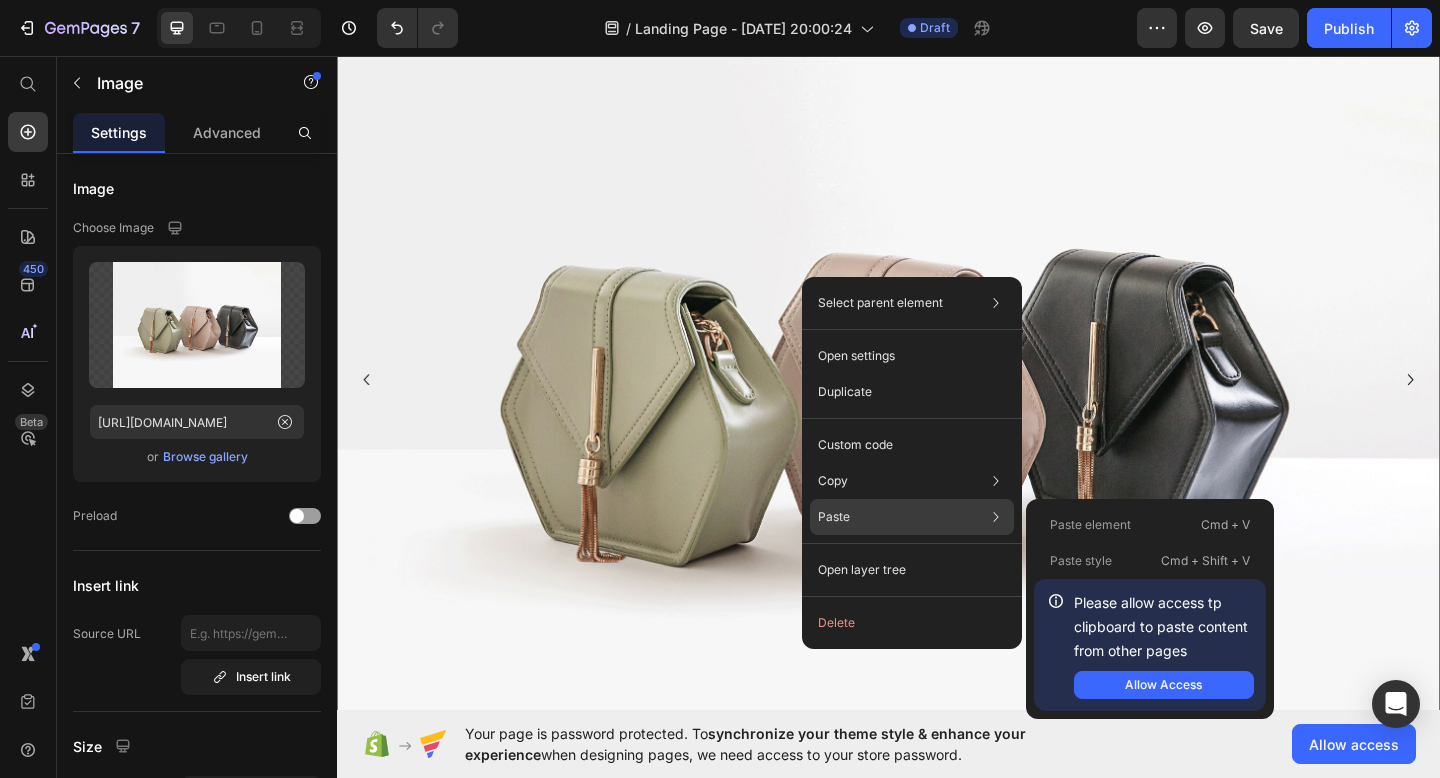 click on "Paste Paste element  Cmd + V Paste style  Cmd + Shift + V  Please allow access tp clipboard to paste content from other pages  Allow Access" 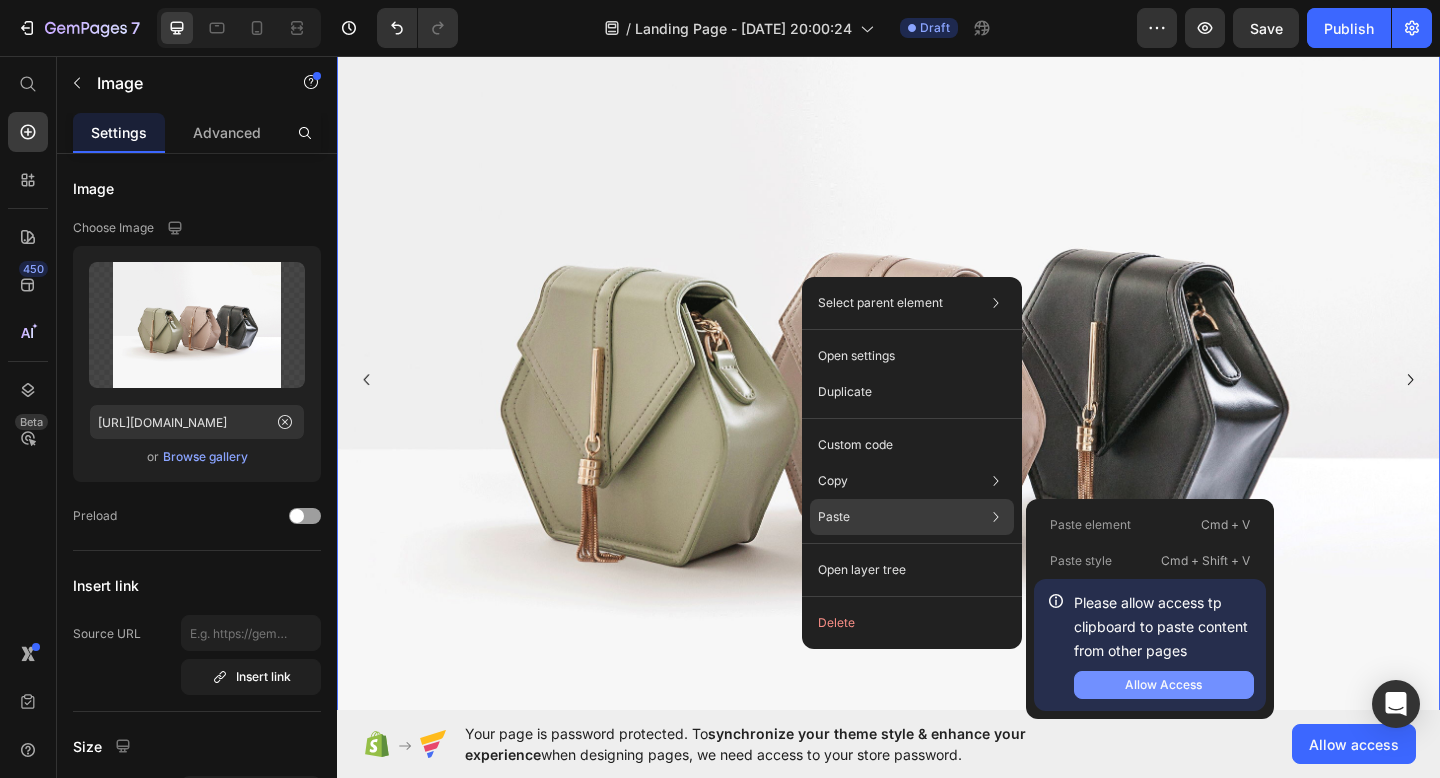 click on "Allow Access" at bounding box center (1164, 685) 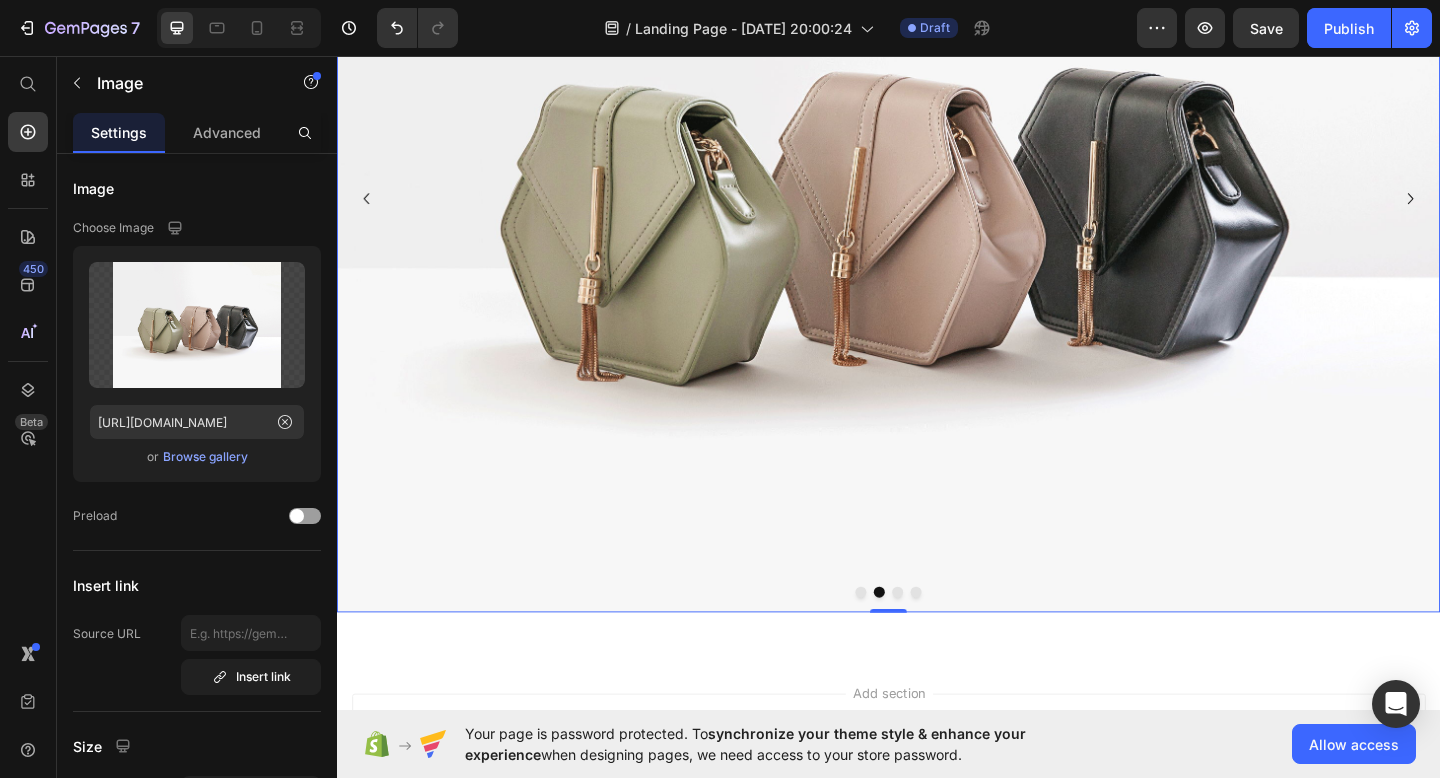 scroll, scrollTop: 50, scrollLeft: 0, axis: vertical 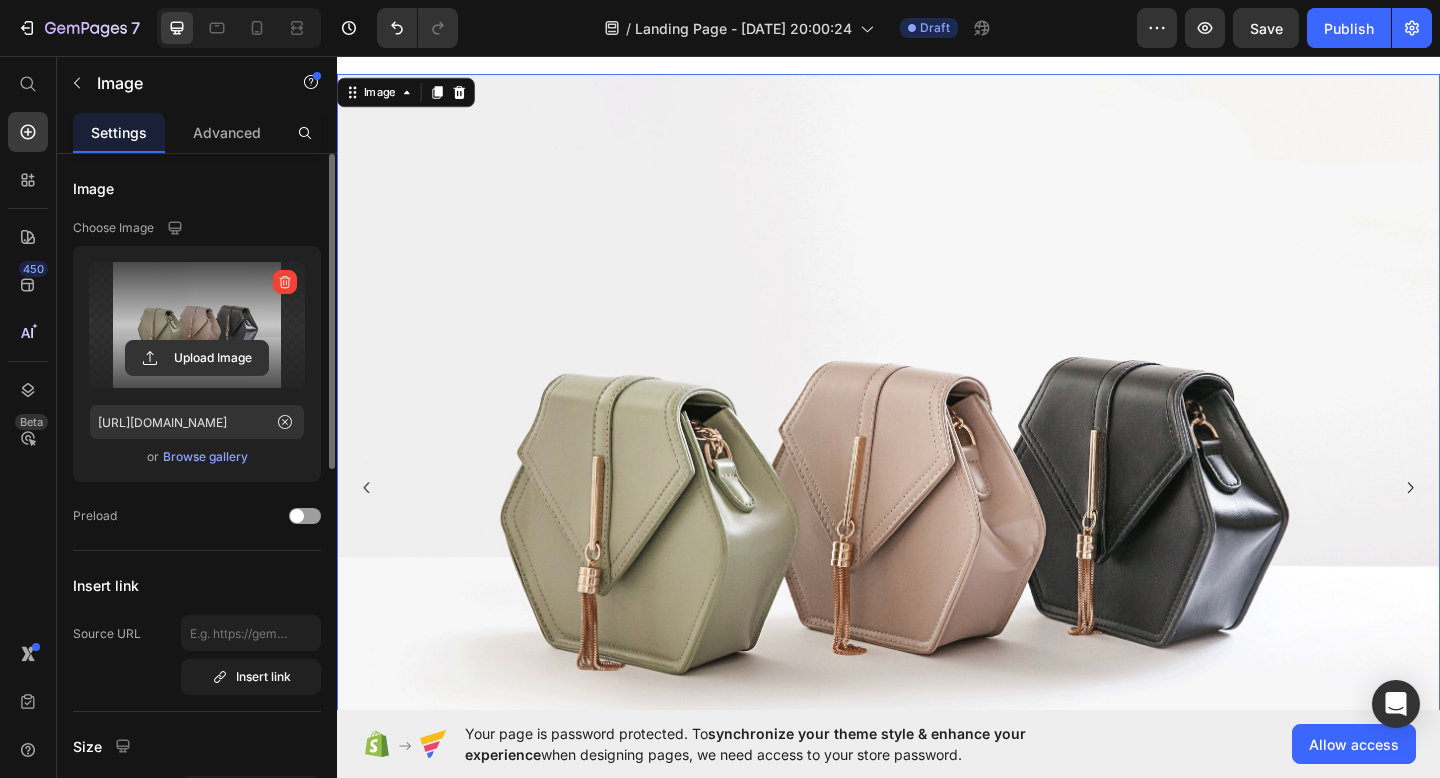click at bounding box center (197, 325) 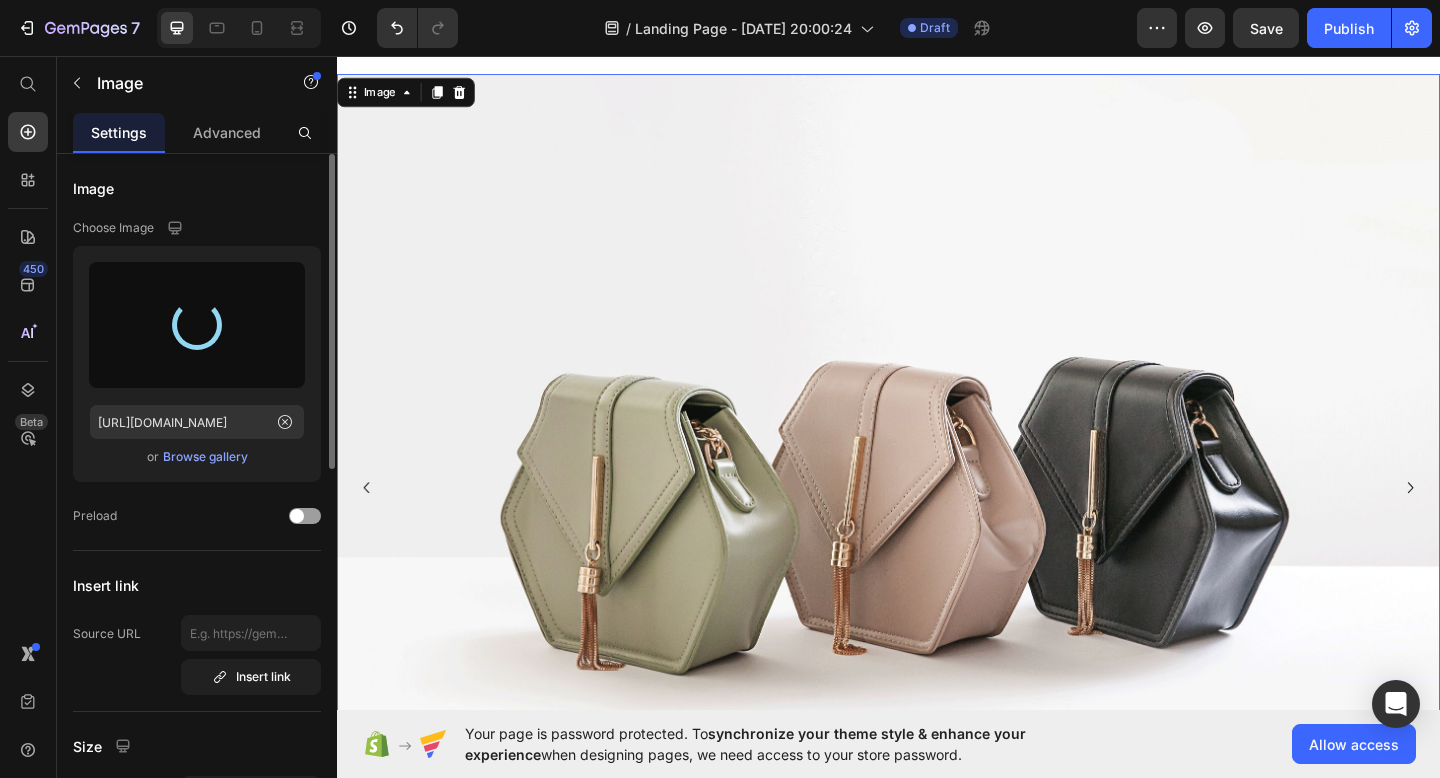 type on "[URL][DOMAIN_NAME]" 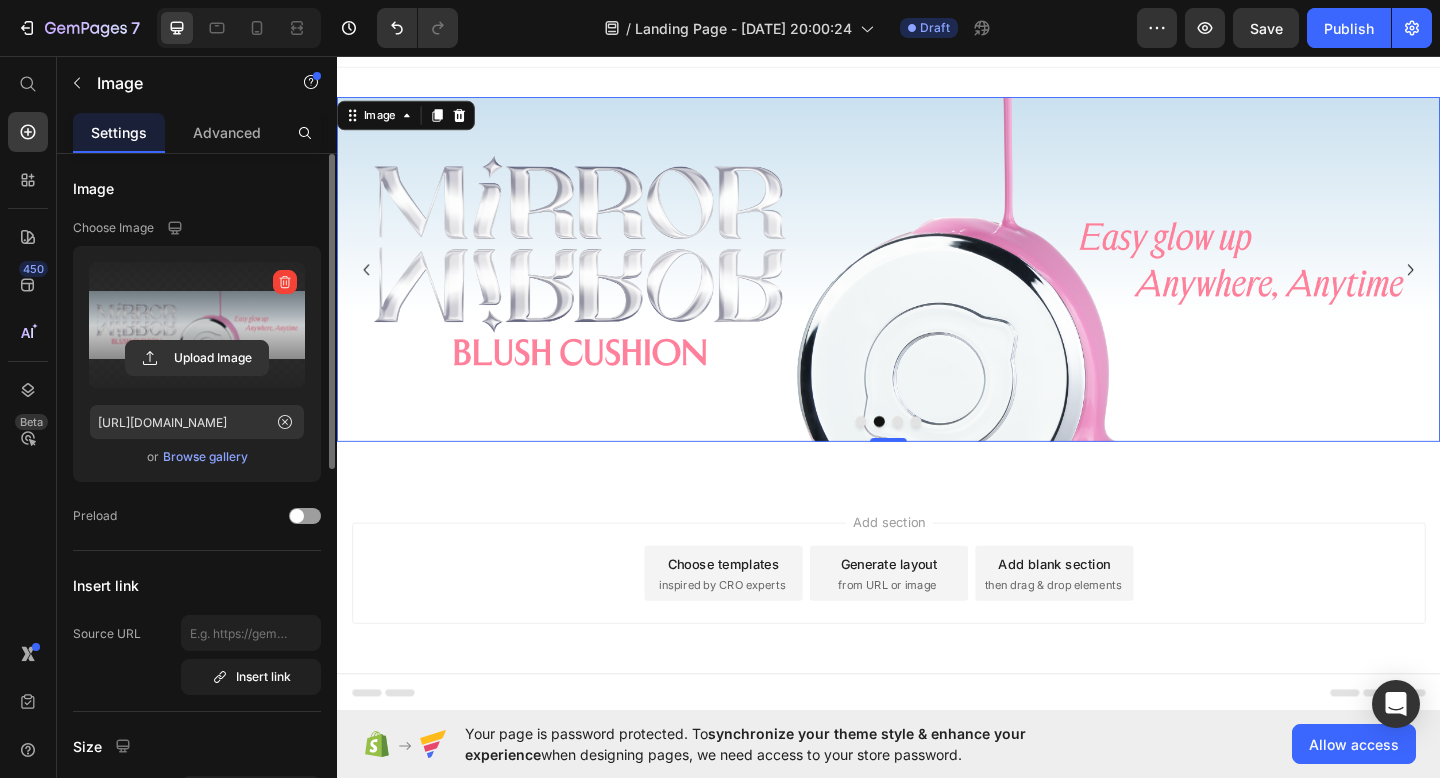 scroll, scrollTop: 0, scrollLeft: 0, axis: both 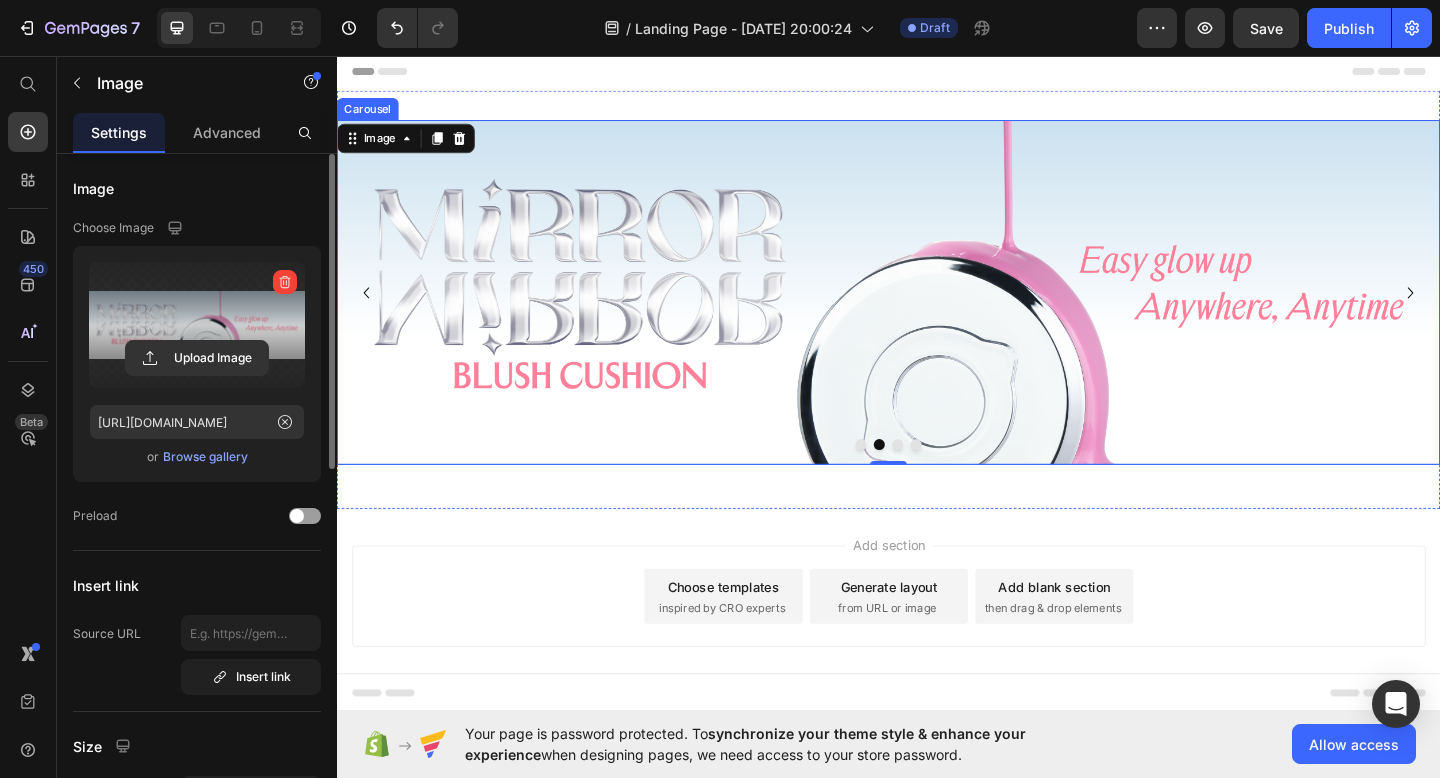 click at bounding box center [907, 479] 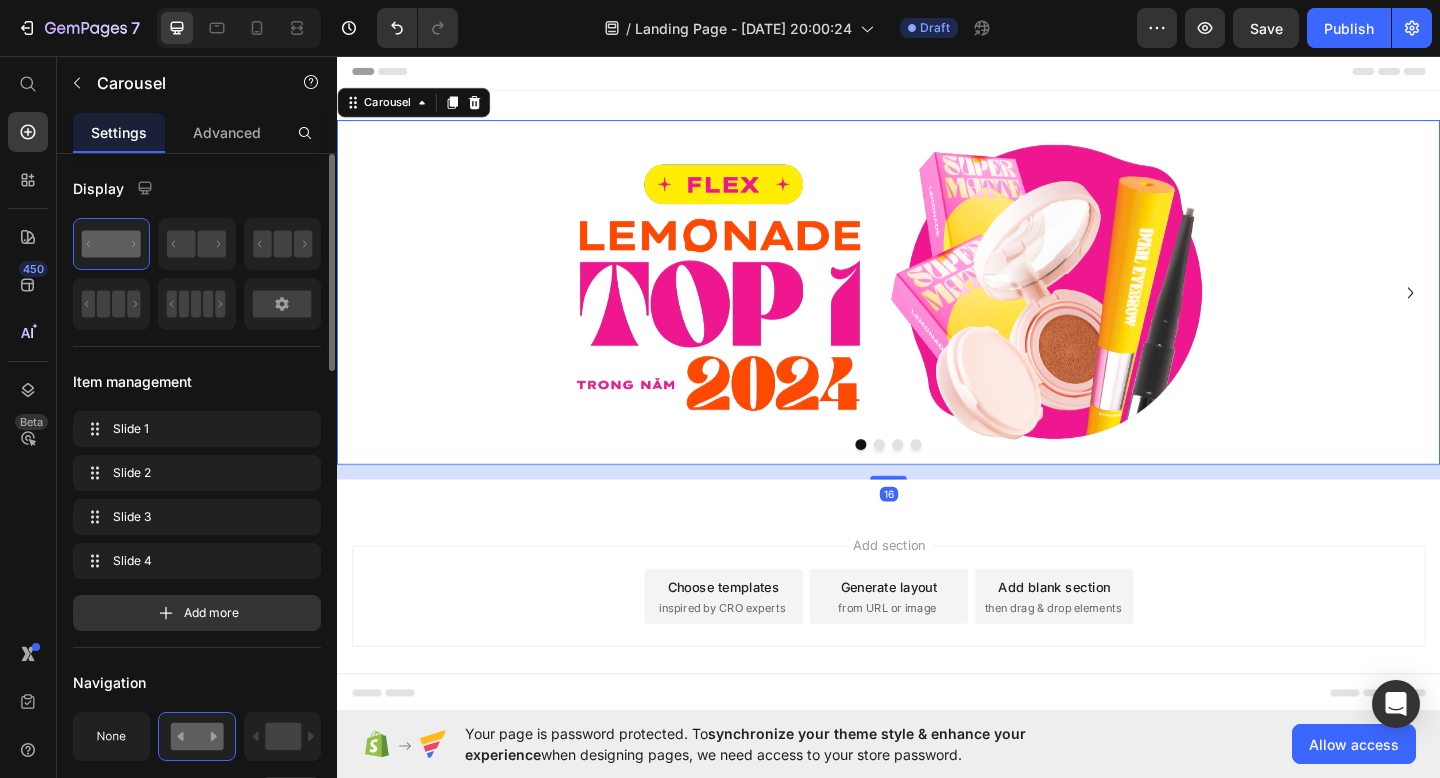 click at bounding box center [947, 479] 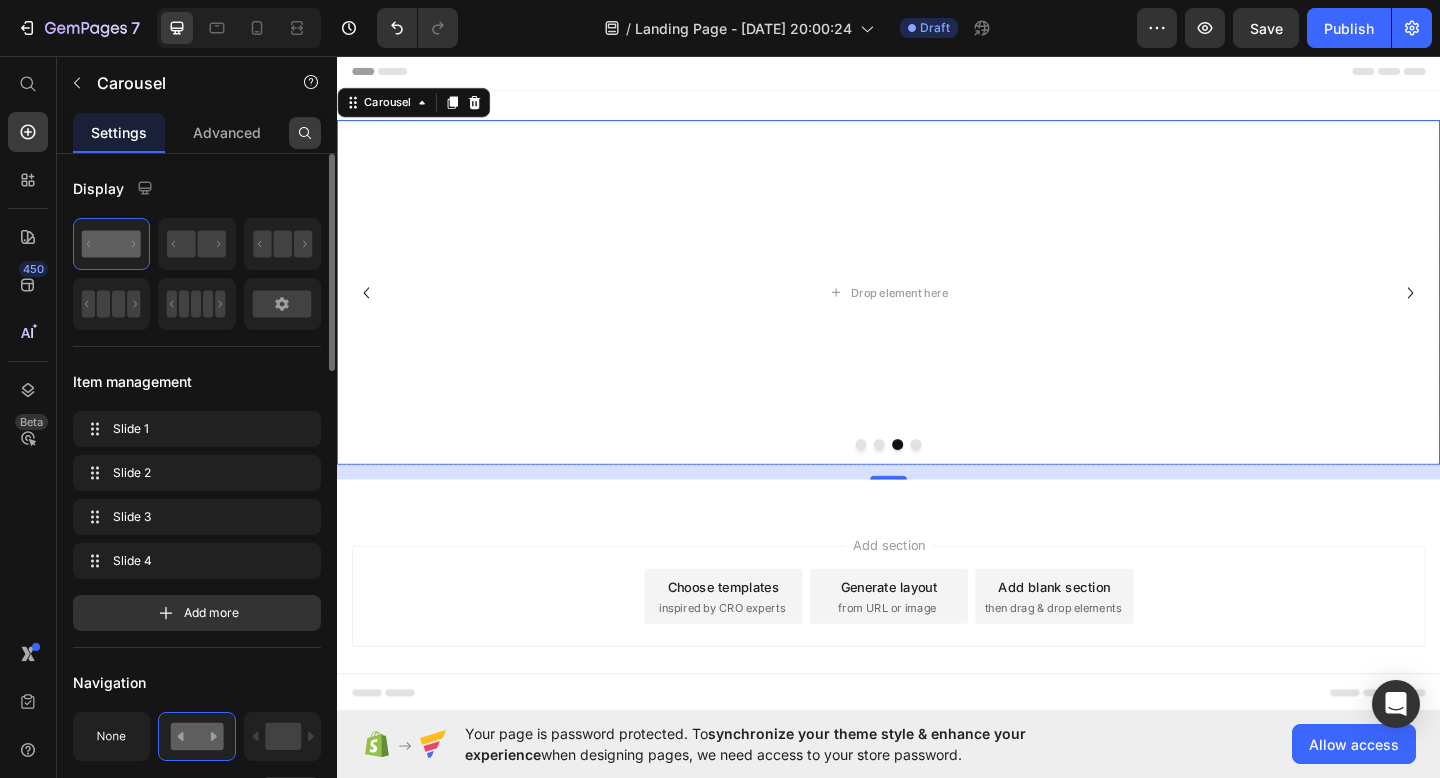click at bounding box center (305, 133) 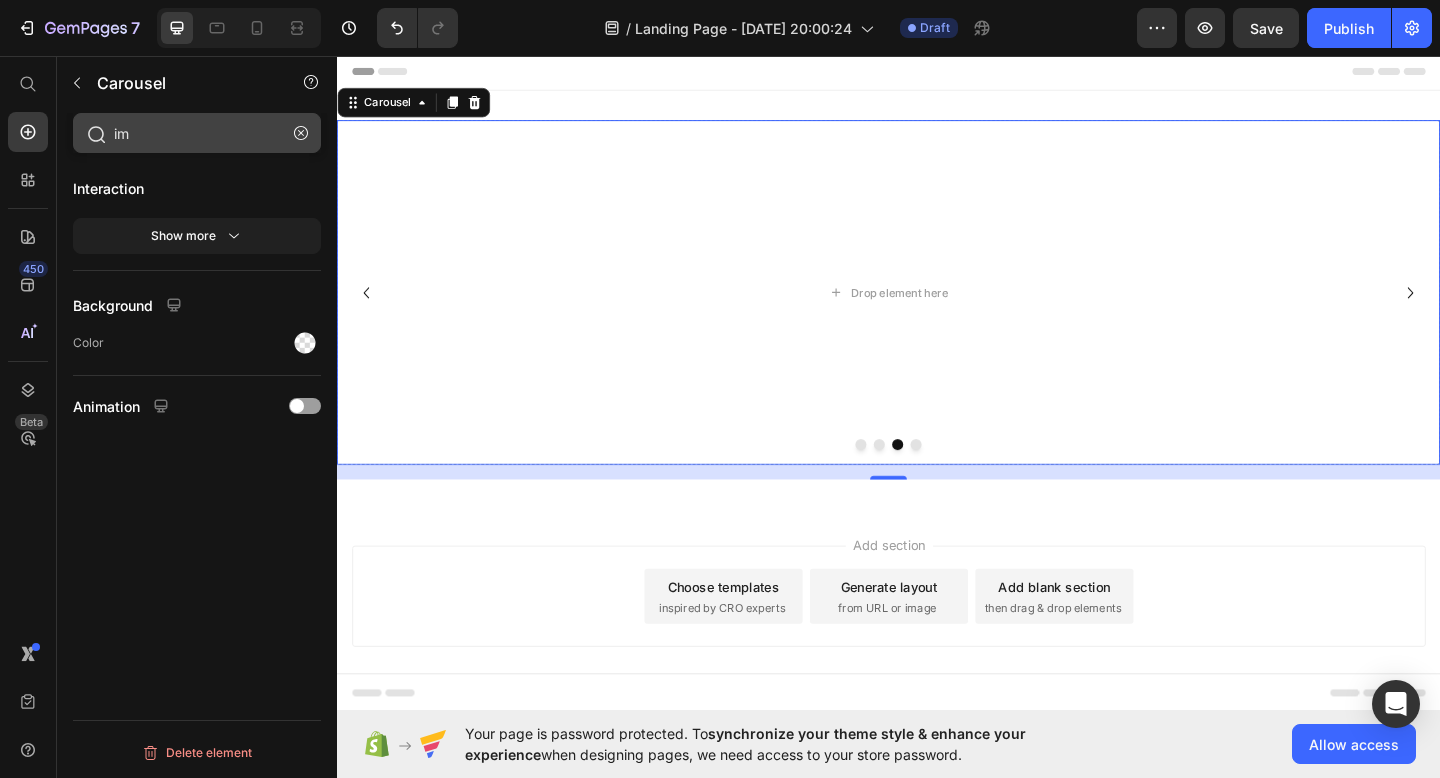 type on "i" 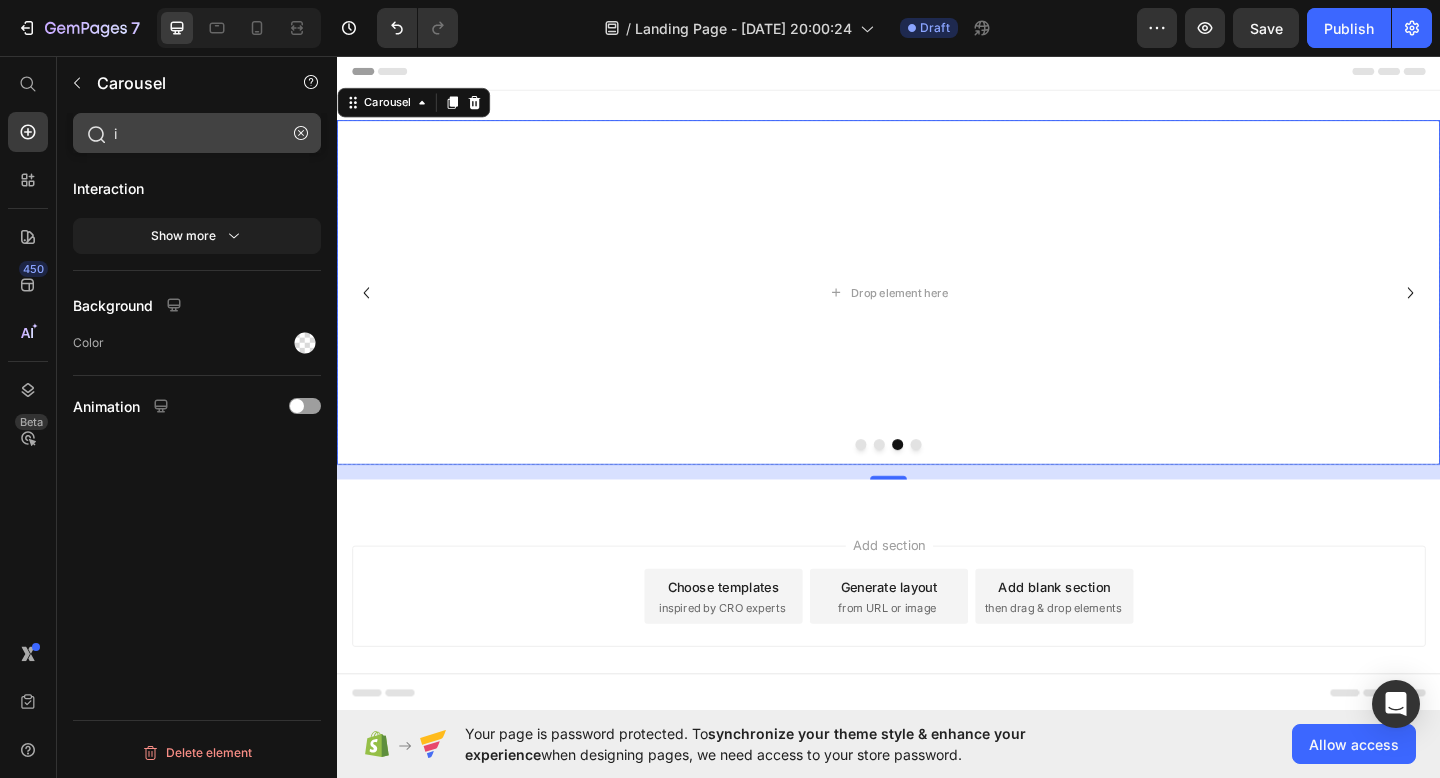 type 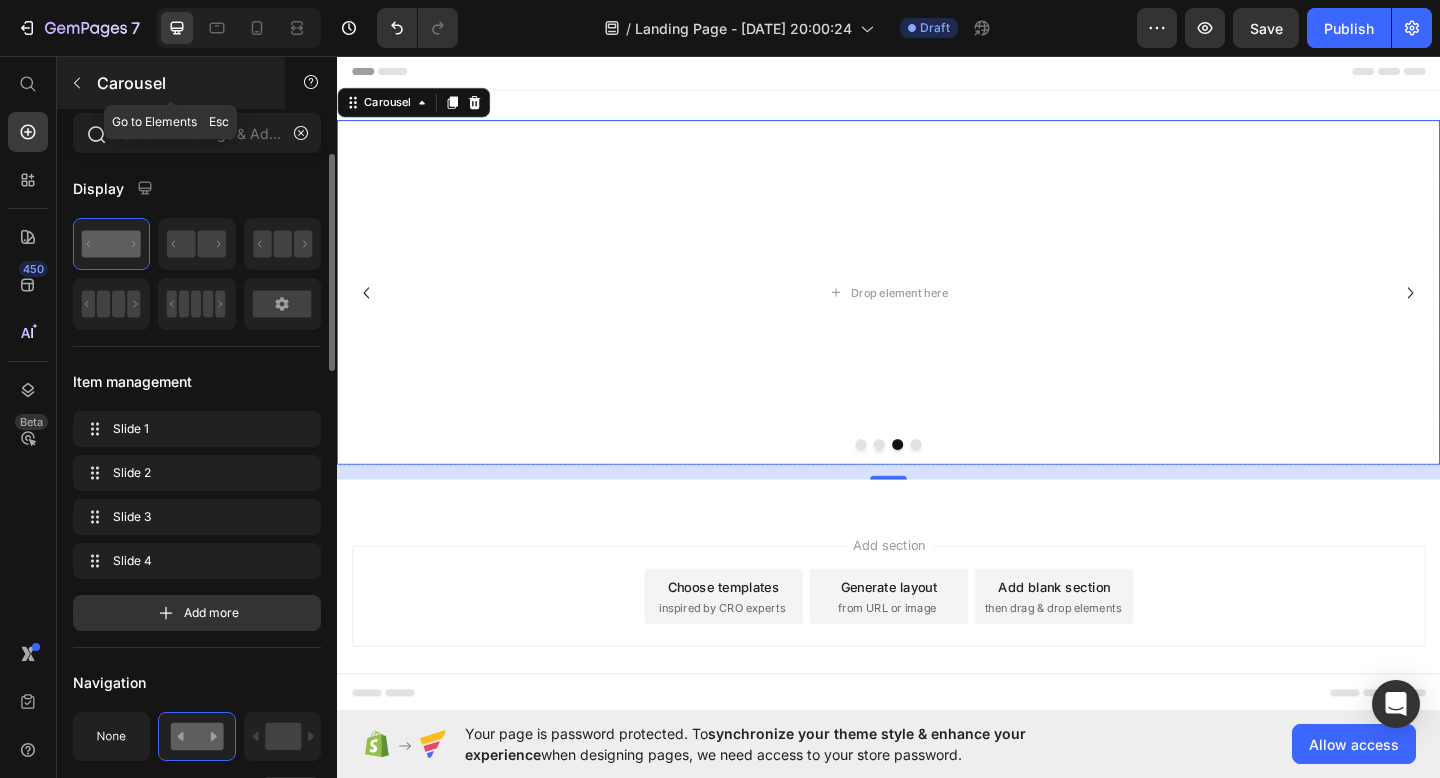 click on "Carousel" at bounding box center [182, 83] 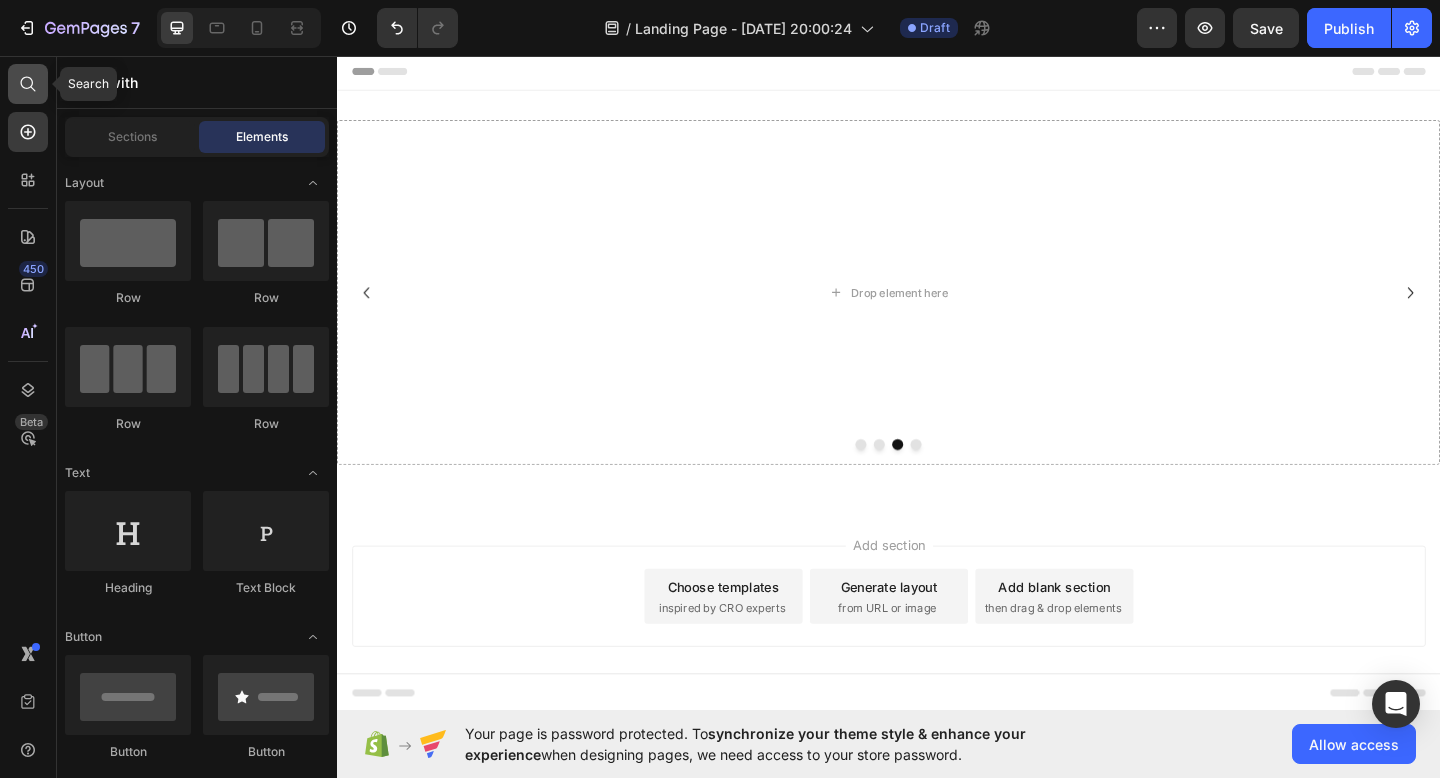 click 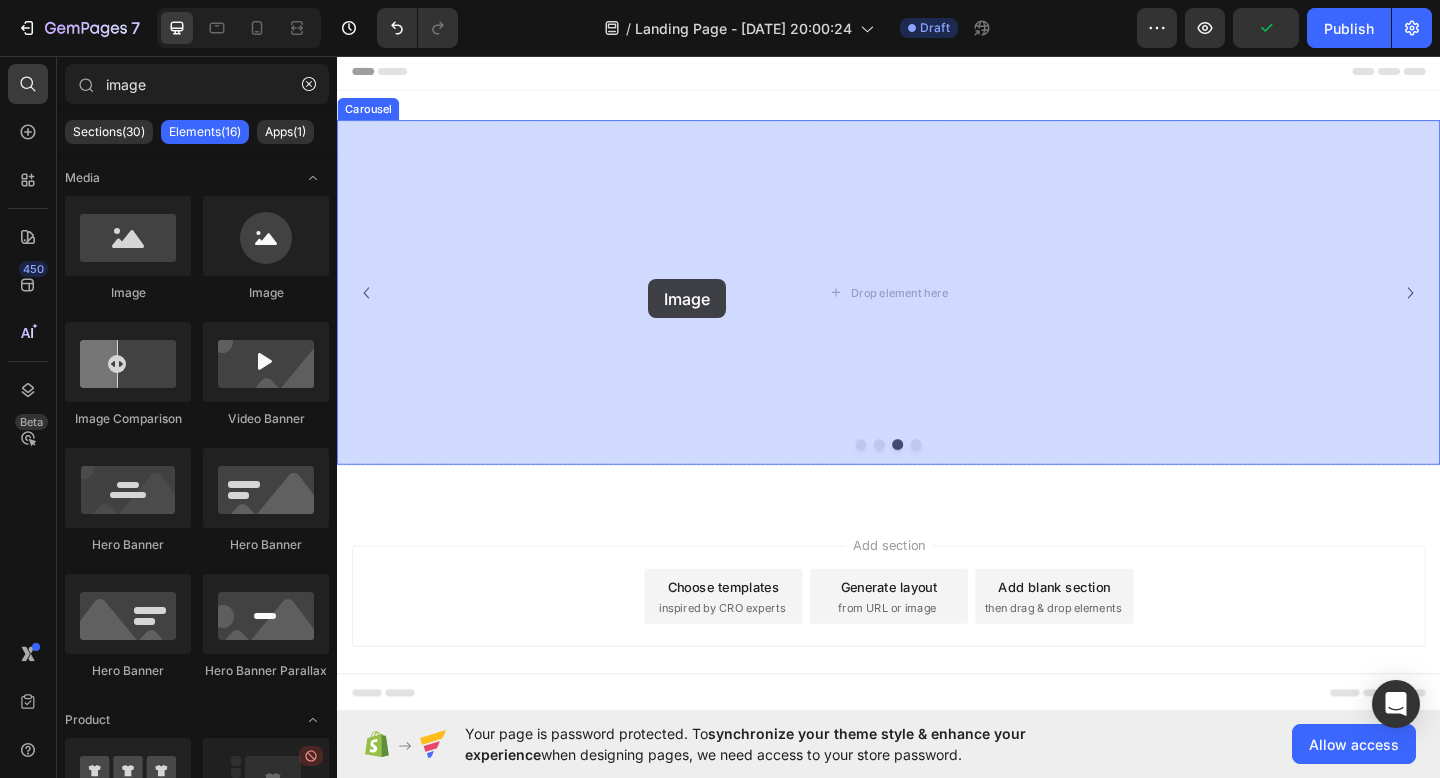 drag, startPoint x: 495, startPoint y: 289, endPoint x: 675, endPoint y: 299, distance: 180.27756 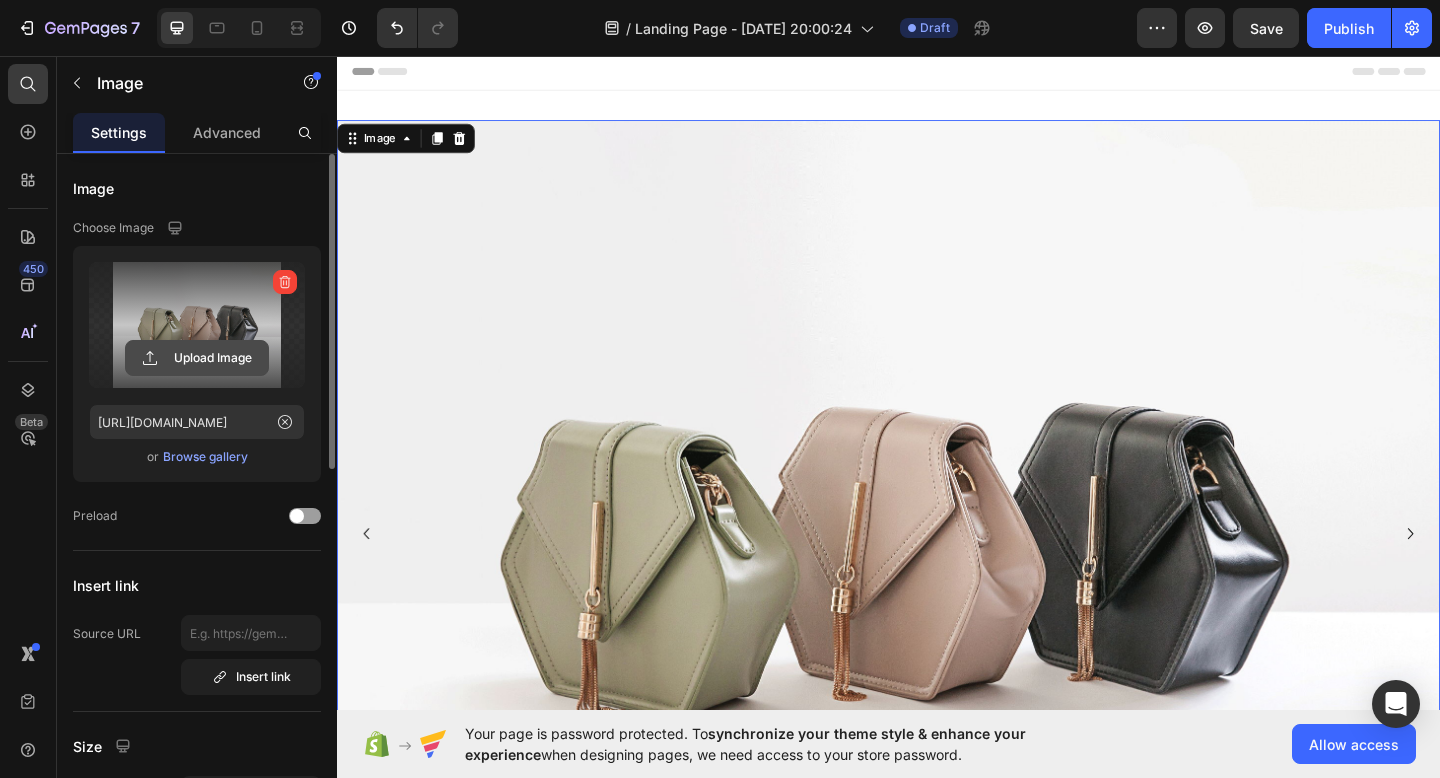 click 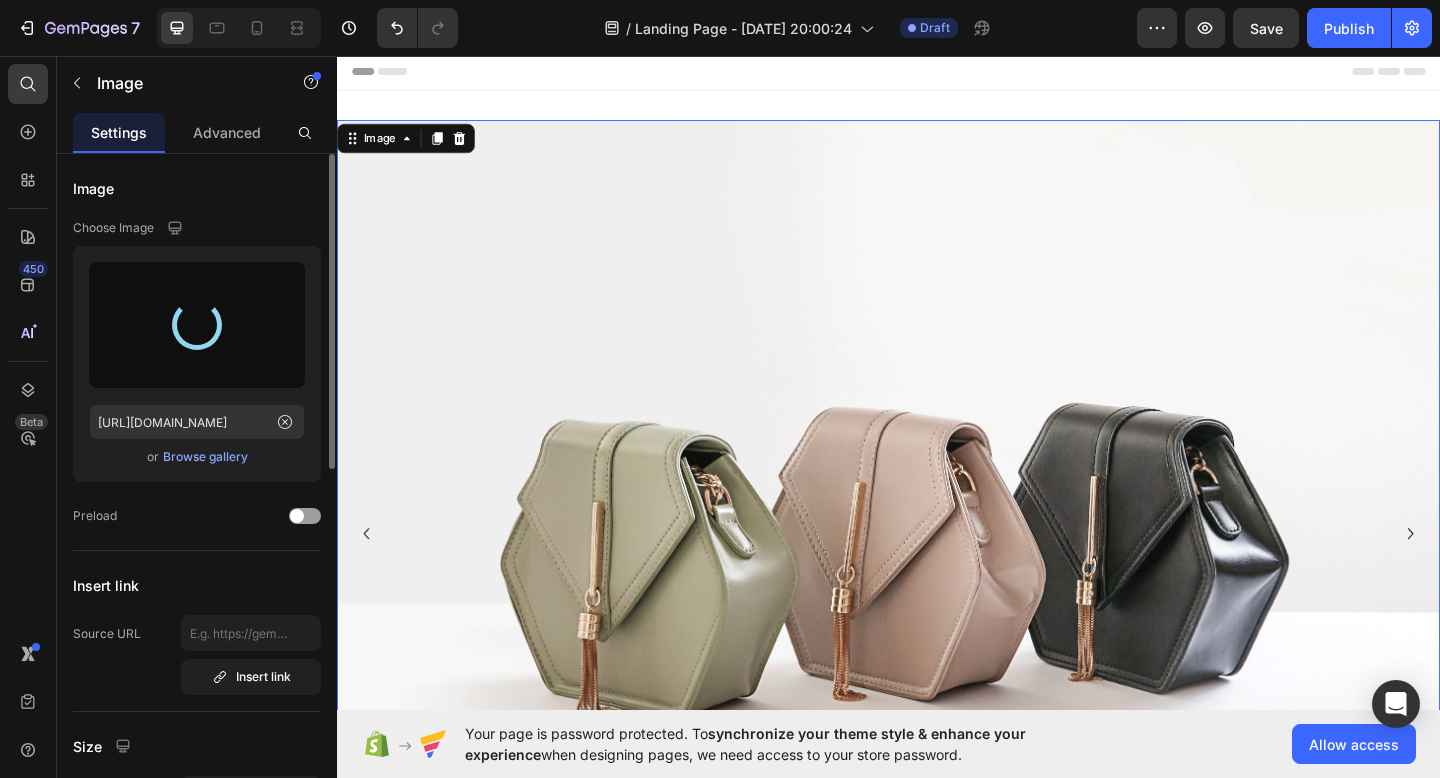 type on "[URL][DOMAIN_NAME]" 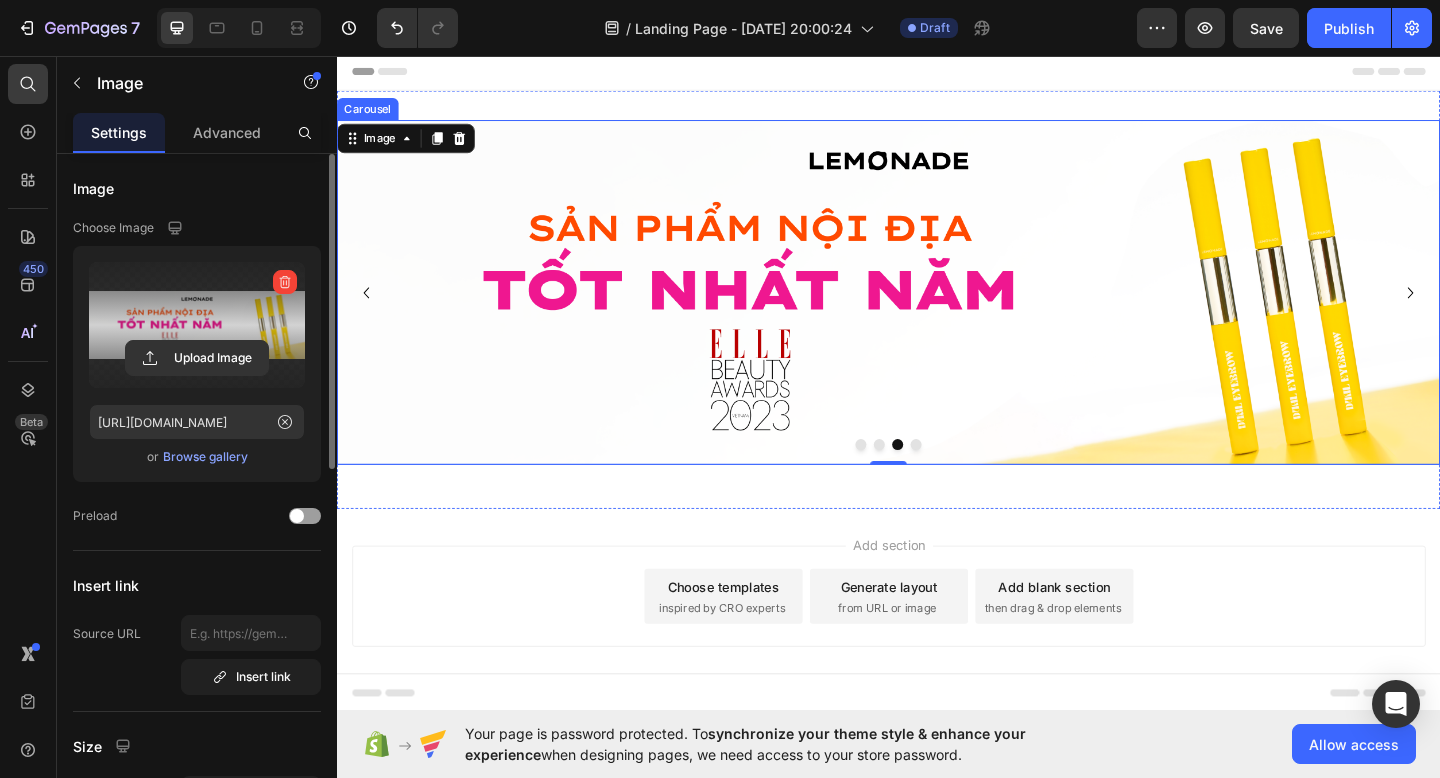 click at bounding box center (967, 479) 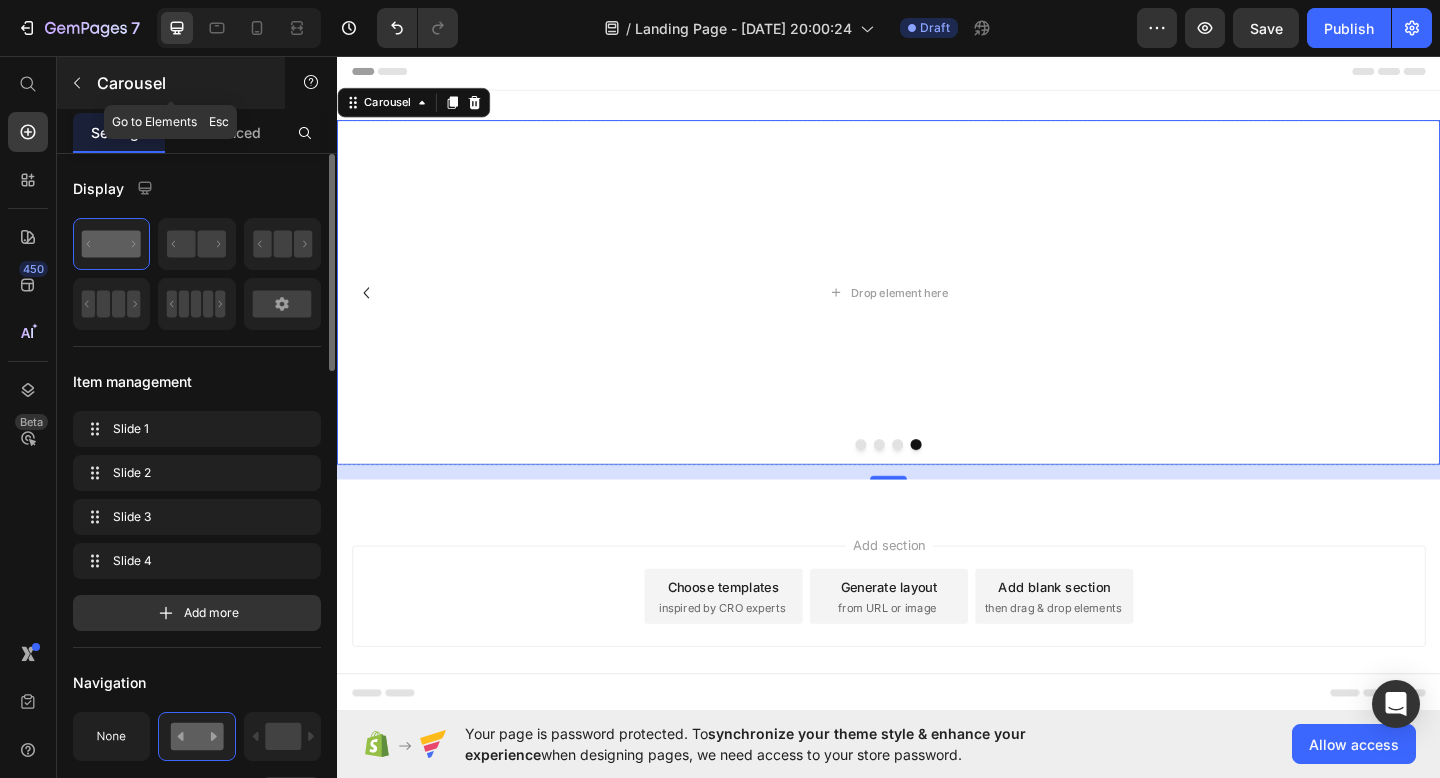 click on "Carousel" at bounding box center [171, 83] 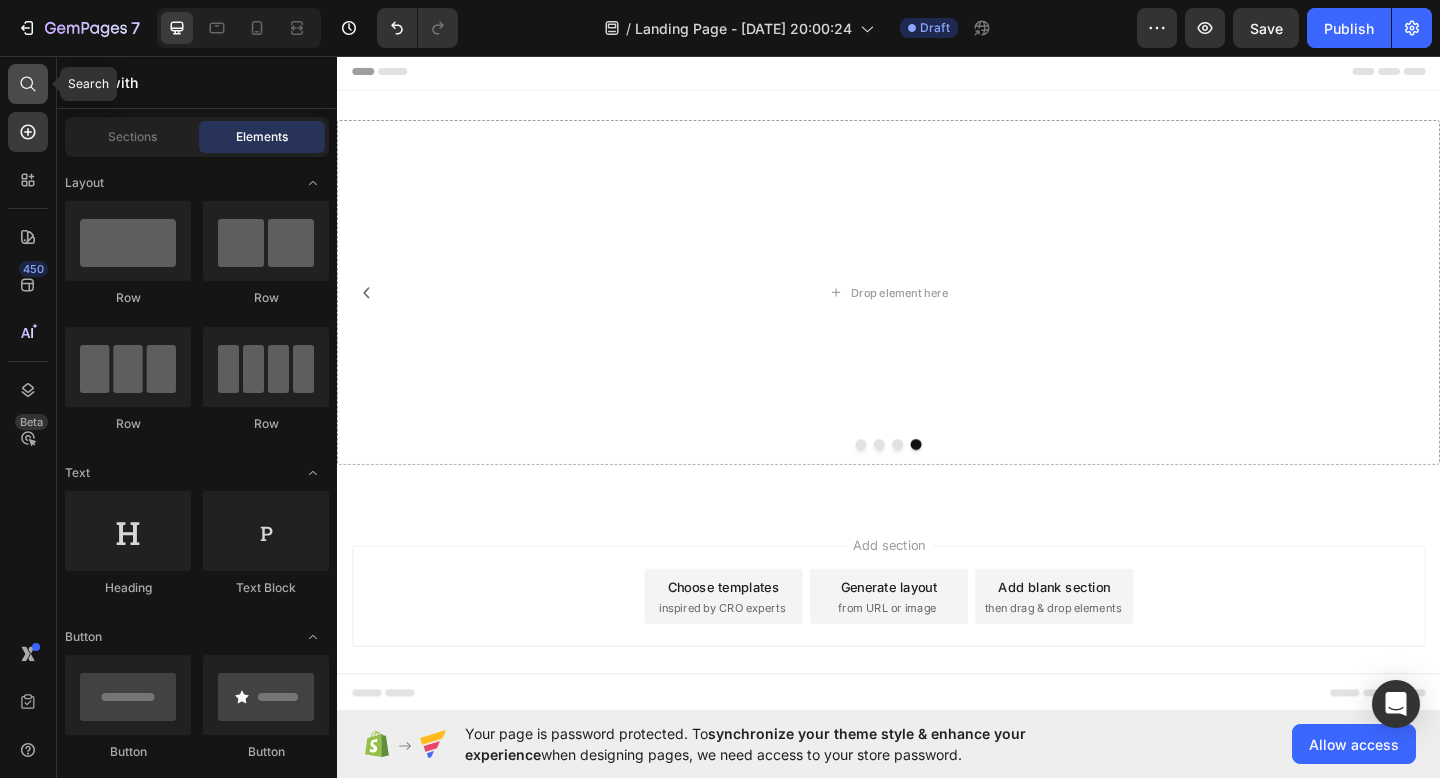 click 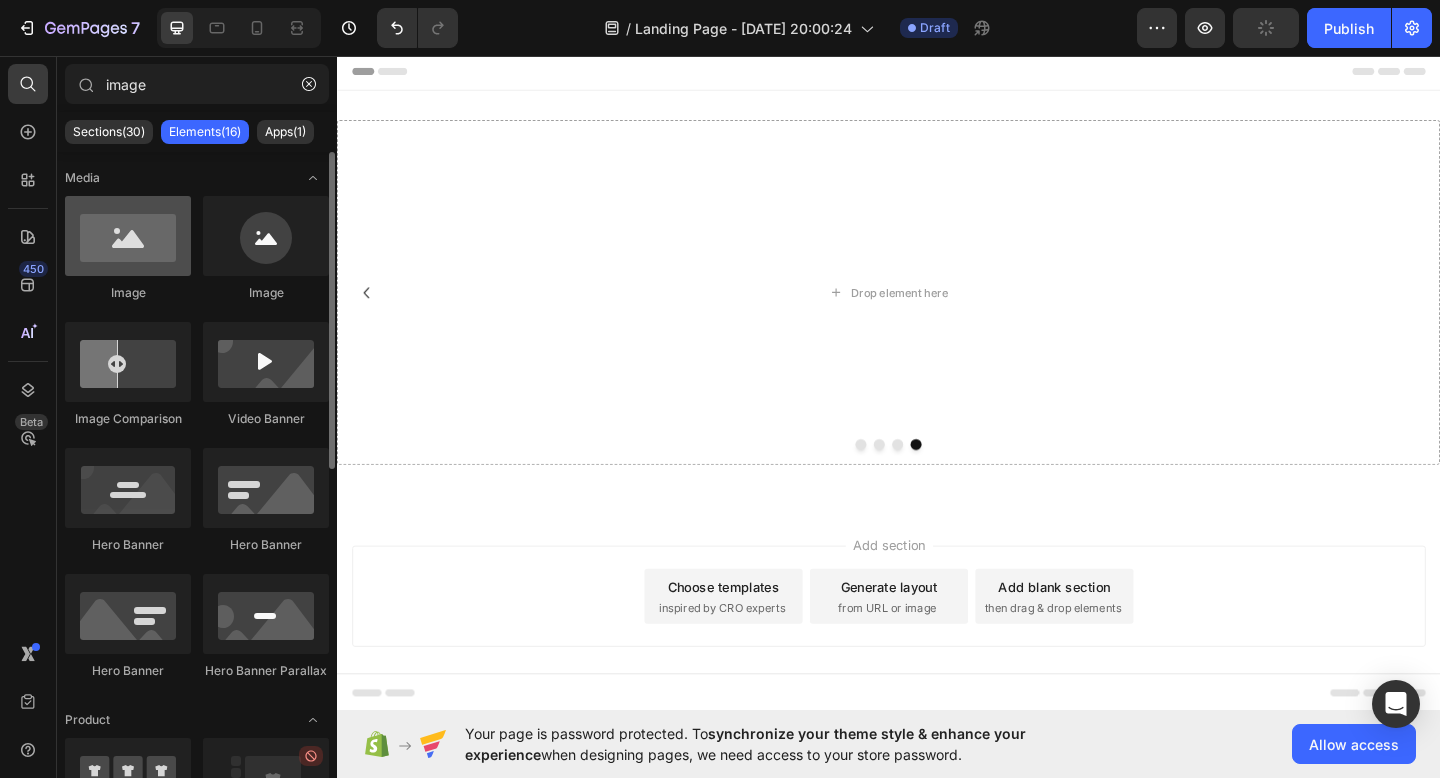 click at bounding box center (128, 236) 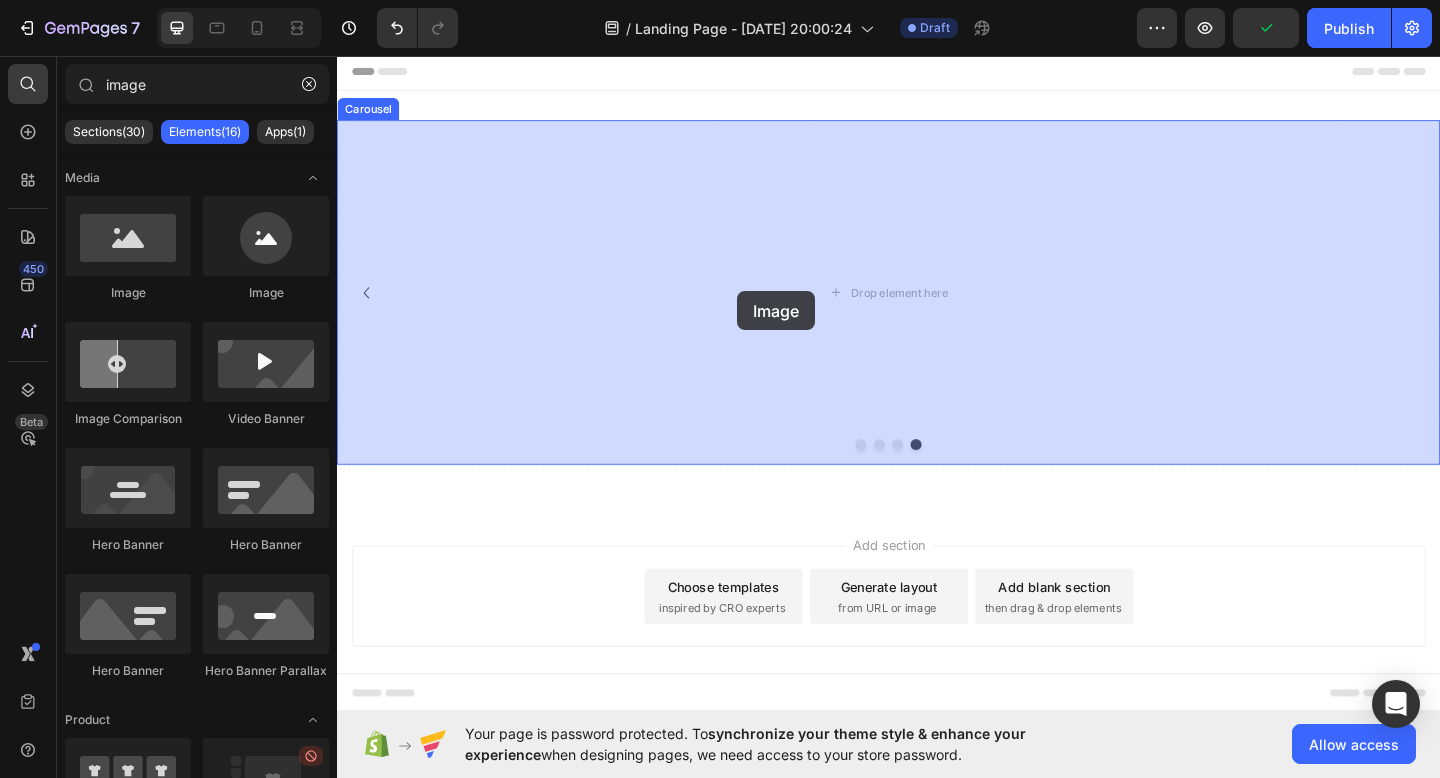 drag, startPoint x: 504, startPoint y: 282, endPoint x: 773, endPoint y: 312, distance: 270.6677 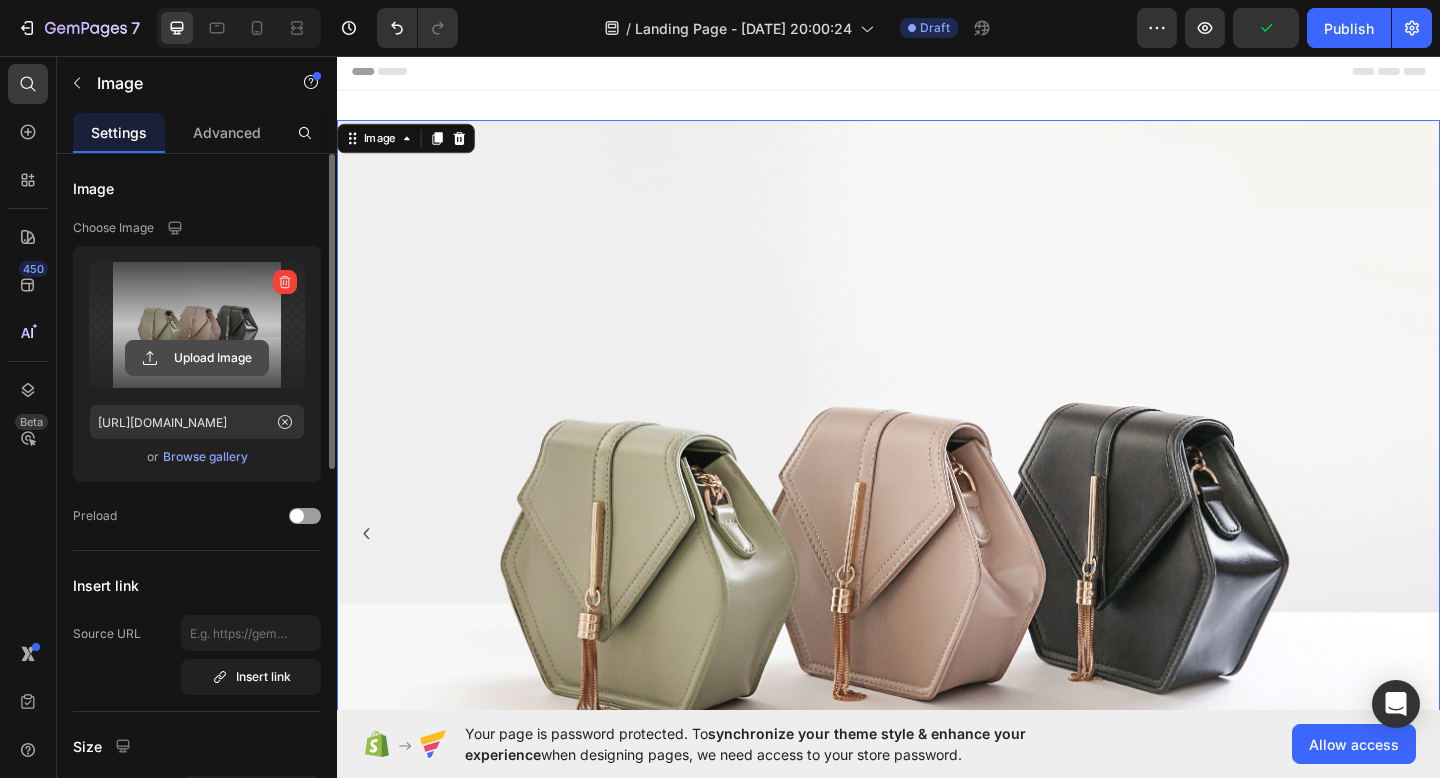 click 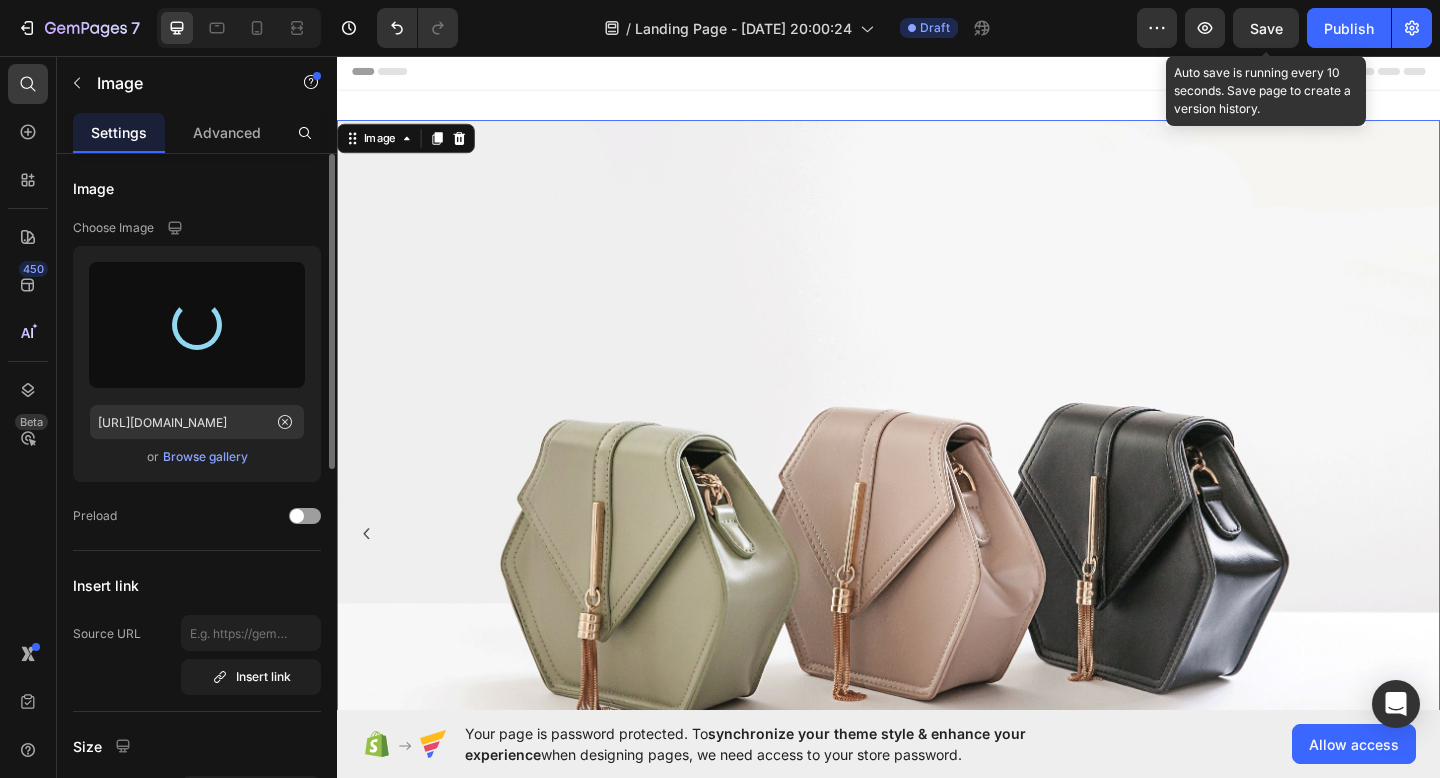 type on "[URL][DOMAIN_NAME]" 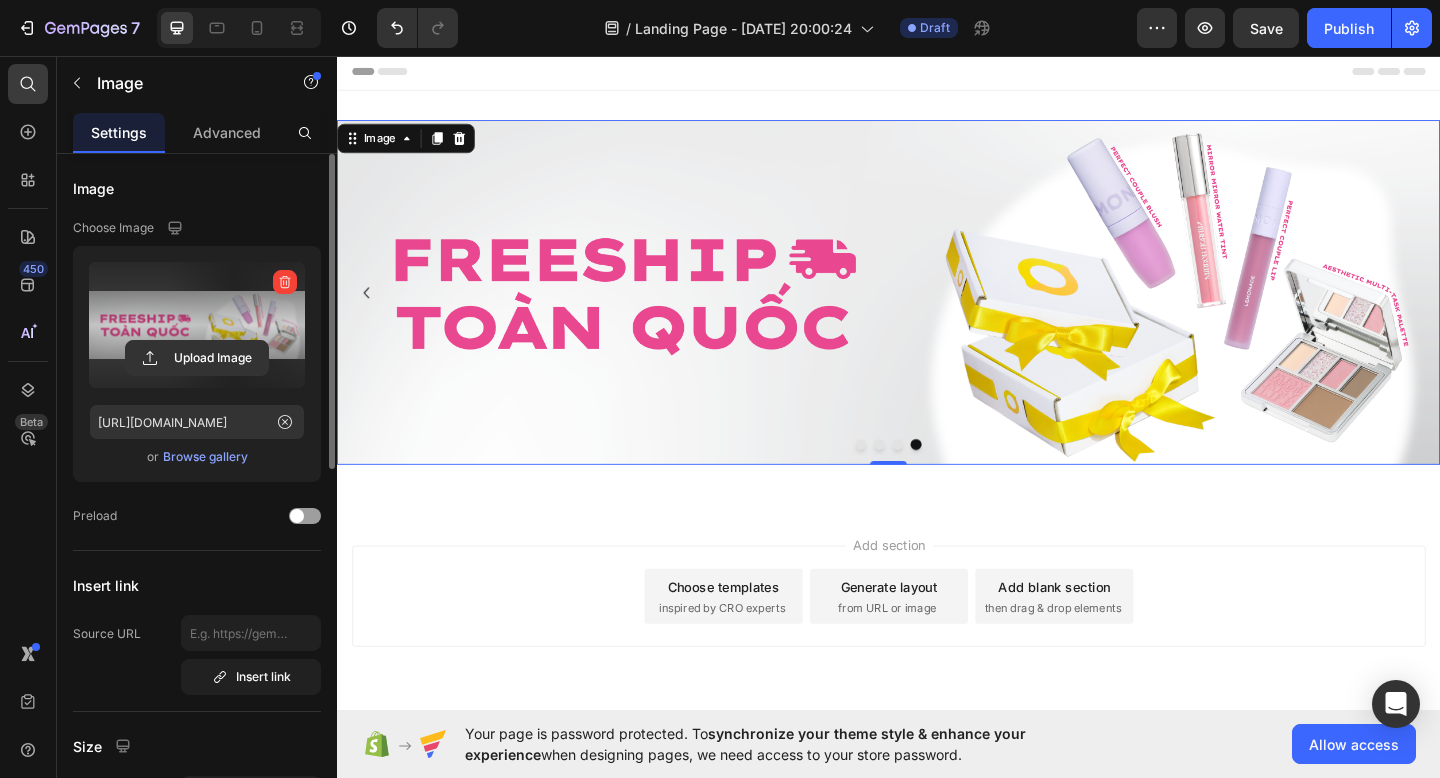 click at bounding box center (937, 313) 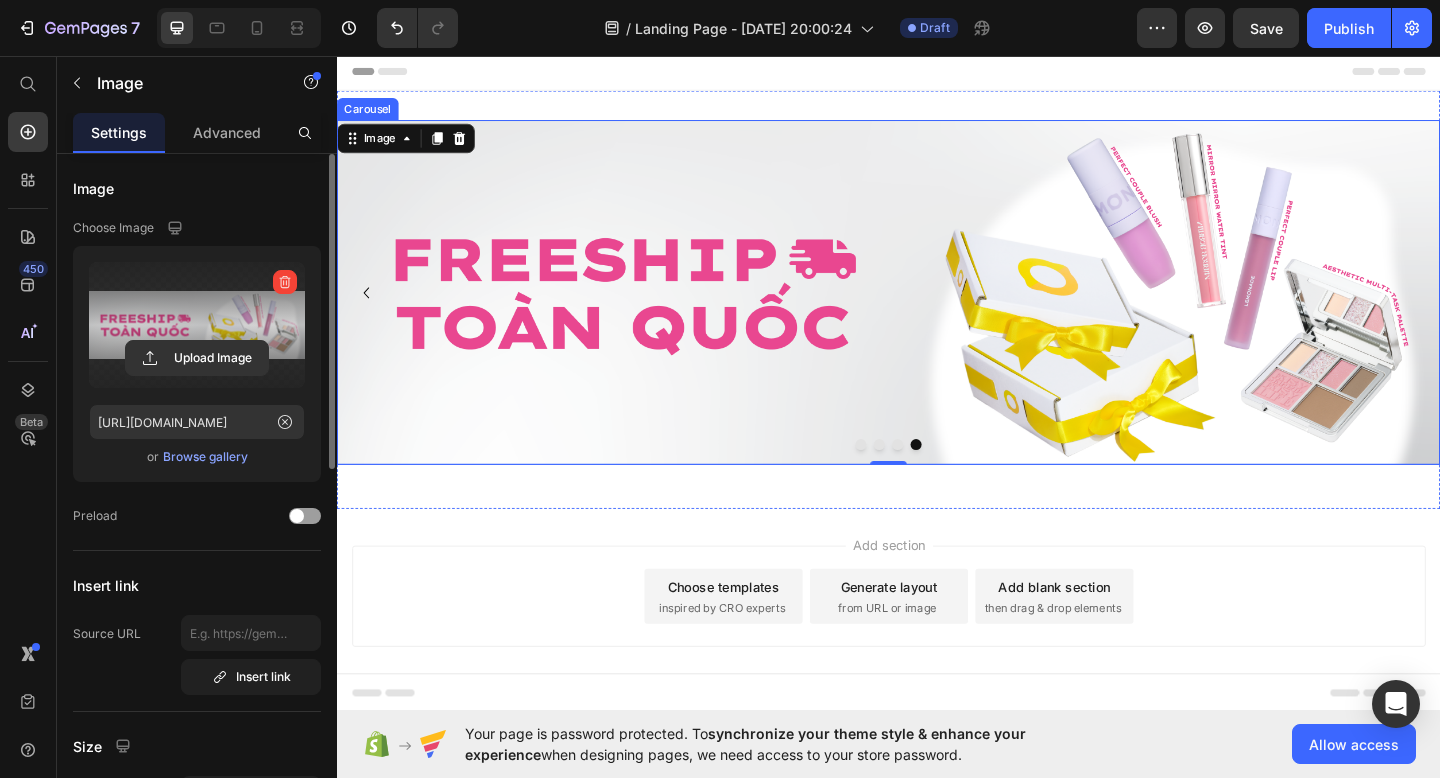 click at bounding box center (947, 479) 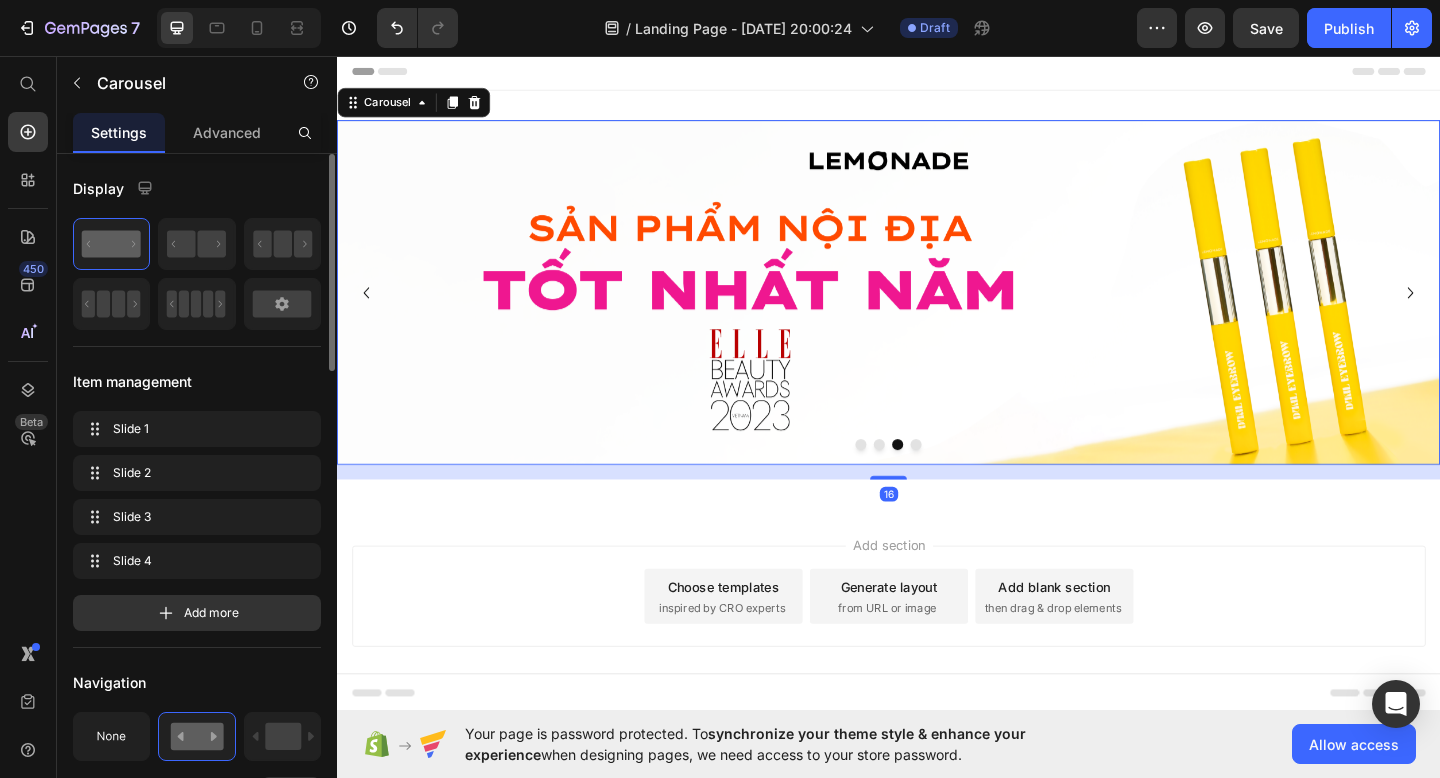 click at bounding box center (937, 479) 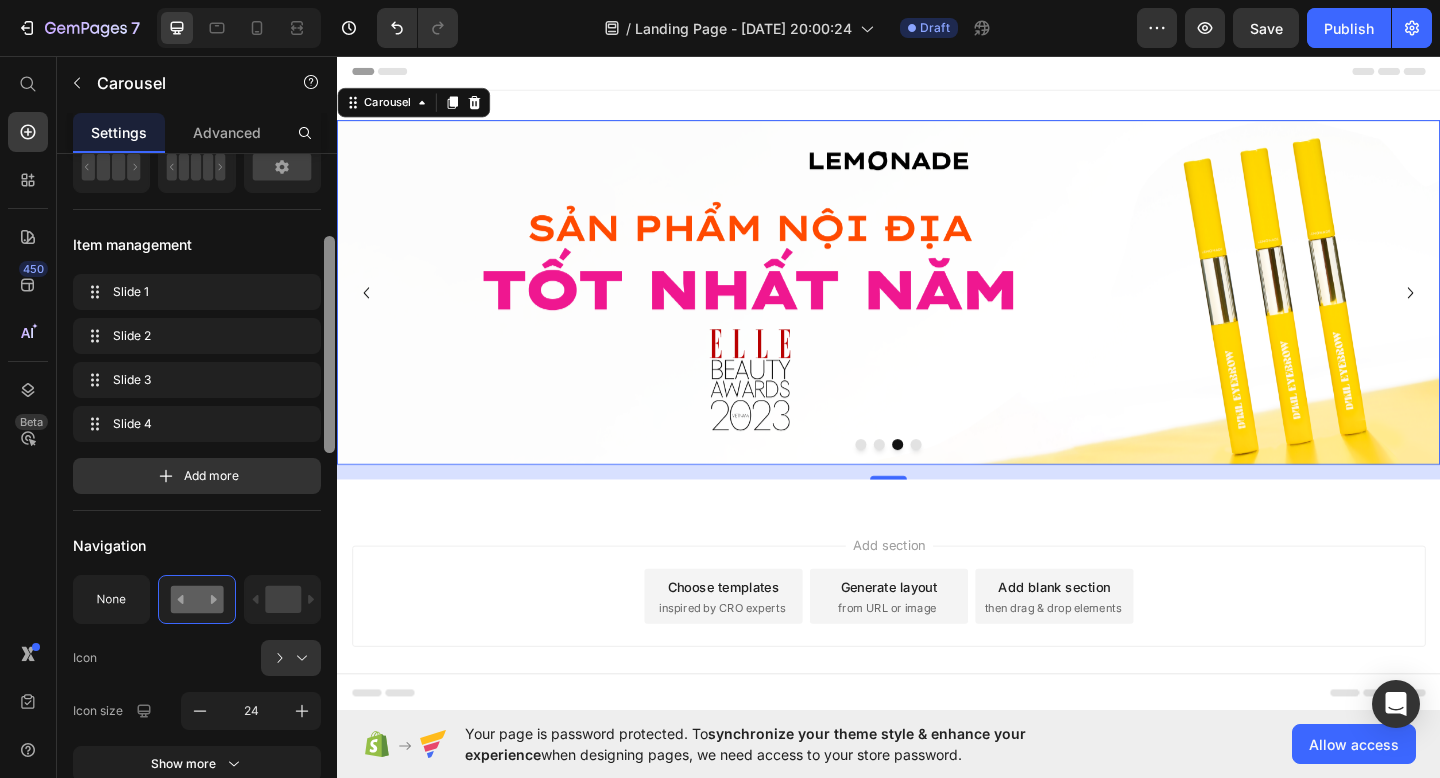 scroll, scrollTop: 165, scrollLeft: 0, axis: vertical 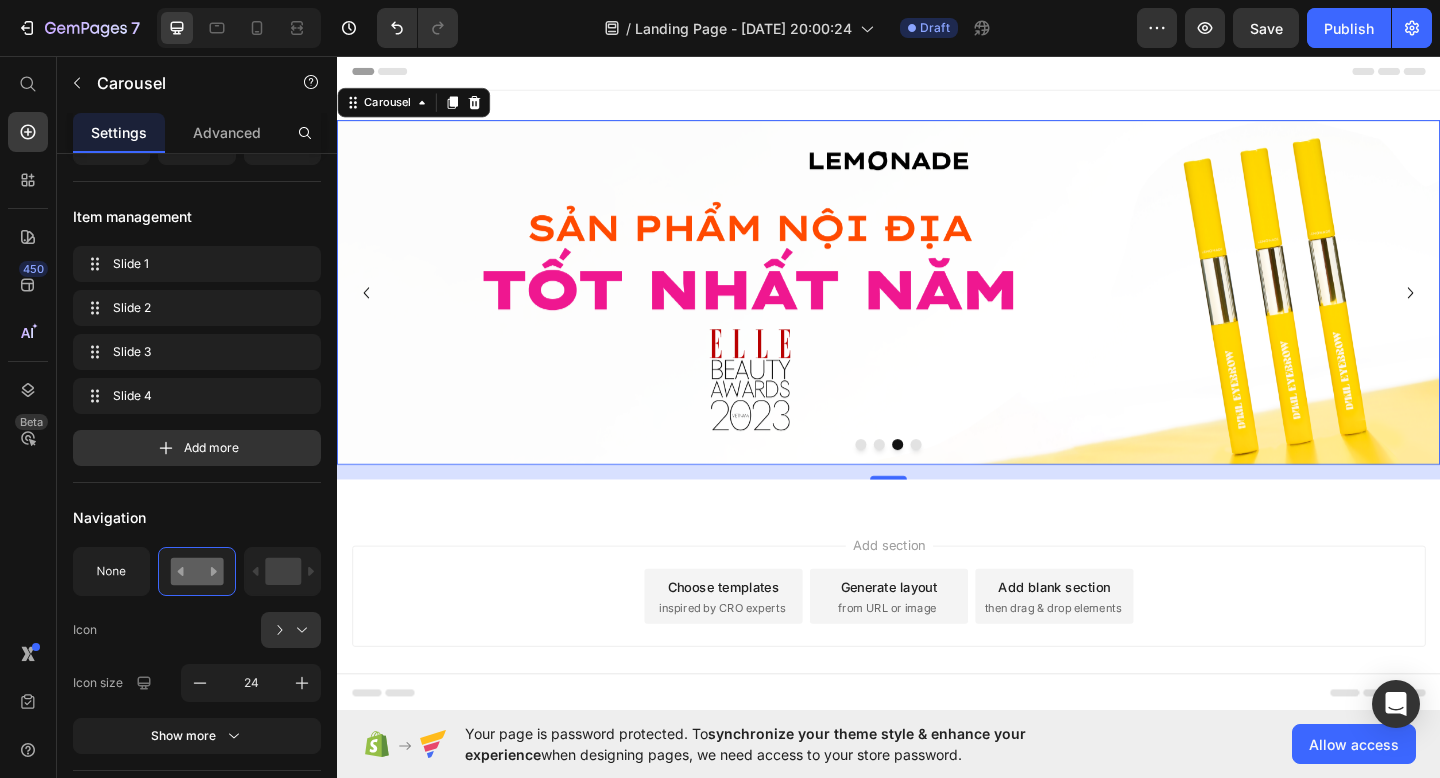 click at bounding box center (907, 479) 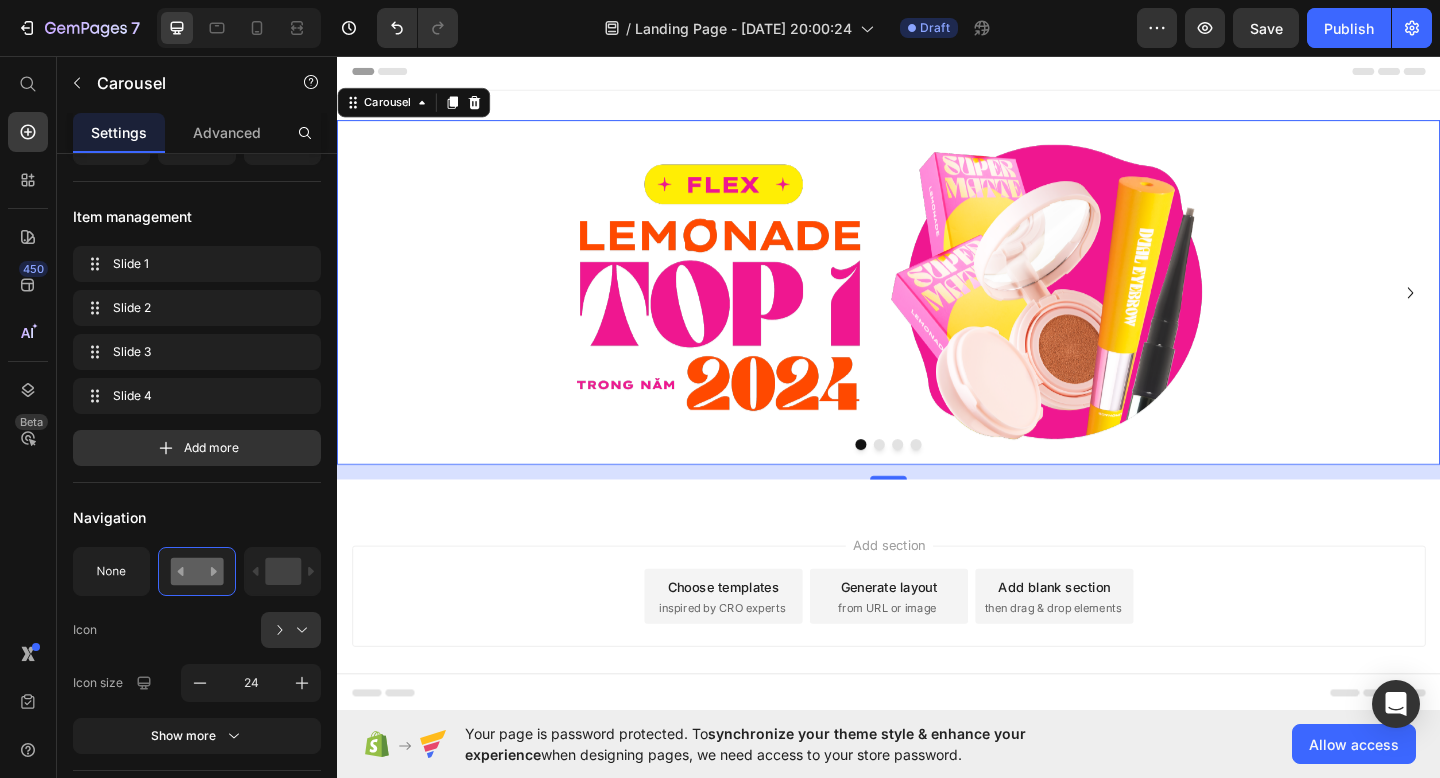 click at bounding box center [947, 479] 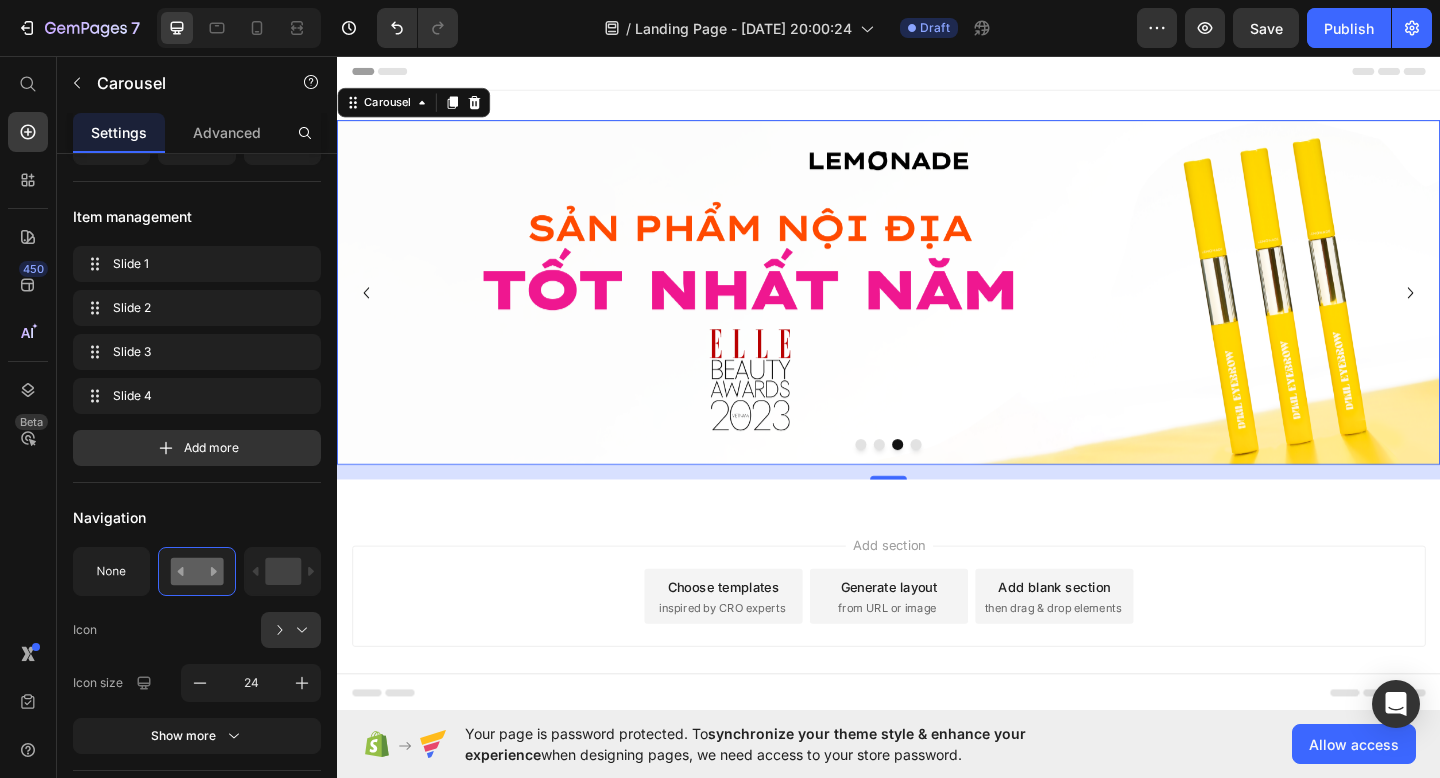 click at bounding box center [927, 479] 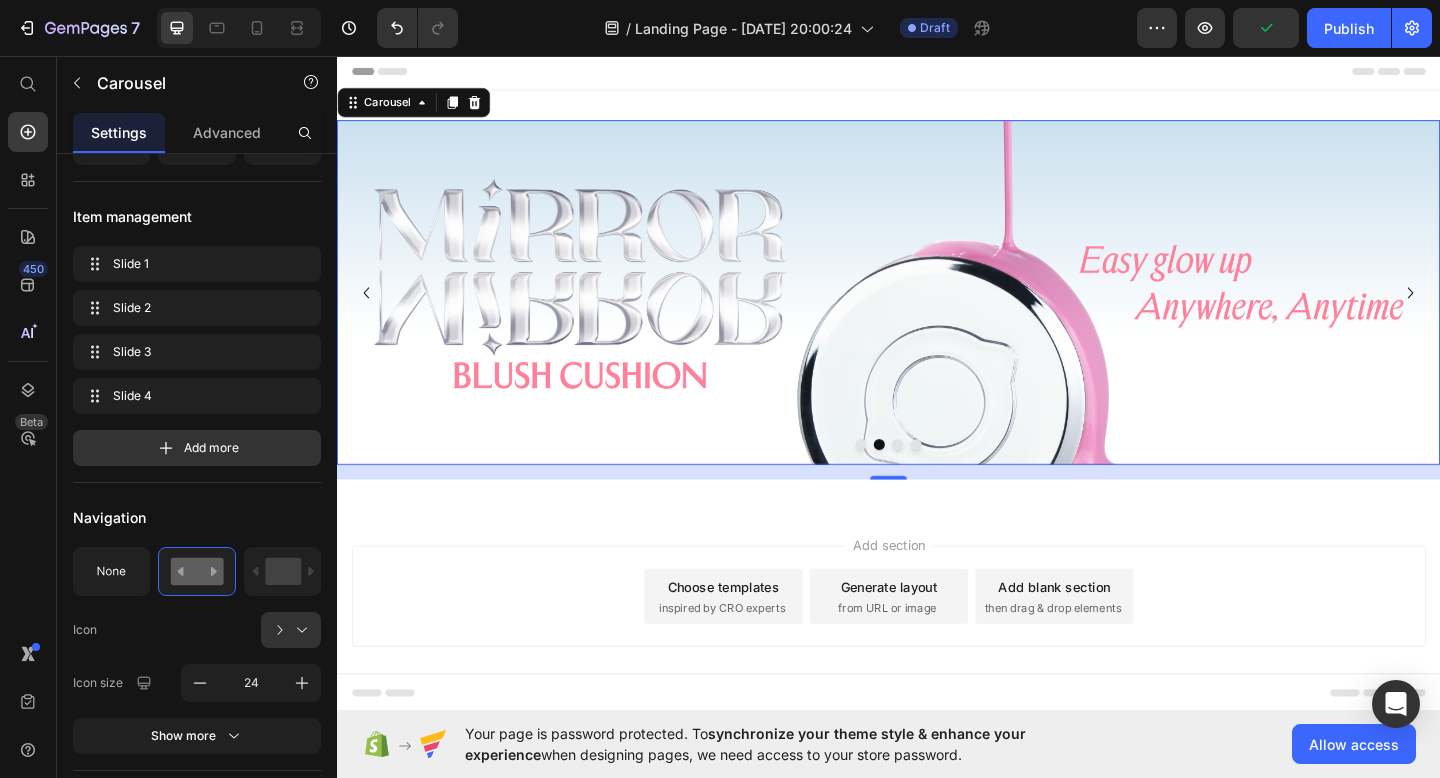 click at bounding box center (937, 479) 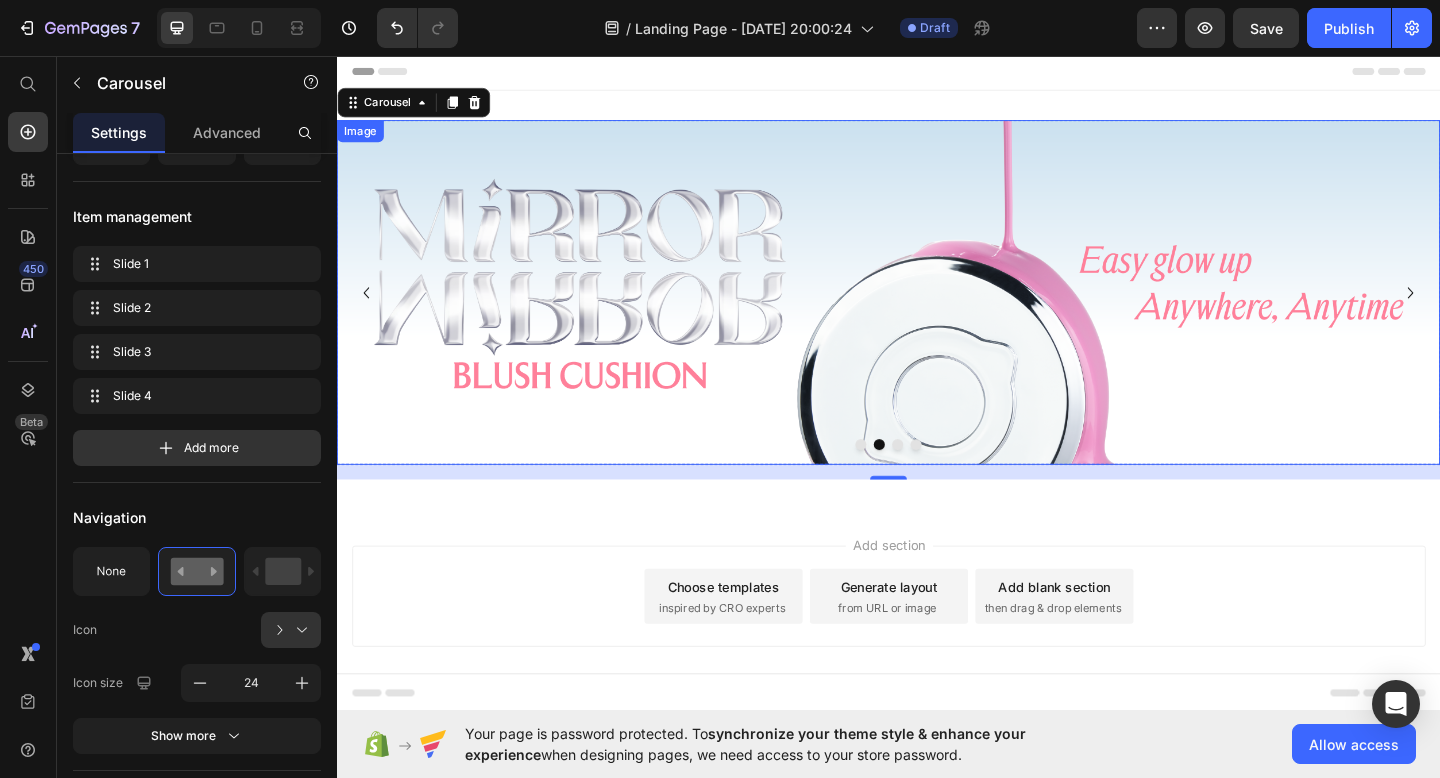 scroll, scrollTop: 25, scrollLeft: 0, axis: vertical 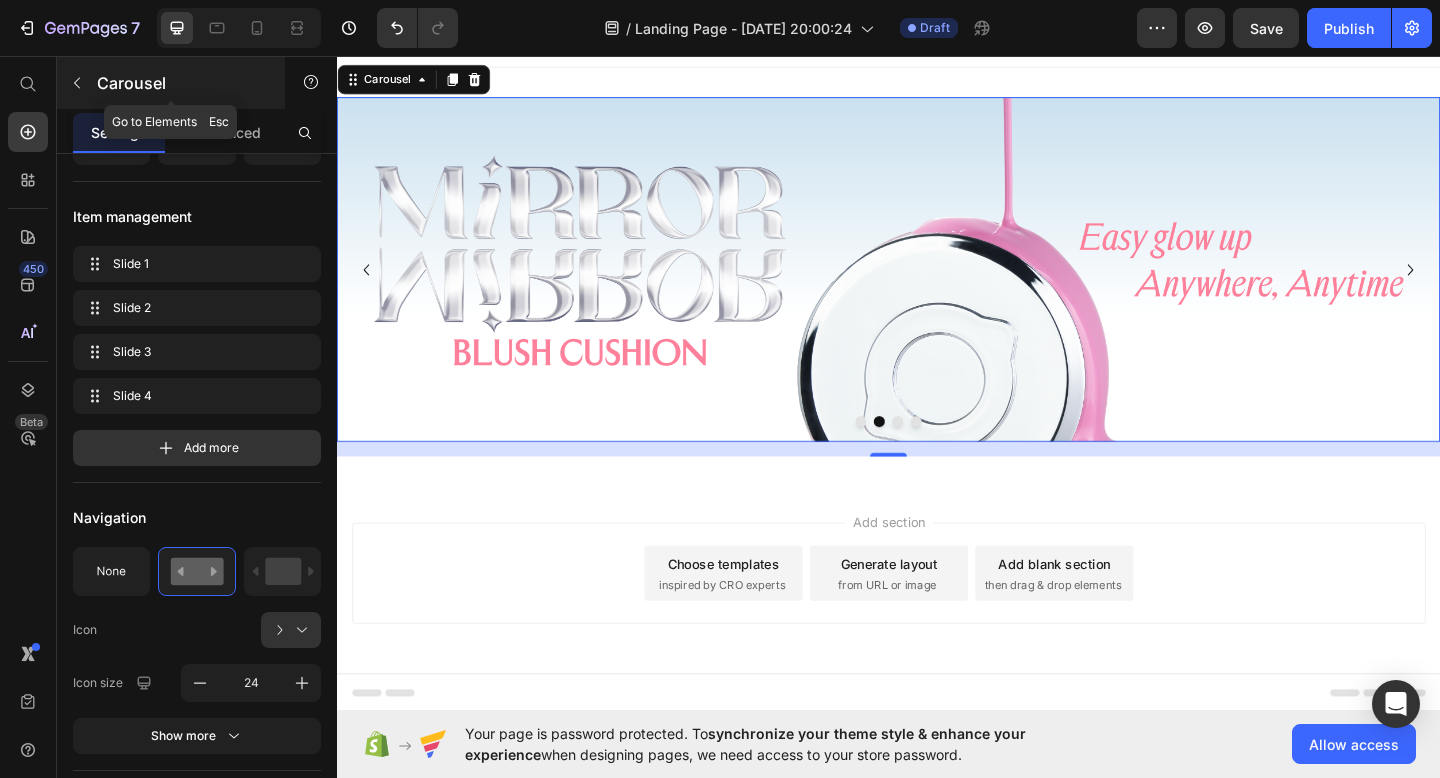 click 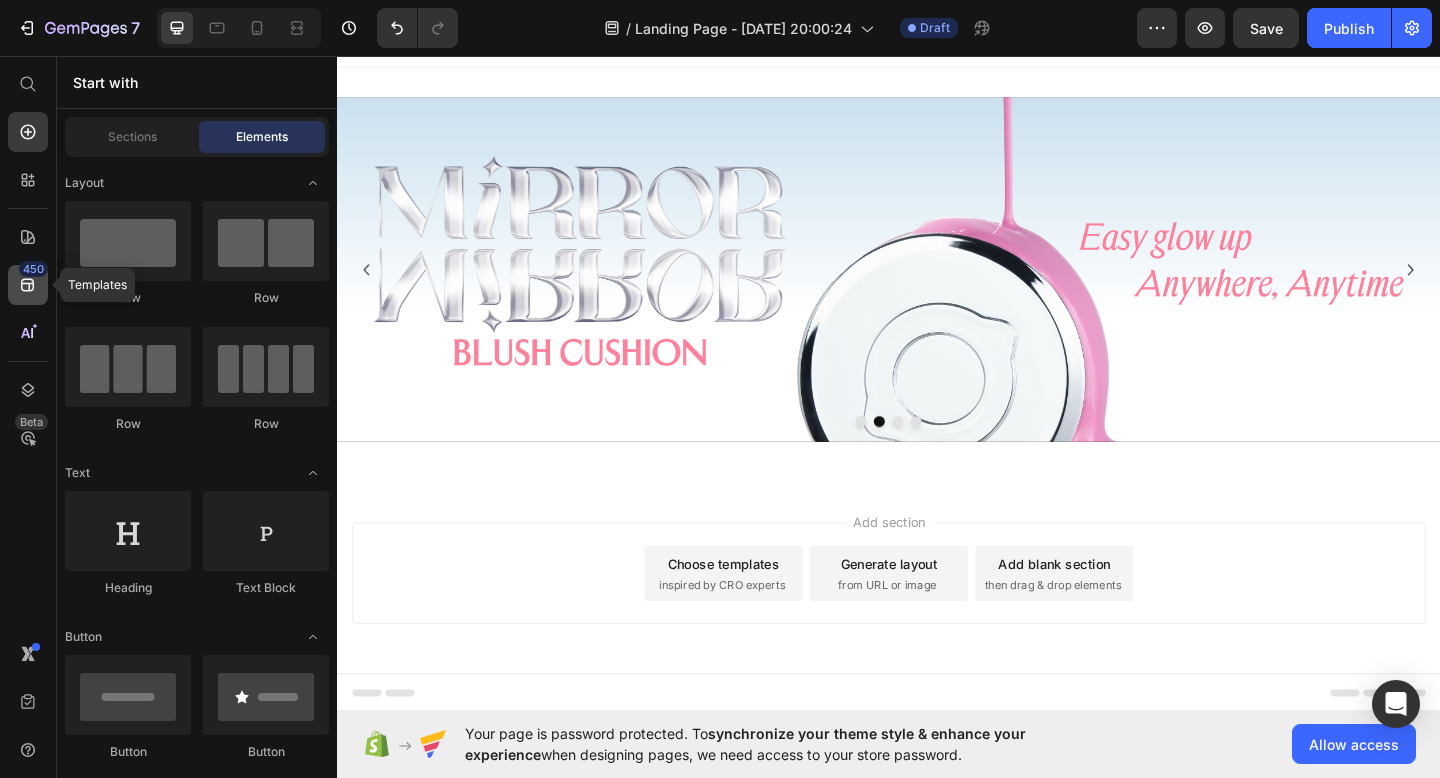 click 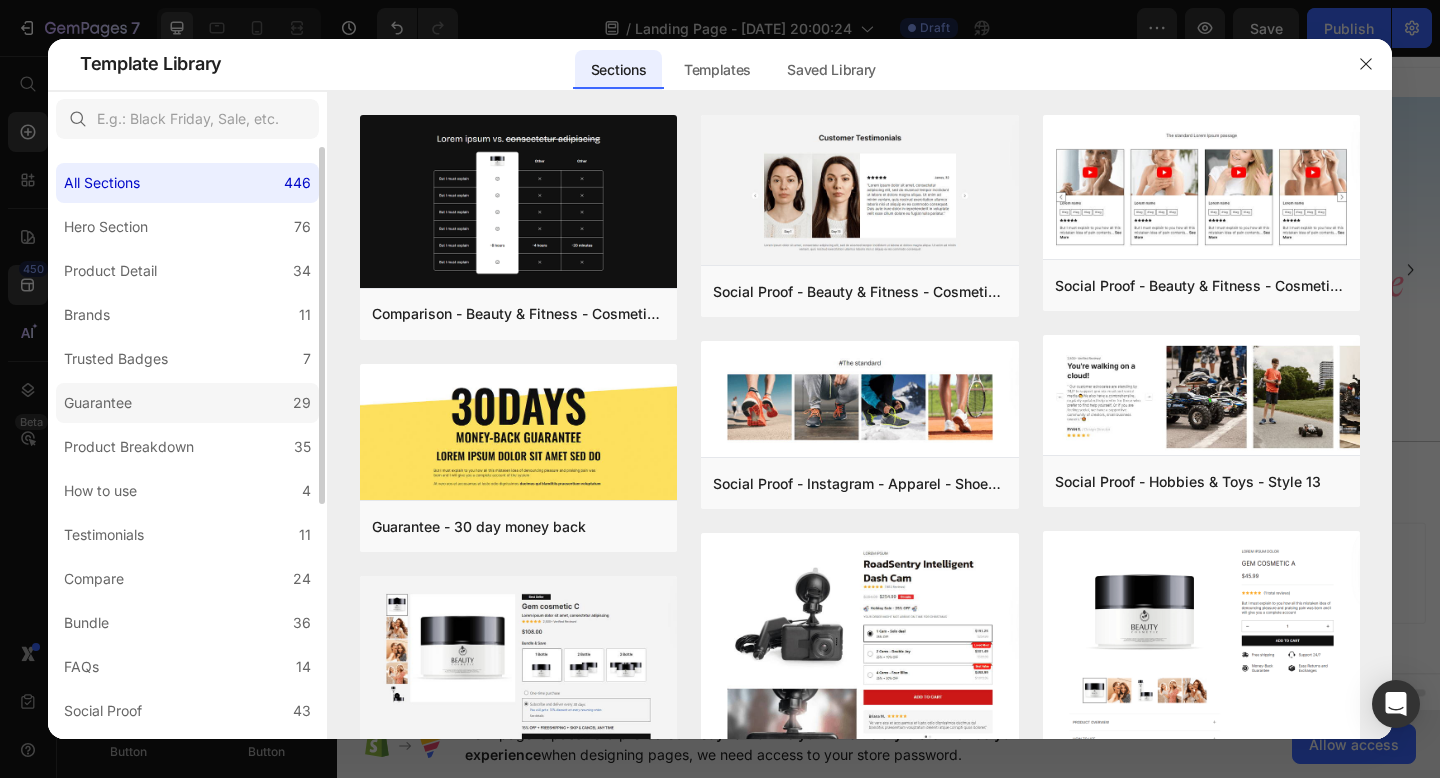 click on "Guarantee 29" 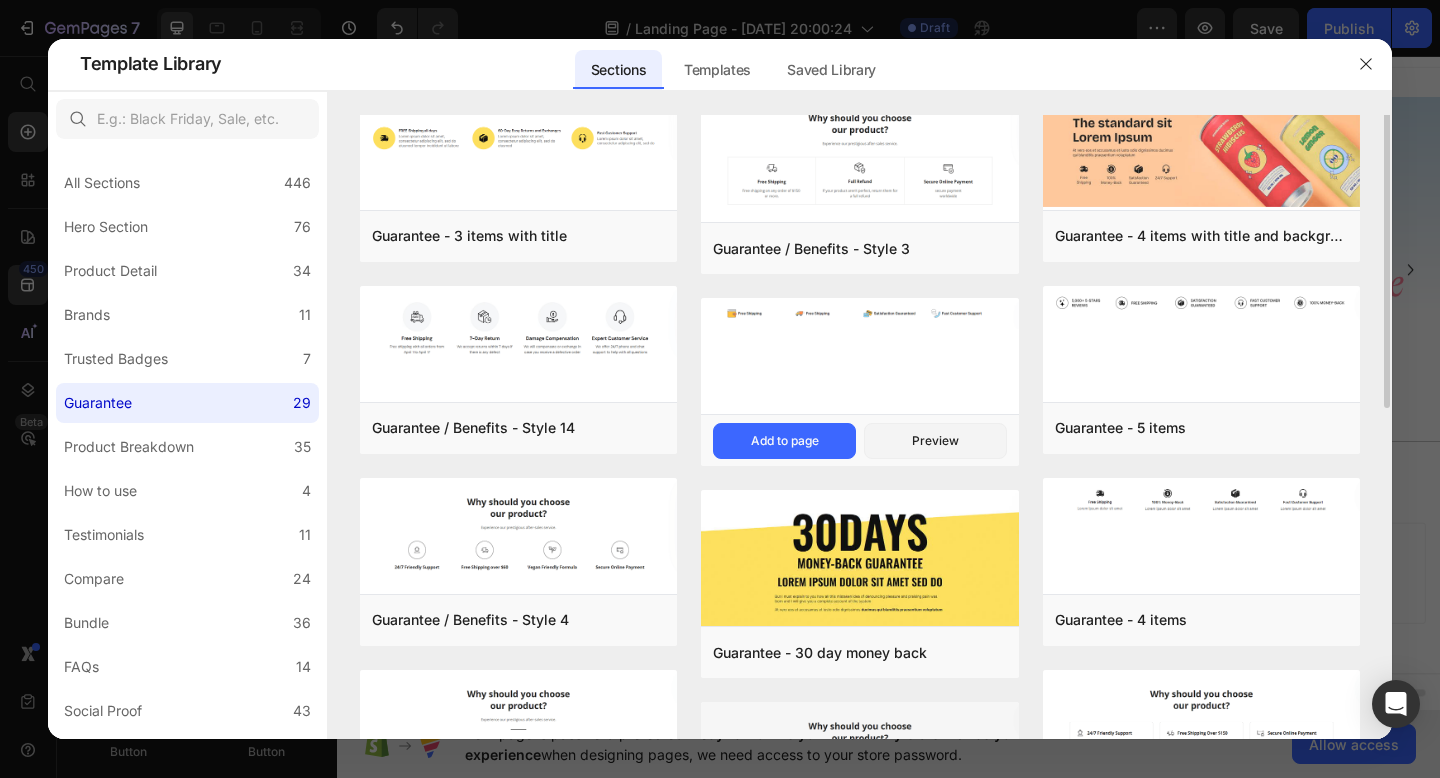 scroll, scrollTop: 0, scrollLeft: 0, axis: both 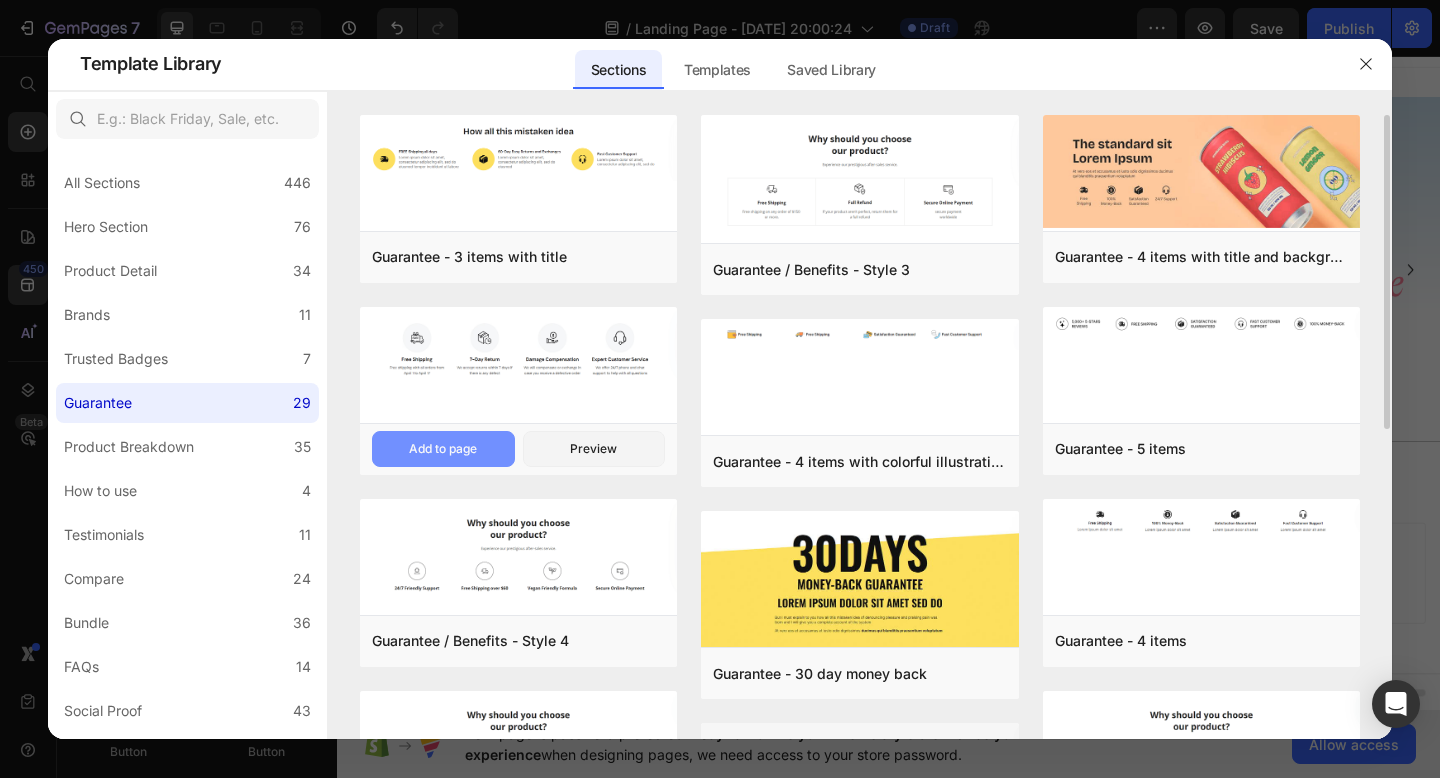 click on "Add to page" at bounding box center (443, 449) 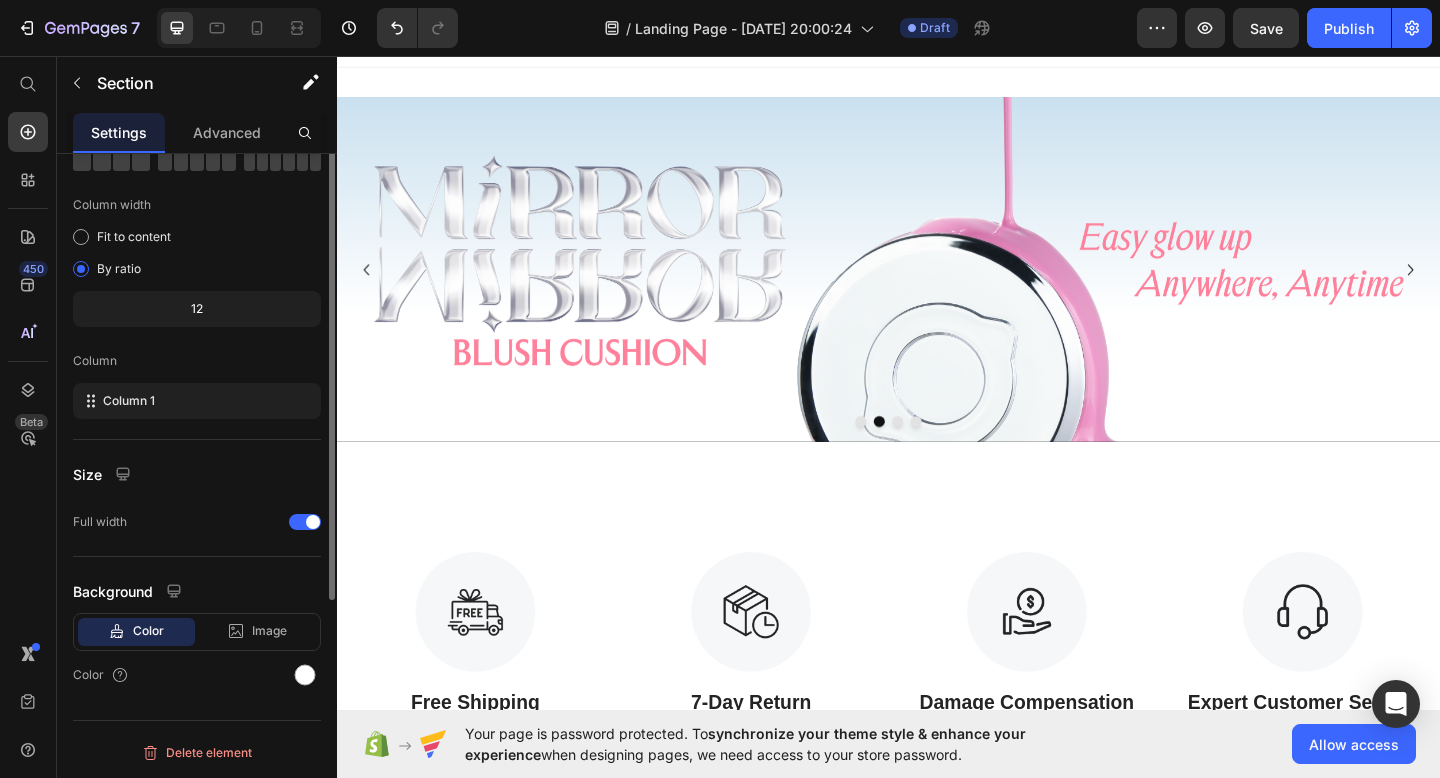 scroll, scrollTop: 0, scrollLeft: 0, axis: both 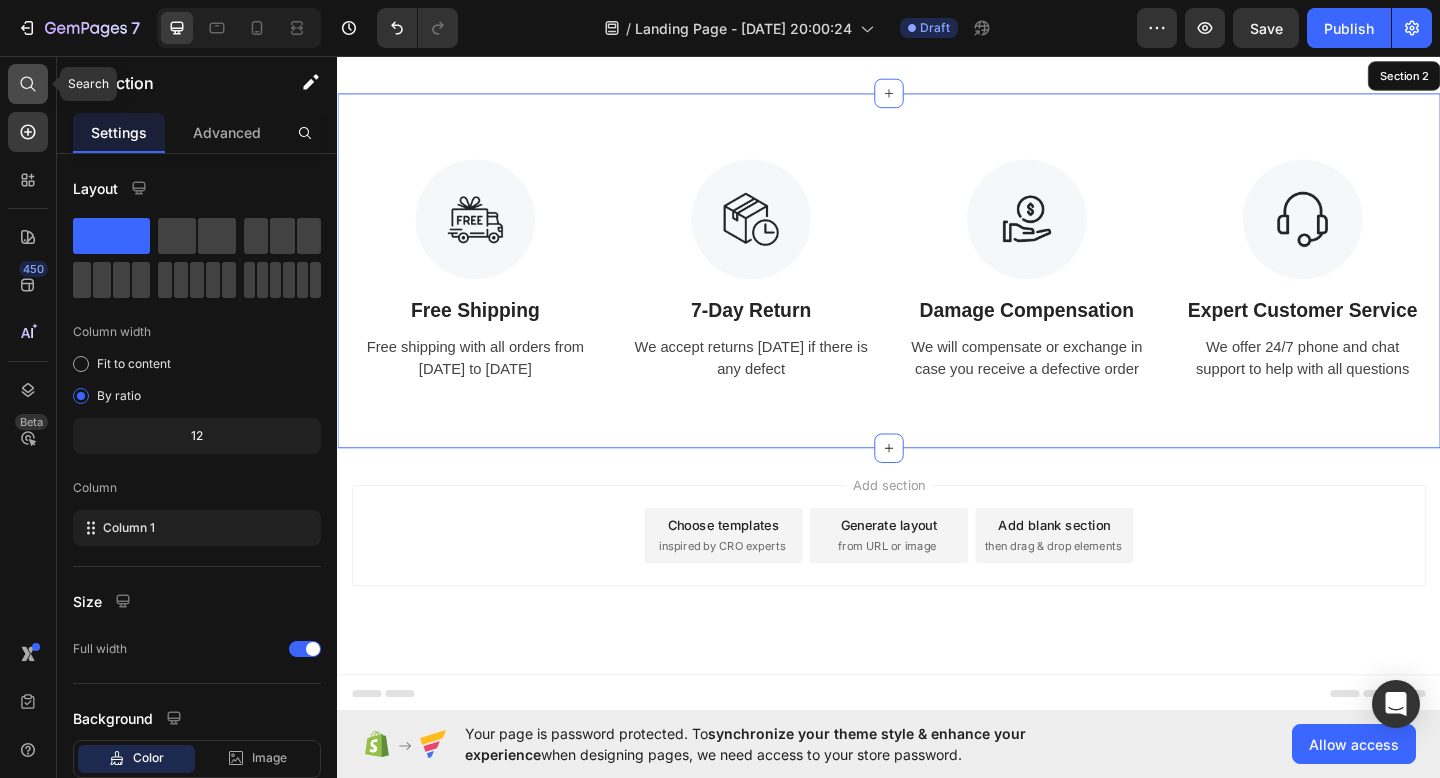 click 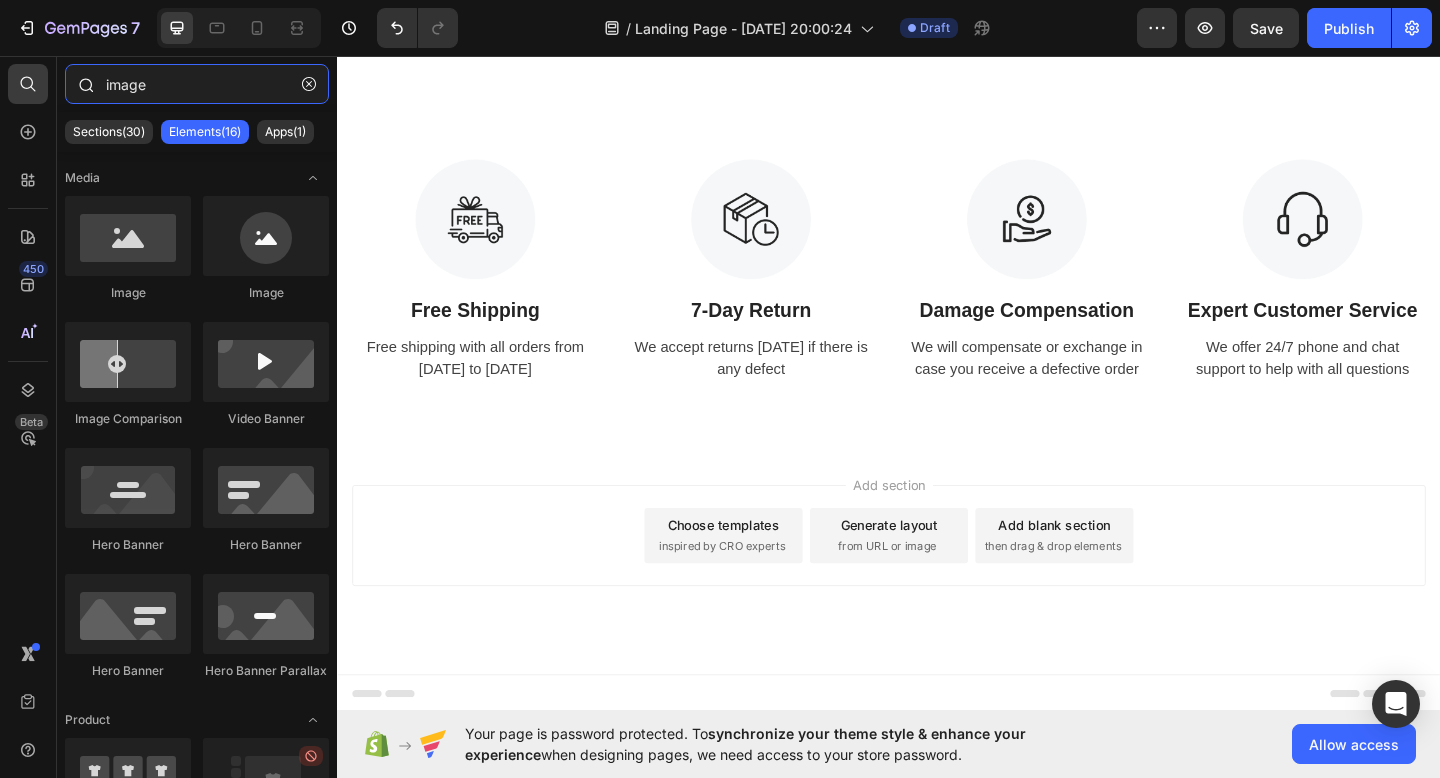 click on "image" at bounding box center [197, 84] 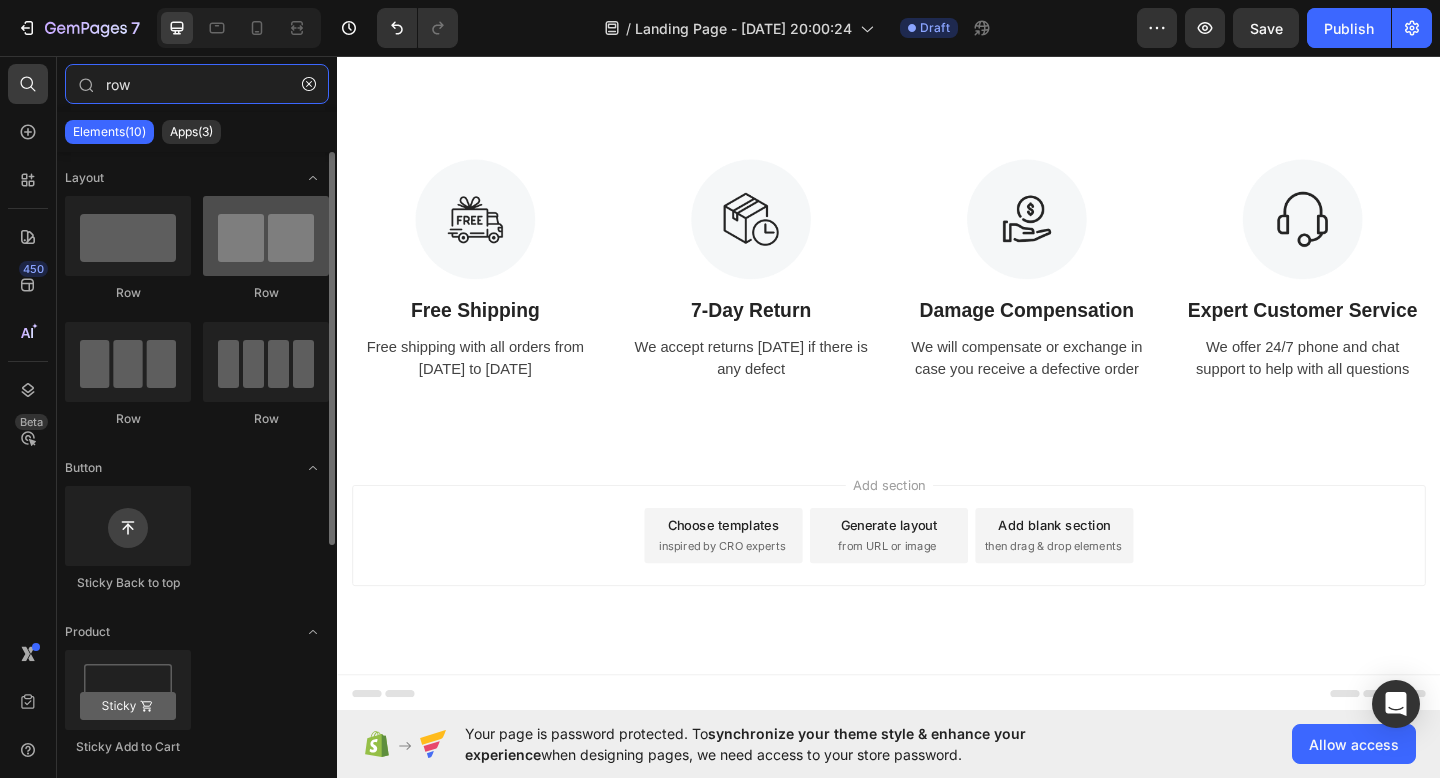 type on "row" 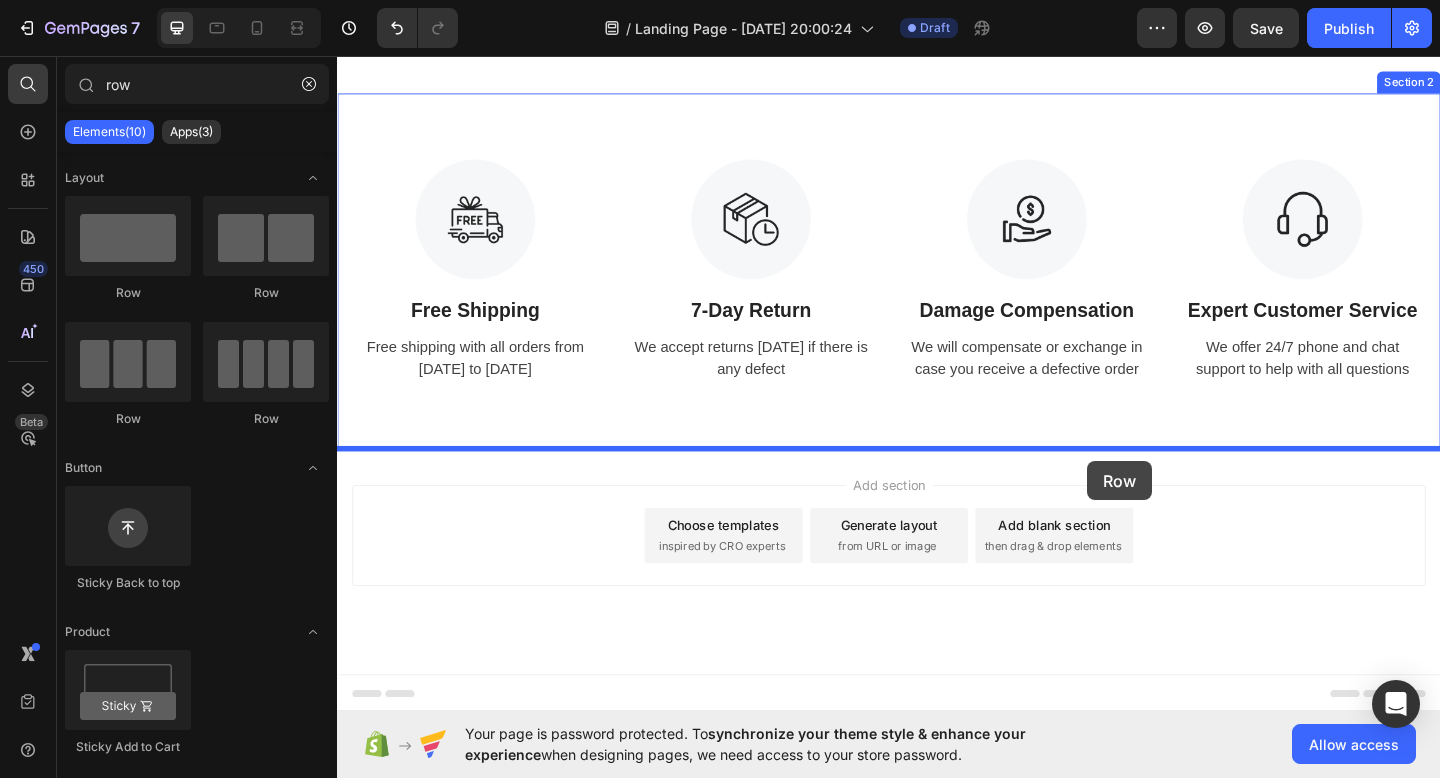 drag, startPoint x: 615, startPoint y: 315, endPoint x: 1153, endPoint y: 503, distance: 569.90173 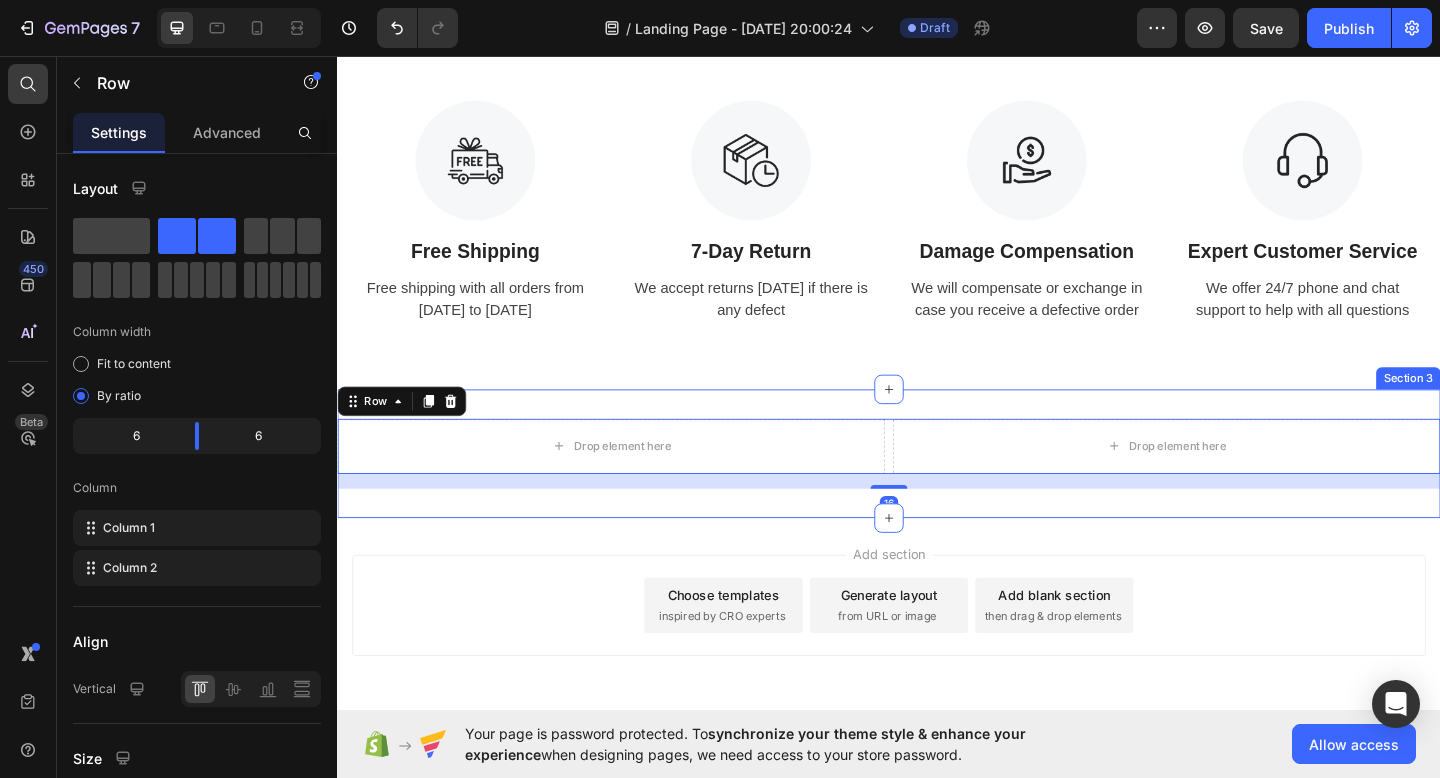scroll, scrollTop: 563, scrollLeft: 0, axis: vertical 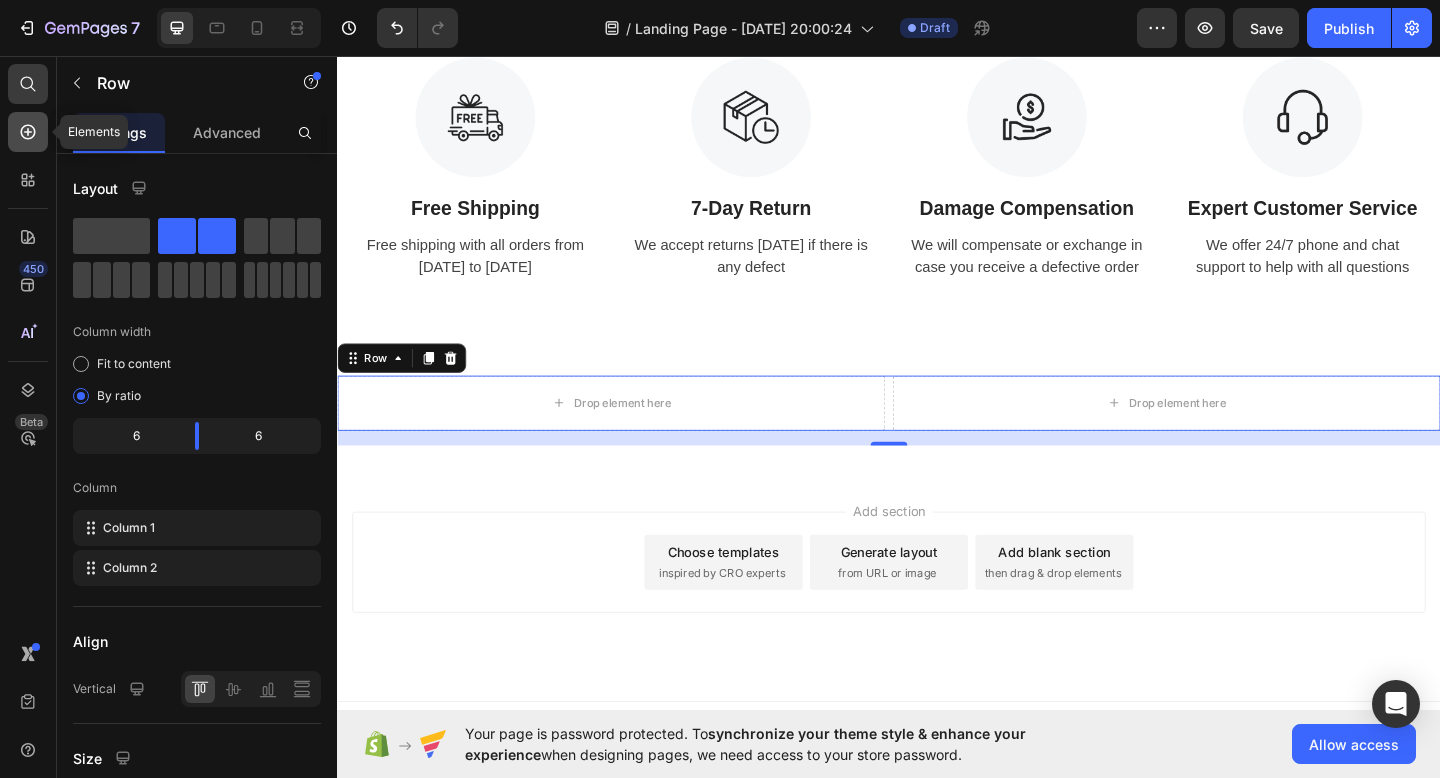 click 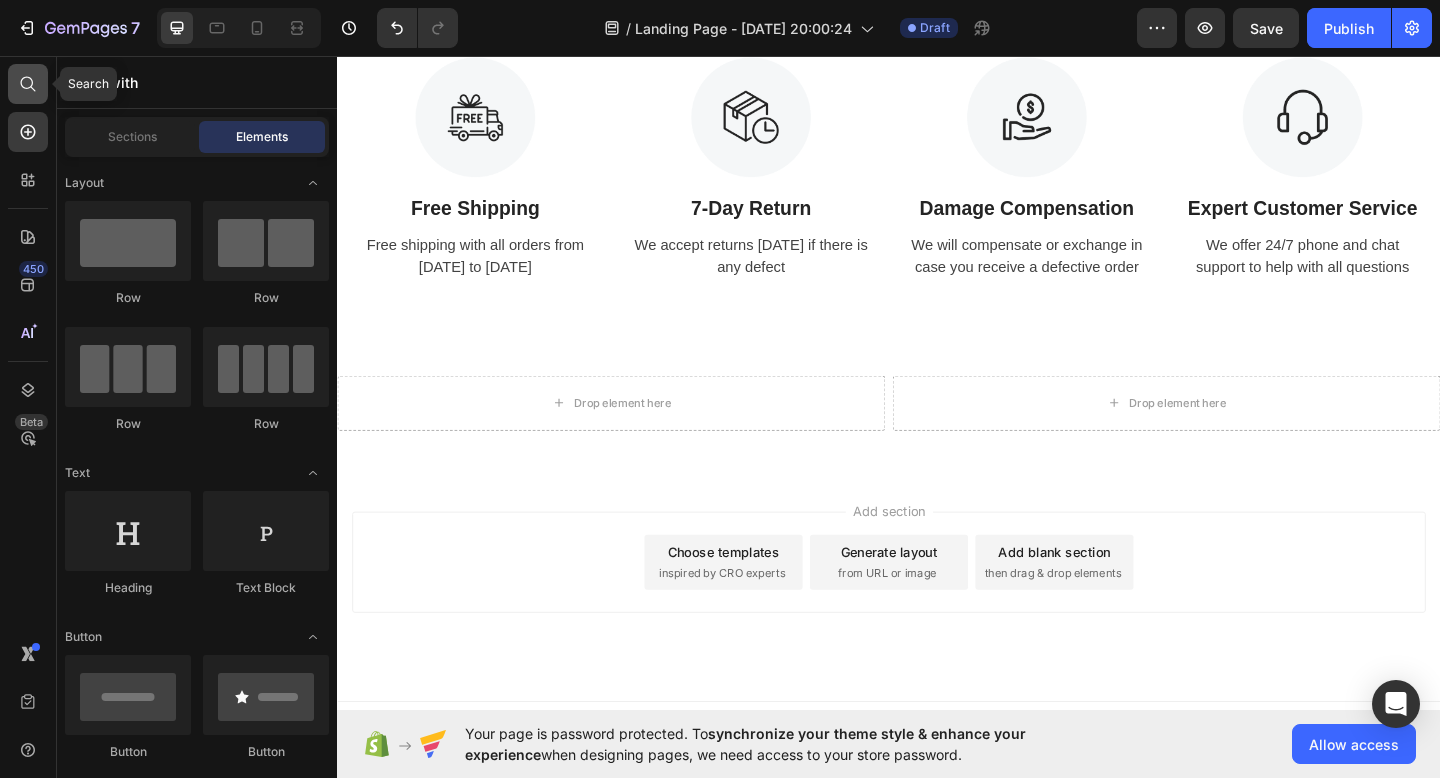 click 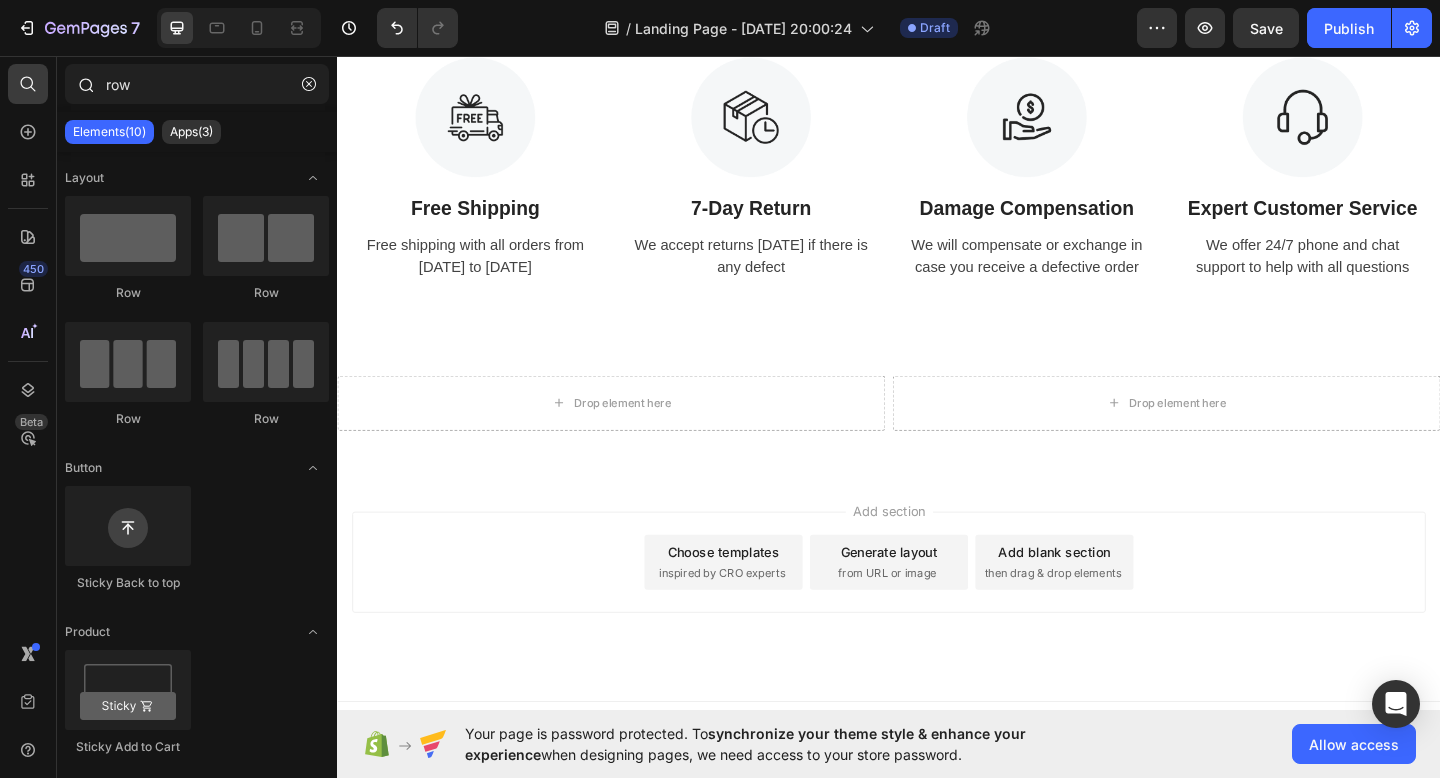 click at bounding box center [85, 84] 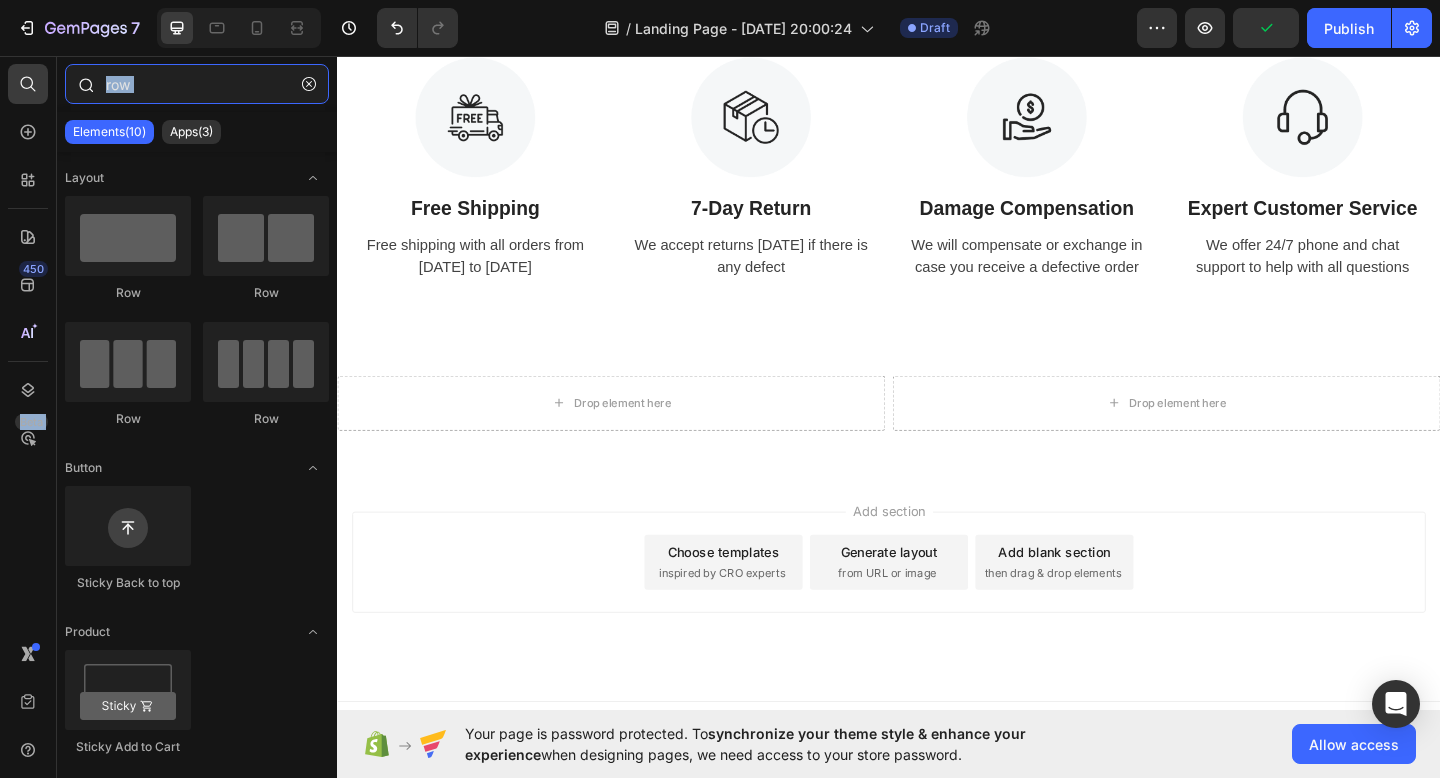 click on "row" at bounding box center (197, 84) 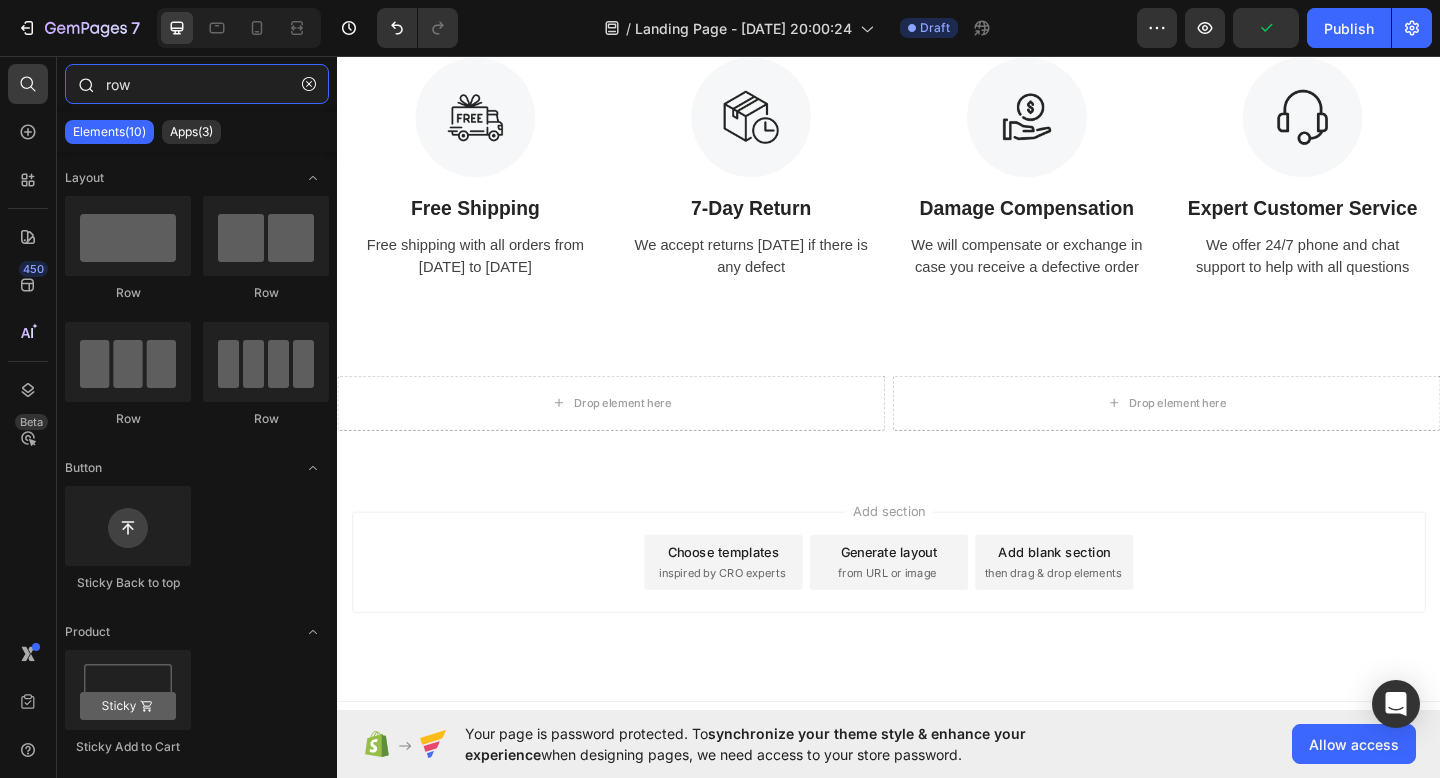 click on "row" at bounding box center [197, 84] 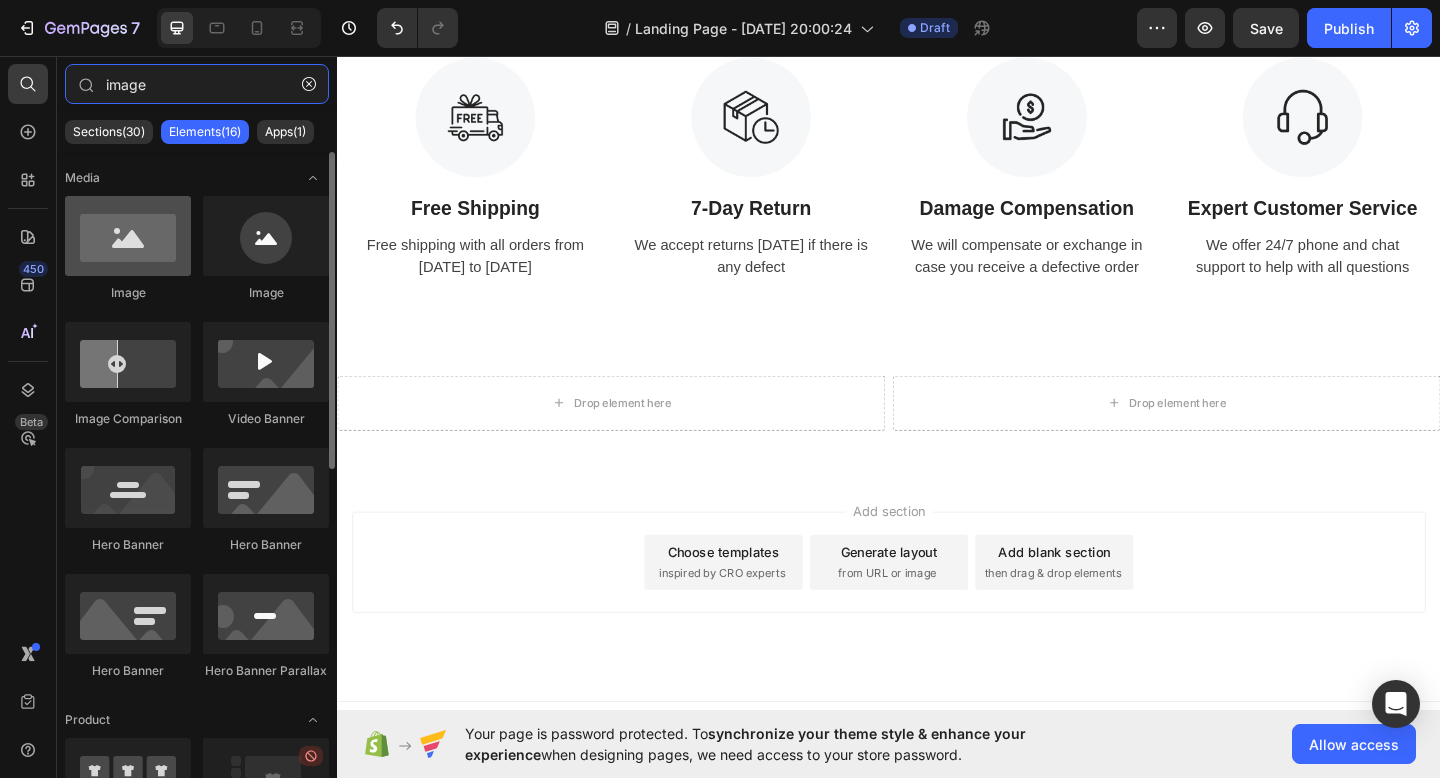 type on "image" 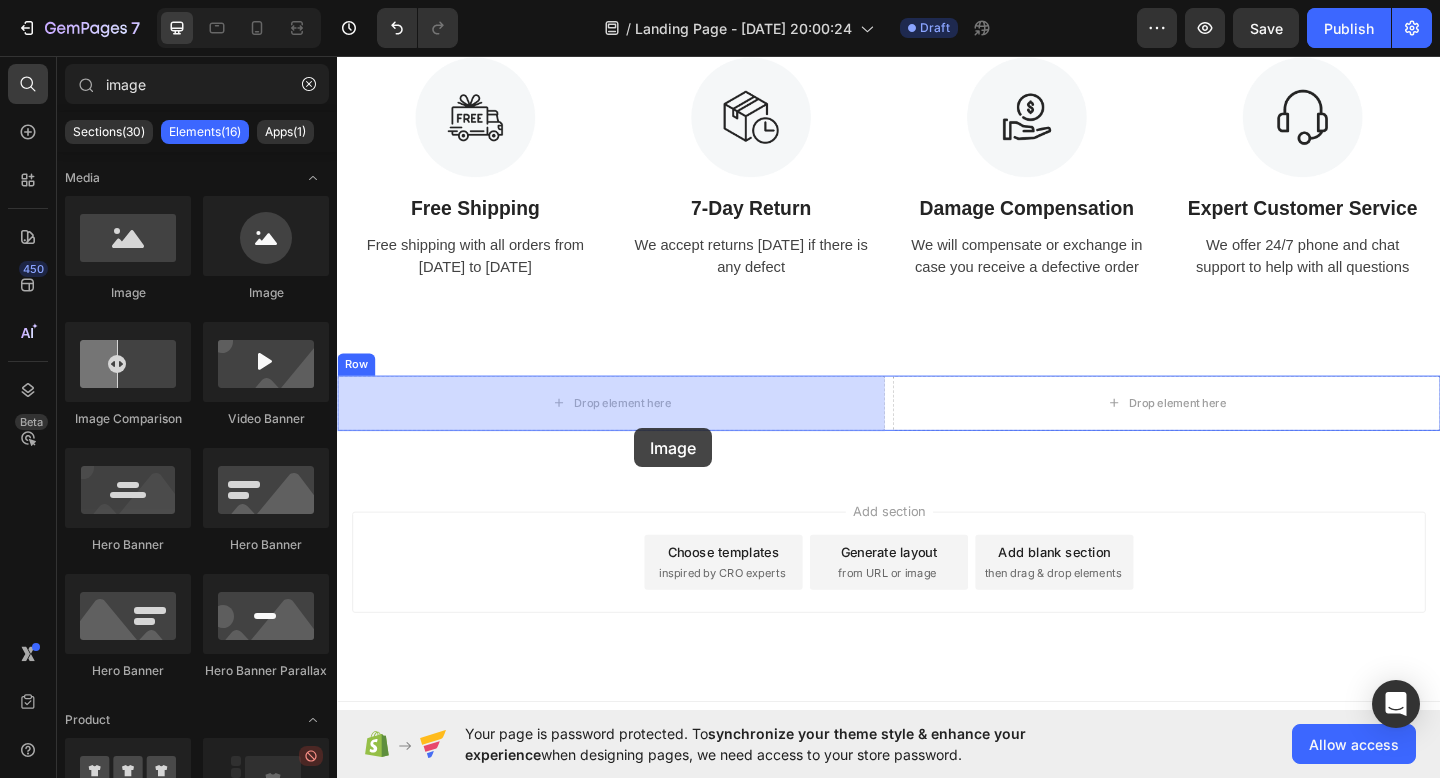 drag, startPoint x: 500, startPoint y: 290, endPoint x: 655, endPoint y: 448, distance: 221.3346 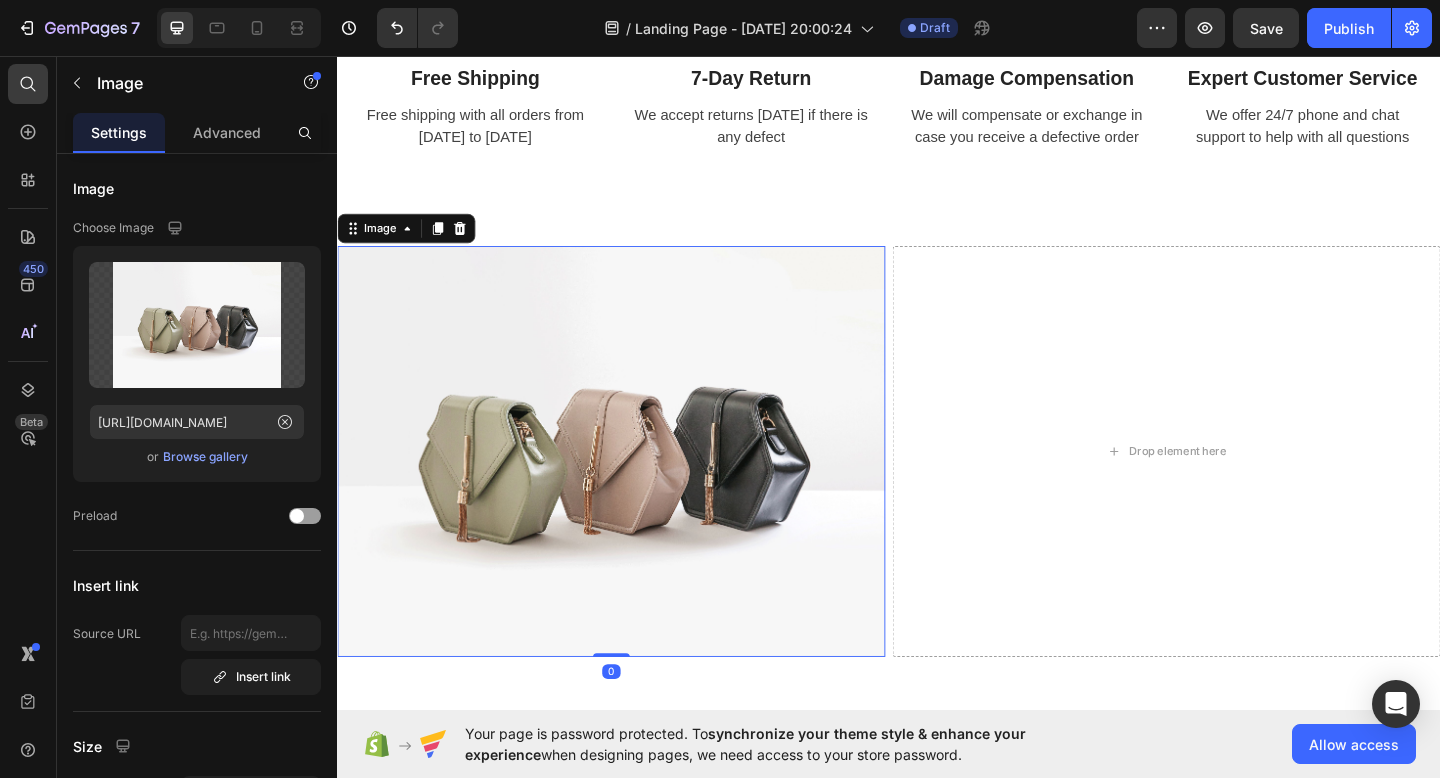scroll, scrollTop: 715, scrollLeft: 0, axis: vertical 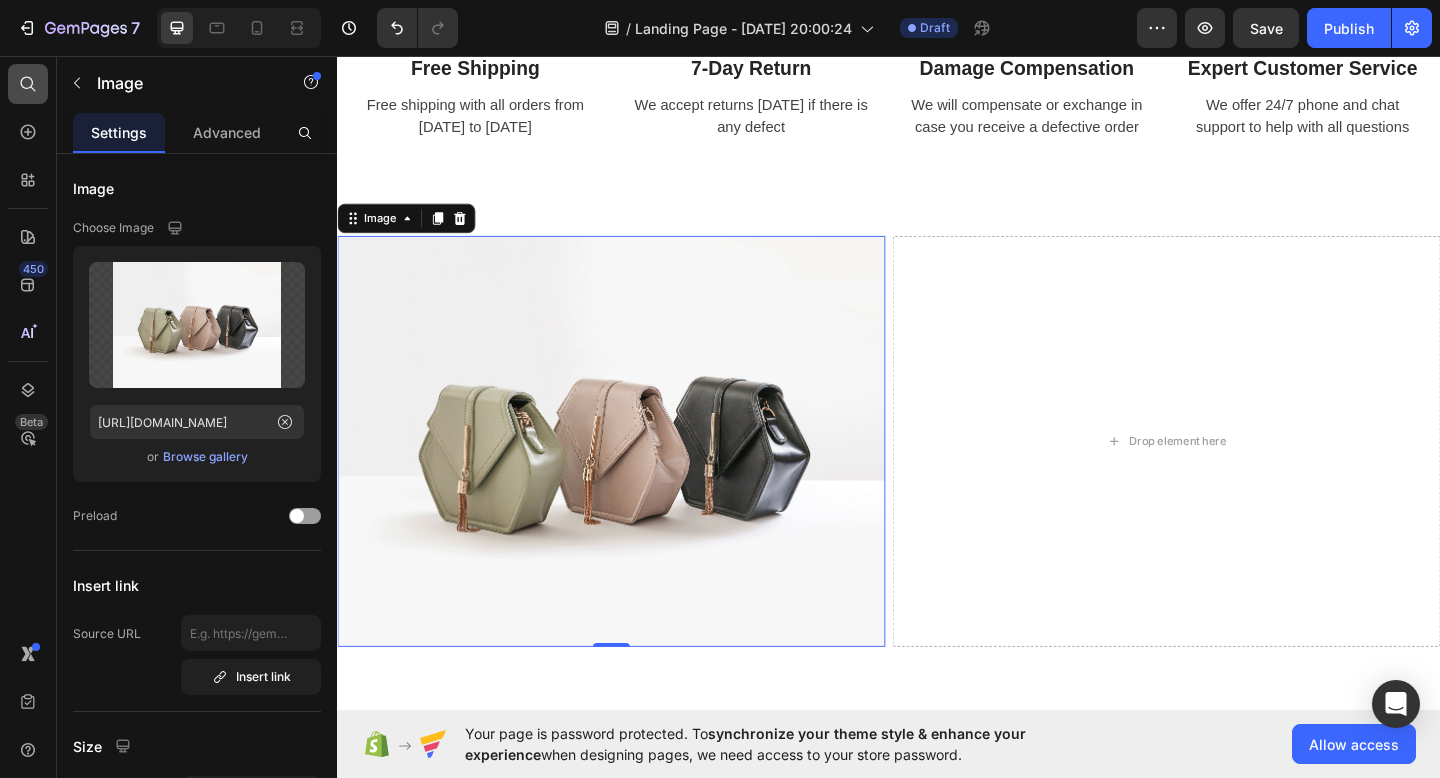 click 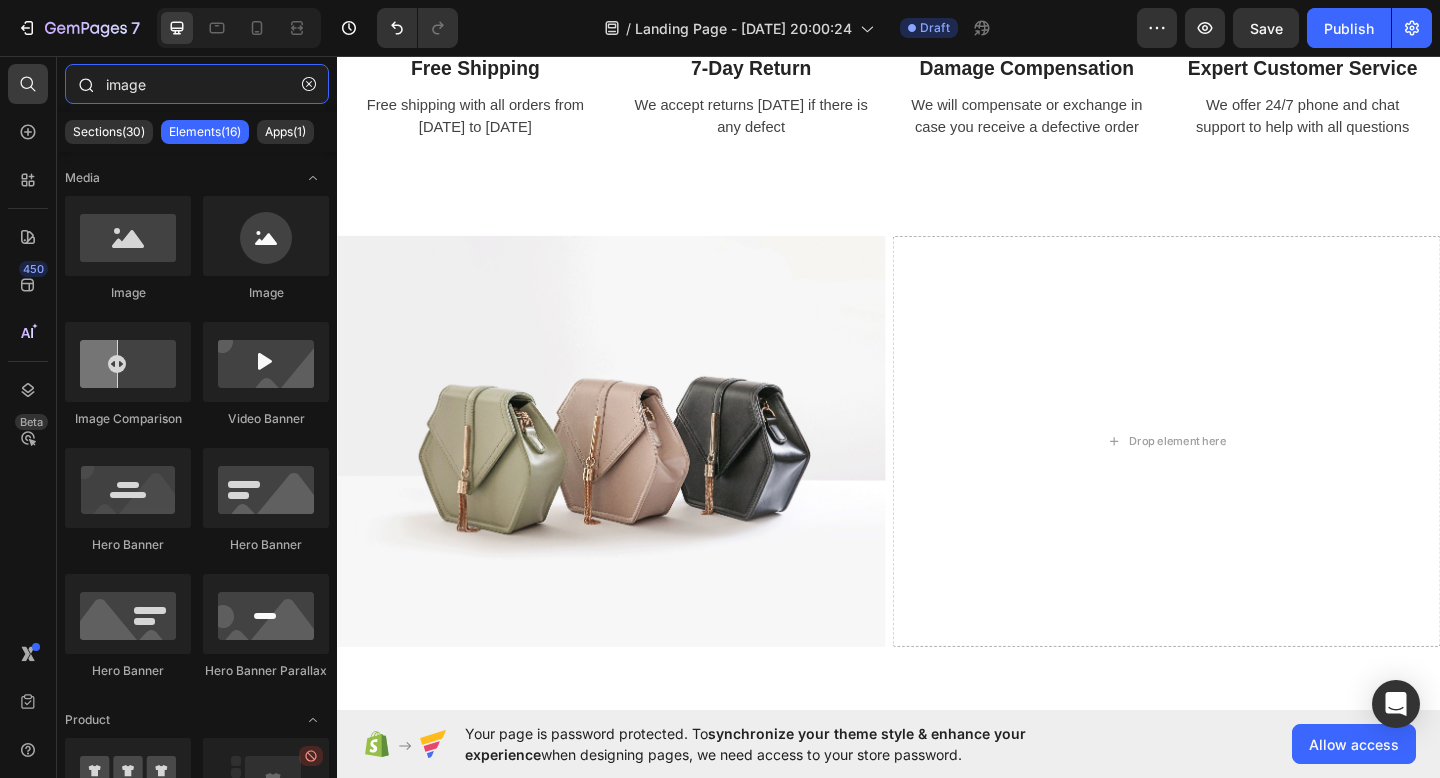 click on "image" at bounding box center [197, 84] 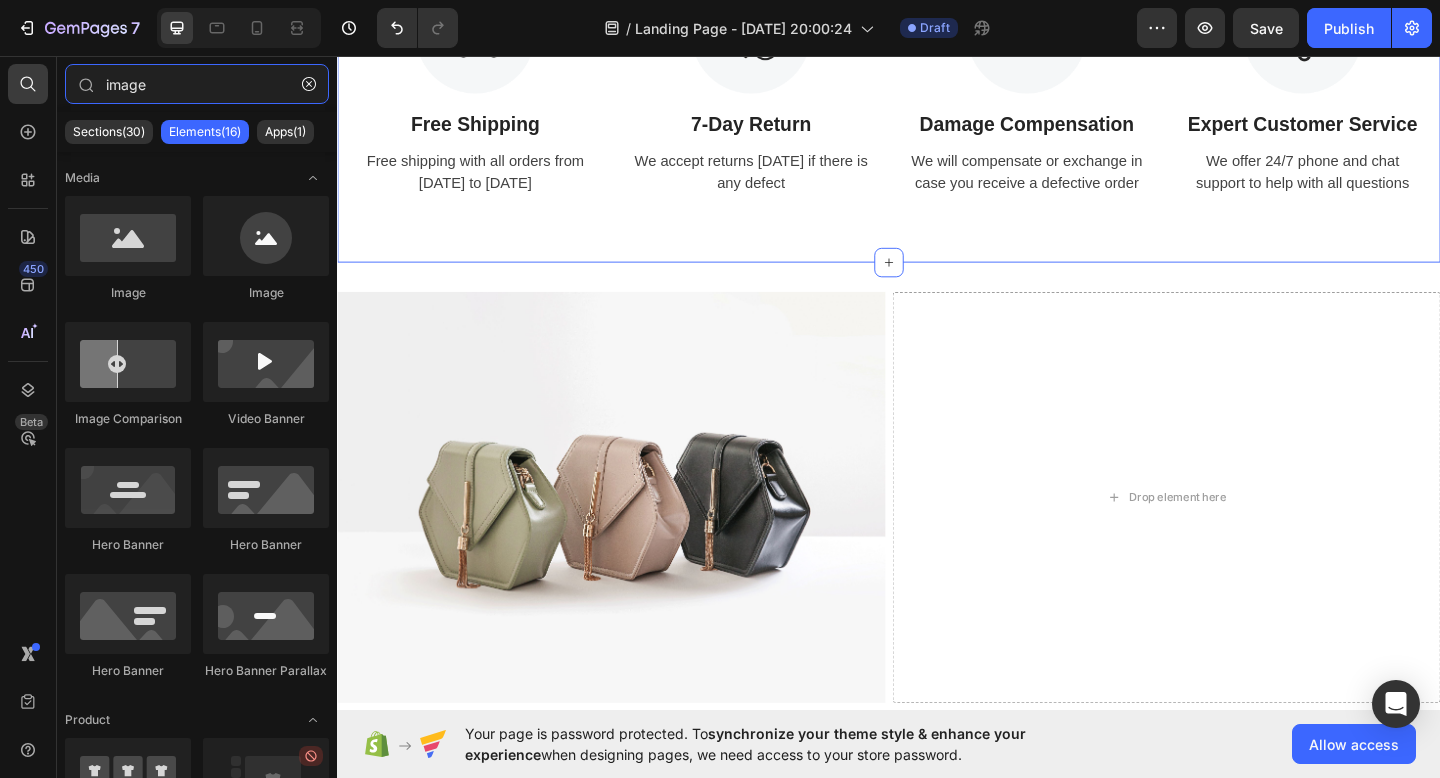scroll, scrollTop: 672, scrollLeft: 0, axis: vertical 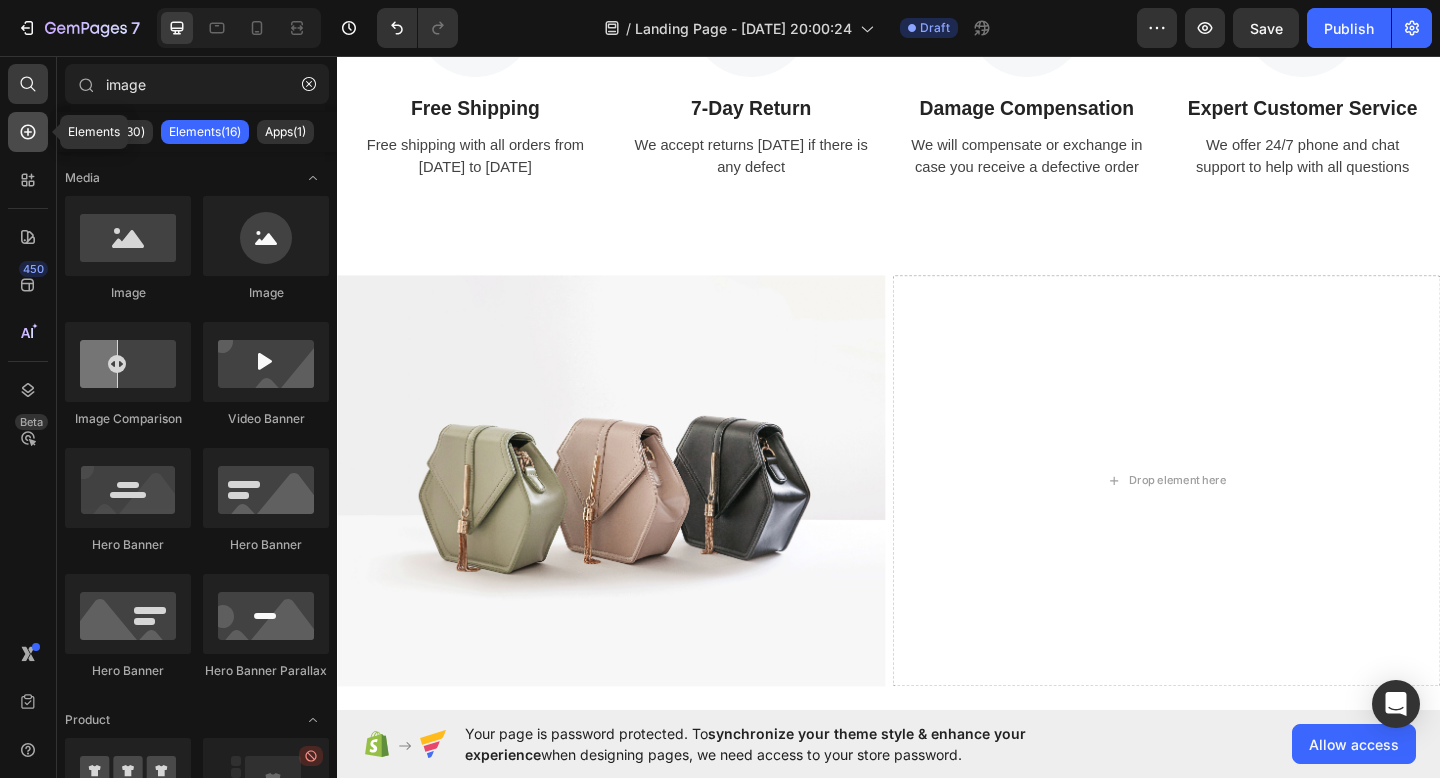 click 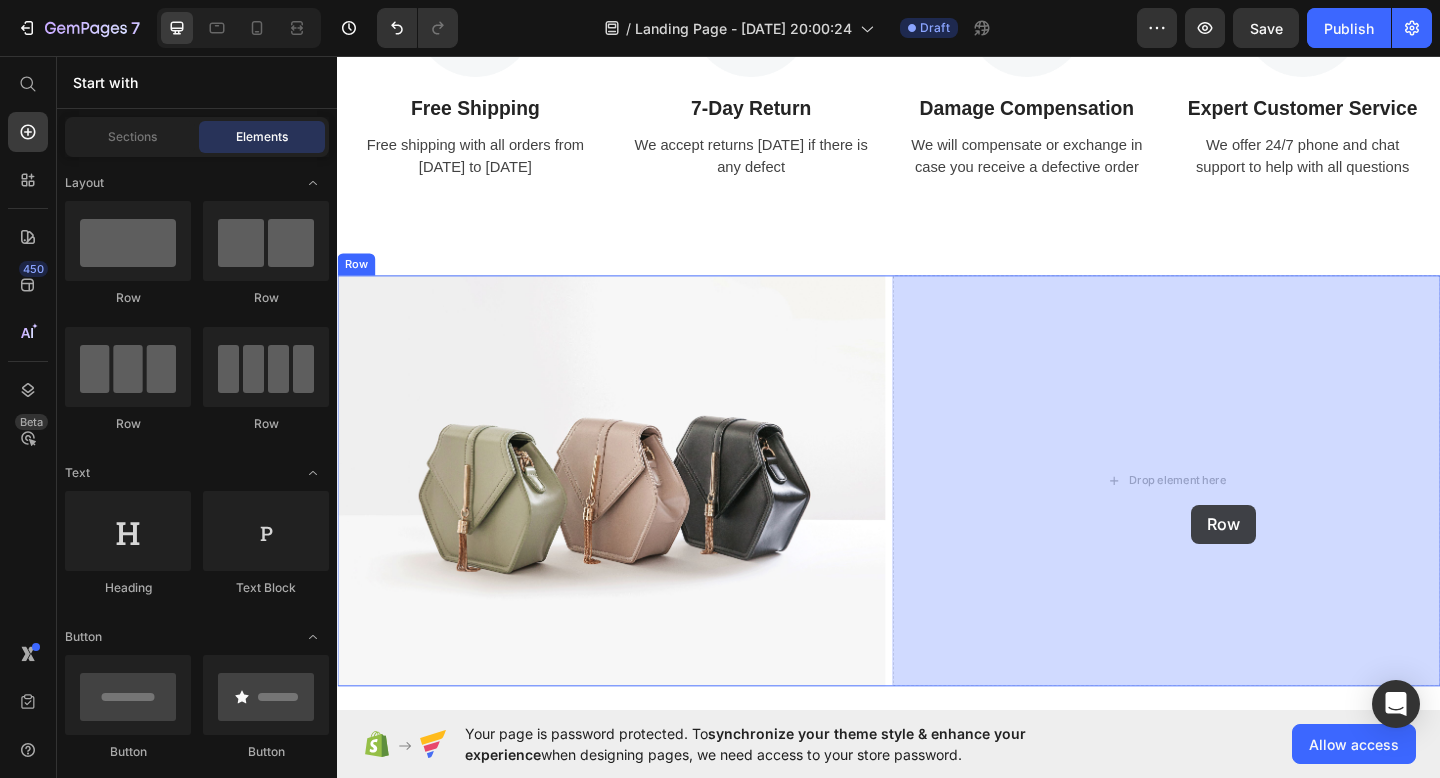 drag, startPoint x: 521, startPoint y: 312, endPoint x: 1266, endPoint y: 544, distance: 780.2878 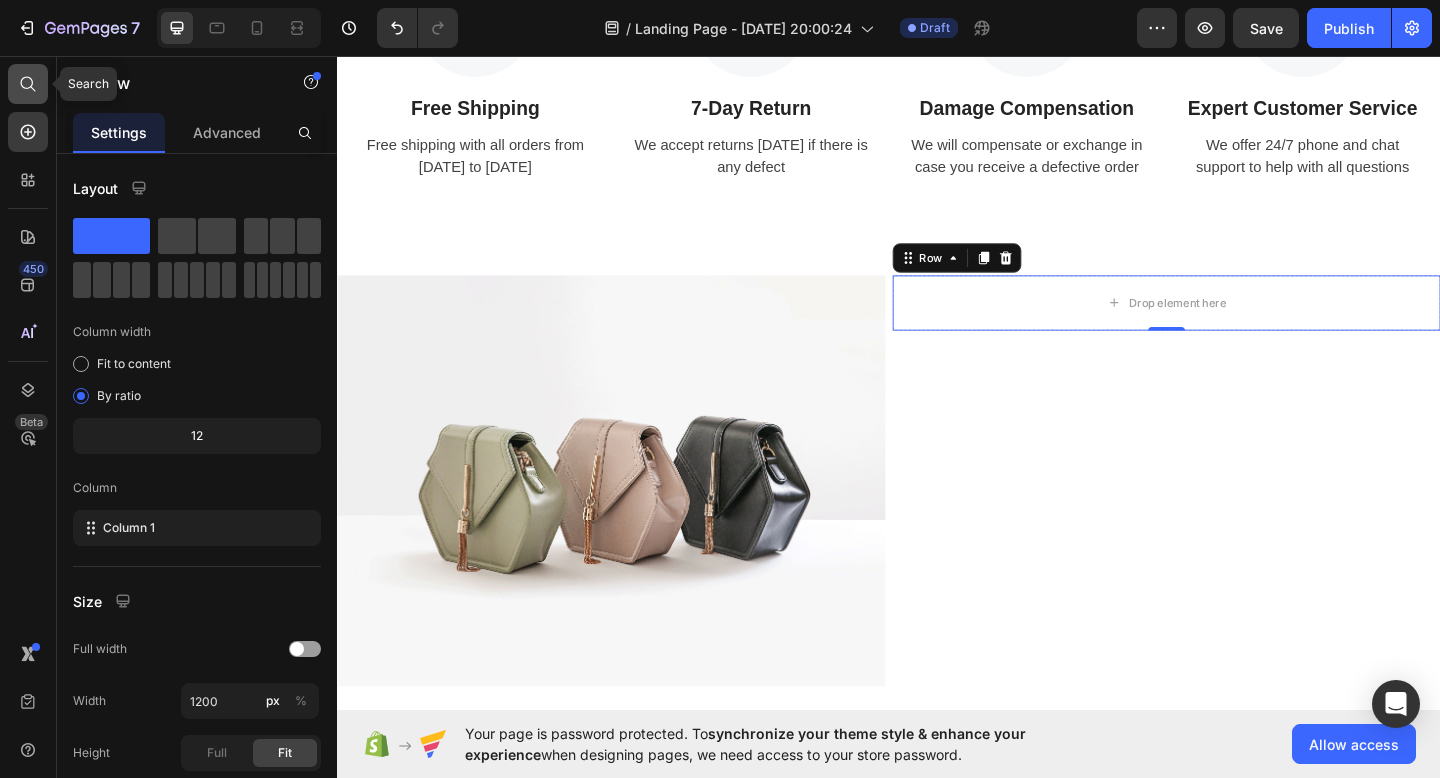 click 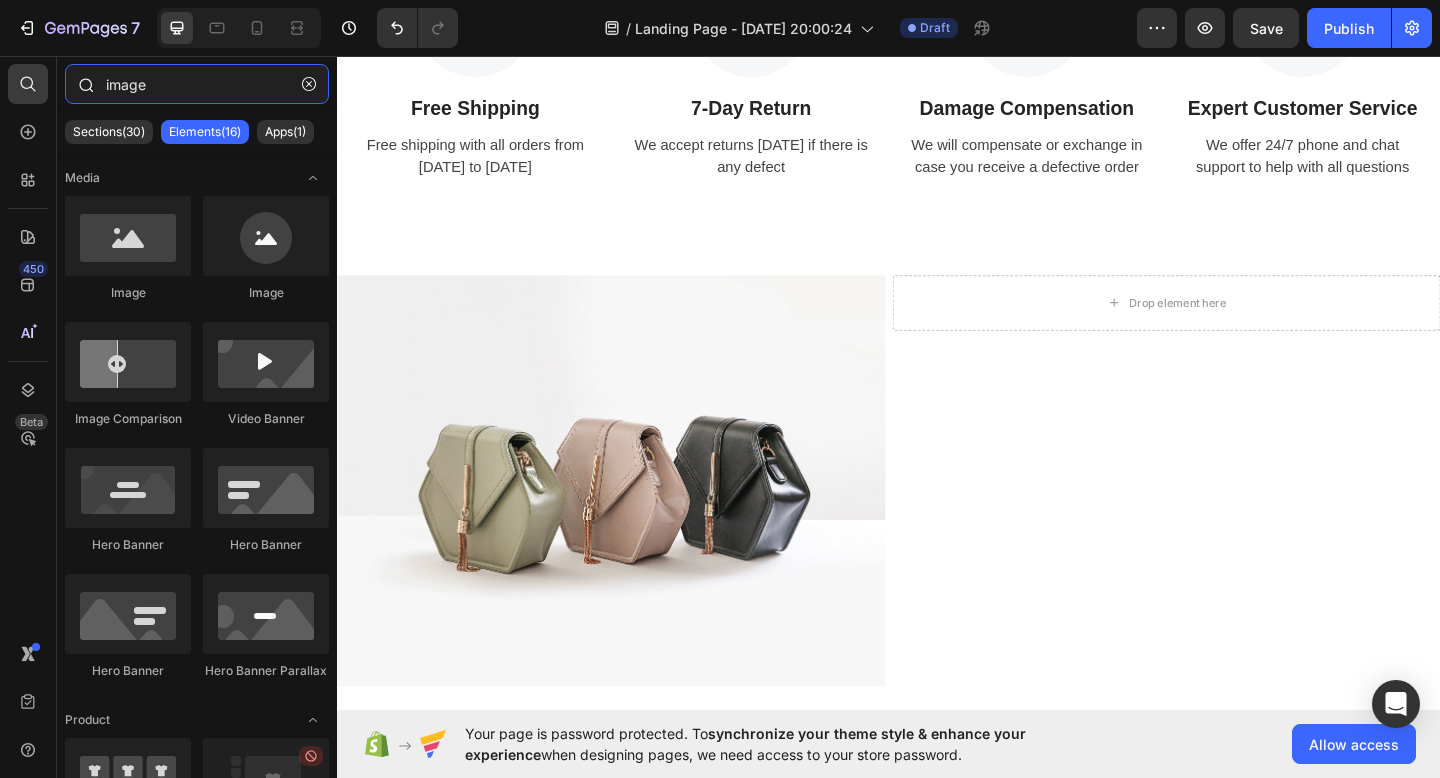 click on "image" at bounding box center (197, 84) 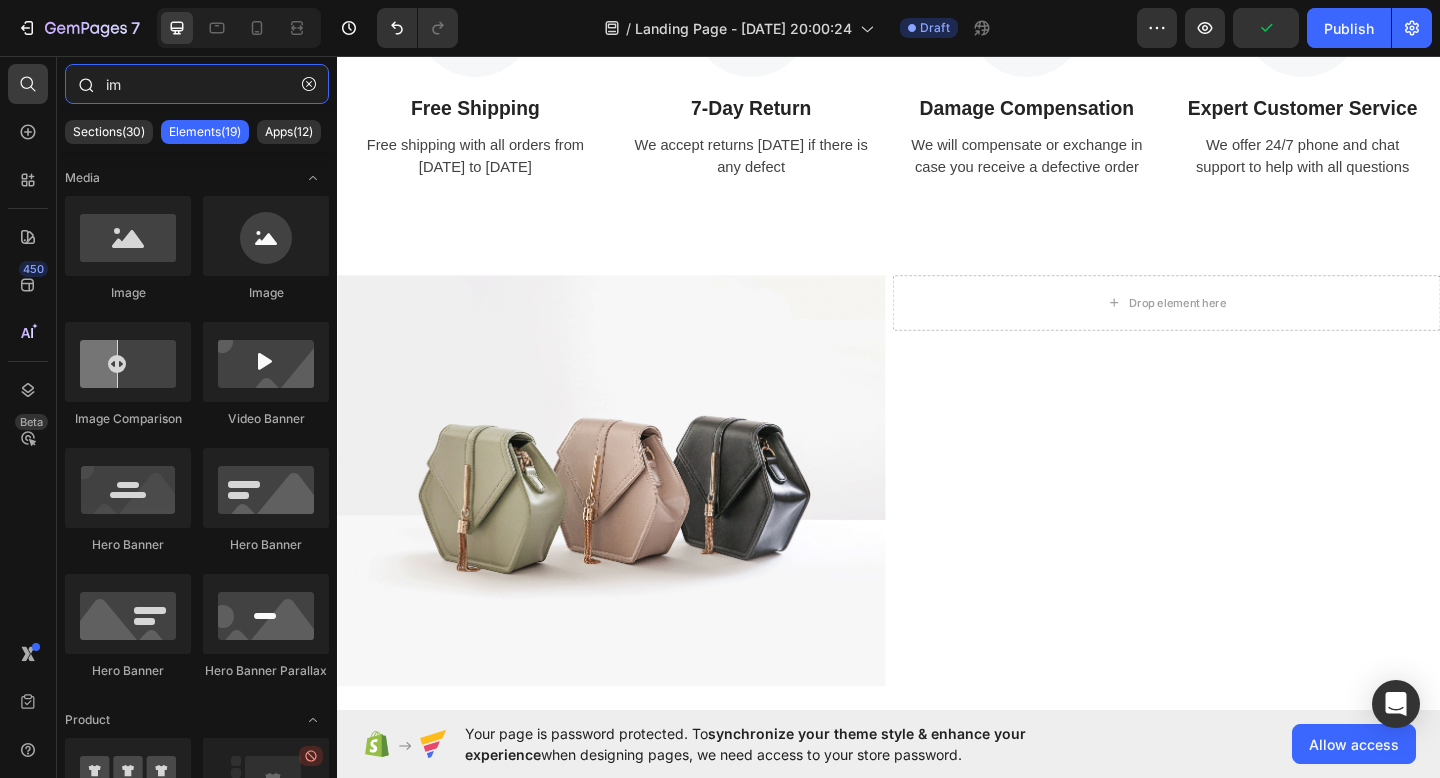 type on "i" 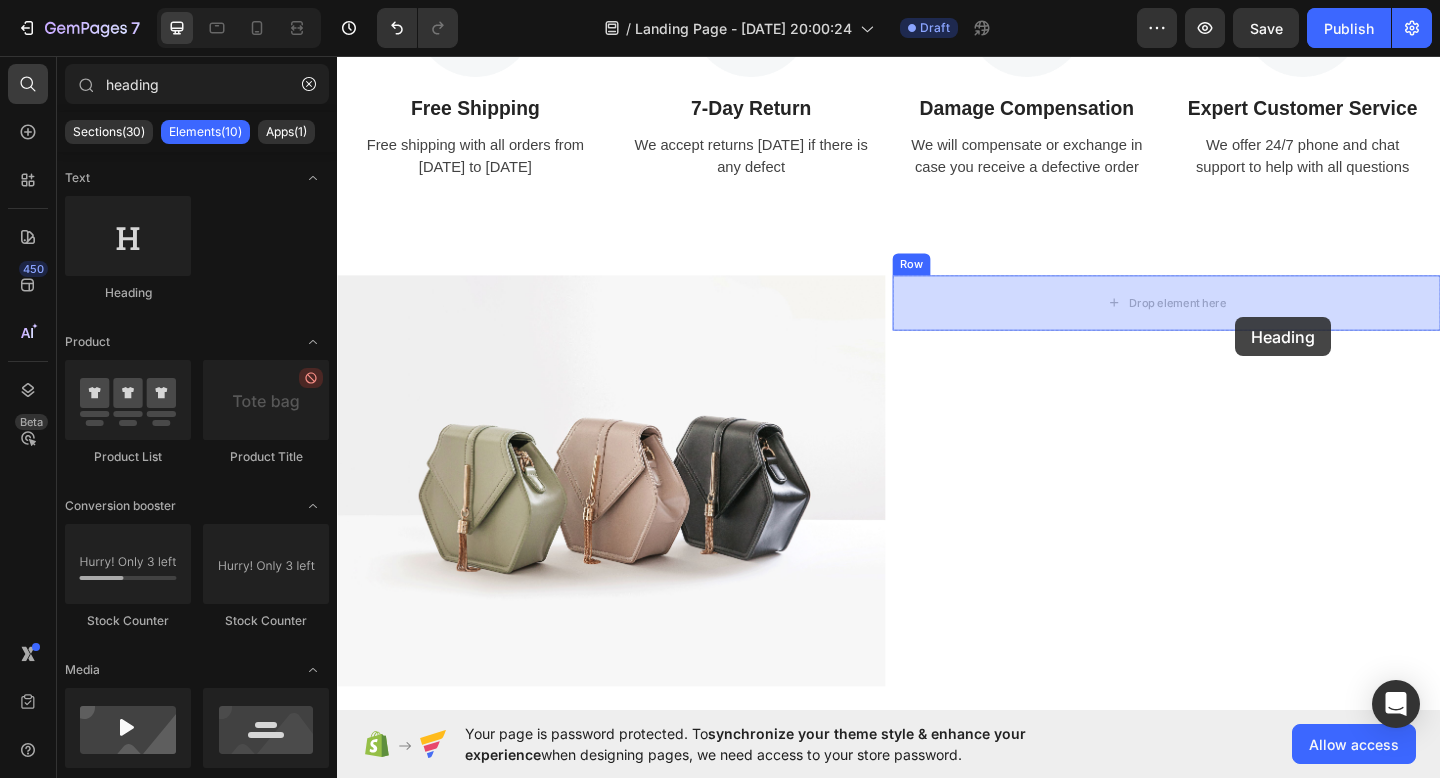 drag, startPoint x: 474, startPoint y: 280, endPoint x: 1312, endPoint y: 338, distance: 840.00476 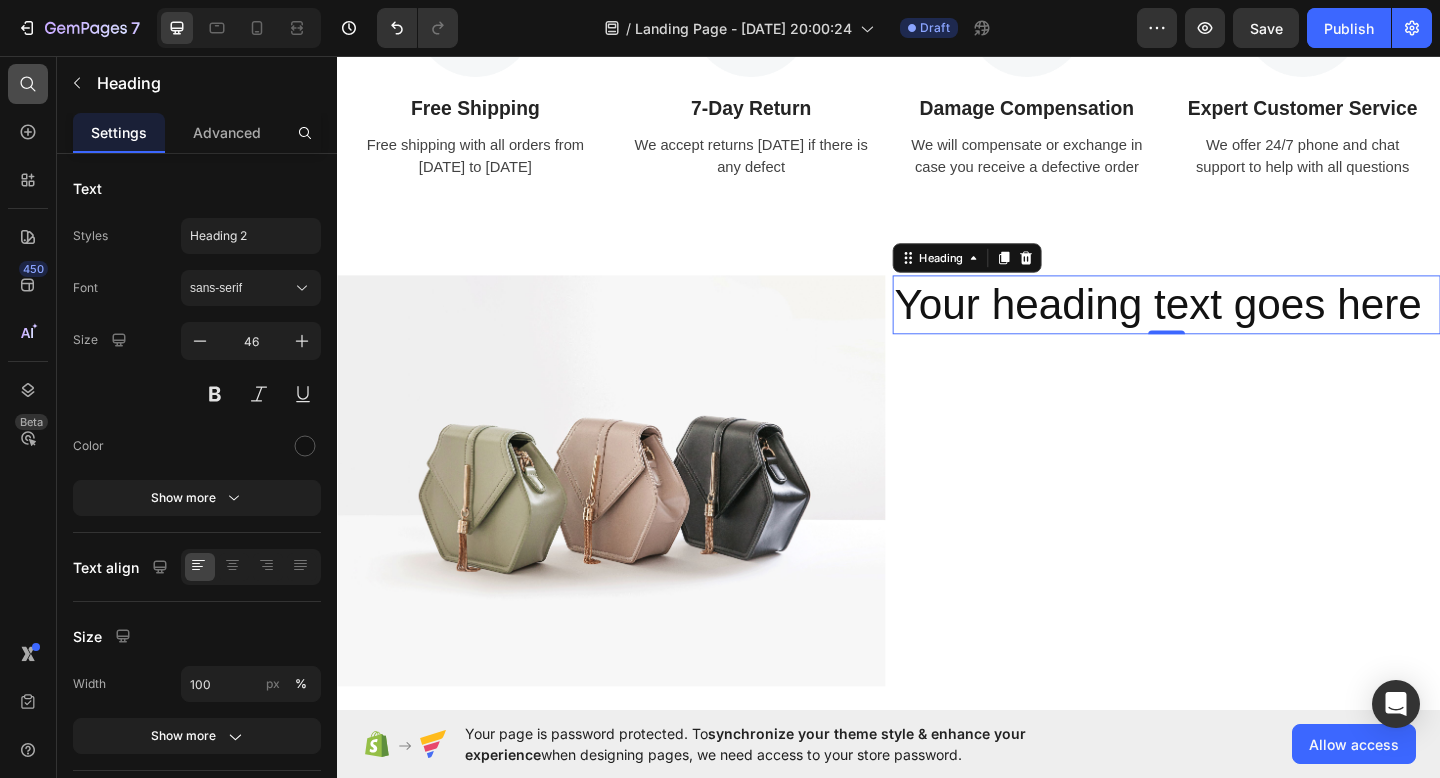 click 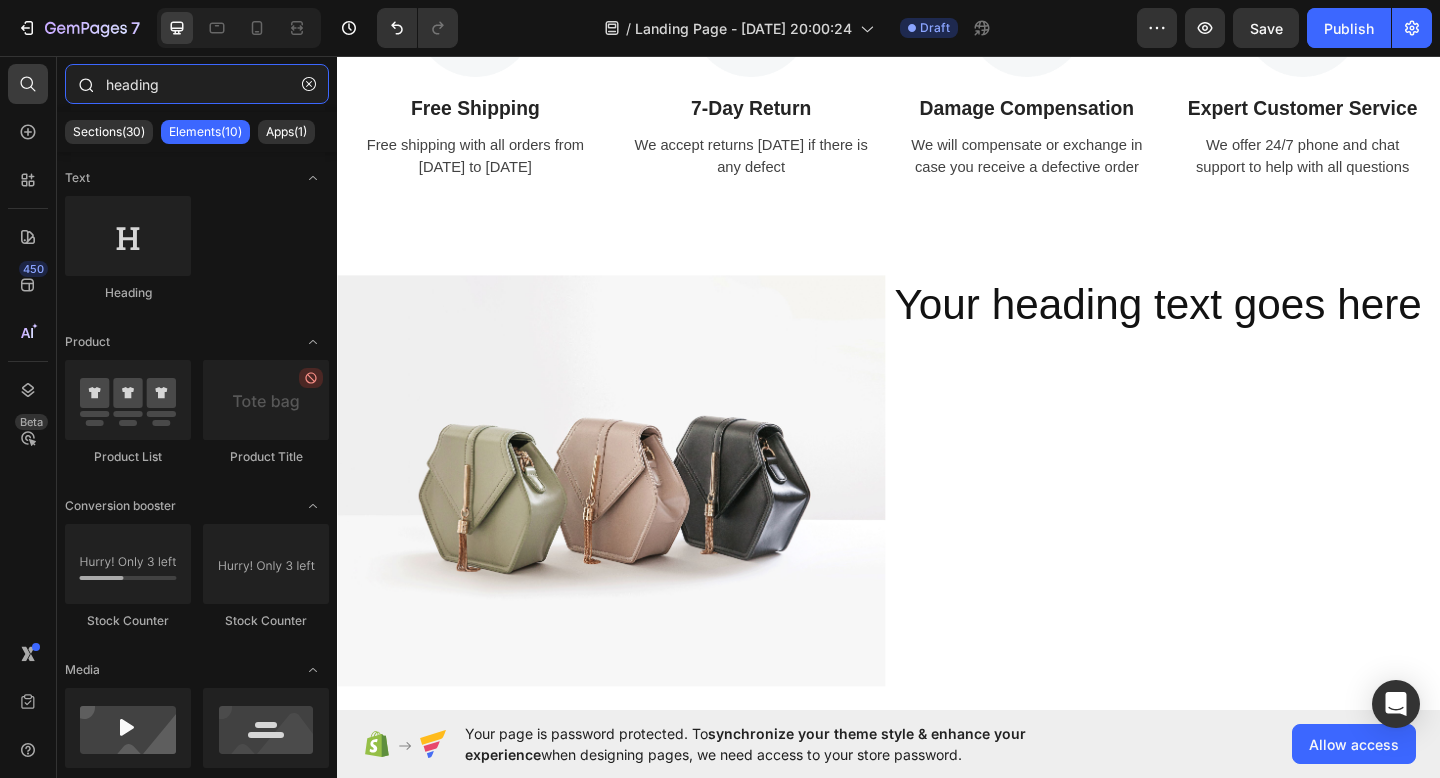 click on "heading" at bounding box center (197, 84) 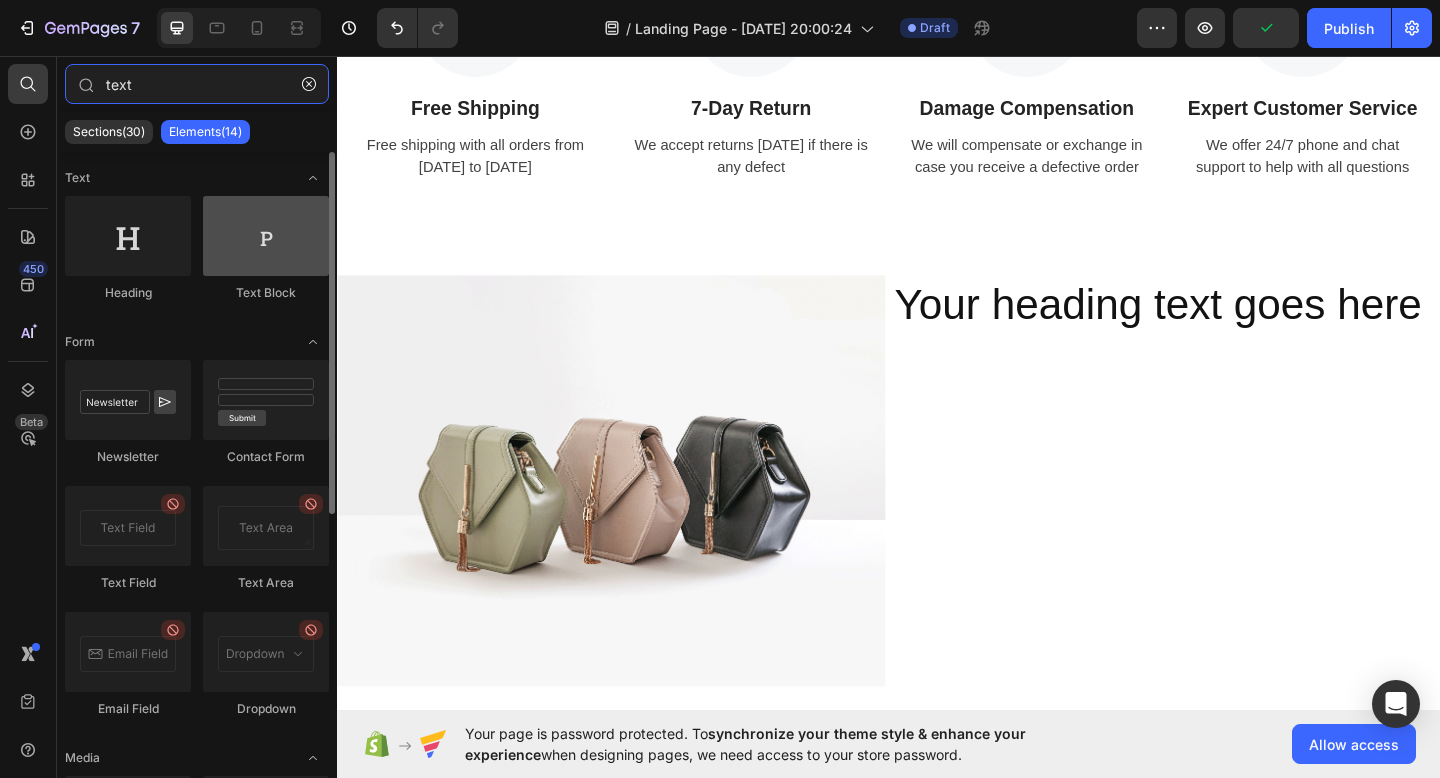 type on "text" 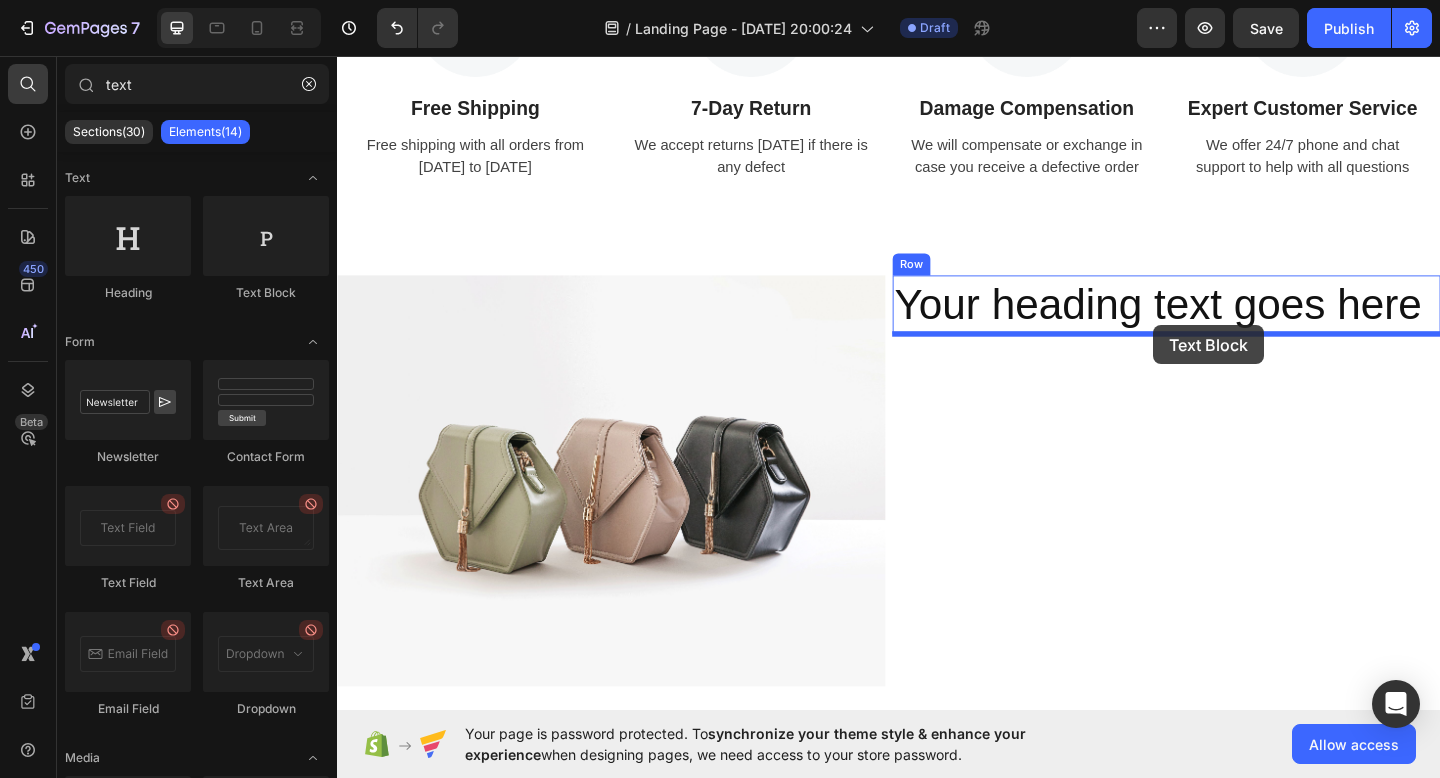 drag, startPoint x: 616, startPoint y: 293, endPoint x: 1225, endPoint y: 349, distance: 611.5693 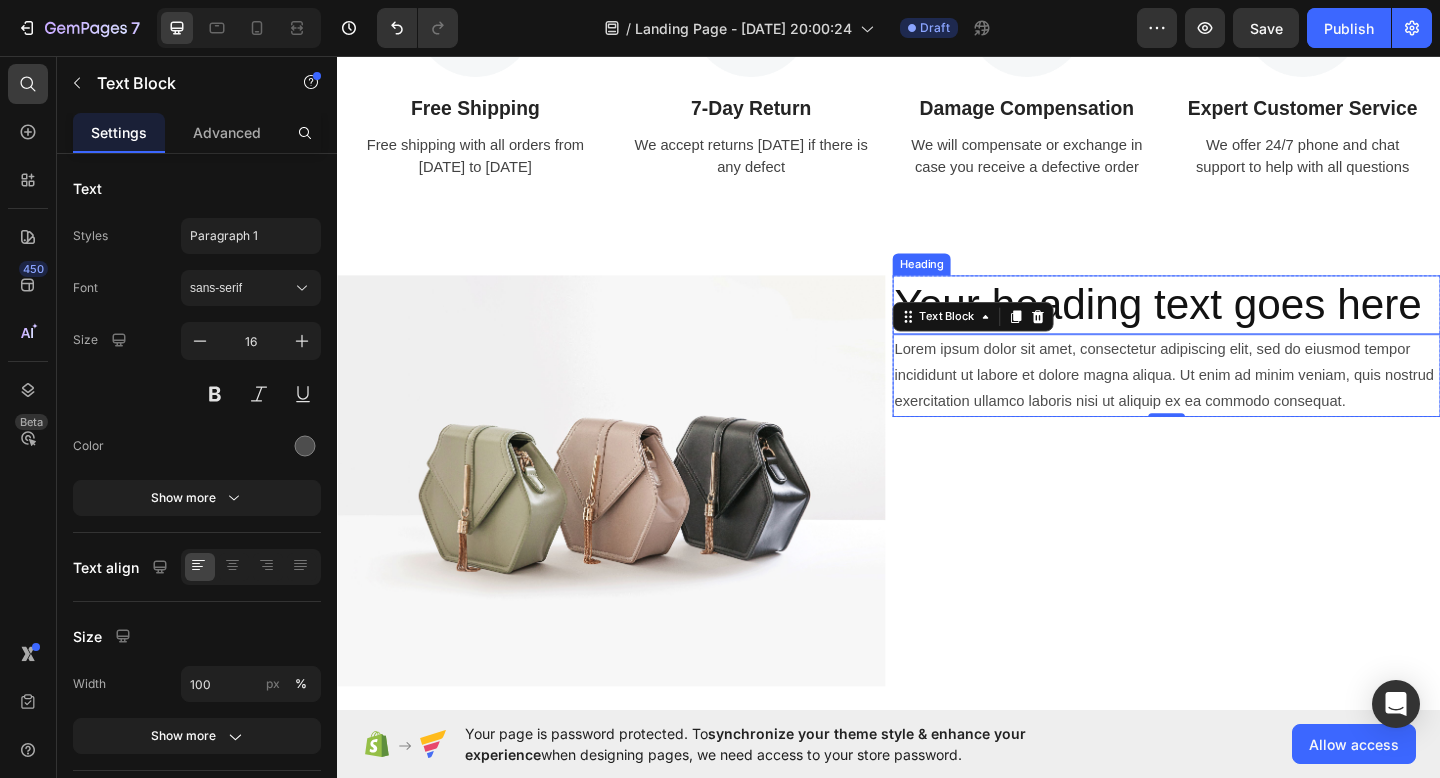 click on "Your heading text goes here" at bounding box center [1239, 327] 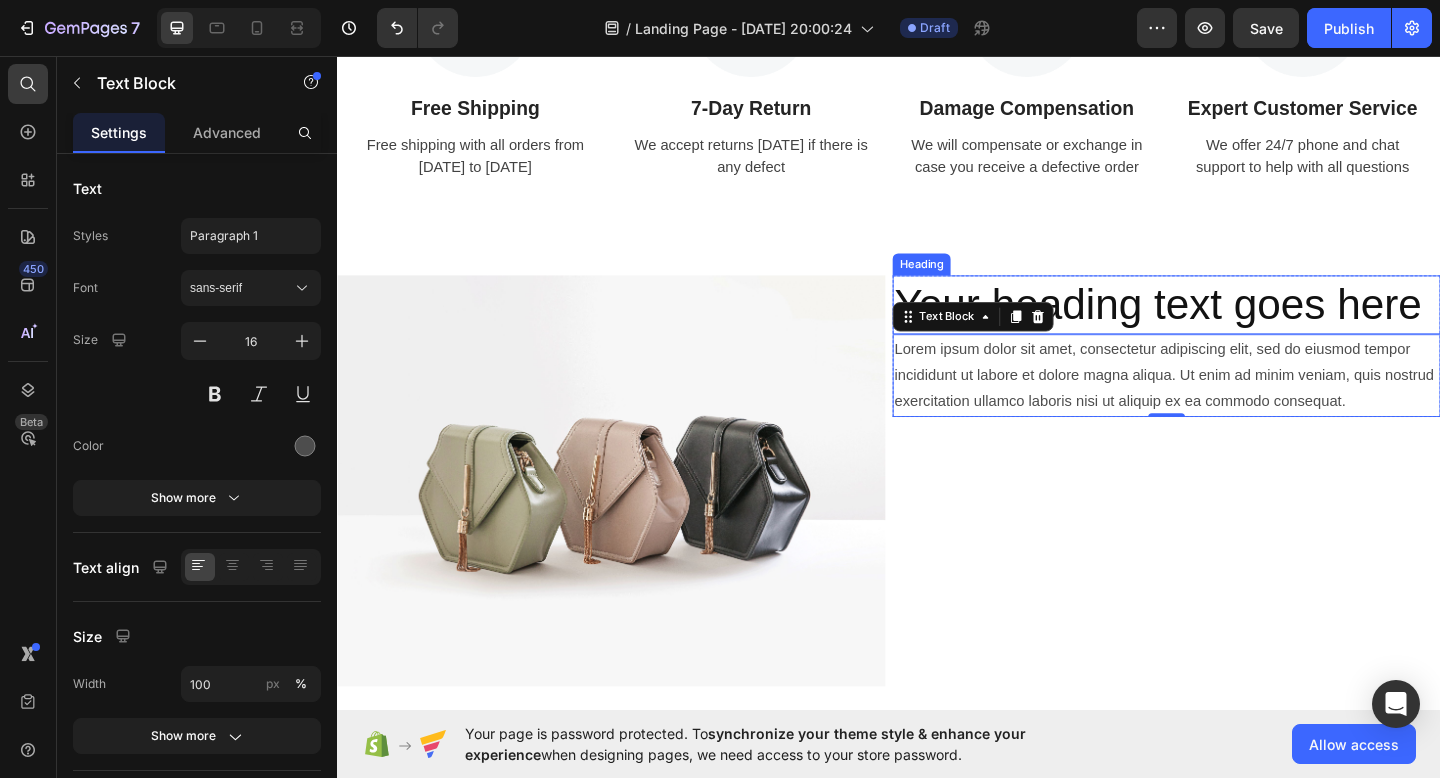 click on "Your heading text goes here" at bounding box center (1239, 327) 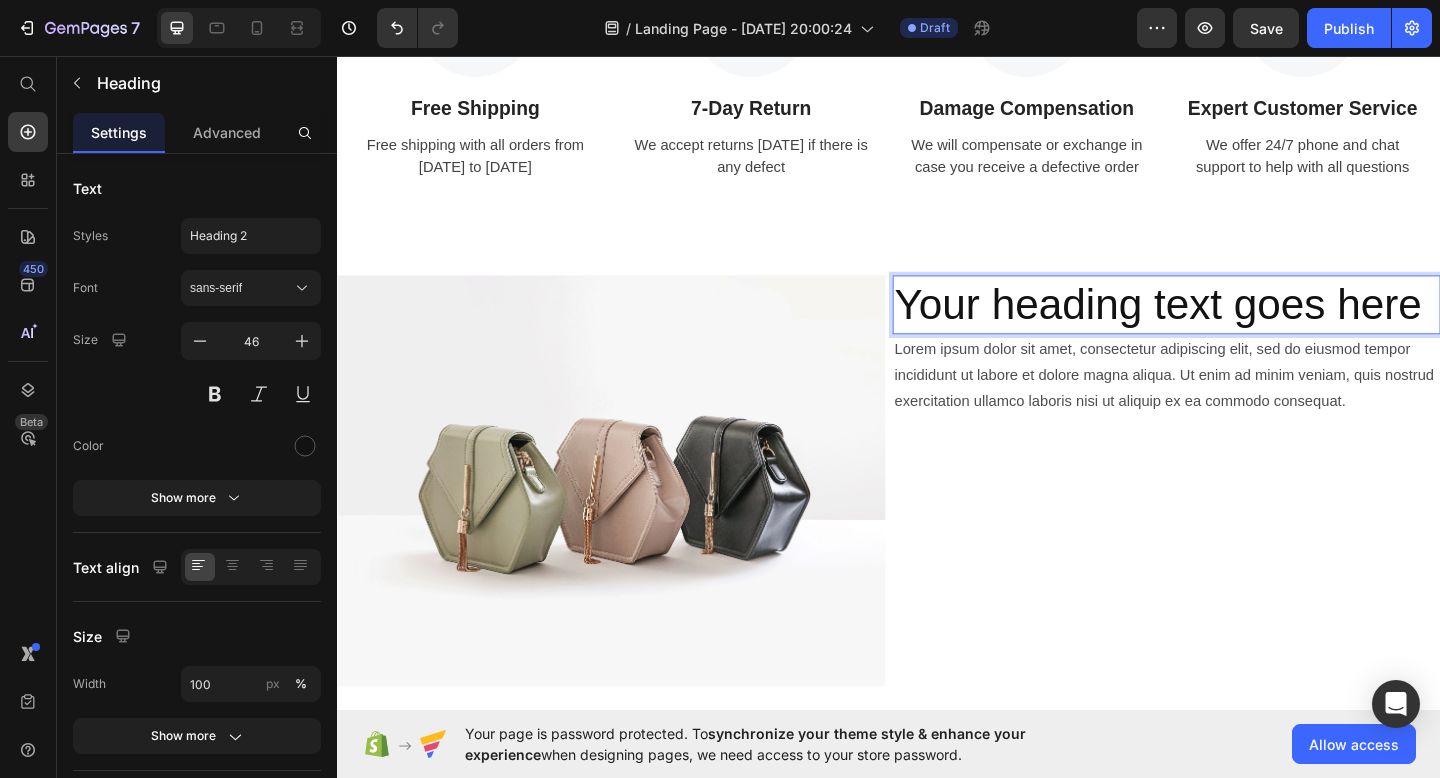 click on "Your heading text goes here" at bounding box center (1239, 327) 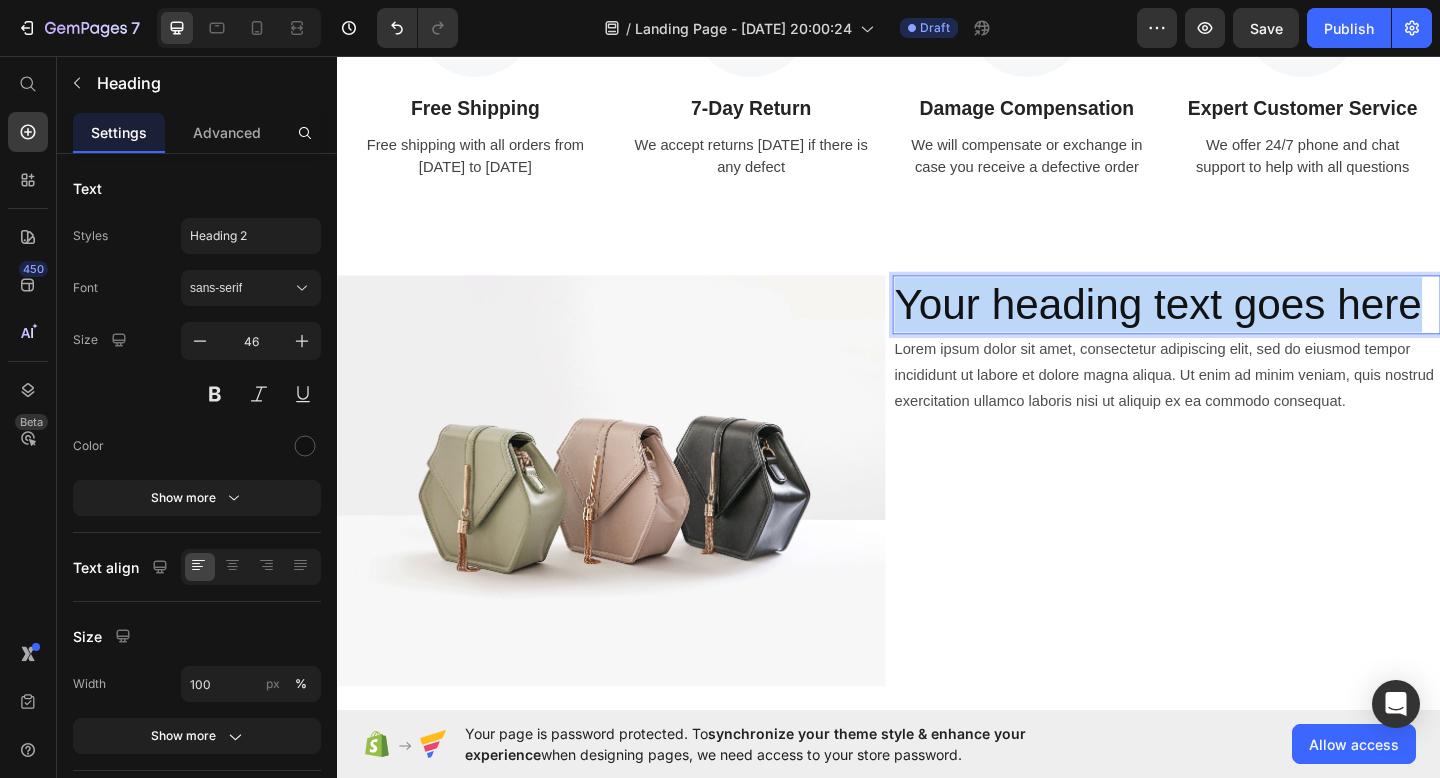 click on "Your heading text goes here" at bounding box center [1239, 327] 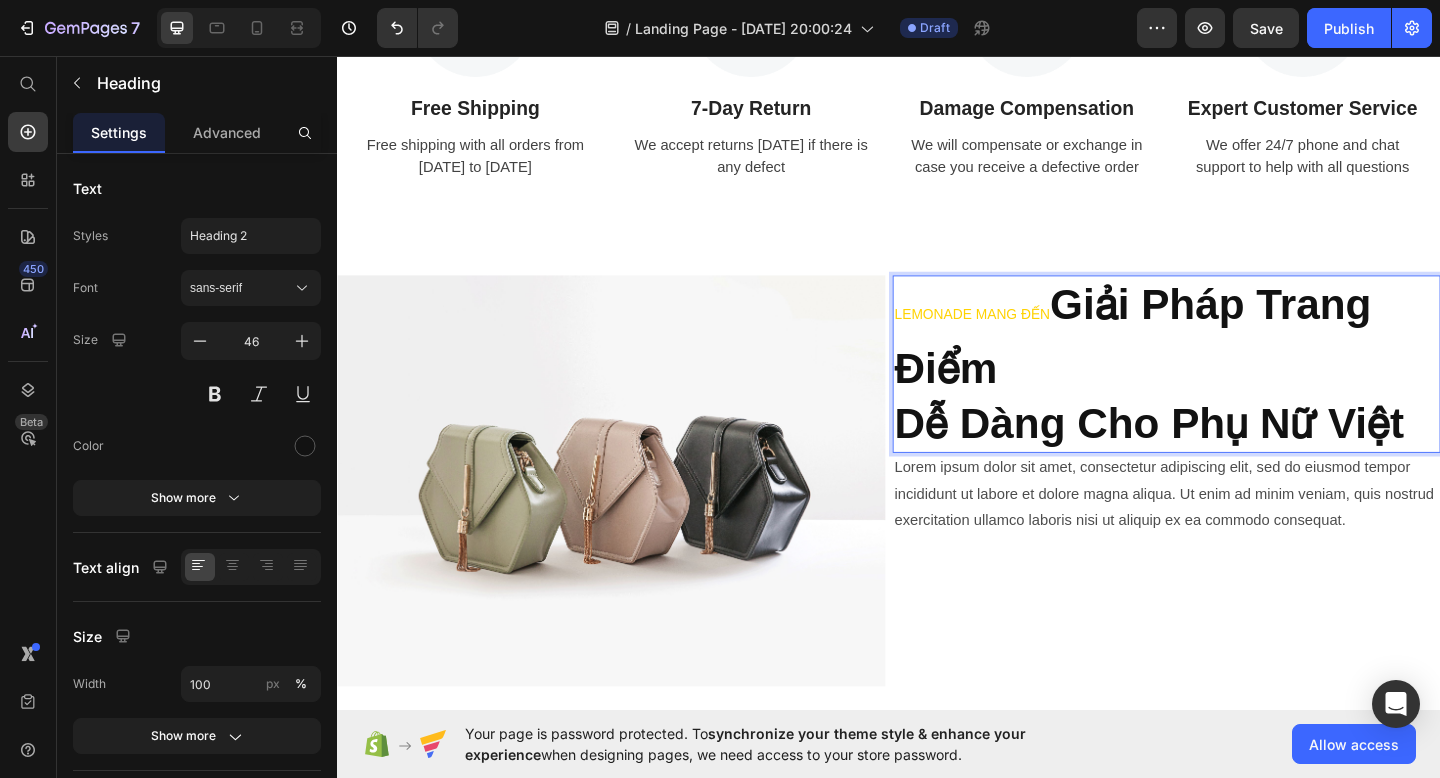 click on "Giải Pháp Trang Điểm" at bounding box center [1202, 361] 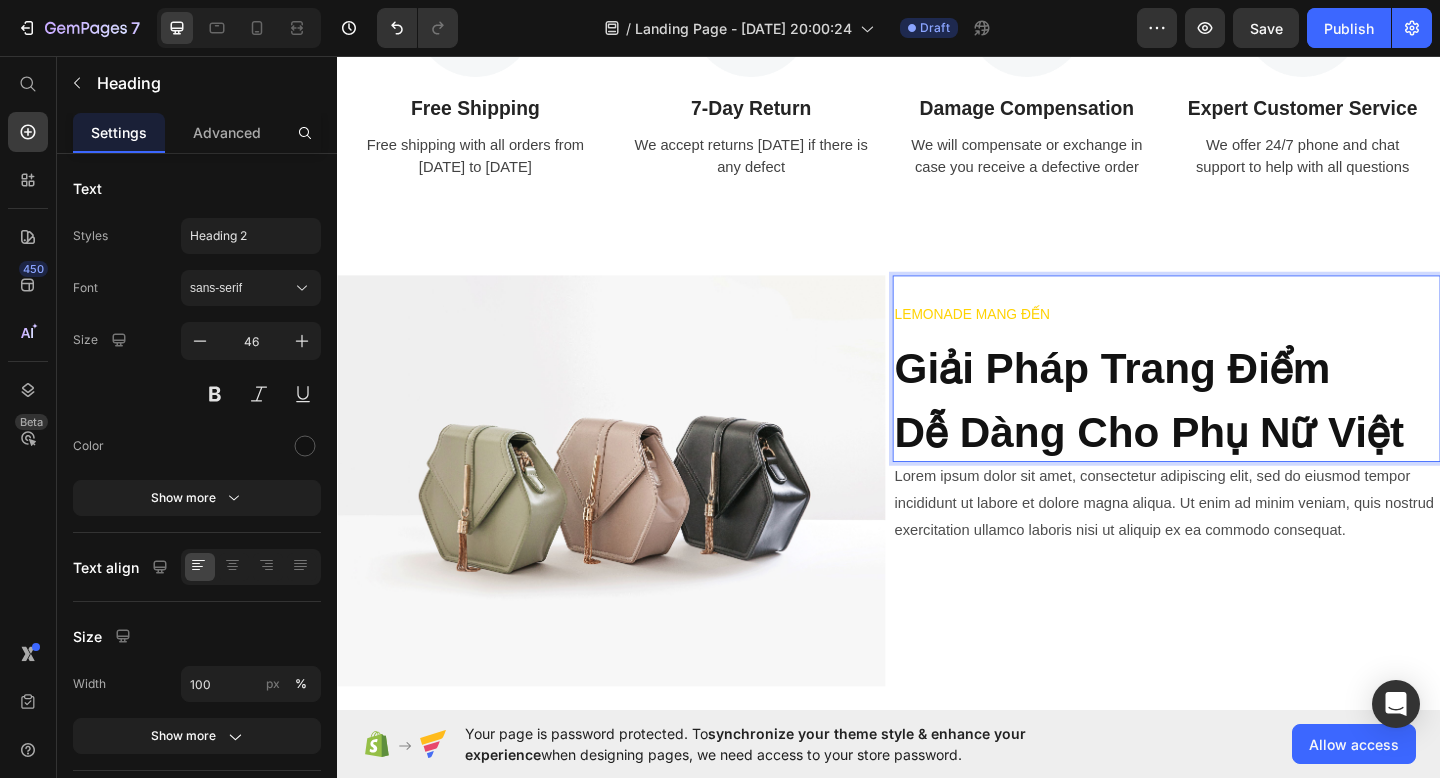 click on "LEMONADE MANG ĐẾN ⁠⁠⁠⁠⁠⁠⁠ Giải Pháp Trang Điểm Dễ Dàng Cho Phụ Nữ Việt" at bounding box center (1239, 396) 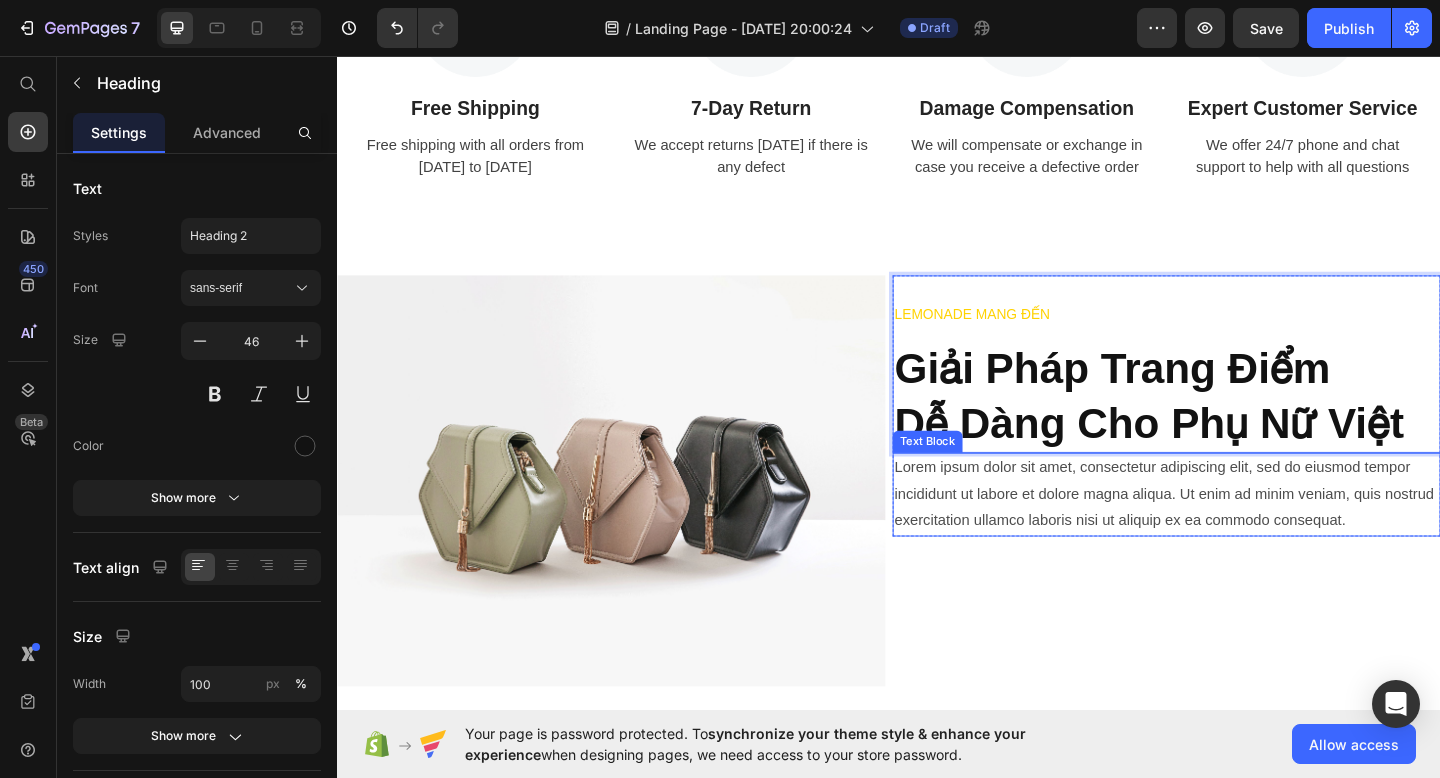 click on "Lorem ipsum dolor sit amet, consectetur adipiscing elit, sed do eiusmod tempor incididunt ut labore et dolore magna aliqua. Ut enim ad minim veniam, quis nostrud exercitation ullamco laboris nisi ut aliquip ex ea commodo consequat." at bounding box center [1239, 533] 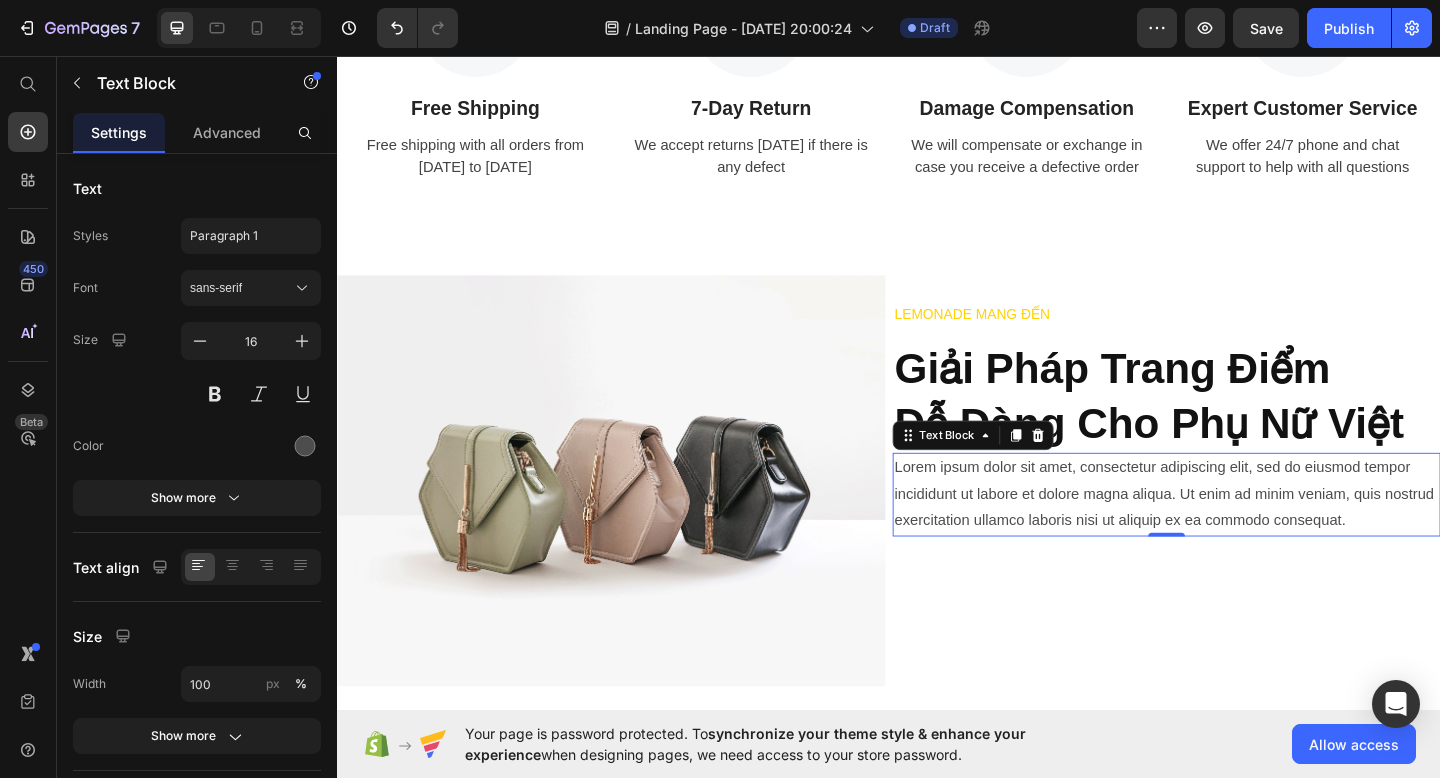 click on "Lorem ipsum dolor sit amet, consectetur adipiscing elit, sed do eiusmod tempor incididunt ut labore et dolore magna aliqua. Ut enim ad minim veniam, quis nostrud exercitation ullamco laboris nisi ut aliquip ex ea commodo consequat." at bounding box center [1239, 533] 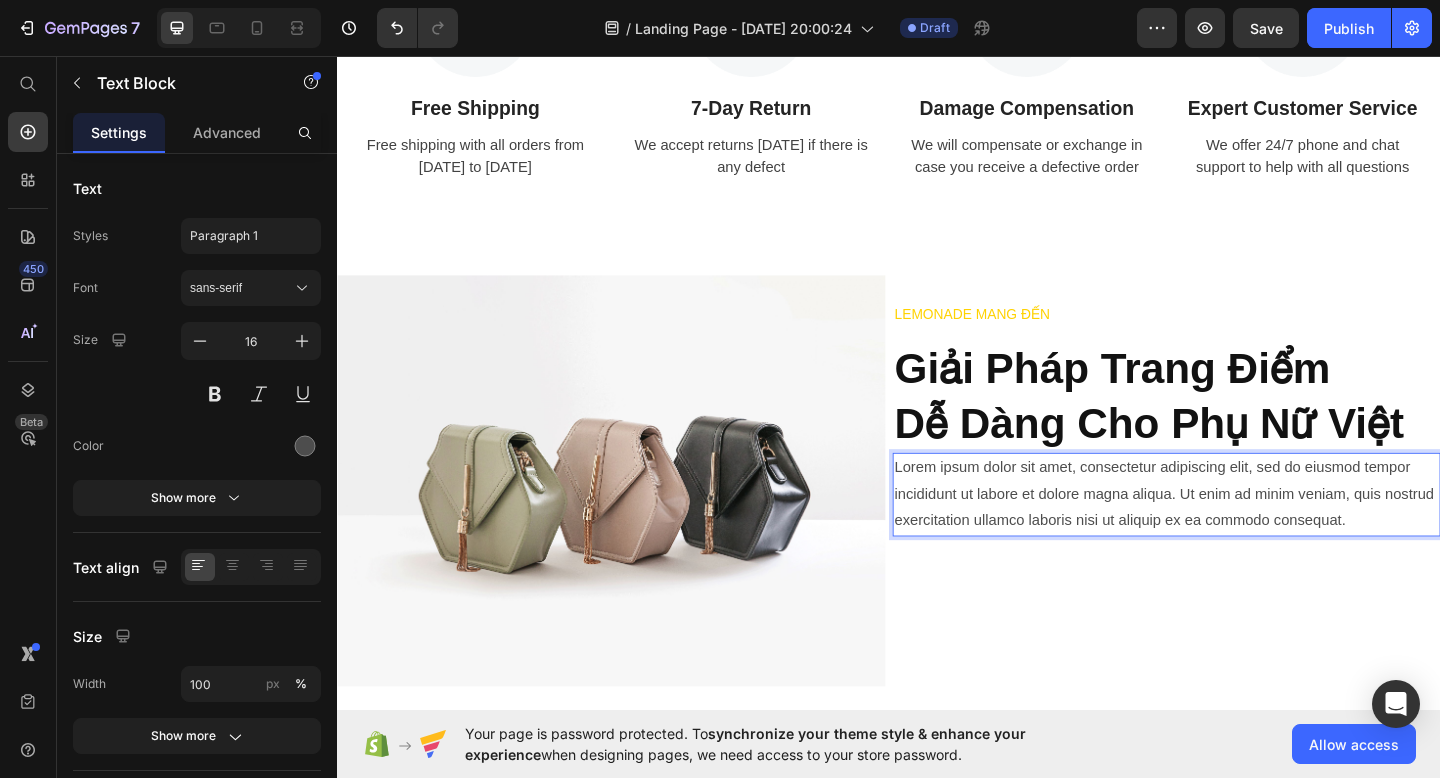 click on "Lorem ipsum dolor sit amet, consectetur adipiscing elit, sed do eiusmod tempor incididunt ut labore et dolore magna aliqua. Ut enim ad minim veniam, quis nostrud exercitation ullamco laboris nisi ut aliquip ex ea commodo consequat." at bounding box center (1239, 533) 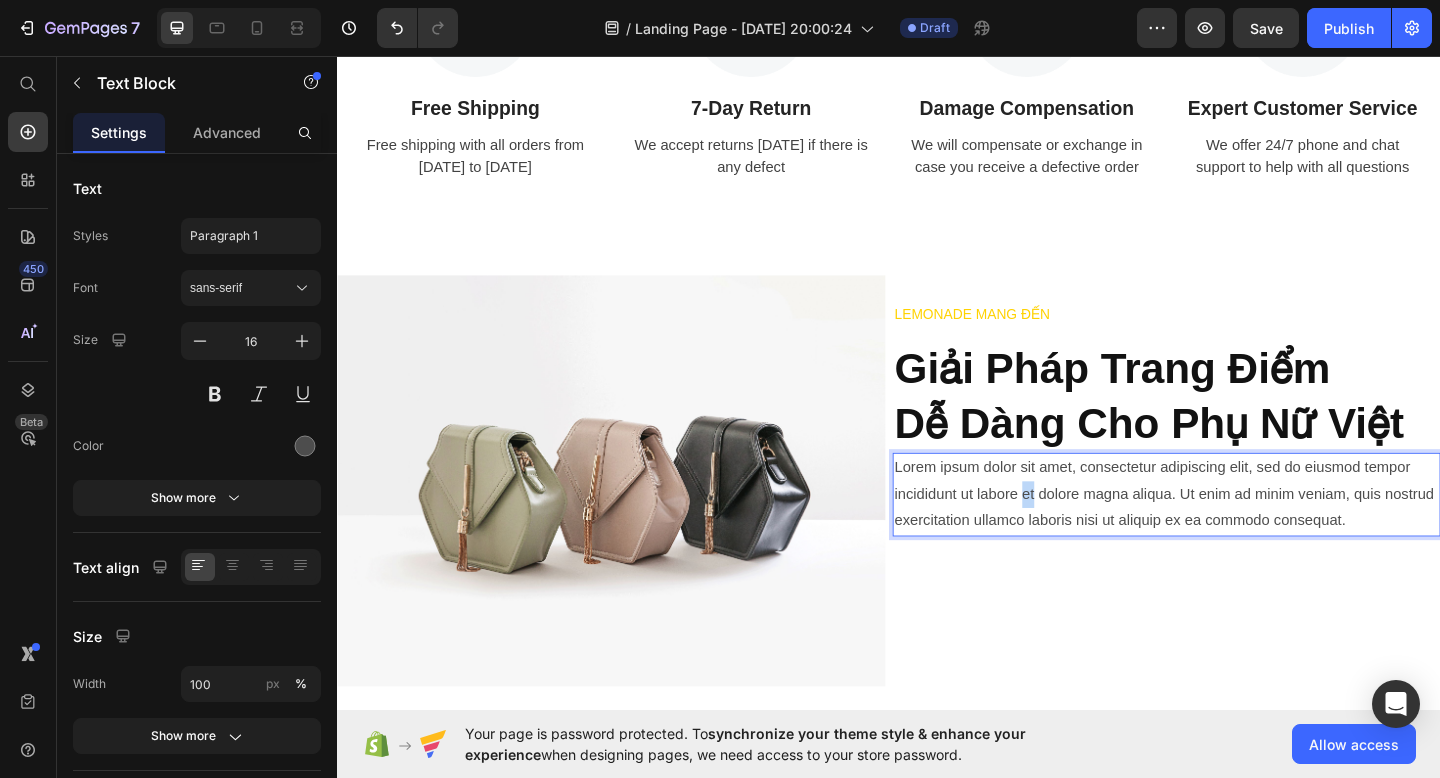 click on "Lorem ipsum dolor sit amet, consectetur adipiscing elit, sed do eiusmod tempor incididunt ut labore et dolore magna aliqua. Ut enim ad minim veniam, quis nostrud exercitation ullamco laboris nisi ut aliquip ex ea commodo consequat." at bounding box center [1239, 533] 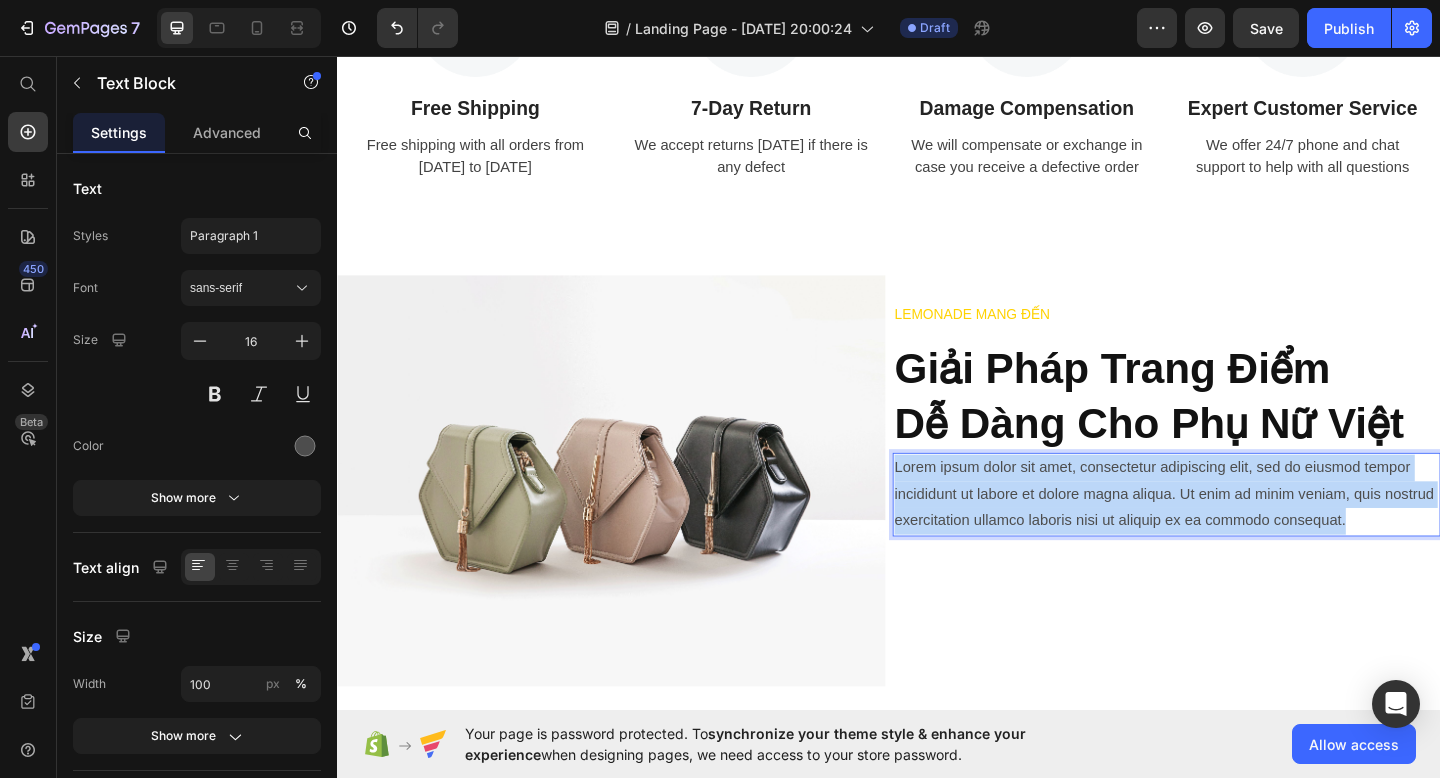 click on "Lorem ipsum dolor sit amet, consectetur adipiscing elit, sed do eiusmod tempor incididunt ut labore et dolore magna aliqua. Ut enim ad minim veniam, quis nostrud exercitation ullamco laboris nisi ut aliquip ex ea commodo consequat." at bounding box center [1239, 533] 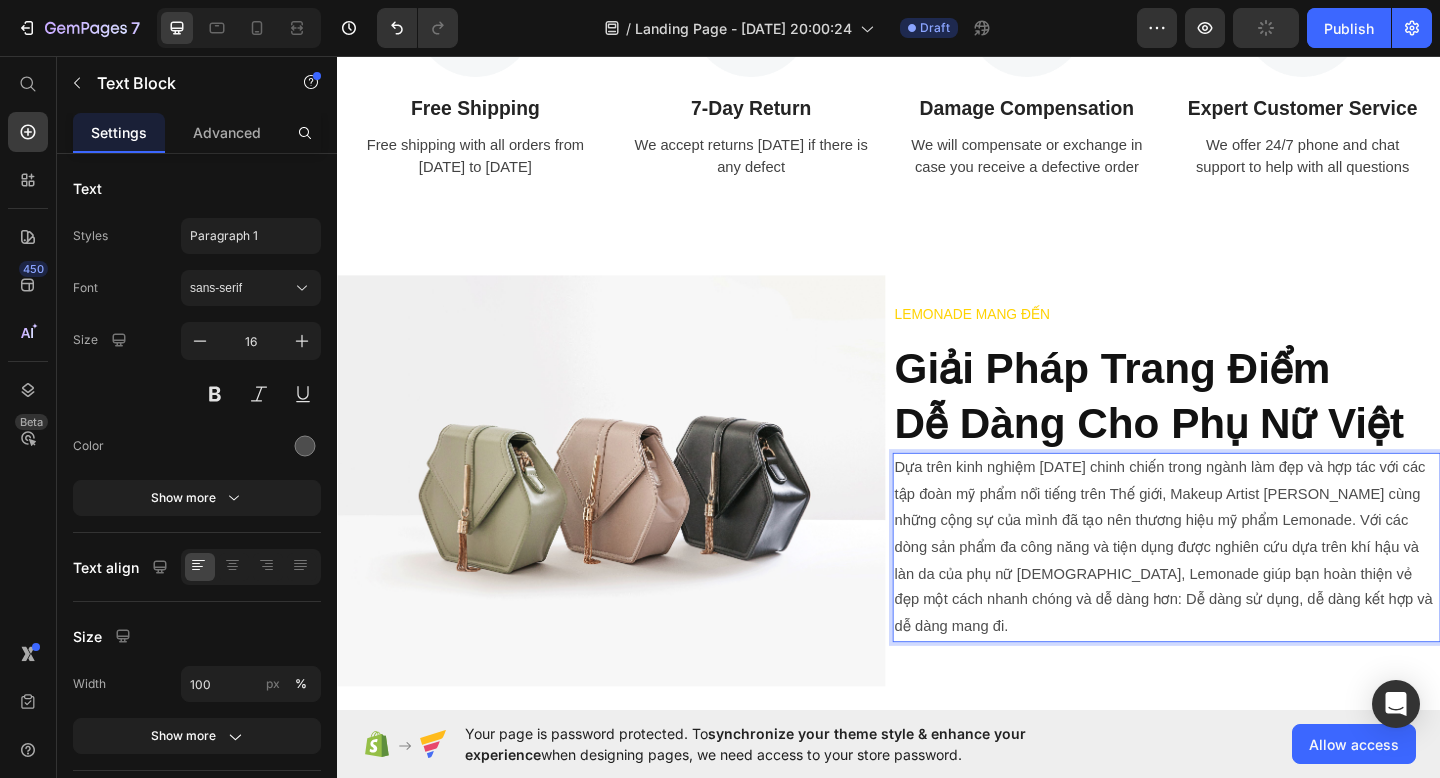 click on "Dựa trên kinh nghiệm [DATE] chinh chiến trong ngành làm đẹp và hợp tác với các tập đoàn mỹ phẩm nổi tiếng trên Thế giới, Makeup Artist [PERSON_NAME] cùng những cộng sự của mình đã tạo nên thương hiệu mỹ phẩm Lemonade. Với các dòng sản phẩm đa công năng và tiện dụng được nghiên cứu dựa trên khí hậu và làn da của phụ nữ [DEMOGRAPHIC_DATA], Lemonade giúp bạn hoàn thiện vẻ đẹp một cách nhanh chóng và dễ dàng hơn: Dễ dàng sử dụng, dễ dàng kết hợp và dễ dàng mang đi." at bounding box center (1239, 591) 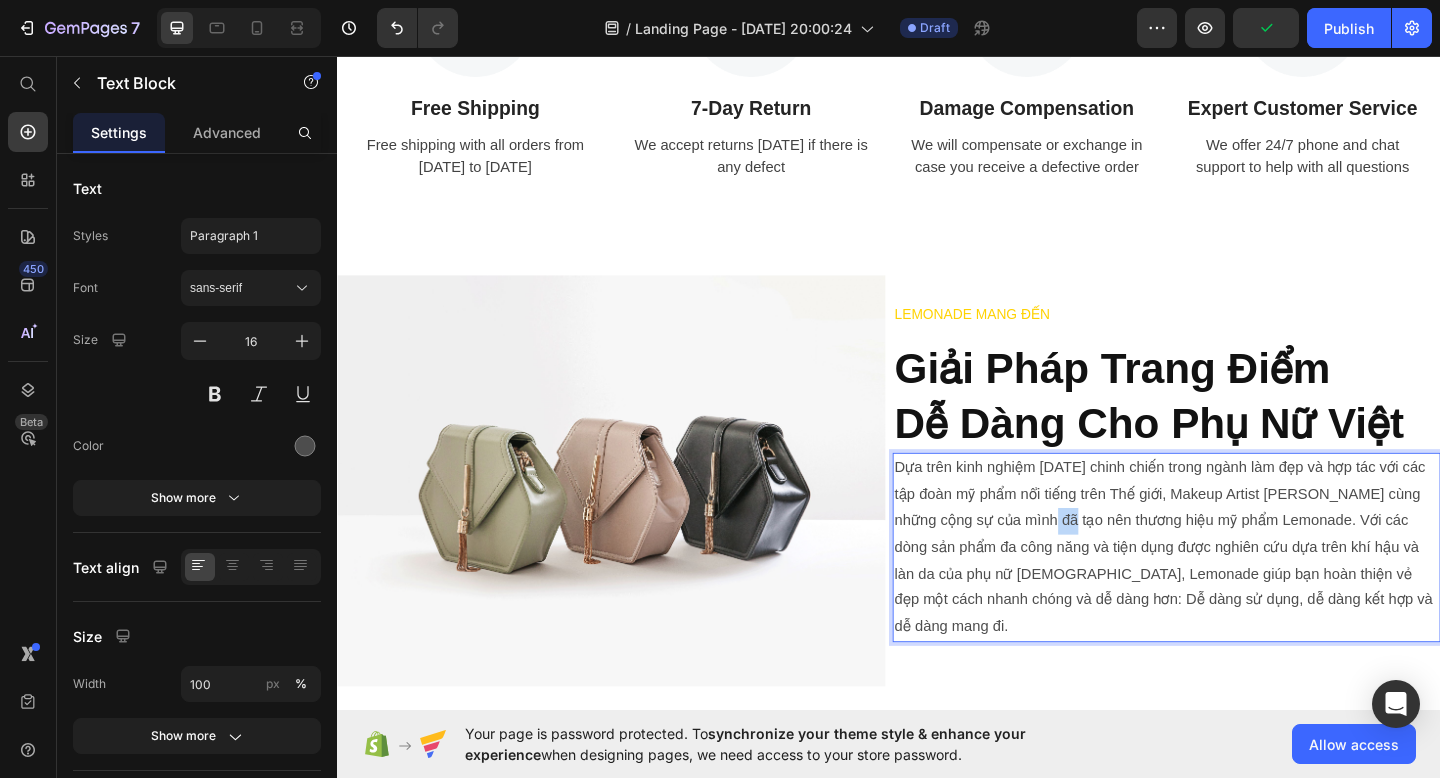 click on "Dựa trên kinh nghiệm [DATE] chinh chiến trong ngành làm đẹp và hợp tác với các tập đoàn mỹ phẩm nổi tiếng trên Thế giới, Makeup Artist [PERSON_NAME] cùng những cộng sự của mình đã tạo nên thương hiệu mỹ phẩm Lemonade. Với các dòng sản phẩm đa công năng và tiện dụng được nghiên cứu dựa trên khí hậu và làn da của phụ nữ [DEMOGRAPHIC_DATA], Lemonade giúp bạn hoàn thiện vẻ đẹp một cách nhanh chóng và dễ dàng hơn: Dễ dàng sử dụng, dễ dàng kết hợp và dễ dàng mang đi." at bounding box center [1239, 591] 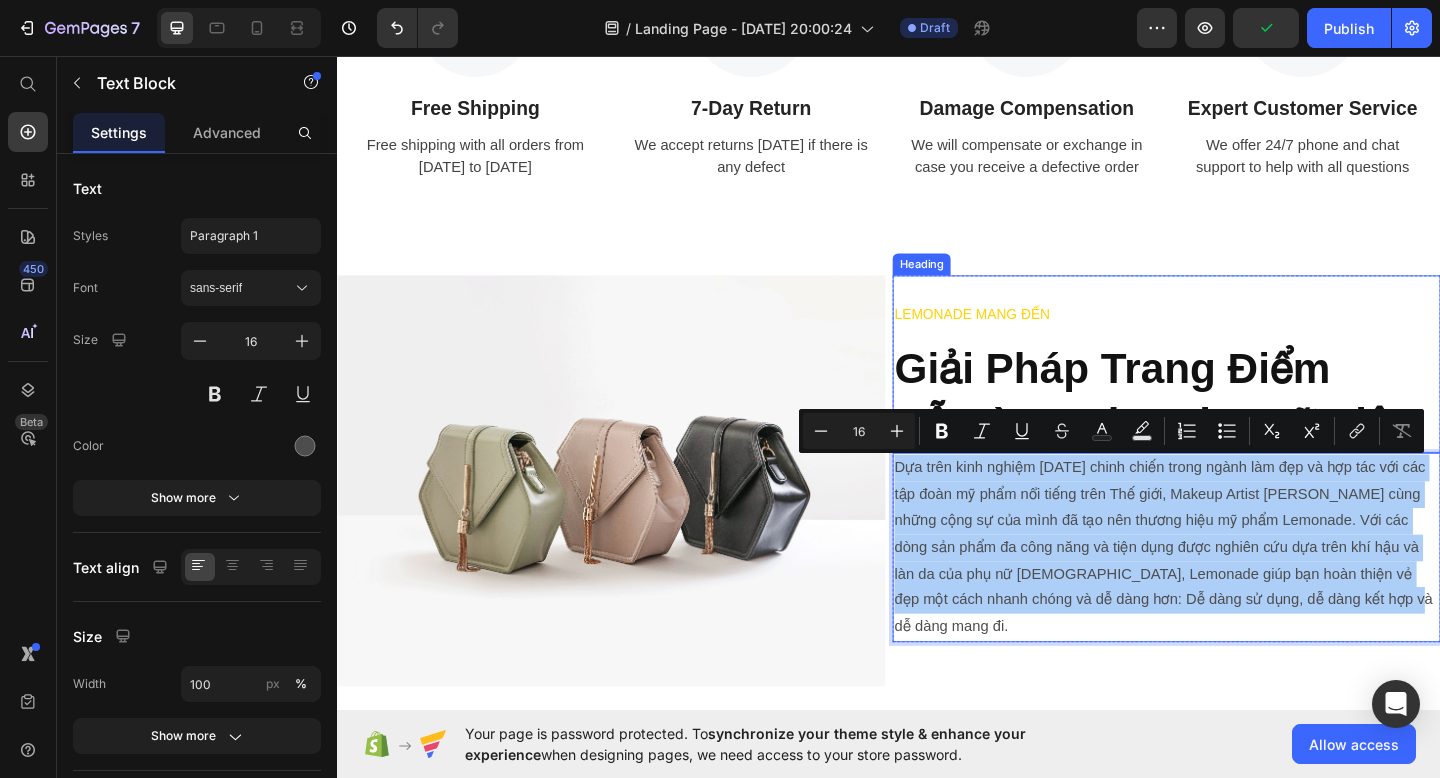 click on "Giải Pháp Trang Điểm" at bounding box center [1180, 396] 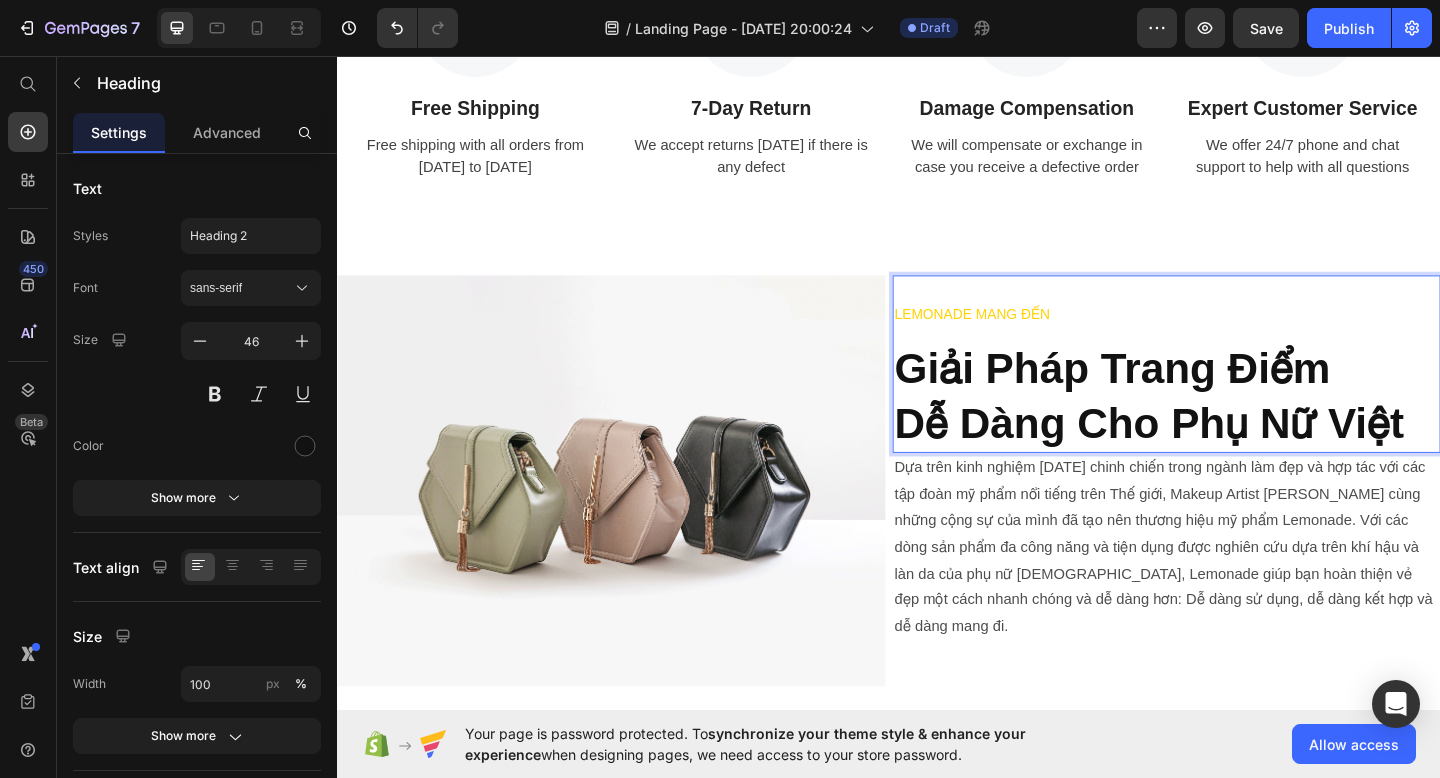 click on "Giải Pháp Trang Điểm" at bounding box center (1180, 396) 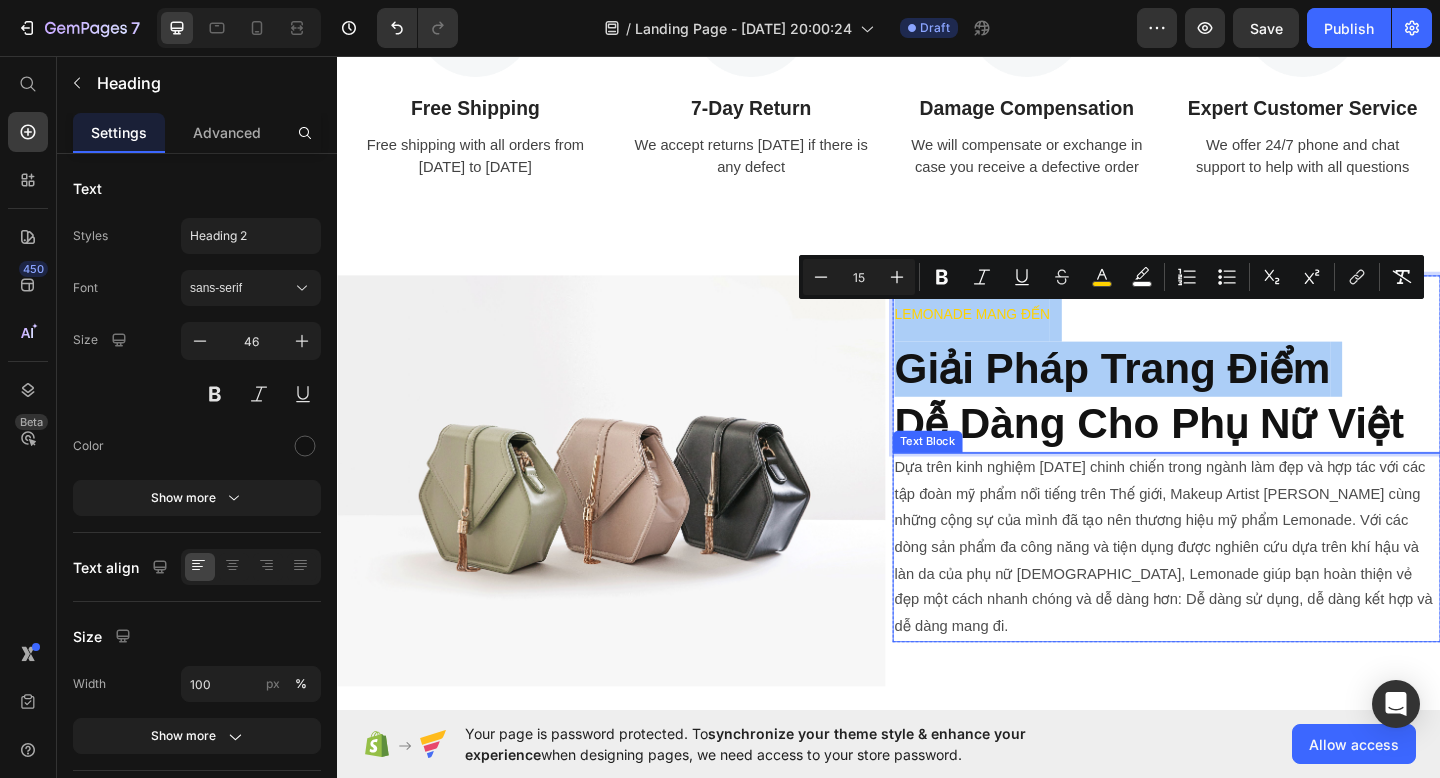 click on "Dựa trên kinh nghiệm [DATE] chinh chiến trong ngành làm đẹp và hợp tác với các tập đoàn mỹ phẩm nổi tiếng trên Thế giới, Makeup Artist [PERSON_NAME] cùng những cộng sự của mình đã tạo nên thương hiệu mỹ phẩm Lemonade. Với các dòng sản phẩm đa công năng và tiện dụng được nghiên cứu dựa trên khí hậu và làn da của phụ nữ [DEMOGRAPHIC_DATA], Lemonade giúp bạn hoàn thiện vẻ đẹp một cách nhanh chóng và dễ dàng hơn: Dễ dàng sử dụng, dễ dàng kết hợp và dễ dàng mang đi." at bounding box center [1239, 591] 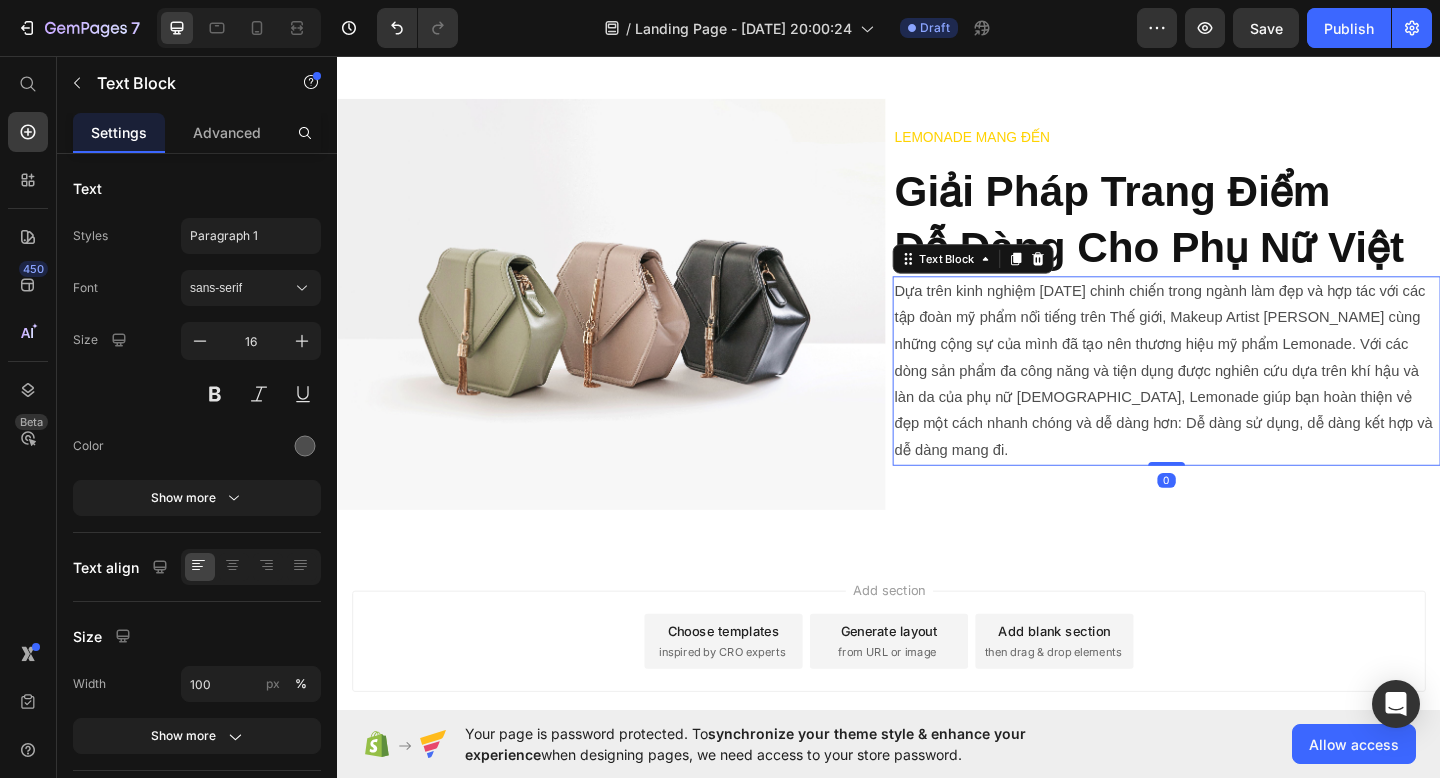 scroll, scrollTop: 868, scrollLeft: 0, axis: vertical 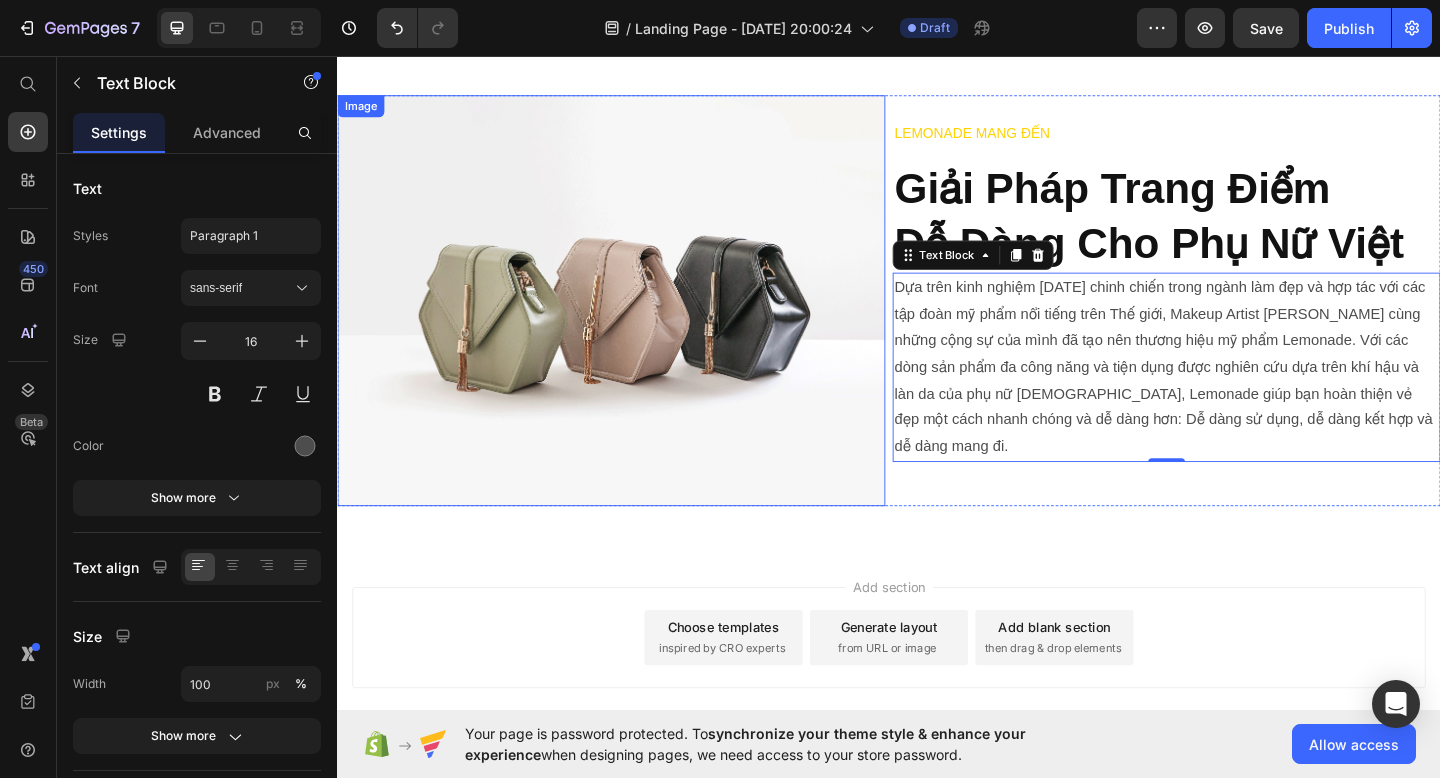 click at bounding box center (635, 322) 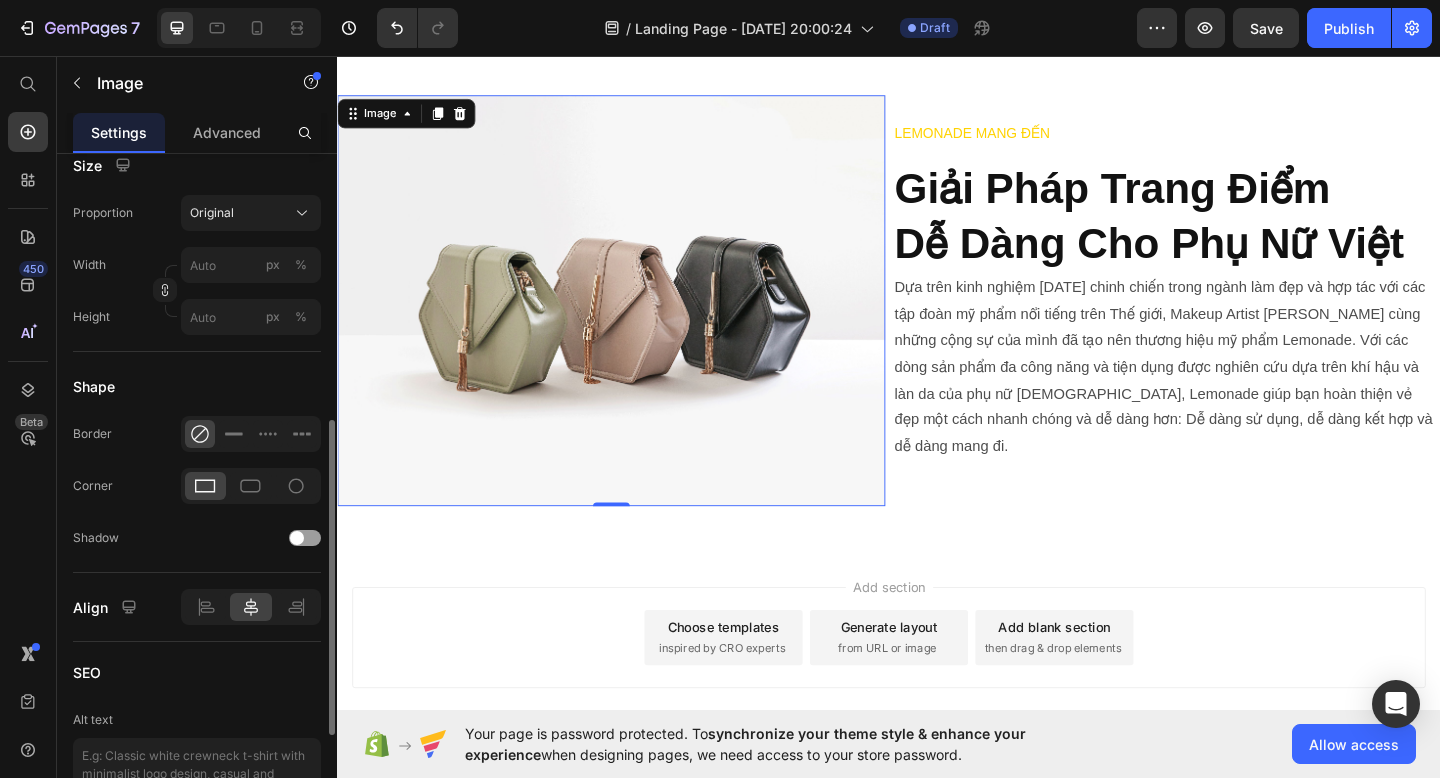 scroll, scrollTop: 585, scrollLeft: 0, axis: vertical 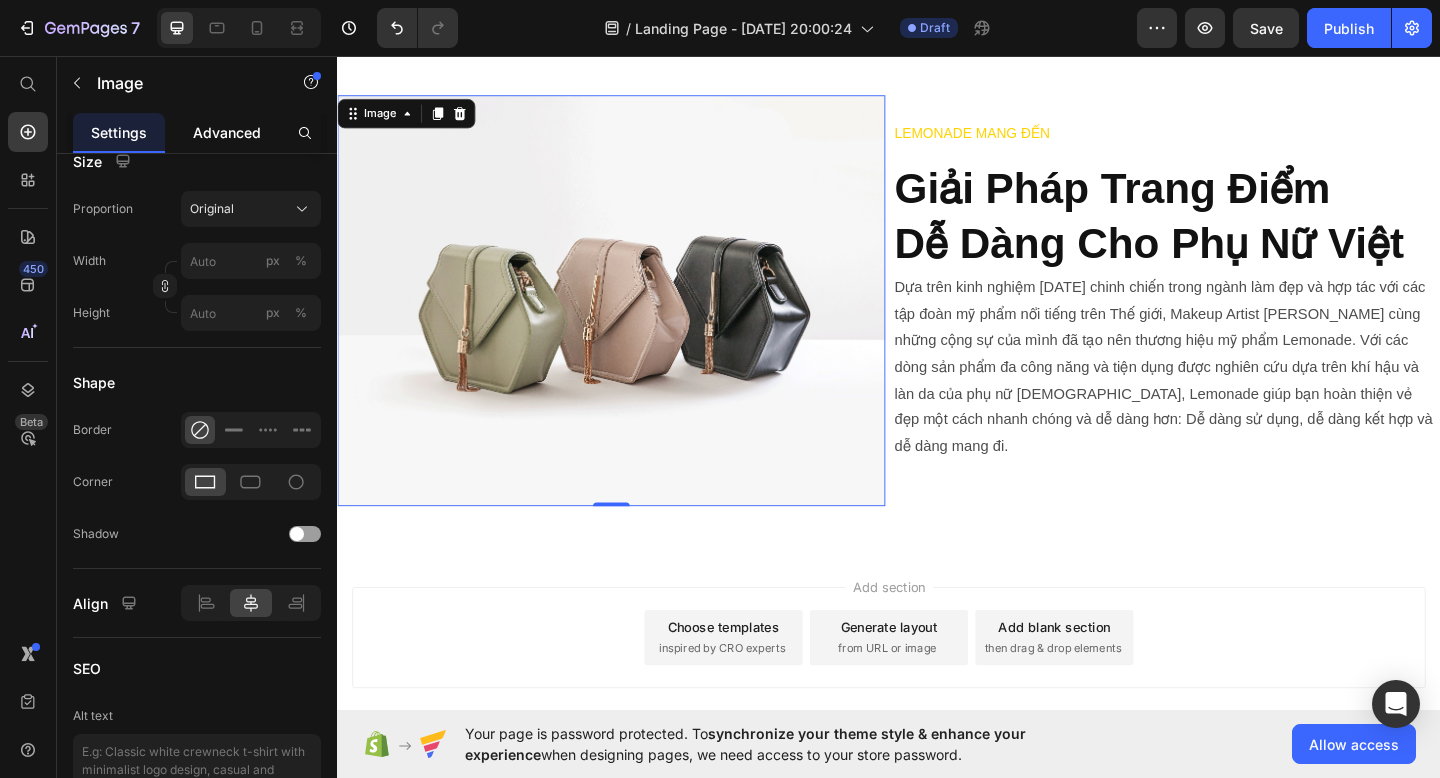 click on "Advanced" at bounding box center (227, 132) 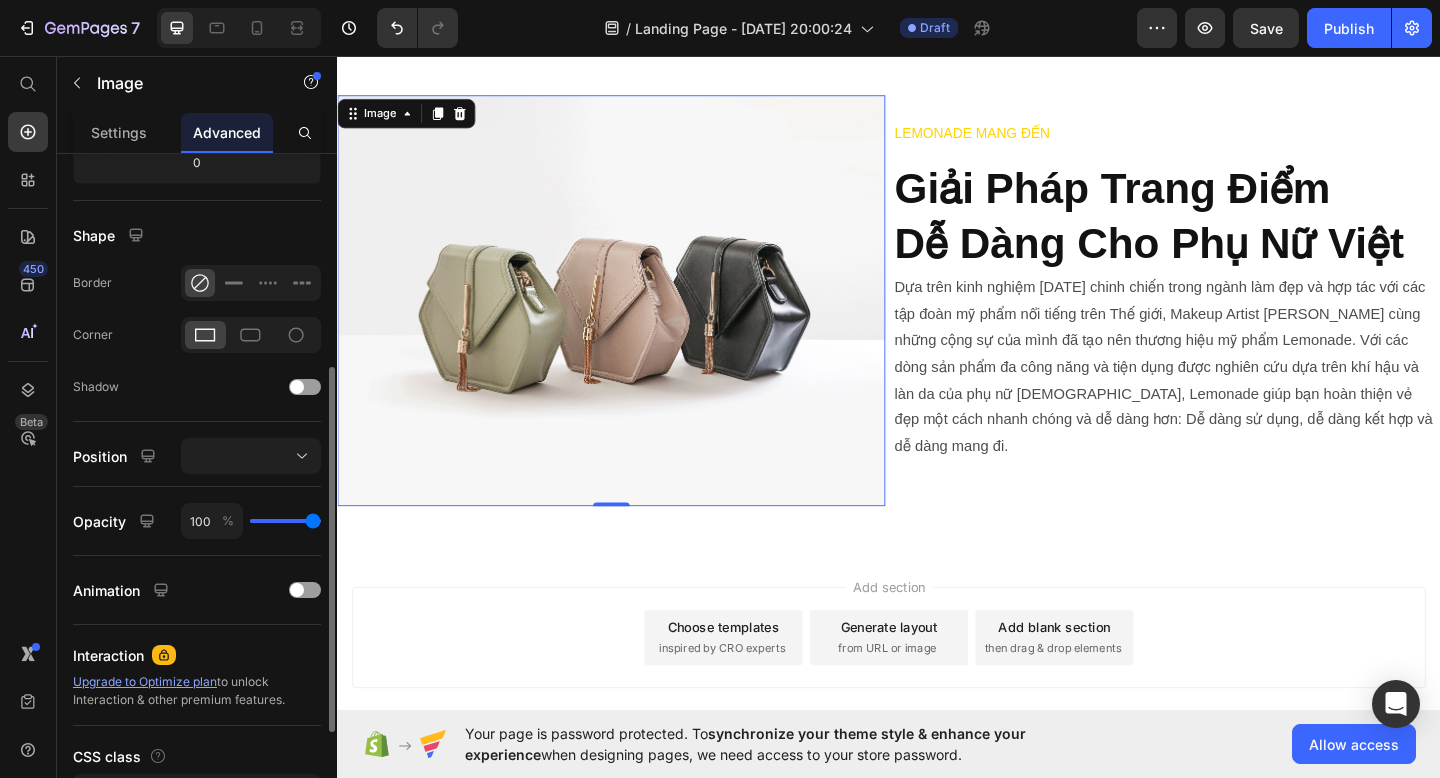 scroll, scrollTop: 432, scrollLeft: 0, axis: vertical 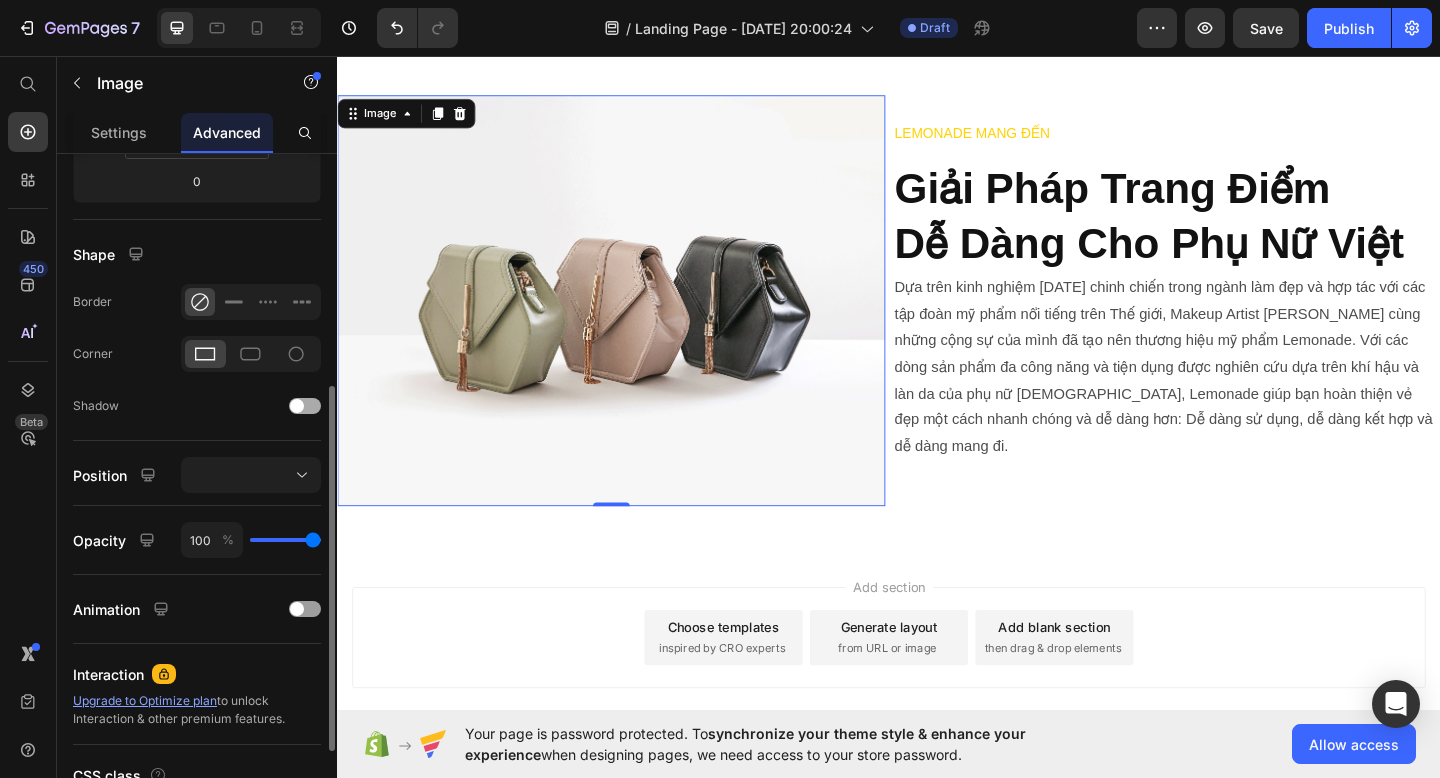 click at bounding box center [305, 406] 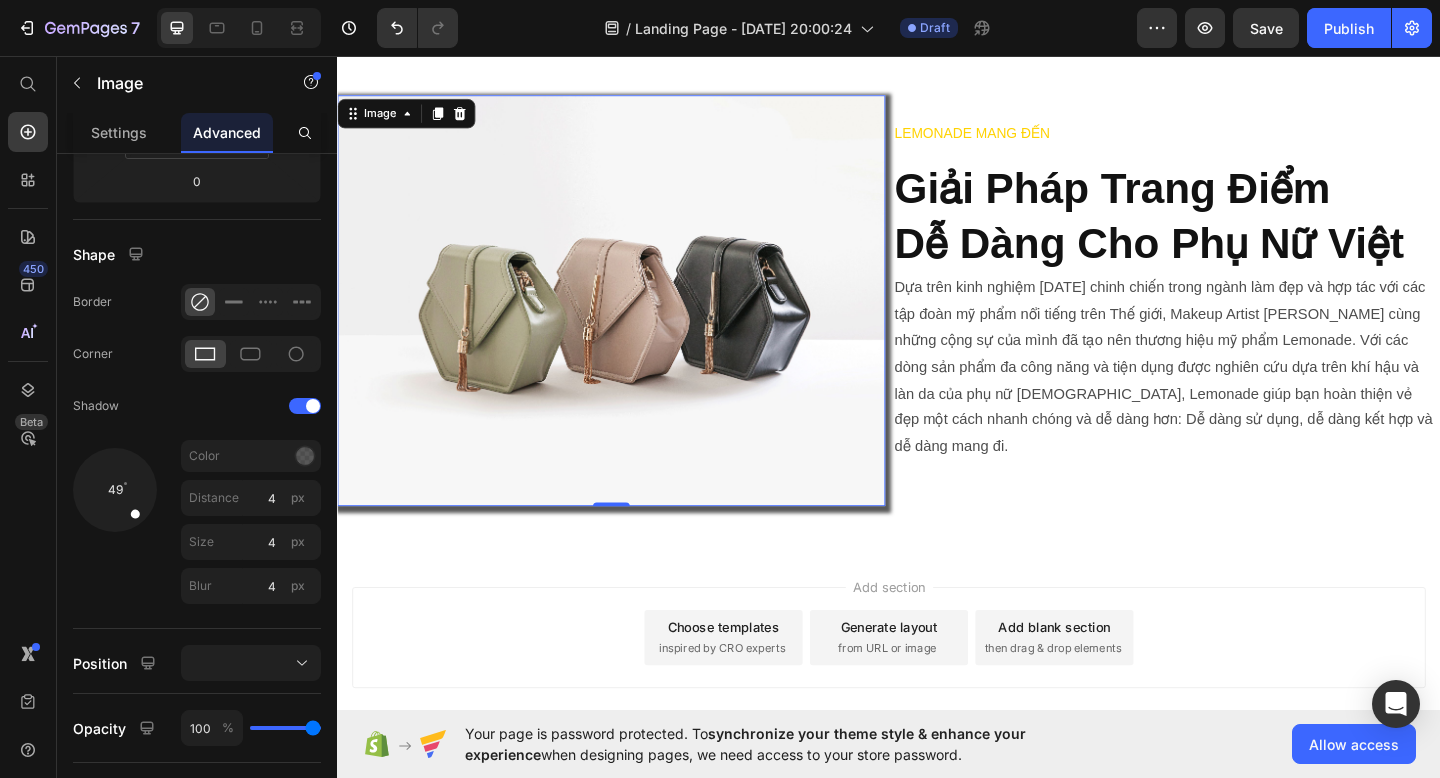 click at bounding box center [635, 322] 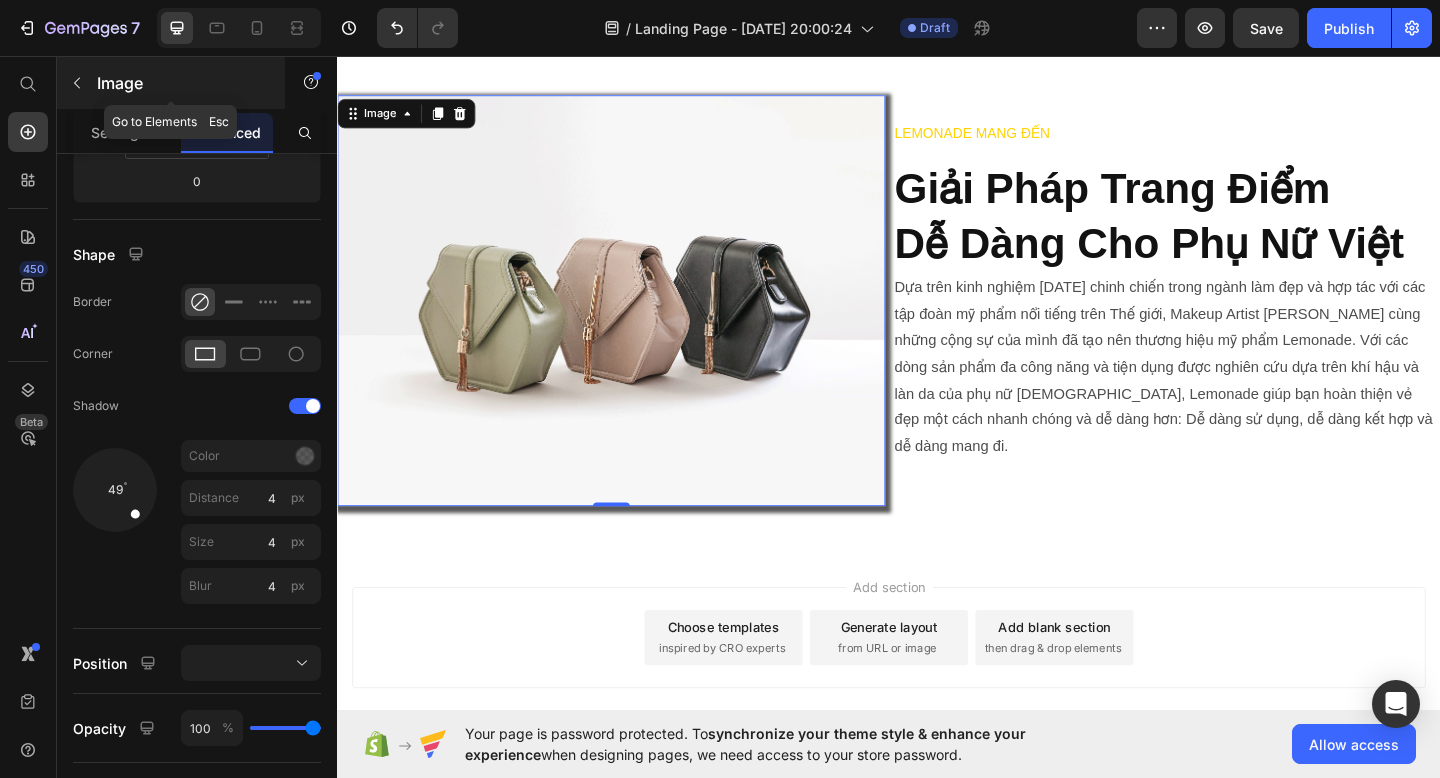 click on "Image" at bounding box center (182, 83) 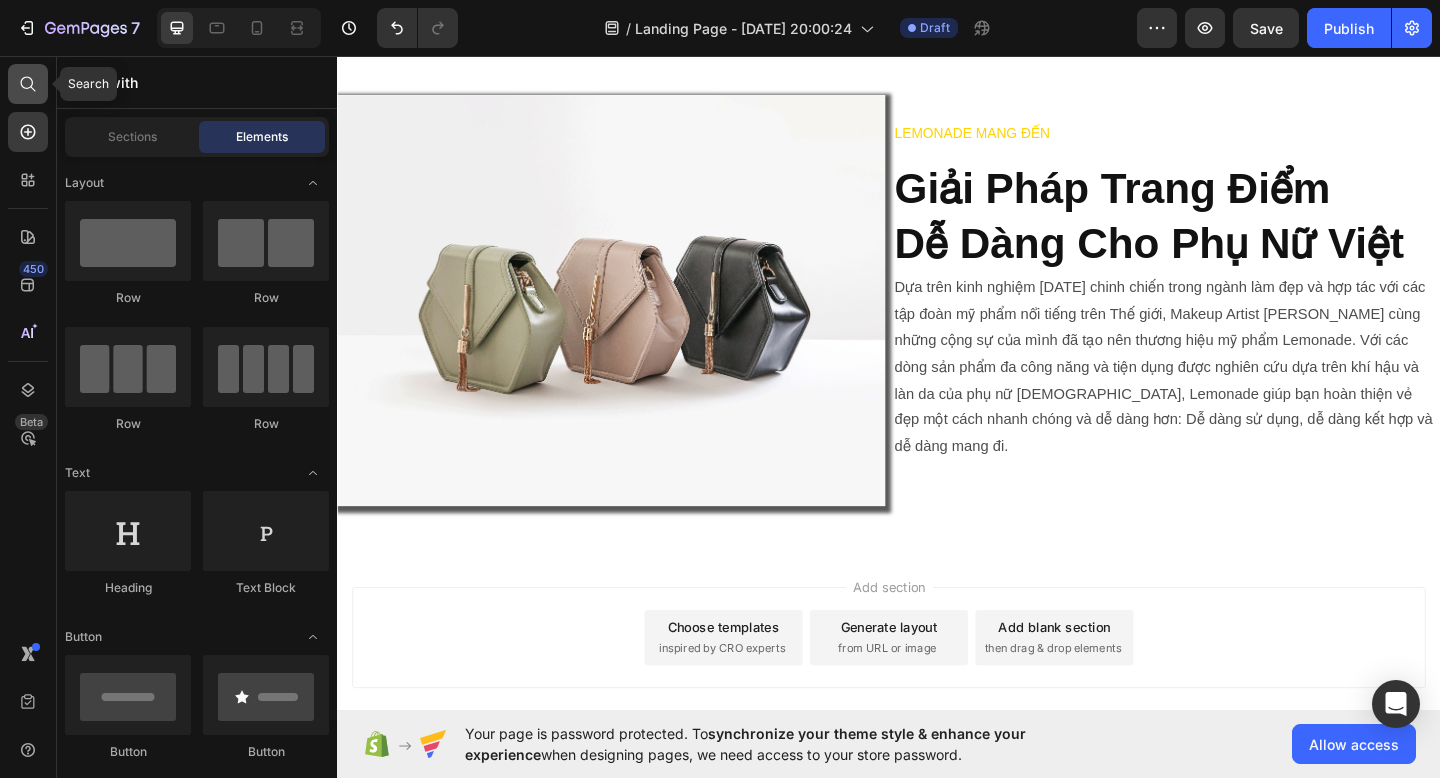 click 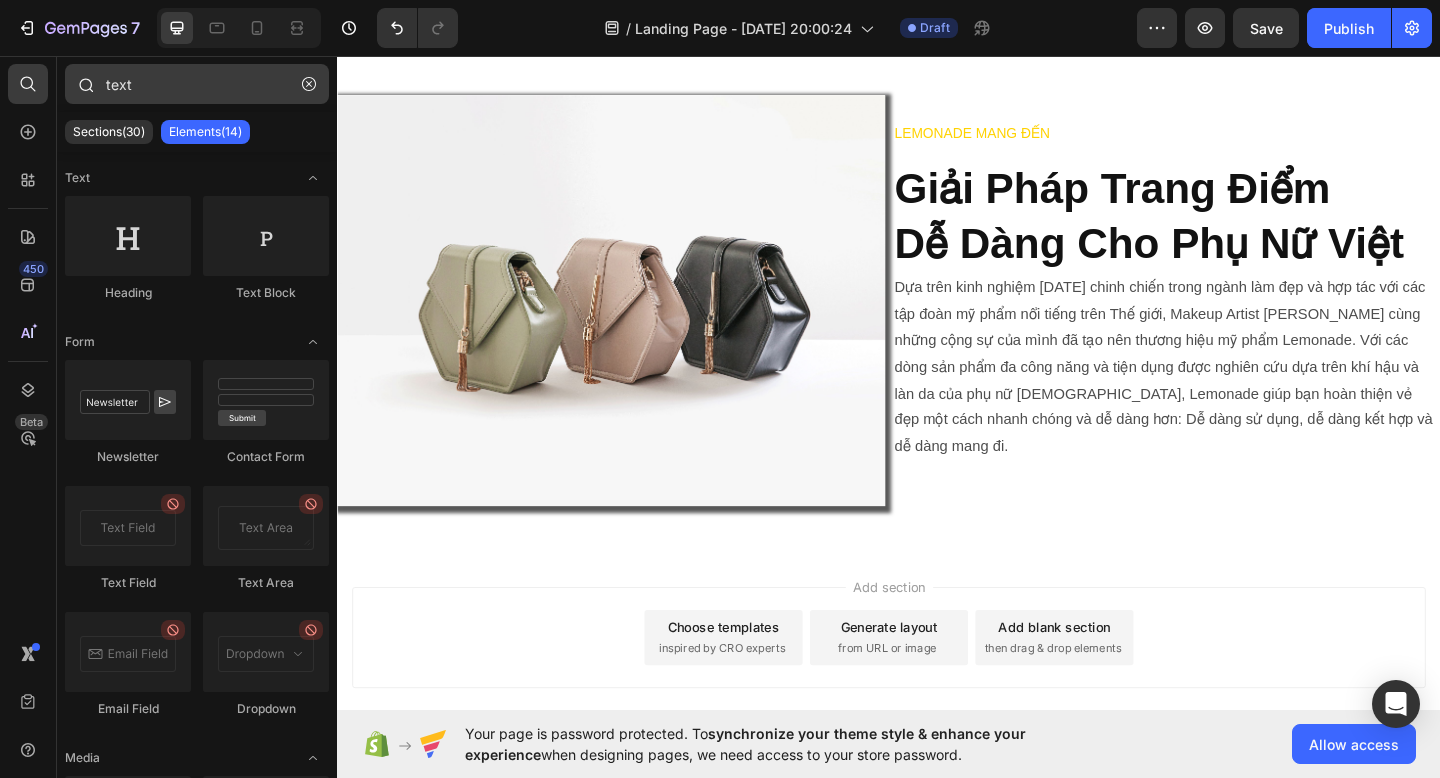 click on "text" at bounding box center (197, 84) 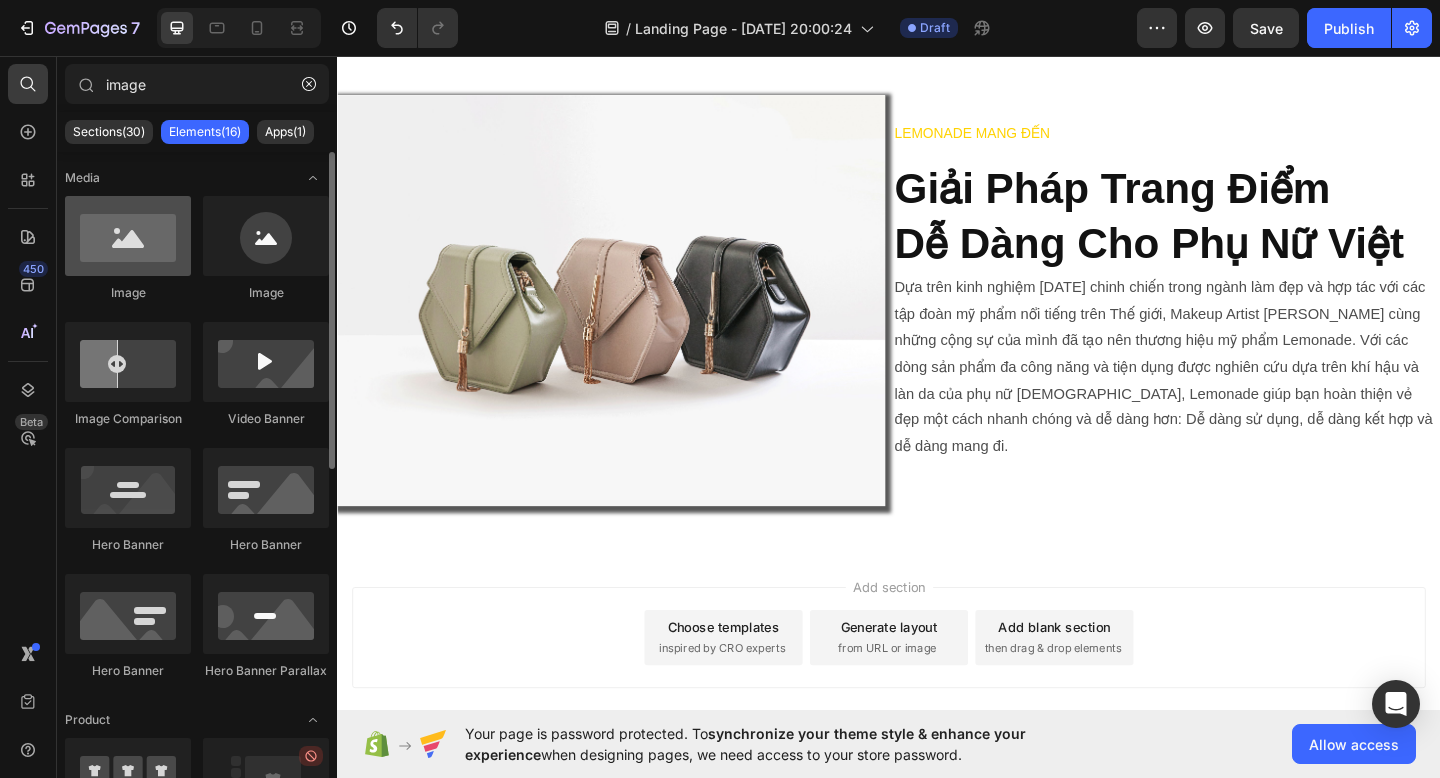 type on "image" 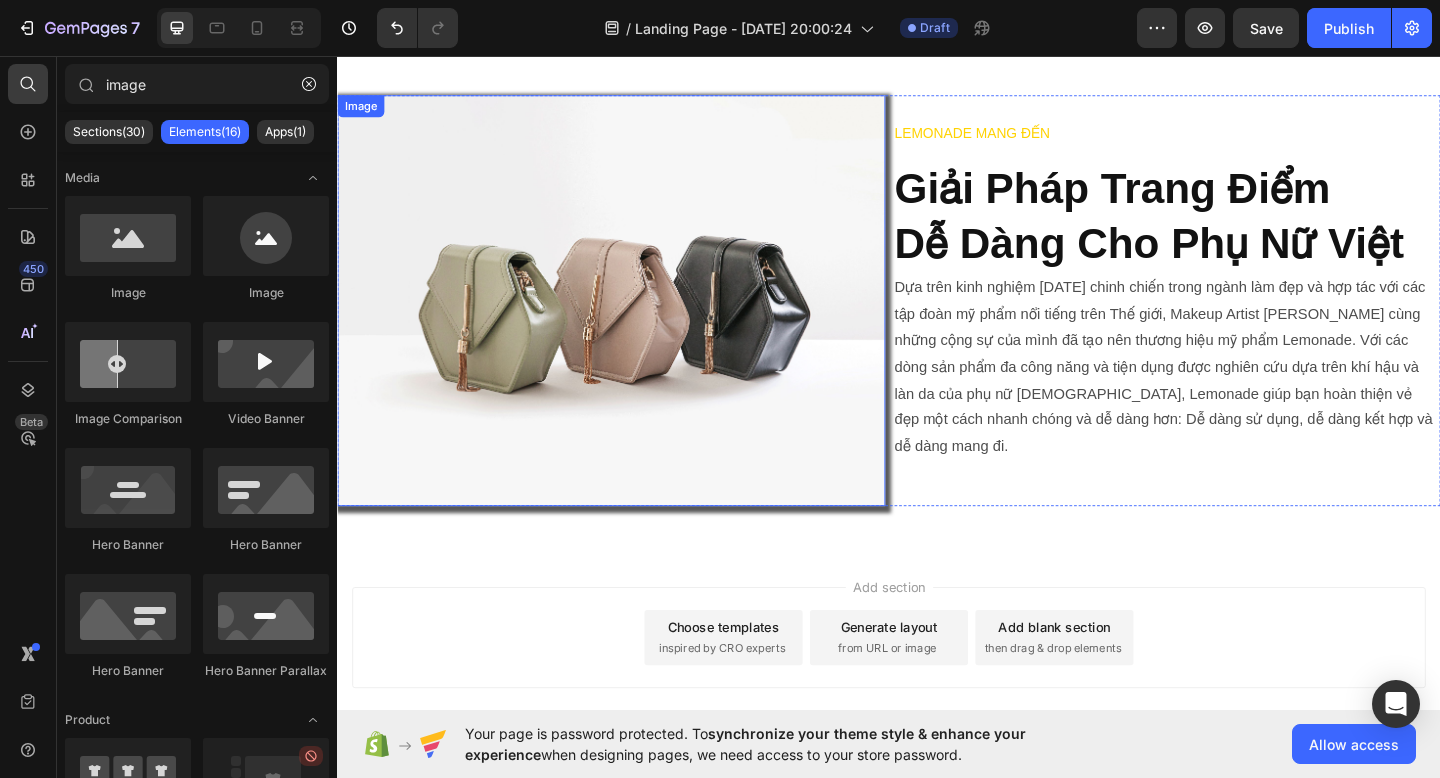 click at bounding box center [635, 322] 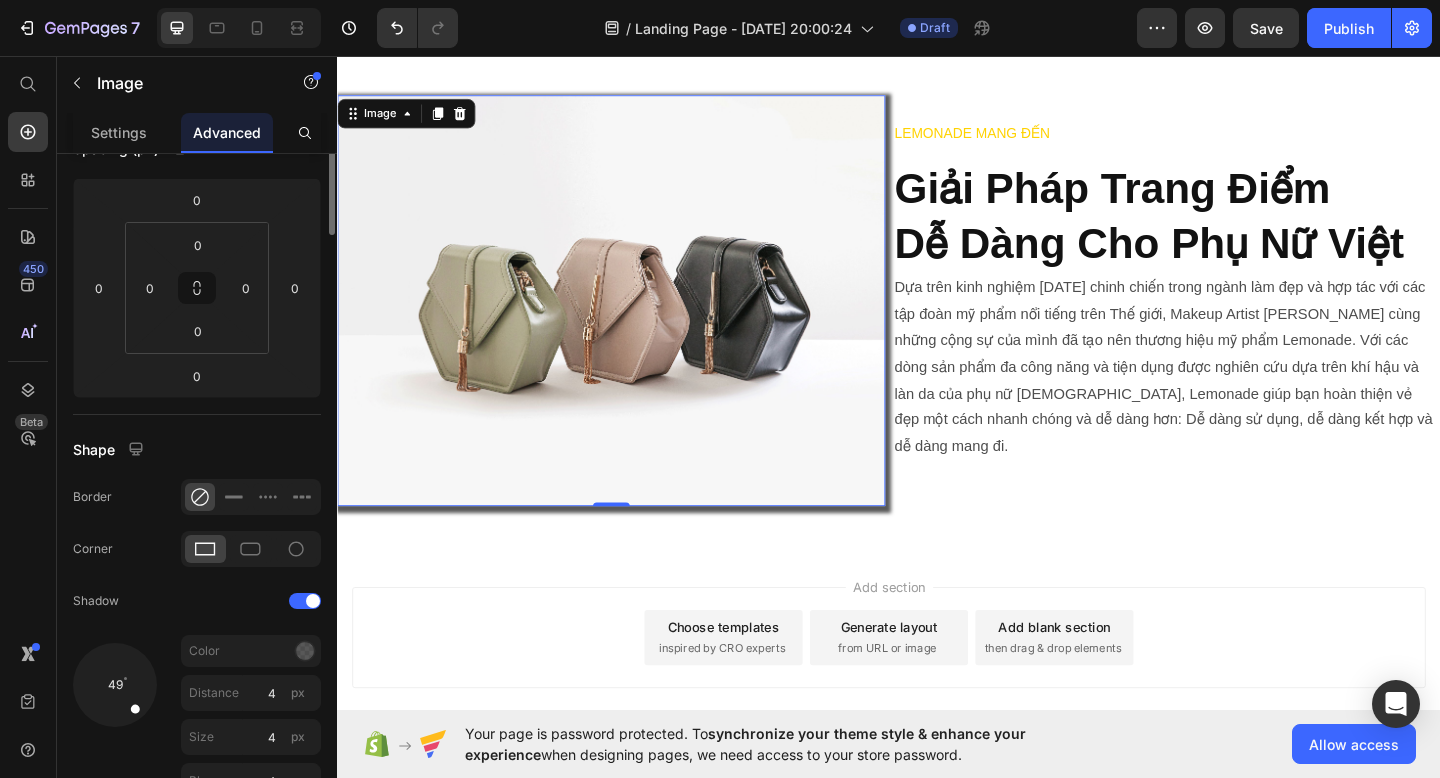 scroll, scrollTop: 0, scrollLeft: 0, axis: both 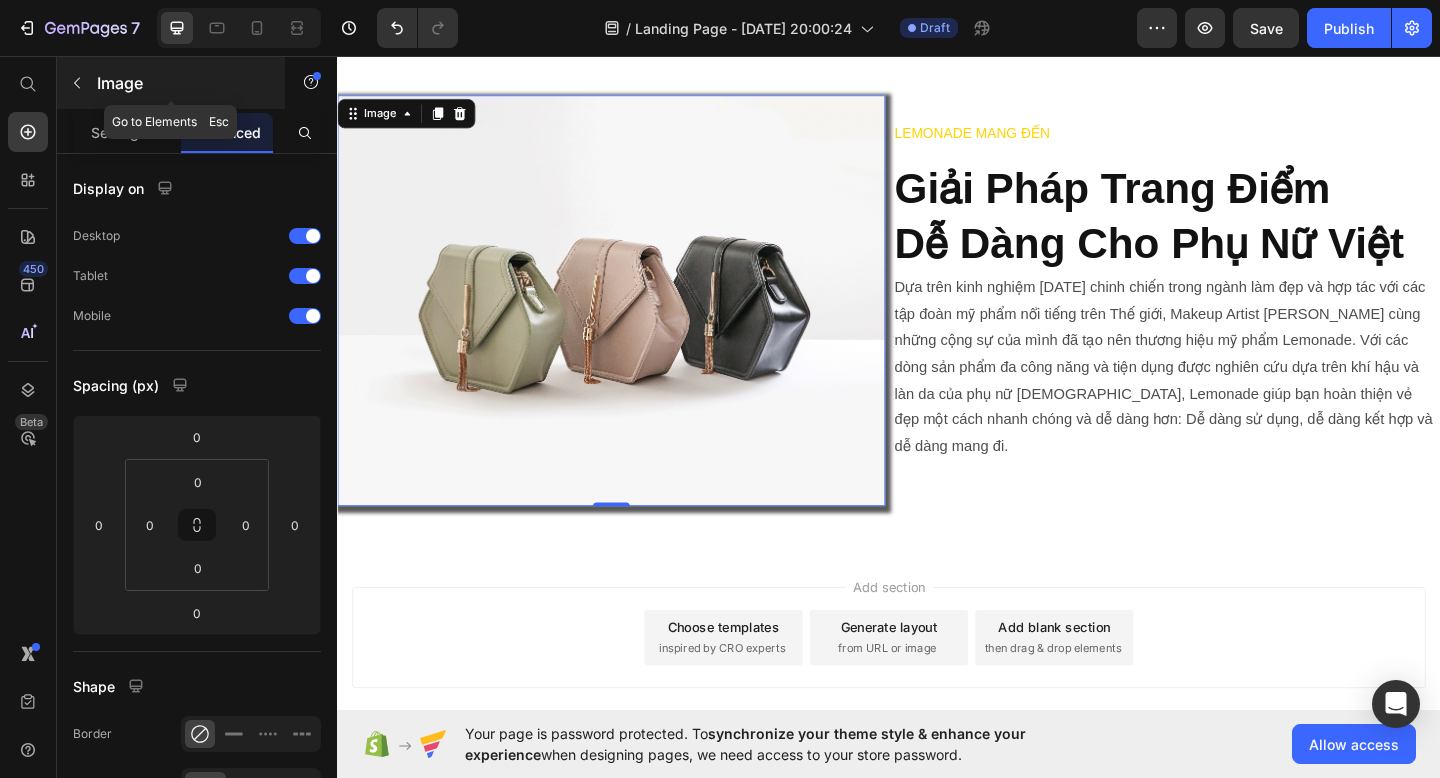 click at bounding box center (77, 83) 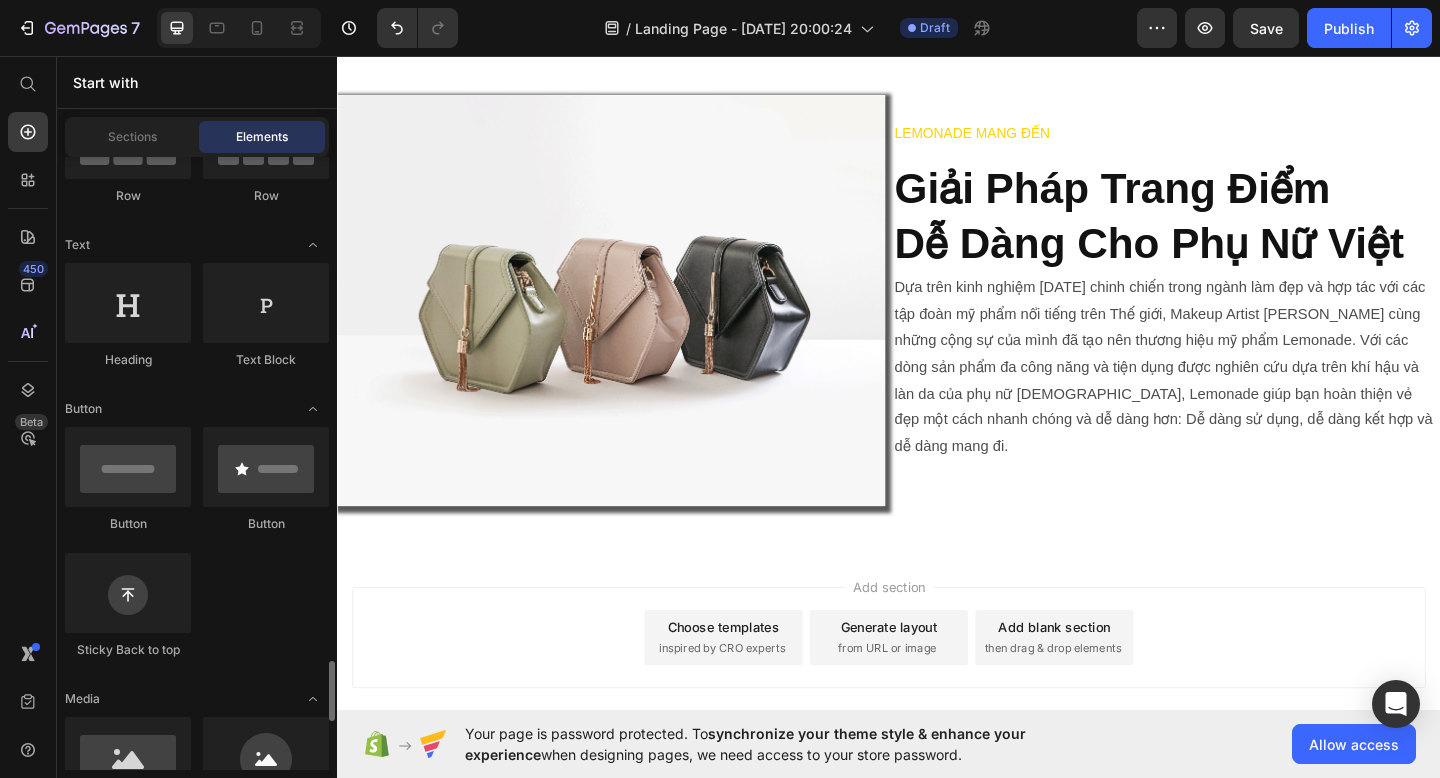 scroll, scrollTop: 870, scrollLeft: 0, axis: vertical 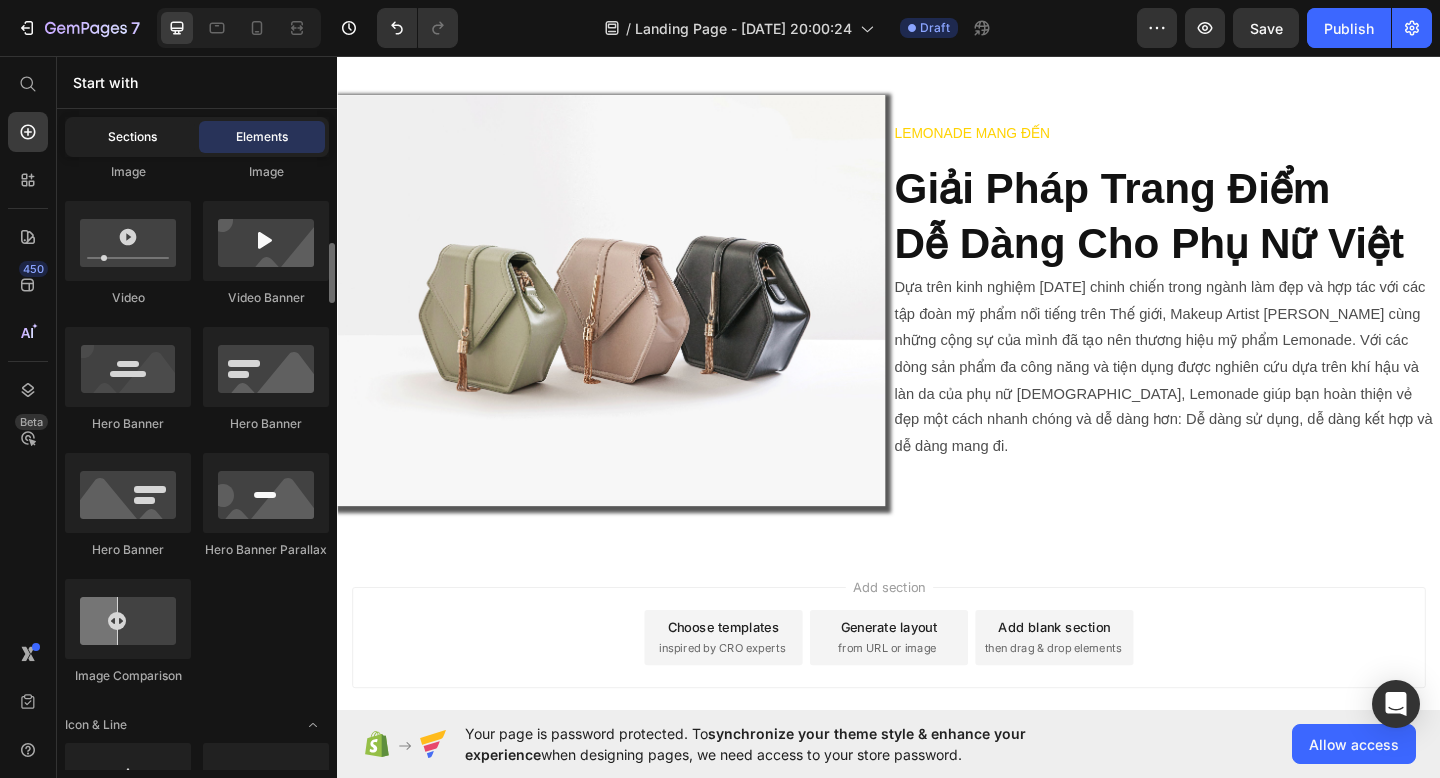 click on "Sections" at bounding box center [132, 137] 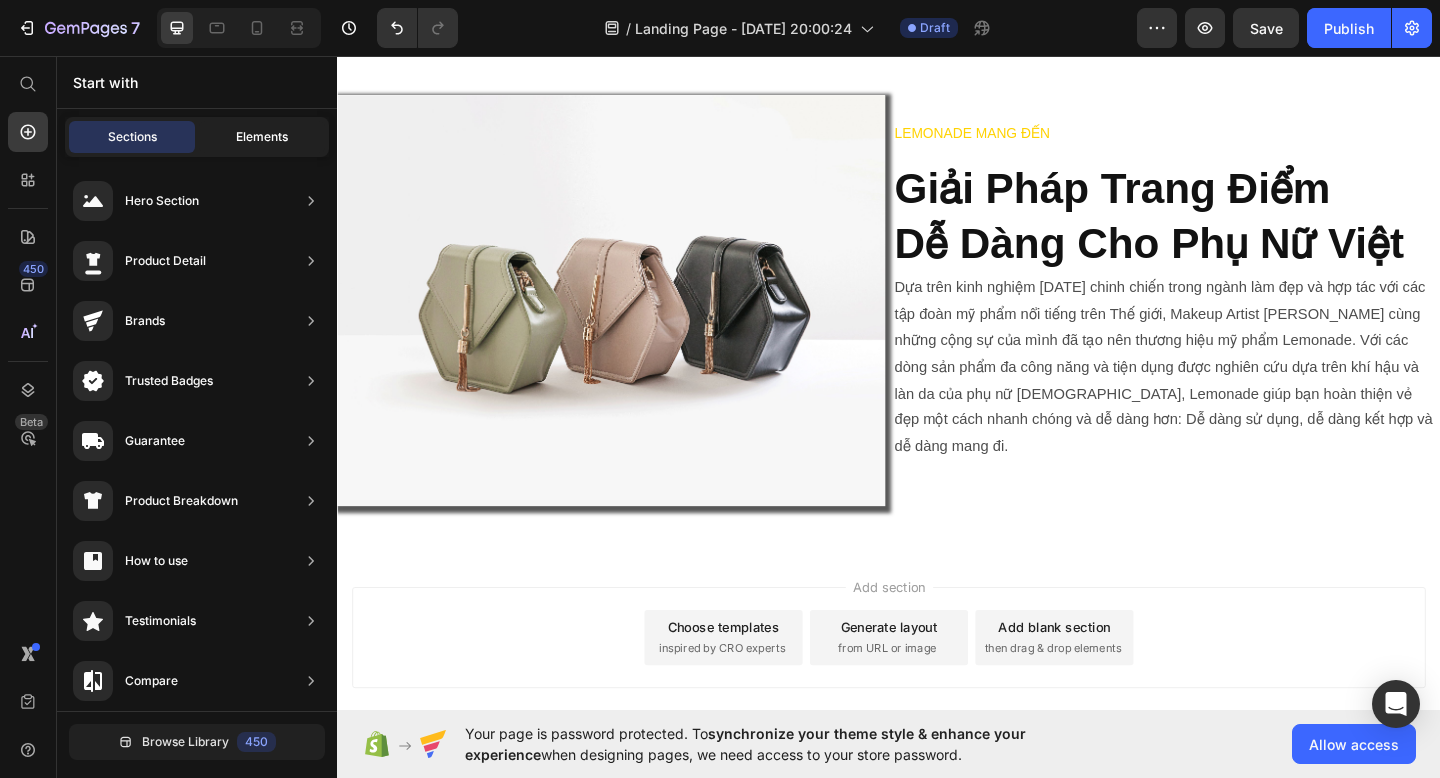 click on "Elements" at bounding box center [262, 137] 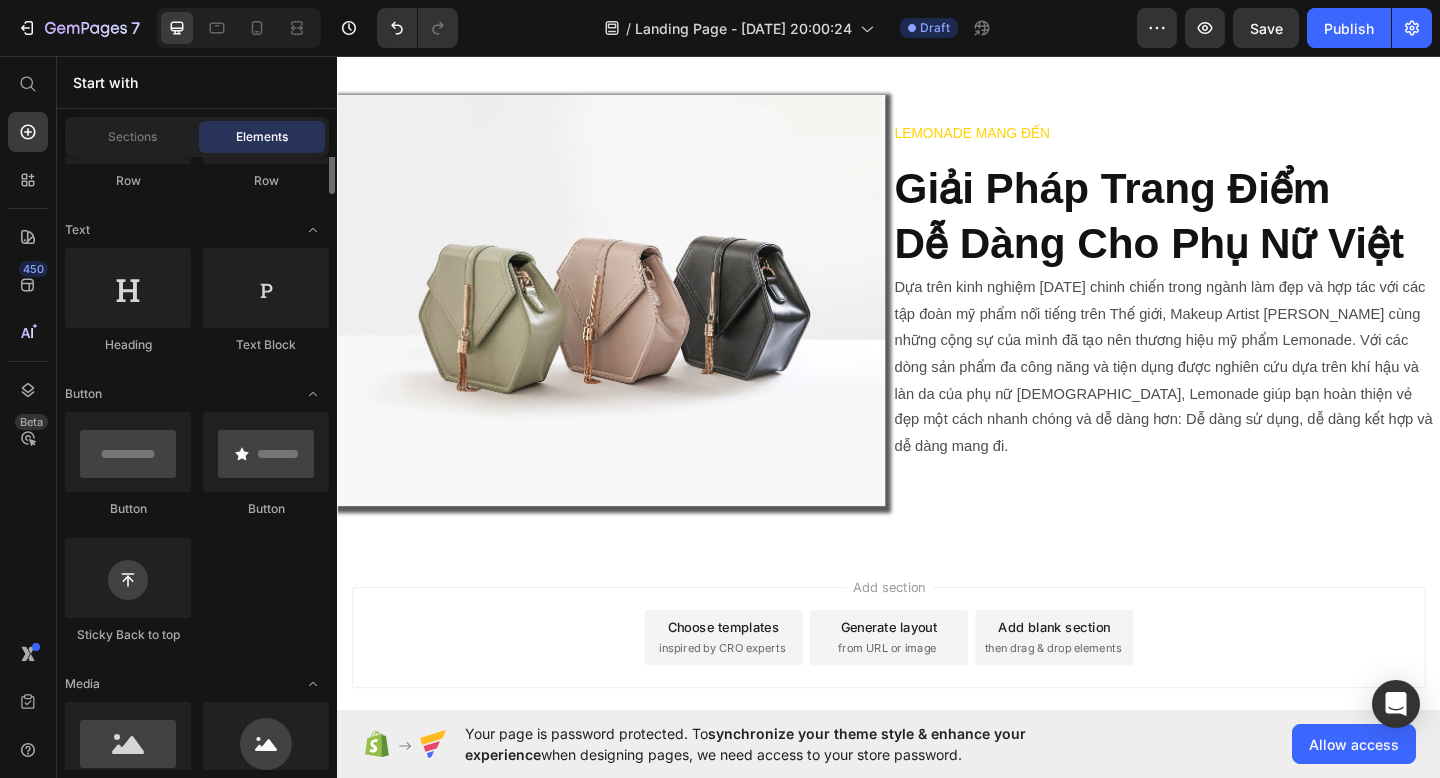 scroll, scrollTop: 0, scrollLeft: 0, axis: both 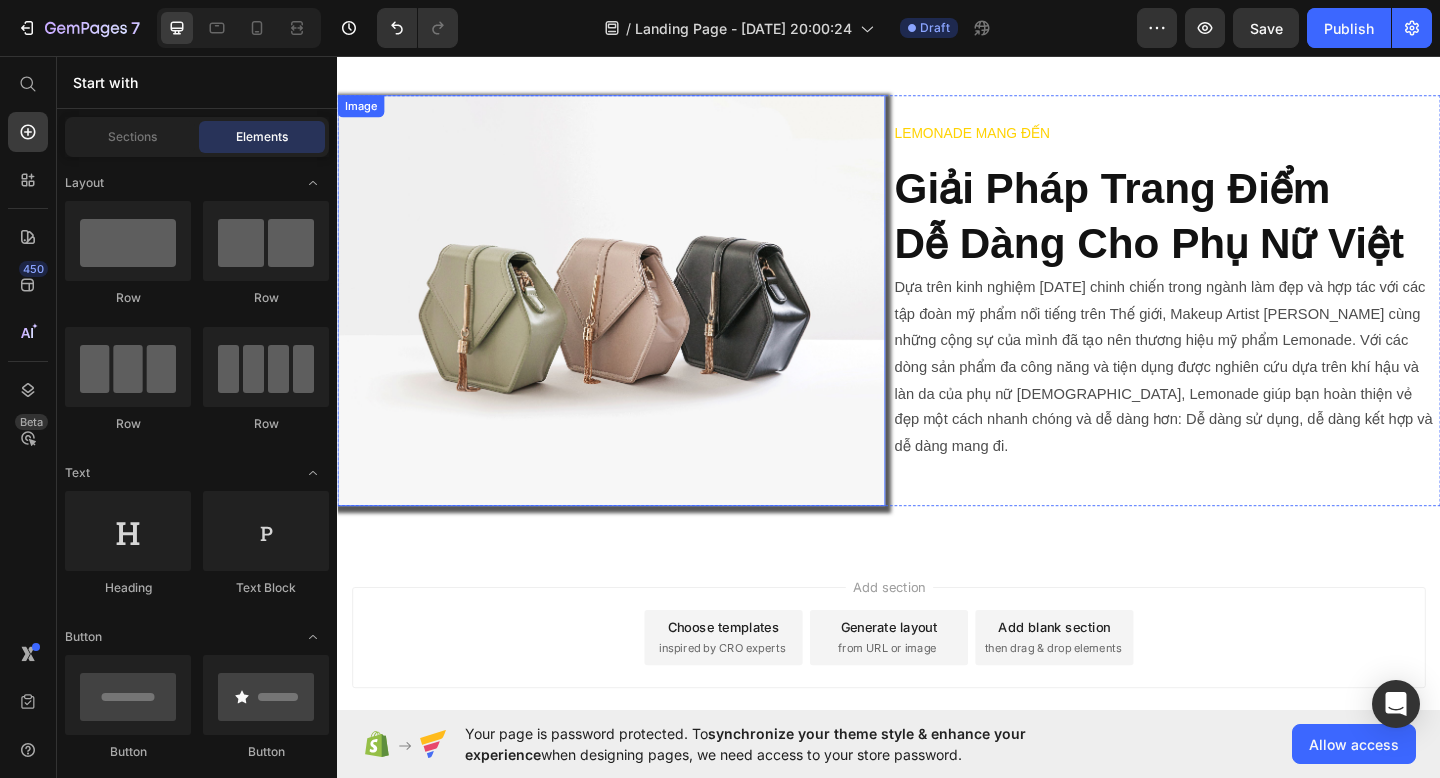 click at bounding box center (635, 322) 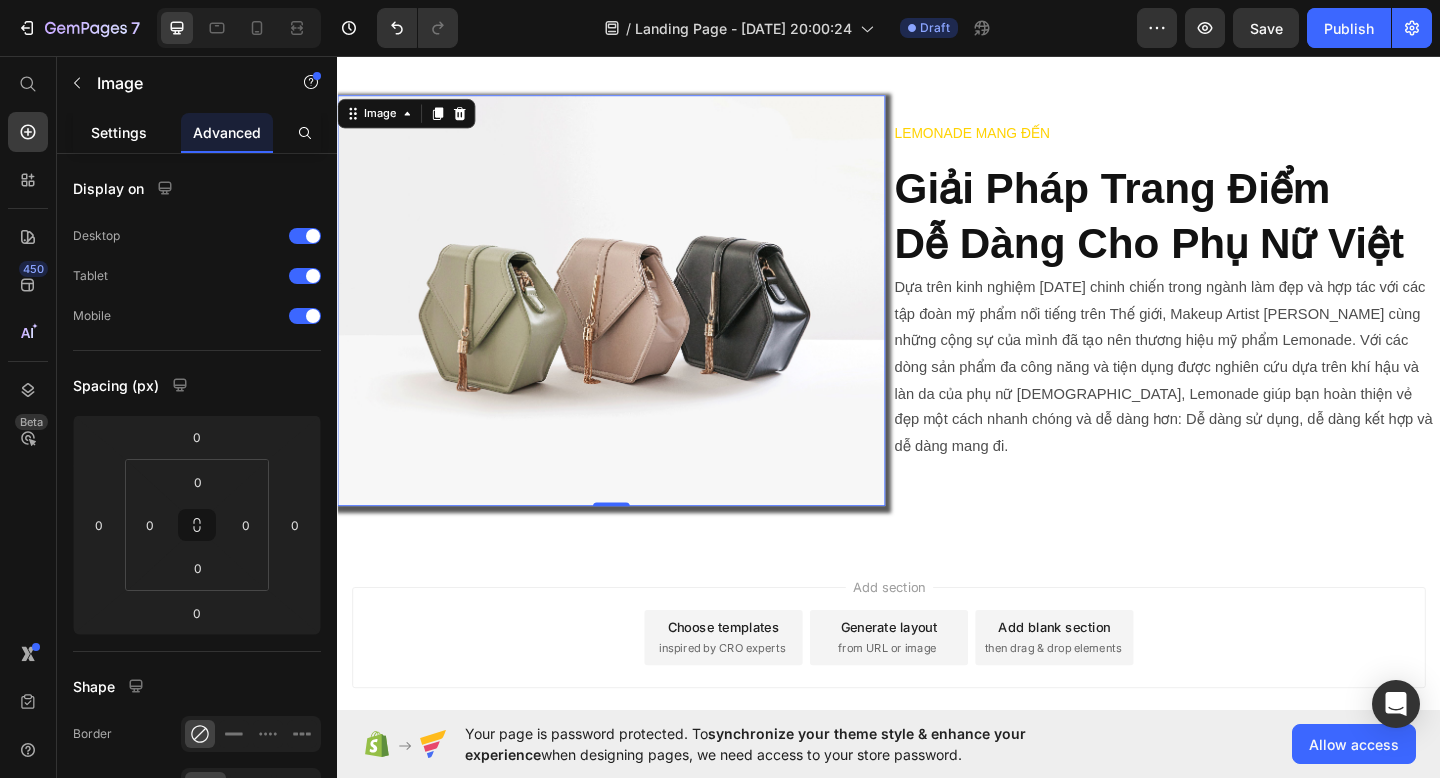 click on "Settings" 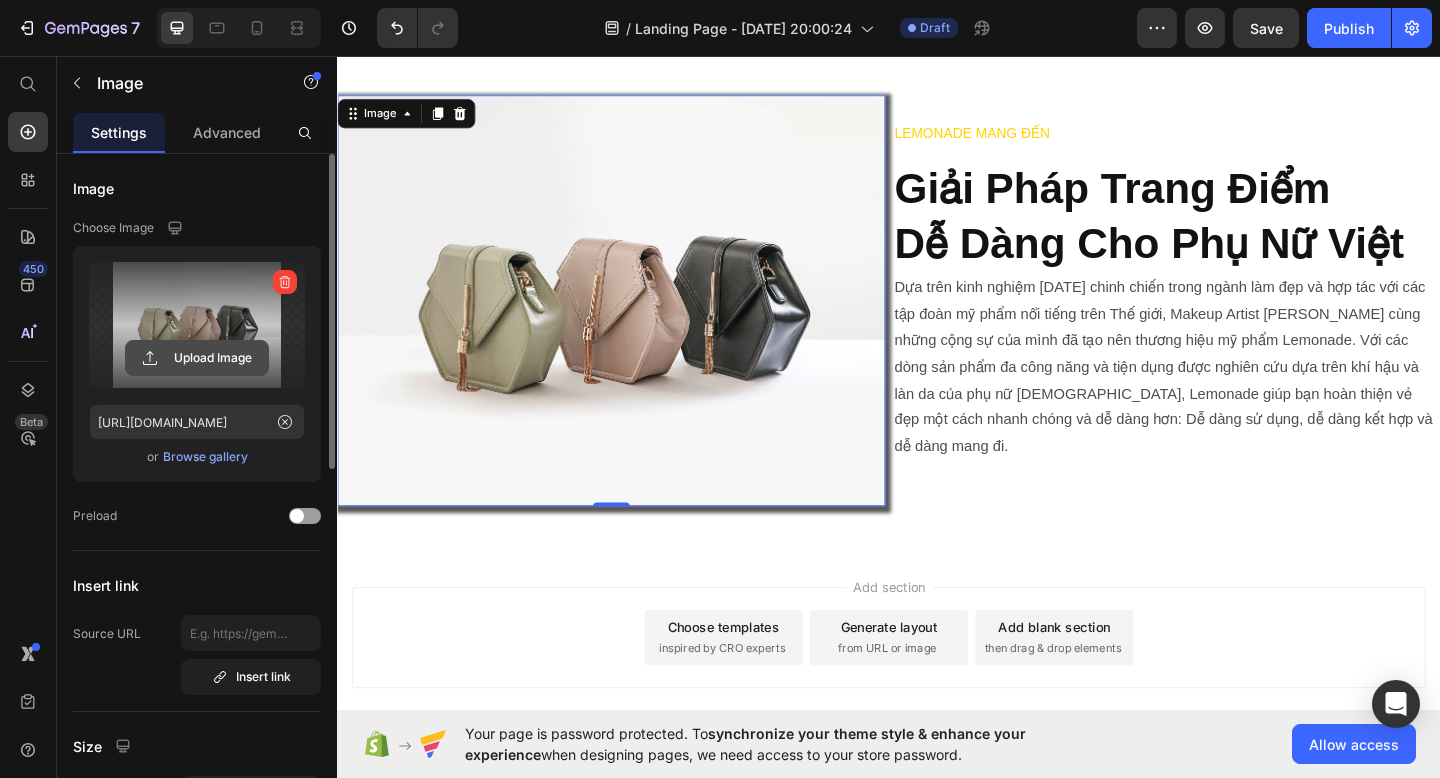 click 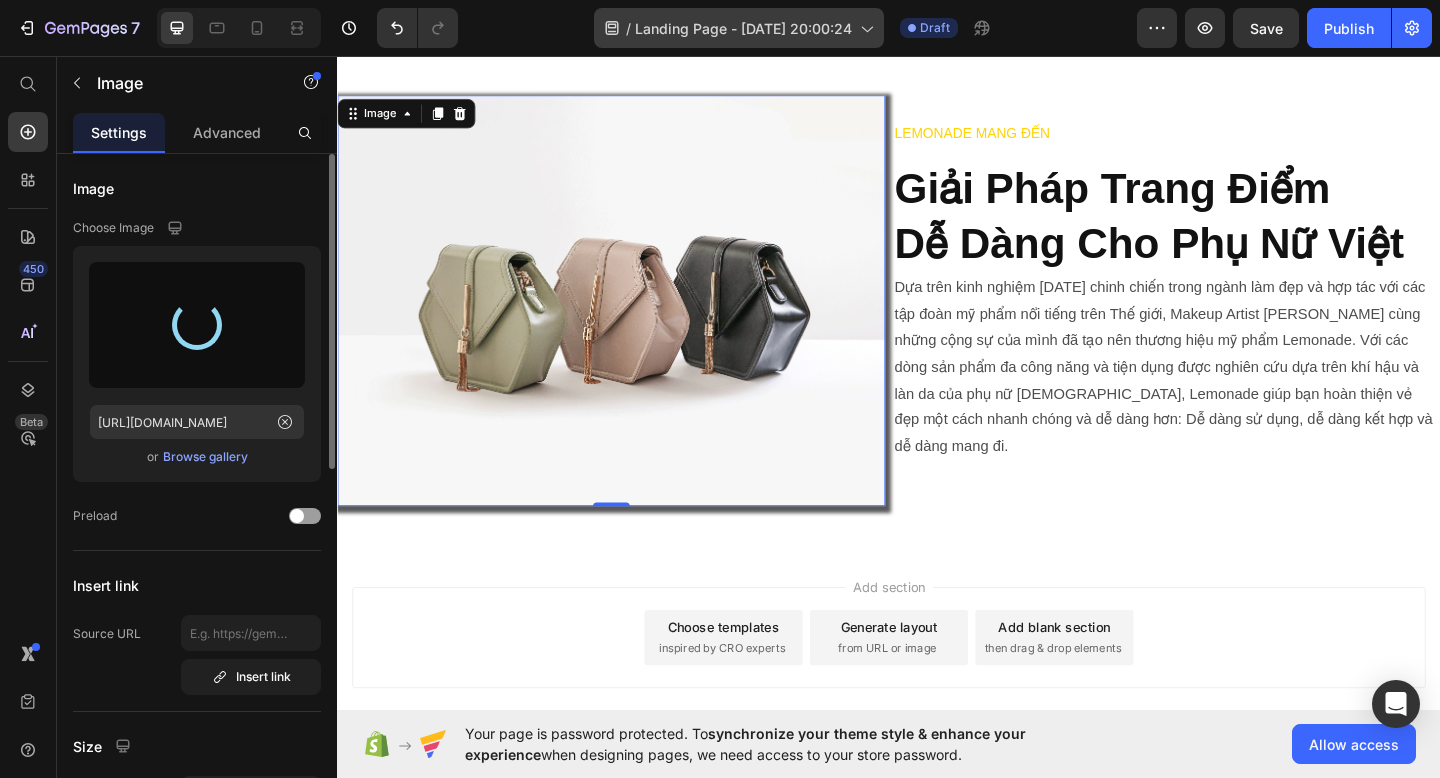 type on "[URL][DOMAIN_NAME]" 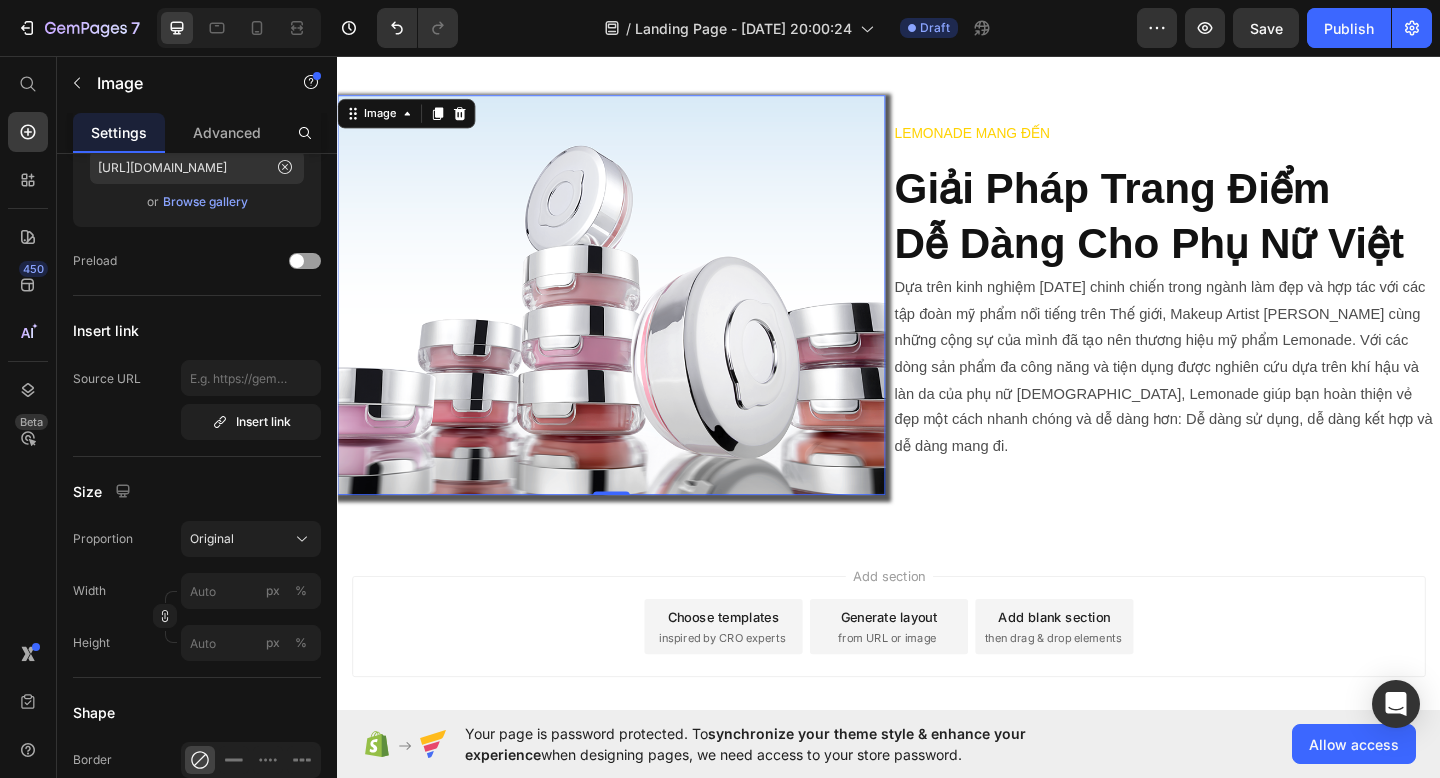 scroll, scrollTop: 639, scrollLeft: 0, axis: vertical 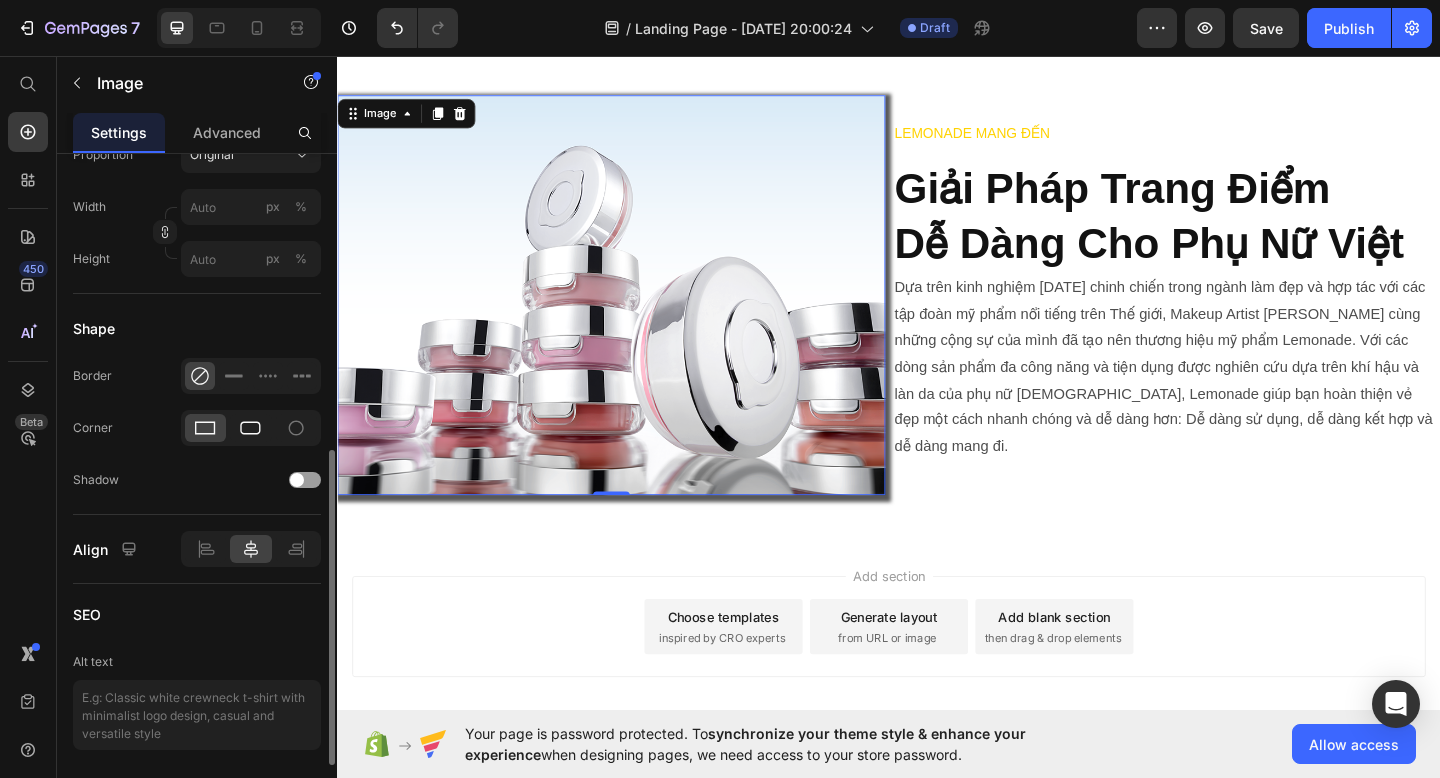 click 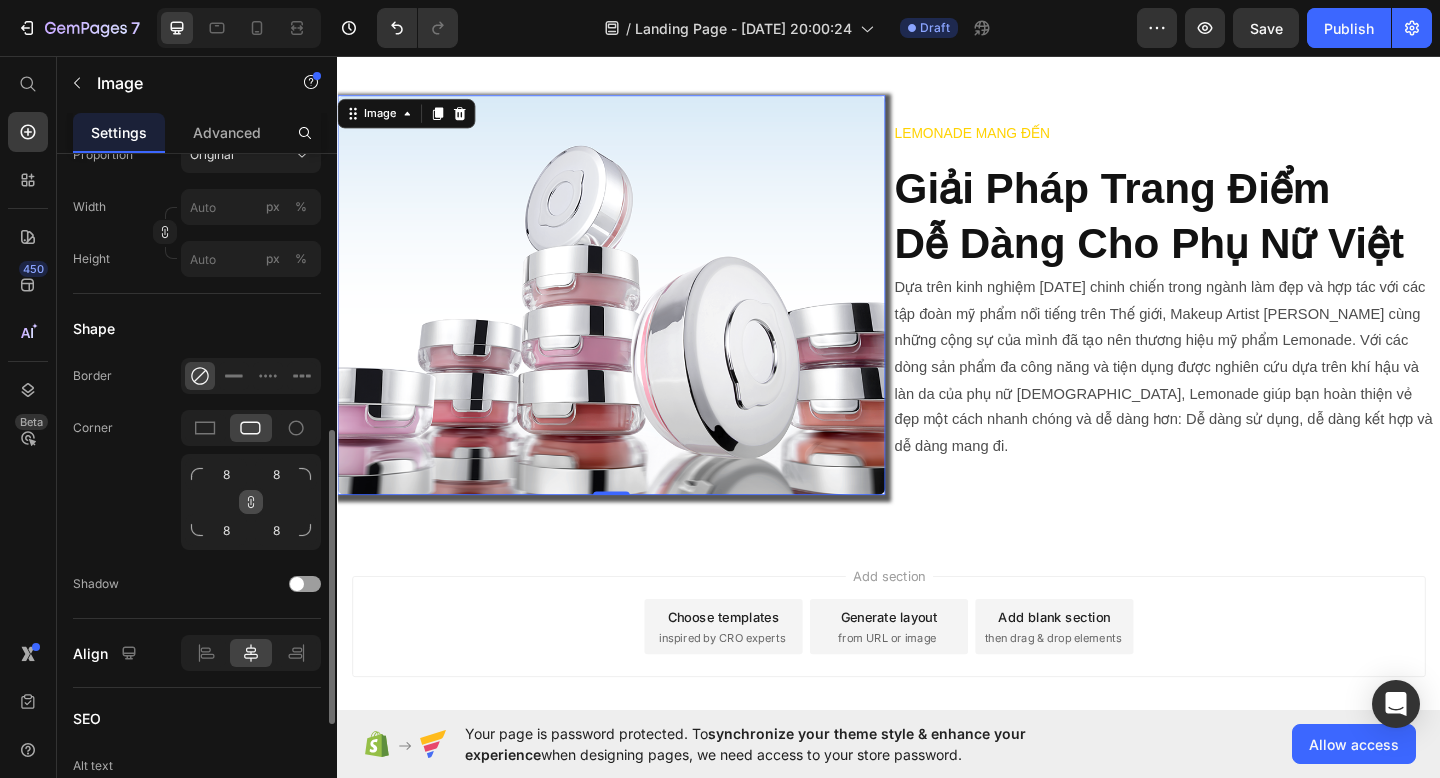 click 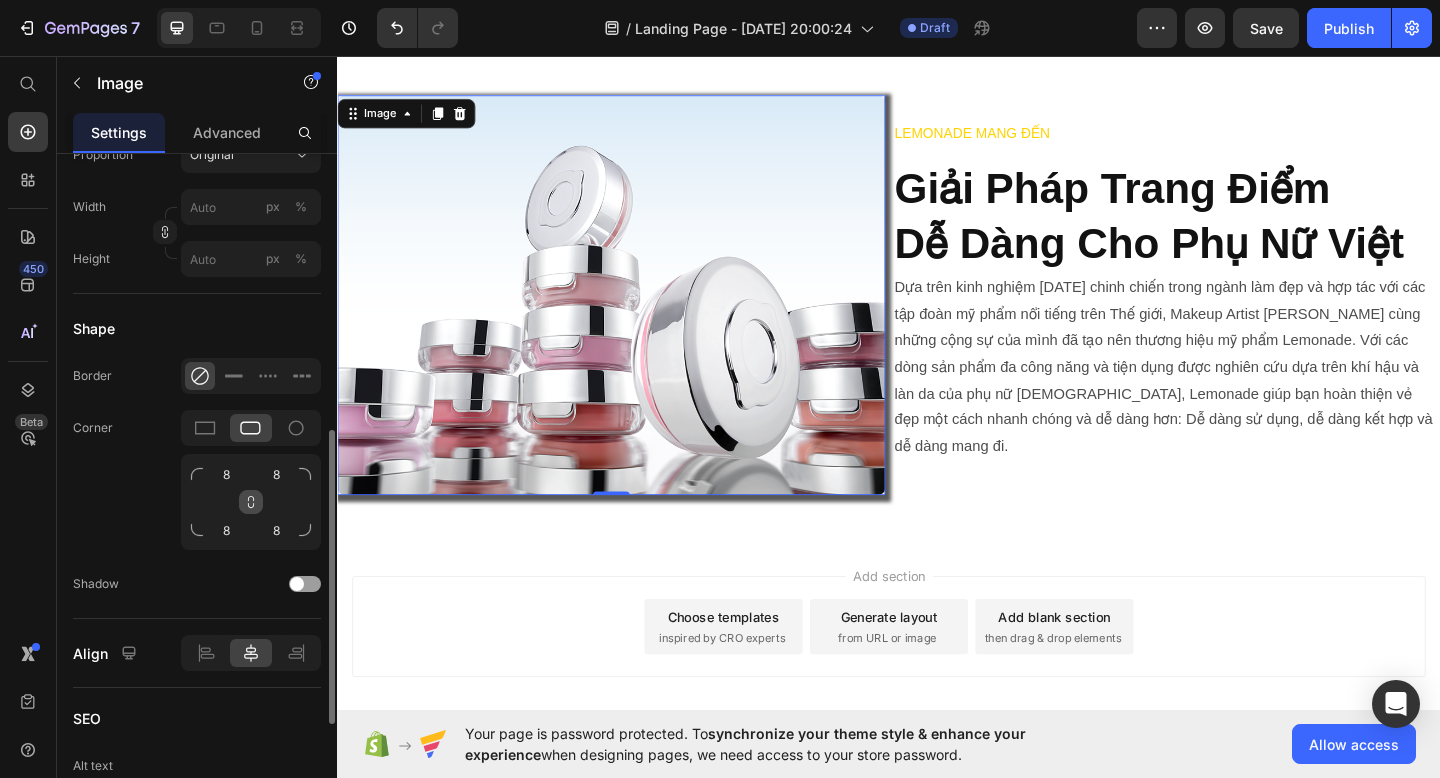 click 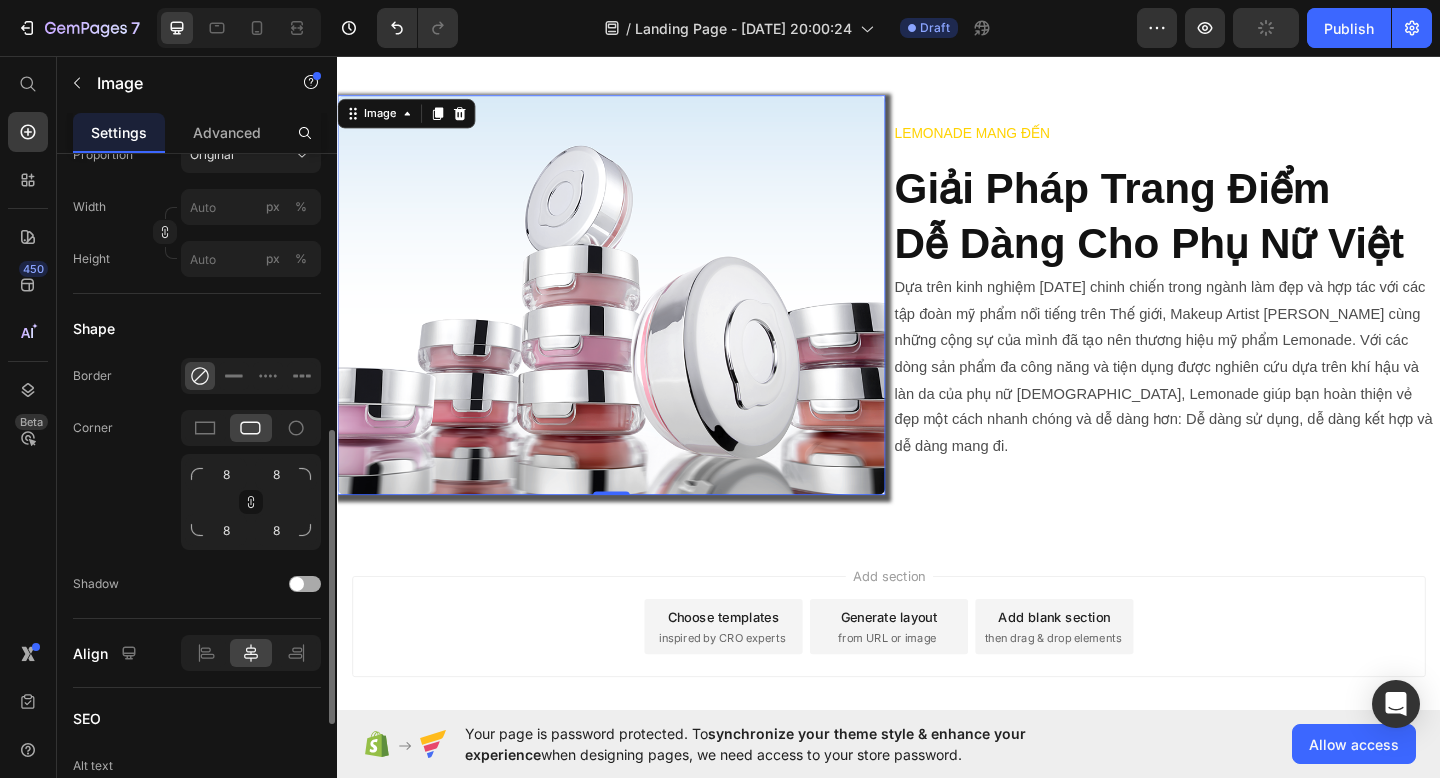 click at bounding box center (305, 584) 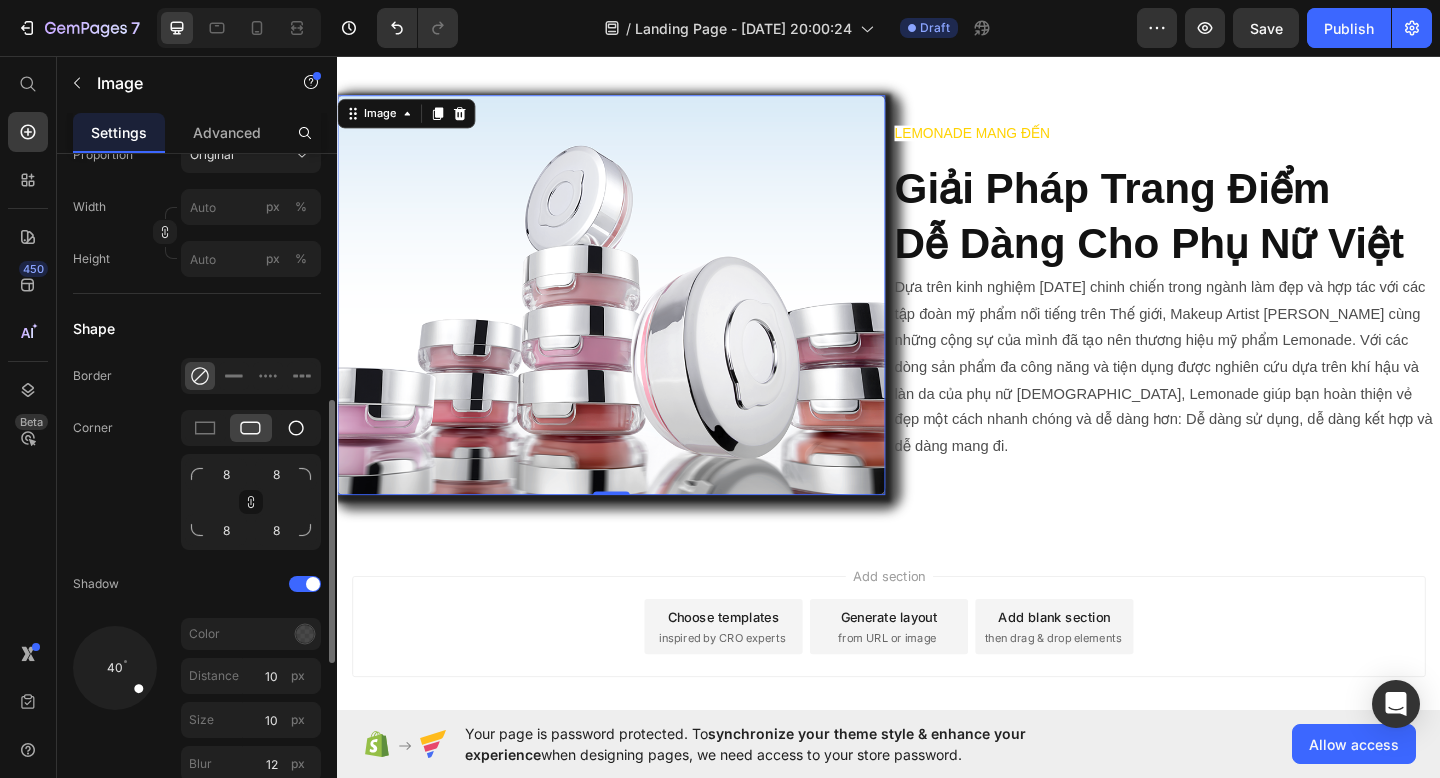 click 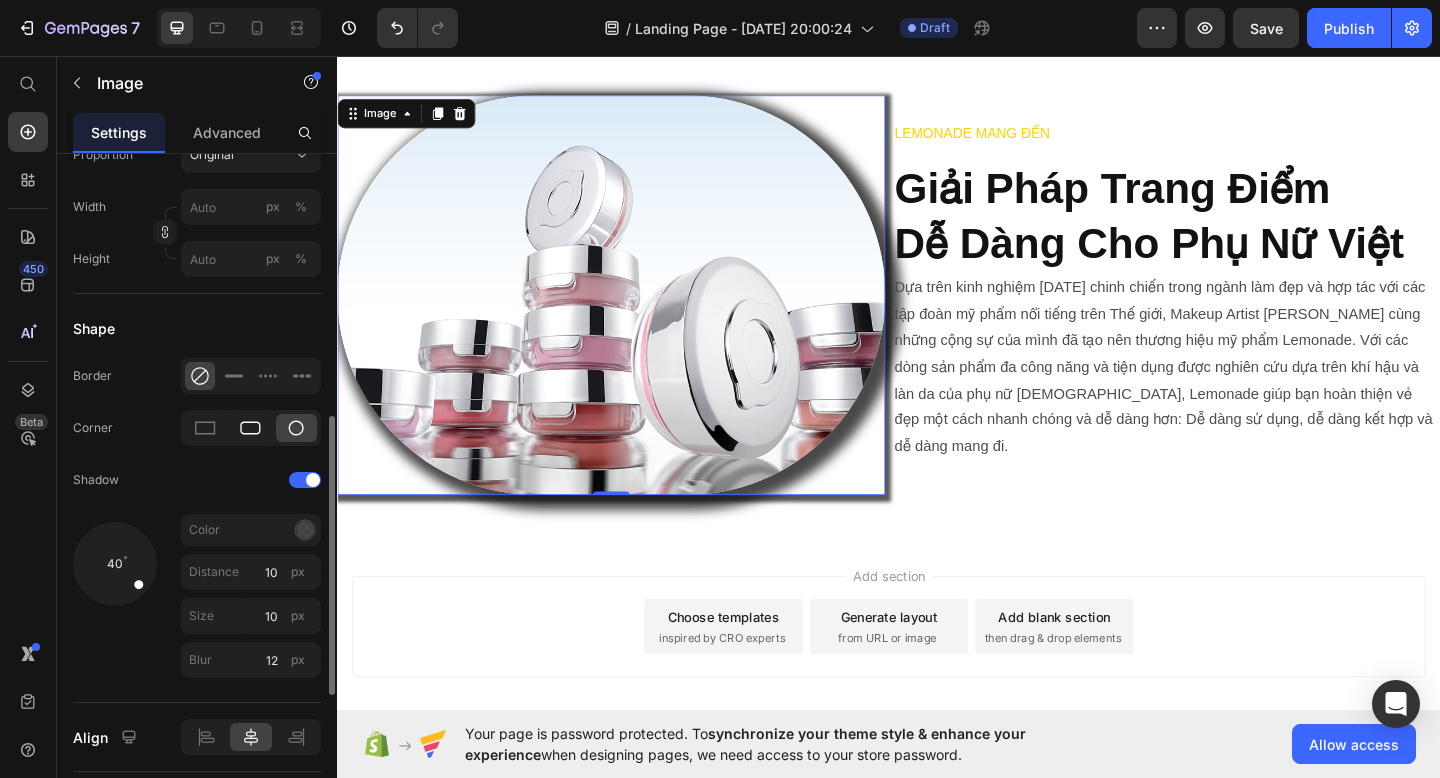 click 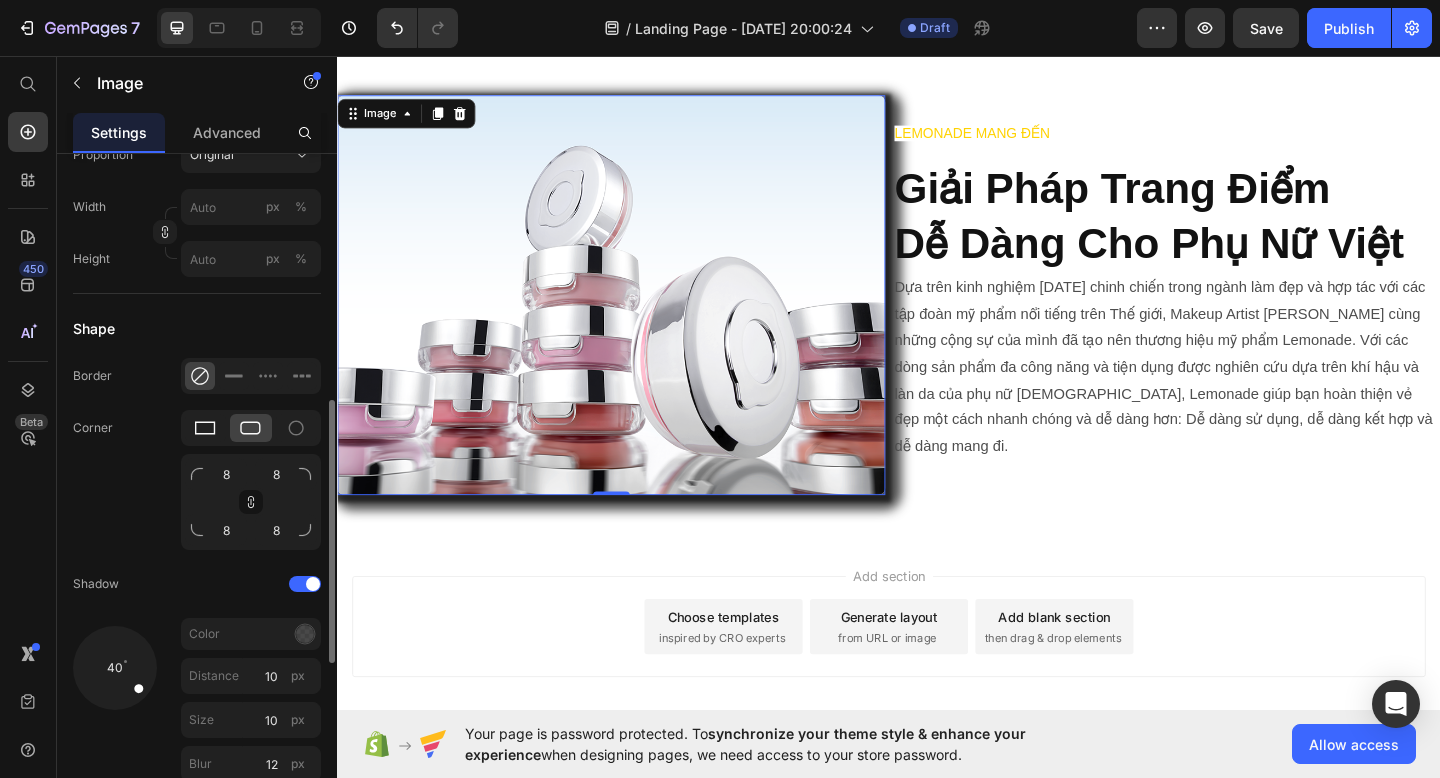 click 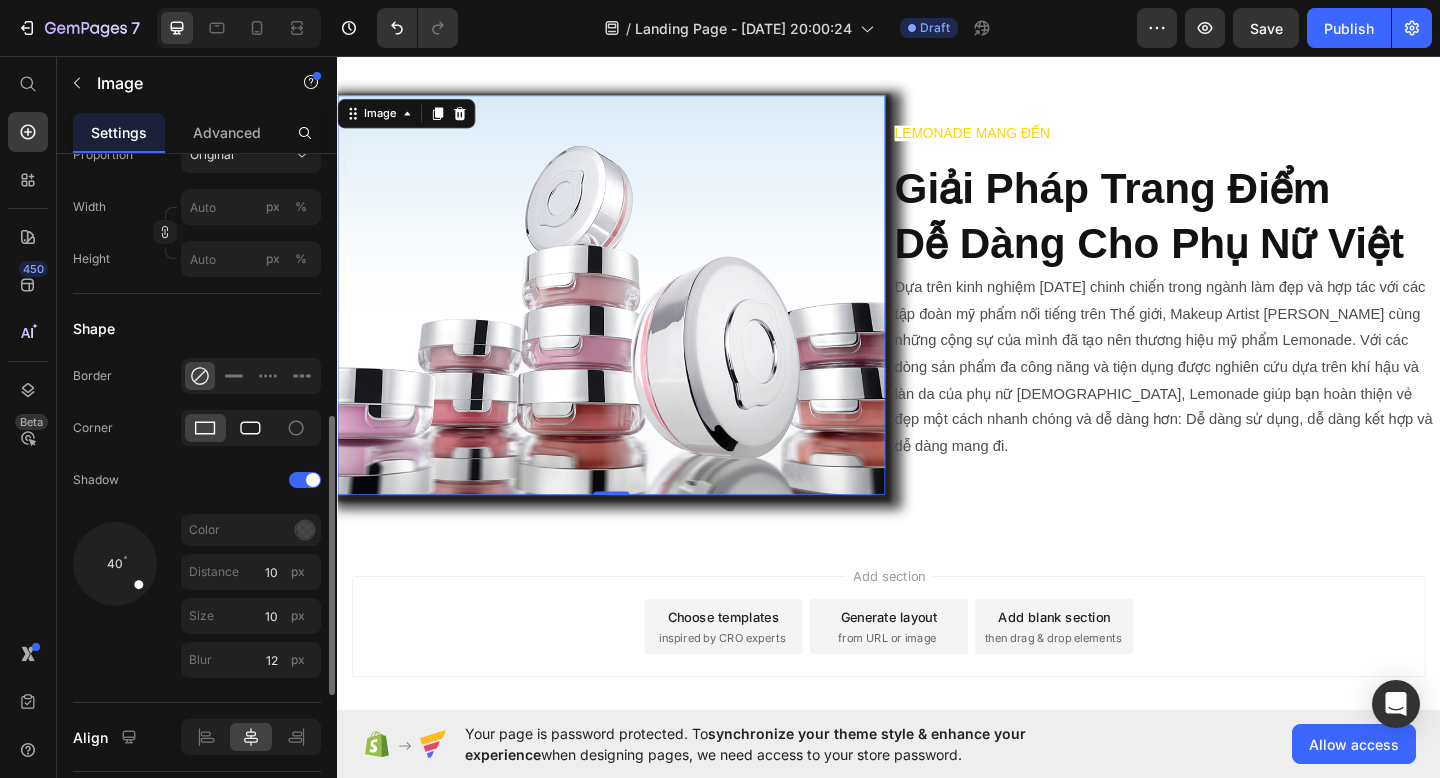 click 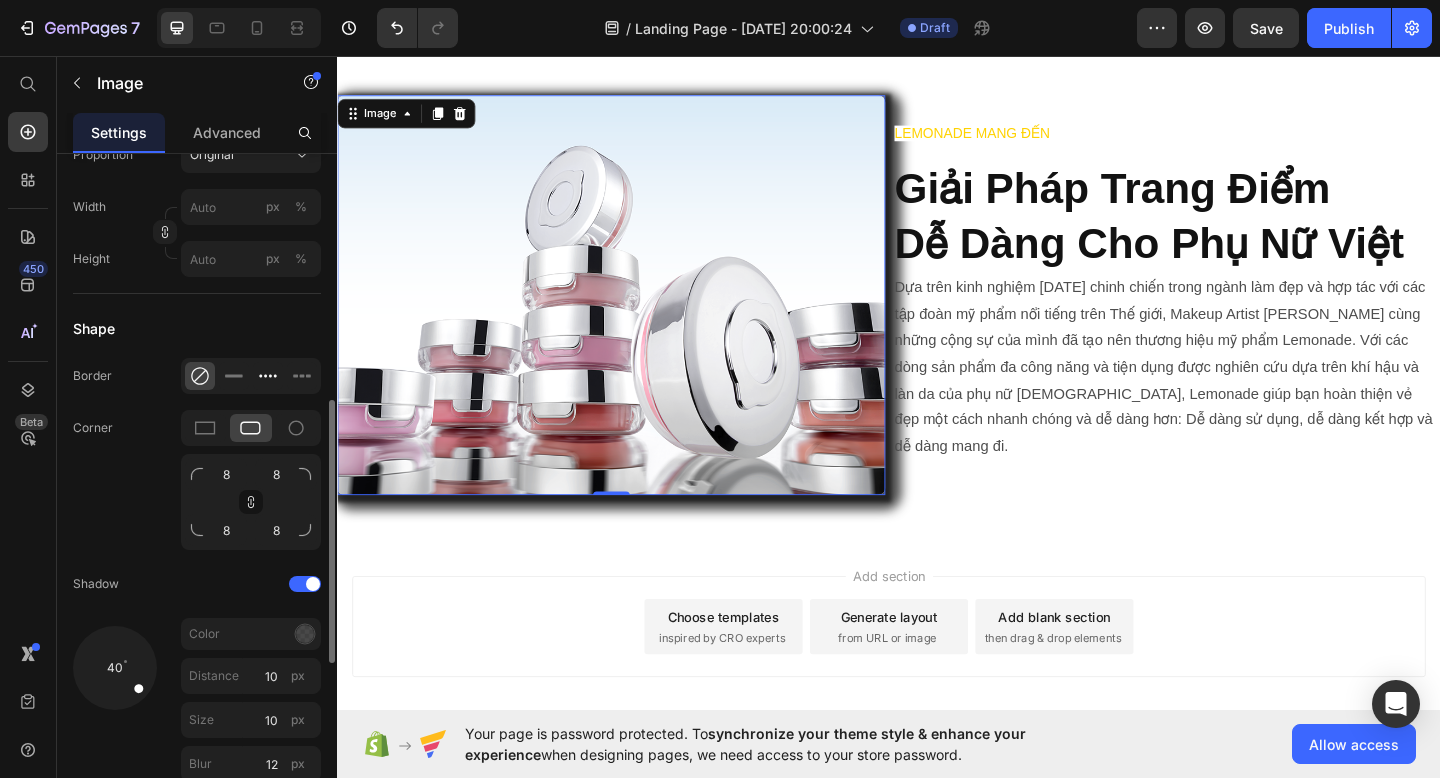 click 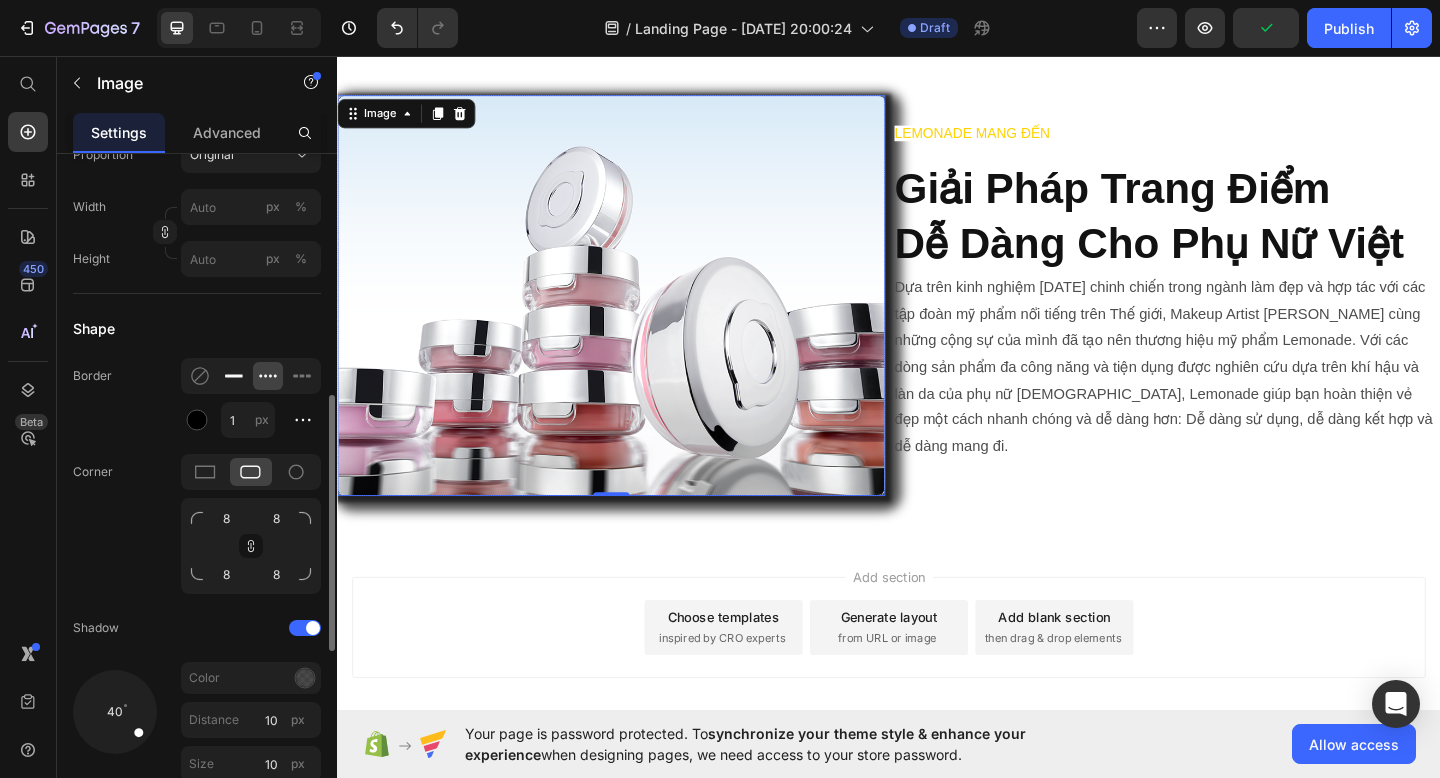click 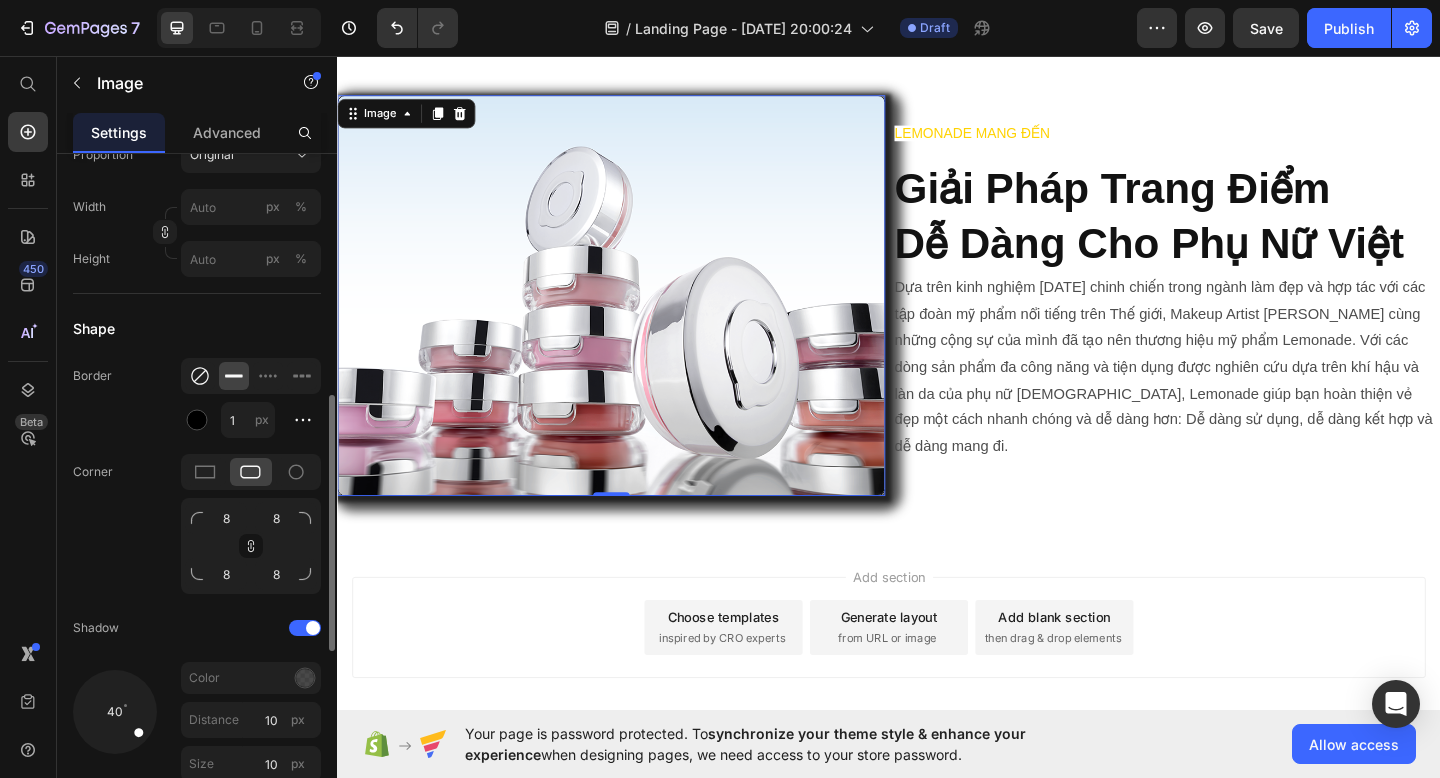 click 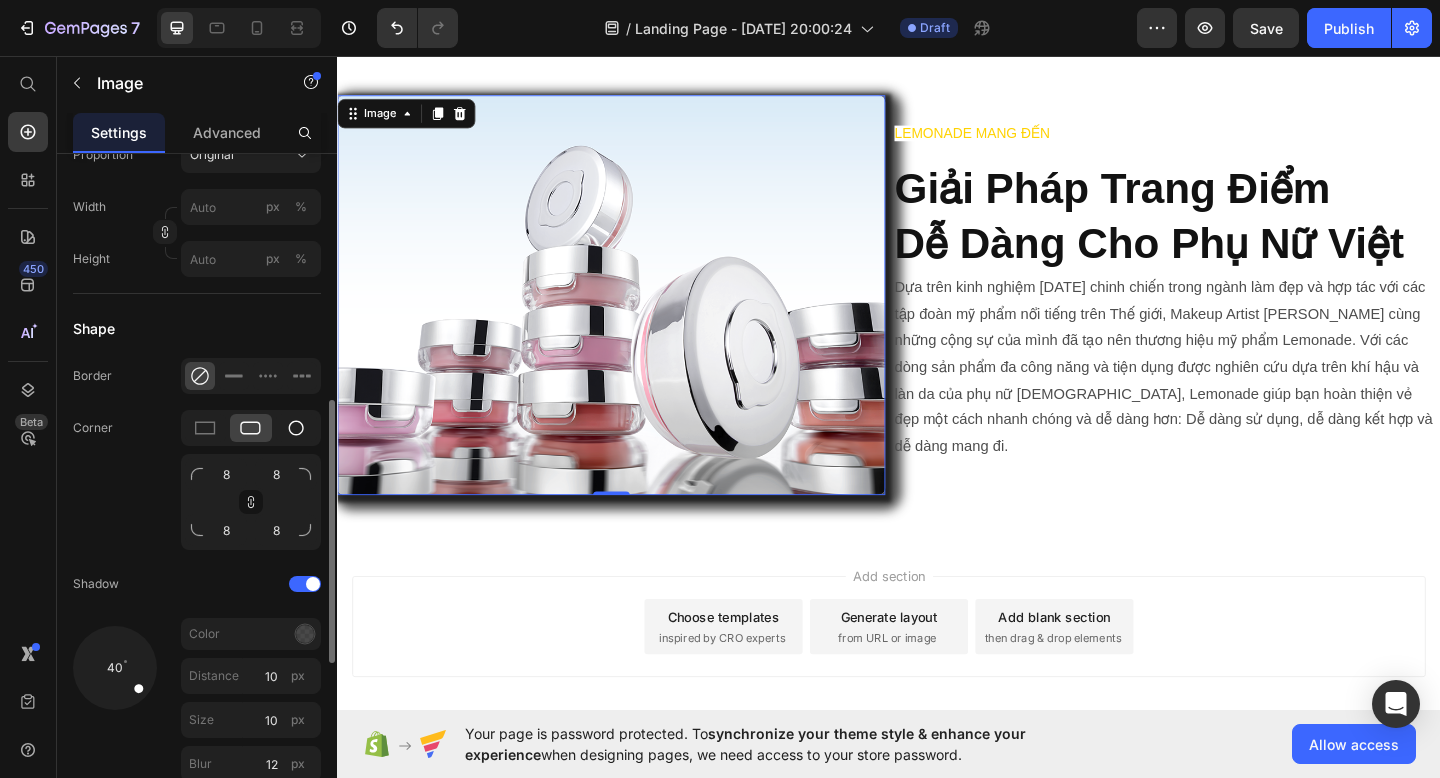 click 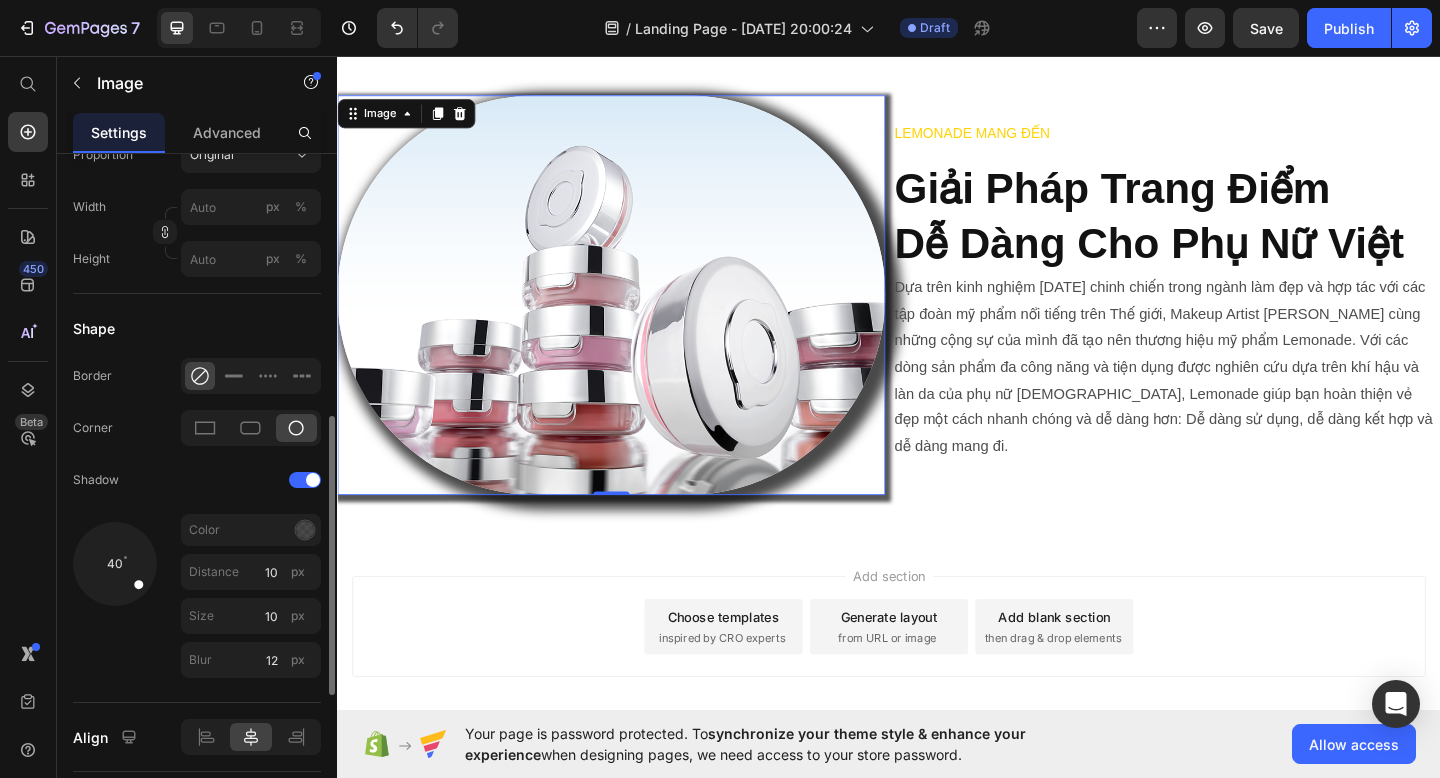 click 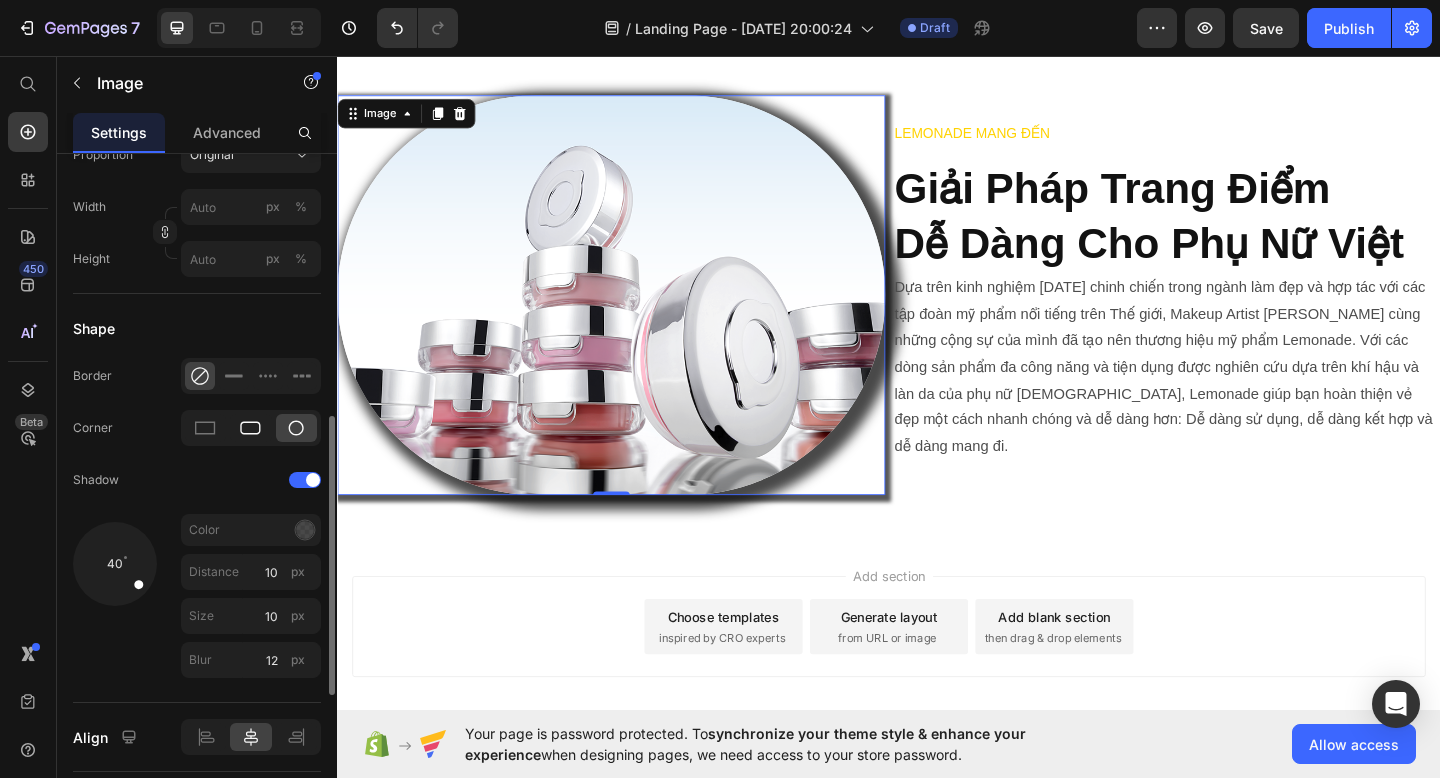 click 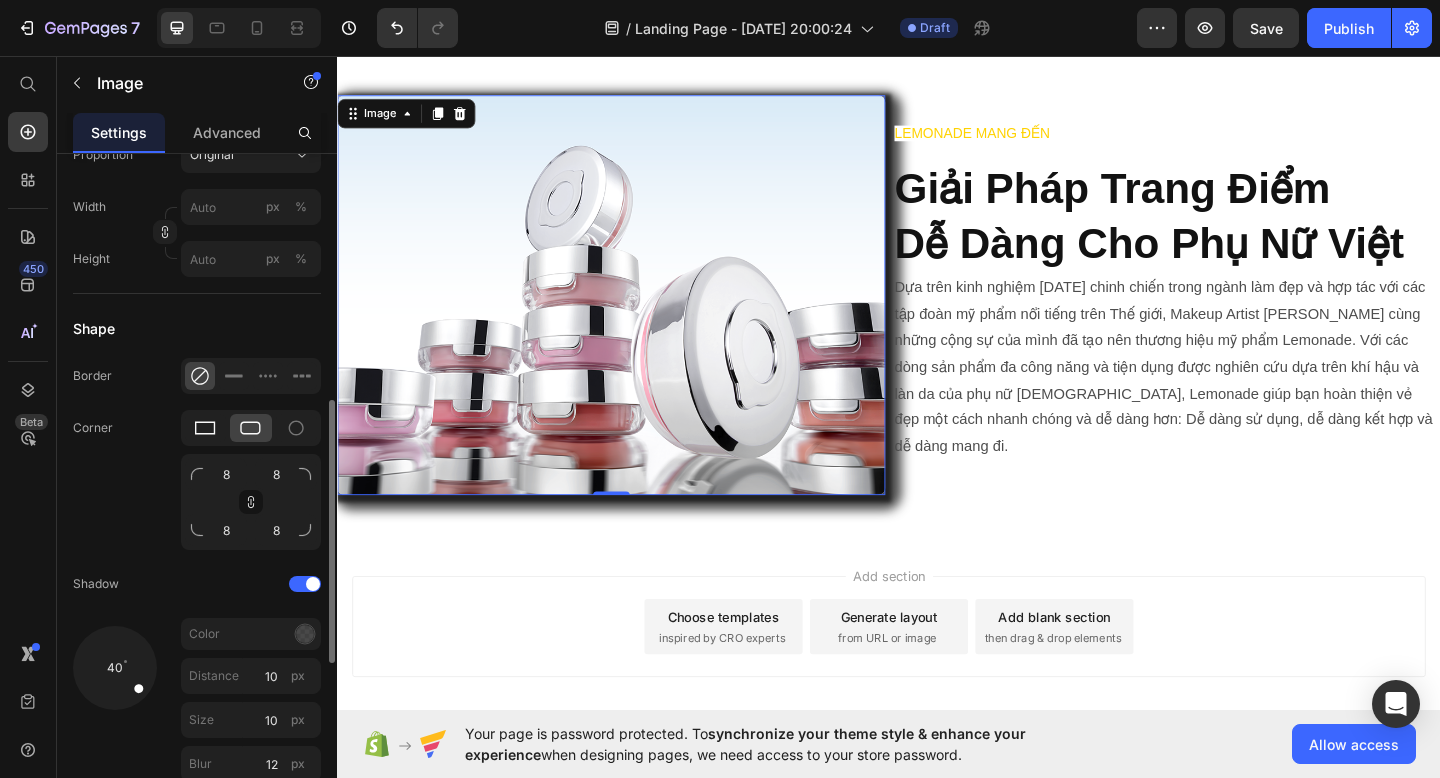 click 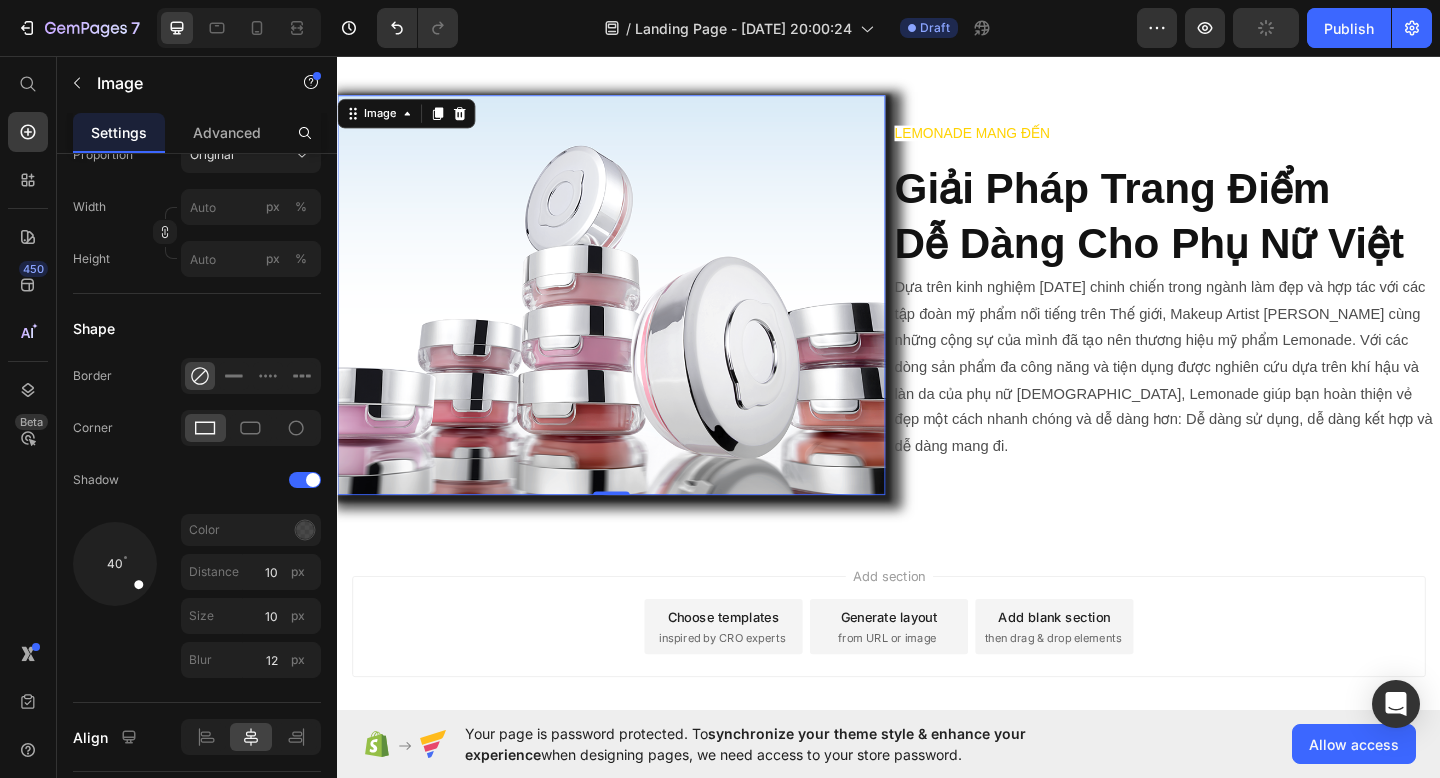 click at bounding box center (635, 316) 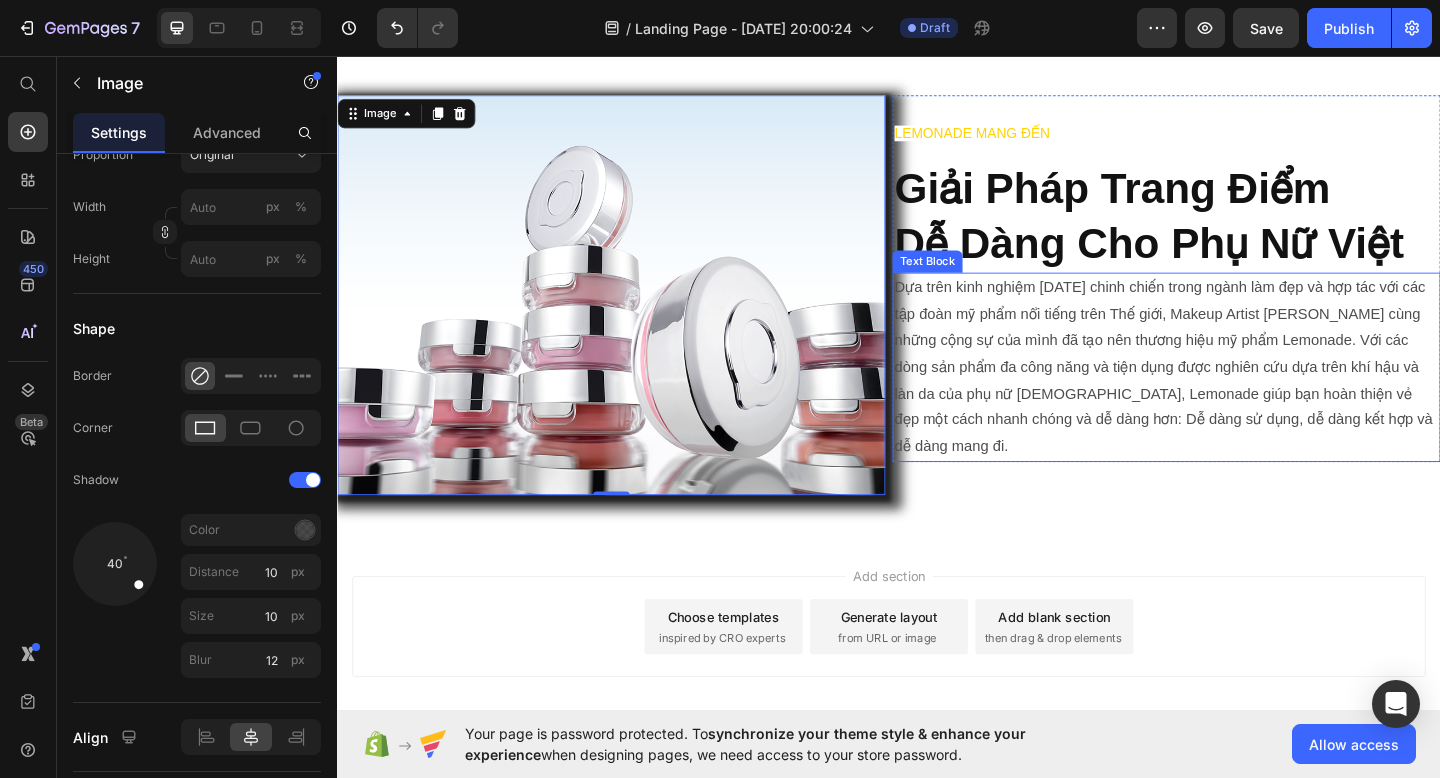 click on "Dựa trên kinh nghiệm [DATE] chinh chiến trong ngành làm đẹp và hợp tác với các tập đoàn mỹ phẩm nổi tiếng trên Thế giới, Makeup Artist [PERSON_NAME] cùng những cộng sự của mình đã tạo nên thương hiệu mỹ phẩm Lemonade. Với các dòng sản phẩm đa công năng và tiện dụng được nghiên cứu dựa trên khí hậu và làn da của phụ nữ [DEMOGRAPHIC_DATA], Lemonade giúp bạn hoàn thiện vẻ đẹp một cách nhanh chóng và dễ dàng hơn: Dễ dàng sử dụng, dễ dàng kết hợp và dễ dàng mang đi." at bounding box center [1239, 395] 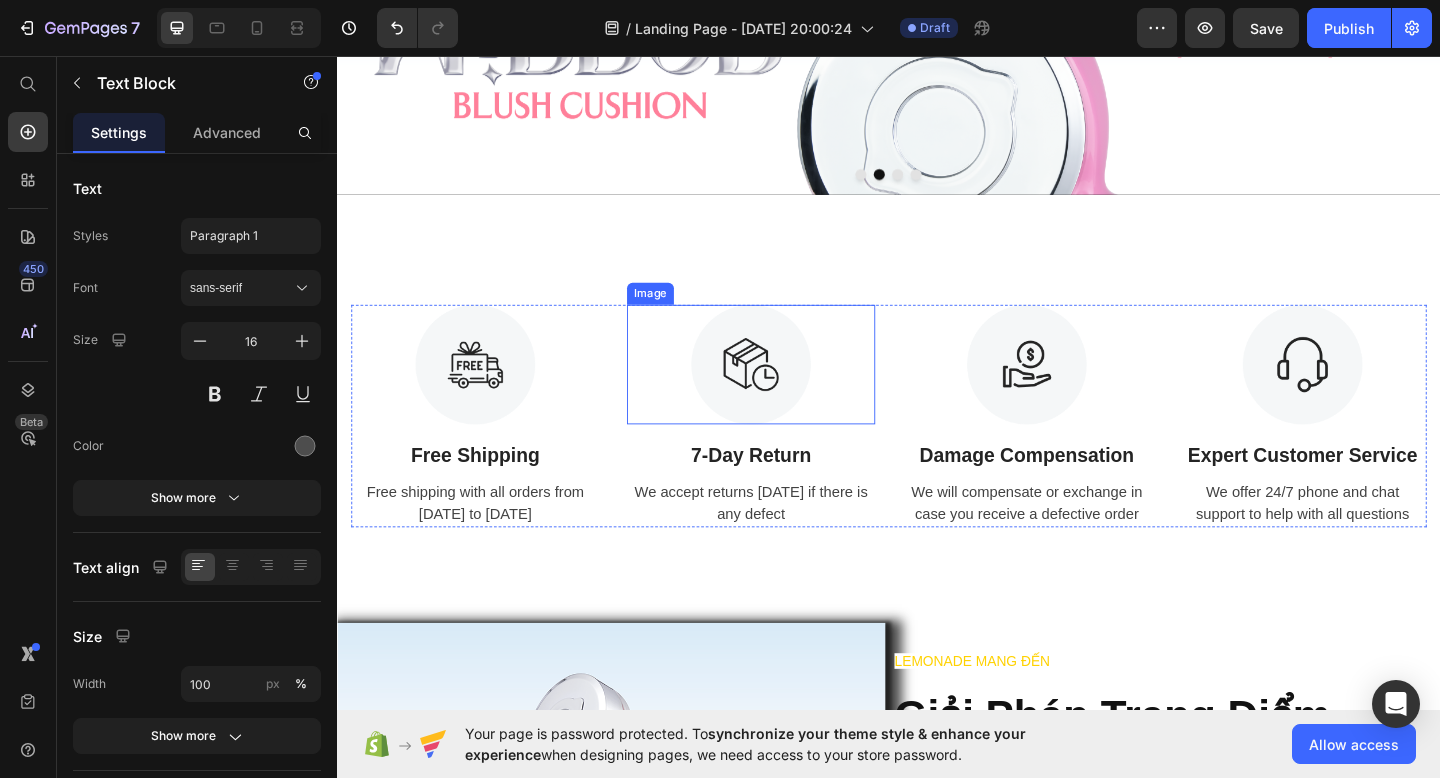scroll, scrollTop: 0, scrollLeft: 0, axis: both 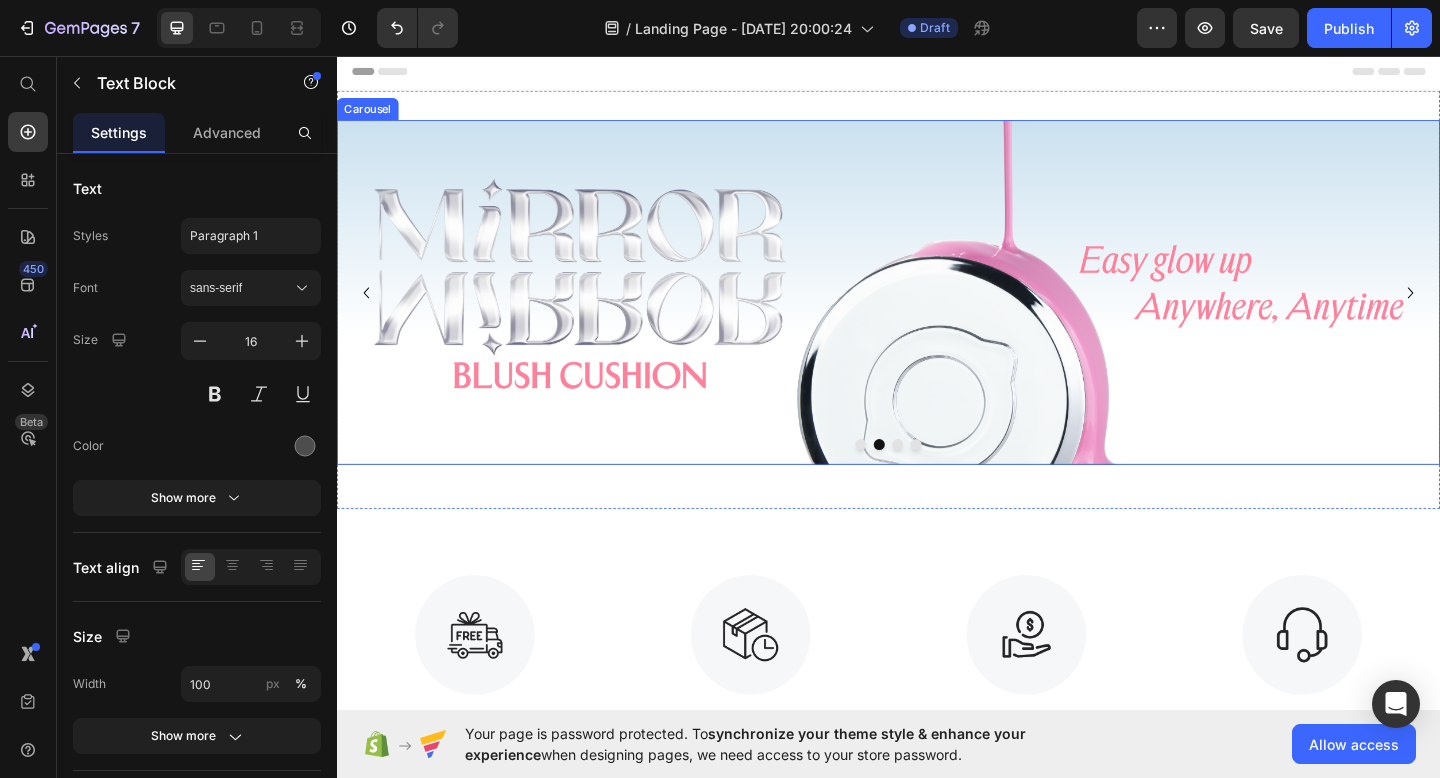 click at bounding box center [907, 479] 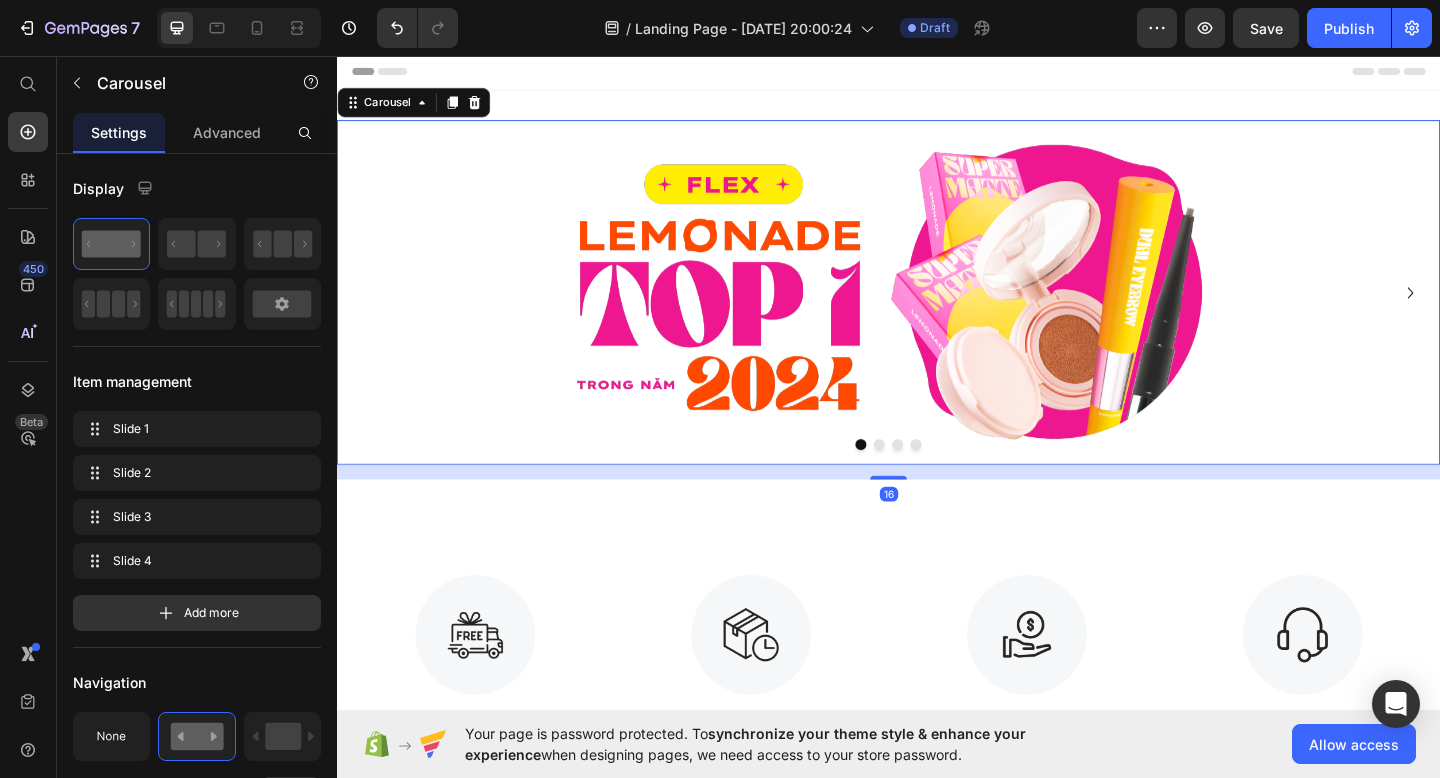 click at bounding box center [927, 479] 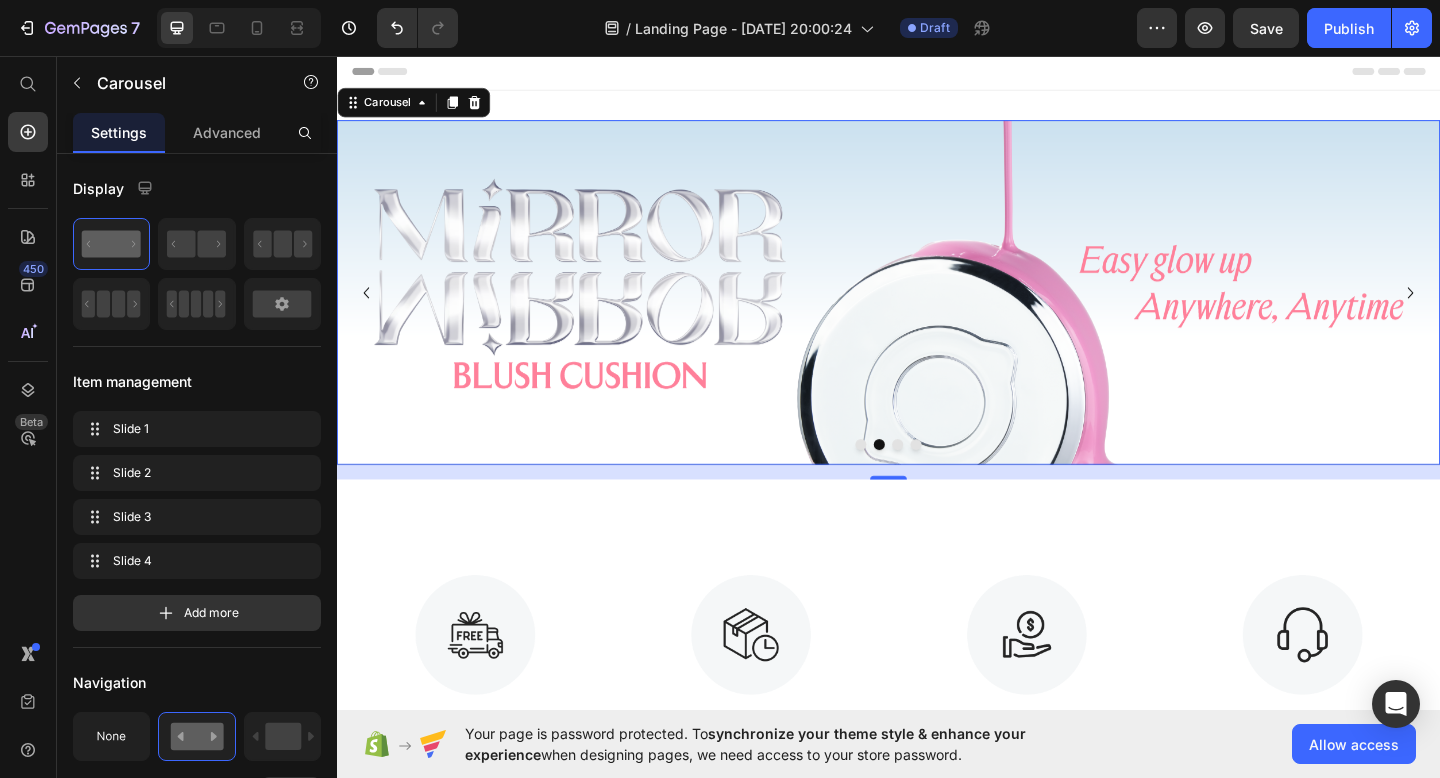 click at bounding box center [947, 479] 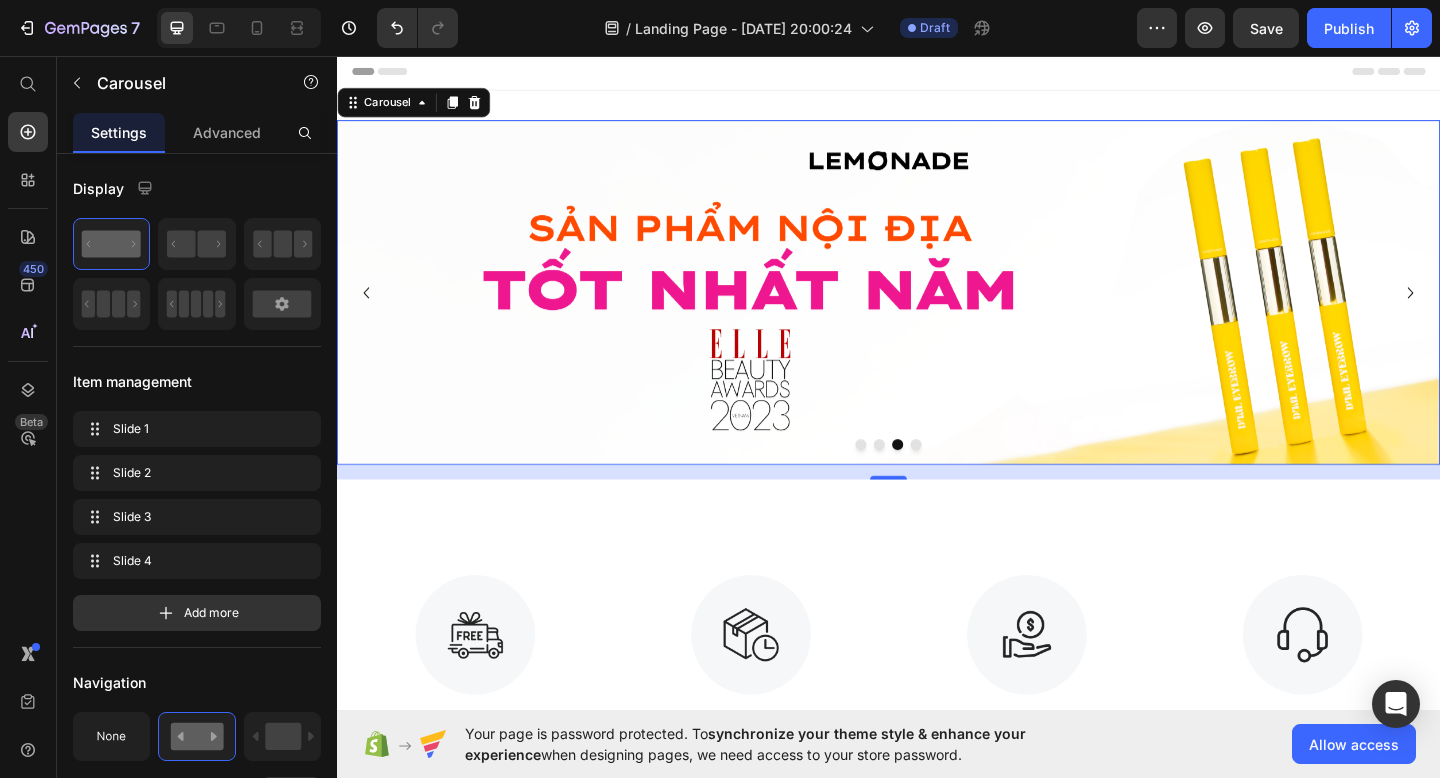 click at bounding box center (967, 479) 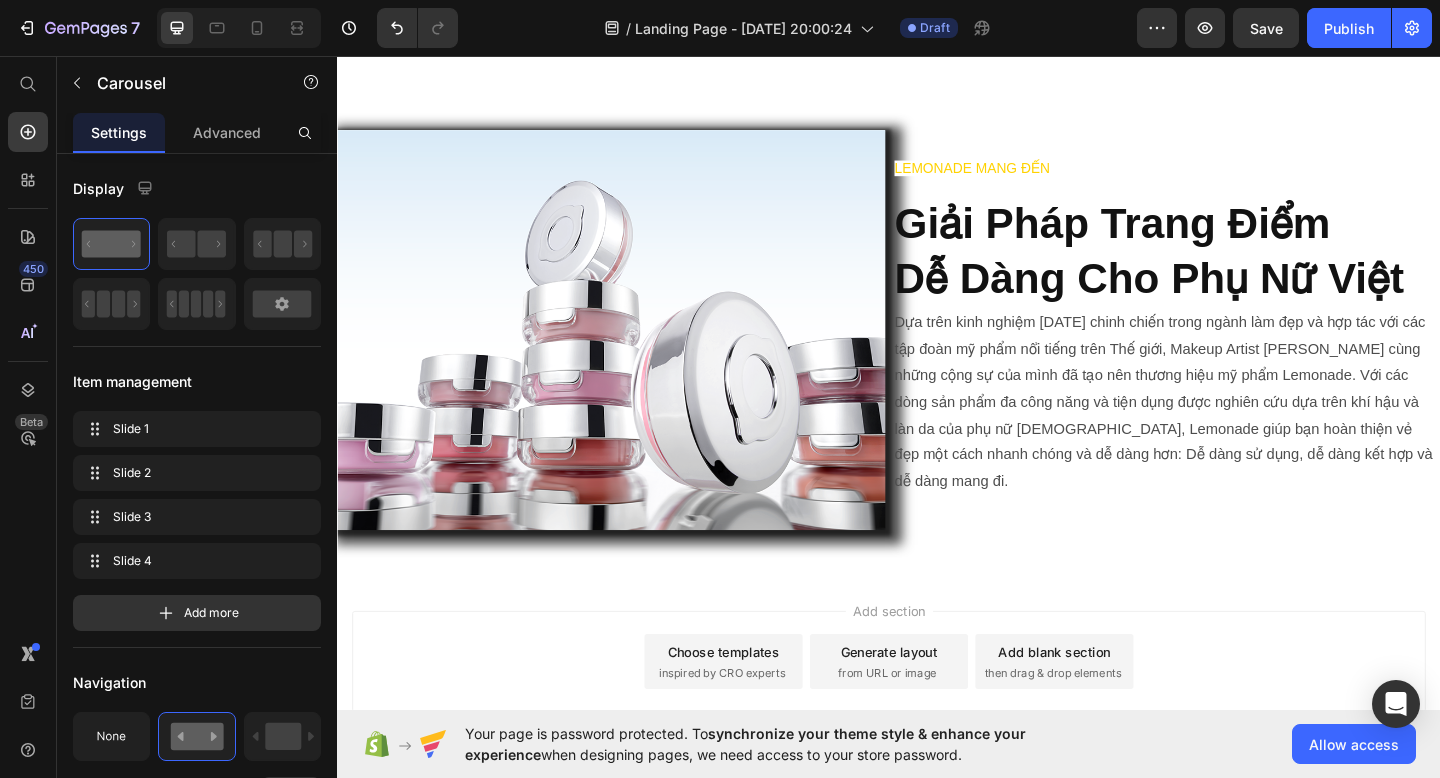 scroll, scrollTop: 967, scrollLeft: 0, axis: vertical 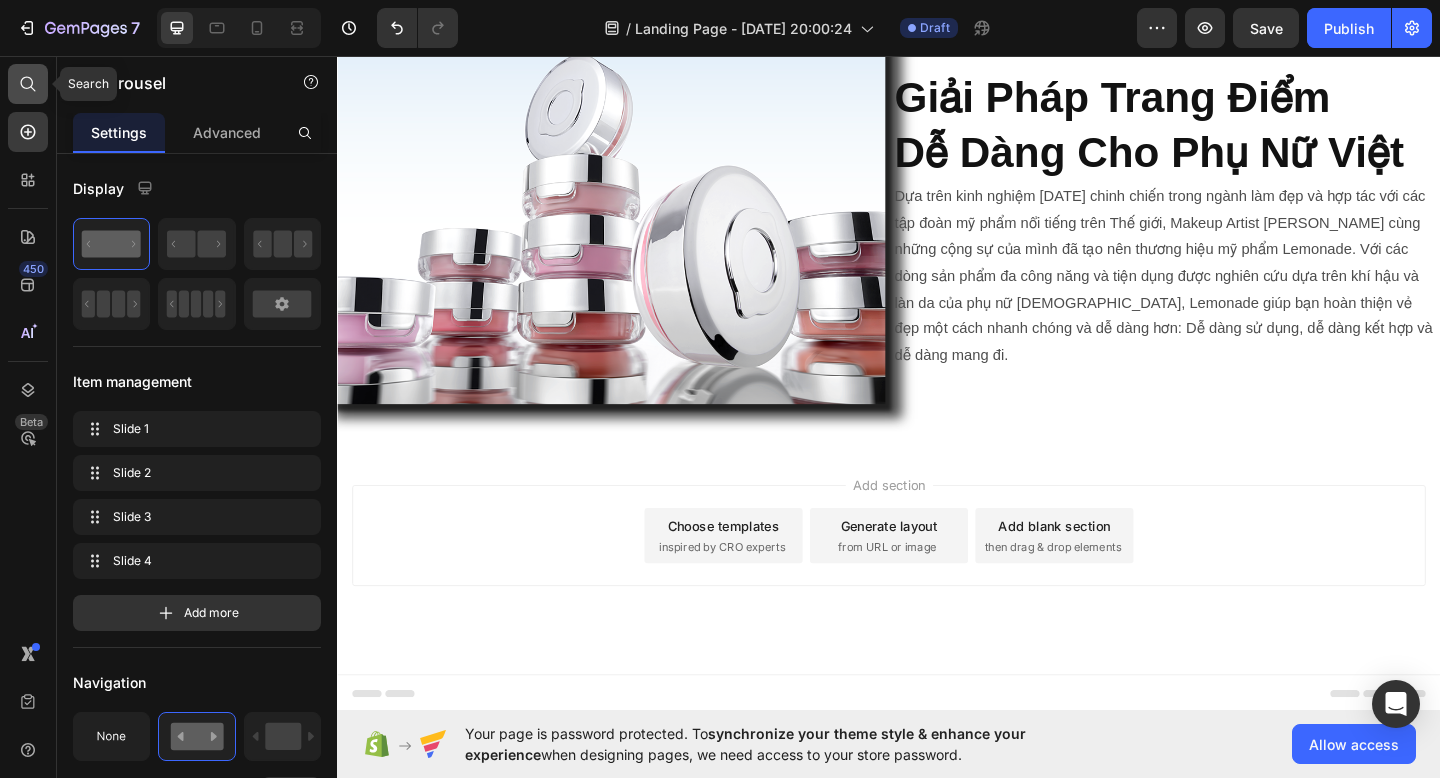click 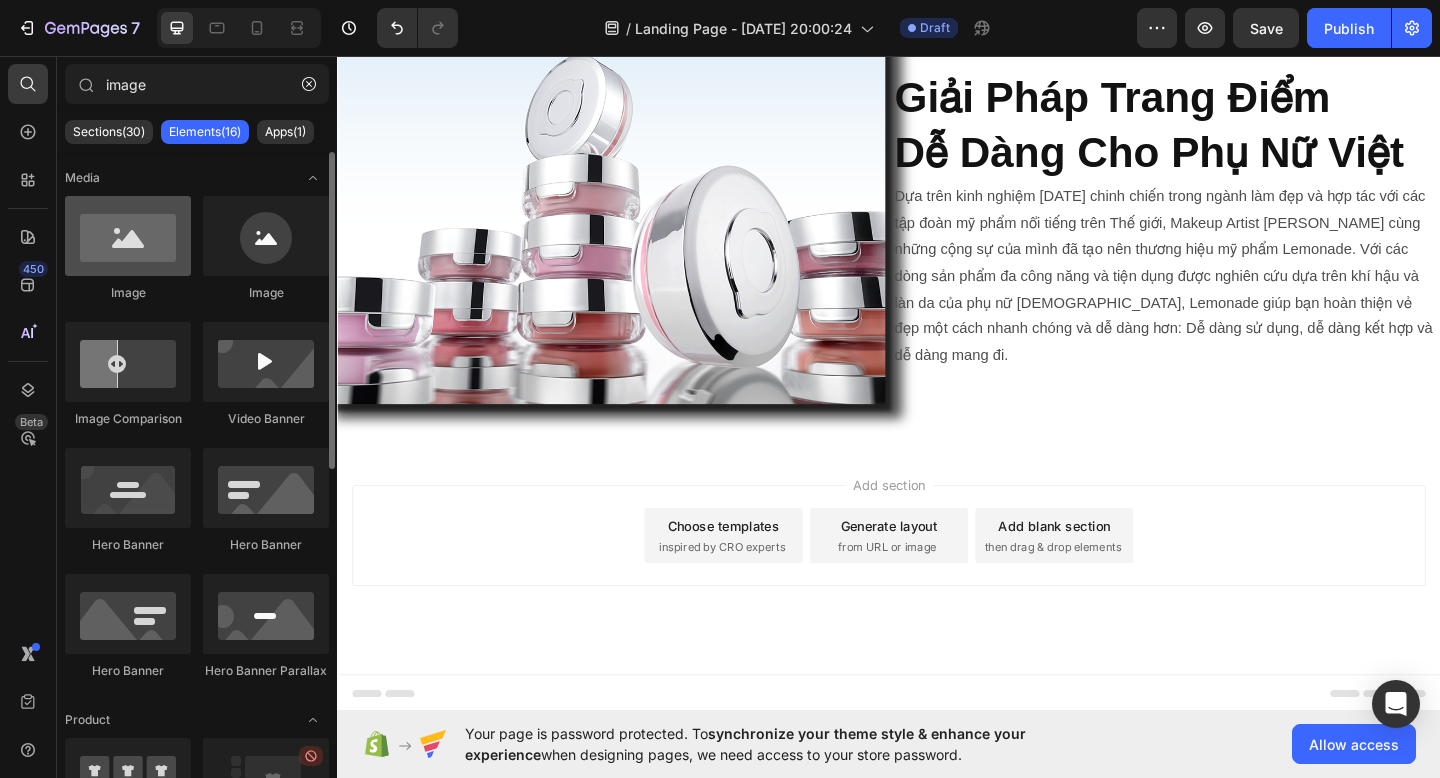 click at bounding box center [128, 236] 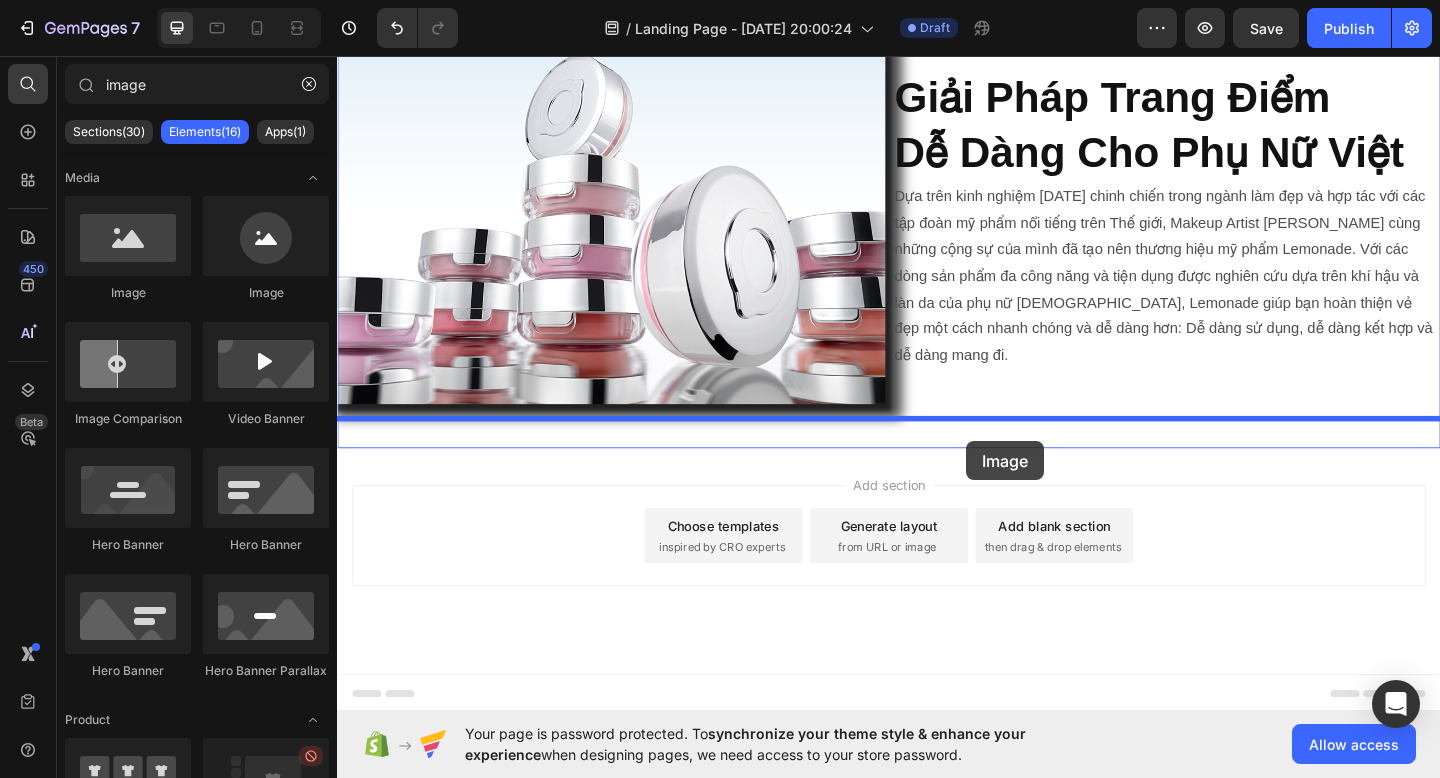 drag, startPoint x: 498, startPoint y: 263, endPoint x: 1021, endPoint y: 476, distance: 564.7106 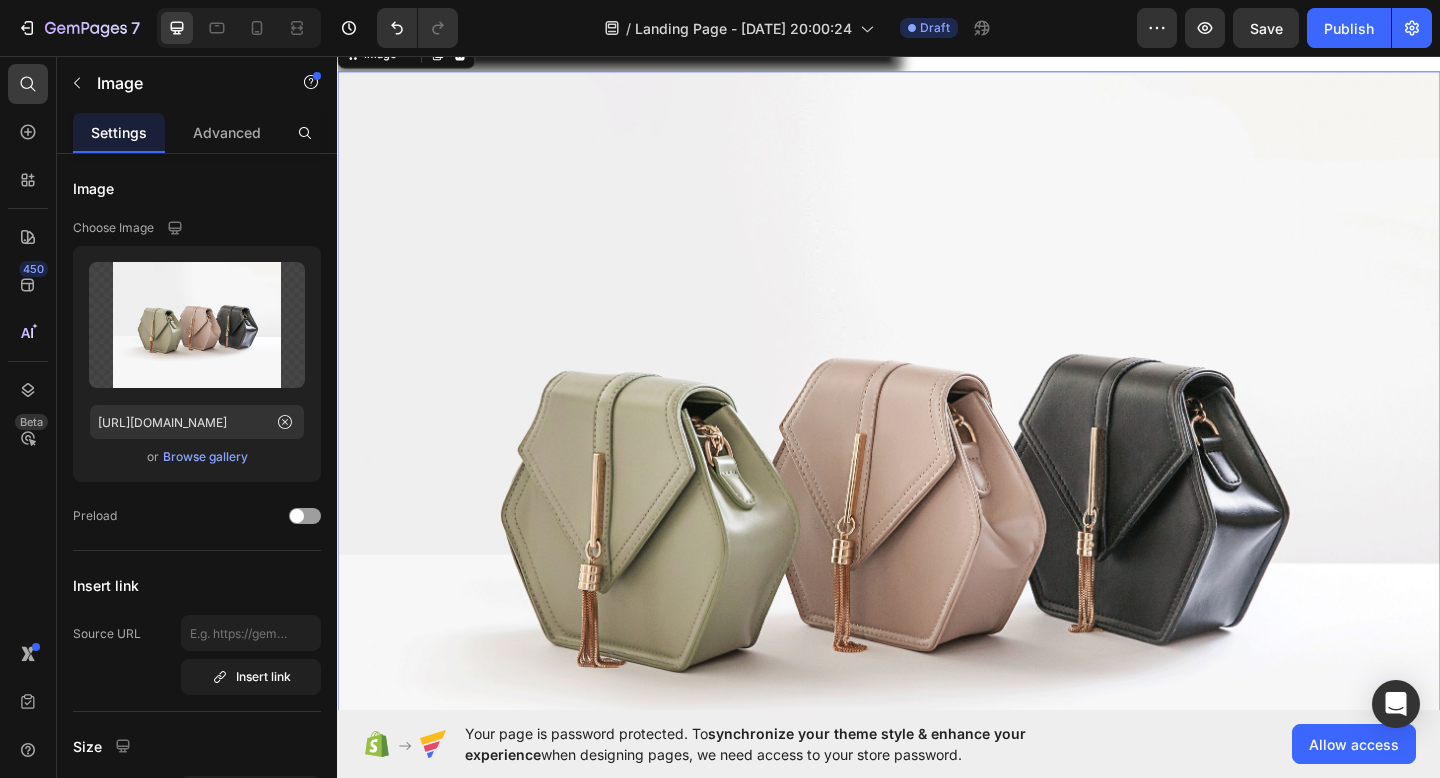 scroll, scrollTop: 1471, scrollLeft: 0, axis: vertical 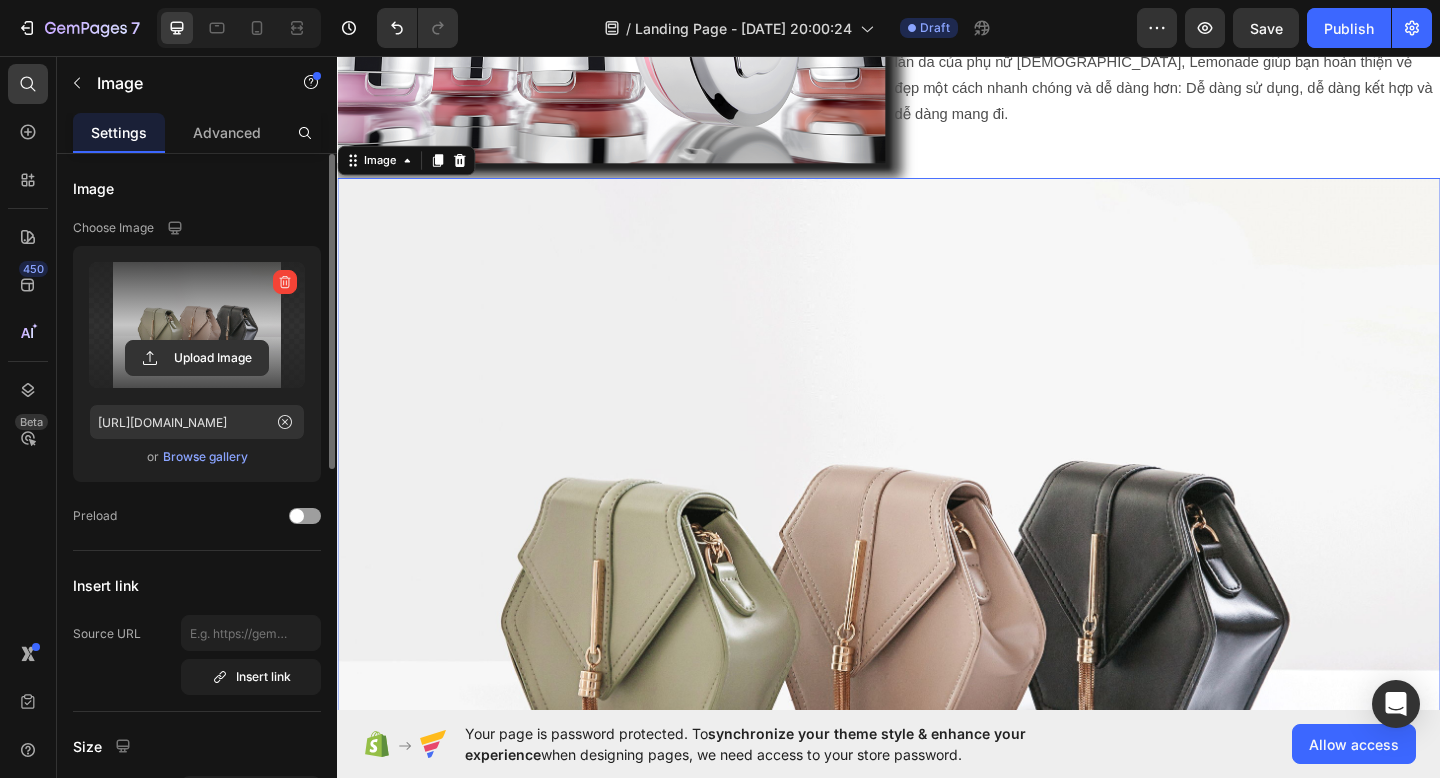 click at bounding box center (197, 325) 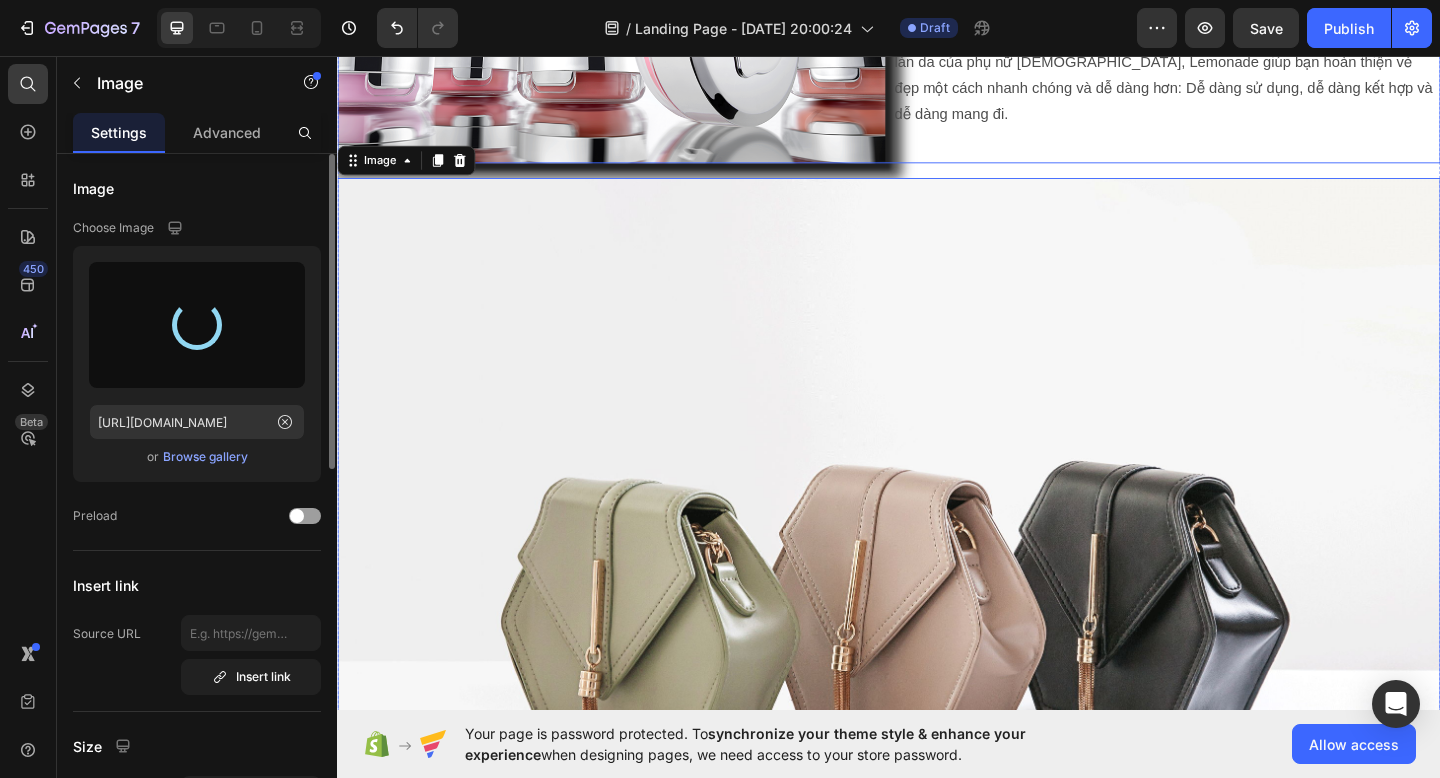 click on "⁠⁠⁠⁠⁠⁠⁠ LEMONADE MANG ĐẾN Giải Pháp Trang Điểm Dễ Dàng Cho Phụ Nữ Việt Heading Dựa trên kinh nghiệm [DATE] chinh chiến trong ngành làm đẹp và hợp tác với các tập đoàn mỹ phẩm nổi tiếng trên Thế giới, Makeup Artist [PERSON_NAME] cùng những cộng sự của mình đã tạo nên thương hiệu mỹ phẩm Lemonade. Với các dòng sản phẩm đa công năng và tiện dụng được nghiên cứu dựa trên khí hậu và làn da của phụ nữ [DEMOGRAPHIC_DATA], Lemonade giúp bạn hoàn thiện vẻ đẹp một cách nhanh chóng và dễ dàng hơn: Dễ dàng sử dụng, dễ dàng kết hợp và dễ dàng mang đi. Text Block Row" at bounding box center [1239, -45] 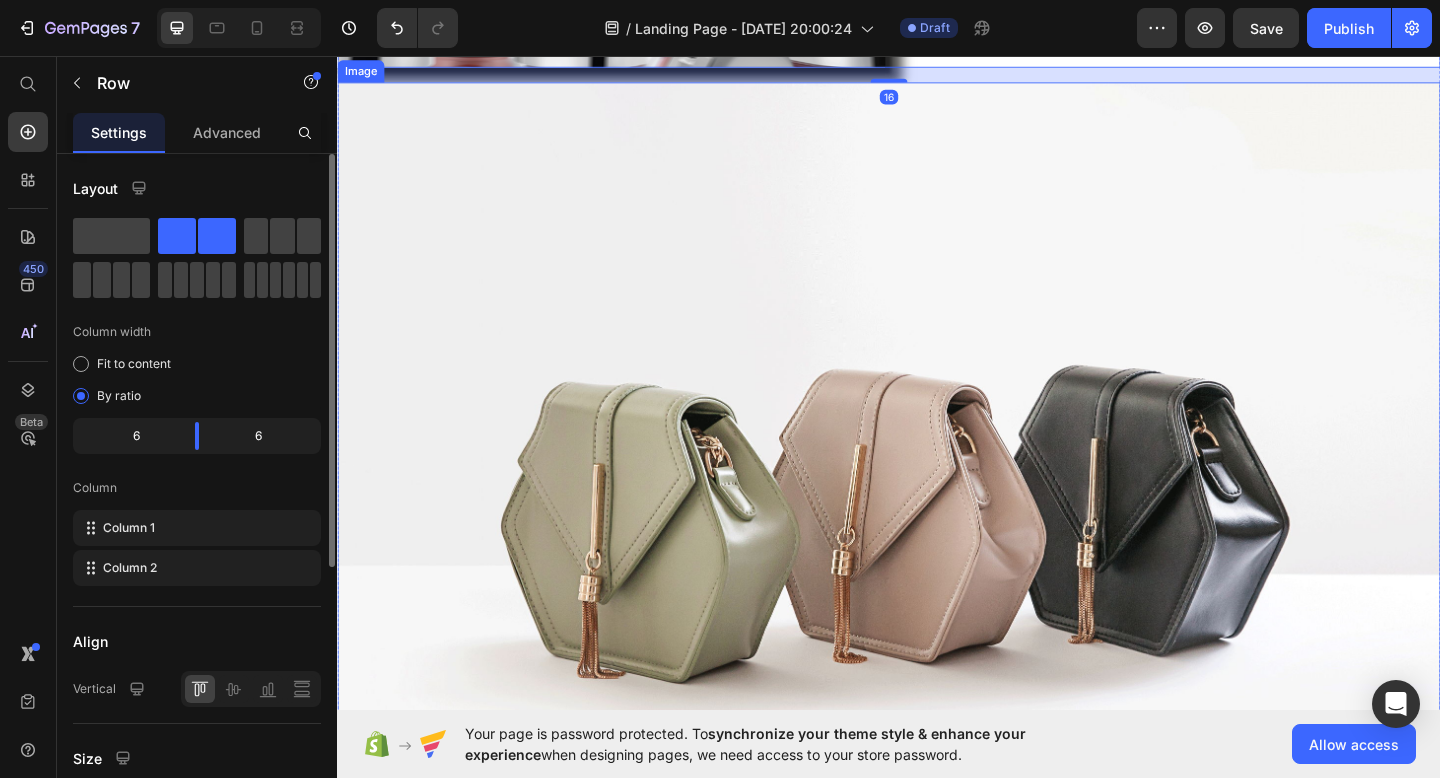 scroll, scrollTop: 1391, scrollLeft: 0, axis: vertical 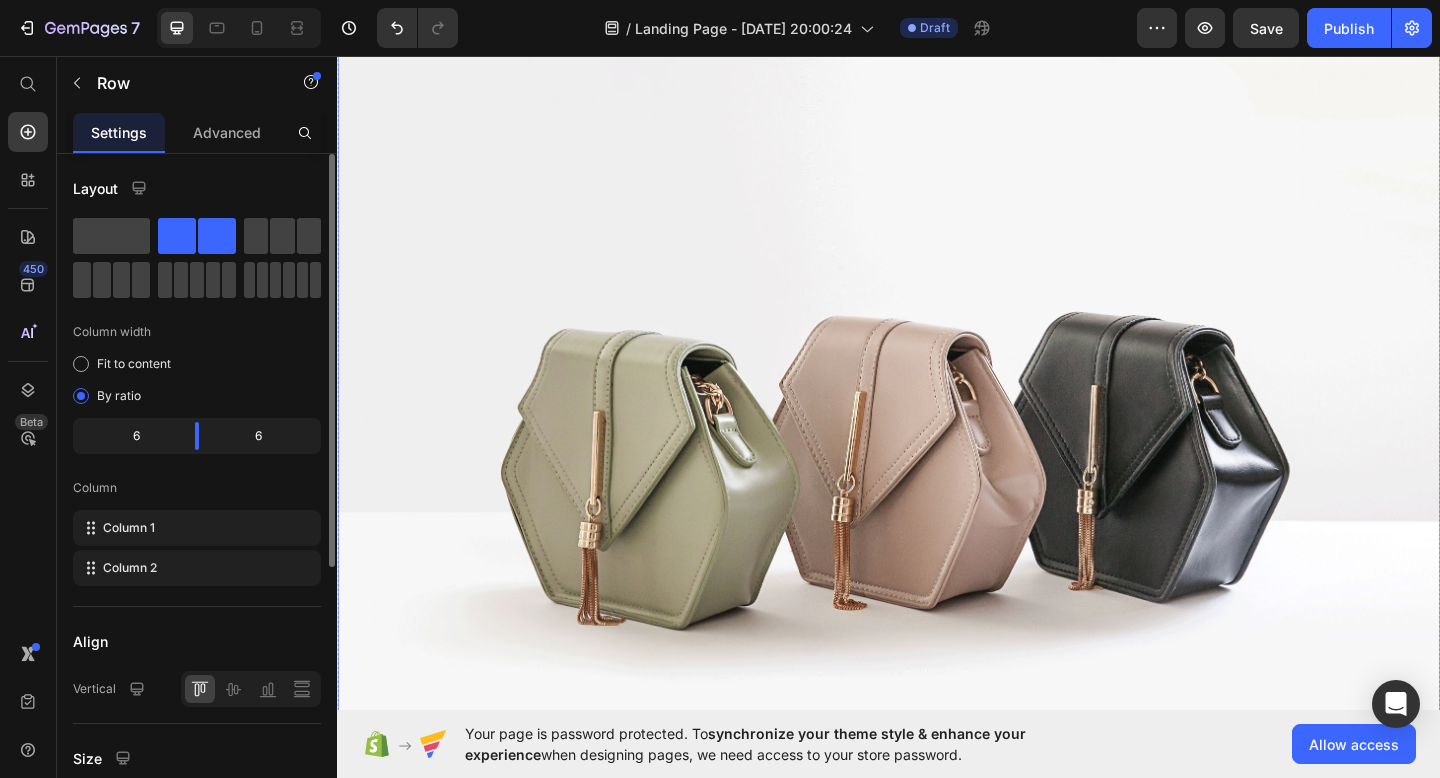 click at bounding box center [937, 477] 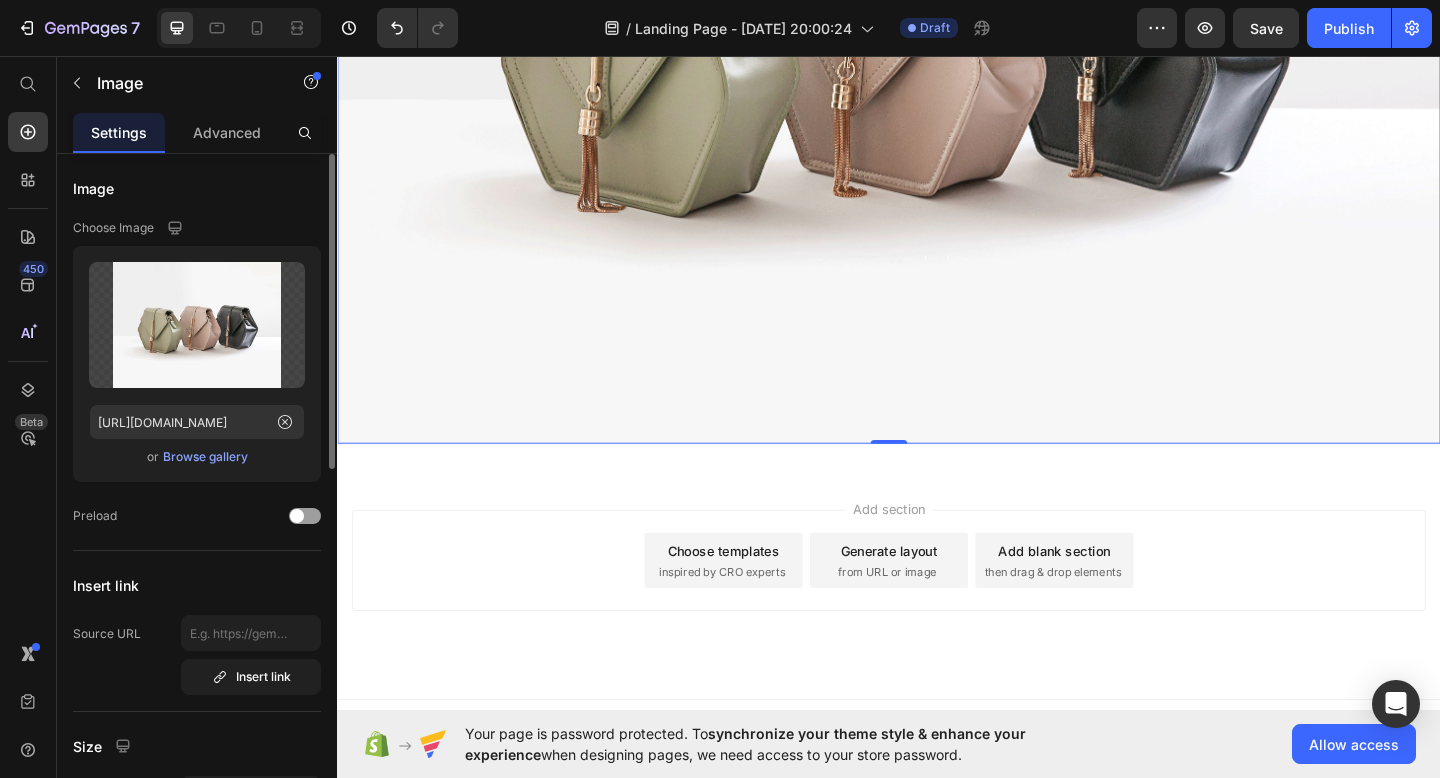 scroll, scrollTop: 1537, scrollLeft: 0, axis: vertical 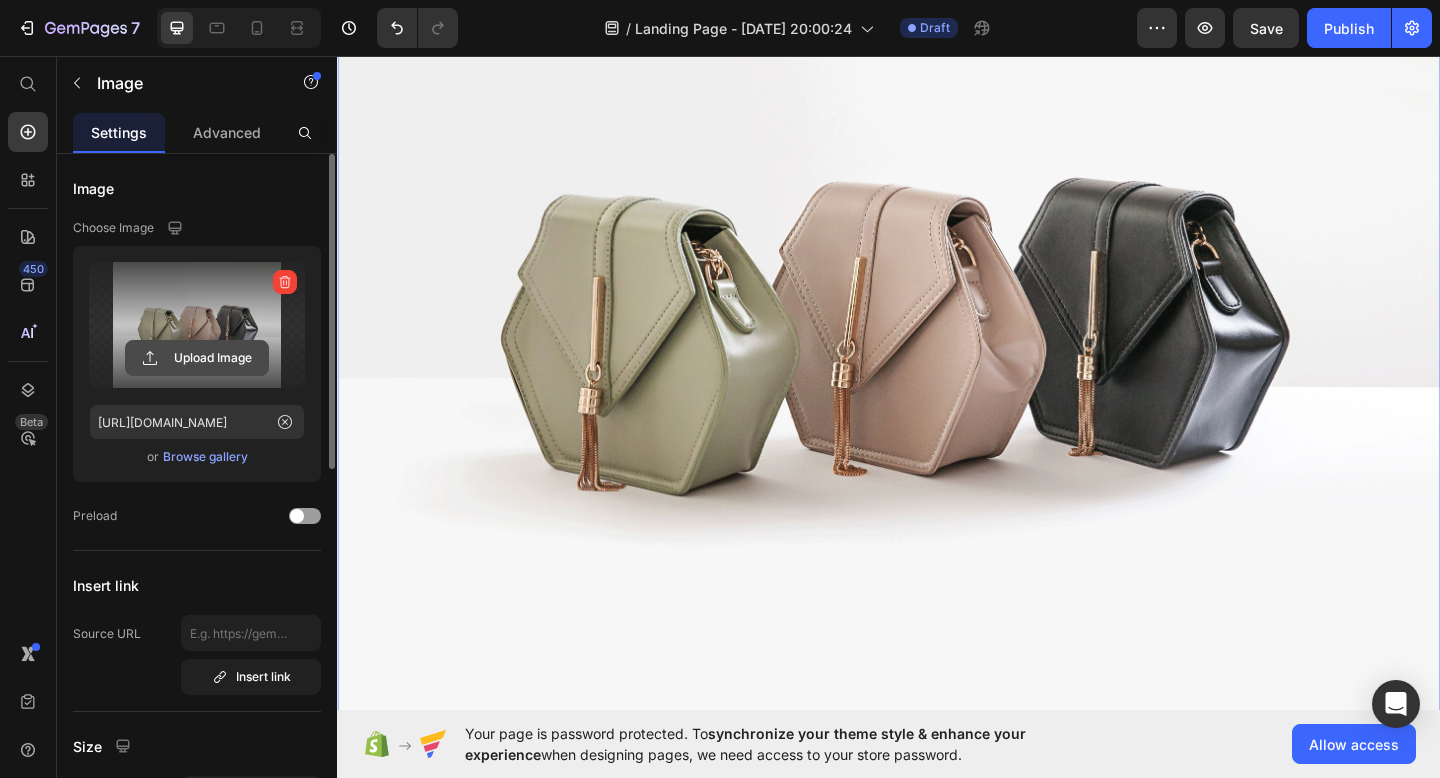 click 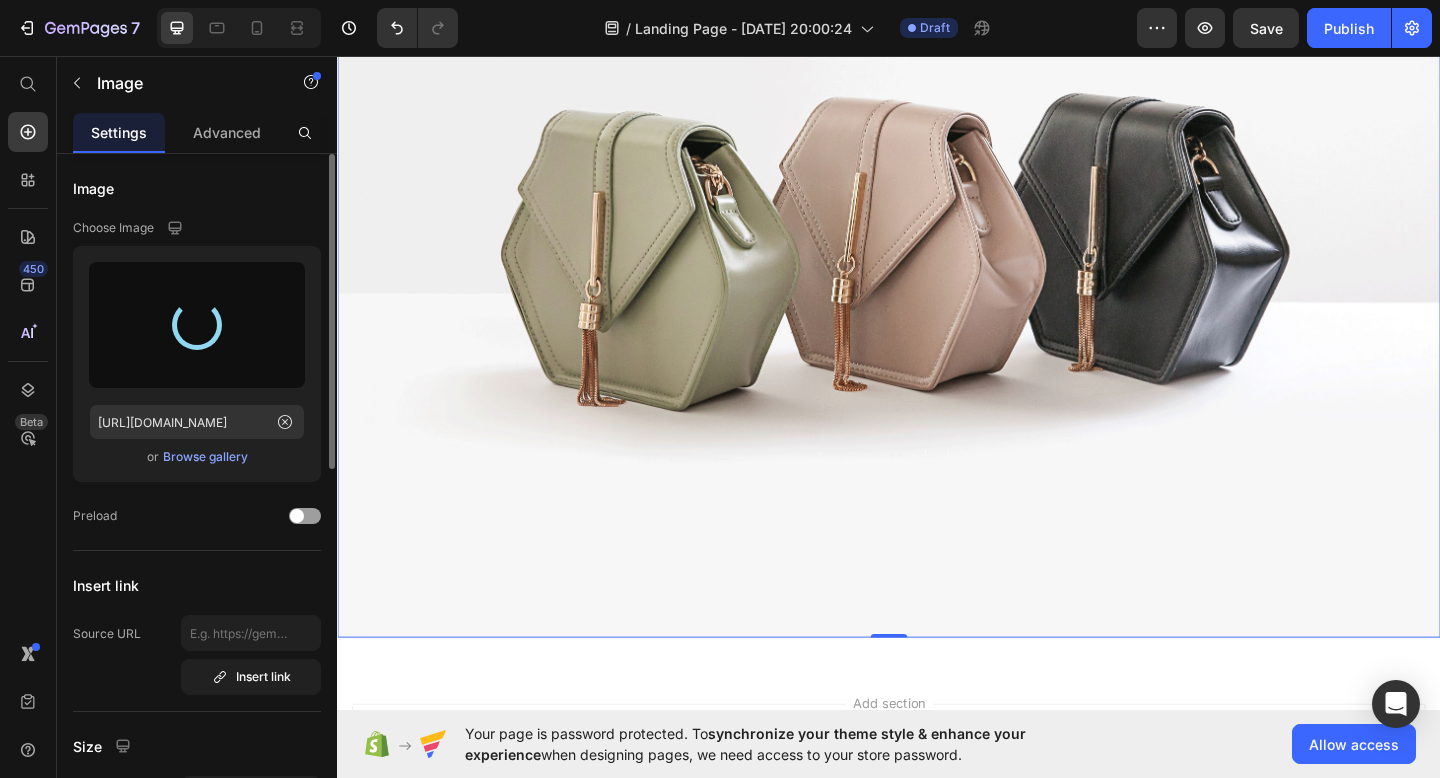 scroll, scrollTop: 1658, scrollLeft: 0, axis: vertical 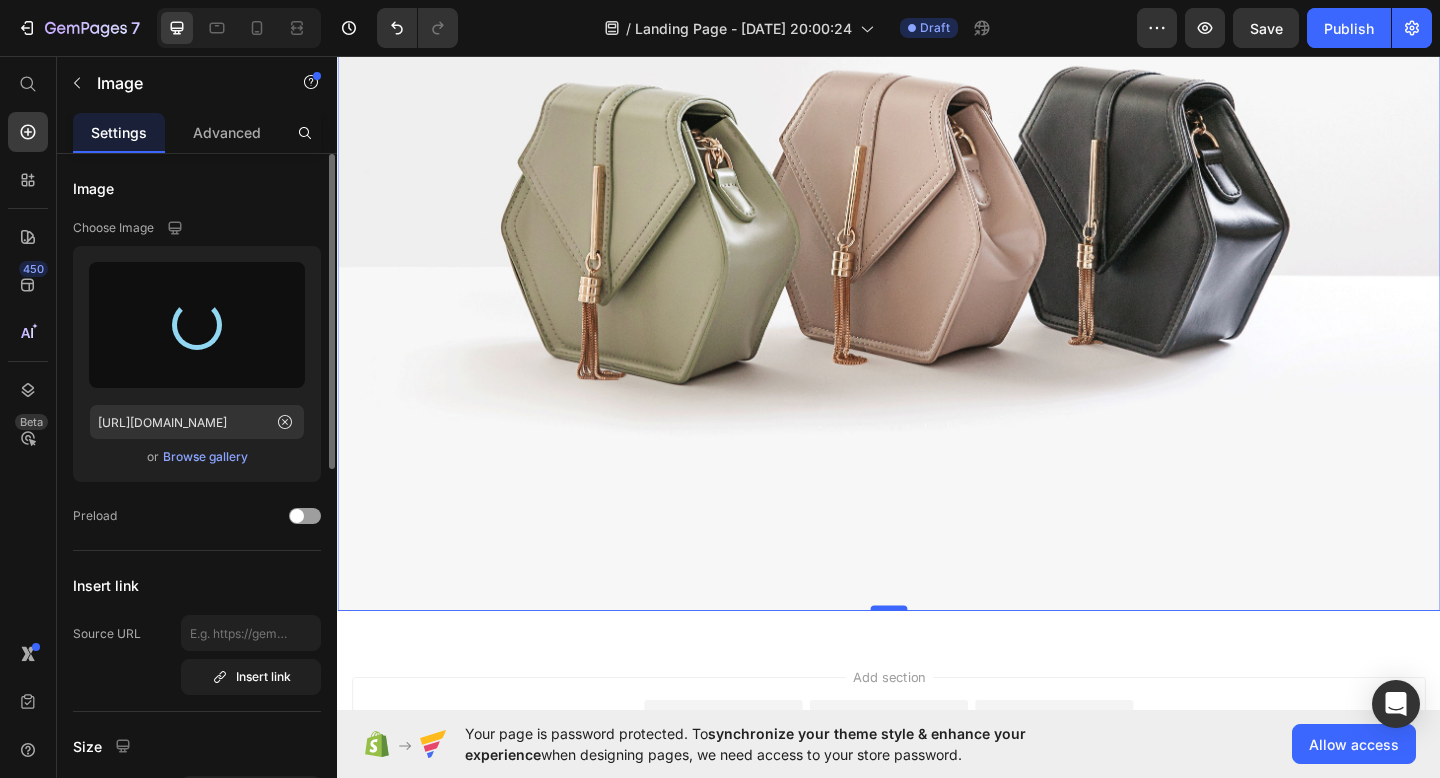 type on "[URL][DOMAIN_NAME]" 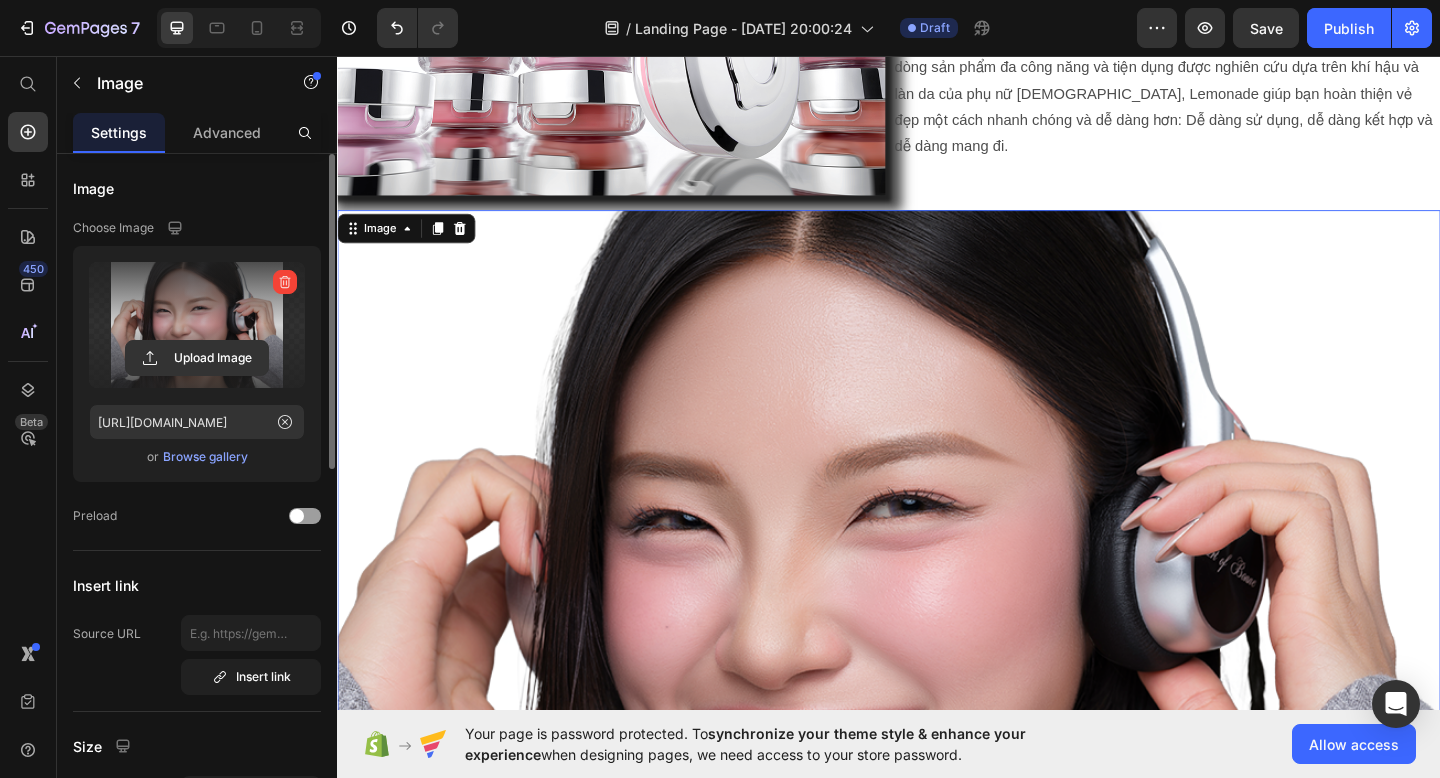 scroll, scrollTop: 1251, scrollLeft: 0, axis: vertical 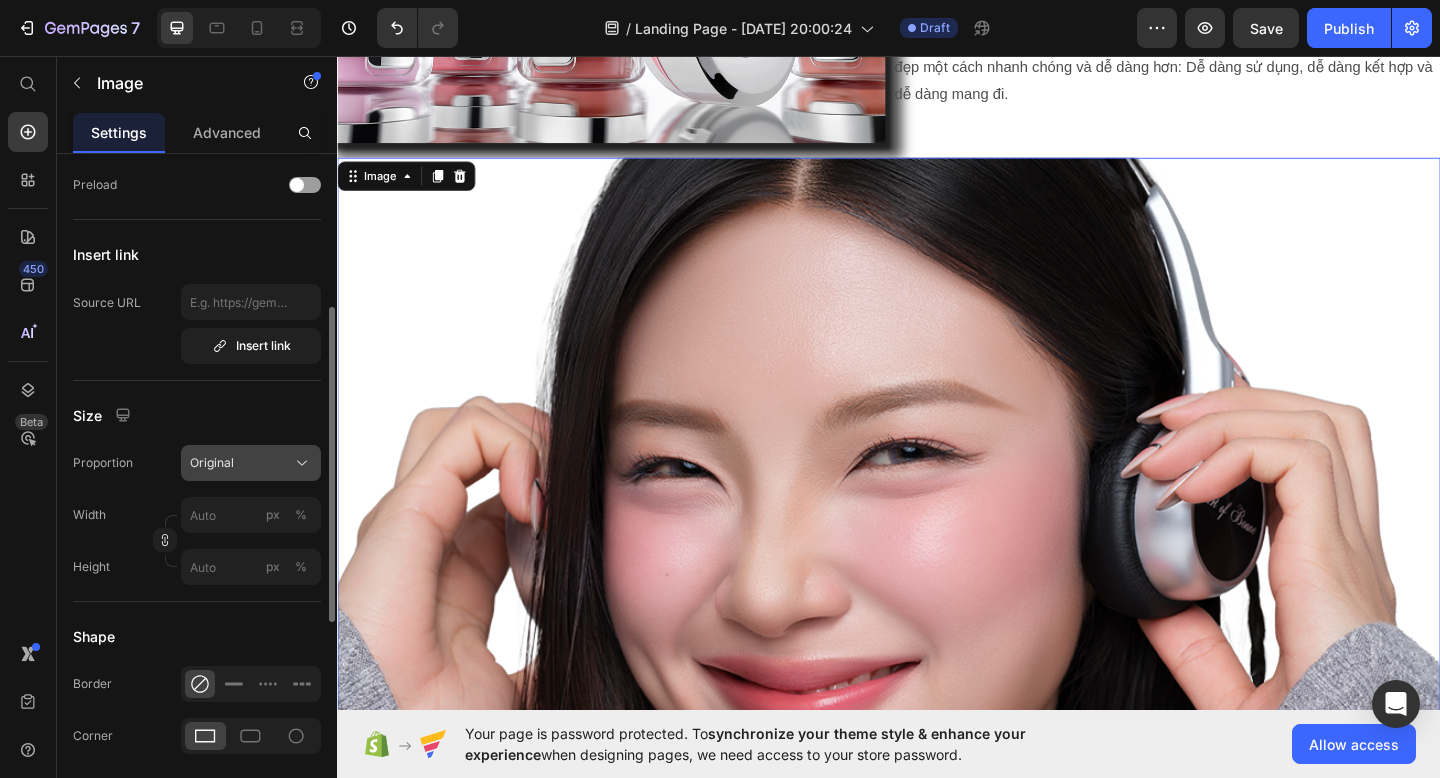 click on "Original" 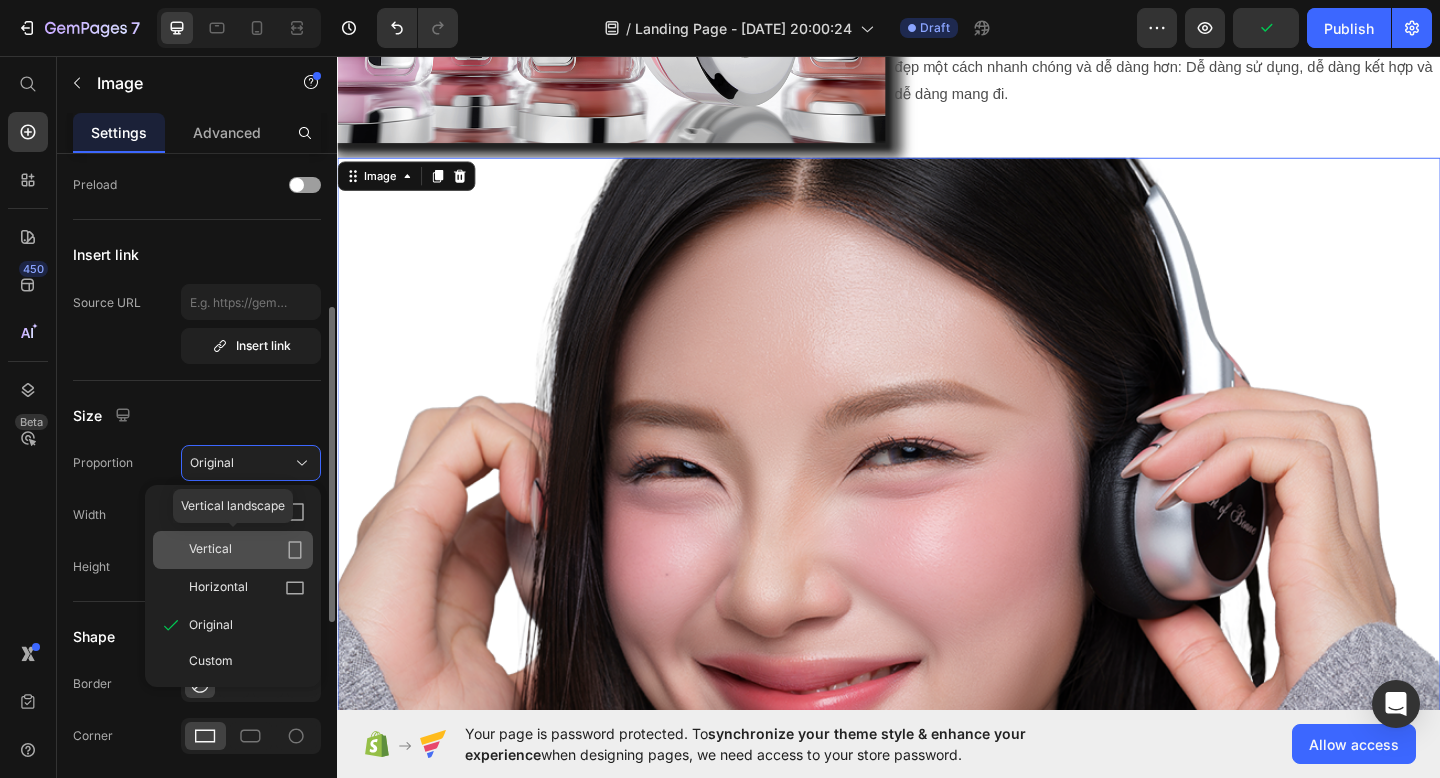click on "Vertical" at bounding box center (247, 550) 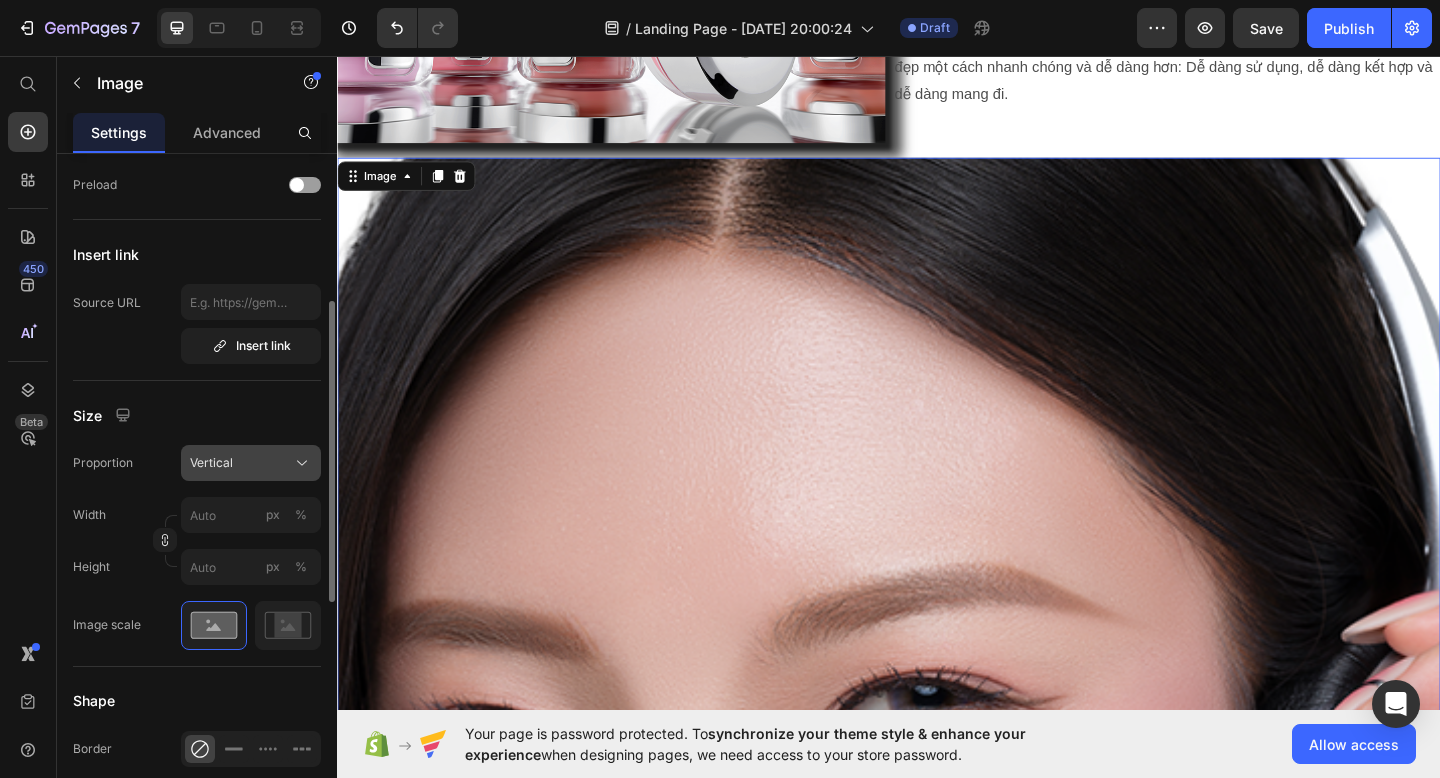 click on "Vertical" 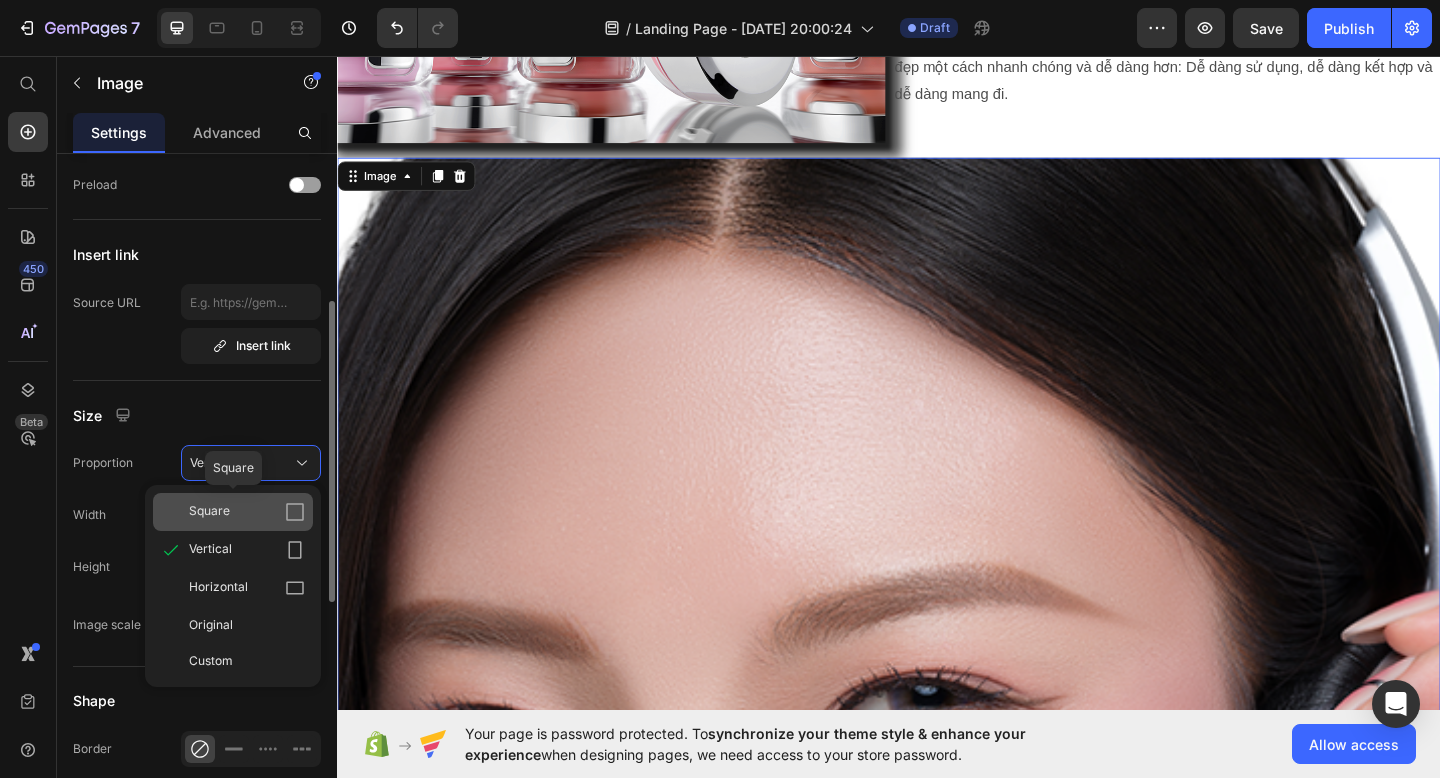 click on "Square" at bounding box center (247, 512) 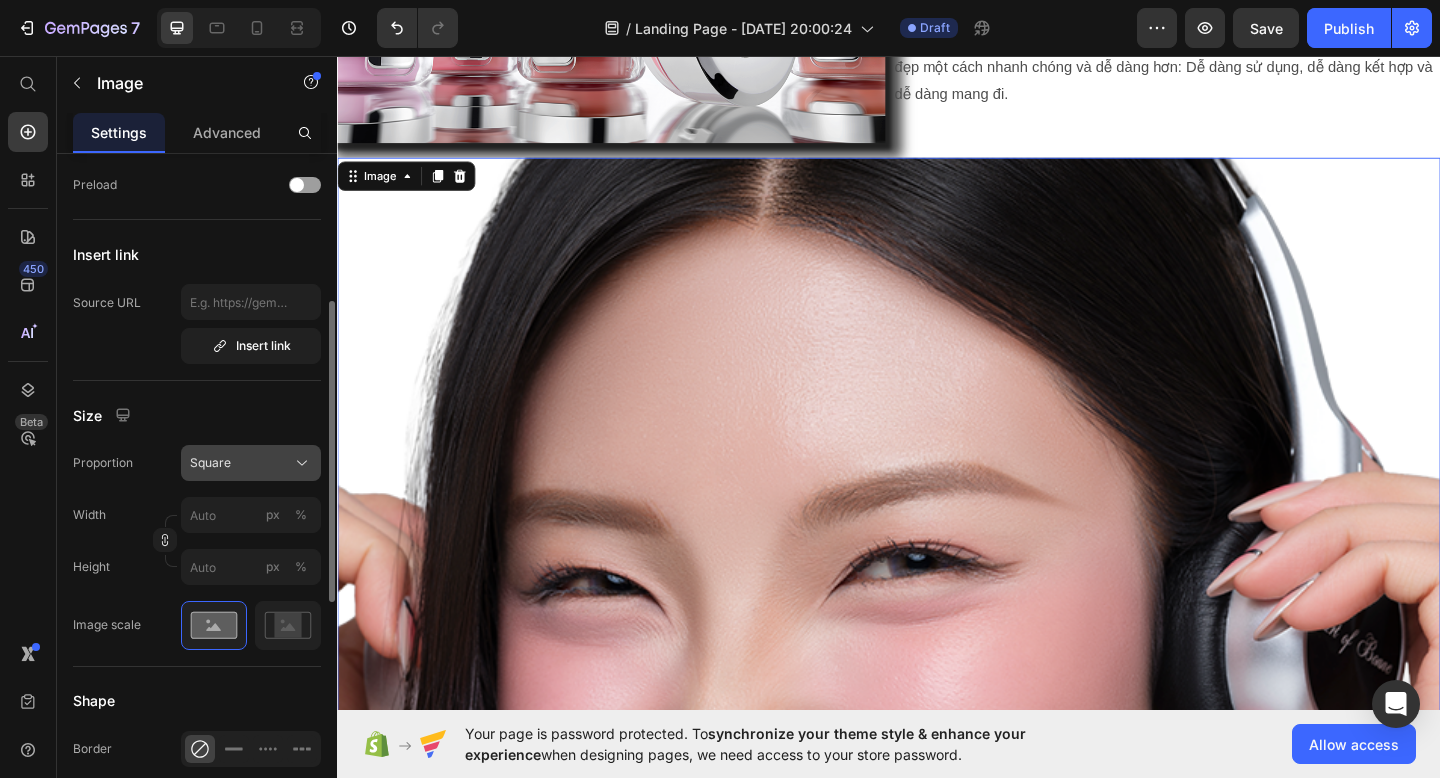 click on "Square" 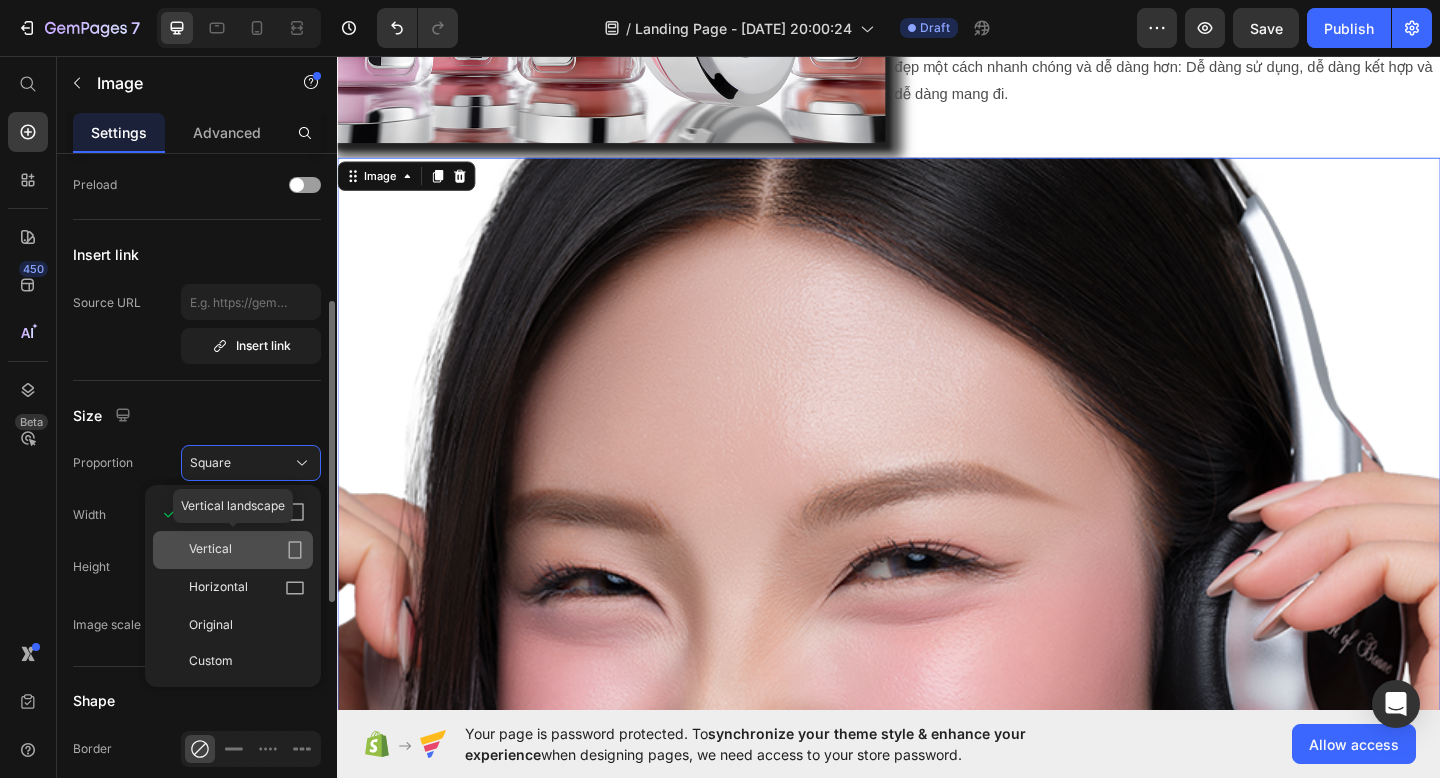 click on "Vertical" 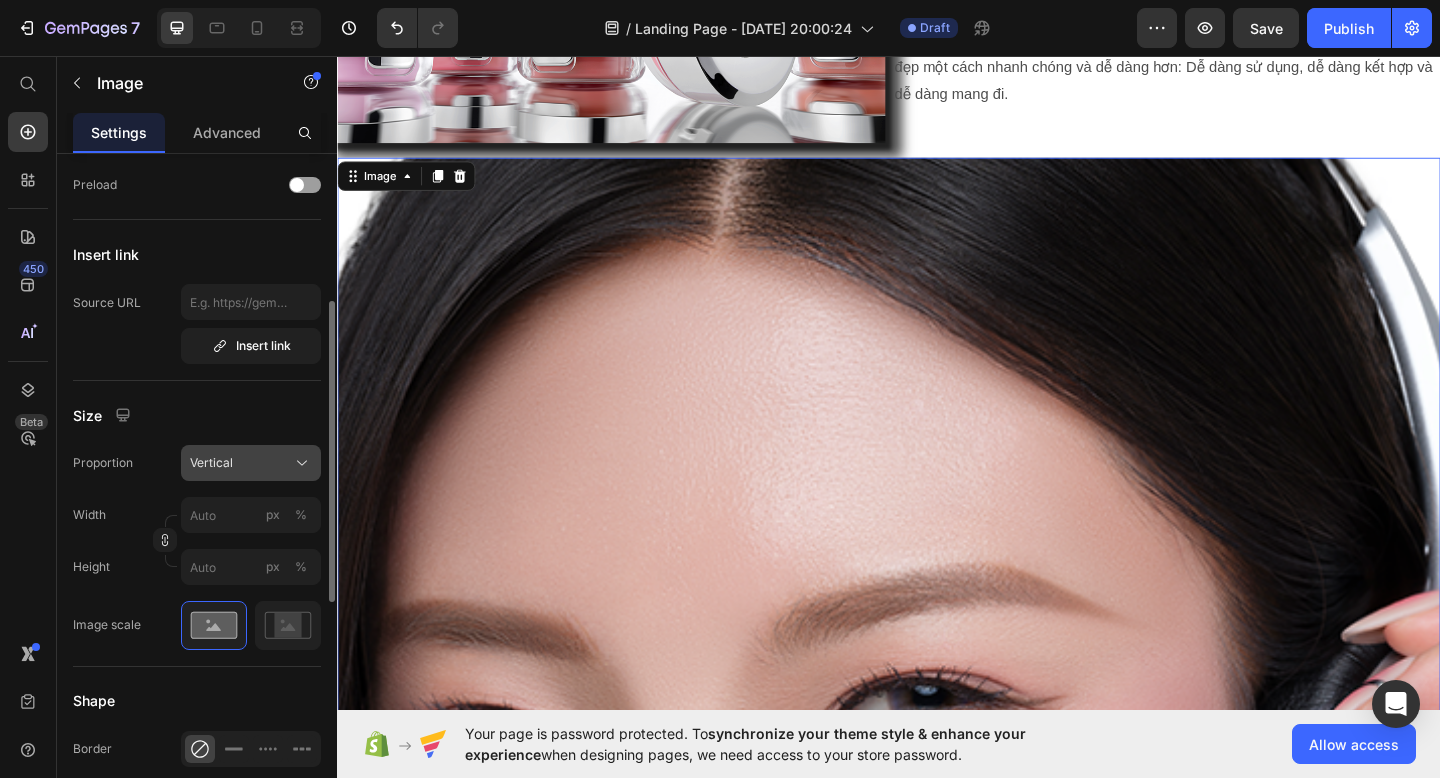 click on "Vertical" at bounding box center [251, 463] 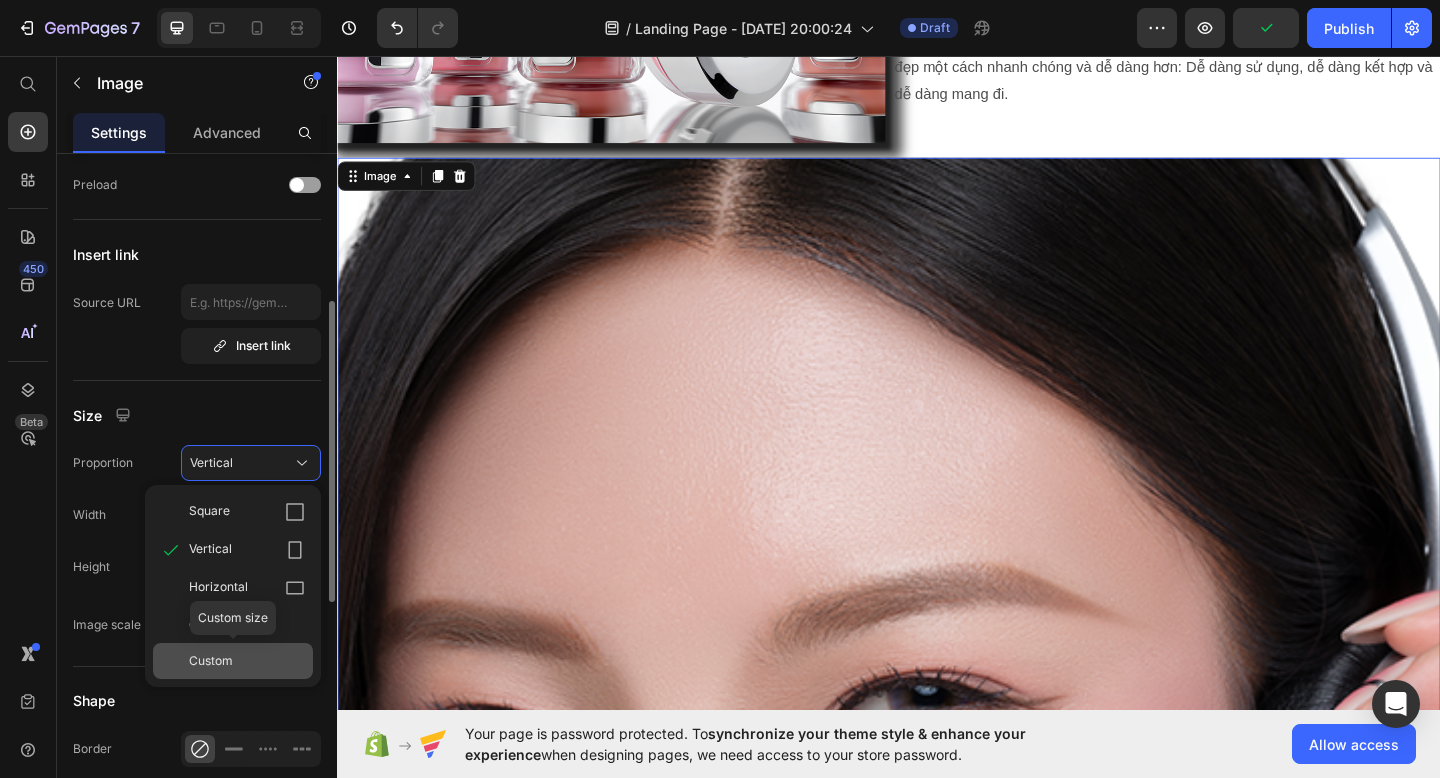 click on "Custom" 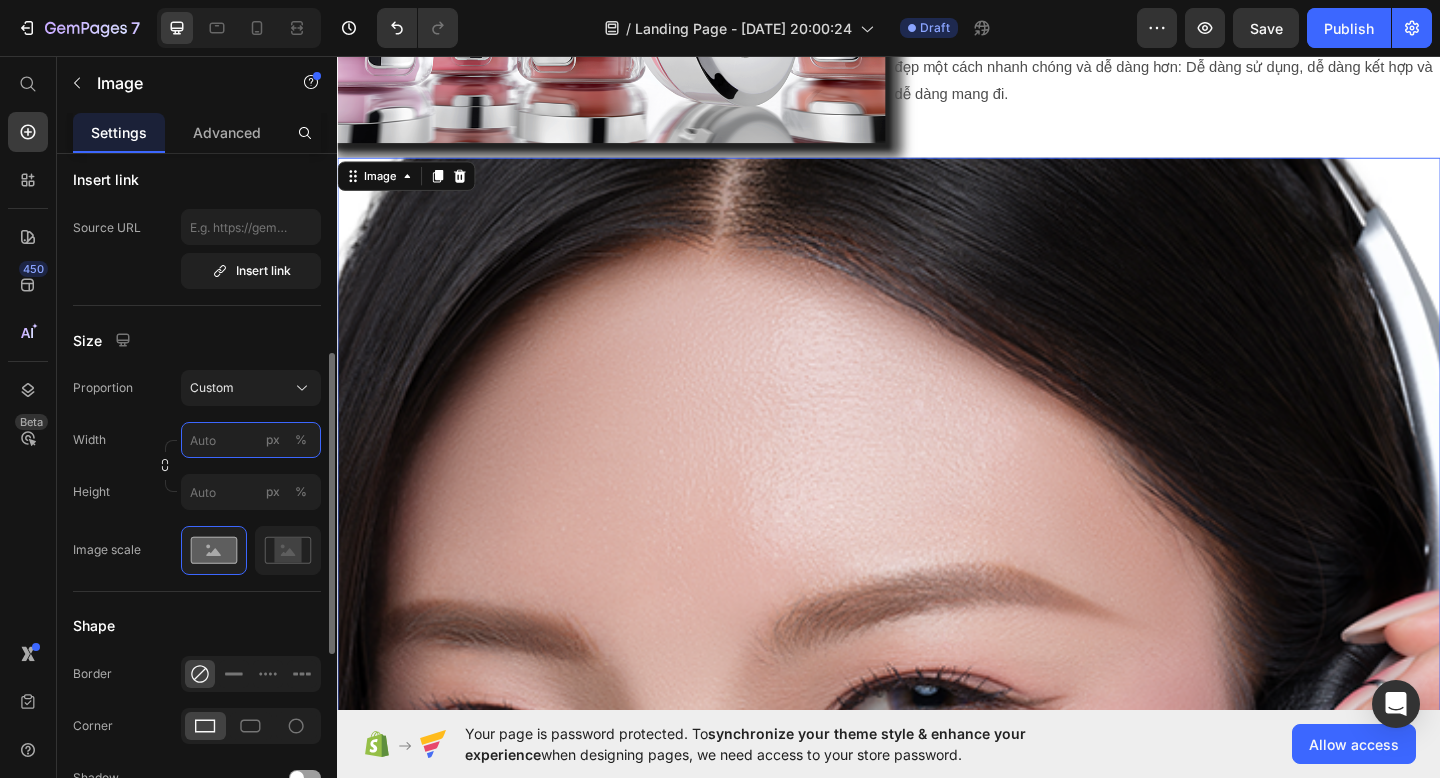 scroll, scrollTop: 421, scrollLeft: 0, axis: vertical 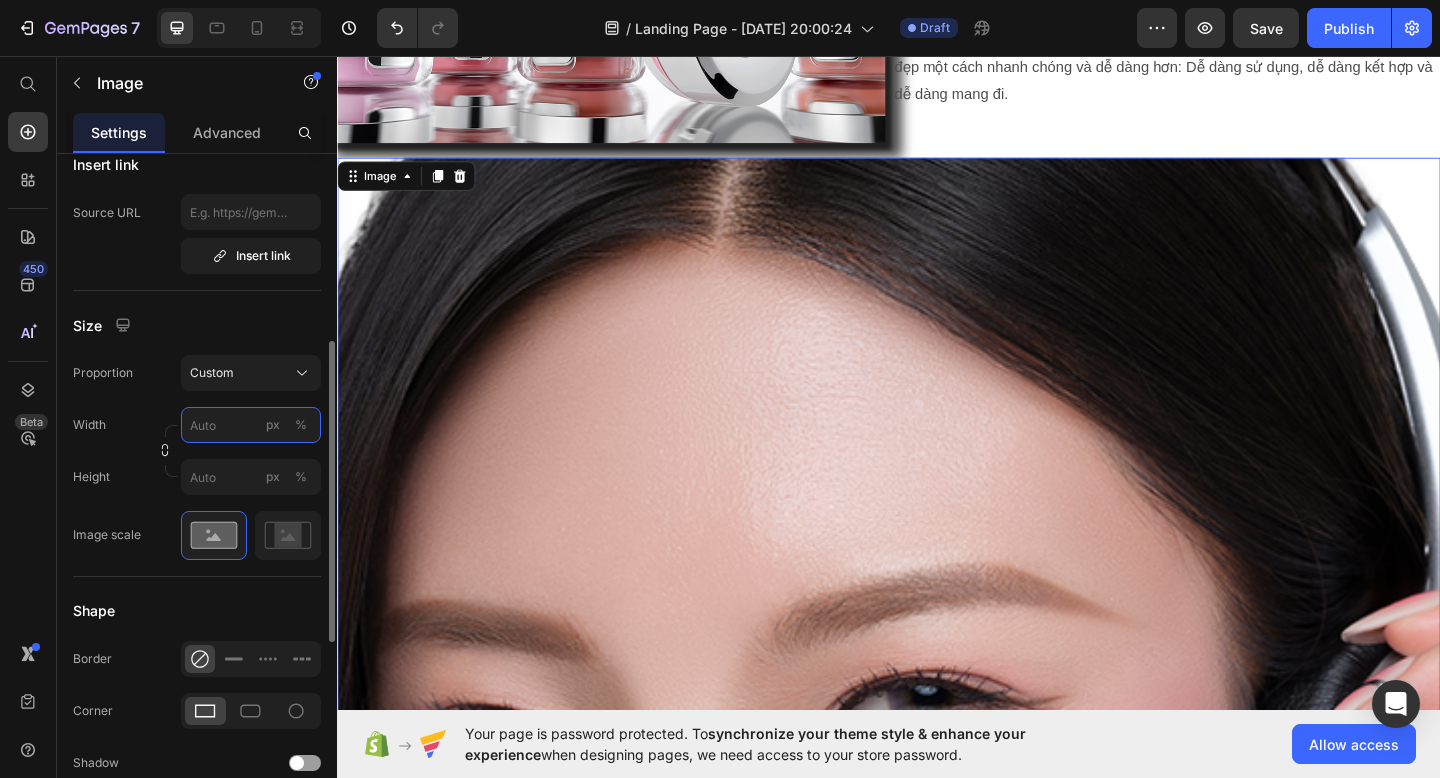type on "8" 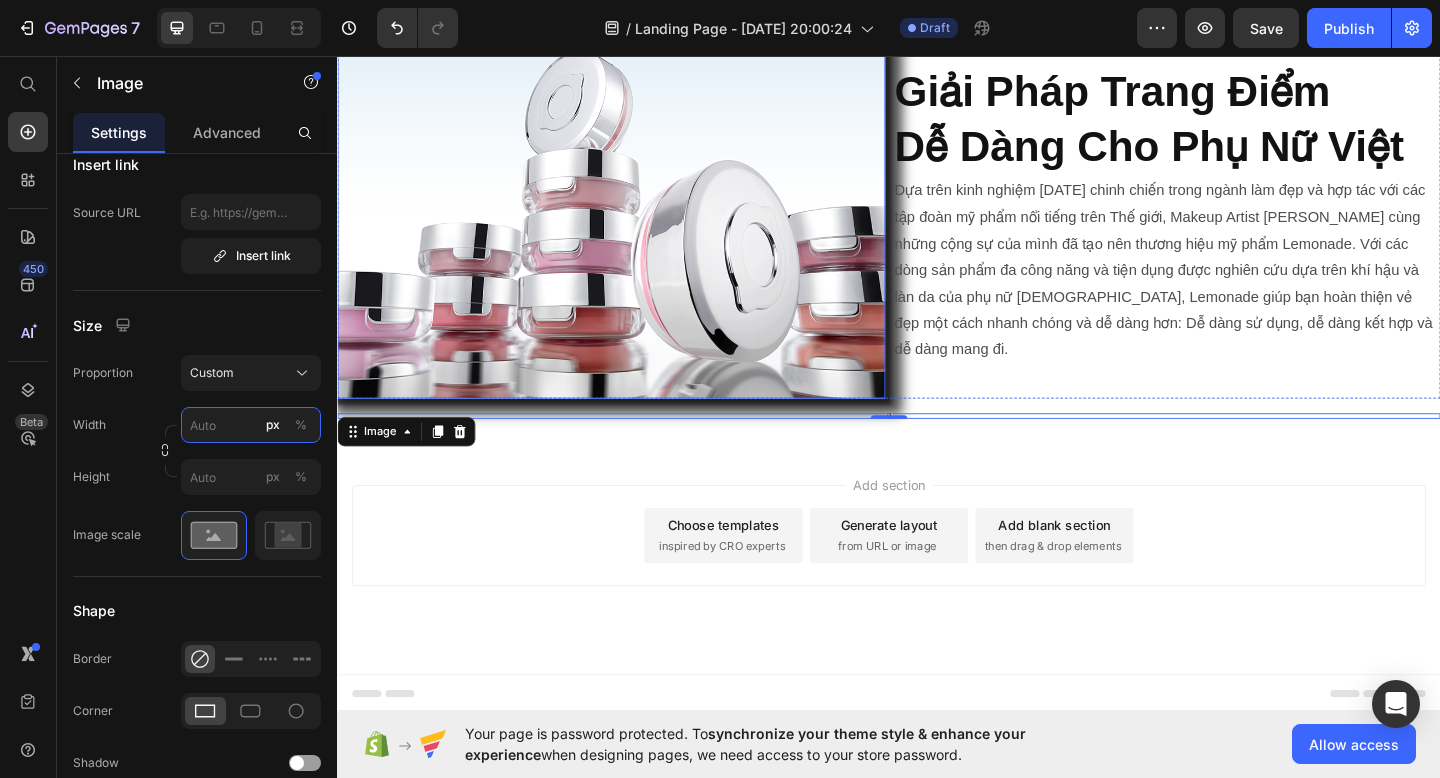 scroll, scrollTop: 1251, scrollLeft: 0, axis: vertical 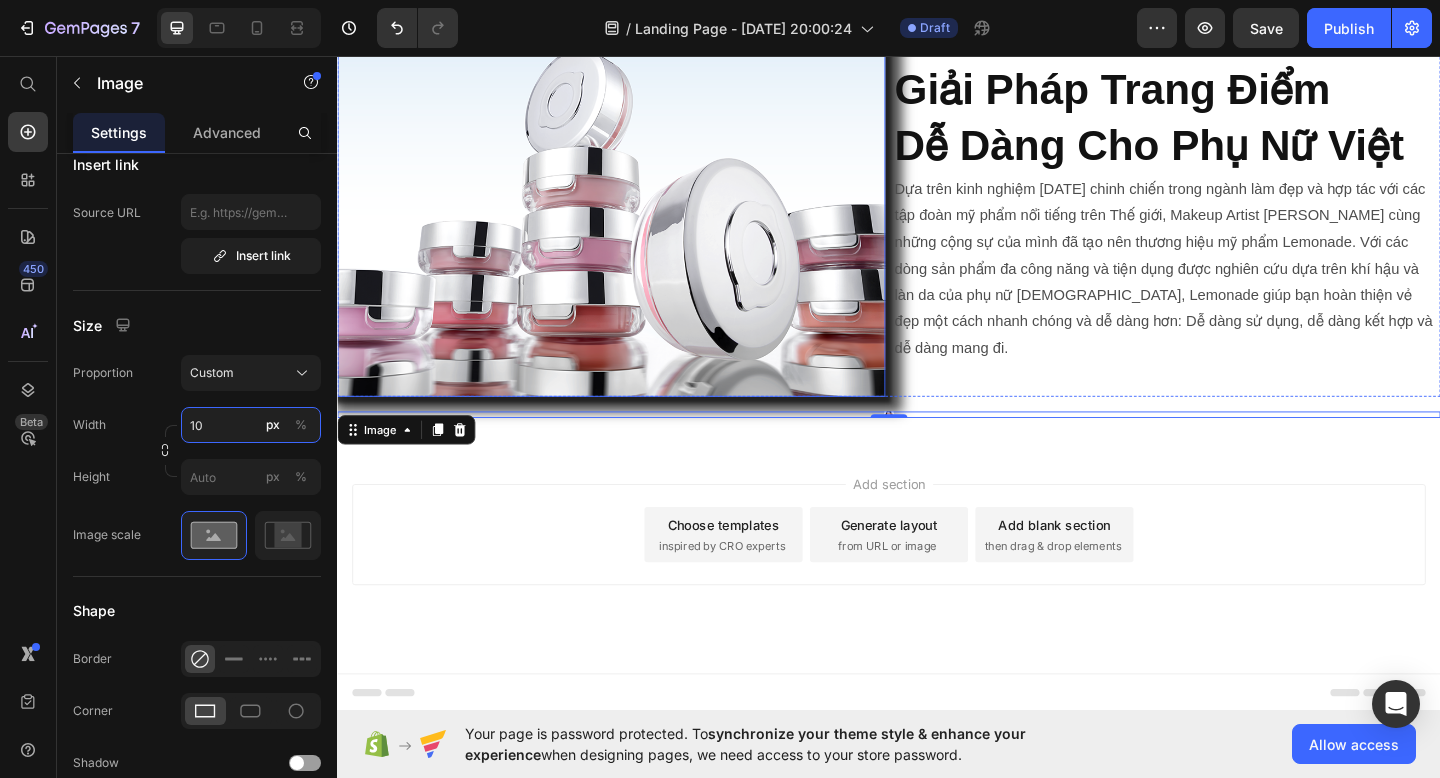 type on "1" 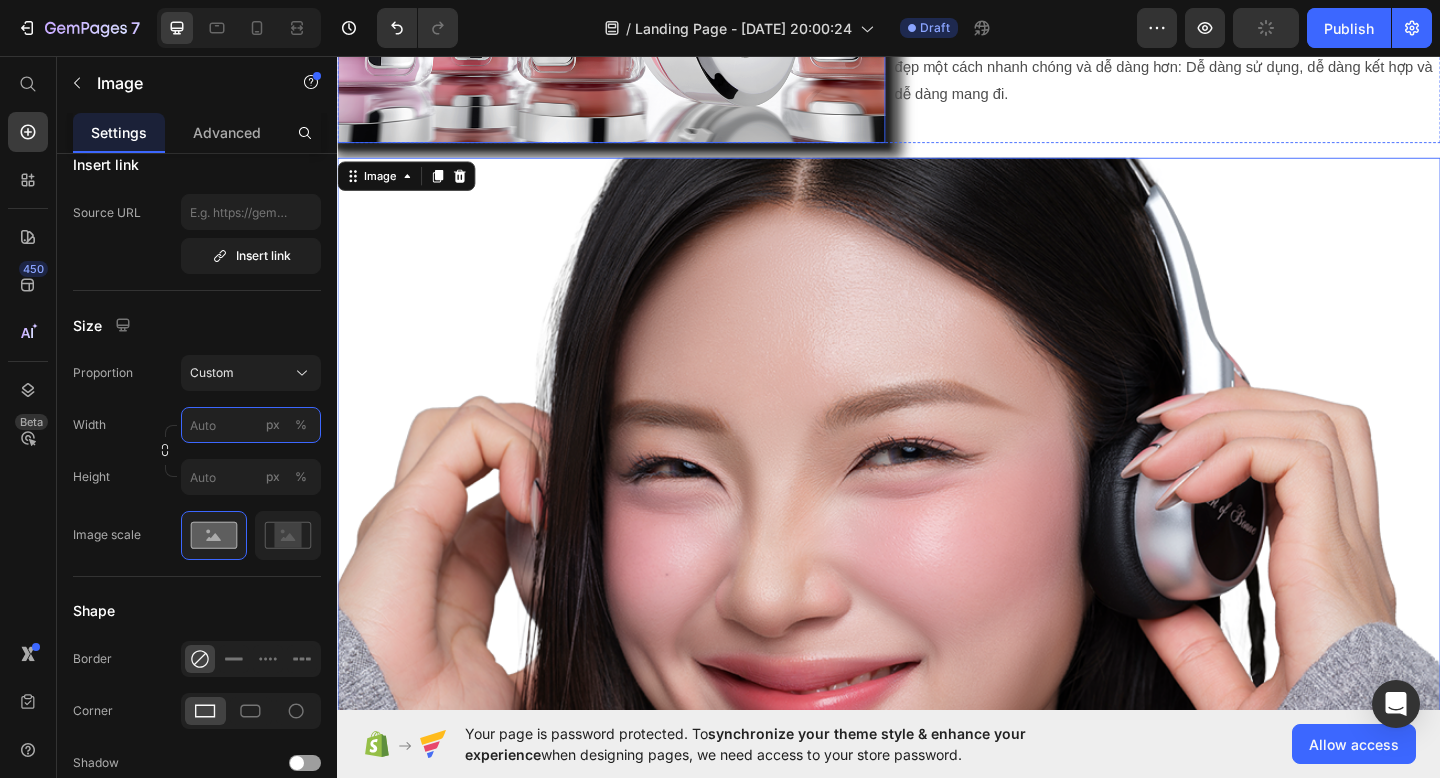type on "1" 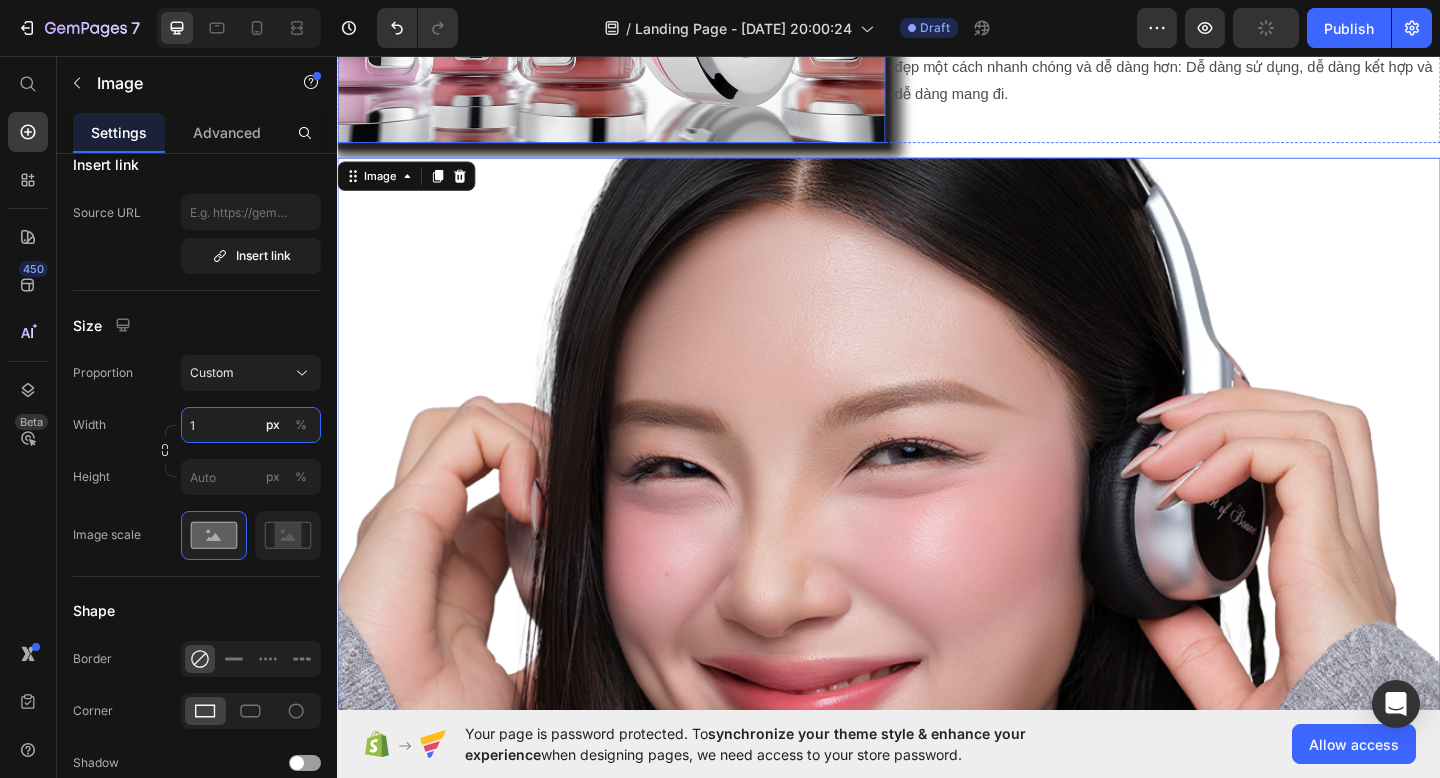 scroll, scrollTop: 968, scrollLeft: 0, axis: vertical 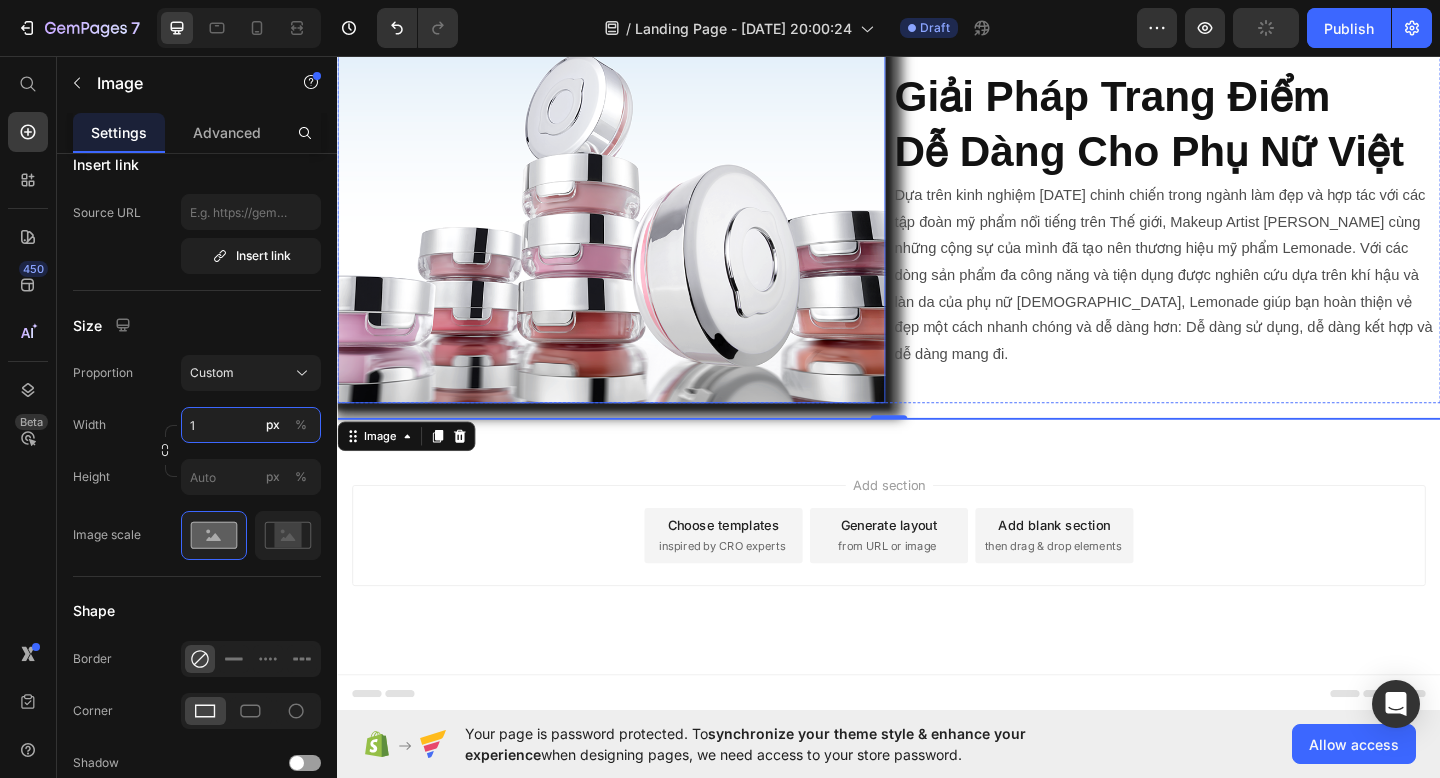 type 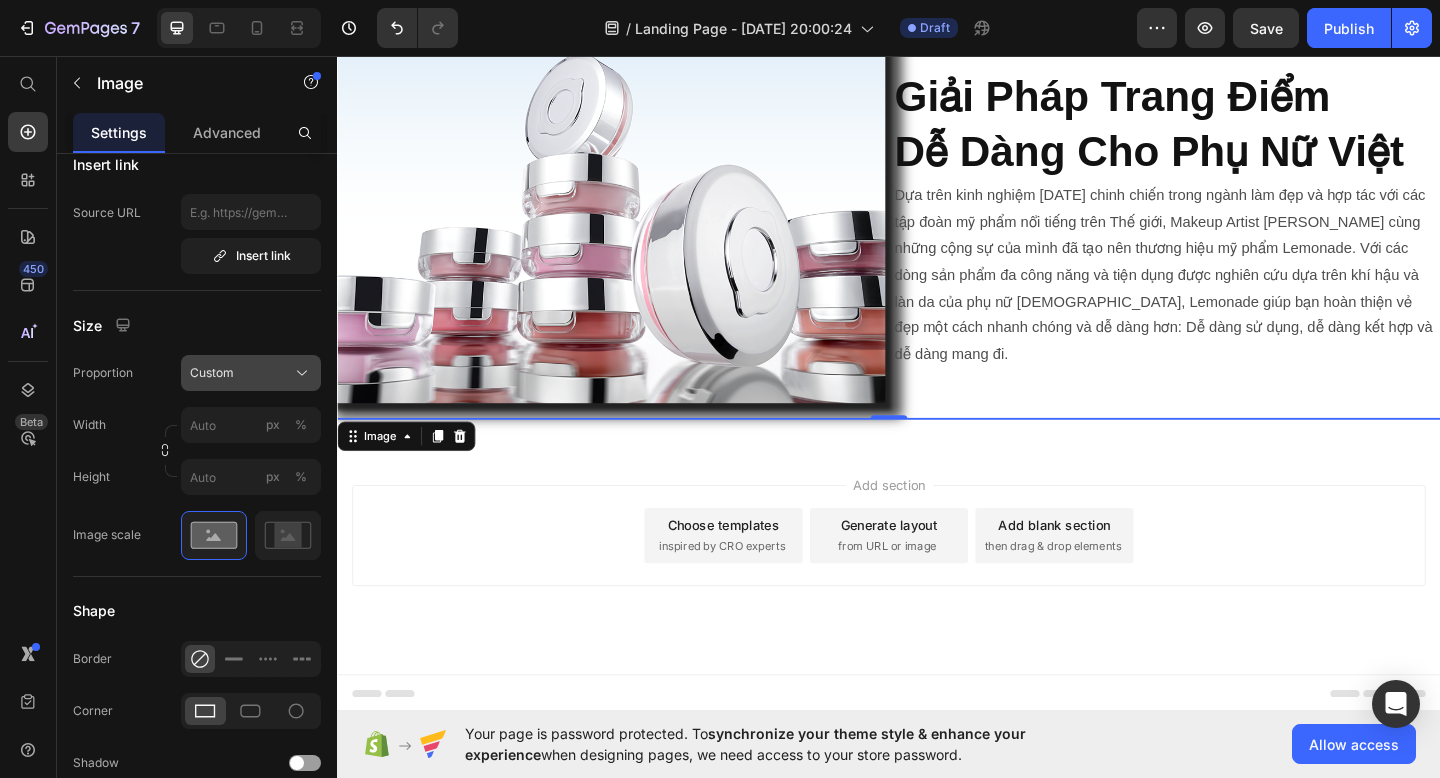 click on "Custom" 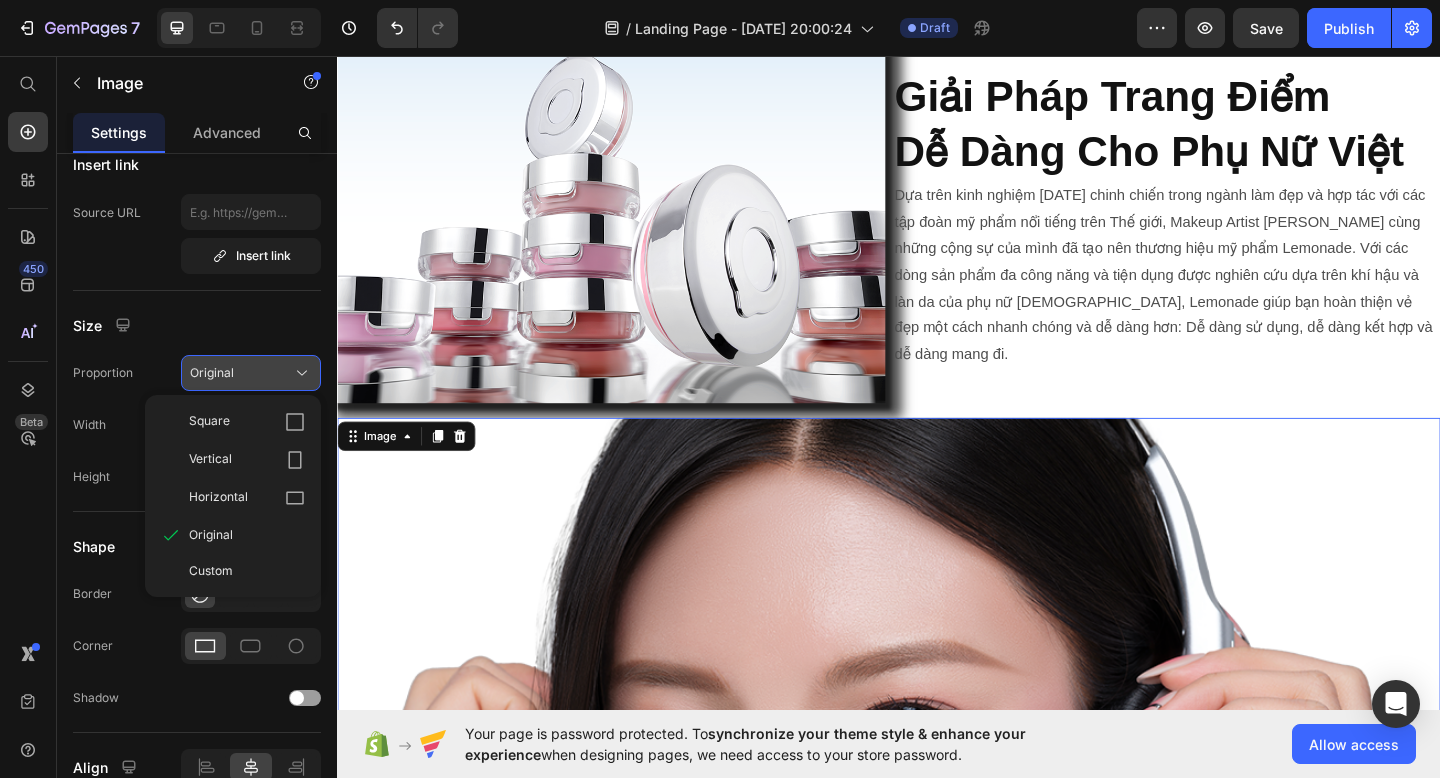 scroll, scrollTop: 1251, scrollLeft: 0, axis: vertical 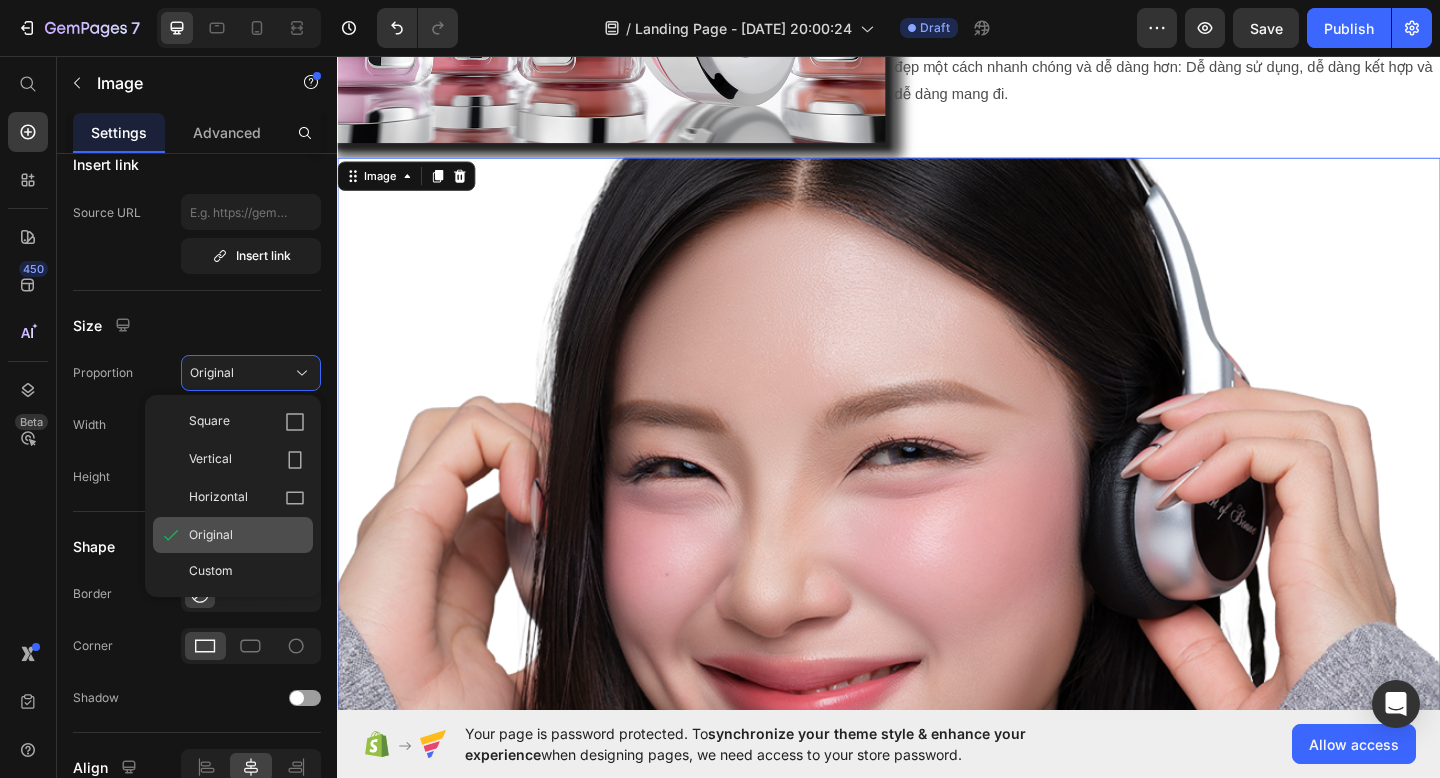 click on "Original" at bounding box center [247, 535] 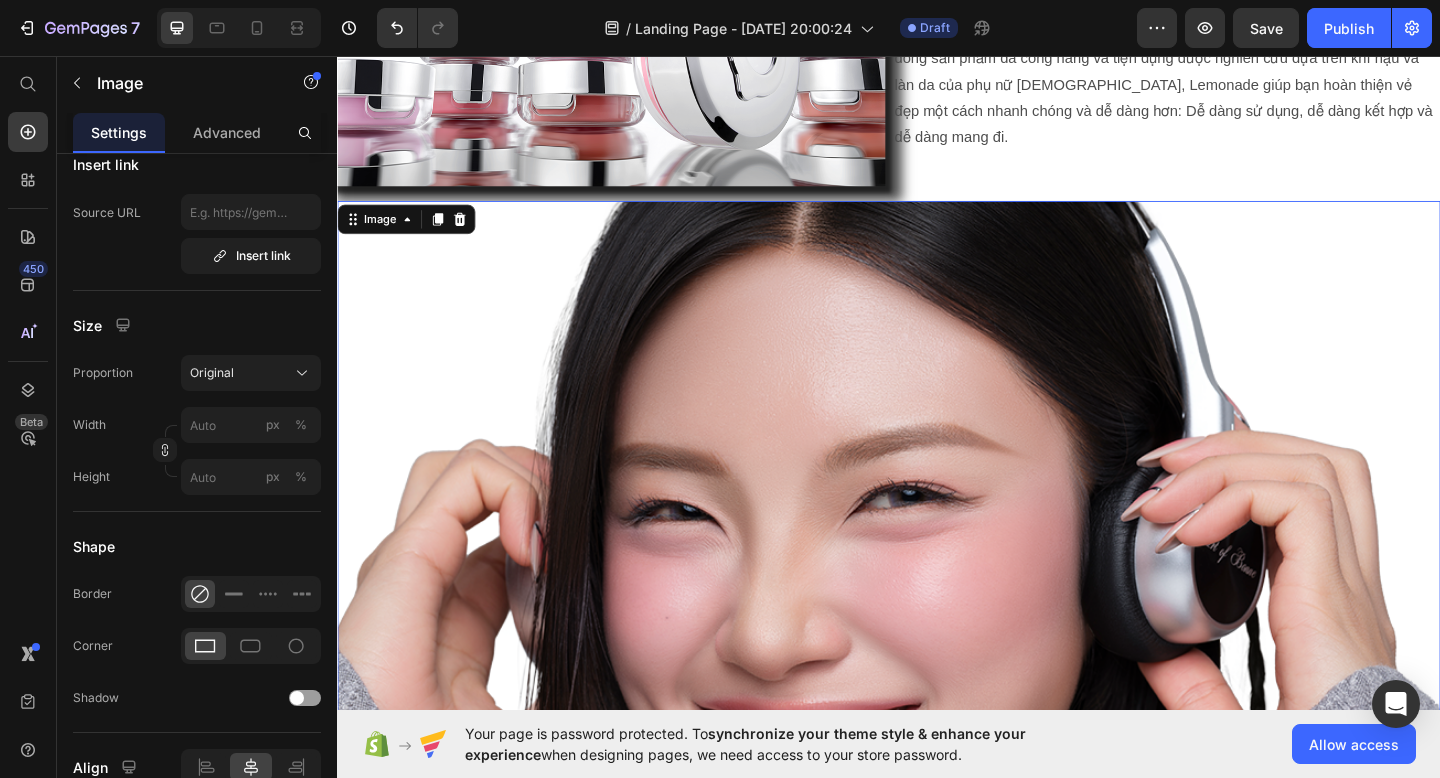 scroll, scrollTop: 845, scrollLeft: 0, axis: vertical 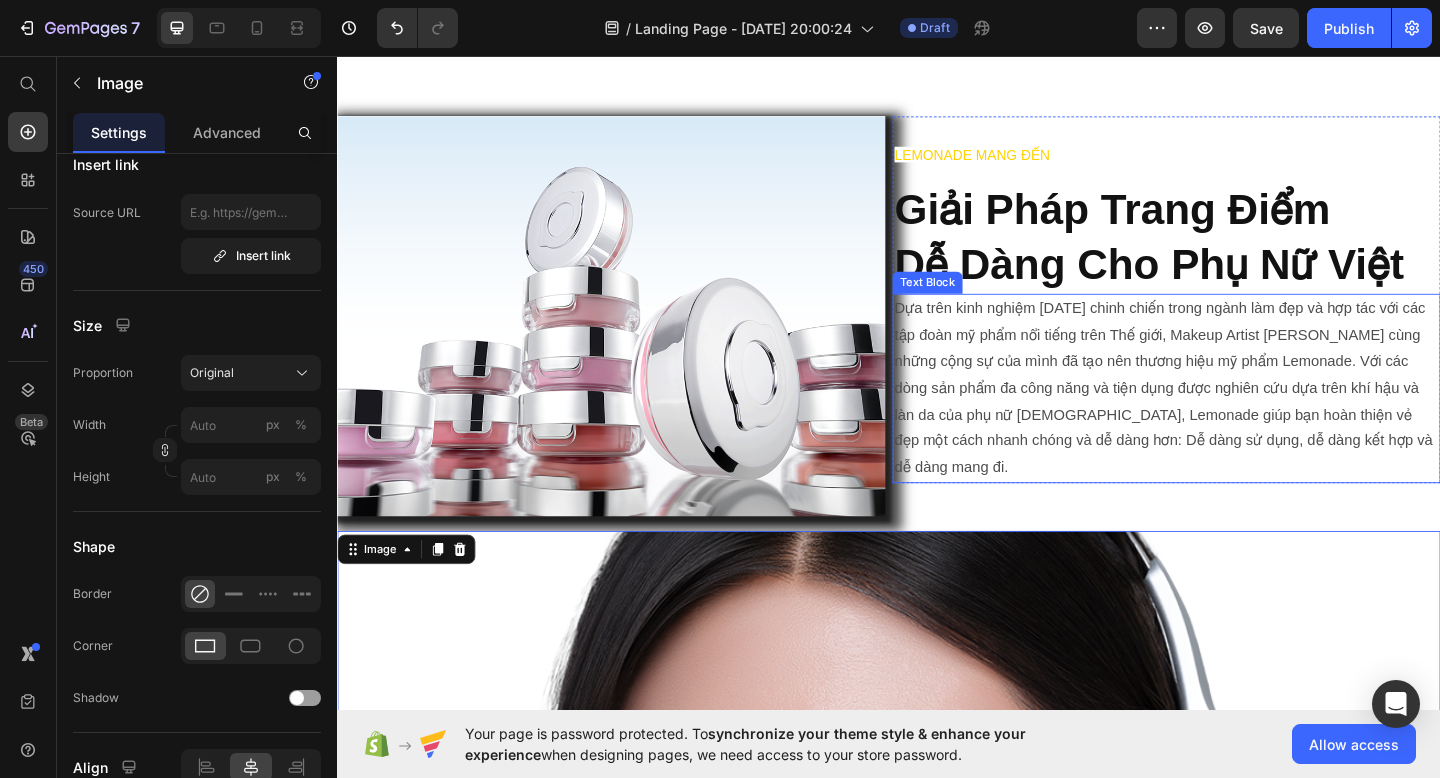 click on "Dựa trên kinh nghiệm [DATE] chinh chiến trong ngành làm đẹp và hợp tác với các tập đoàn mỹ phẩm nổi tiếng trên Thế giới, Makeup Artist [PERSON_NAME] cùng những cộng sự của mình đã tạo nên thương hiệu mỹ phẩm Lemonade. Với các dòng sản phẩm đa công năng và tiện dụng được nghiên cứu dựa trên khí hậu và làn da của phụ nữ [DEMOGRAPHIC_DATA], Lemonade giúp bạn hoàn thiện vẻ đẹp một cách nhanh chóng và dễ dàng hơn: Dễ dàng sử dụng, dễ dàng kết hợp và dễ dàng mang đi." at bounding box center (1239, 418) 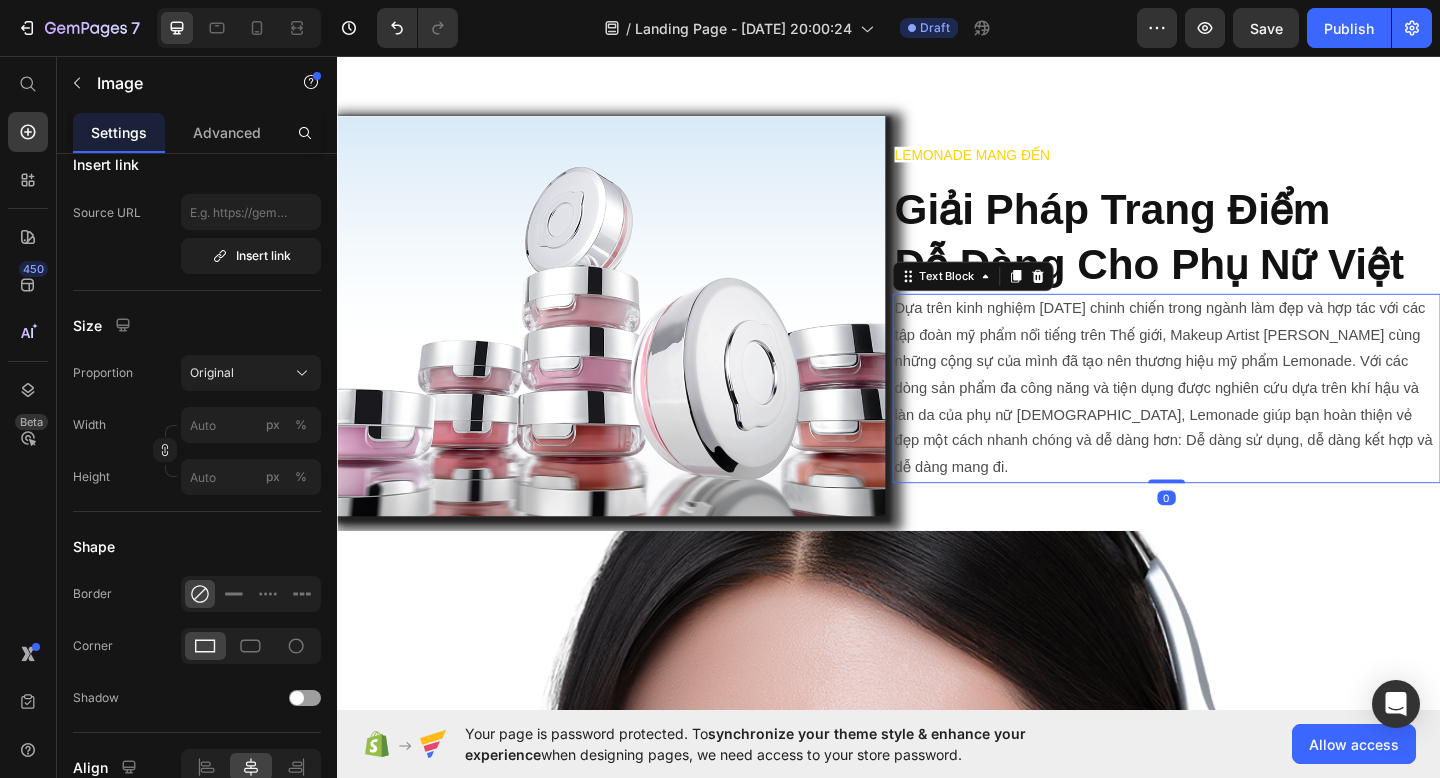 scroll, scrollTop: 0, scrollLeft: 0, axis: both 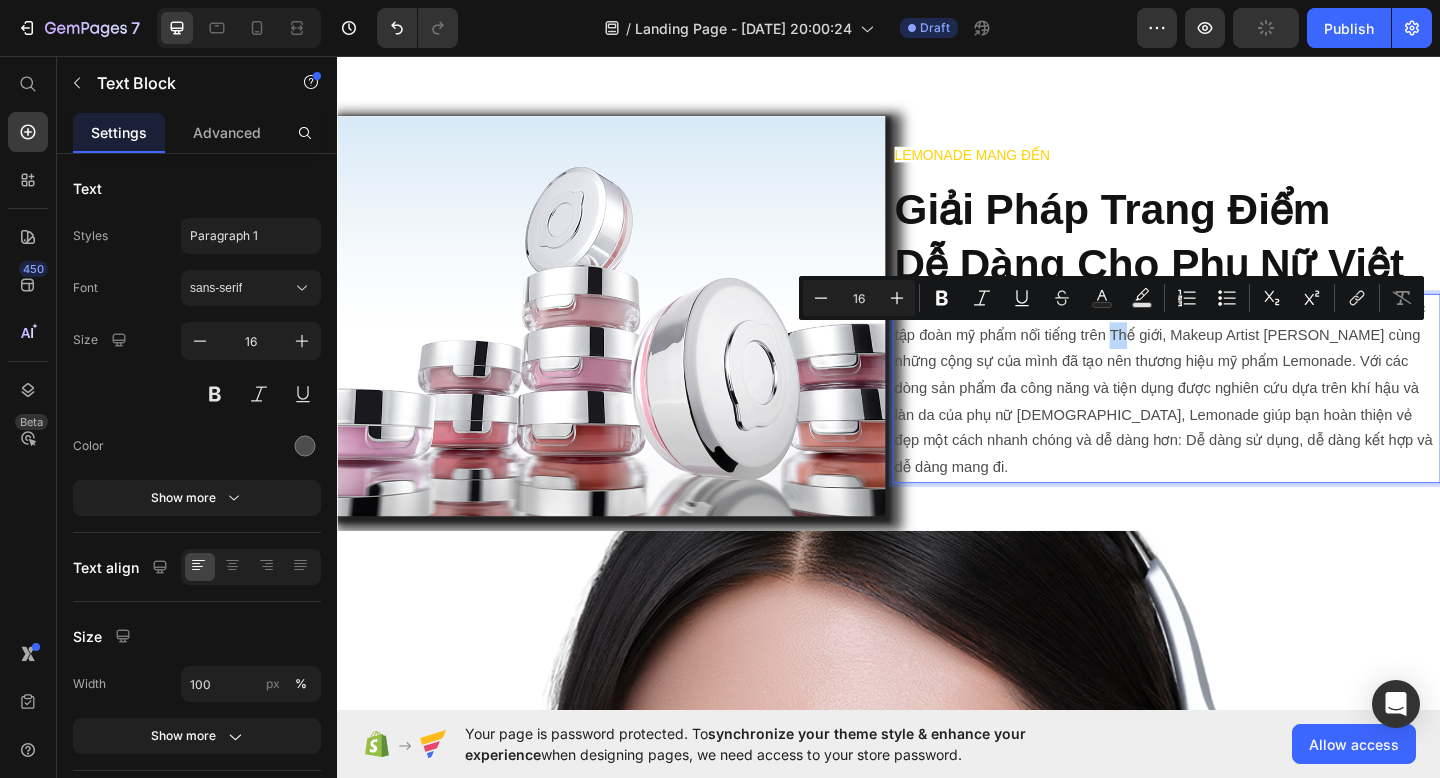 drag, startPoint x: 1176, startPoint y: 358, endPoint x: 1191, endPoint y: 358, distance: 15 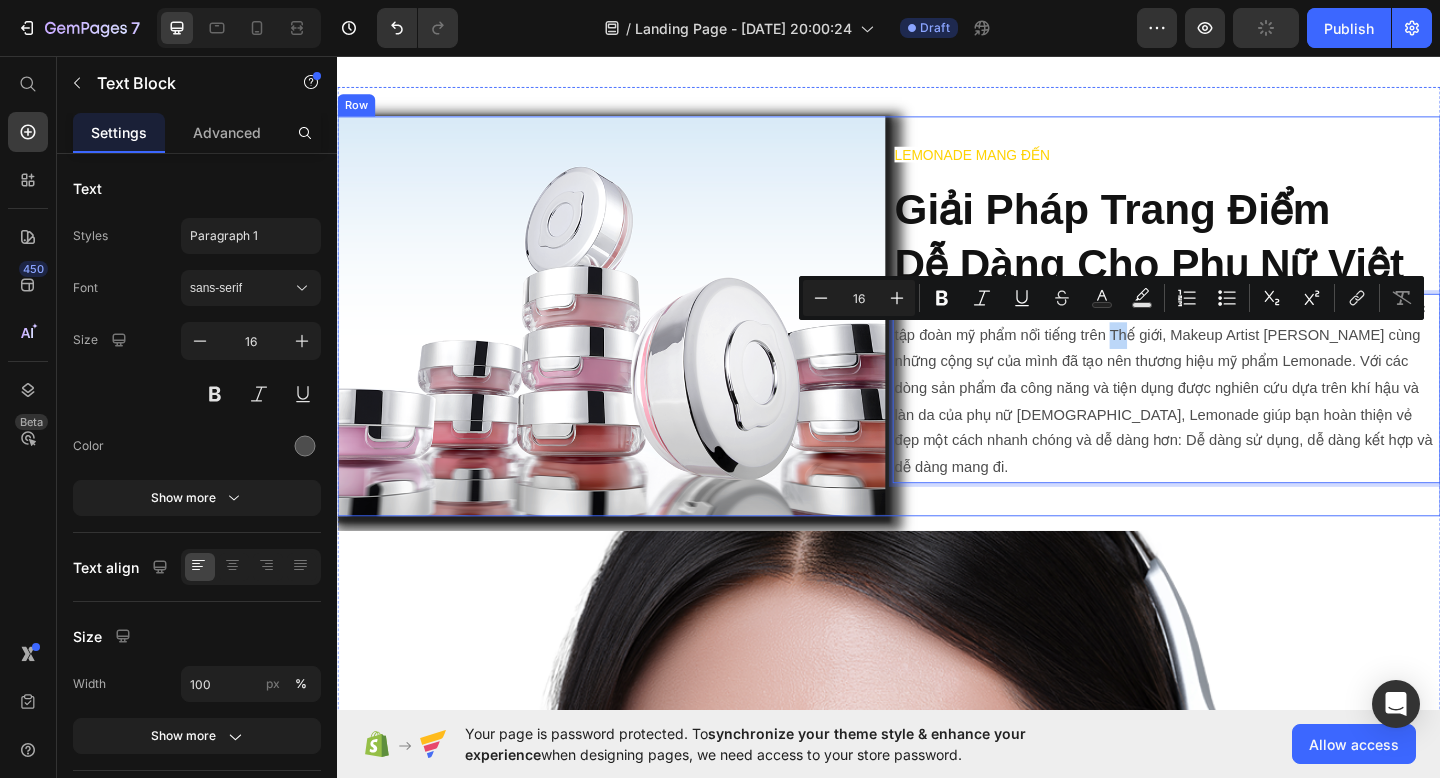 click on "⁠⁠⁠⁠⁠⁠⁠ LEMONADE MANG ĐẾN Giải Pháp Trang Điểm Dễ Dàng Cho Phụ Nữ Việt Heading Dựa trên kinh nghiệm [DATE] chinh chiến trong ngành làm đẹp và hợp tác với các tập đoàn mỹ phẩm nổi tiếng trên Thế giới, Makeup Artist [PERSON_NAME] cùng những cộng sự của mình đã tạo nên thương hiệu mỹ phẩm Lemonade. Với các dòng sản phẩm đa công năng và tiện dụng được nghiên cứu dựa trên khí hậu và làn da của phụ nữ [DEMOGRAPHIC_DATA], Lemonade giúp bạn hoàn thiện vẻ đẹp một cách nhanh chóng và dễ dàng hơn: Dễ dàng sử dụng, dễ dàng kết hợp và dễ dàng mang đi. Text Block   0 Row" at bounding box center (1239, 339) 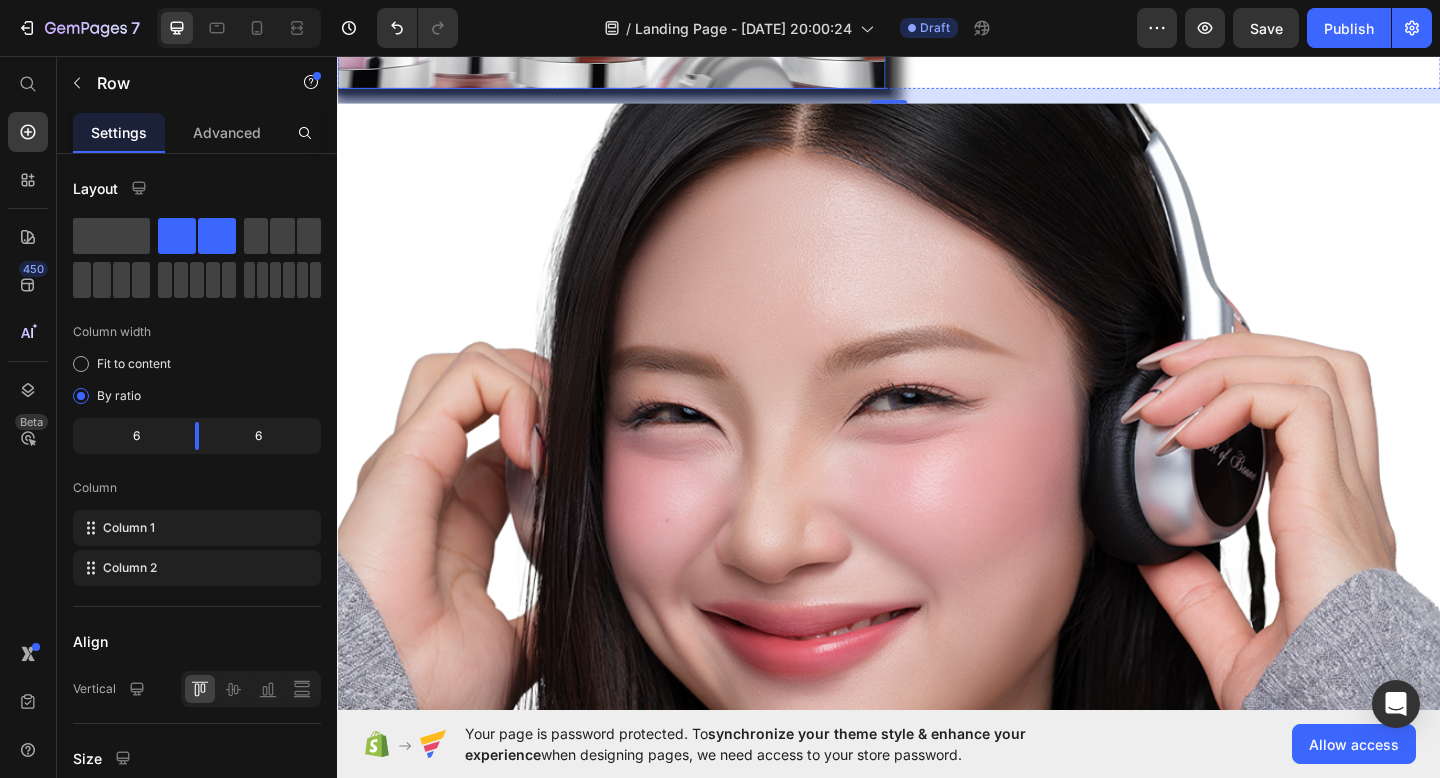 scroll, scrollTop: 1308, scrollLeft: 0, axis: vertical 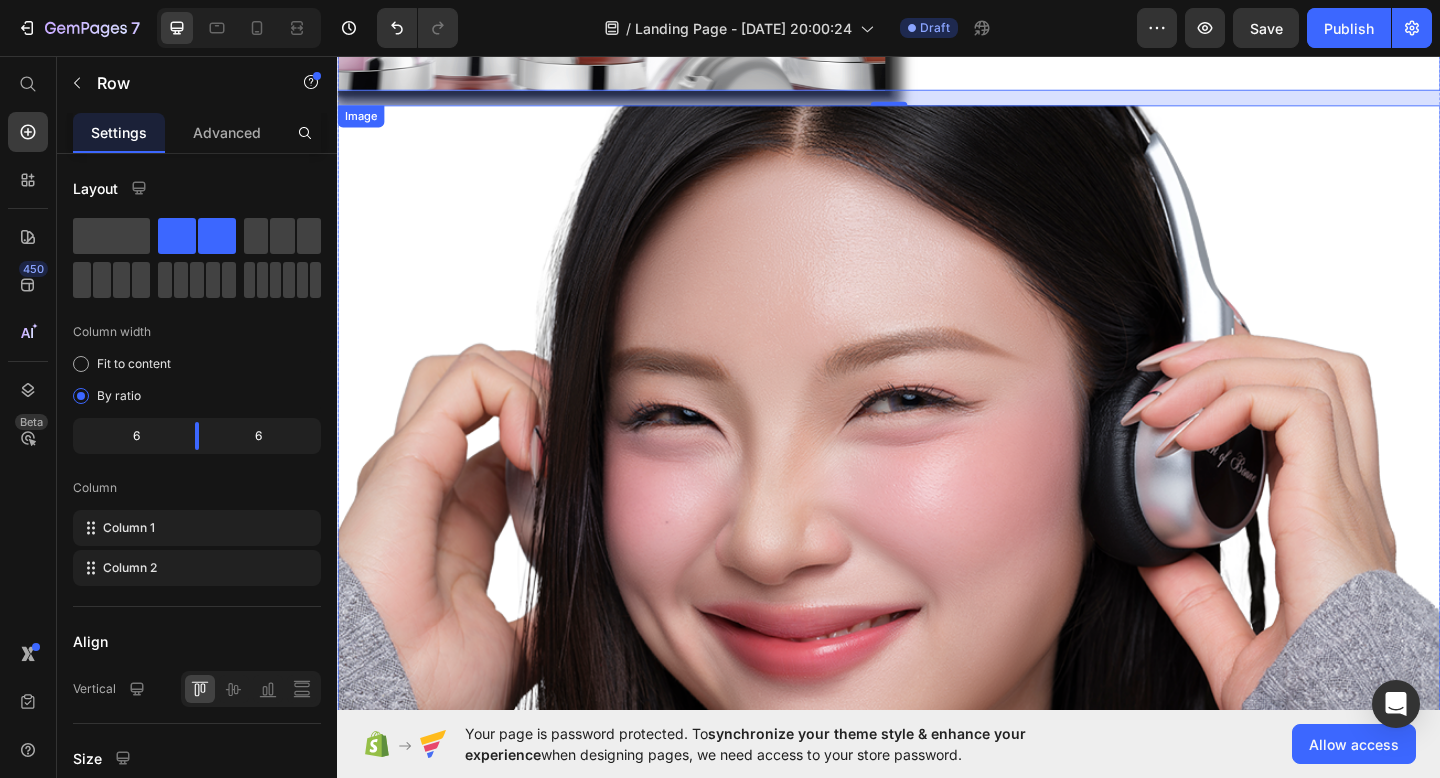 click at bounding box center (937, 548) 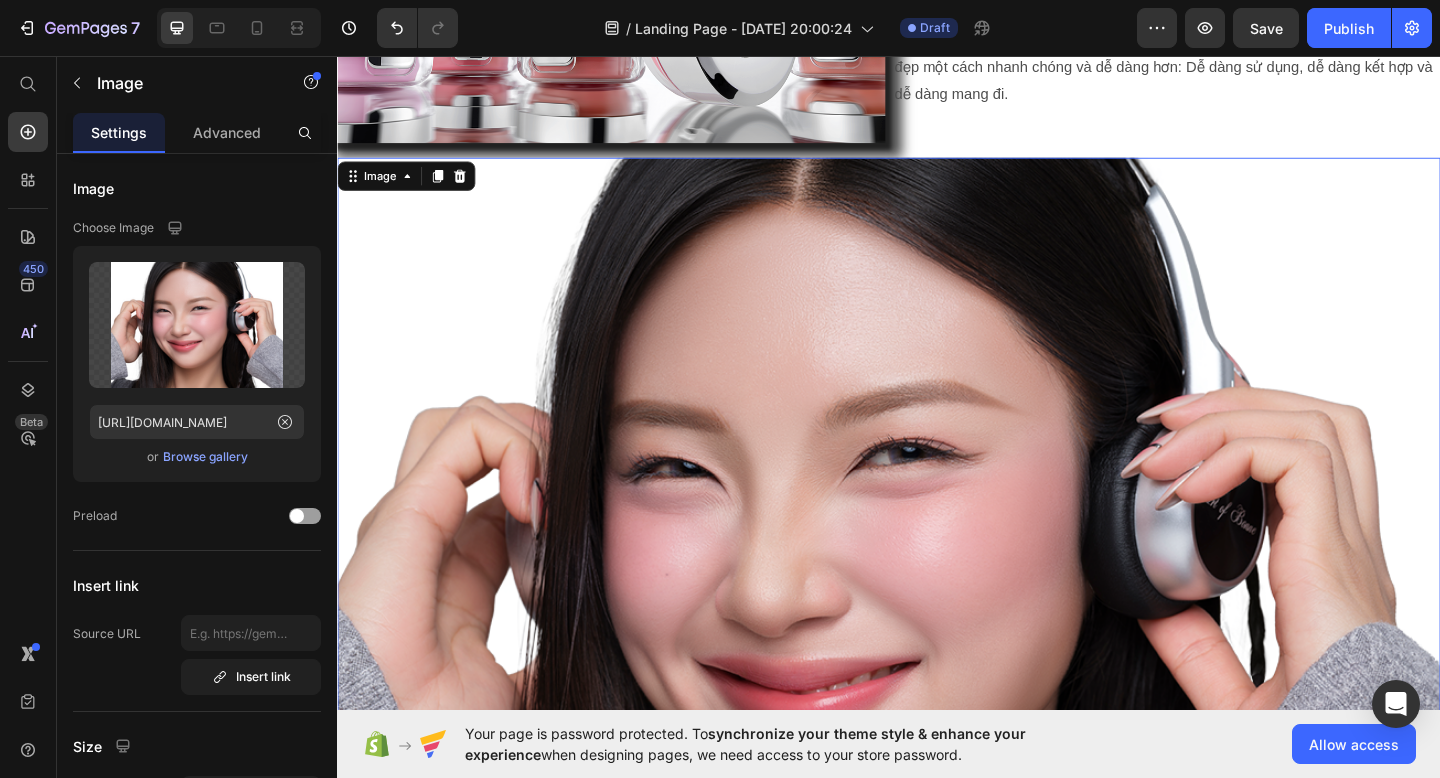scroll, scrollTop: 1254, scrollLeft: 0, axis: vertical 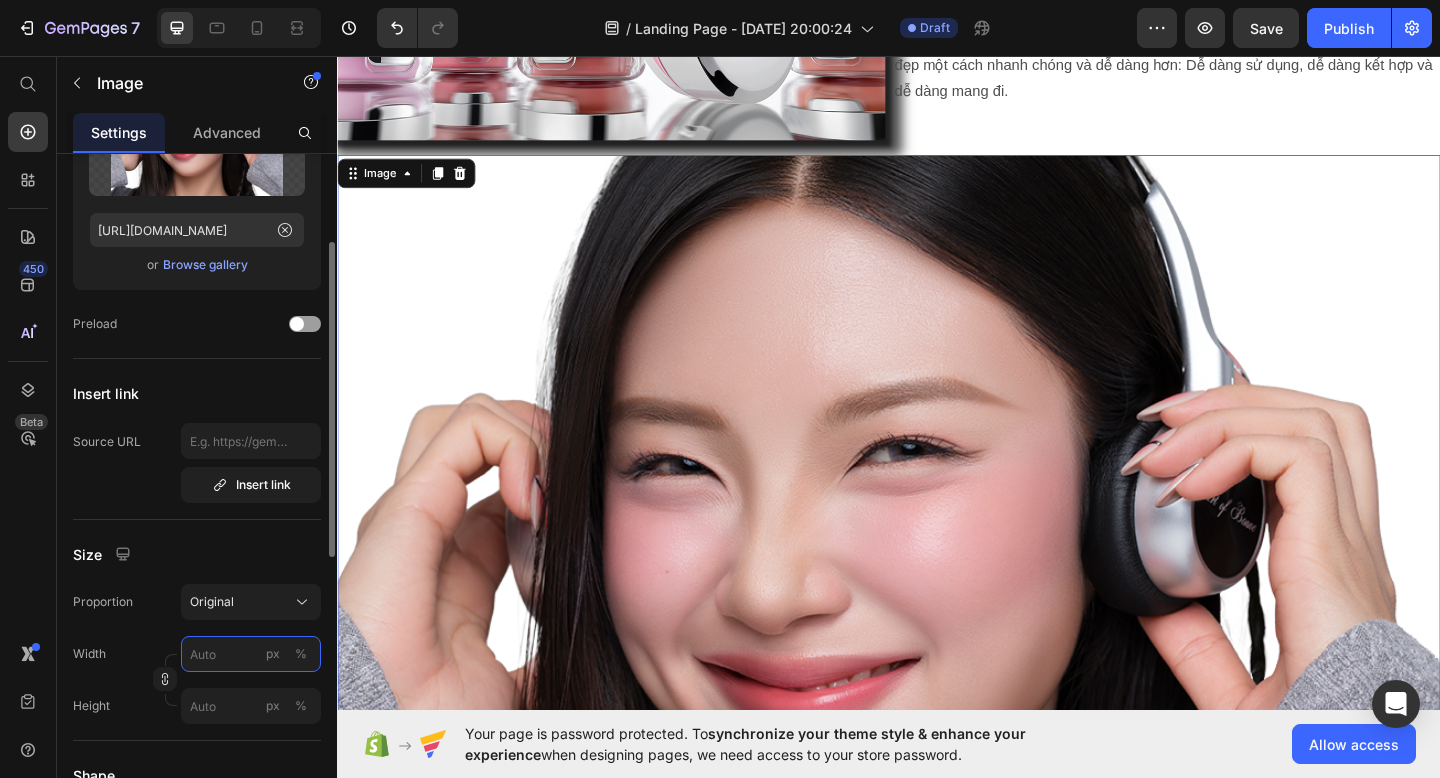 click on "px %" at bounding box center (251, 654) 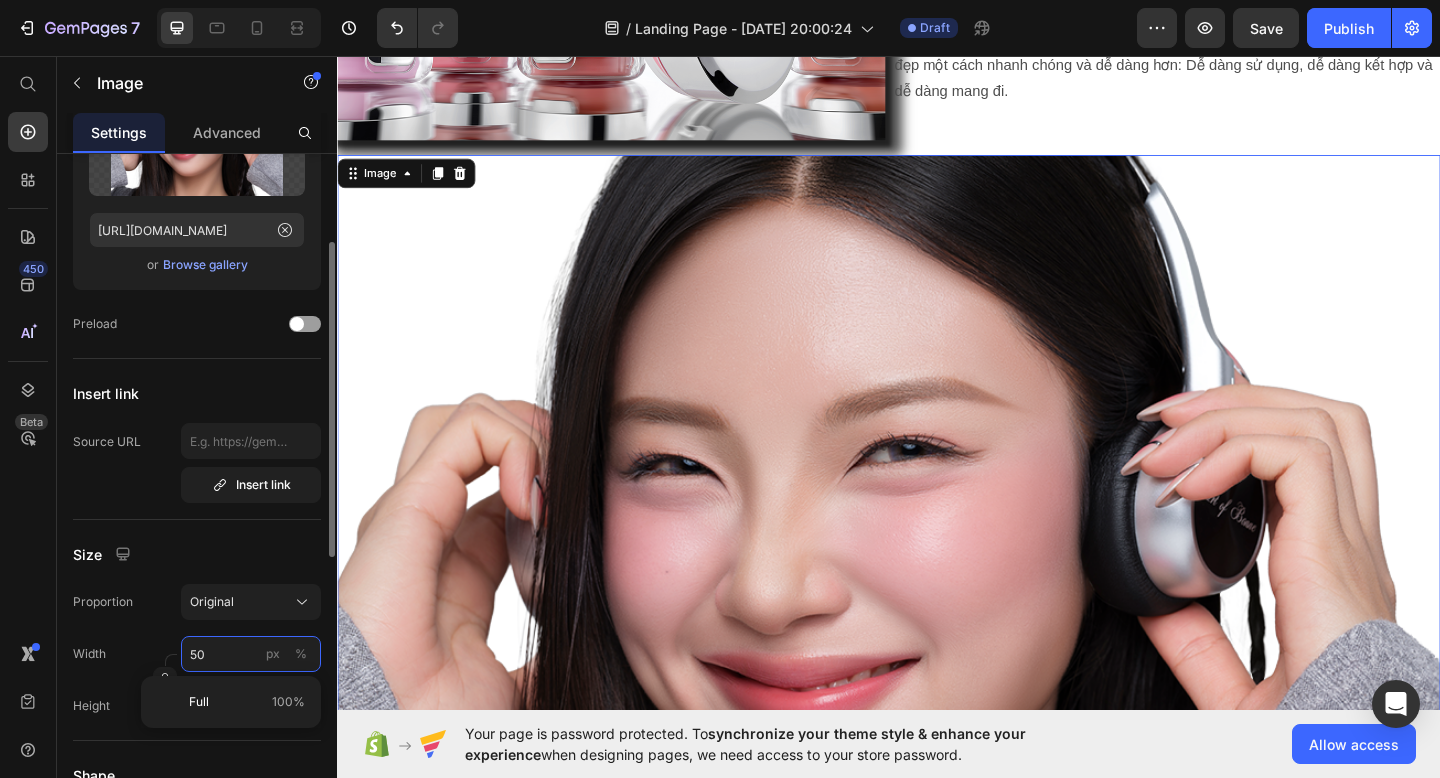 scroll, scrollTop: 1004, scrollLeft: 0, axis: vertical 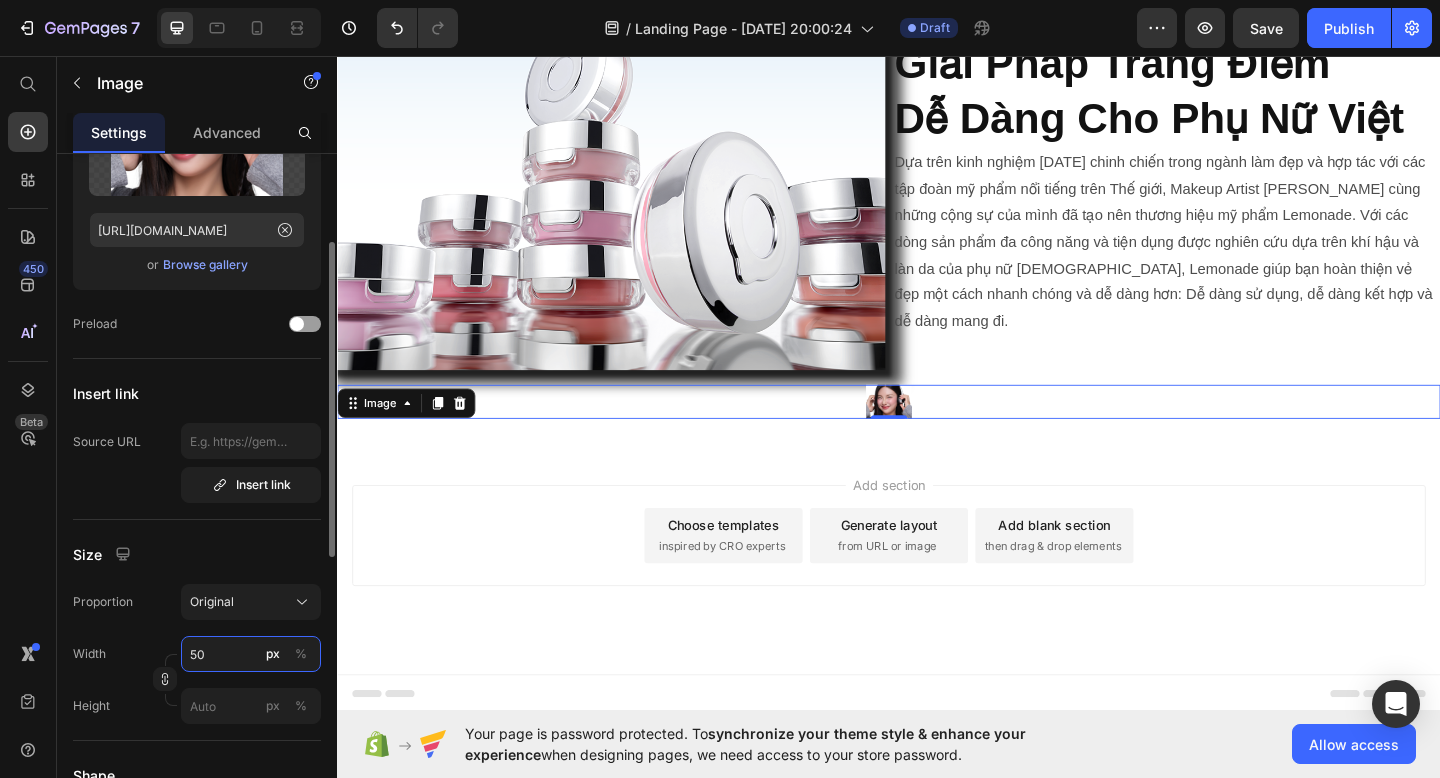 type on "50" 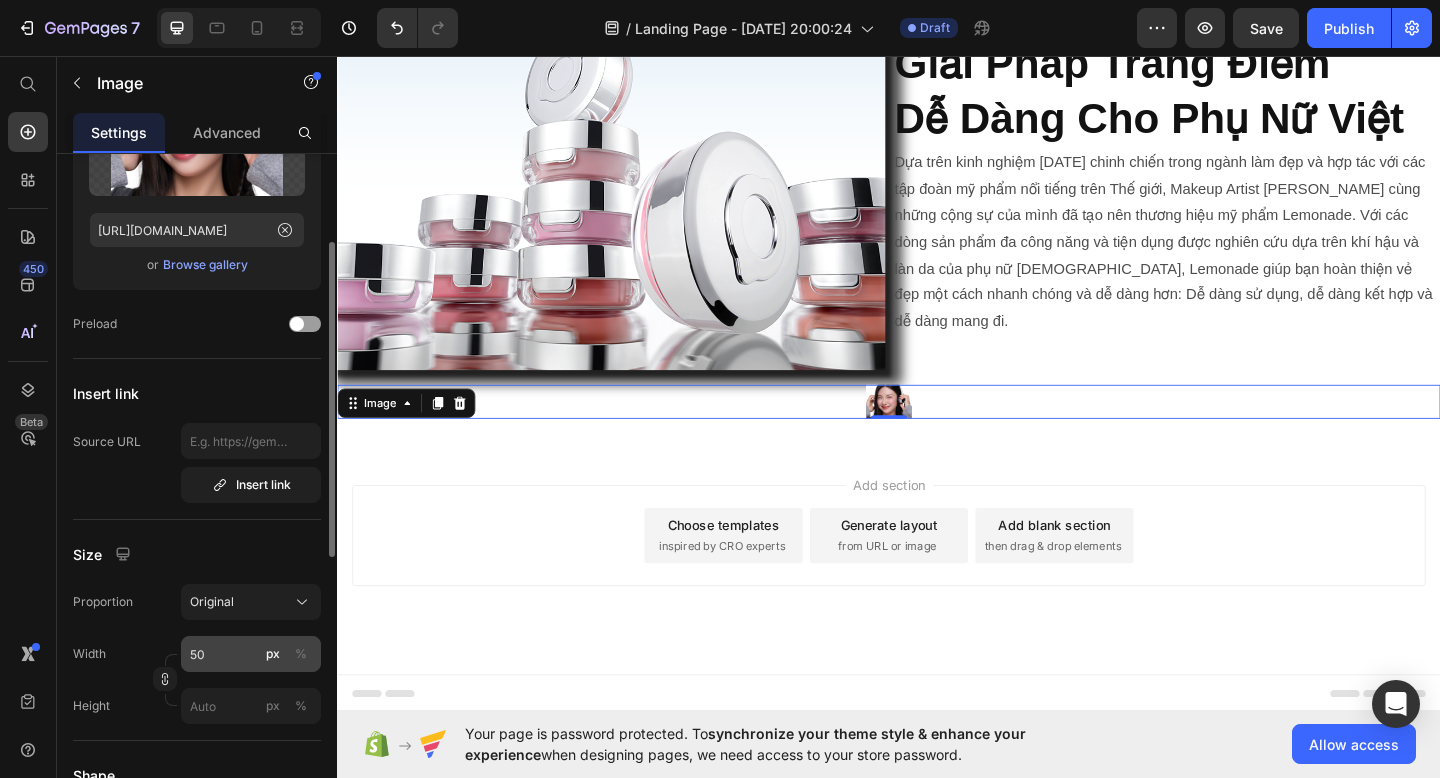 click on "%" at bounding box center [301, 654] 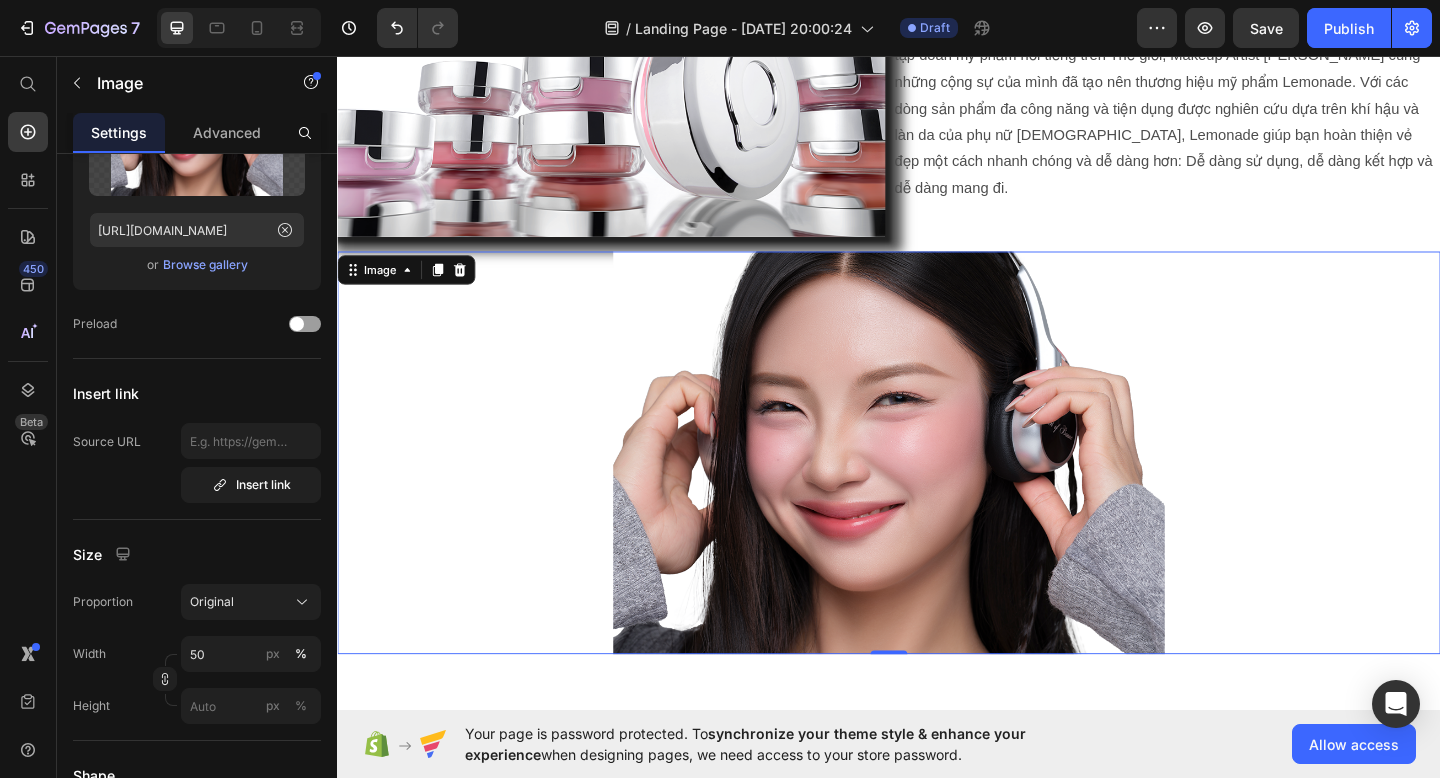 scroll, scrollTop: 1148, scrollLeft: 0, axis: vertical 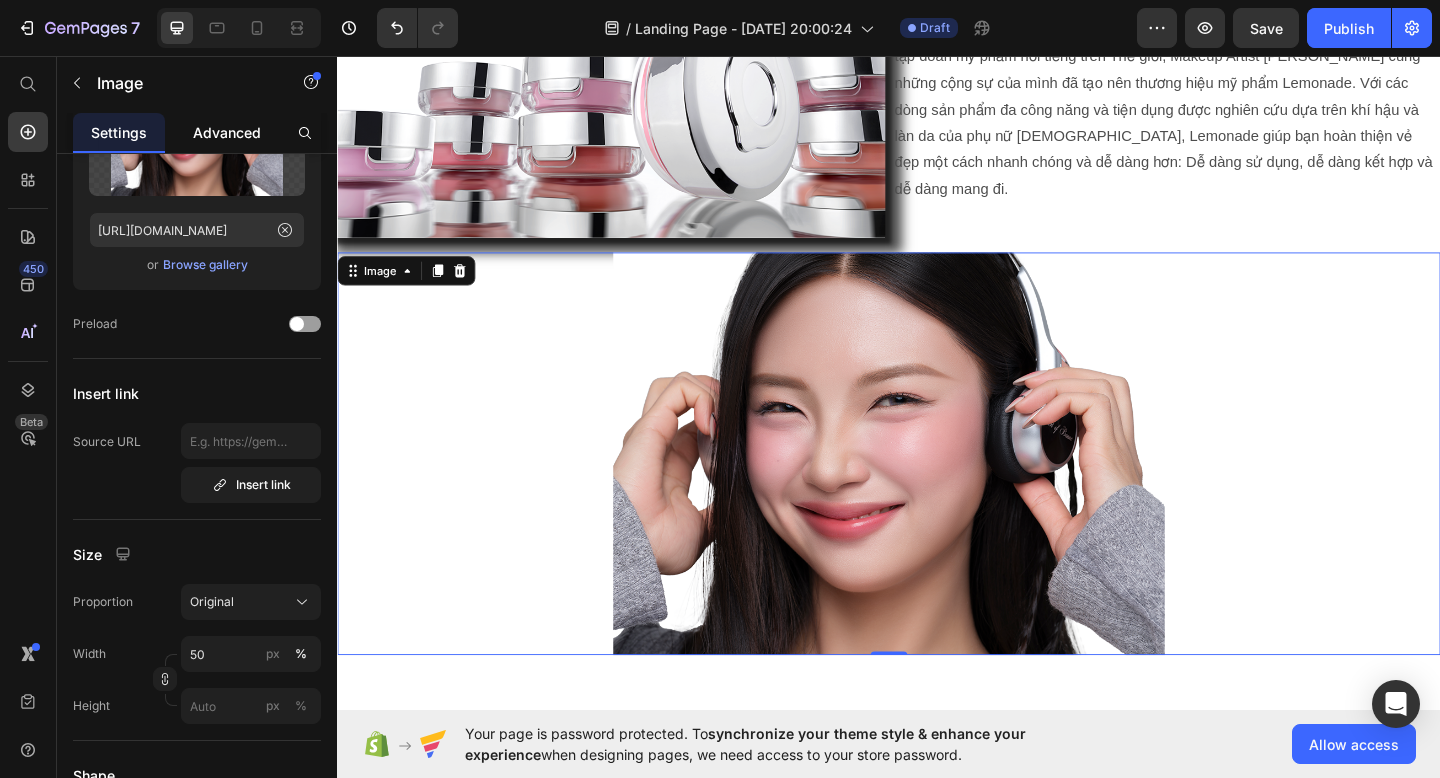 click on "Advanced" at bounding box center (227, 132) 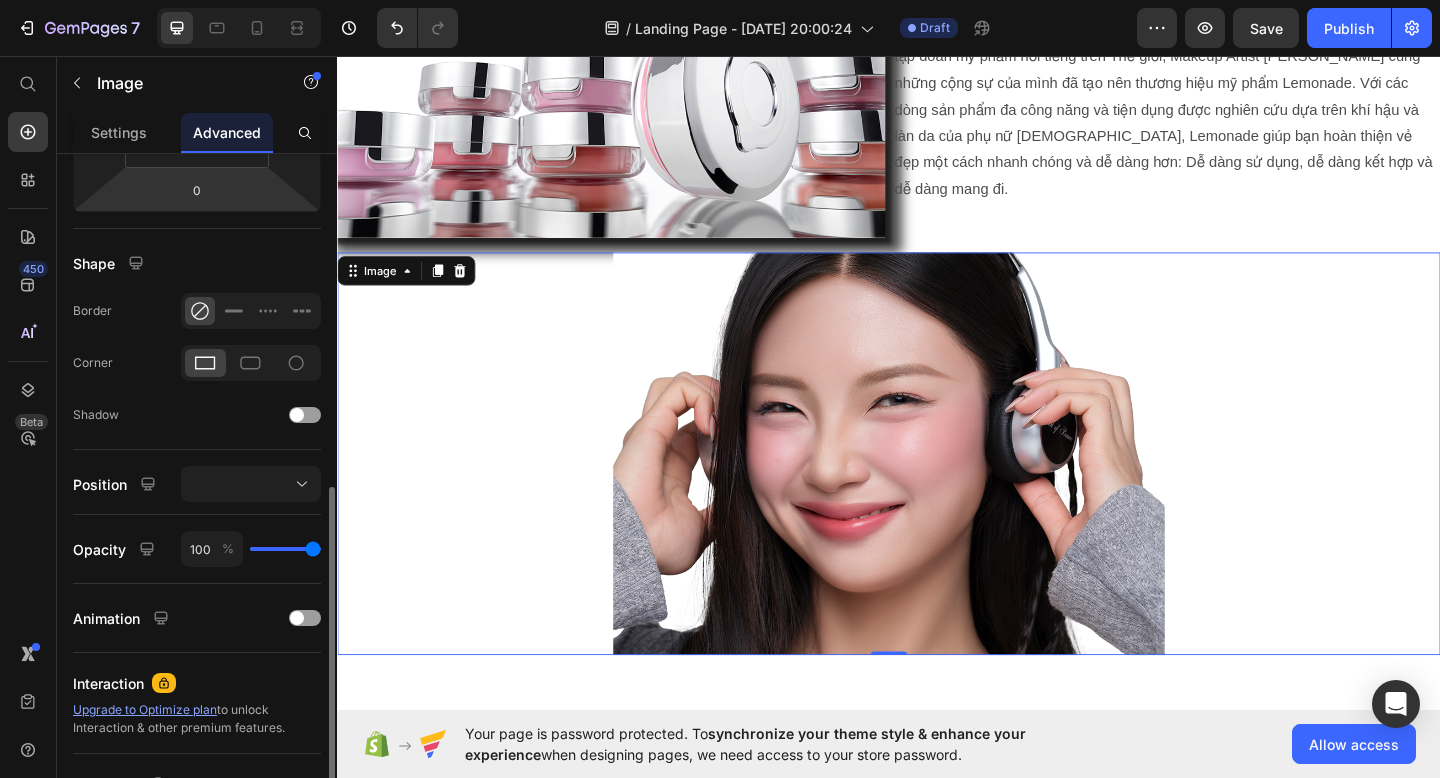 scroll, scrollTop: 500, scrollLeft: 0, axis: vertical 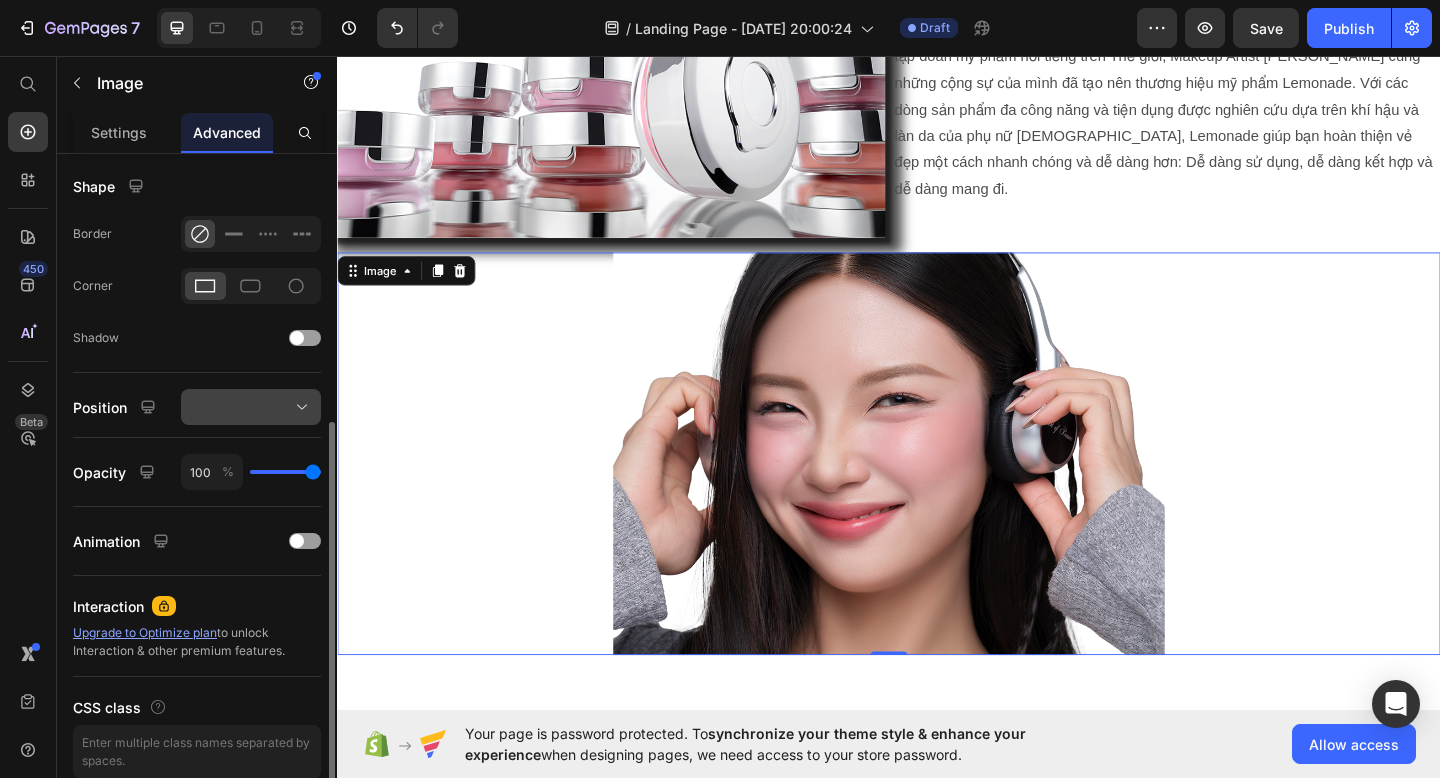 click at bounding box center [251, 407] 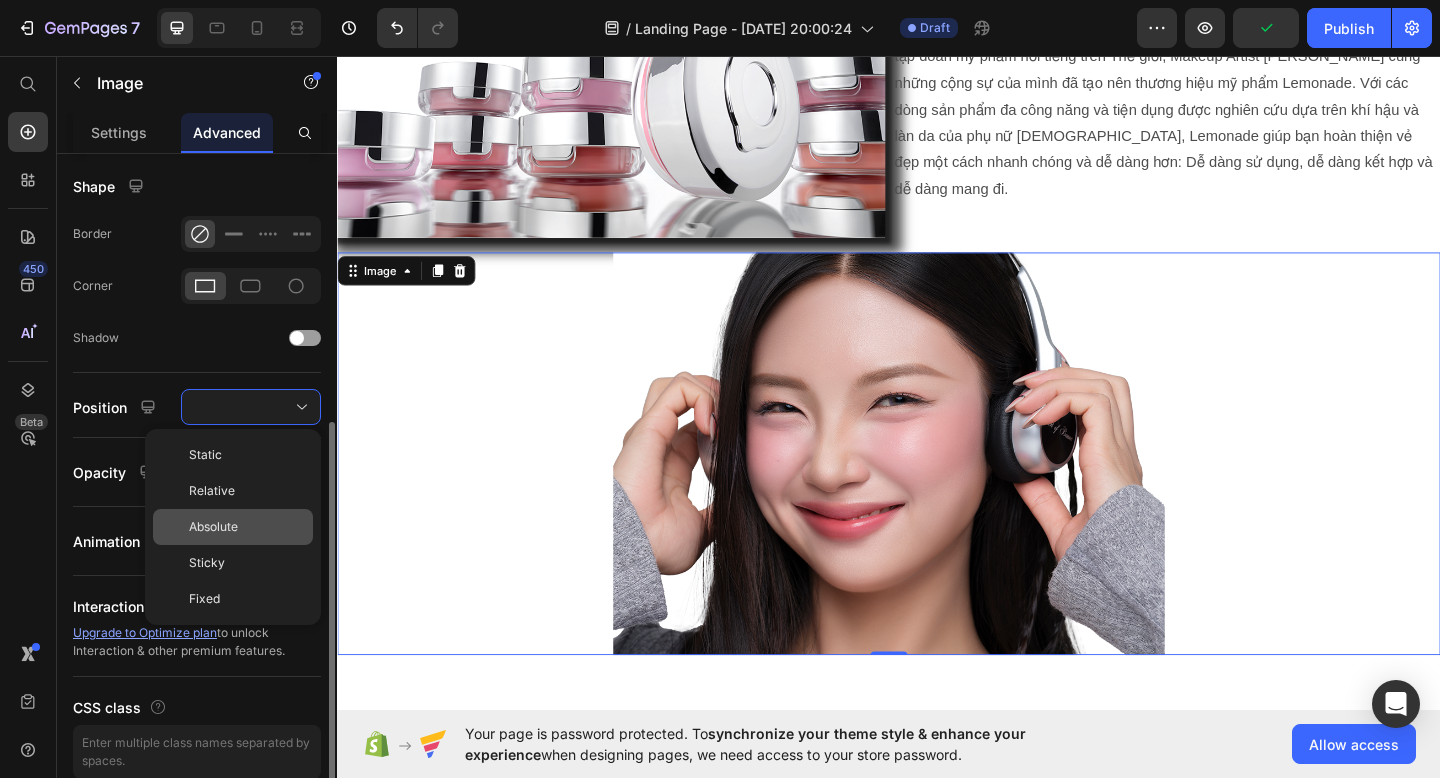 click on "Absolute" at bounding box center (247, 527) 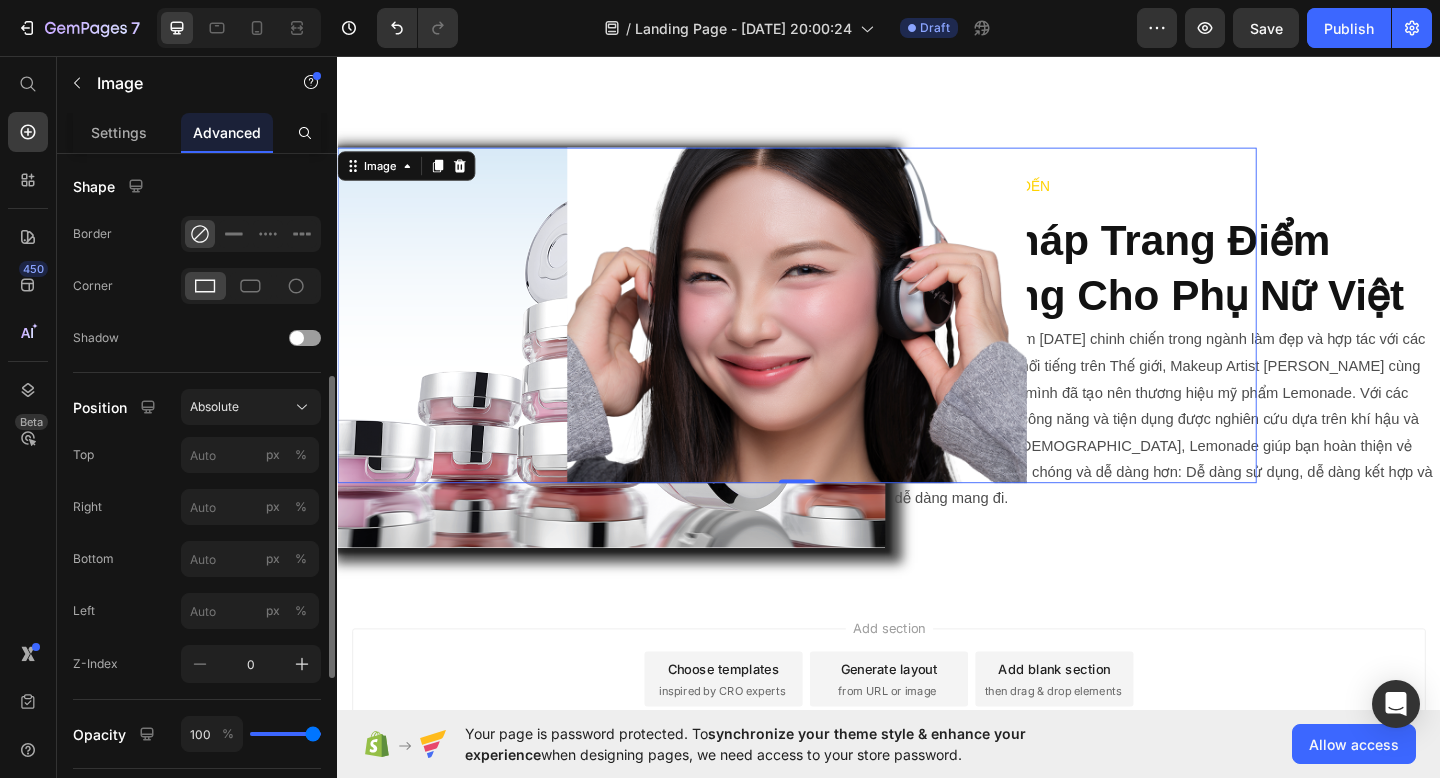 scroll, scrollTop: 805, scrollLeft: 0, axis: vertical 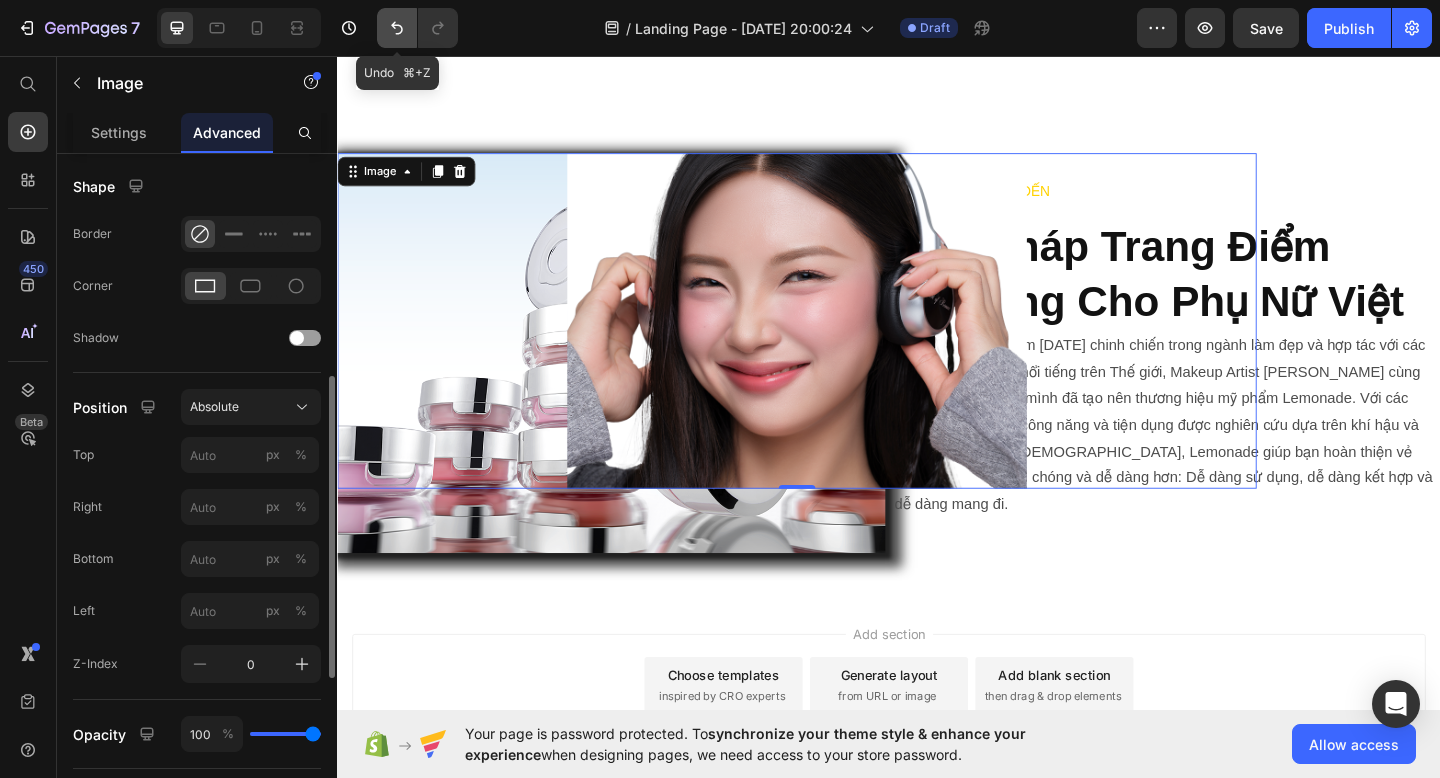 click 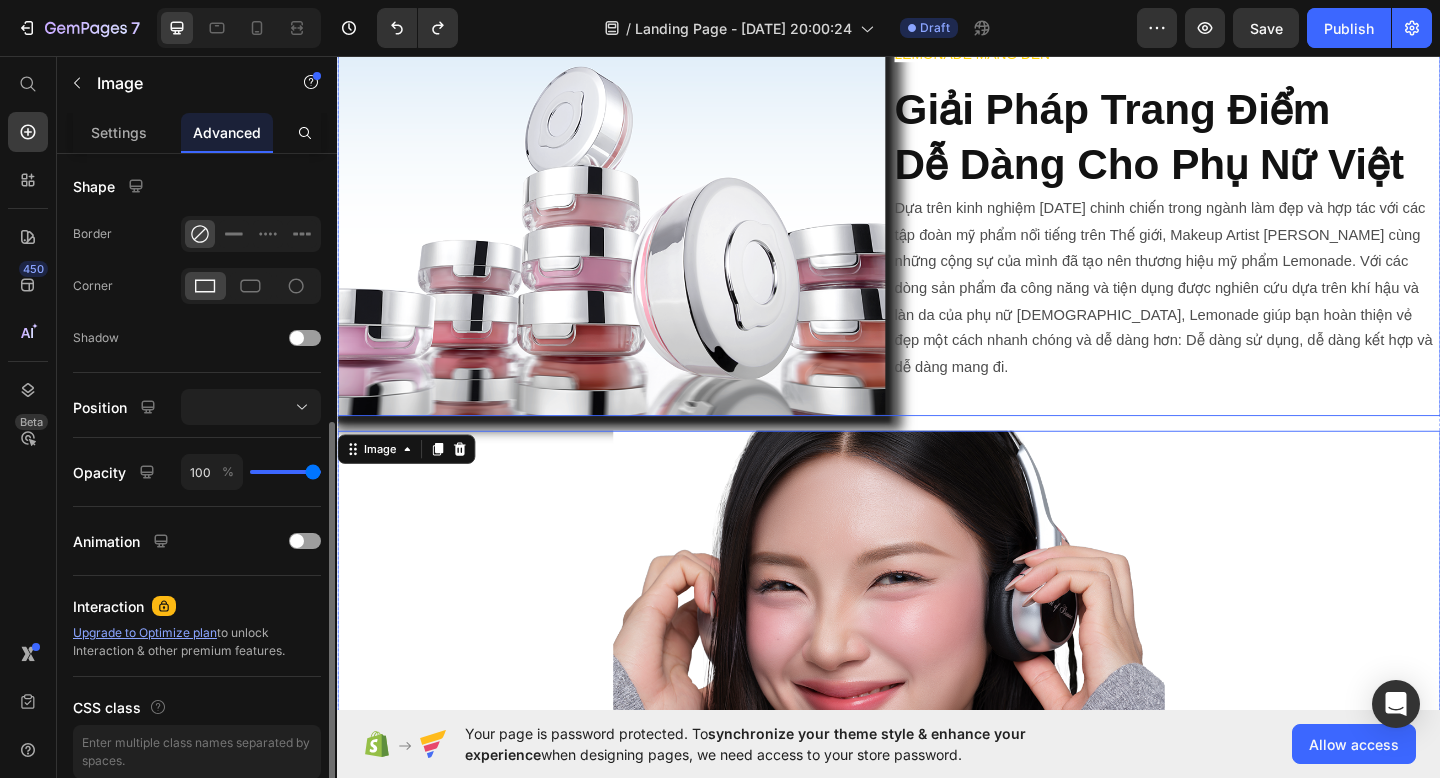 scroll, scrollTop: 962, scrollLeft: 0, axis: vertical 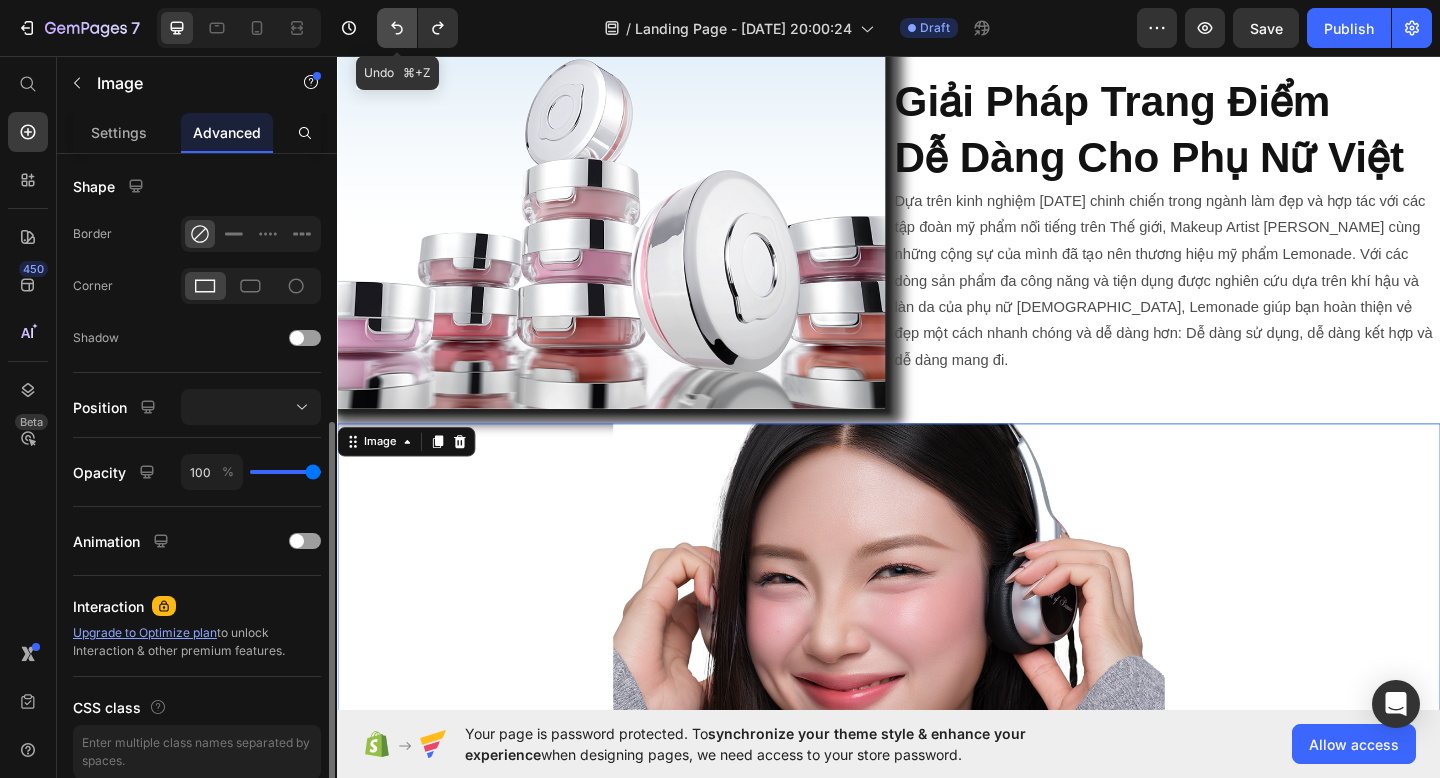 click 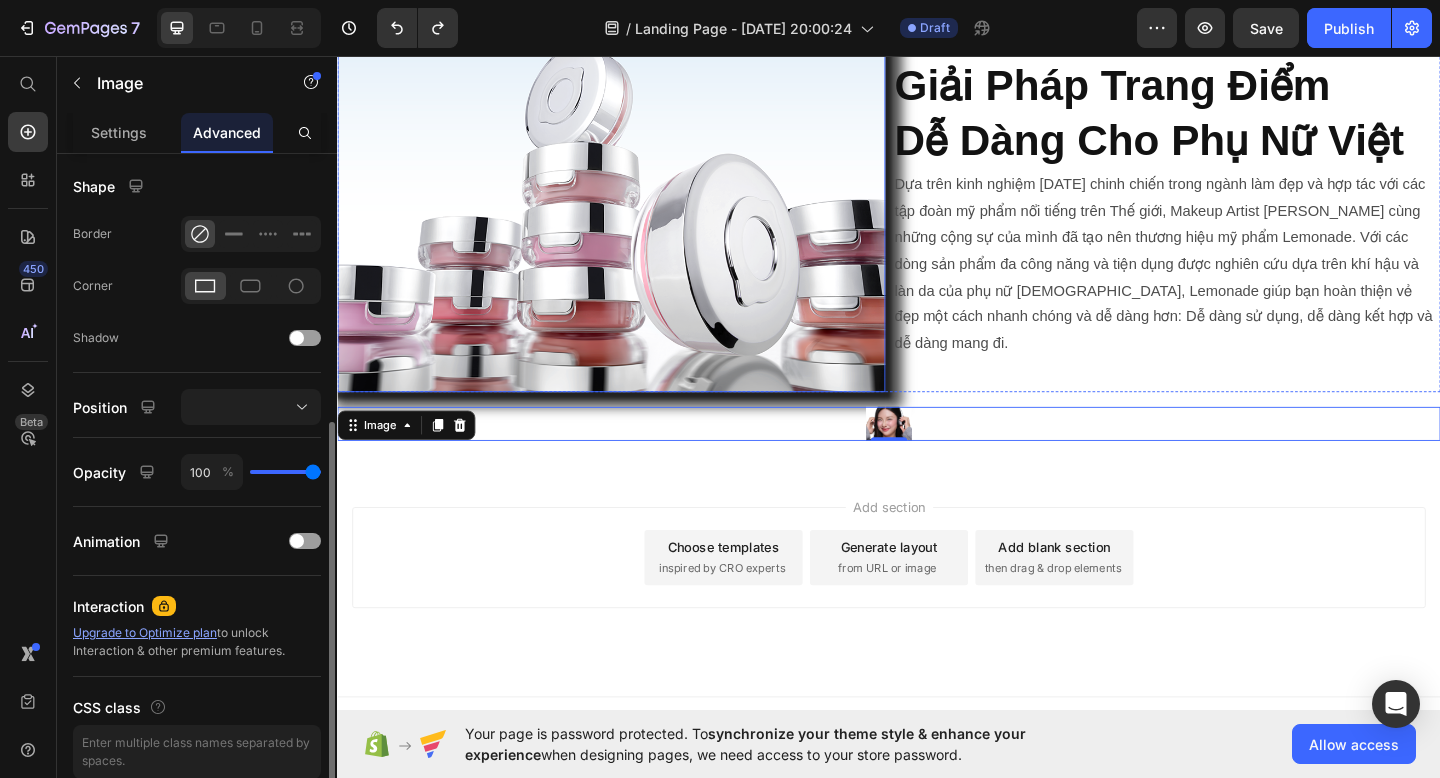 scroll, scrollTop: 997, scrollLeft: 0, axis: vertical 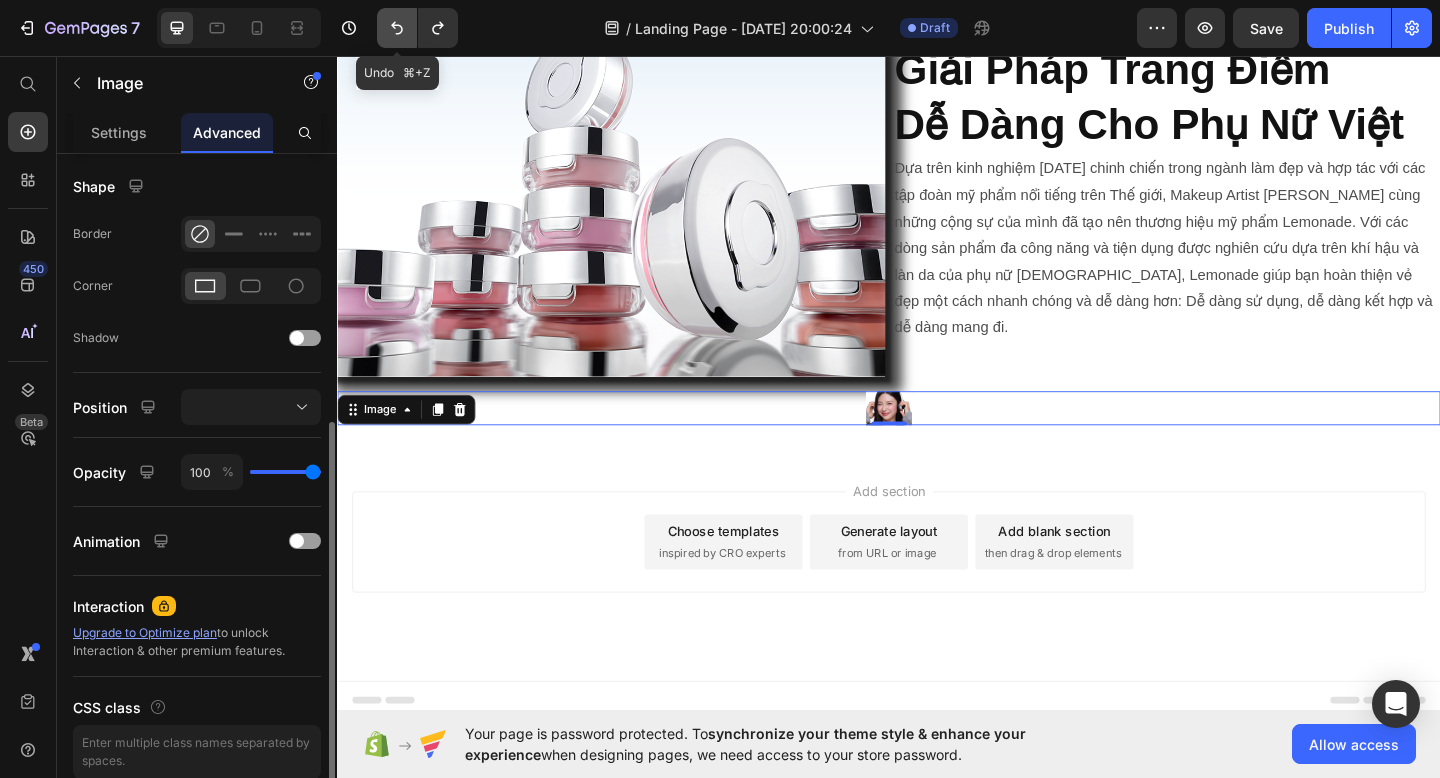 click 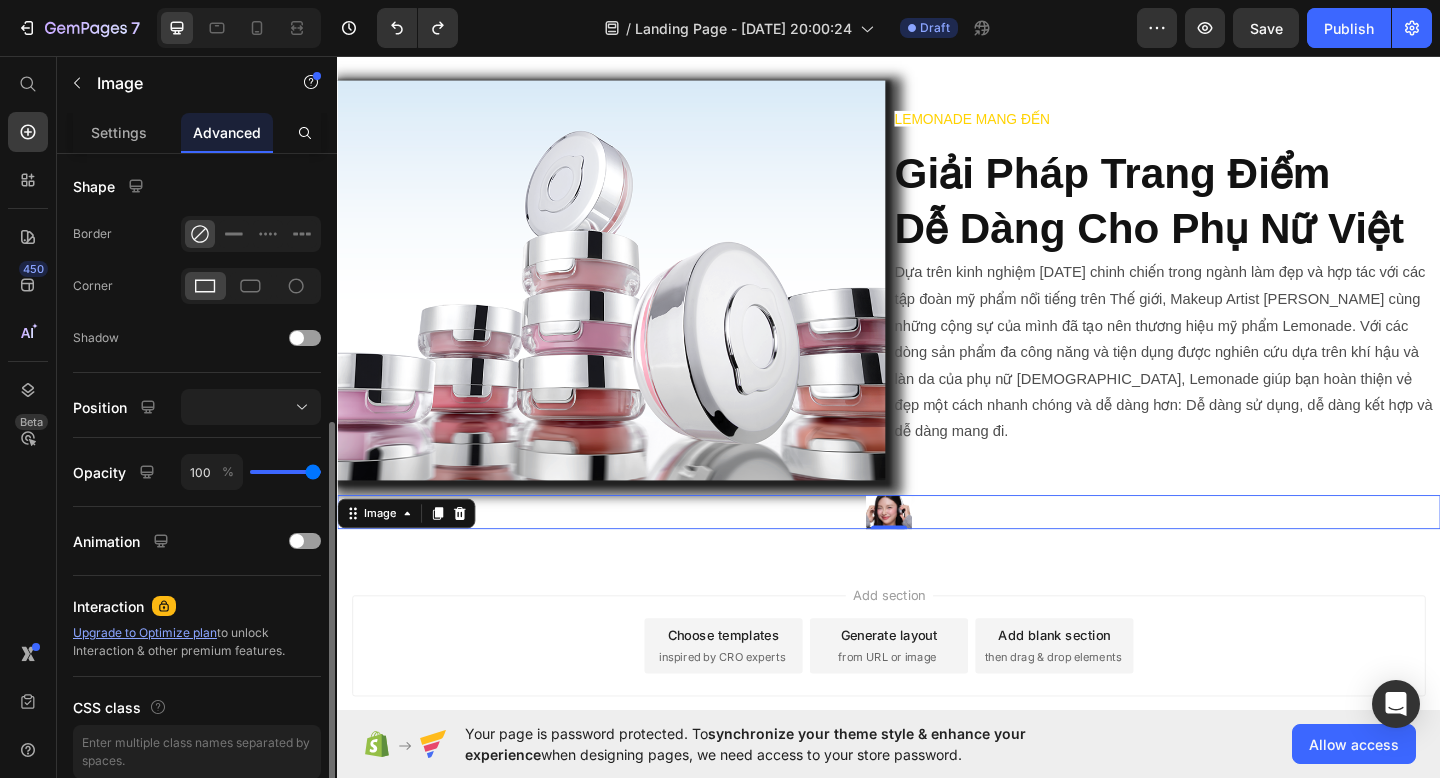 scroll, scrollTop: 834, scrollLeft: 0, axis: vertical 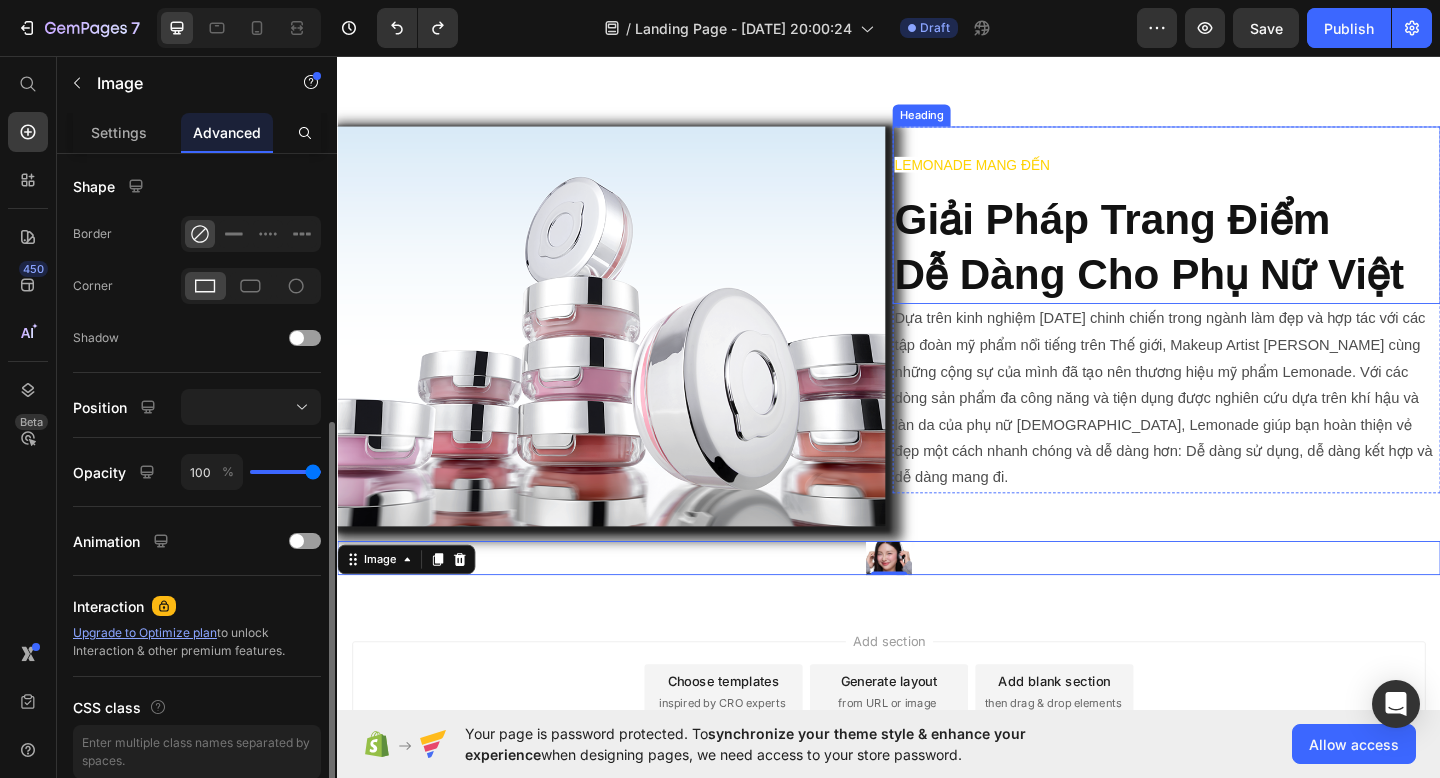 click on "⁠⁠⁠⁠⁠⁠⁠ LEMONADE MANG ĐẾN Giải Pháp Trang Điểm Dễ Dàng Cho Phụ Nữ Việt" at bounding box center (1239, 229) 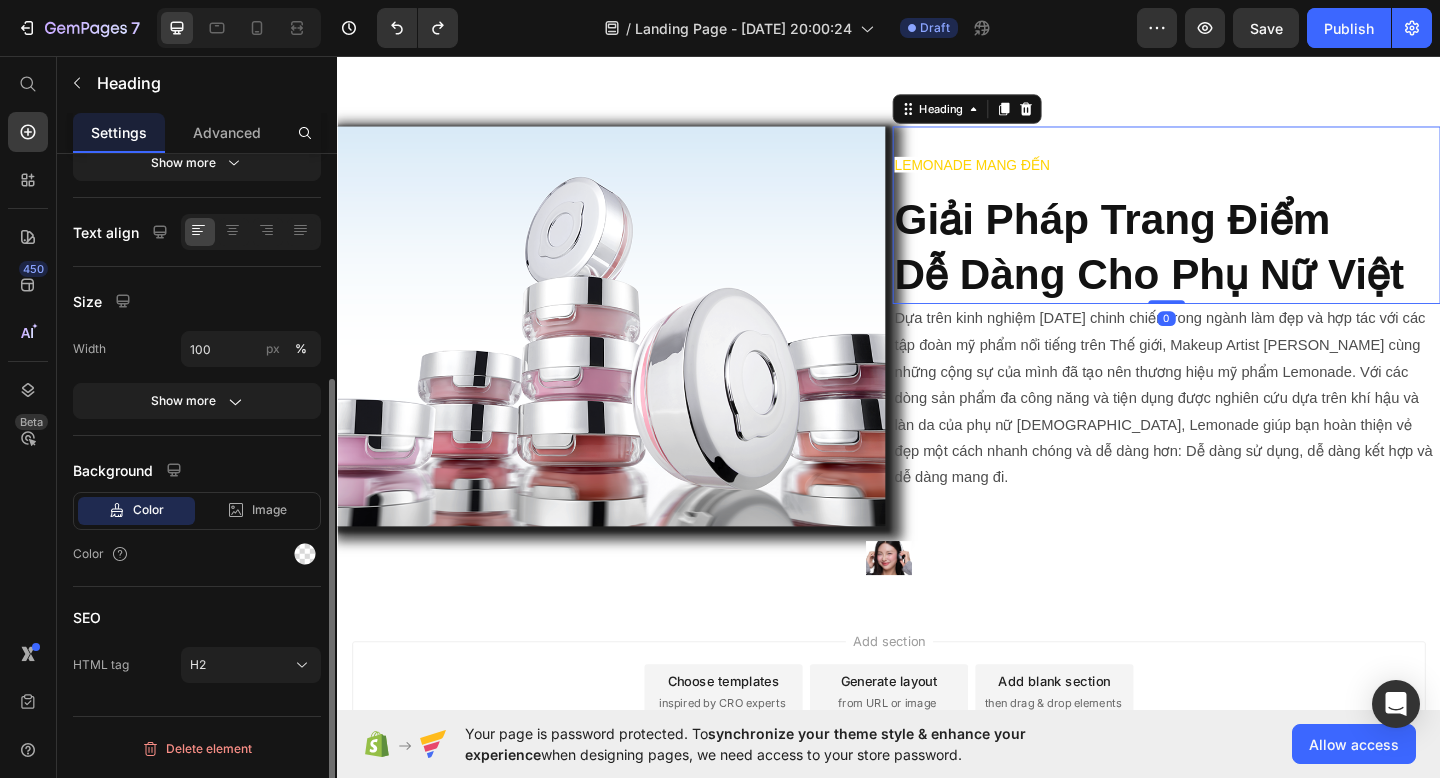scroll, scrollTop: 0, scrollLeft: 0, axis: both 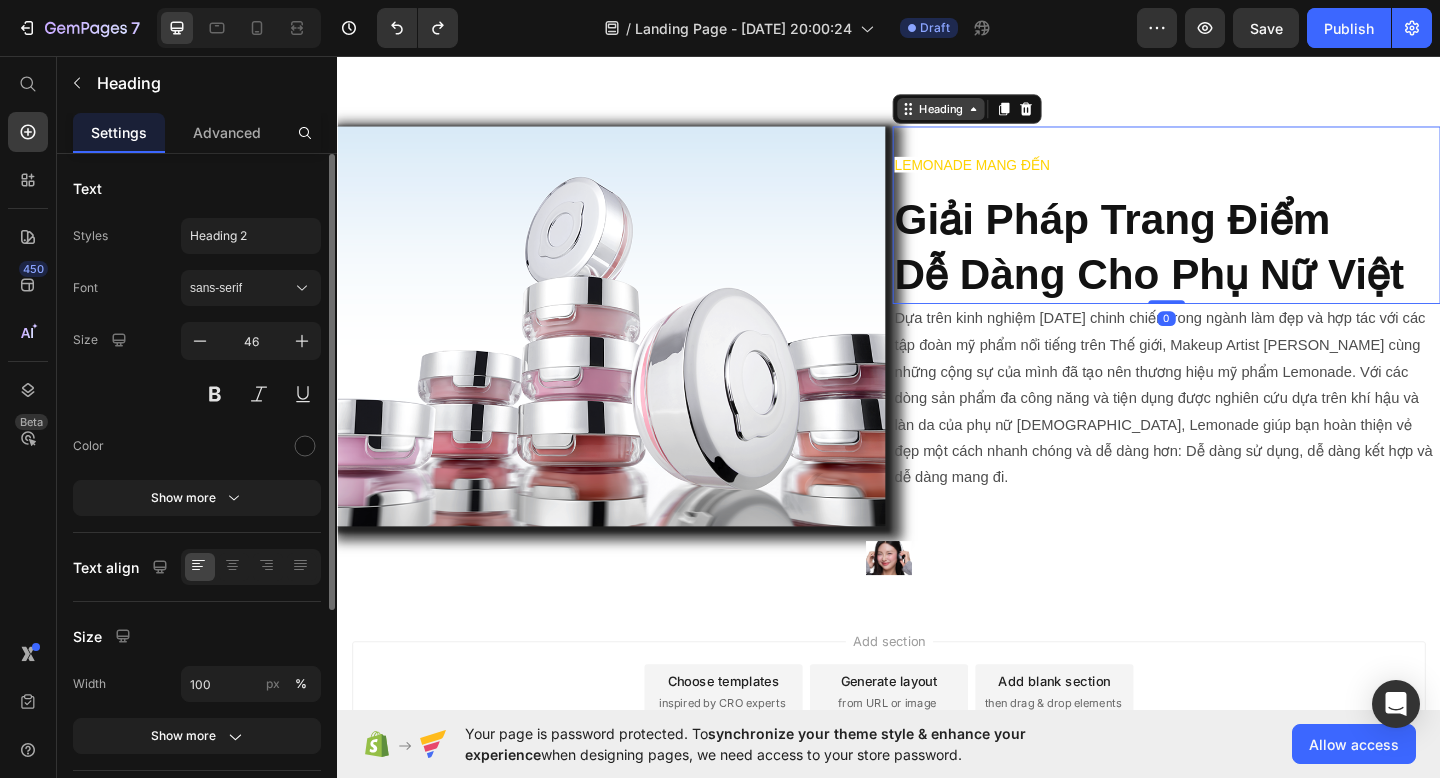 click on "Heading" at bounding box center (993, 114) 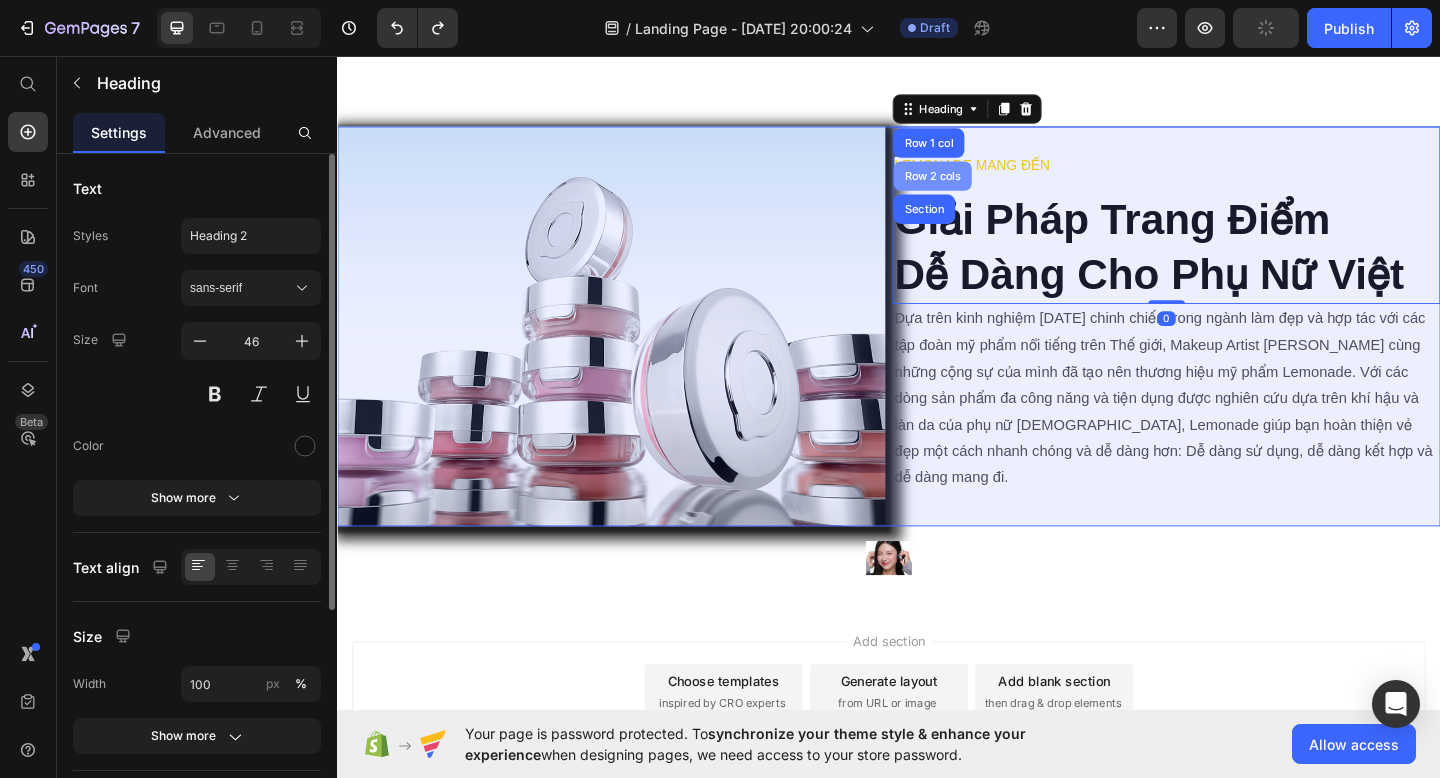 click on "Row 2 cols" at bounding box center [984, 187] 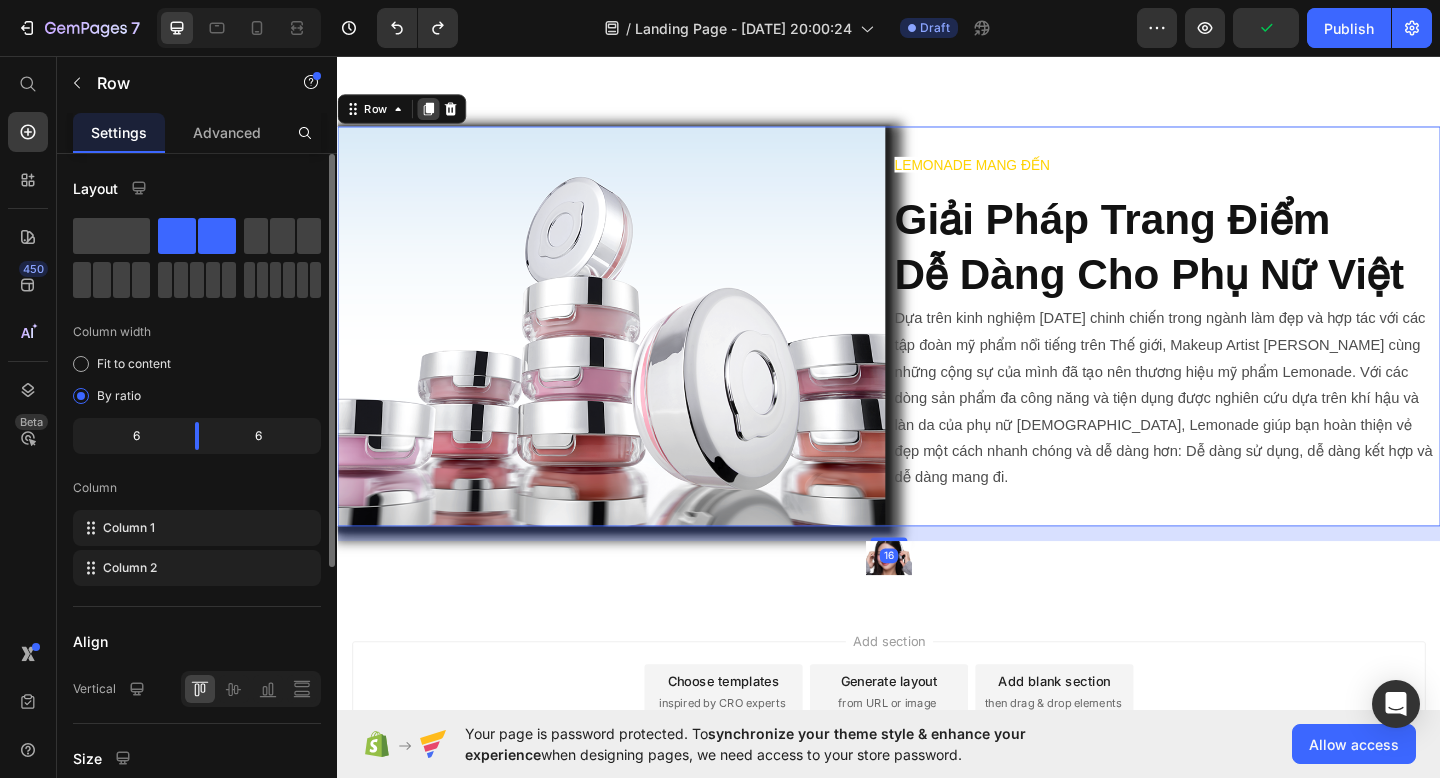 click 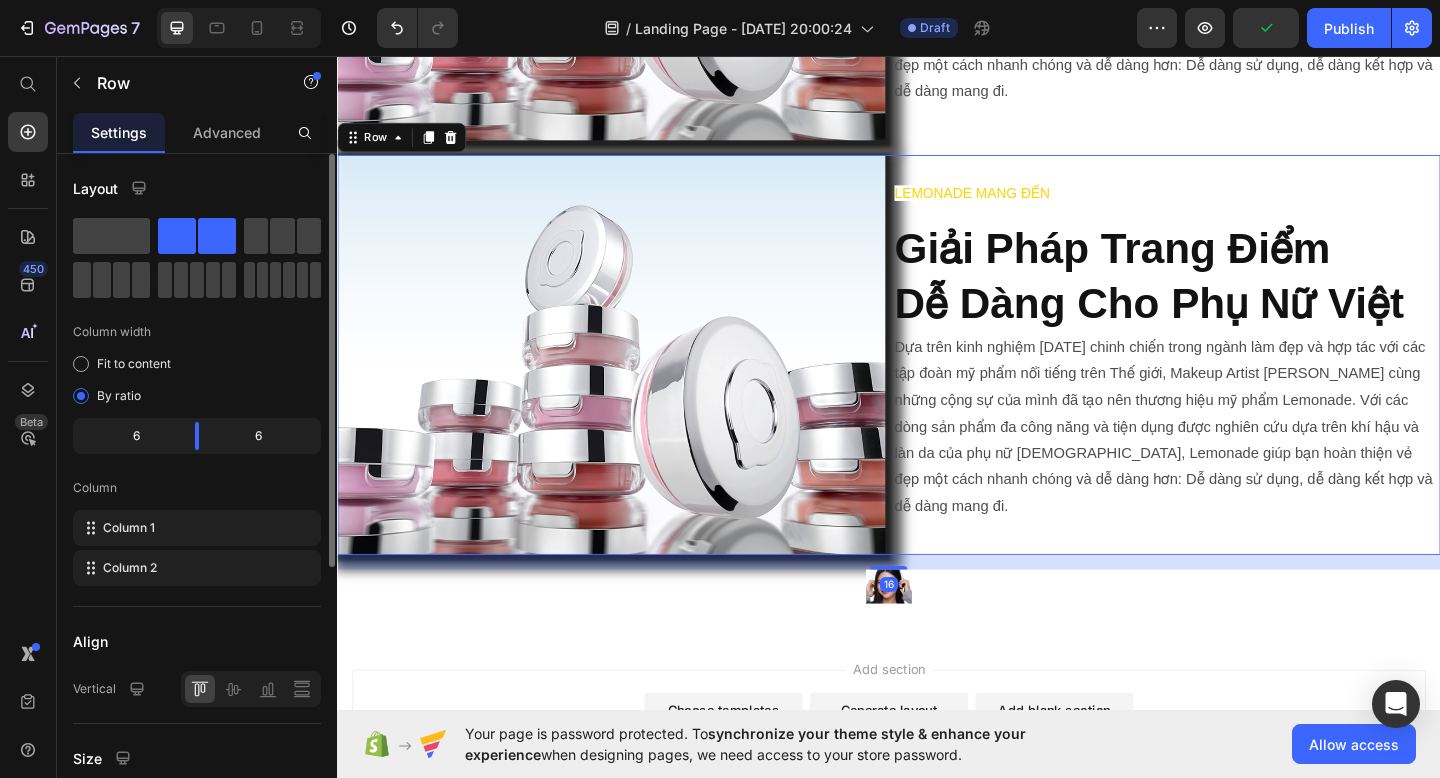 scroll, scrollTop: 1295, scrollLeft: 0, axis: vertical 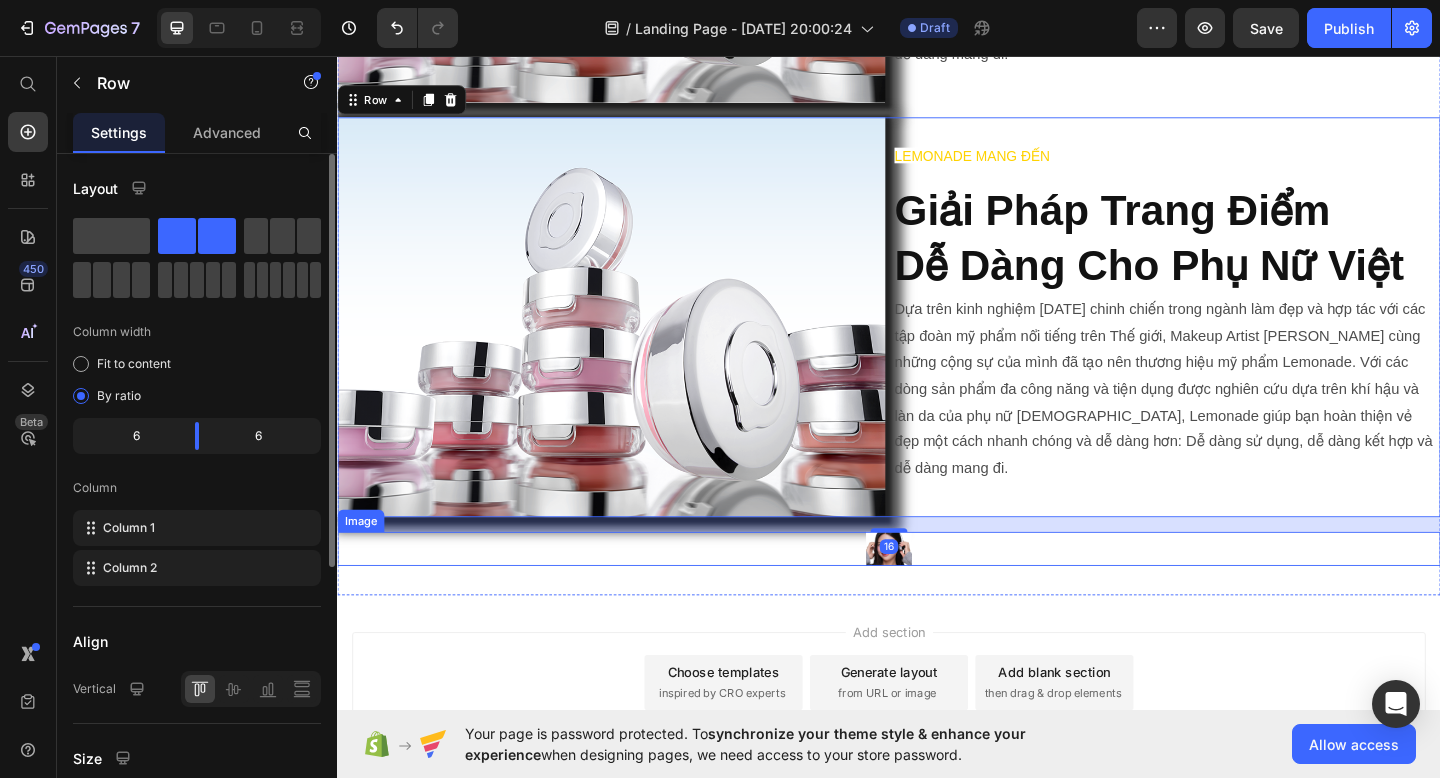 click at bounding box center [937, 592] 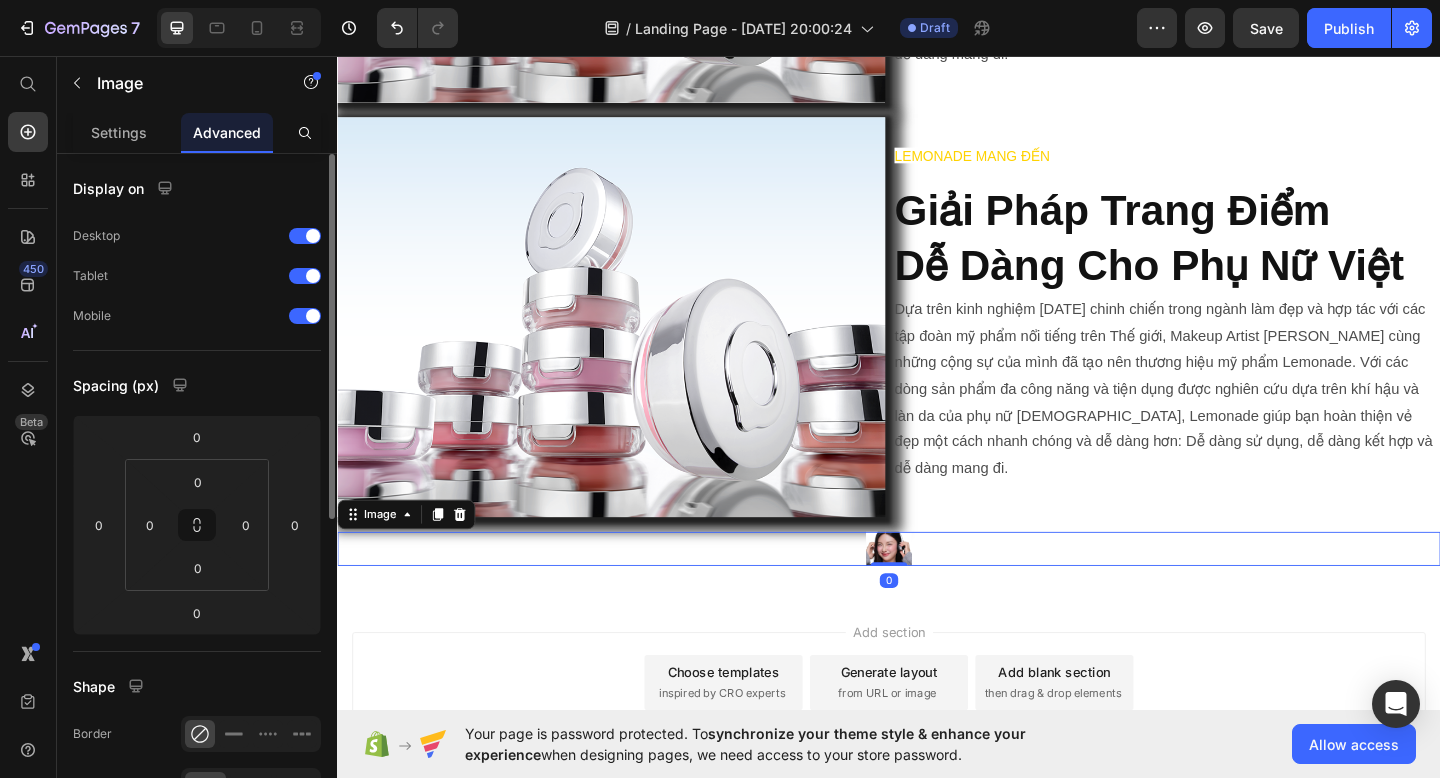 click at bounding box center [937, 592] 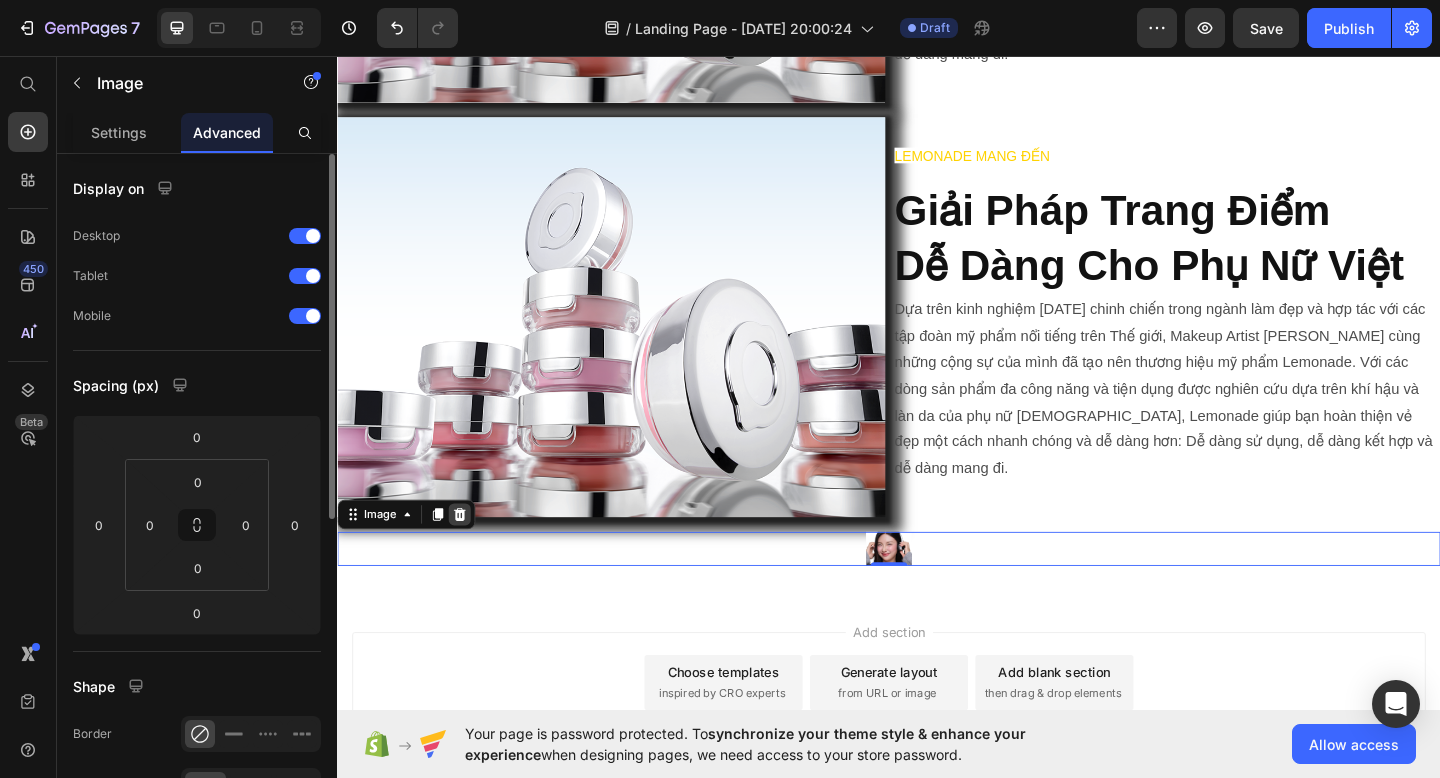 click 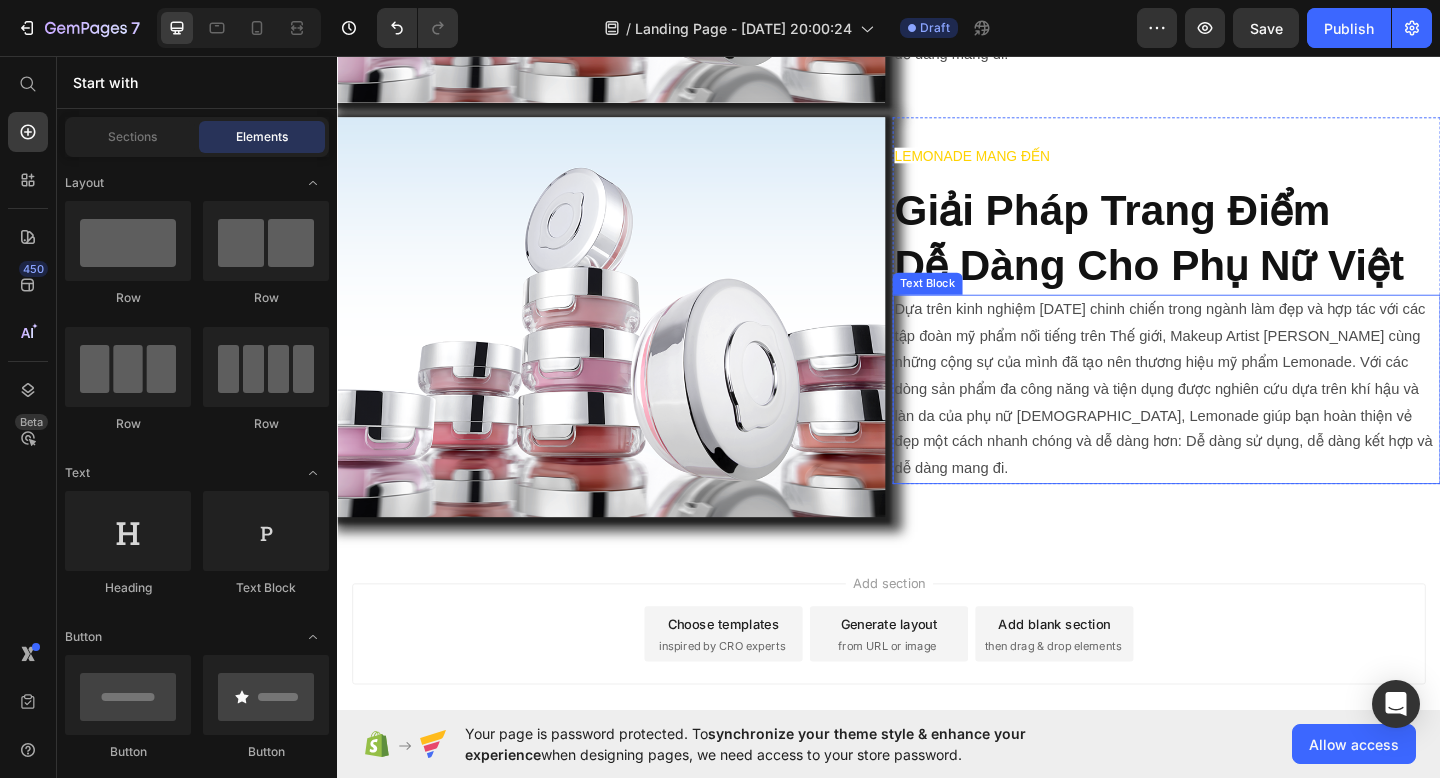 click on "Dựa trên kinh nghiệm [DATE] chinh chiến trong ngành làm đẹp và hợp tác với các tập đoàn mỹ phẩm nổi tiếng trên Thế giới, Makeup Artist [PERSON_NAME] cùng những cộng sự của mình đã tạo nên thương hiệu mỹ phẩm Lemonade. Với các dòng sản phẩm đa công năng và tiện dụng được nghiên cứu dựa trên khí hậu và làn da của phụ nữ [DEMOGRAPHIC_DATA], Lemonade giúp bạn hoàn thiện vẻ đẹp một cách nhanh chóng và dễ dàng hơn: Dễ dàng sử dụng, dễ dàng kết hợp và dễ dàng mang đi." at bounding box center [1239, 419] 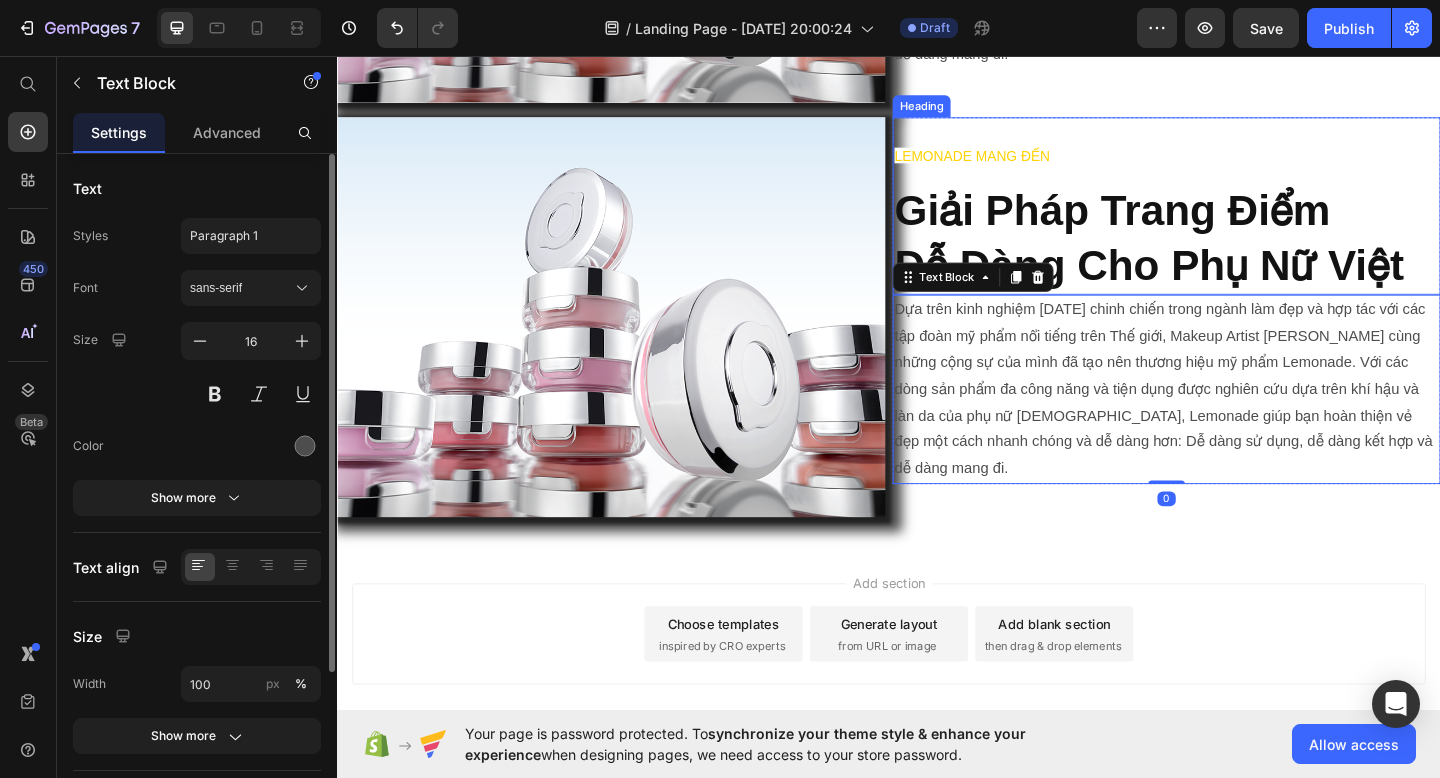 click on "LEMONADE MANG ĐẾN Giải Pháp Trang Điểm Dễ Dàng Cho Phụ Nữ Việt" at bounding box center [1239, 219] 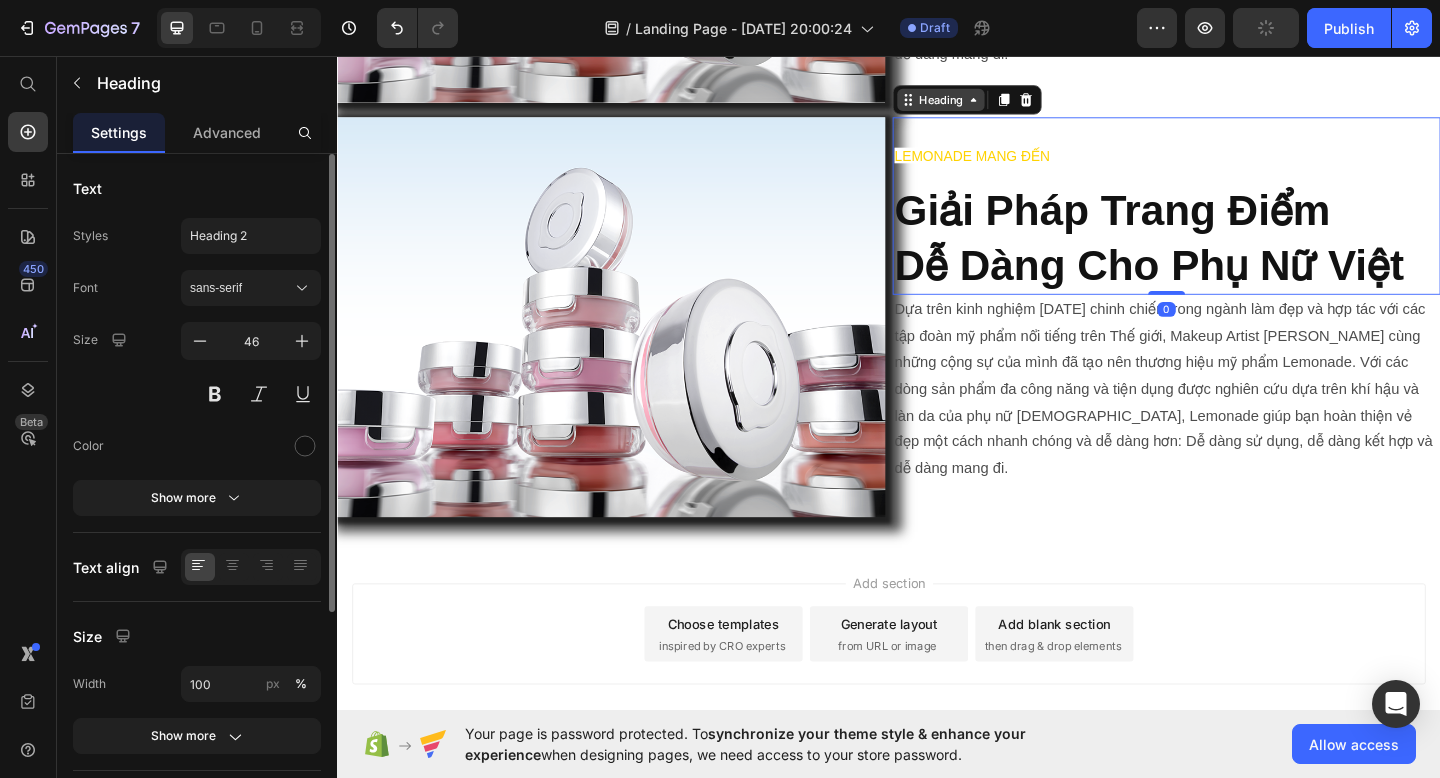 click 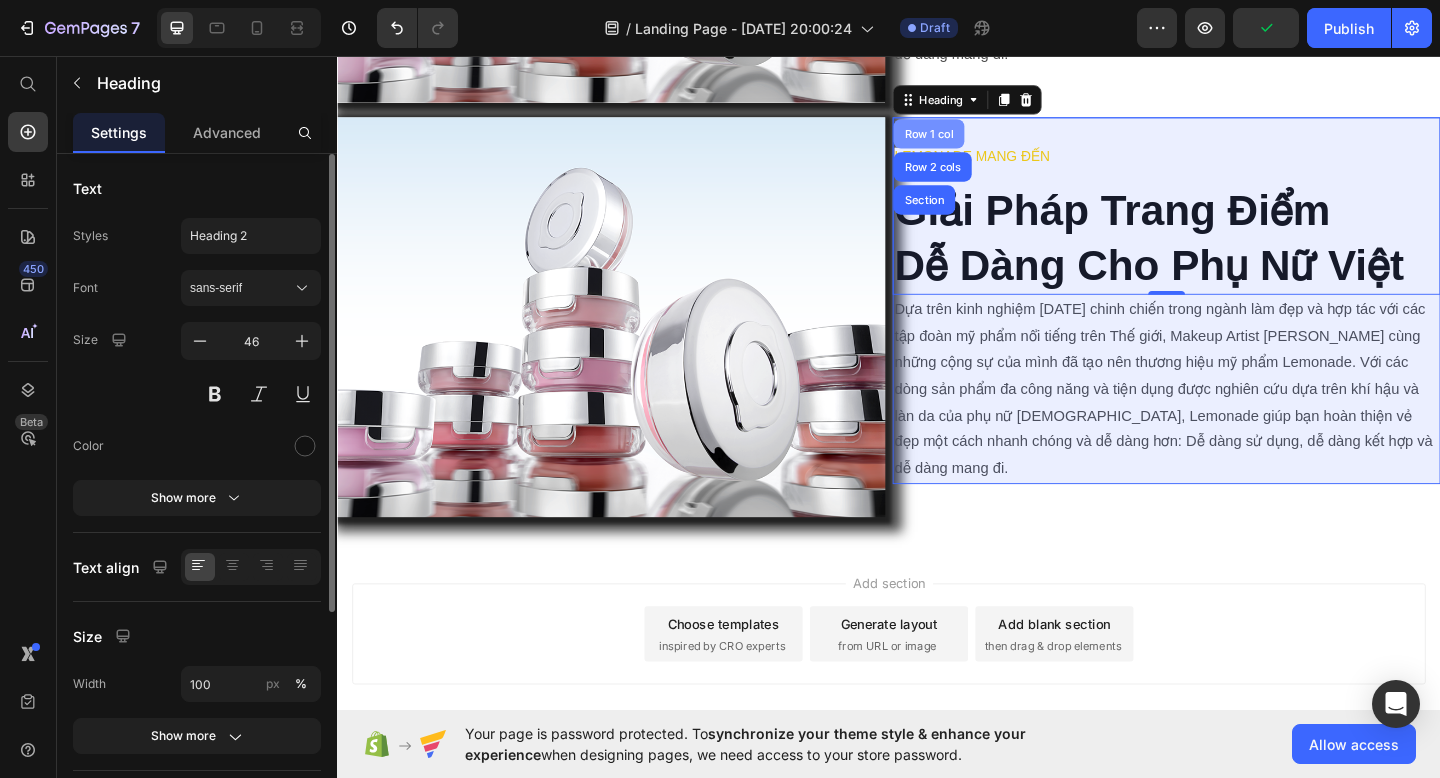 click on "Row 1 col" at bounding box center [980, 141] 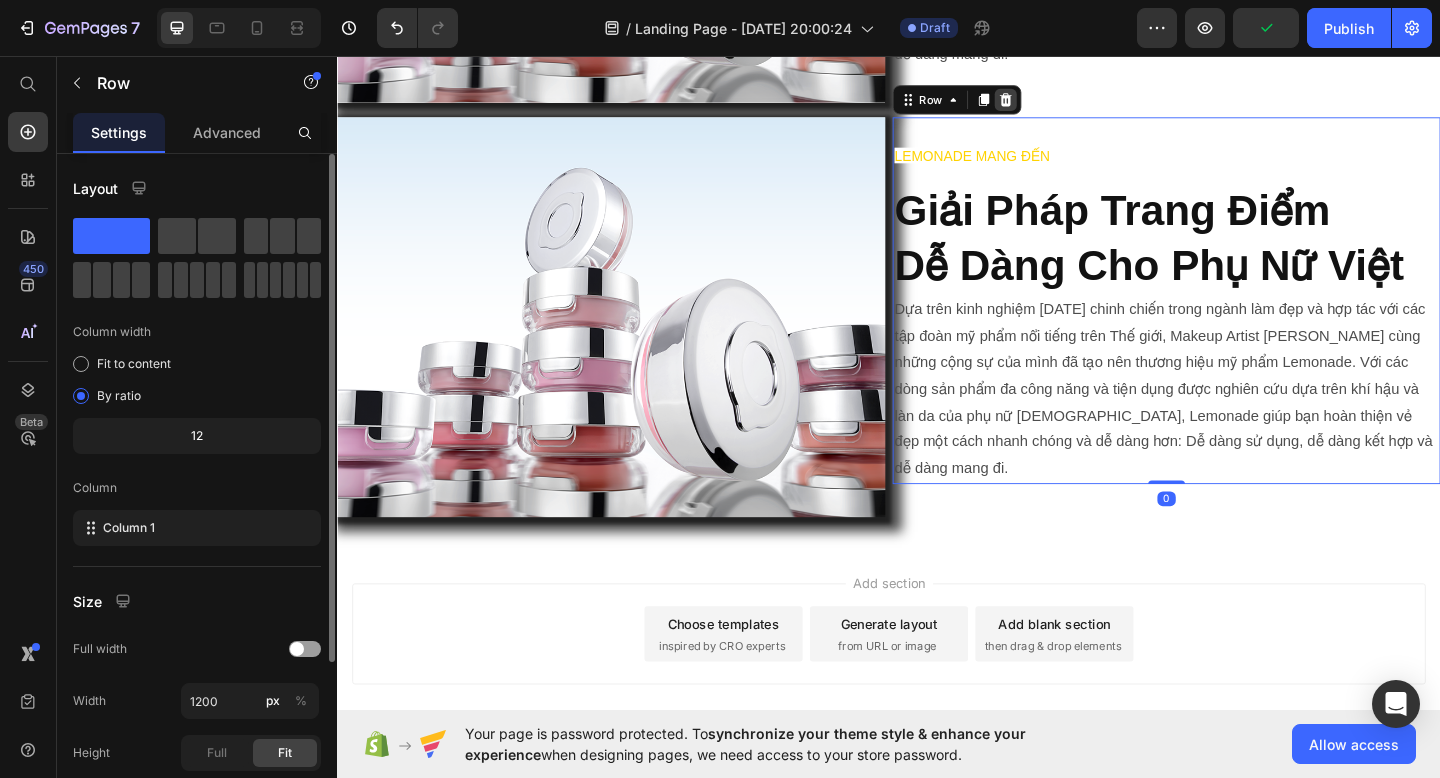 click 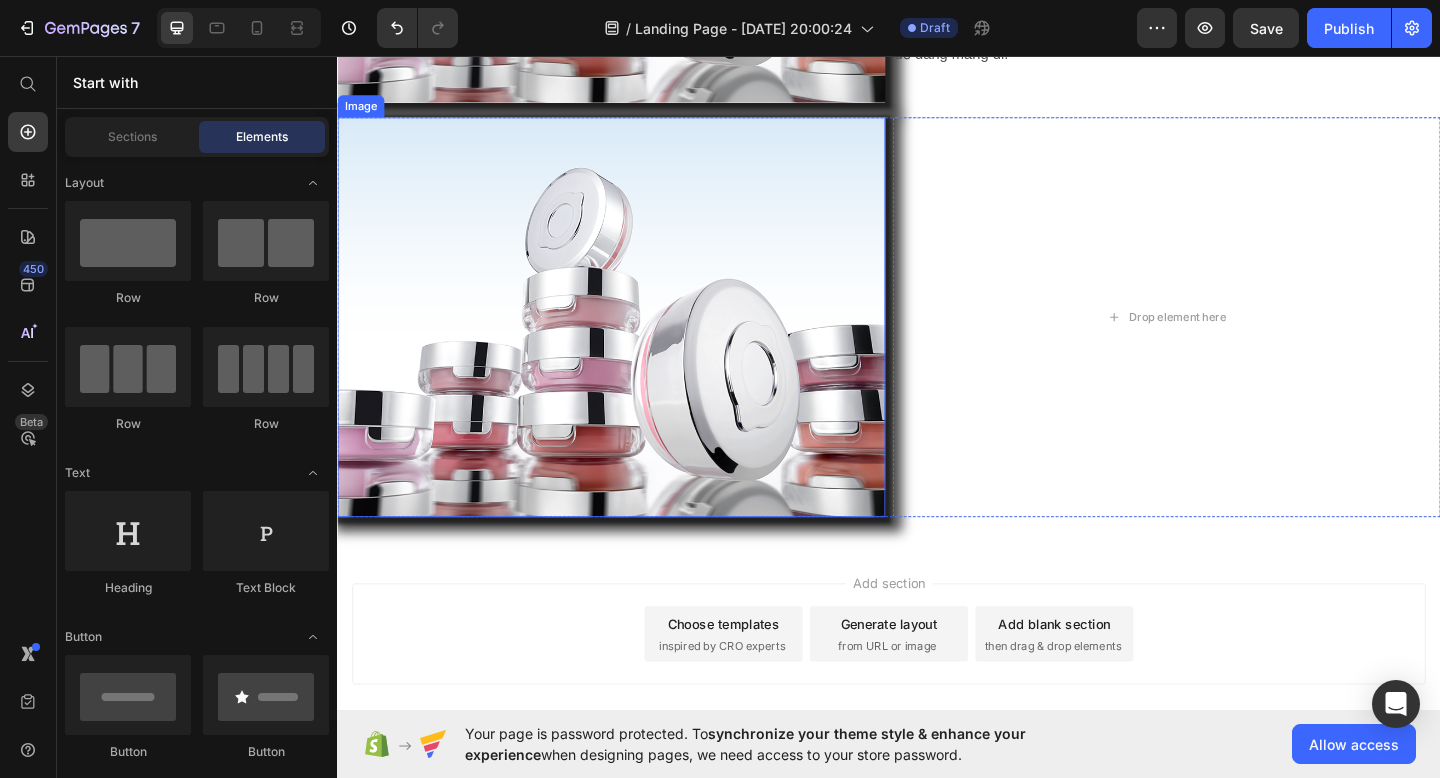 click at bounding box center [635, 340] 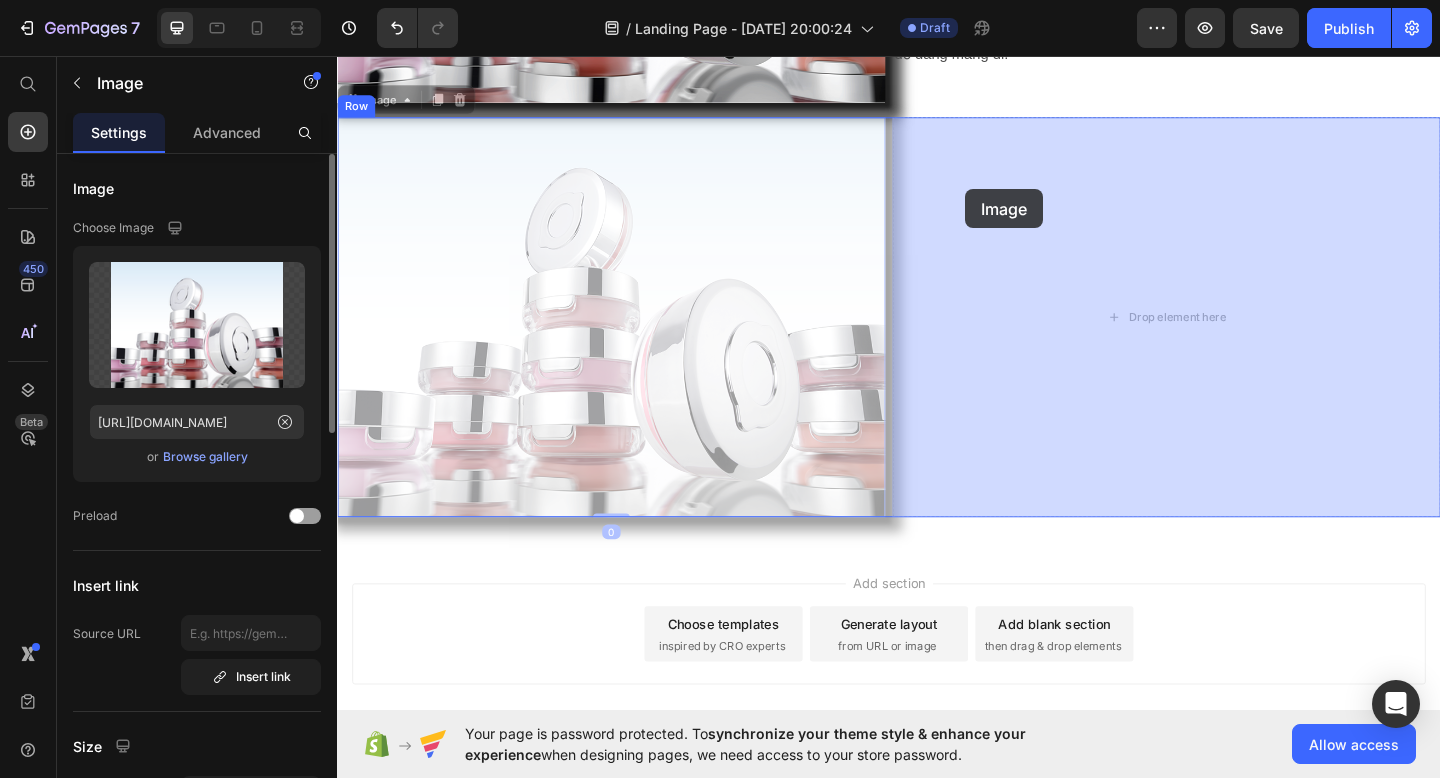 drag, startPoint x: 403, startPoint y: 111, endPoint x: 1029, endPoint y: 201, distance: 632.4366 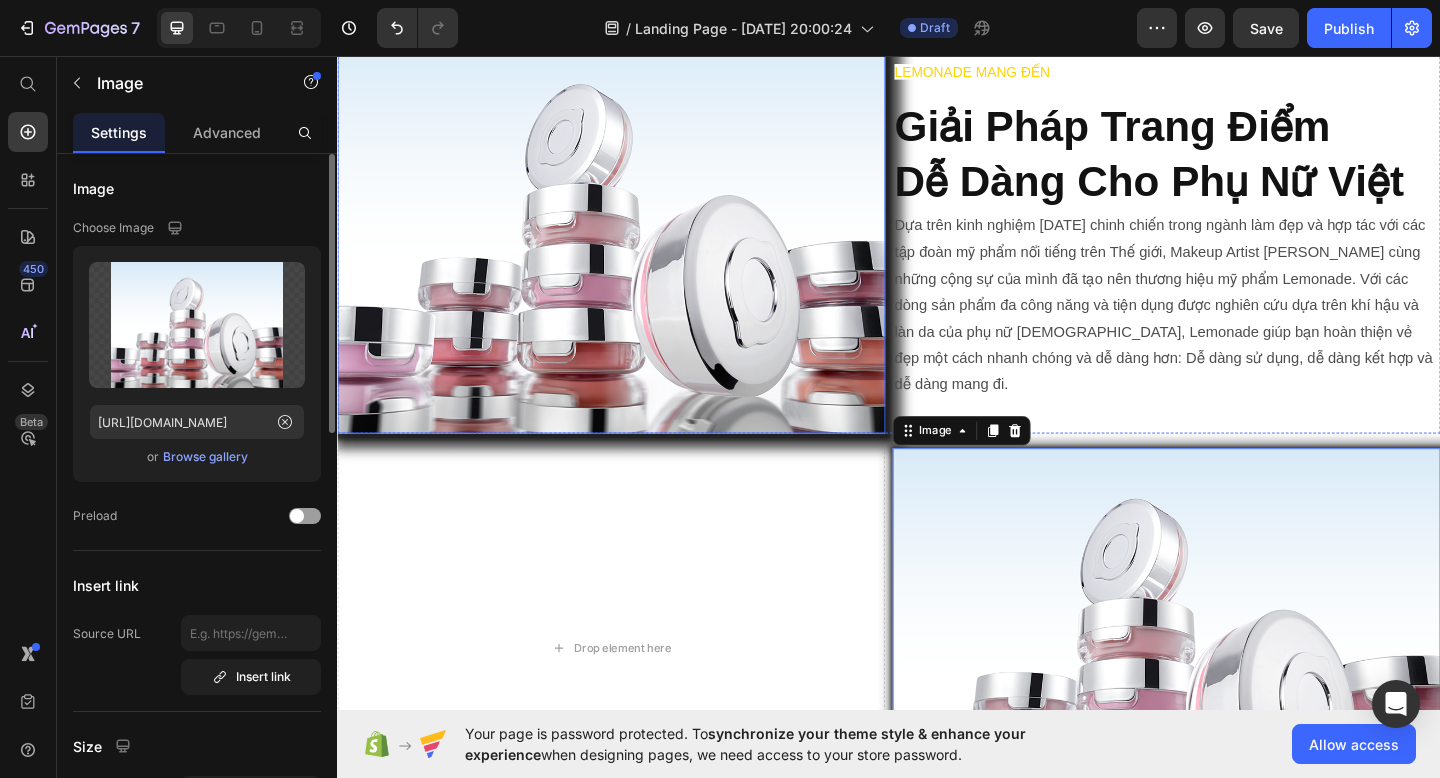 scroll, scrollTop: 933, scrollLeft: 0, axis: vertical 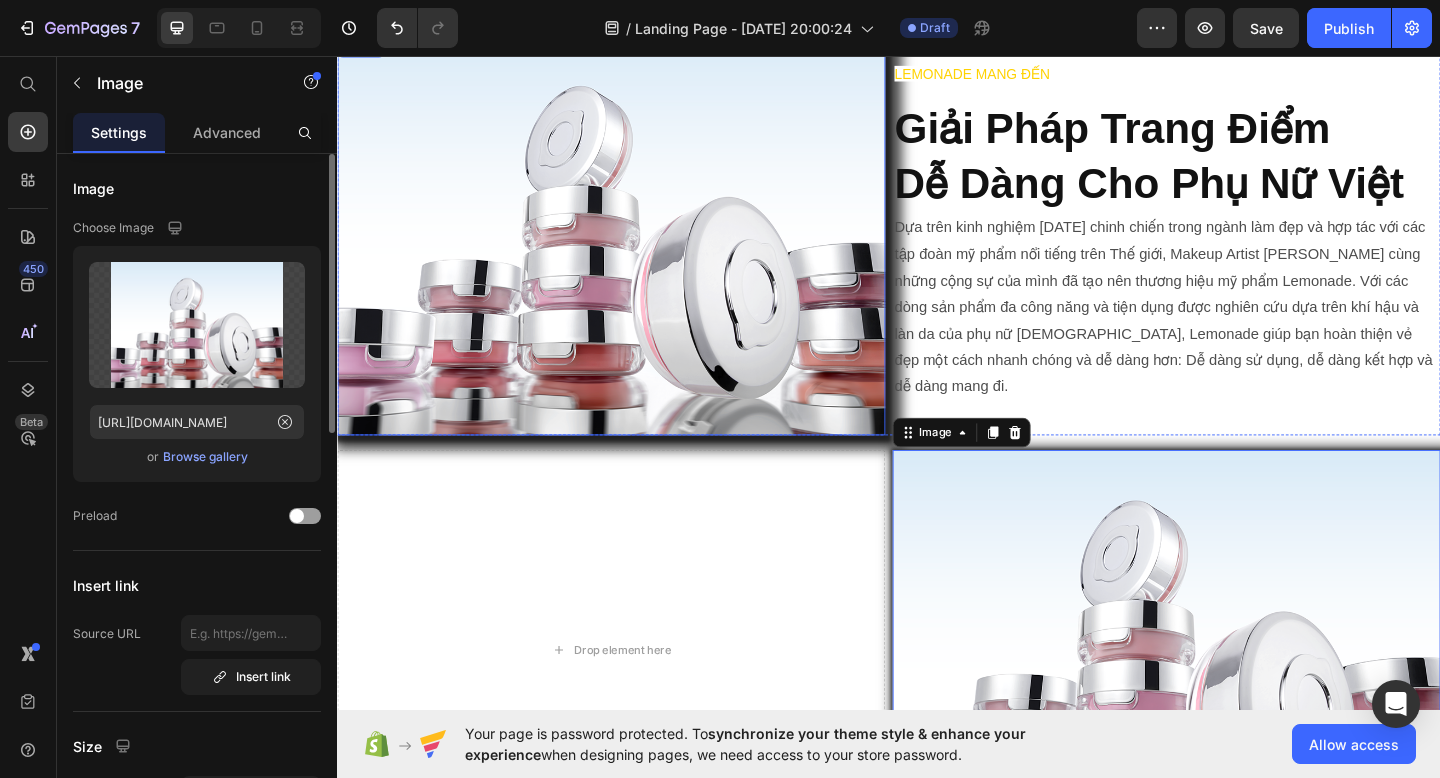 click at bounding box center [635, 251] 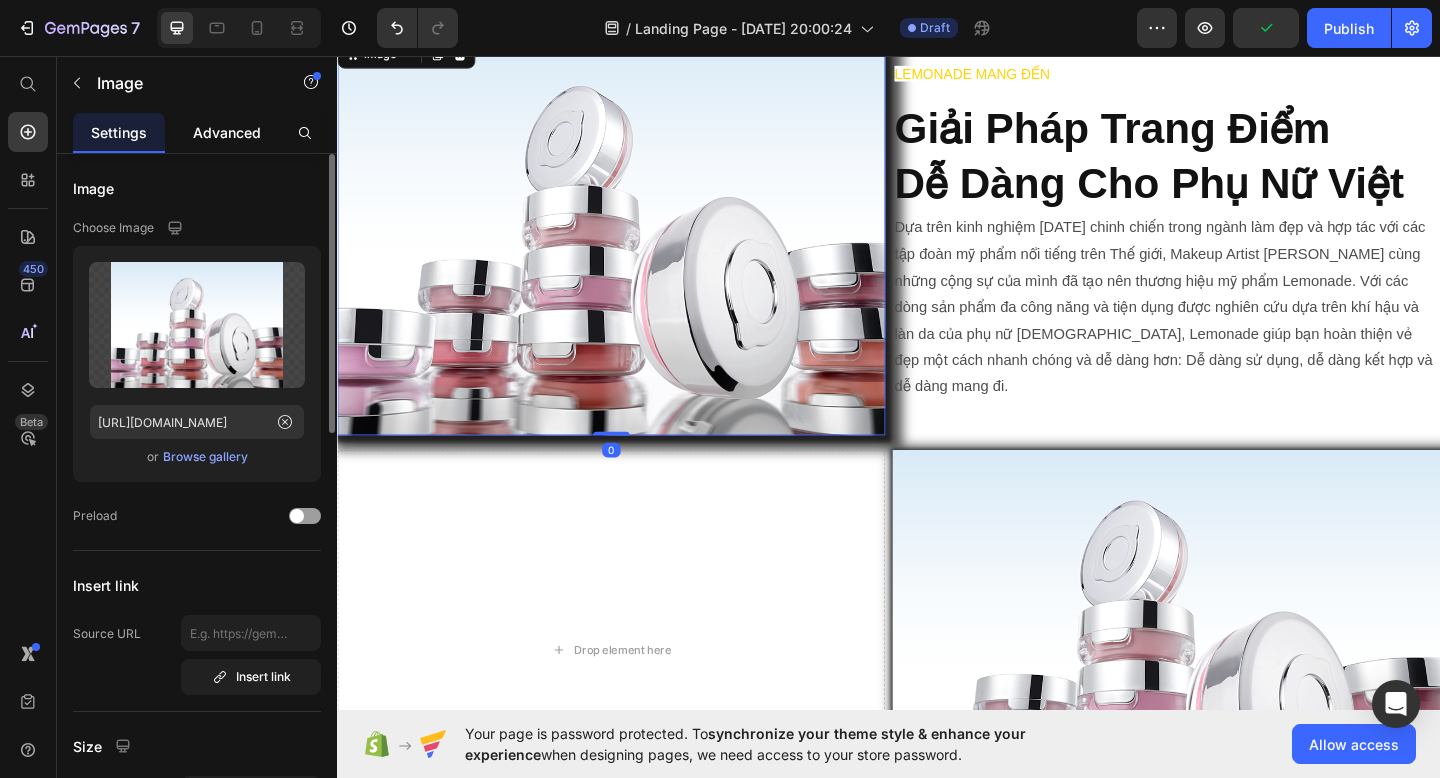 click on "Advanced" at bounding box center (227, 132) 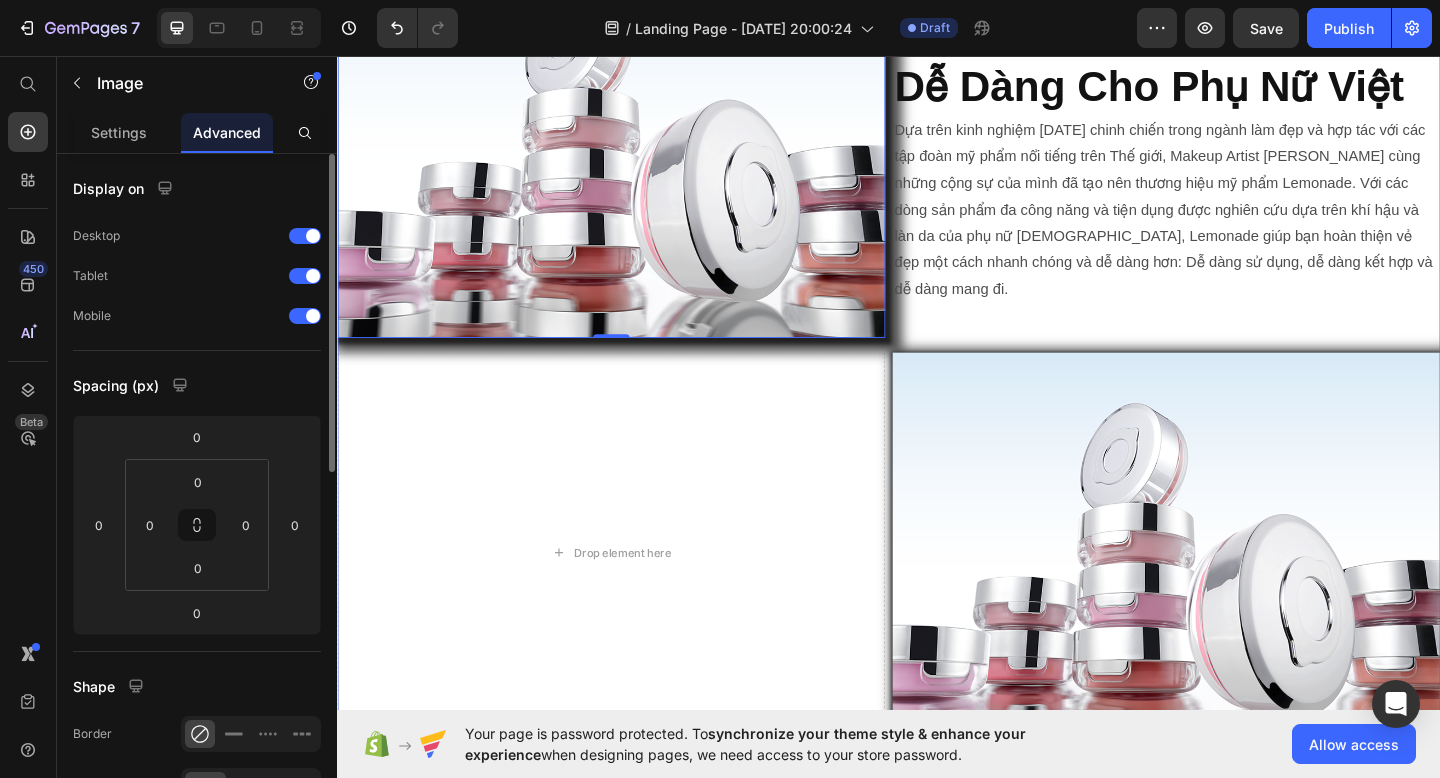 scroll, scrollTop: 1051, scrollLeft: 0, axis: vertical 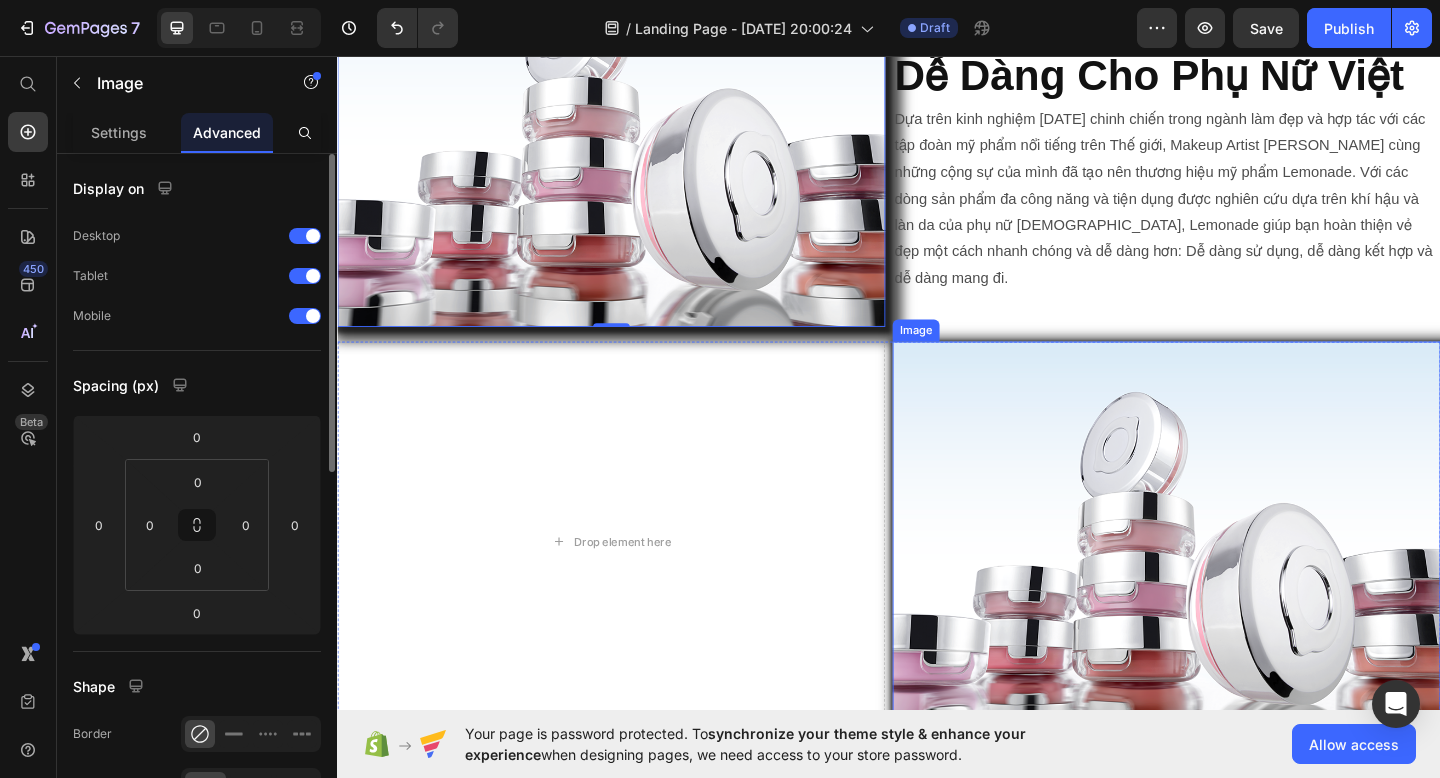 click at bounding box center (1239, 584) 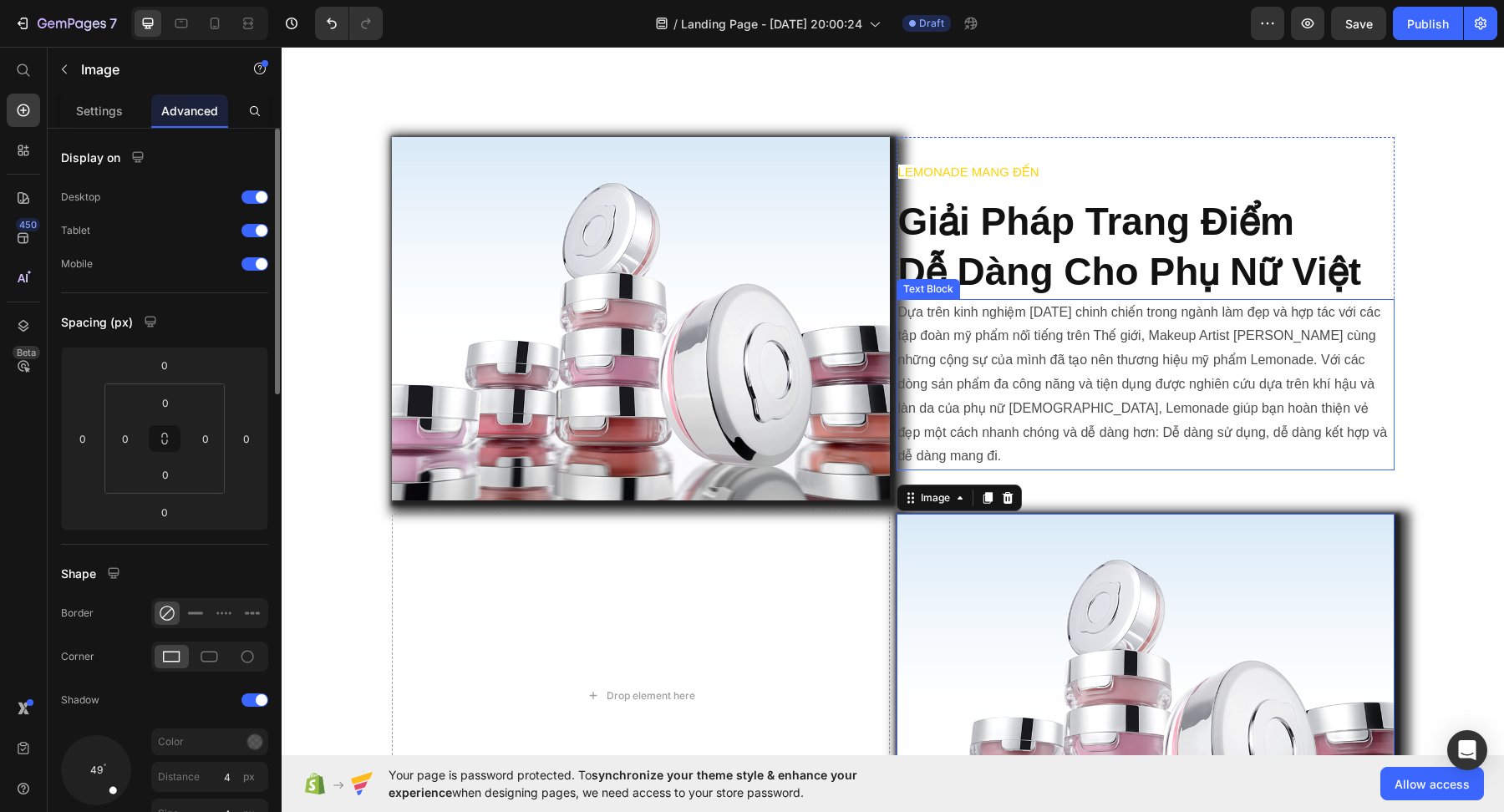 scroll, scrollTop: 740, scrollLeft: 0, axis: vertical 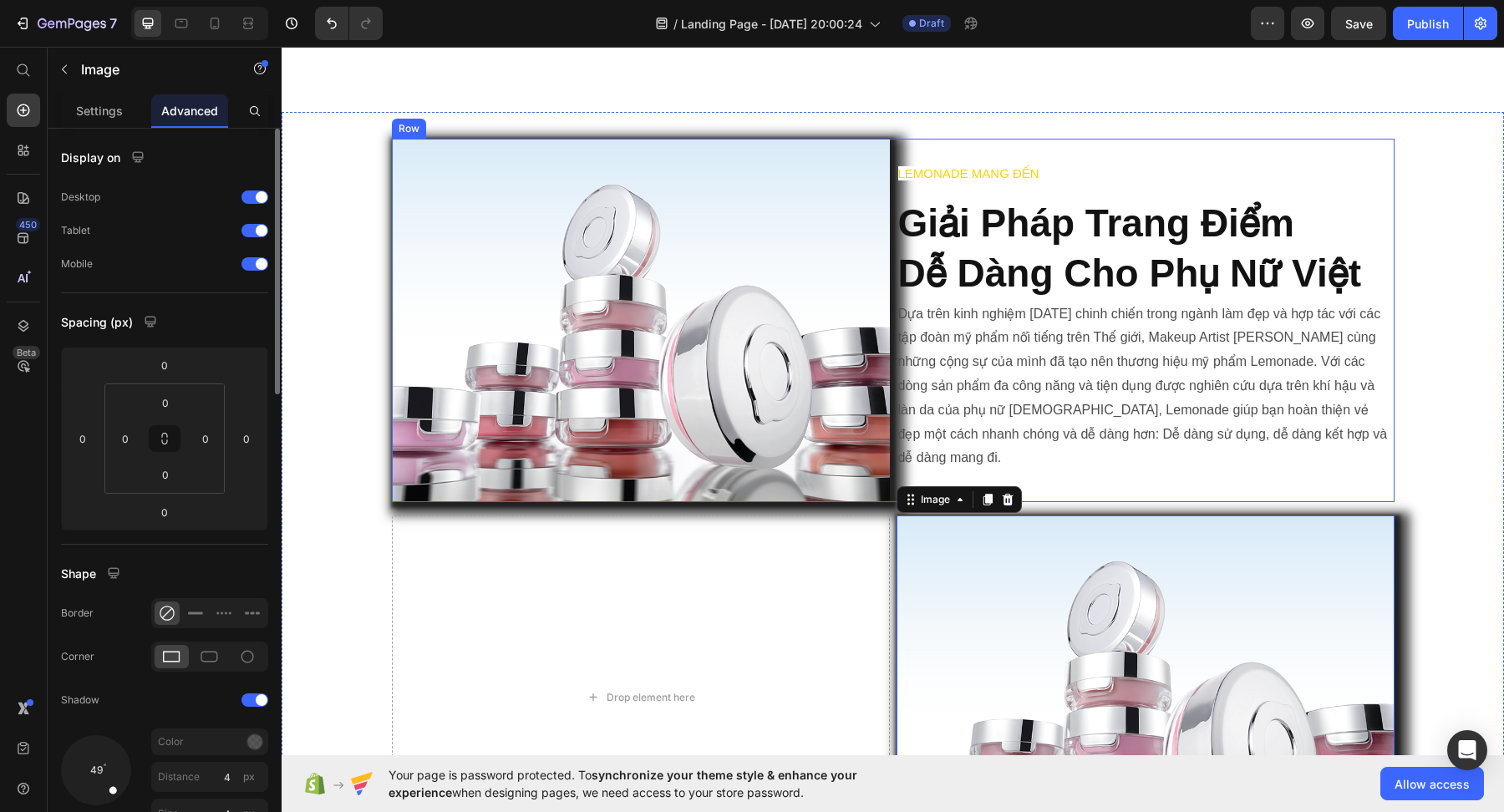 click on "⁠⁠⁠⁠⁠⁠⁠ LEMONADE MANG ĐẾN Giải Pháp Trang Điểm Dễ Dàng Cho Phụ Nữ Việt Heading Dựa trên kinh nghiệm [DATE] chinh chiến trong ngành làm đẹp và hợp tác với các tập đoàn mỹ phẩm nổi tiếng trên Thế giới, Makeup Artist [PERSON_NAME] cùng những cộng sự của mình đã tạo nên thương hiệu mỹ phẩm Lemonade. Với các dòng sản phẩm đa công năng và tiện dụng được nghiên cứu dựa trên khí hậu và làn da của phụ nữ [DEMOGRAPHIC_DATA], Lemonade giúp bạn hoàn thiện vẻ đẹp một cách nhanh chóng và dễ dàng hơn: Dễ dàng sử dụng, dễ dàng kết hợp và dễ dàng mang đi. Text Block Row" at bounding box center (1146, 320) 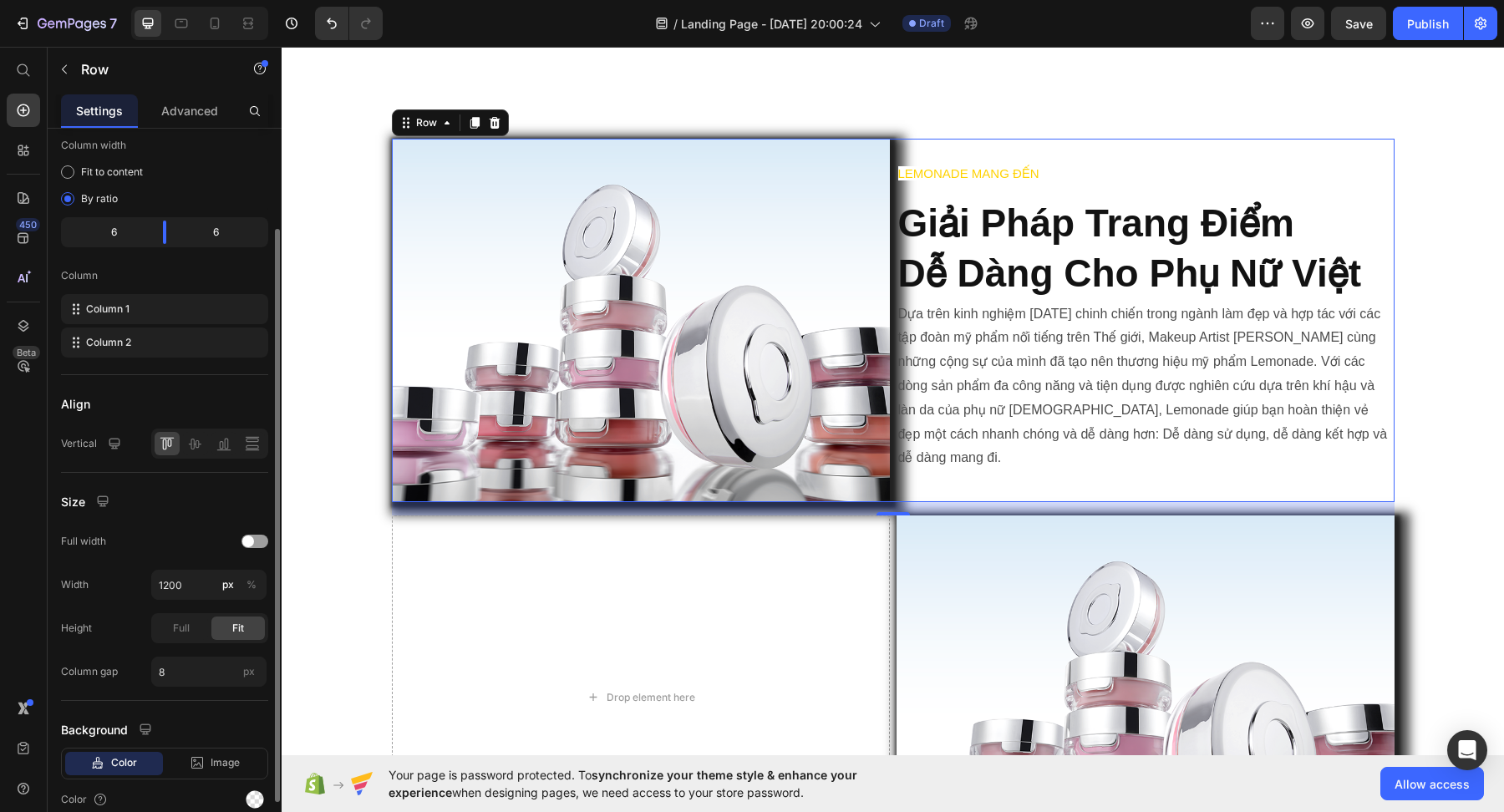 scroll, scrollTop: 130, scrollLeft: 0, axis: vertical 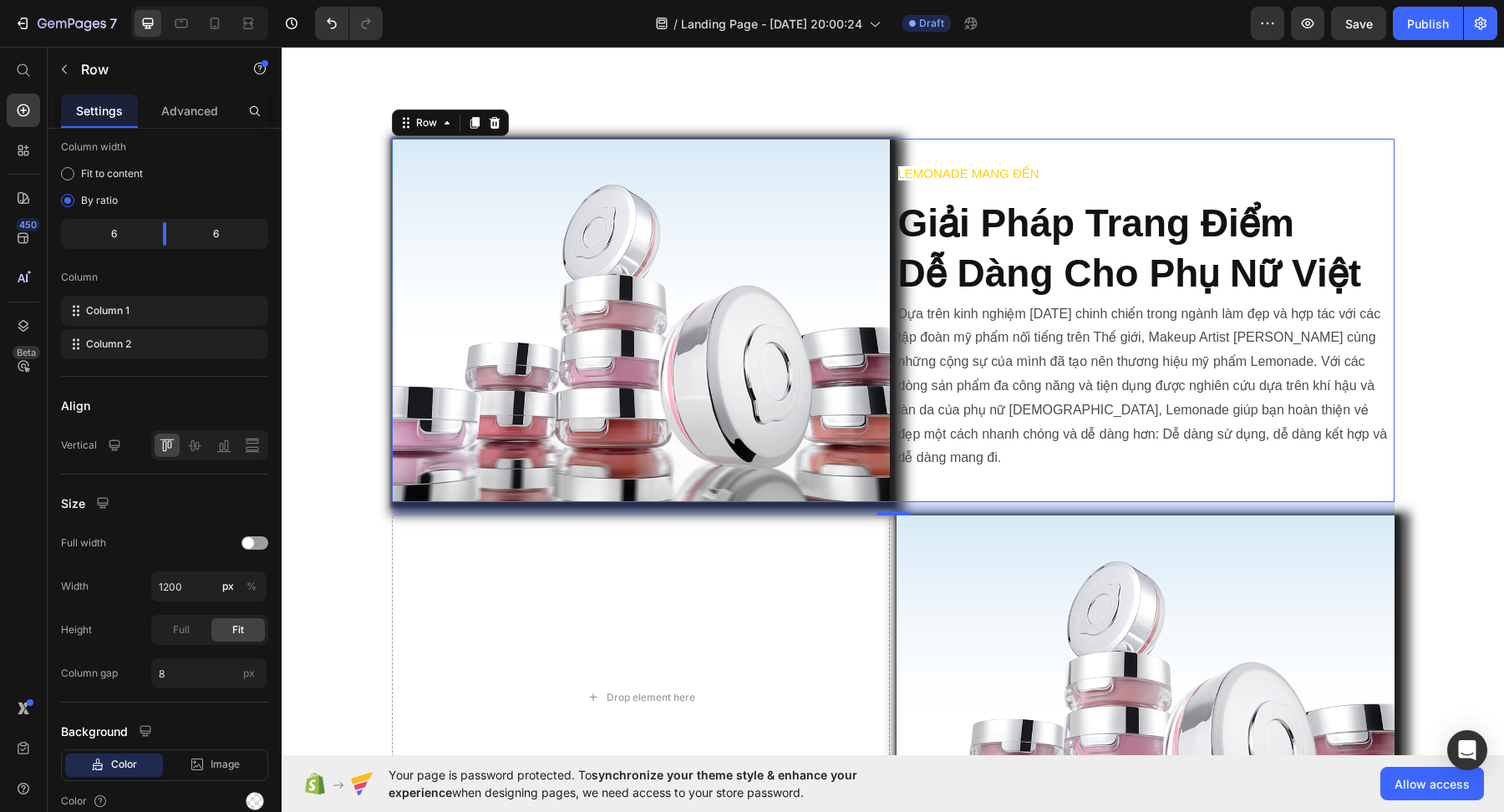 click on "⁠⁠⁠⁠⁠⁠⁠ LEMONADE MANG ĐẾN Giải Pháp Trang Điểm Dễ Dàng Cho Phụ Nữ Việt Heading Dựa trên kinh nghiệm [DATE] chinh chiến trong ngành làm đẹp và hợp tác với các tập đoàn mỹ phẩm nổi tiếng trên Thế giới, Makeup Artist [PERSON_NAME] cùng những cộng sự của mình đã tạo nên thương hiệu mỹ phẩm Lemonade. Với các dòng sản phẩm đa công năng và tiện dụng được nghiên cứu dựa trên khí hậu và làn da của phụ nữ [DEMOGRAPHIC_DATA], Lemonade giúp bạn hoàn thiện vẻ đẹp một cách nhanh chóng và dễ dàng hơn: Dễ dàng sử dụng, dễ dàng kết hợp và dễ dàng mang đi. Text Block Row" at bounding box center (1146, 320) 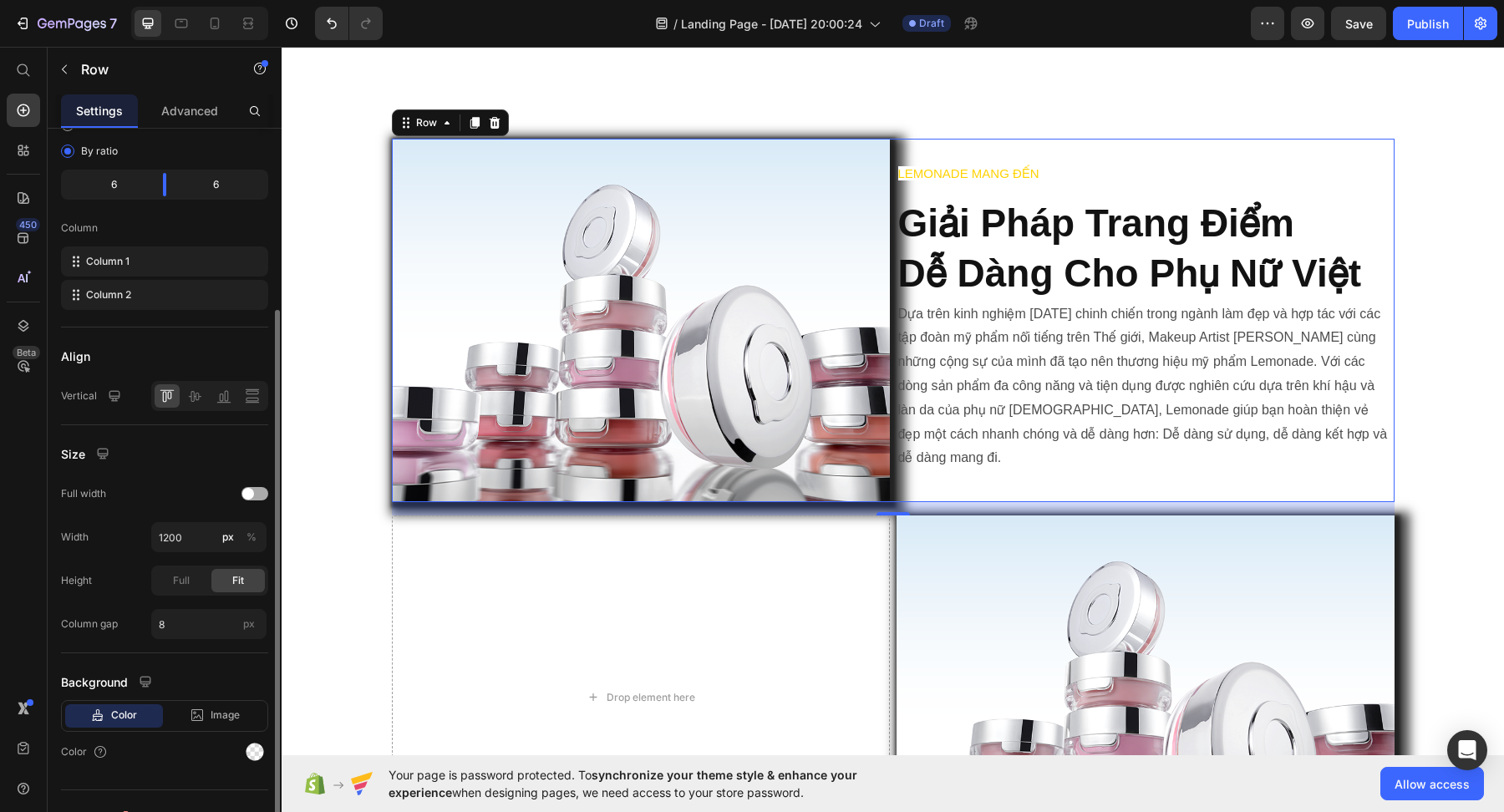 scroll, scrollTop: 202, scrollLeft: 0, axis: vertical 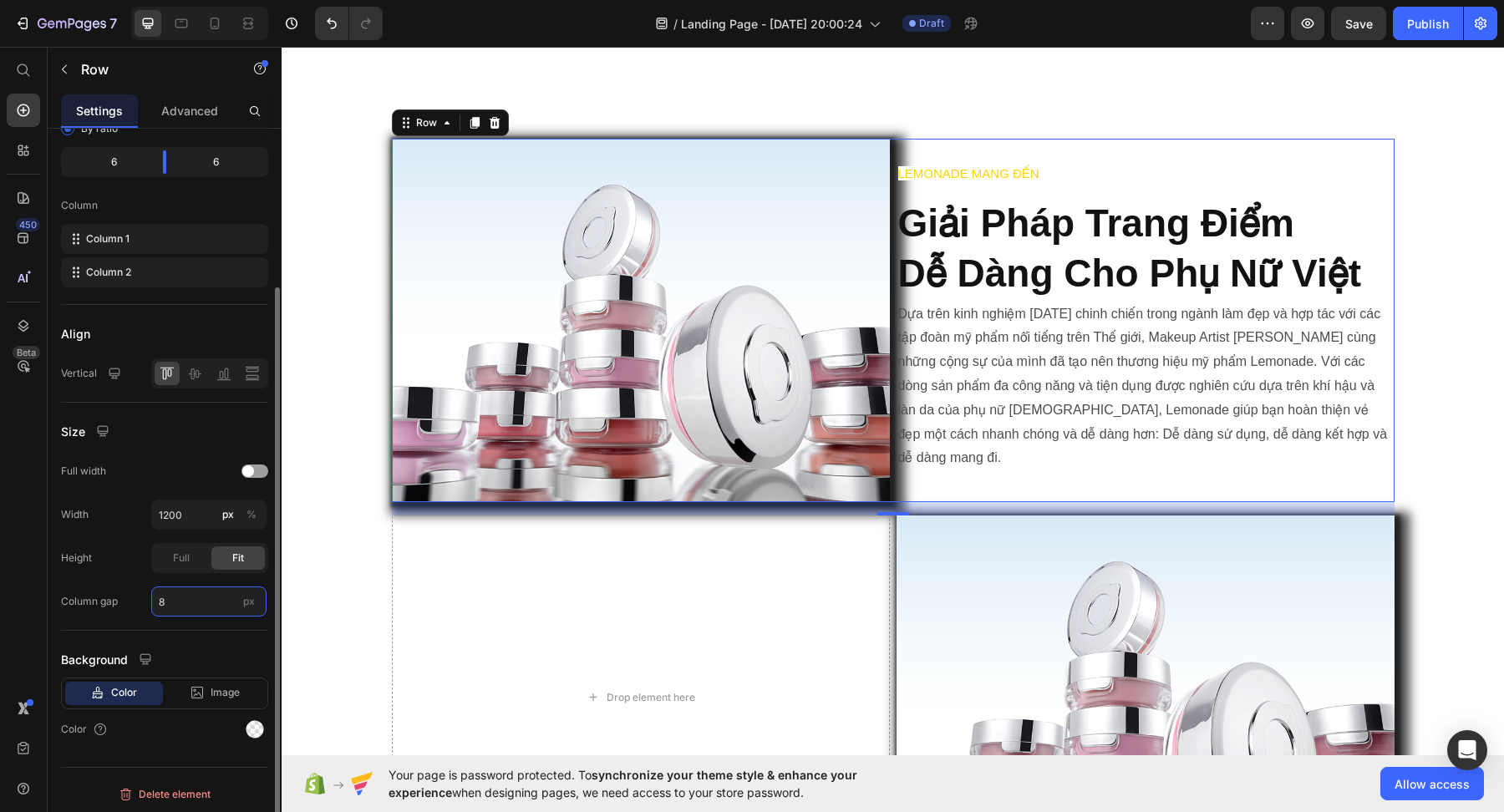 click on "8" at bounding box center [209, 601] 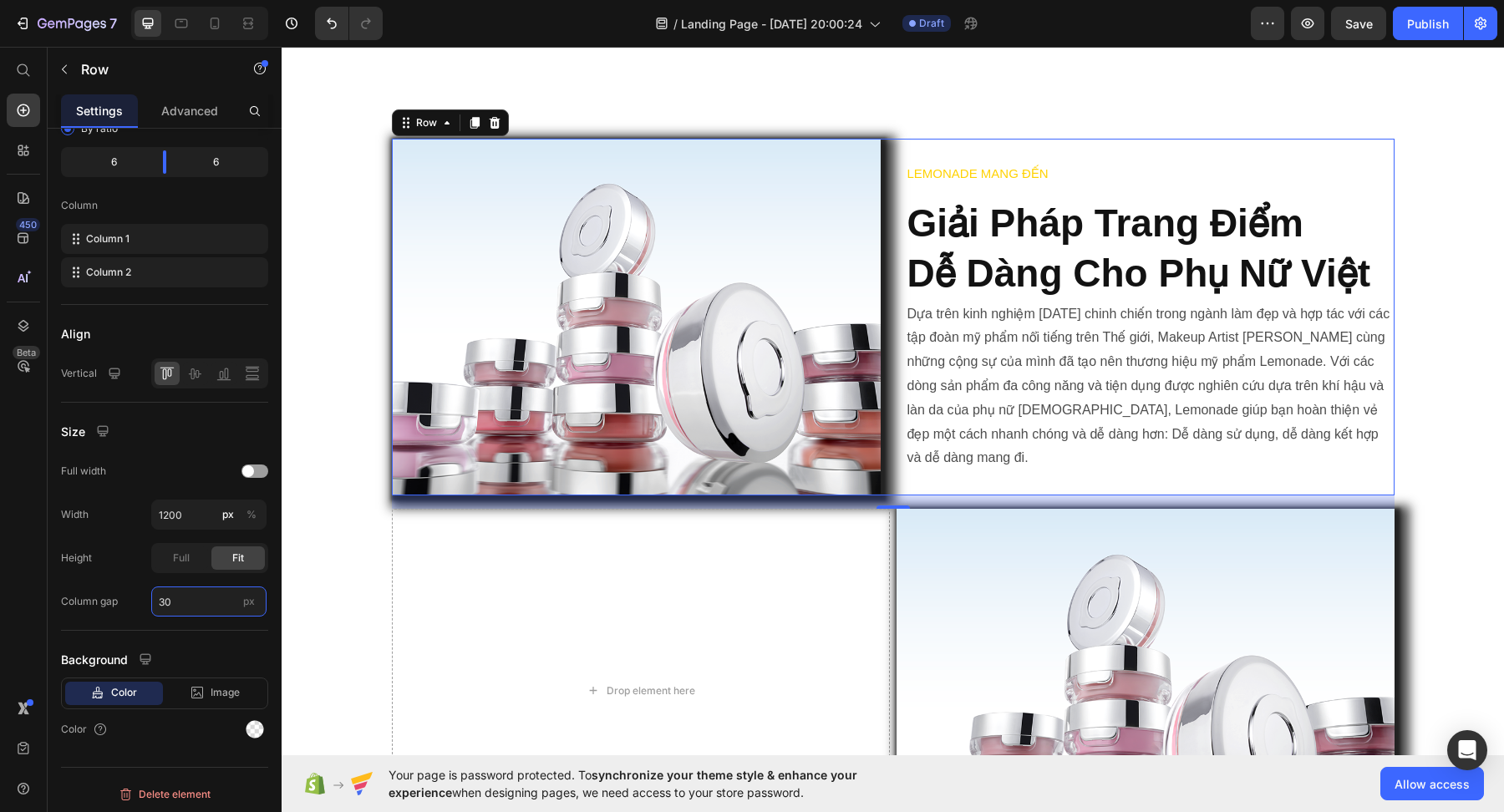 type on "30" 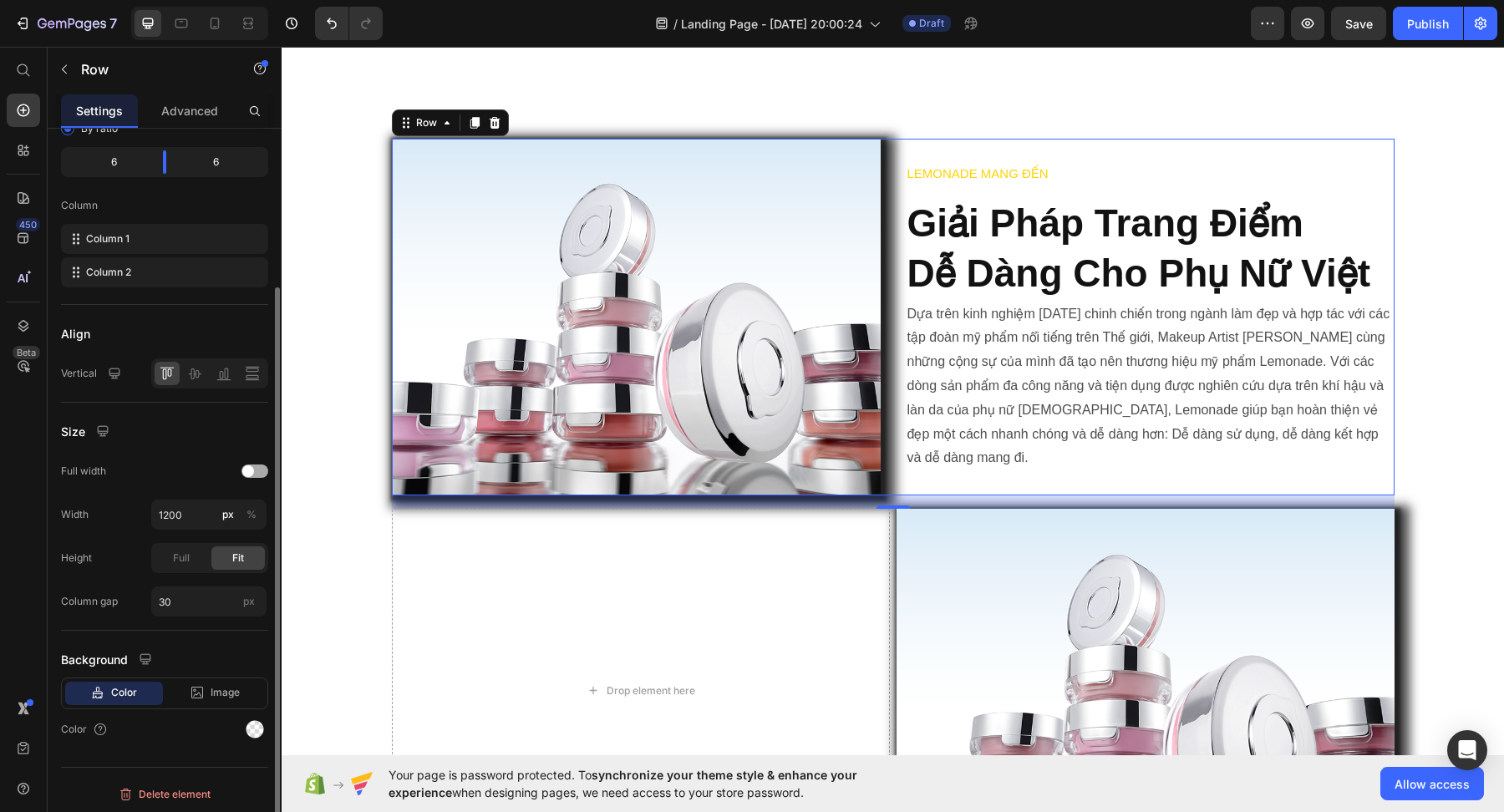 click at bounding box center [255, 471] 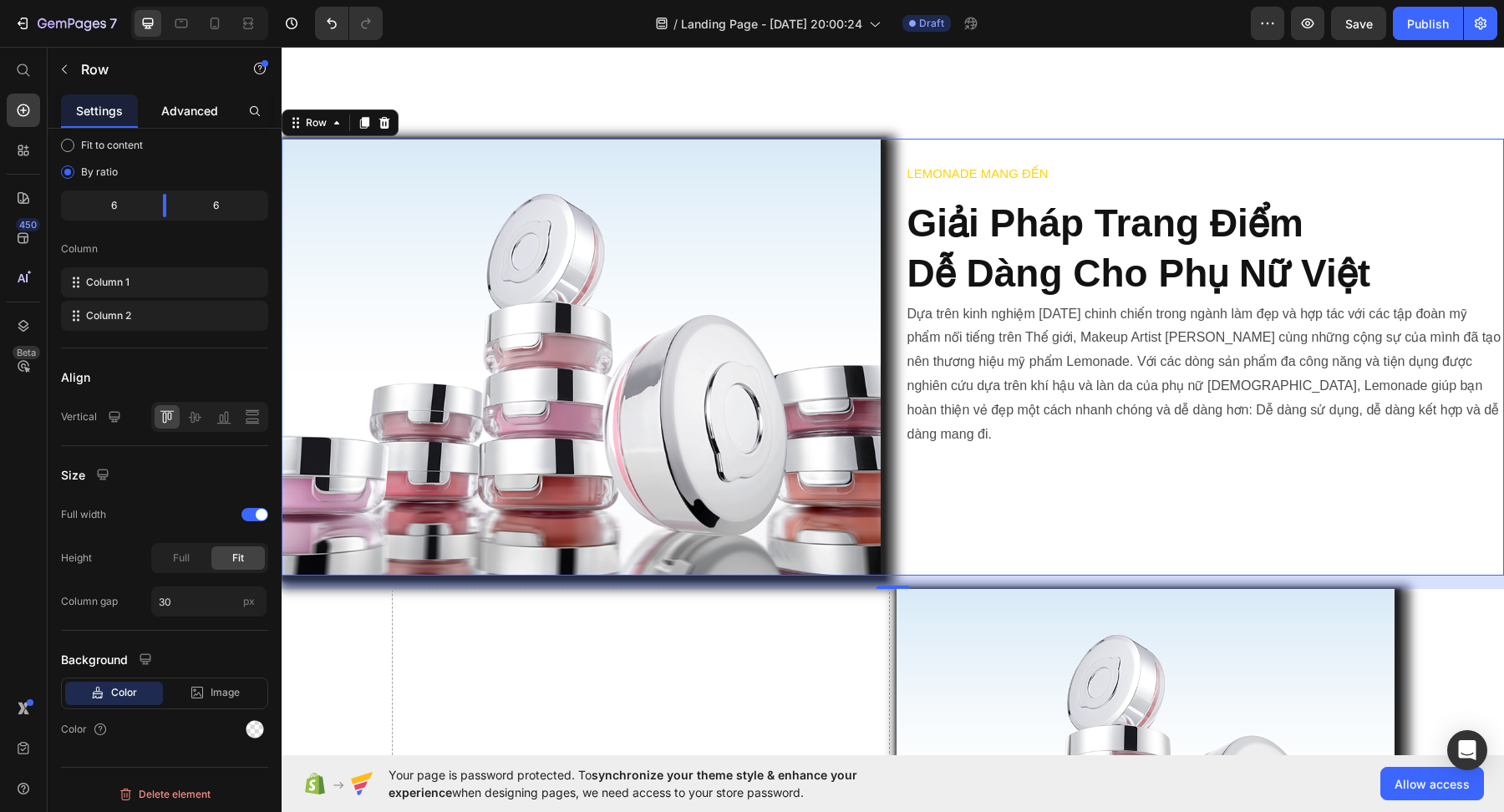 click on "Advanced" at bounding box center [190, 110] 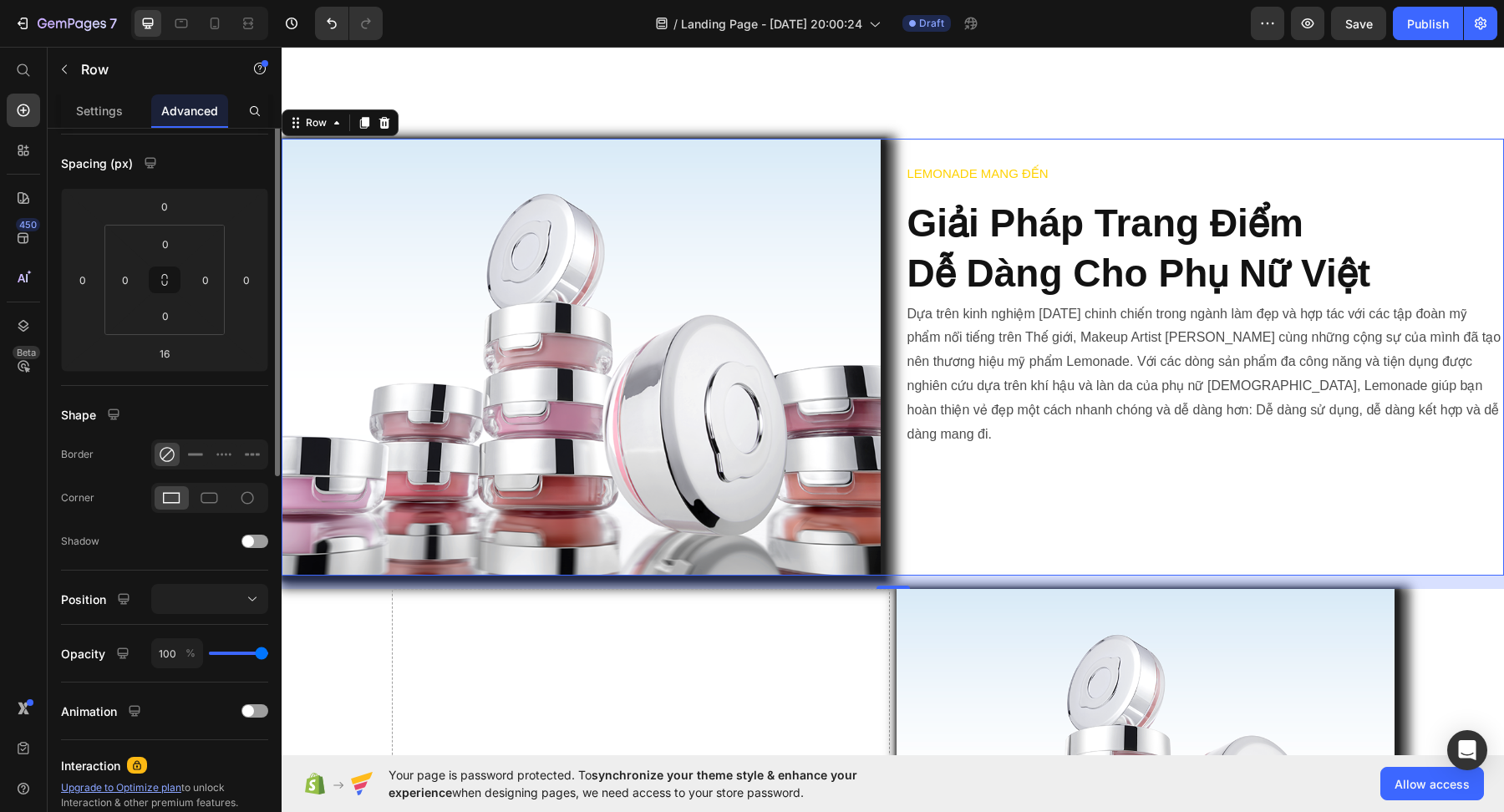 scroll, scrollTop: 0, scrollLeft: 0, axis: both 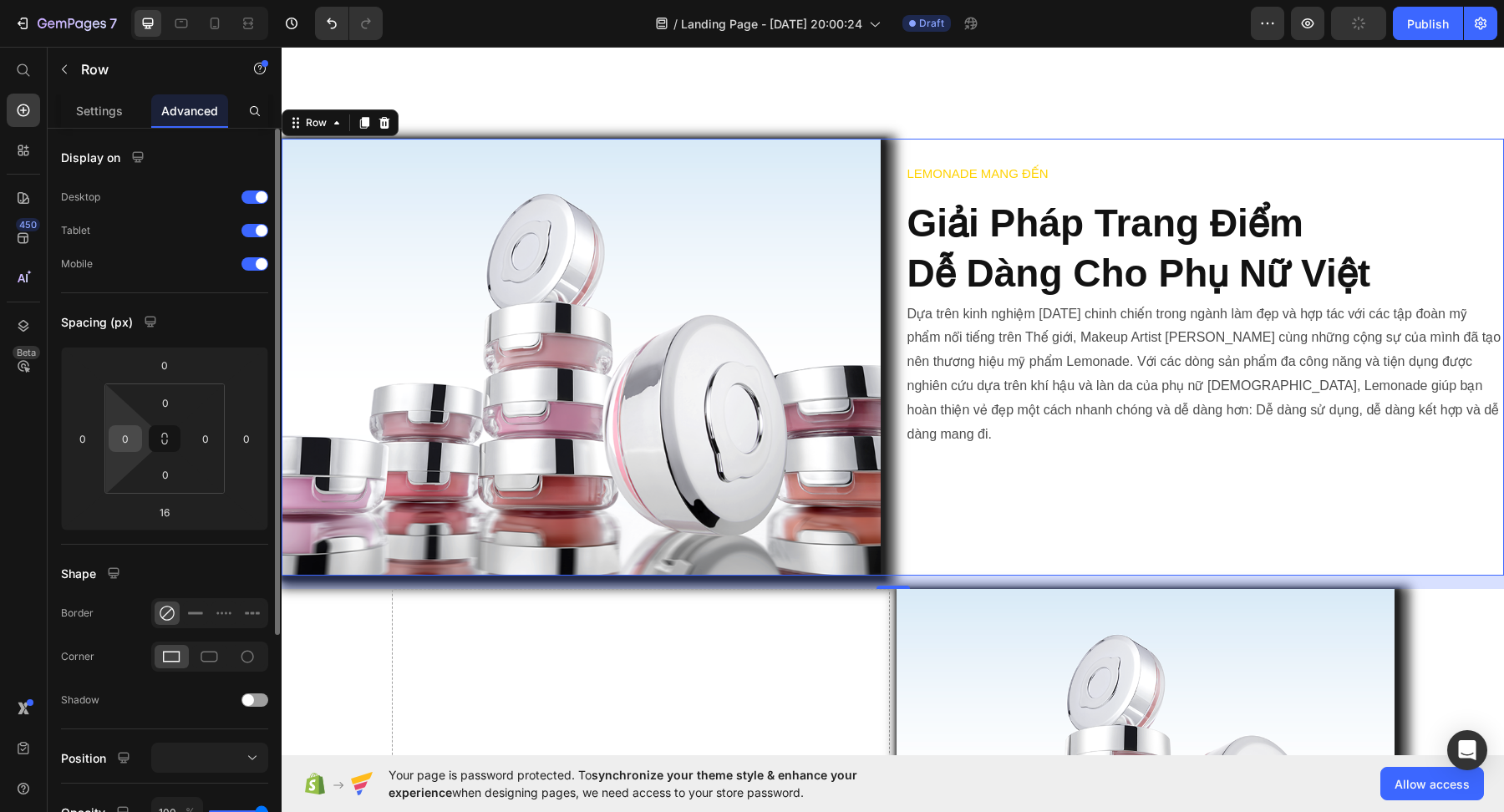 click on "0" at bounding box center (125, 439) 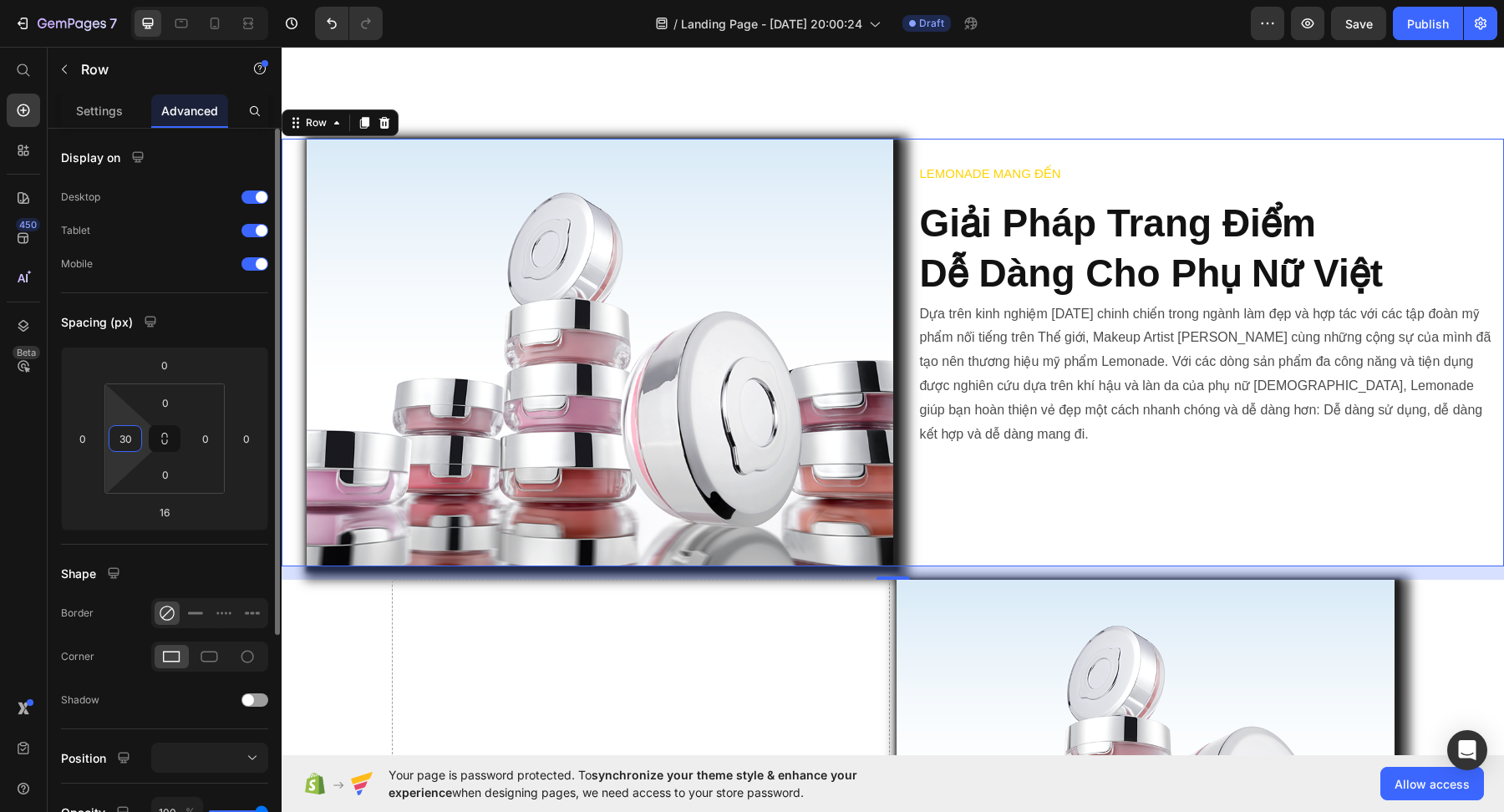 click on "30" at bounding box center [125, 439] 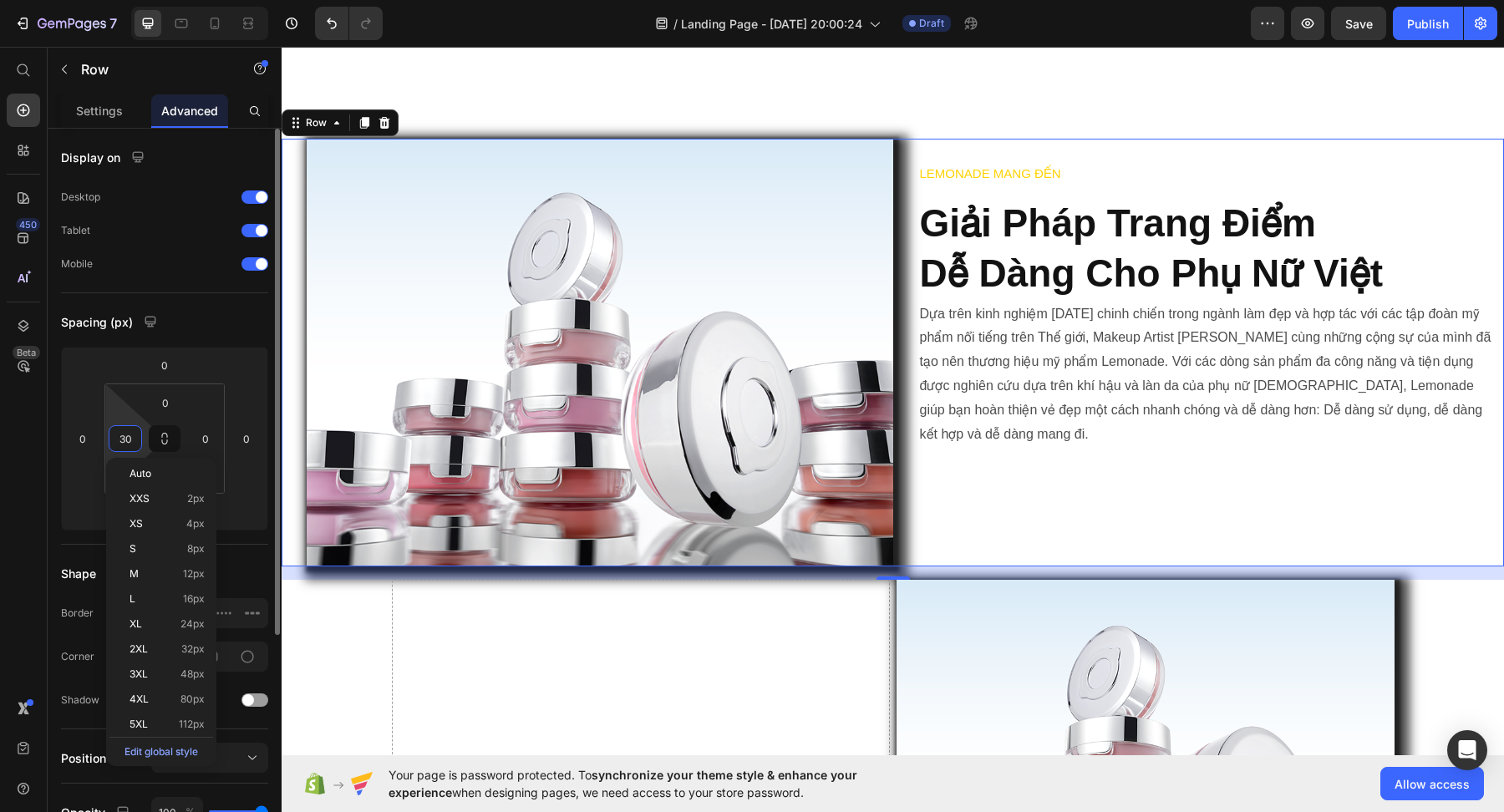 click on "30" at bounding box center [125, 439] 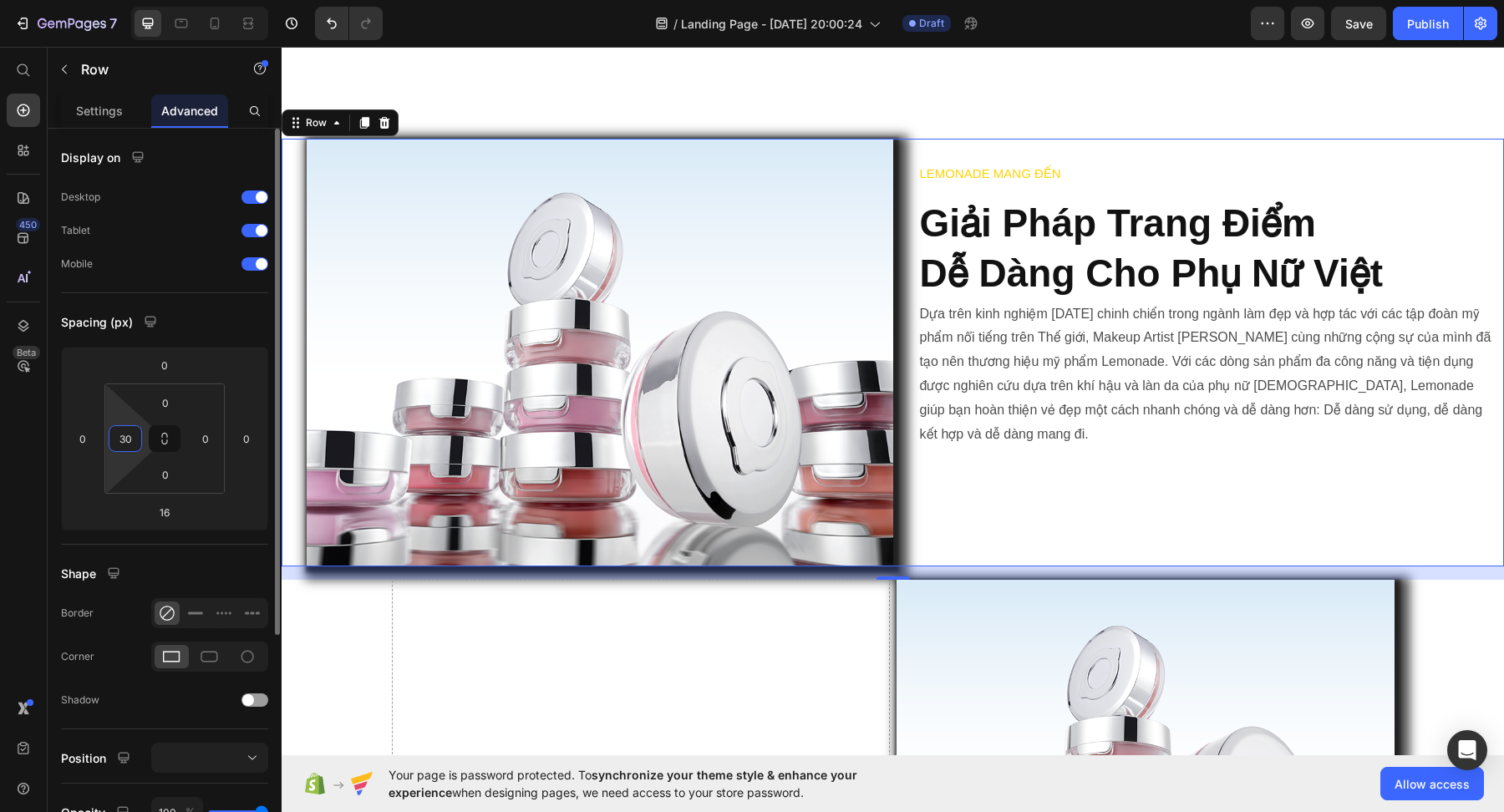 click on "30" at bounding box center [125, 439] 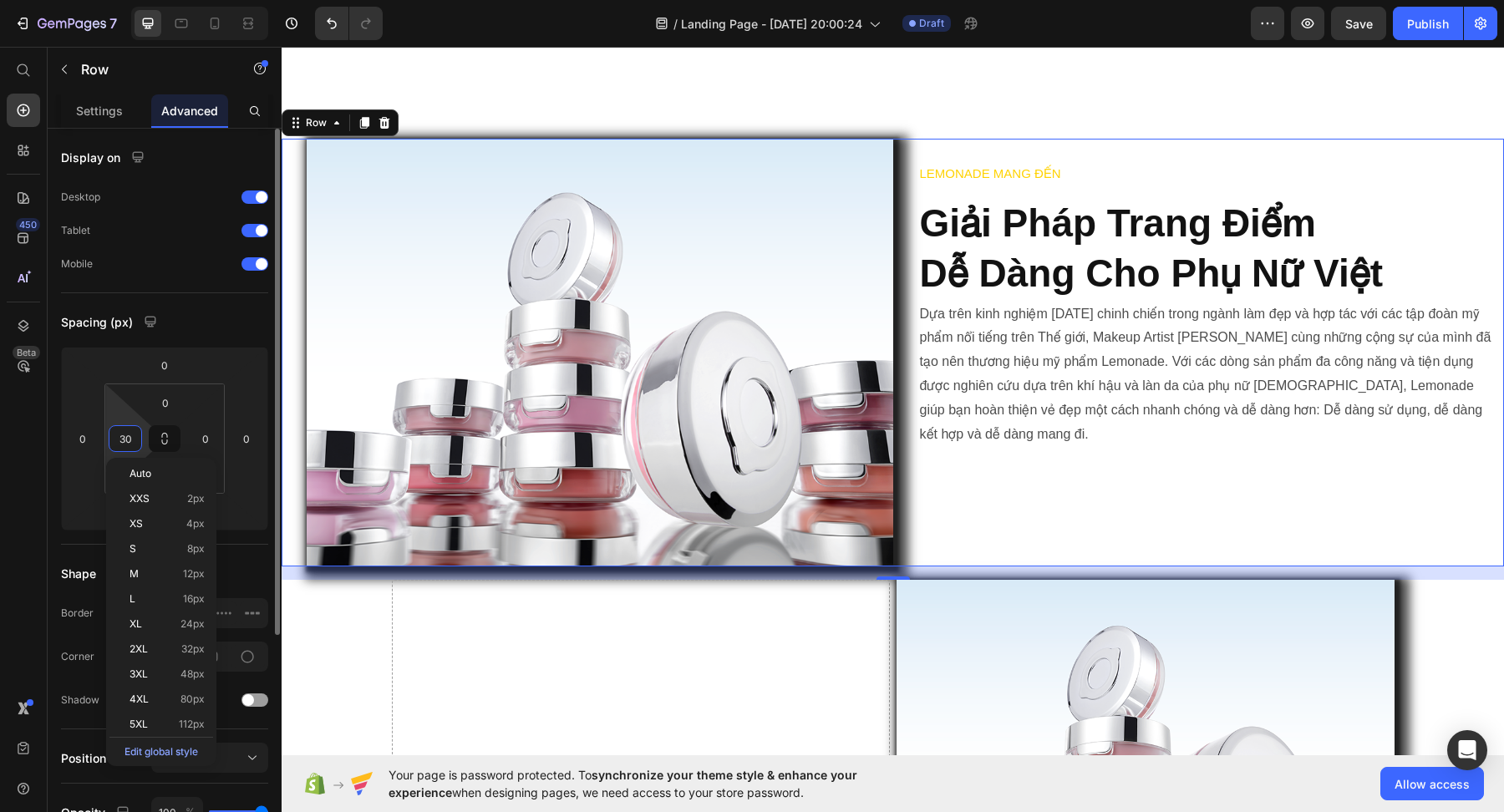 click on "30" at bounding box center [125, 439] 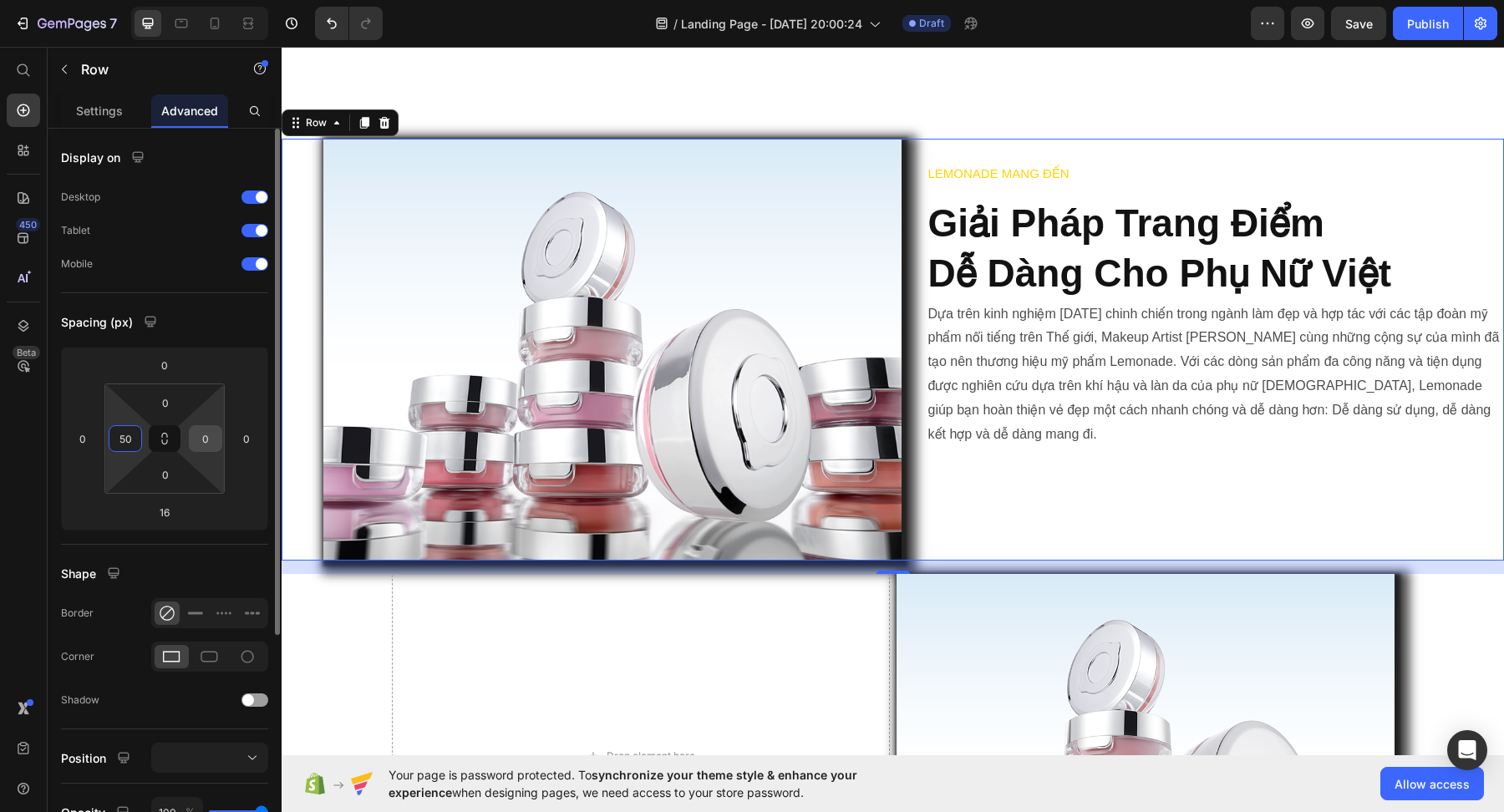 type on "50" 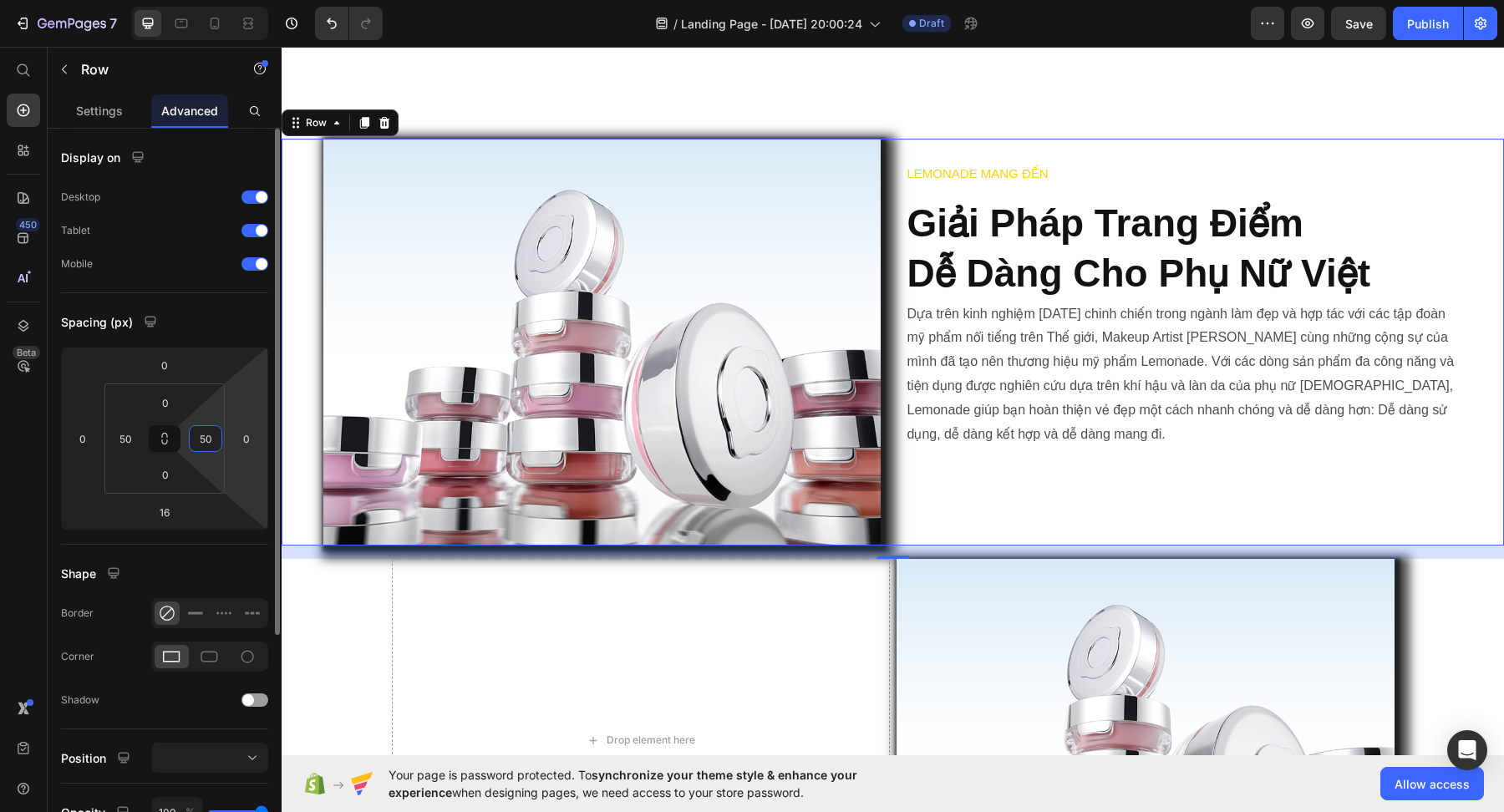 type on "5" 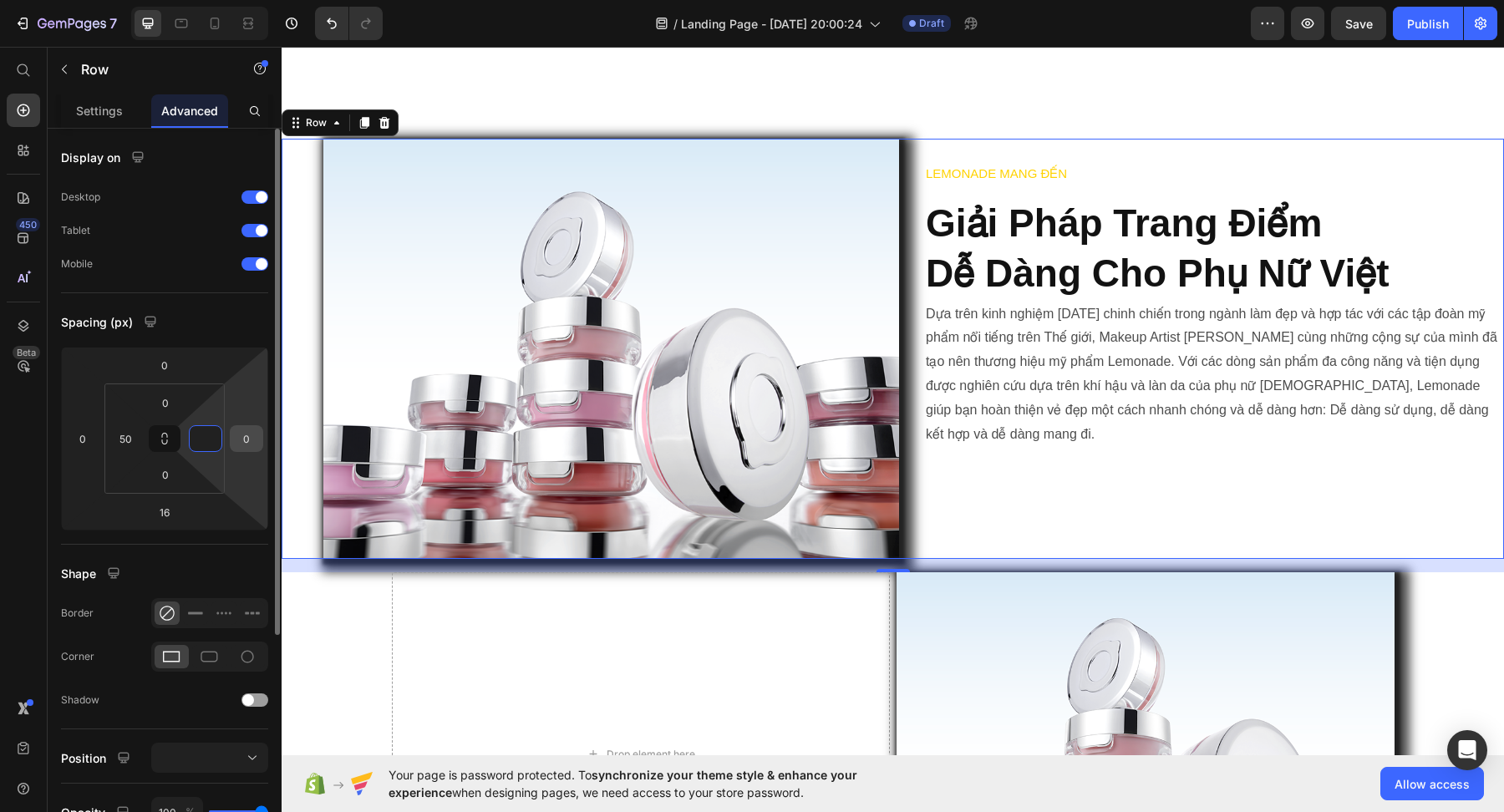 click on "0" at bounding box center (246, 439) 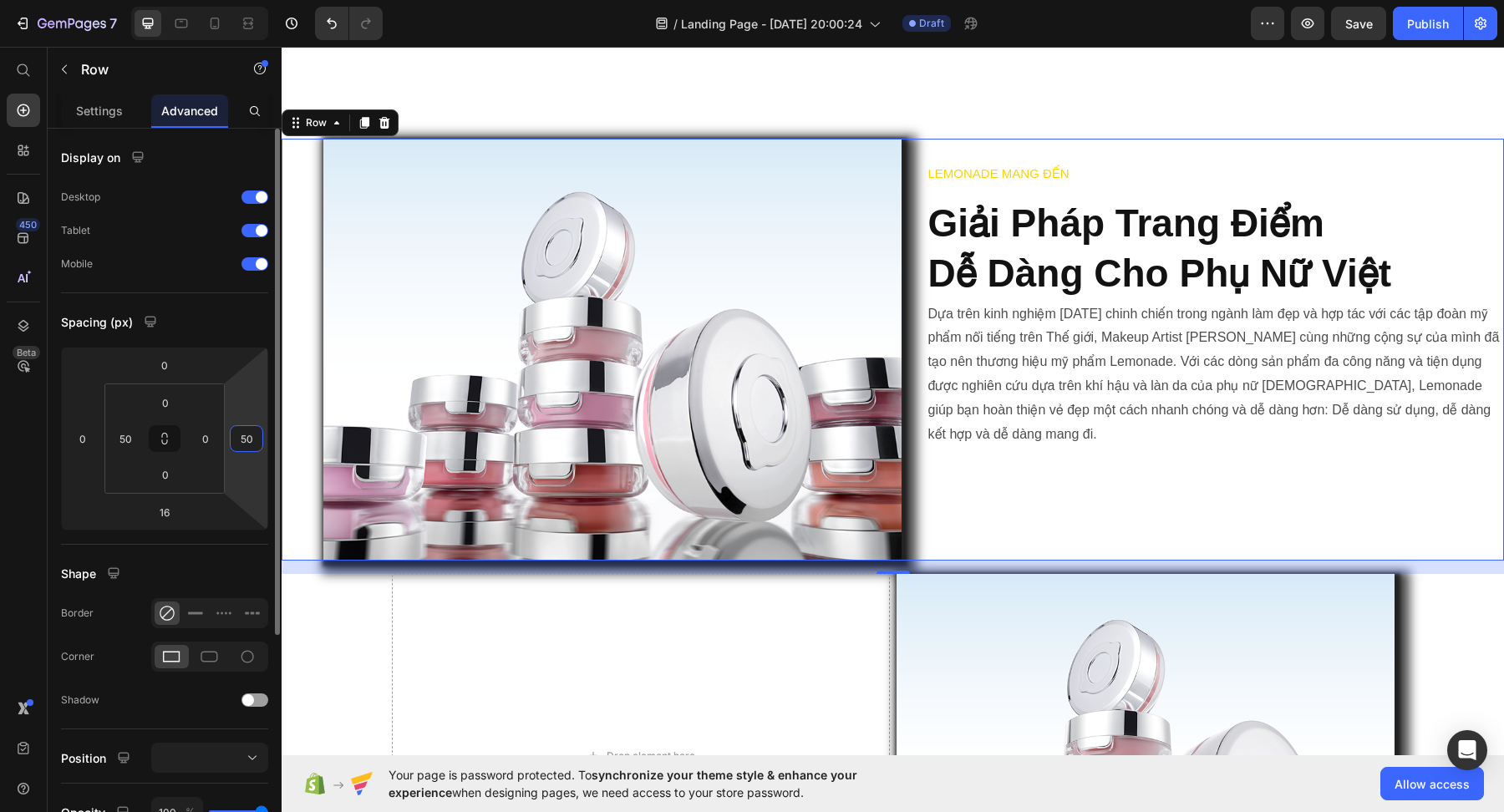 type on "5" 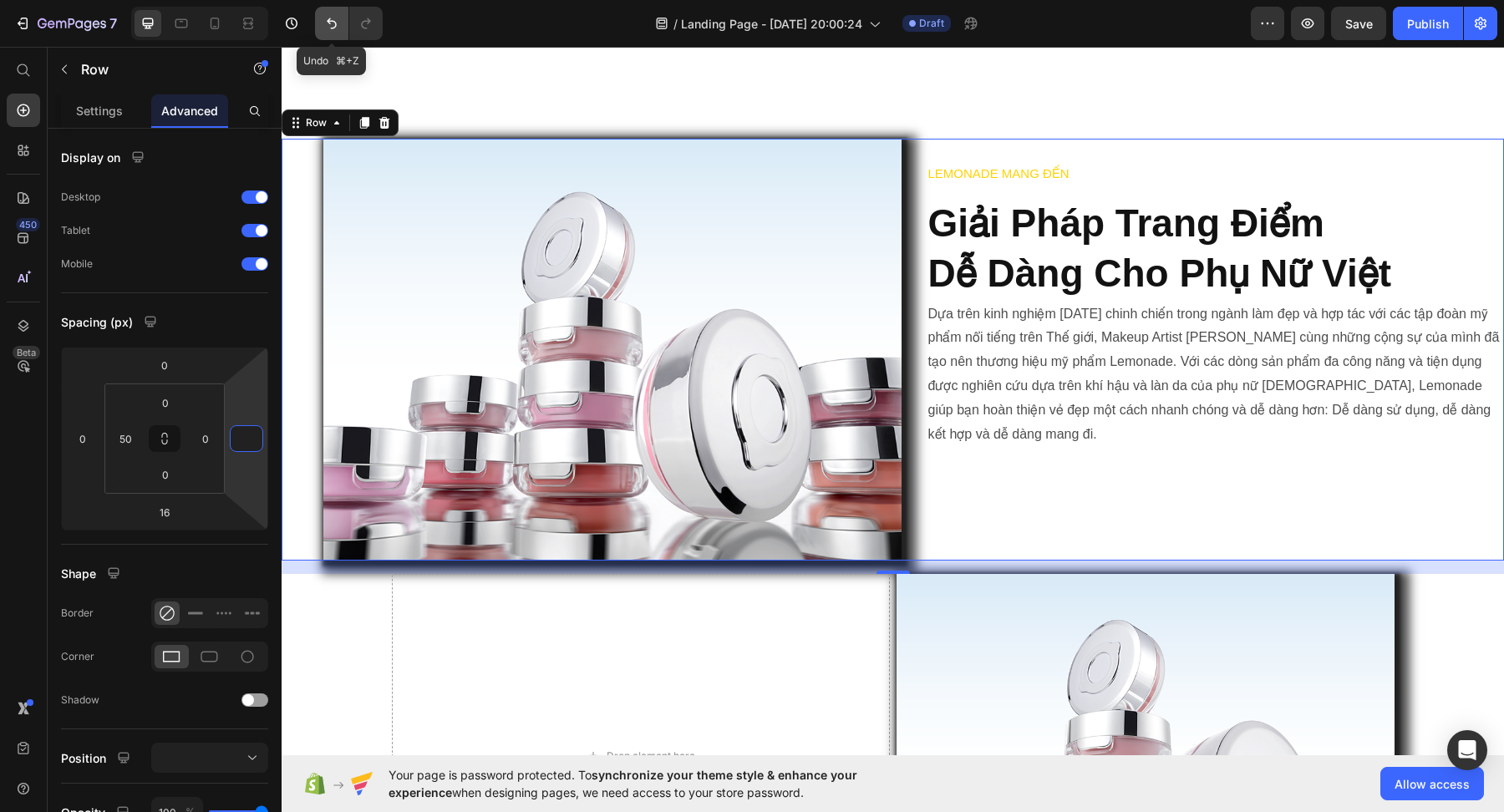 click 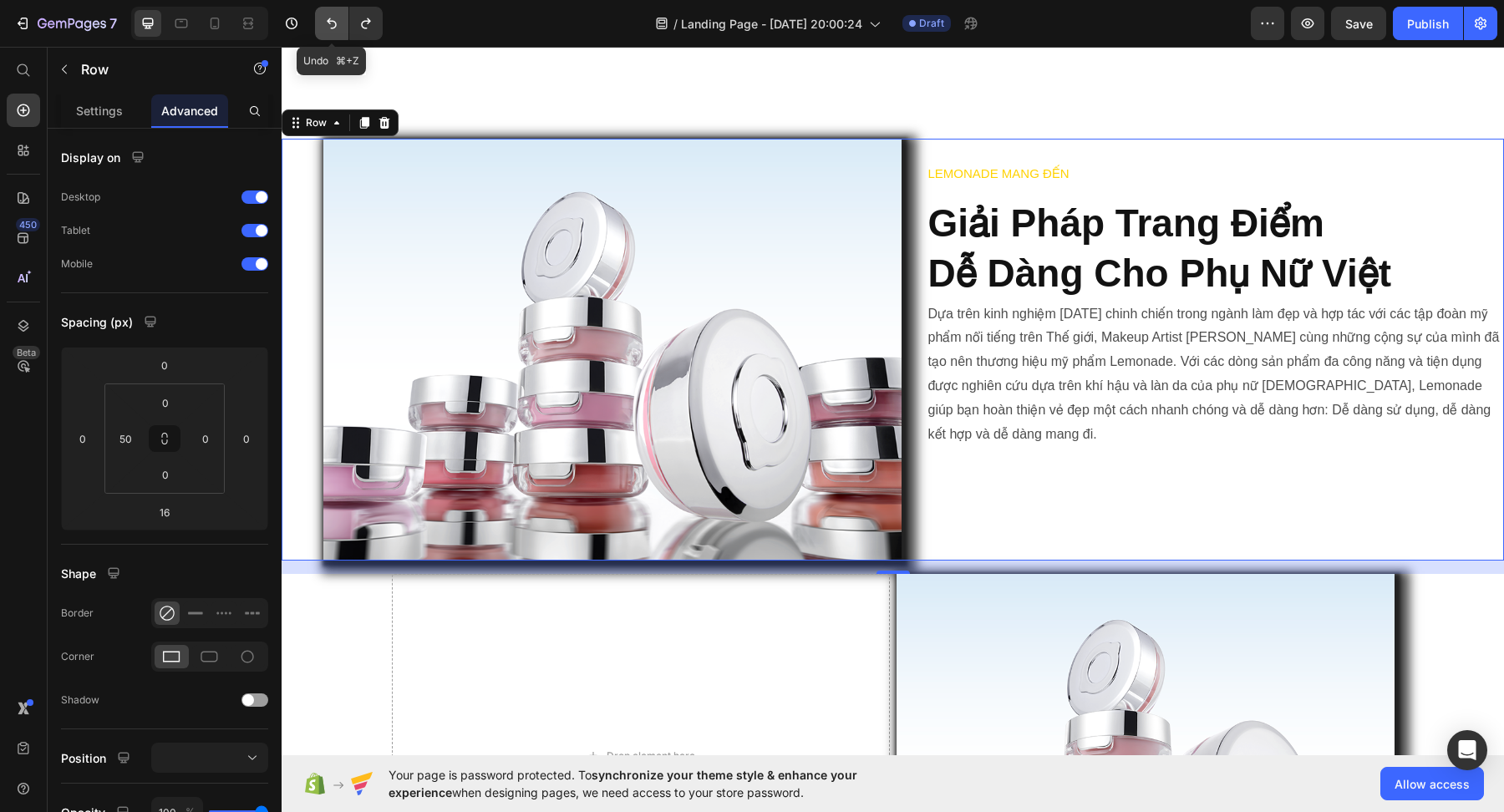 click 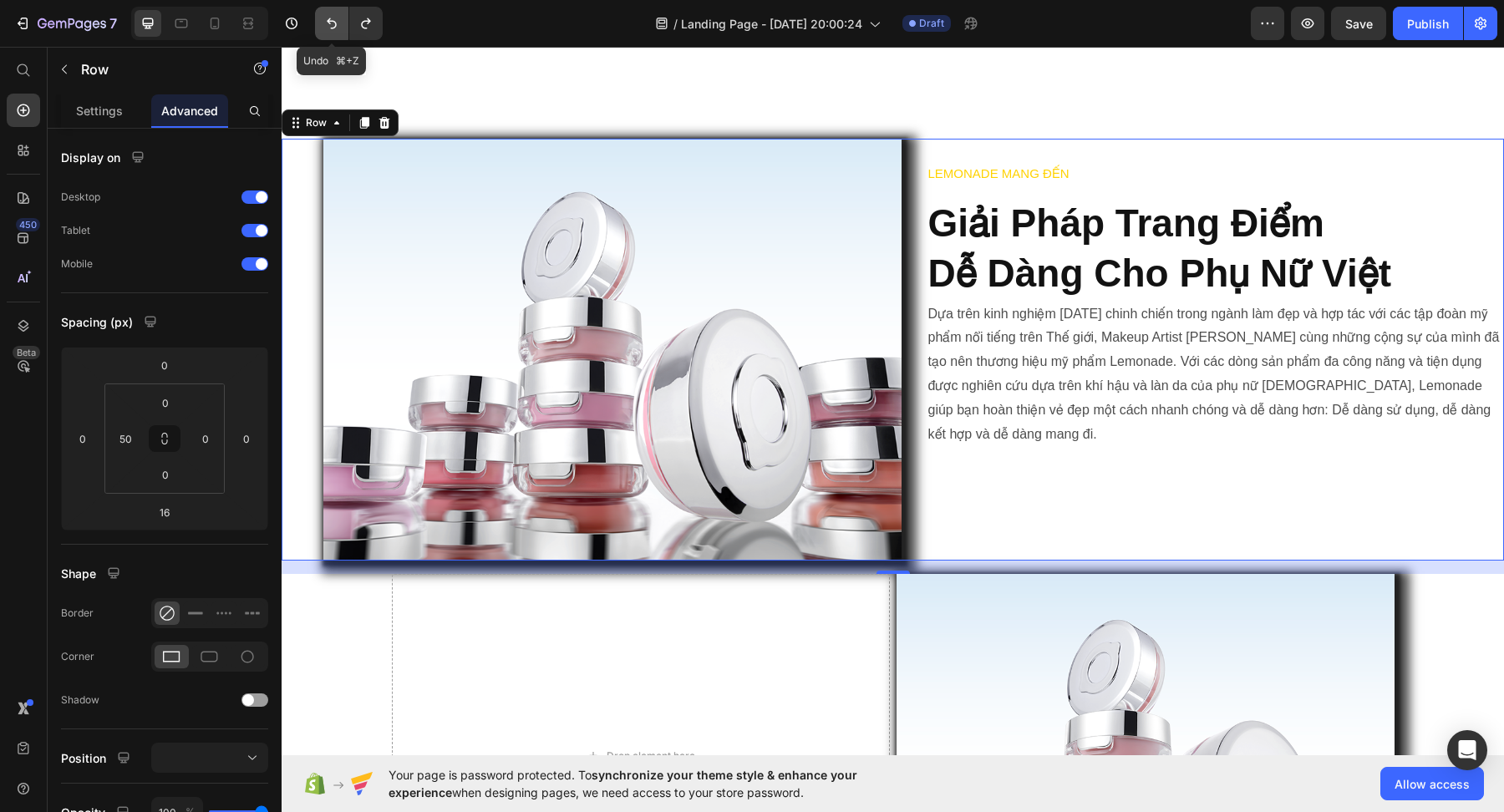 click 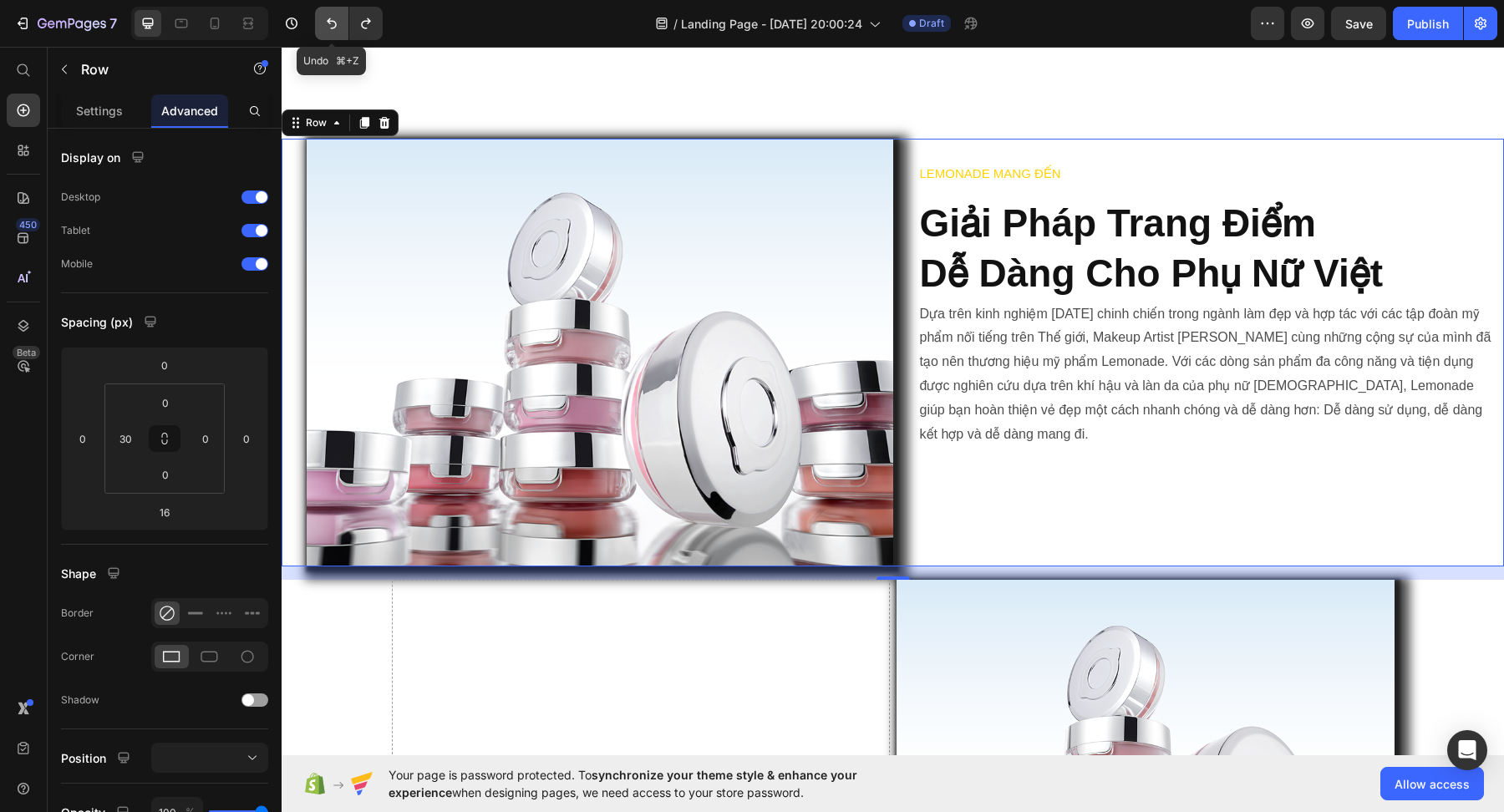 click 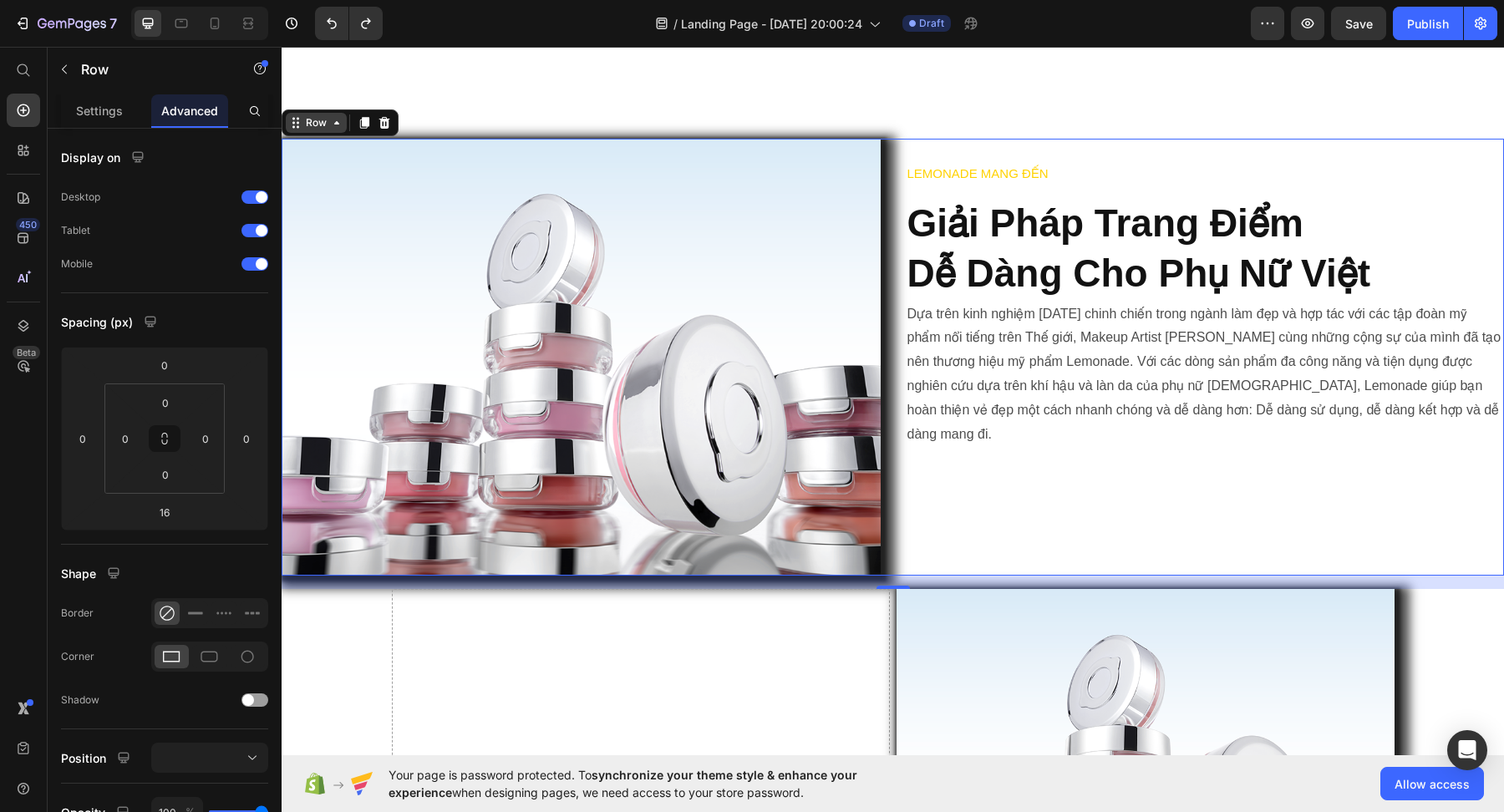click on "Row" at bounding box center (316, 123) 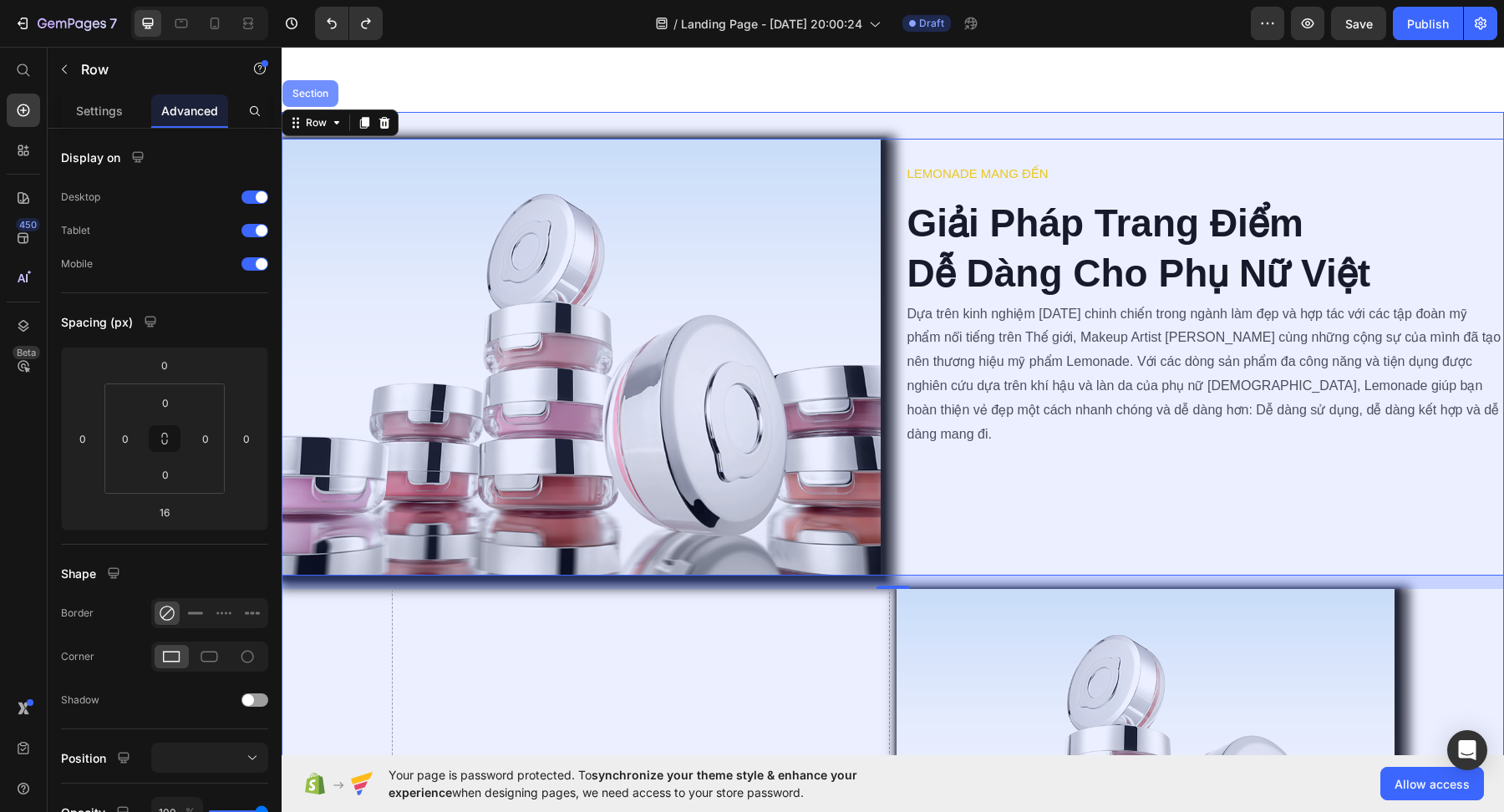 click on "Section" at bounding box center (310, 94) 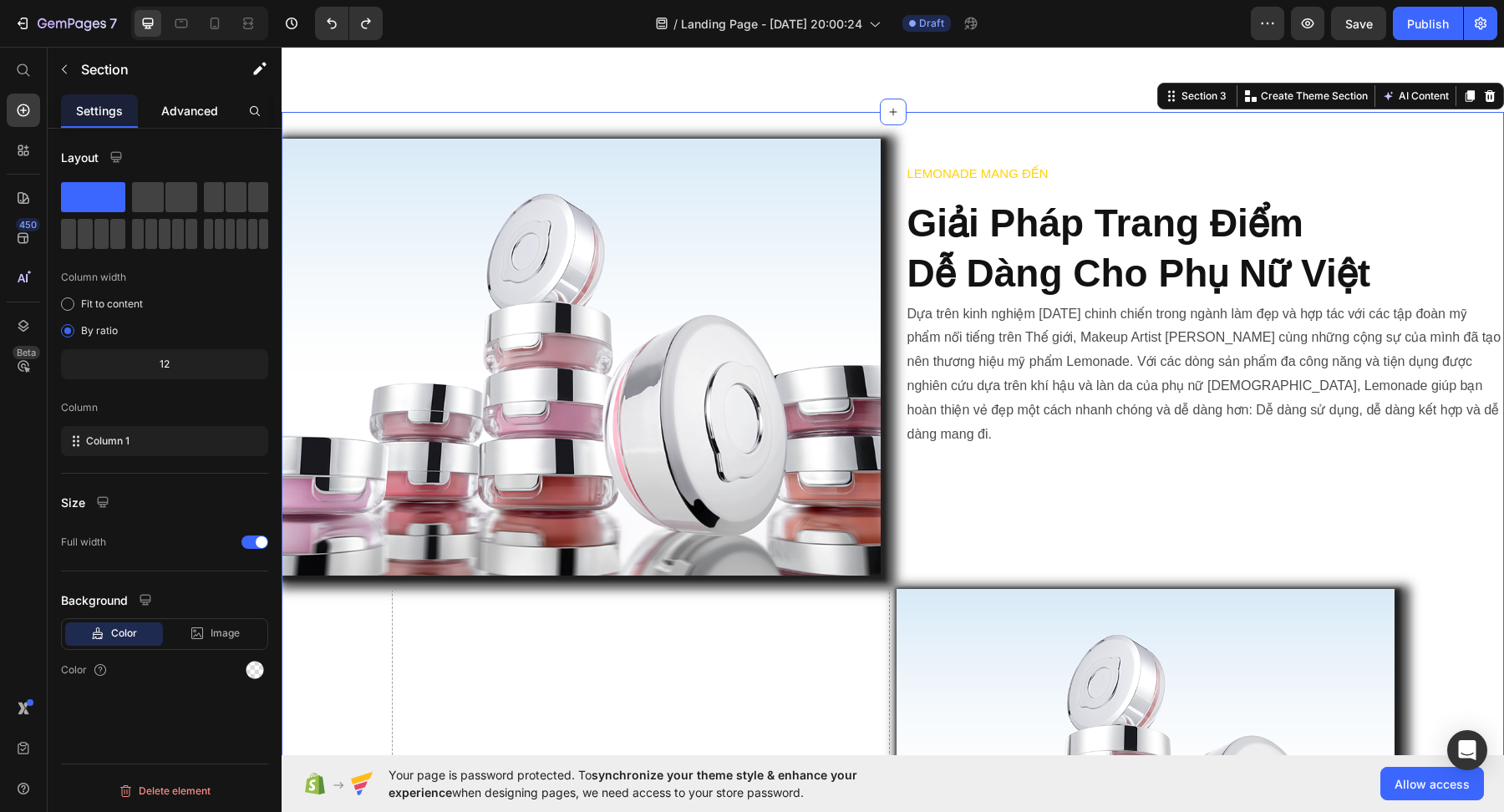 click on "Advanced" at bounding box center (190, 110) 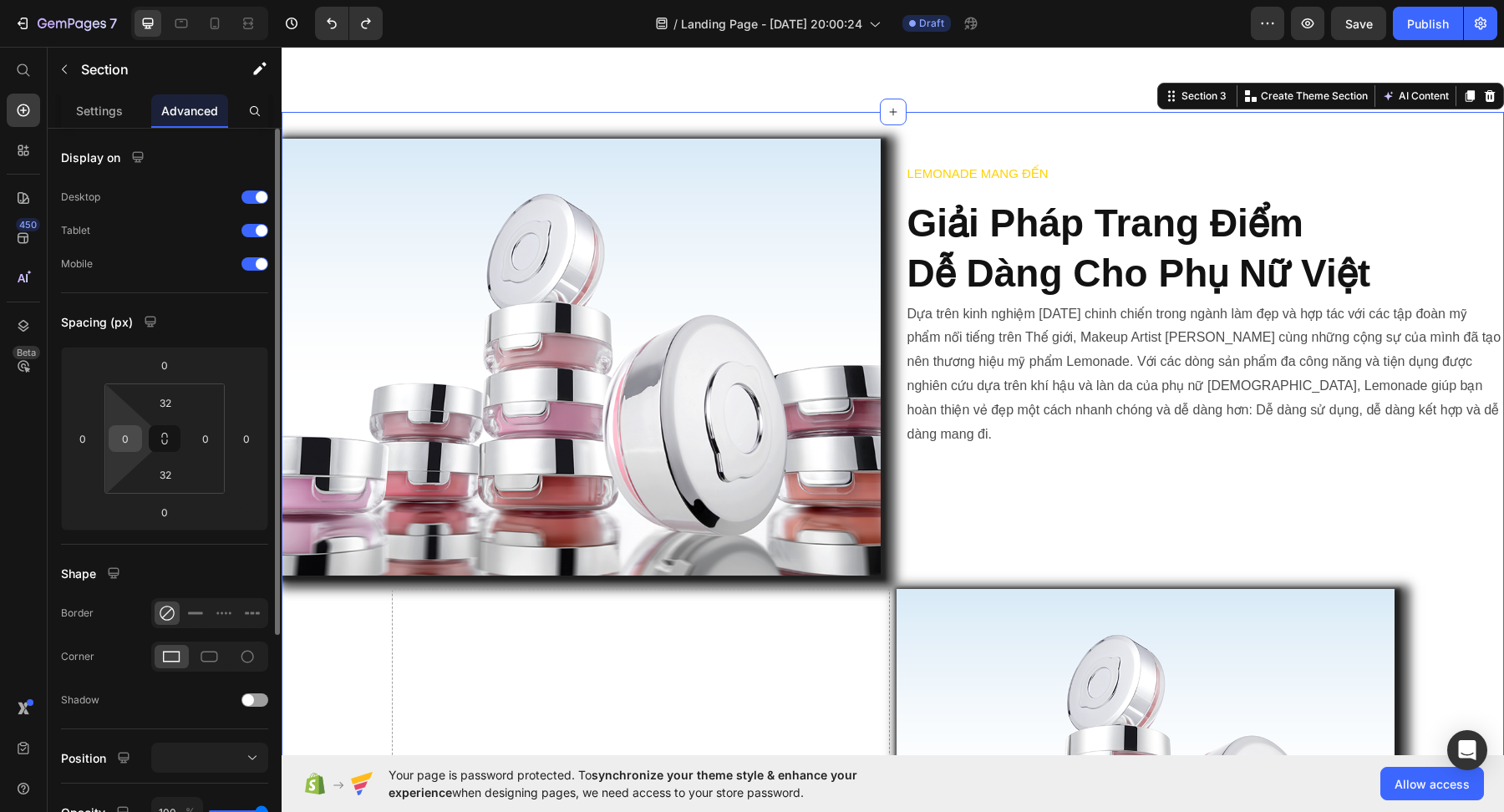 click on "0" at bounding box center [125, 439] 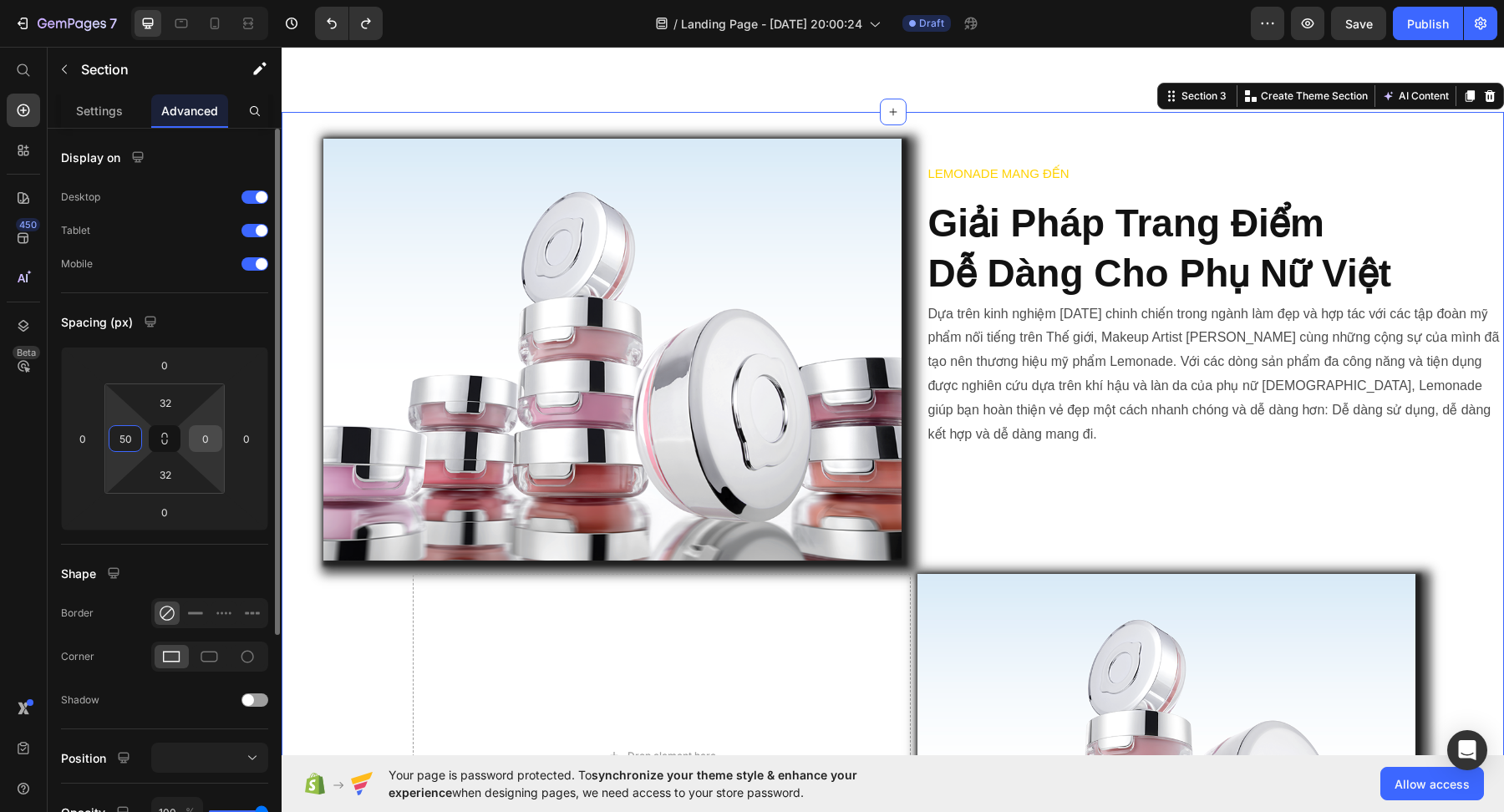 type on "50" 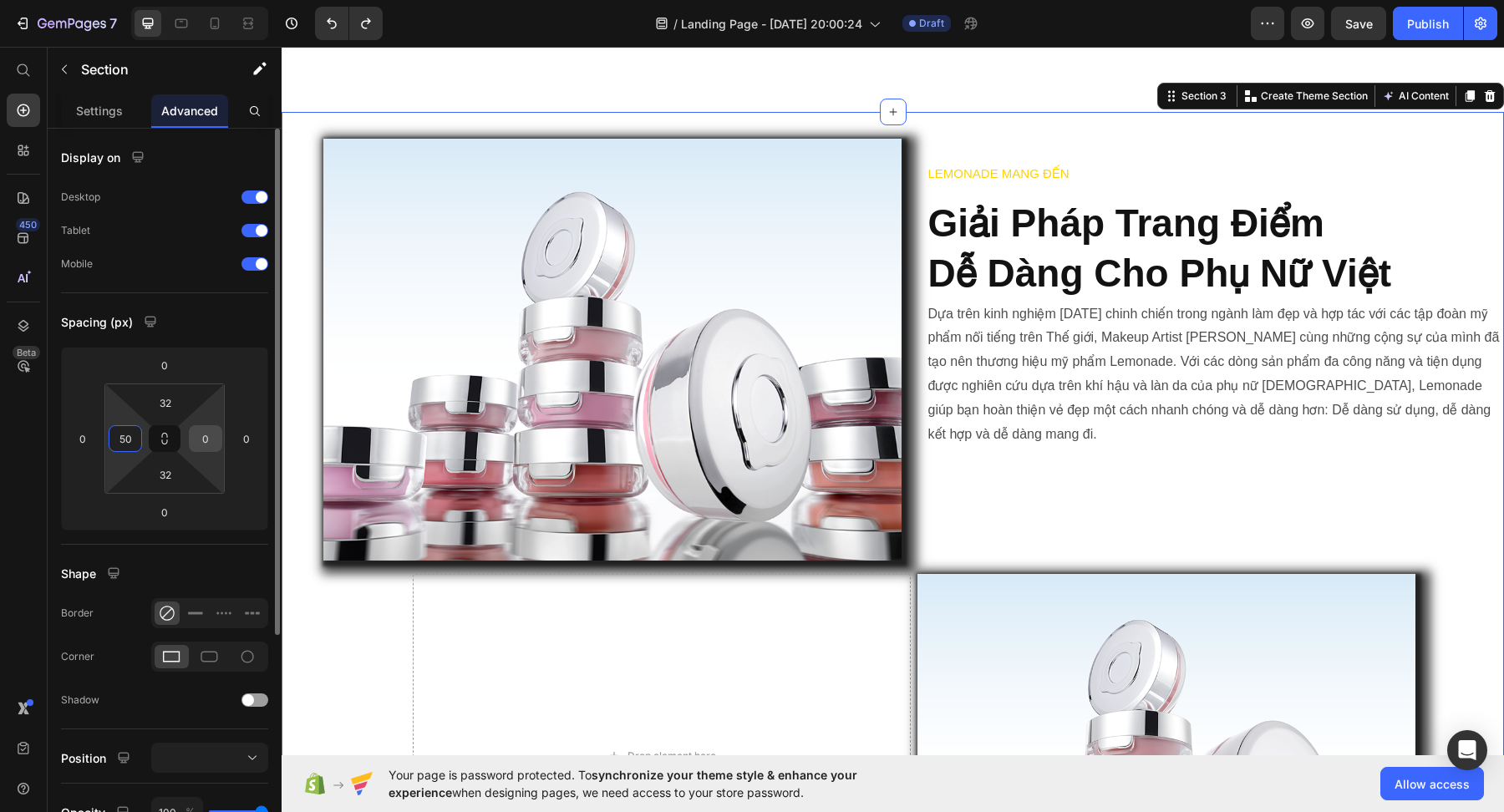 click on "0" at bounding box center (206, 439) 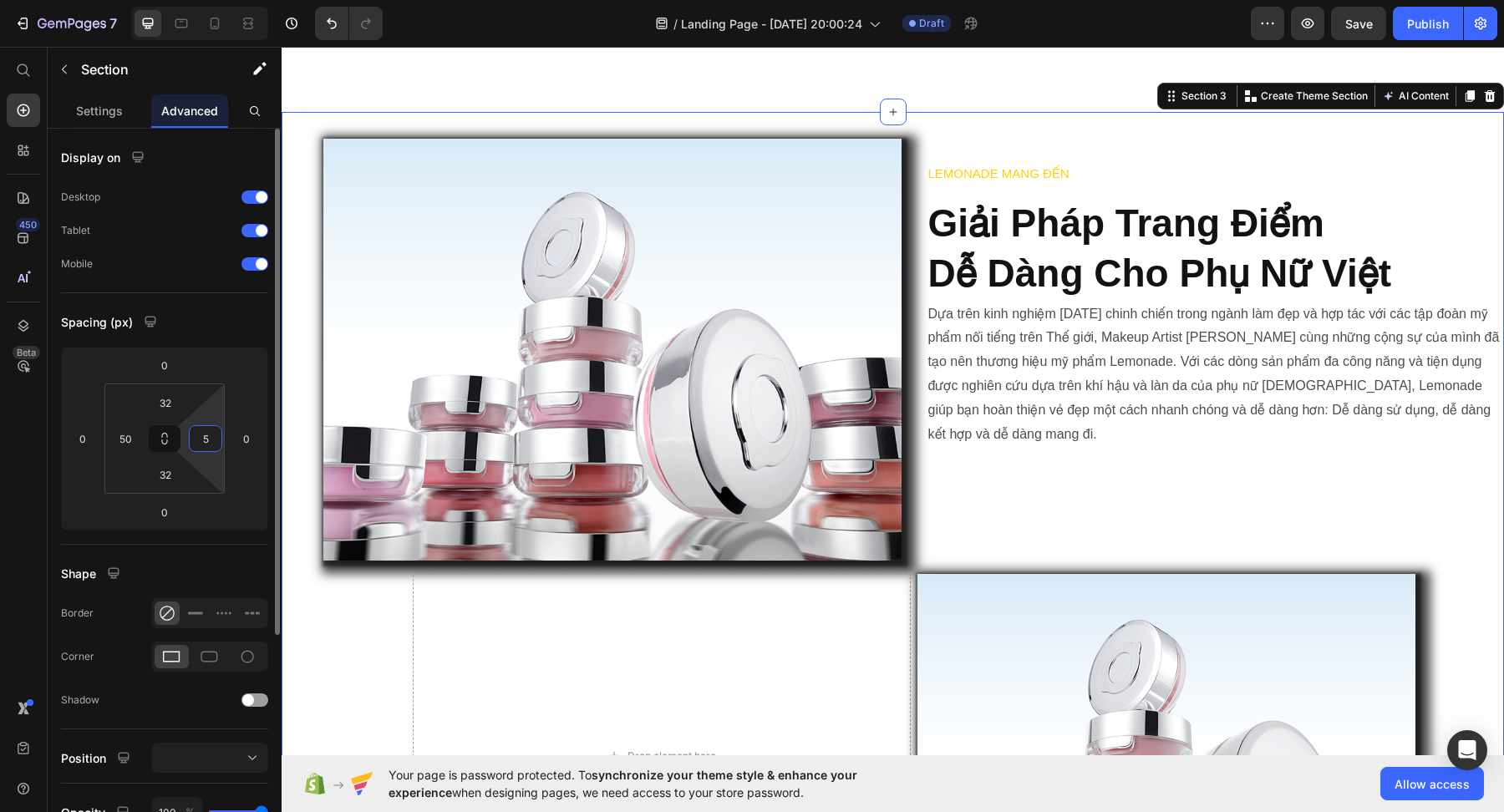 type on "50" 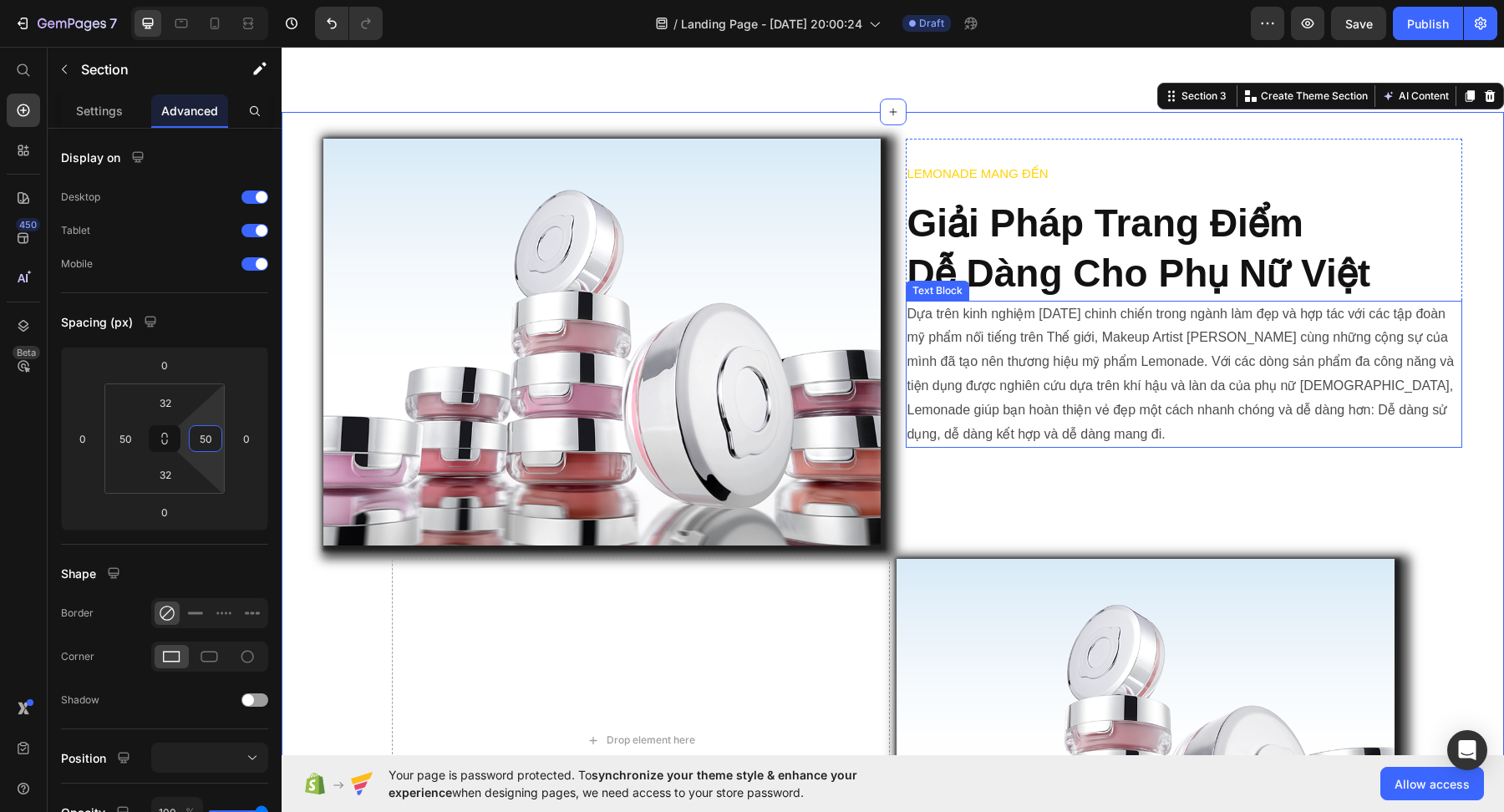 click on "Dựa trên kinh nghiệm [DATE] chinh chiến trong ngành làm đẹp và hợp tác với các tập đoàn mỹ phẩm nổi tiếng trên Thế giới, Makeup Artist [PERSON_NAME] cùng những cộng sự của mình đã tạo nên thương hiệu mỹ phẩm Lemonade. Với các dòng sản phẩm đa công năng và tiện dụng được nghiên cứu dựa trên khí hậu và làn da của phụ nữ [DEMOGRAPHIC_DATA], Lemonade giúp bạn hoàn thiện vẻ đẹp một cách nhanh chóng và dễ dàng hơn: Dễ dàng sử dụng, dễ dàng kết hợp và dễ dàng mang đi." at bounding box center [1184, 374] 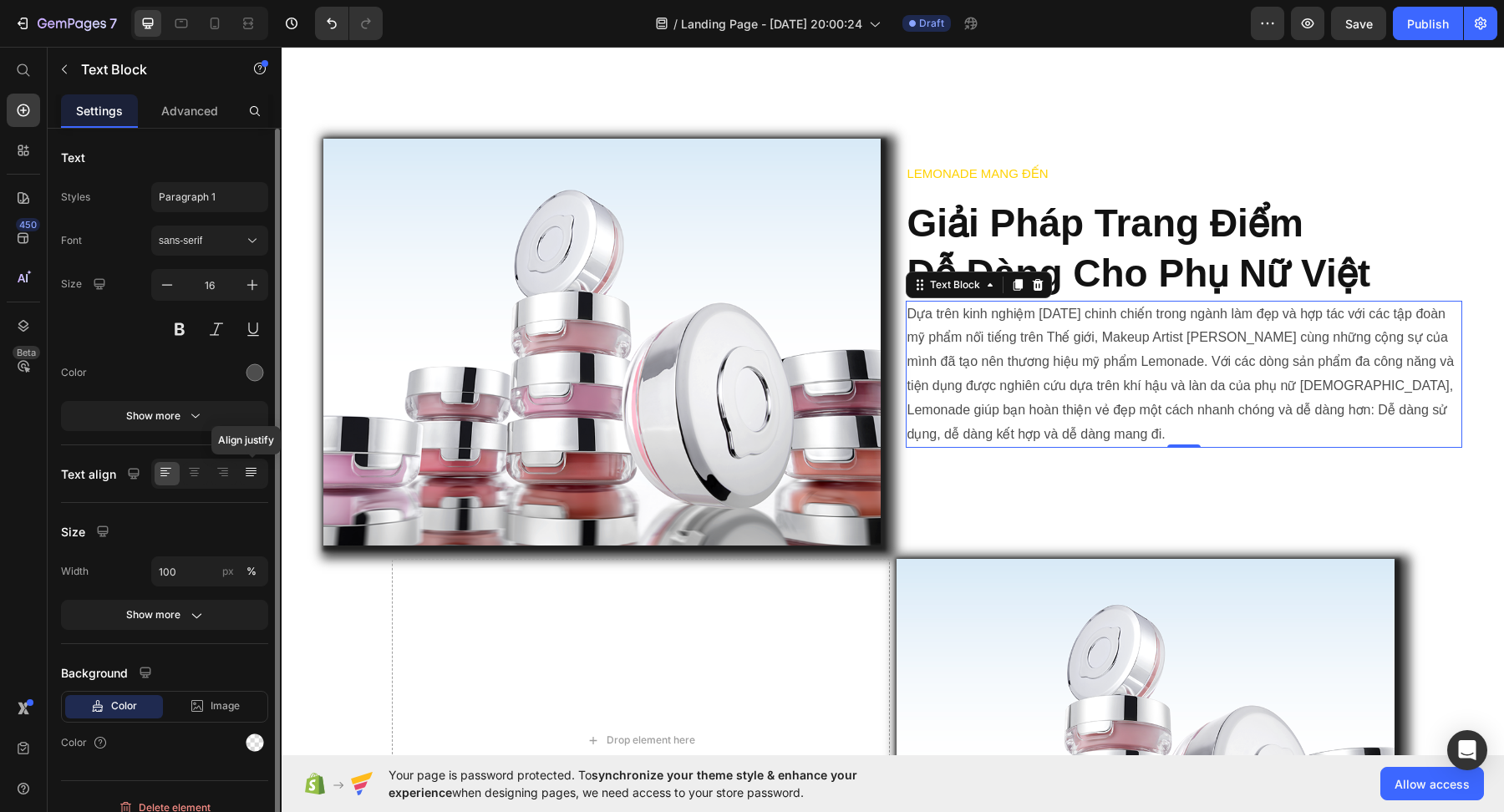 click 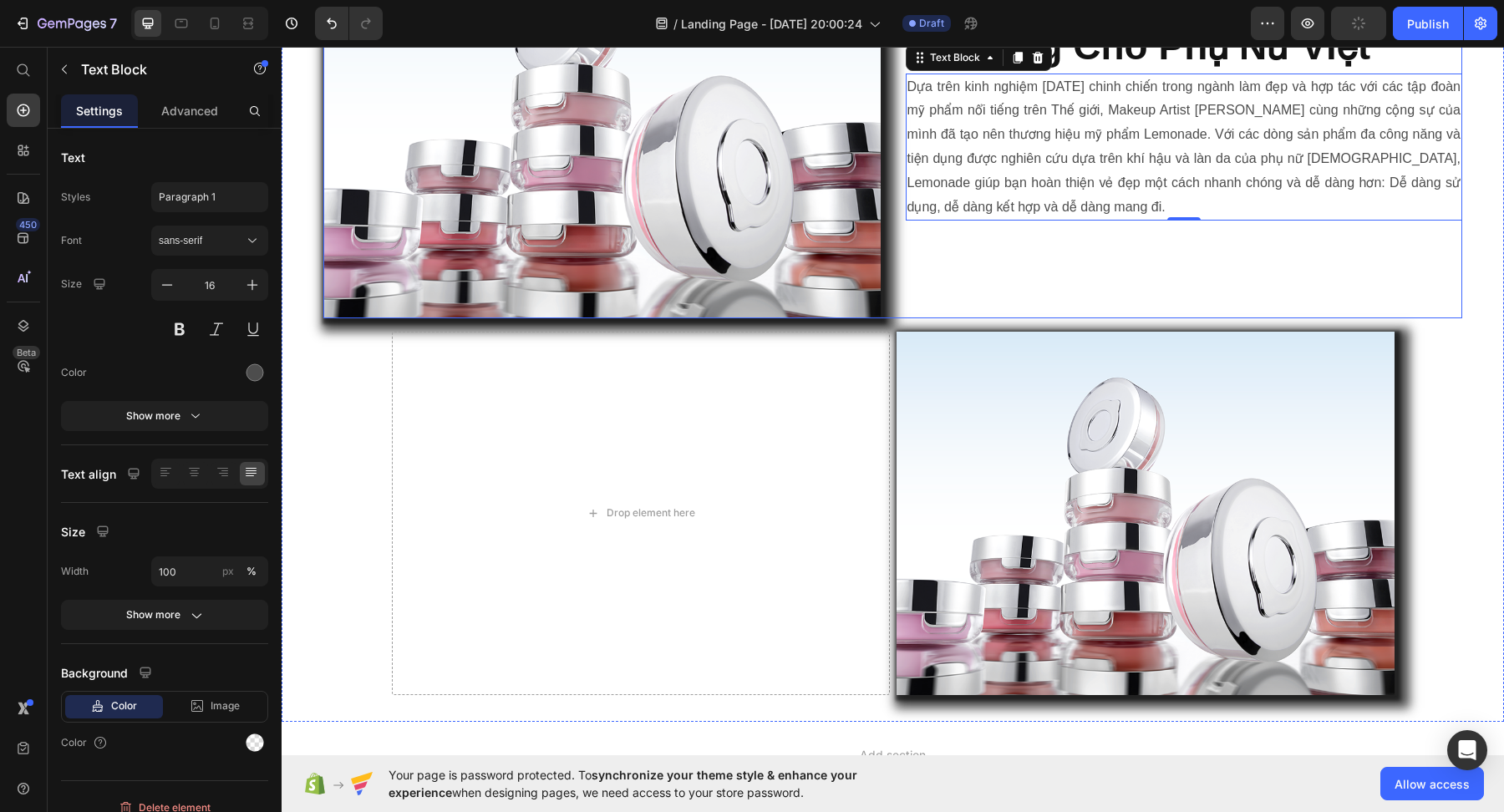 scroll, scrollTop: 977, scrollLeft: 0, axis: vertical 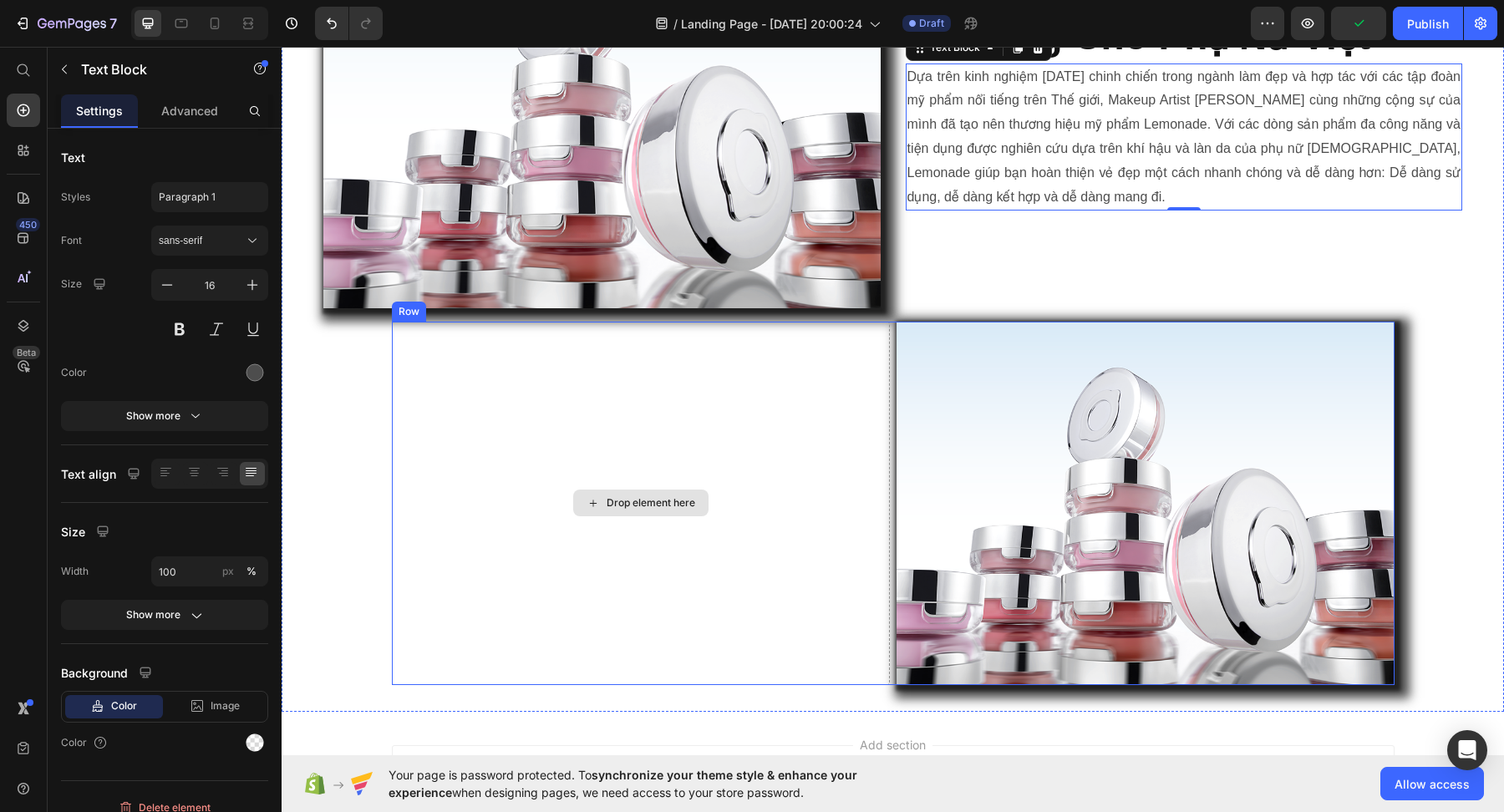 click on "Drop element here" at bounding box center [641, 503] 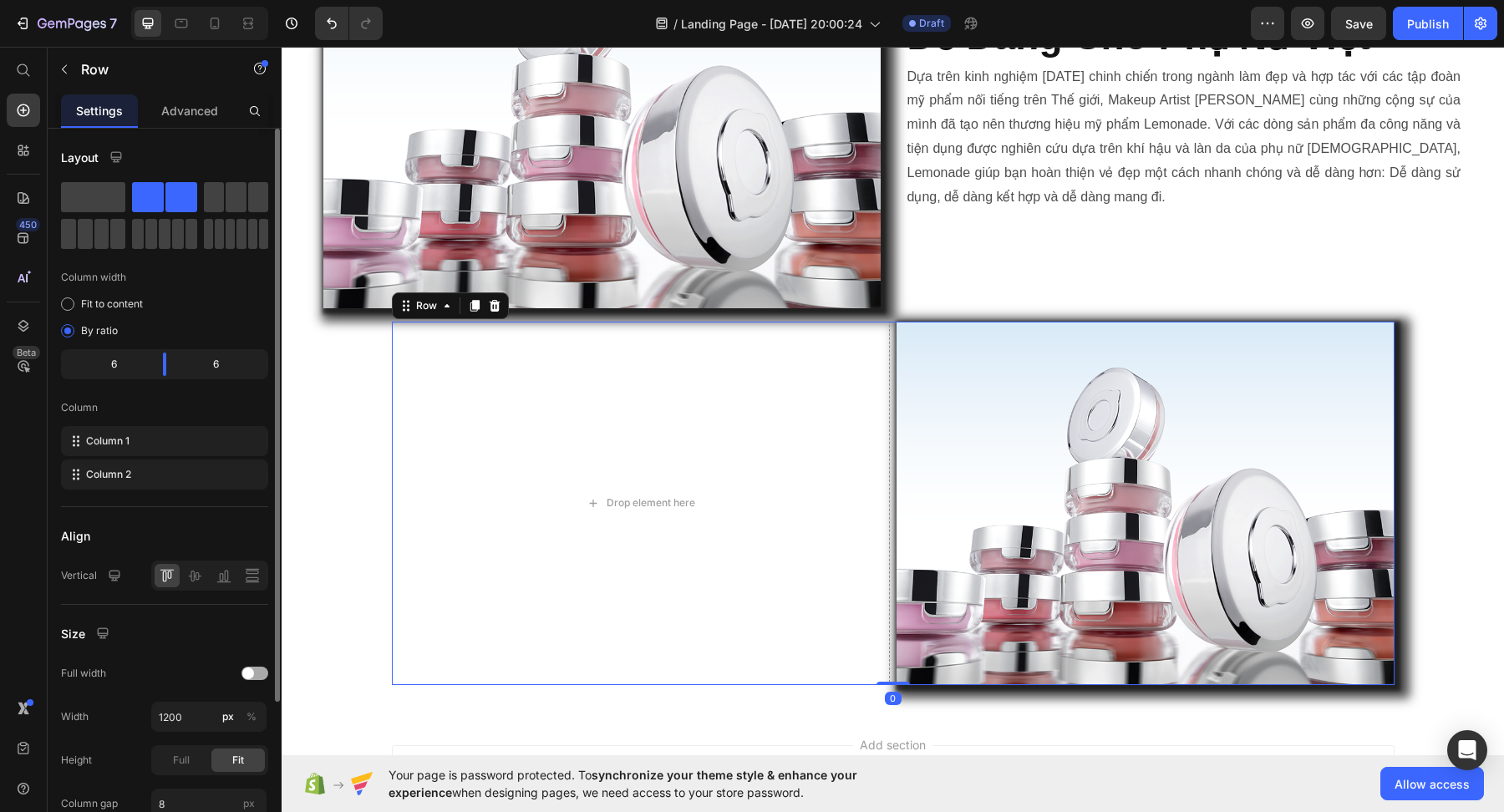 click at bounding box center (255, 673) 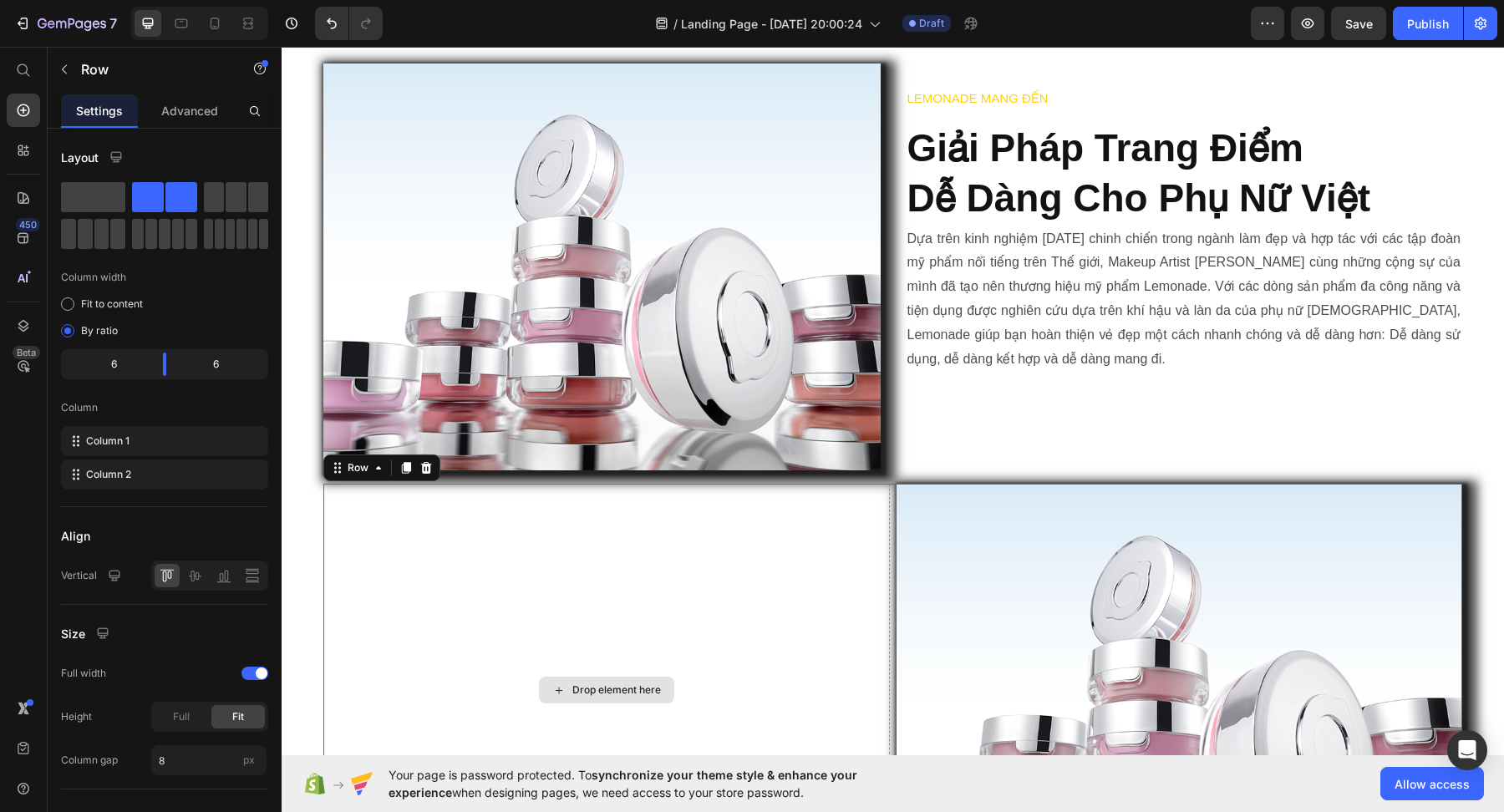scroll, scrollTop: 809, scrollLeft: 0, axis: vertical 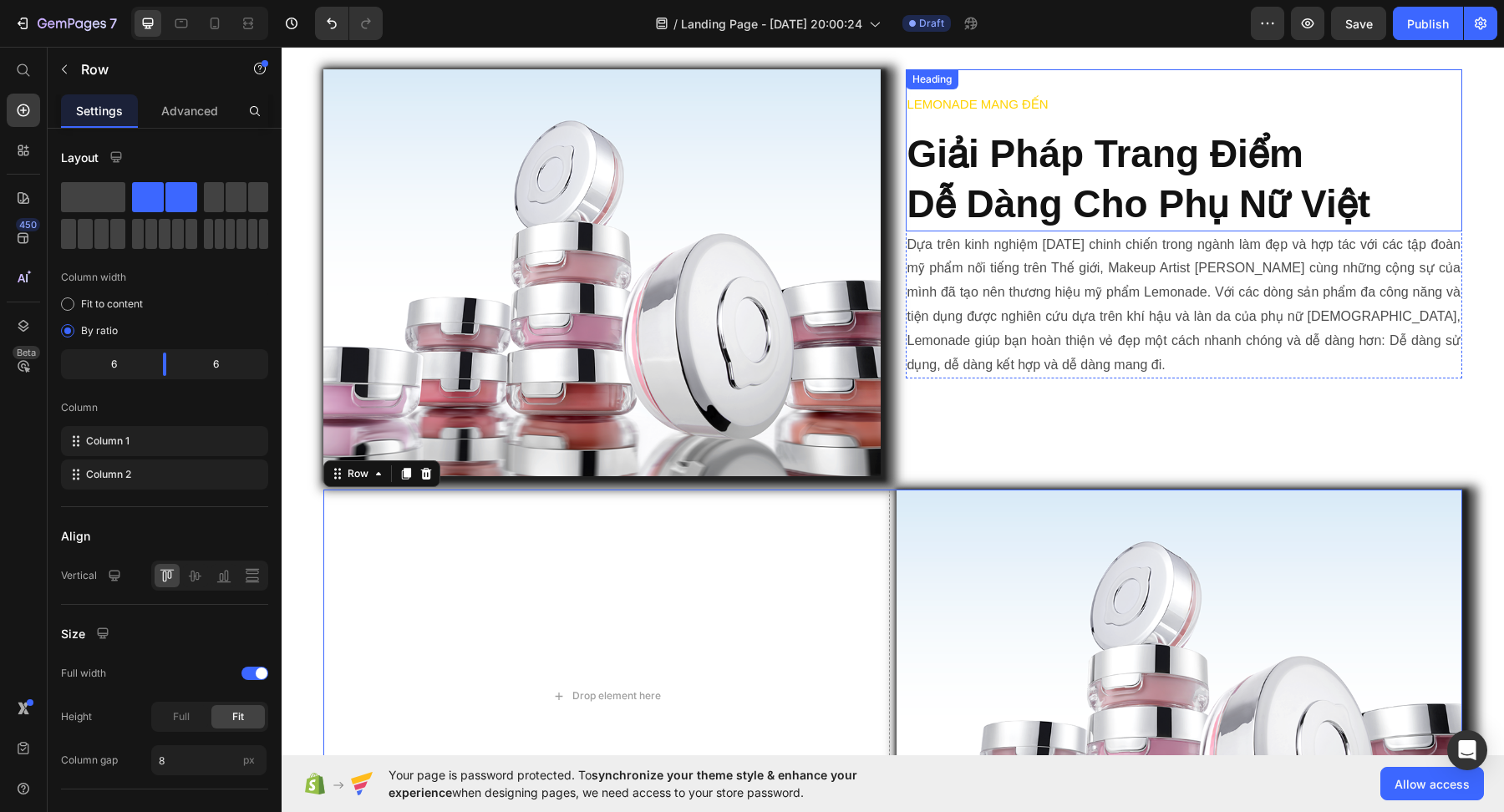 click on "⁠⁠⁠⁠⁠⁠⁠ LEMONADE MANG ĐẾN Giải Pháp Trang Điểm Dễ Dàng Cho Phụ Nữ Việt" at bounding box center [1184, 150] 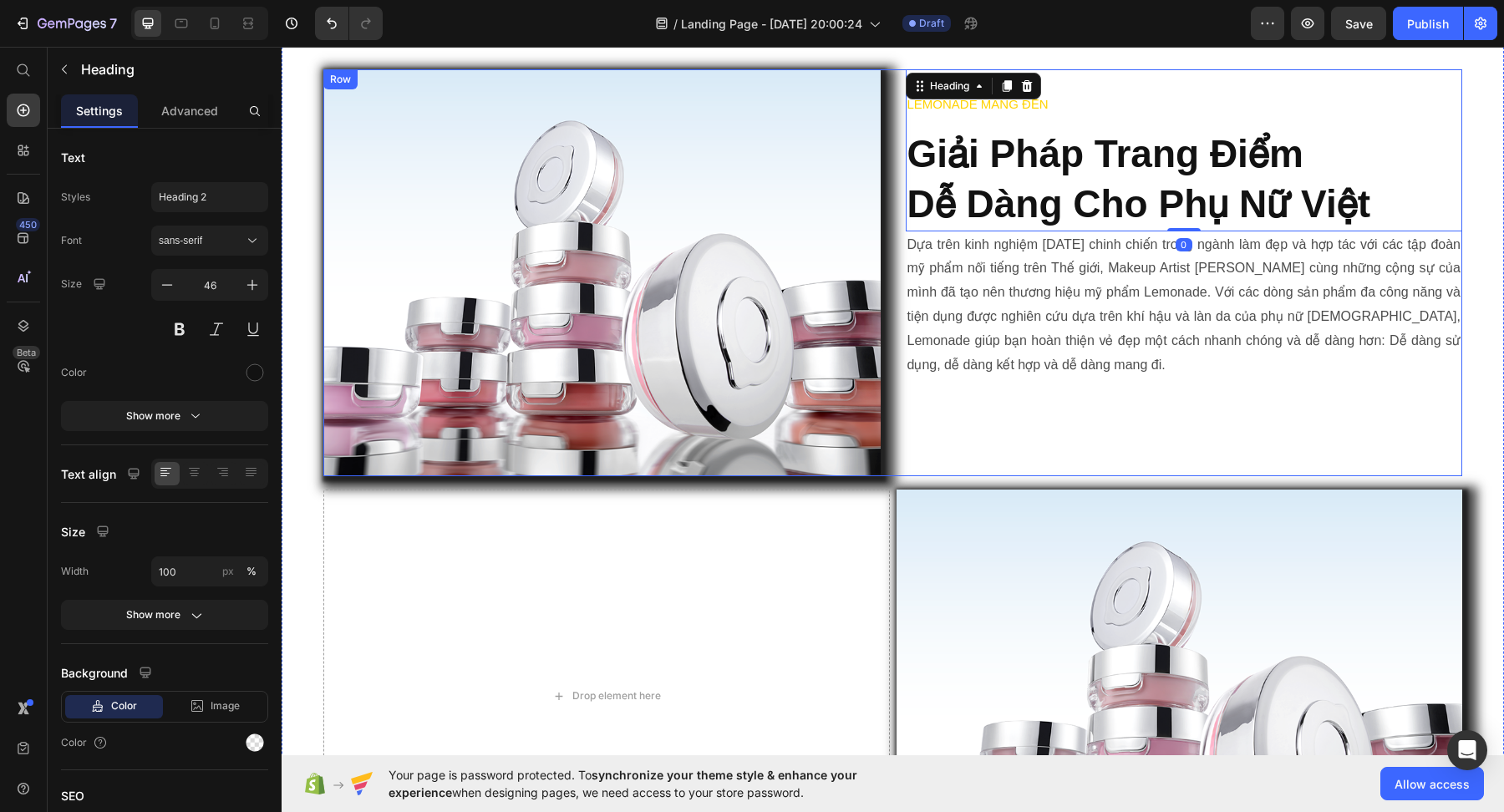 click on "⁠⁠⁠⁠⁠⁠⁠ LEMONADE MANG ĐẾN Giải Pháp Trang Điểm Dễ Dàng Cho Phụ Nữ Việt Heading   0 Dựa trên kinh nghiệm [DATE] chinh chiến trong ngành làm đẹp và hợp tác với các tập đoàn mỹ phẩm nổi tiếng trên Thế giới, Makeup Artist [PERSON_NAME] cùng những cộng sự của mình đã tạo nên thương hiệu mỹ phẩm Lemonade. Với các dòng sản phẩm đa công năng và tiện dụng được nghiên cứu dựa trên khí hậu và làn da của phụ nữ [DEMOGRAPHIC_DATA], Lemonade giúp bạn hoàn thiện vẻ đẹp một cách nhanh chóng và dễ dàng hơn: Dễ dàng sử dụng, dễ dàng kết hợp và dễ dàng mang đi. Text Block Row" at bounding box center (1184, 272) 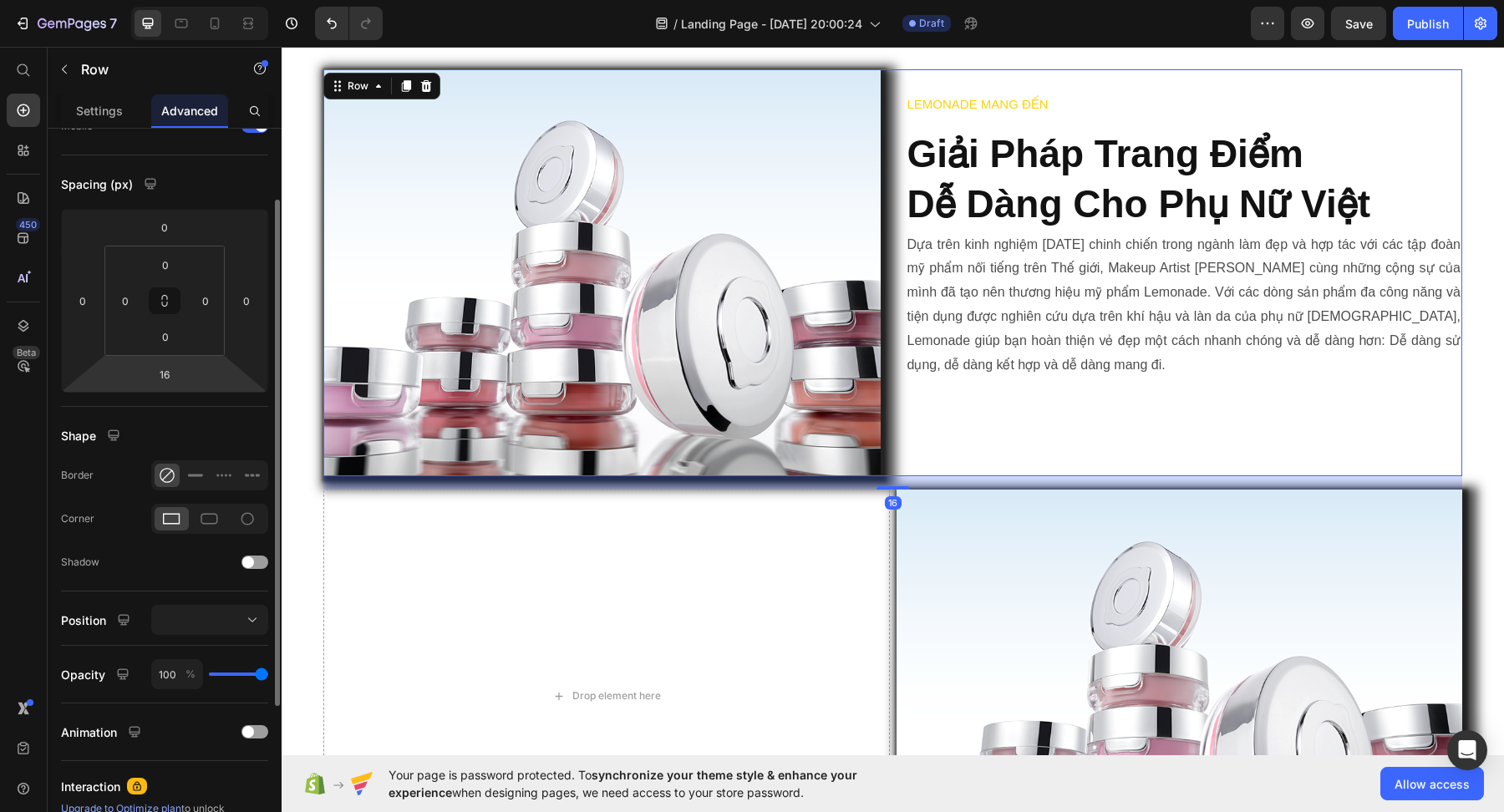 scroll, scrollTop: 164, scrollLeft: 0, axis: vertical 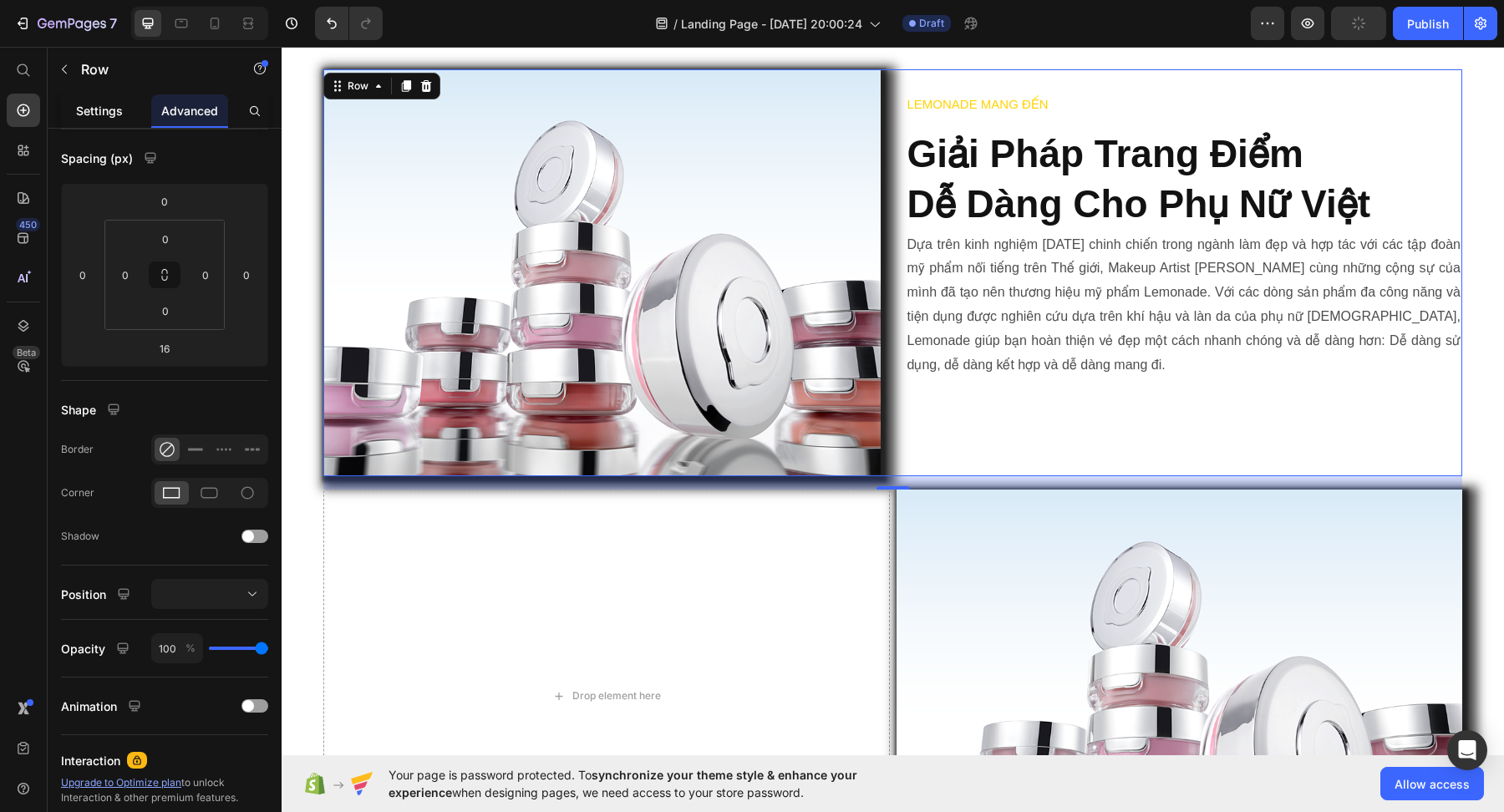 click on "Settings" at bounding box center [99, 110] 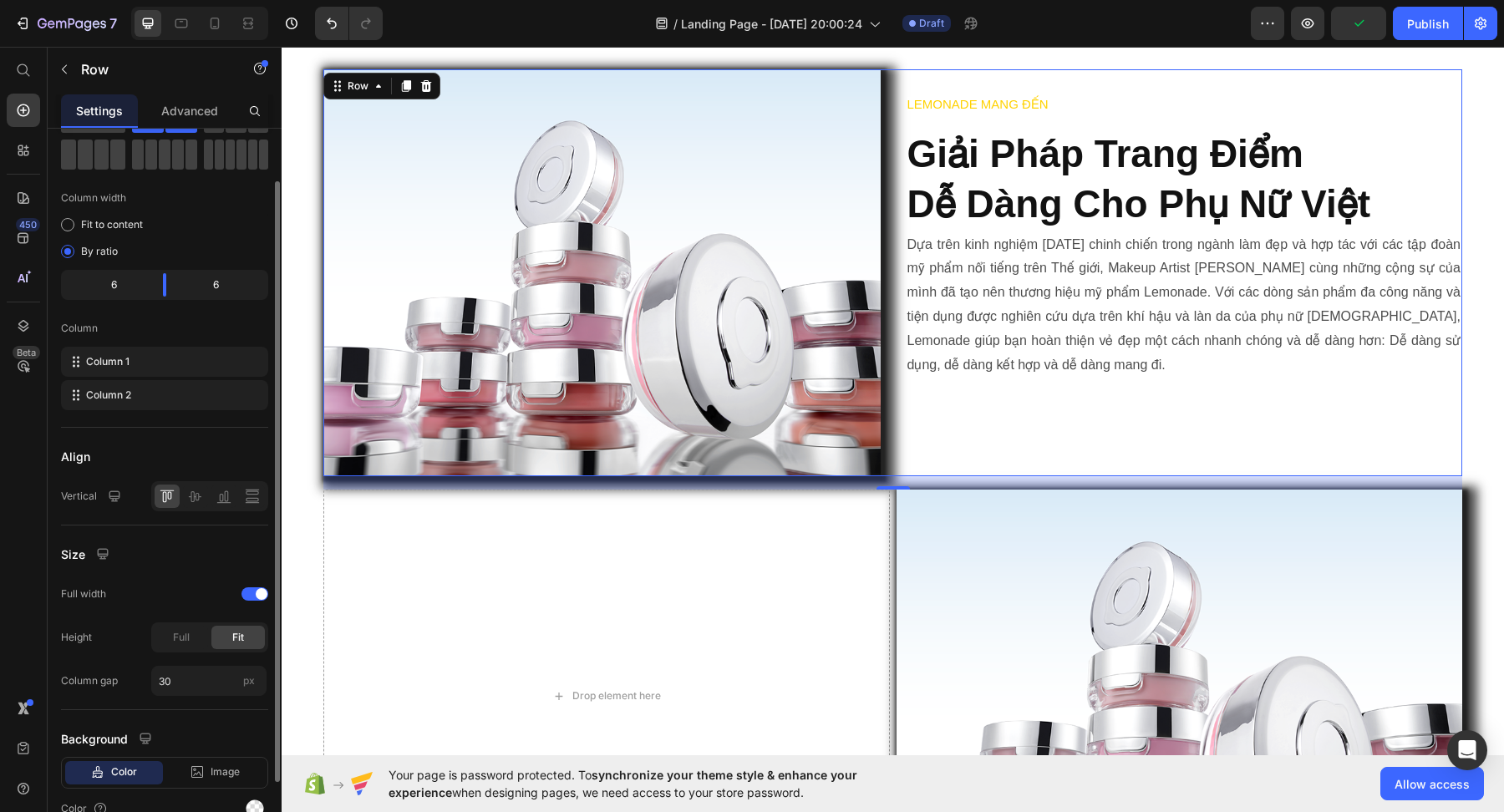 scroll, scrollTop: 107, scrollLeft: 0, axis: vertical 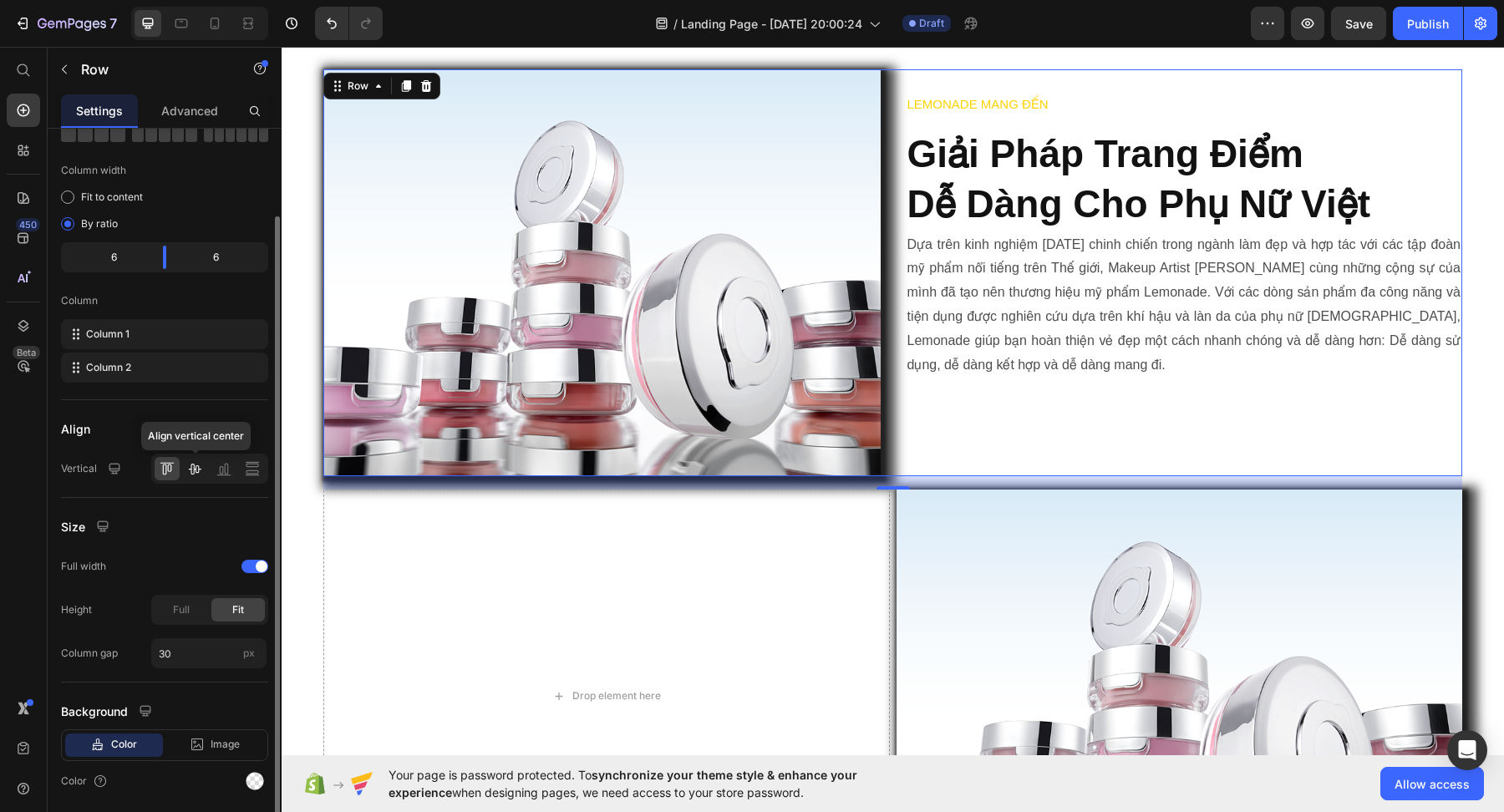 click 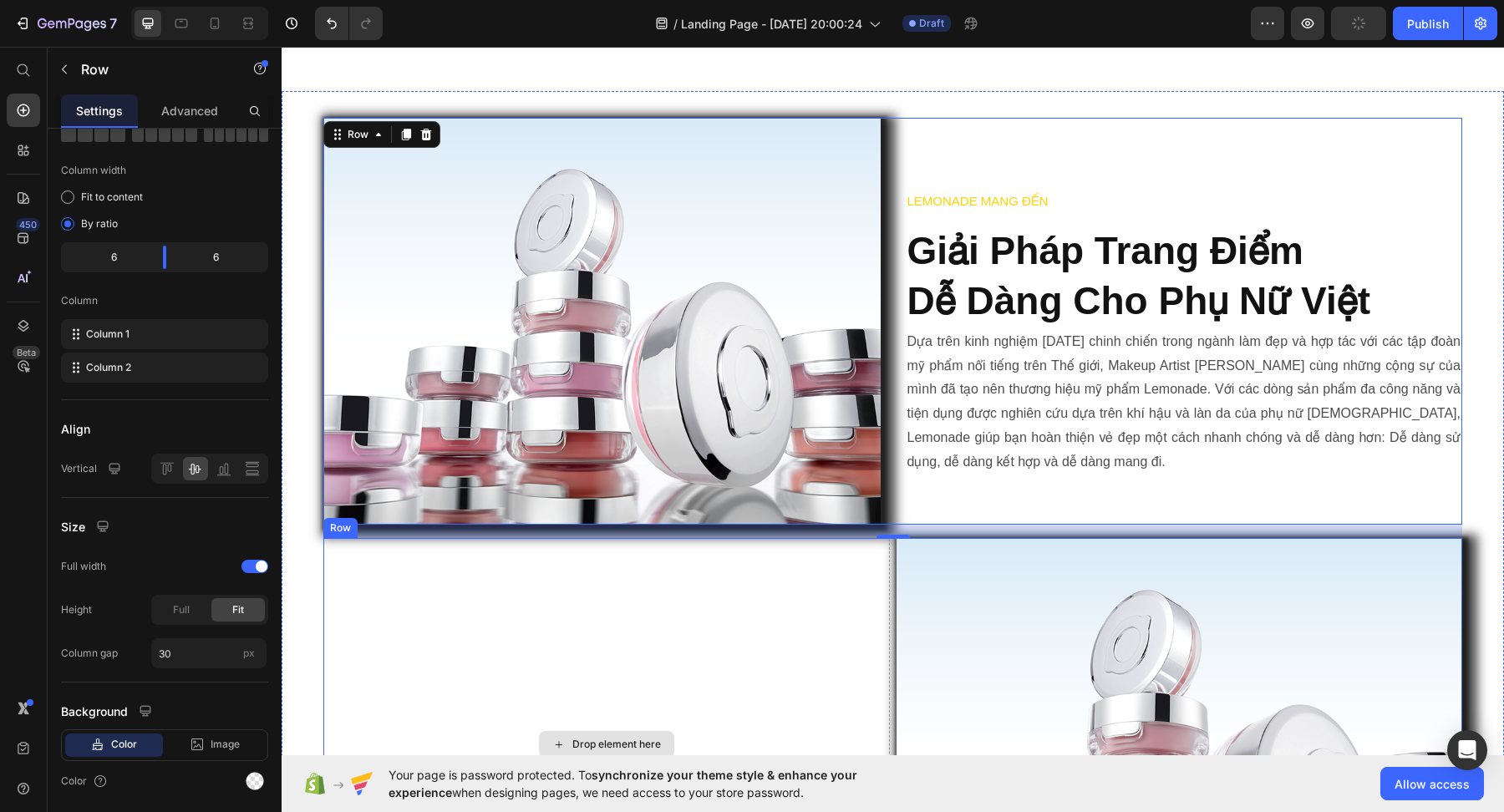 scroll, scrollTop: 759, scrollLeft: 0, axis: vertical 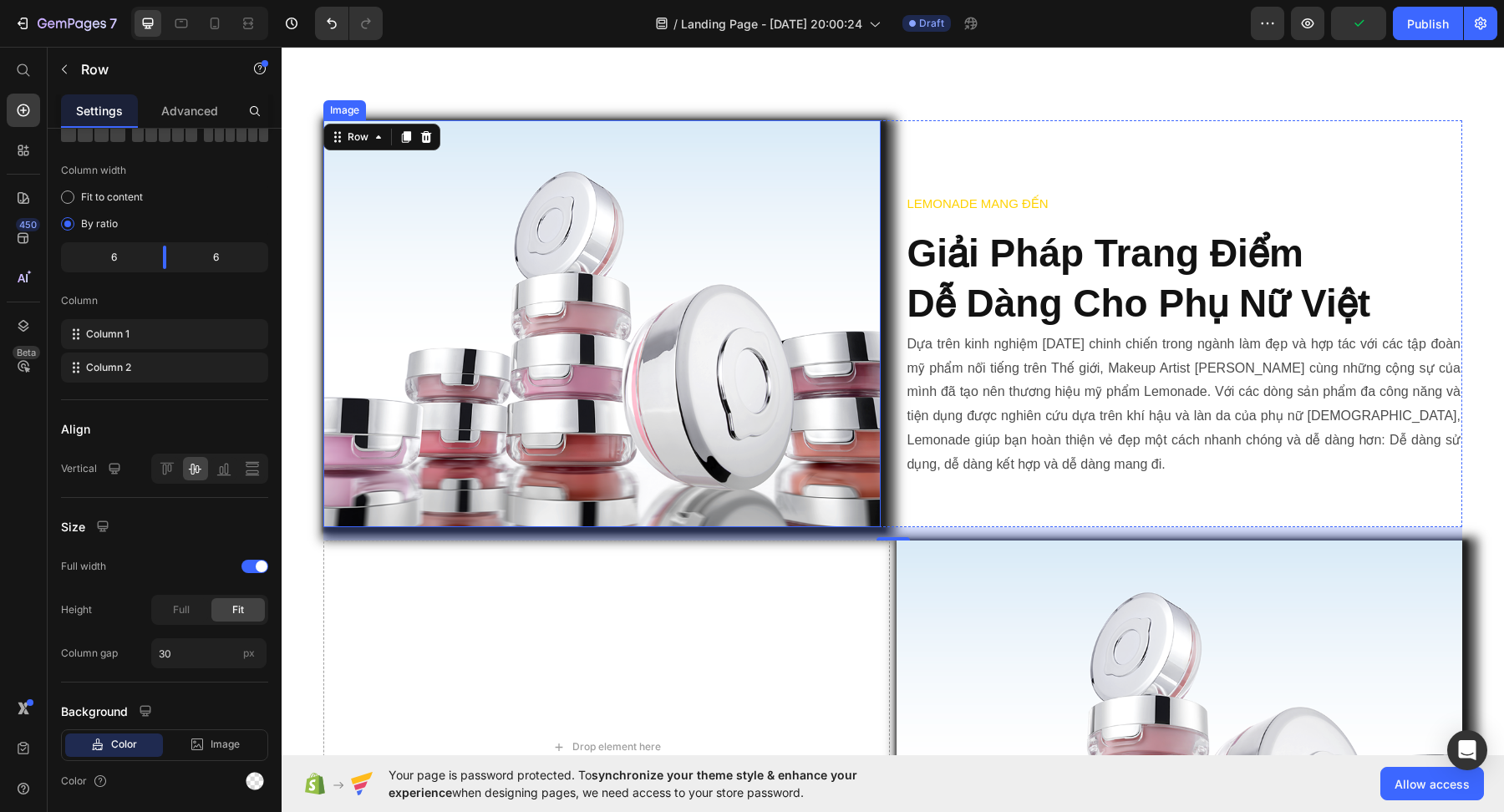 click at bounding box center [602, 323] 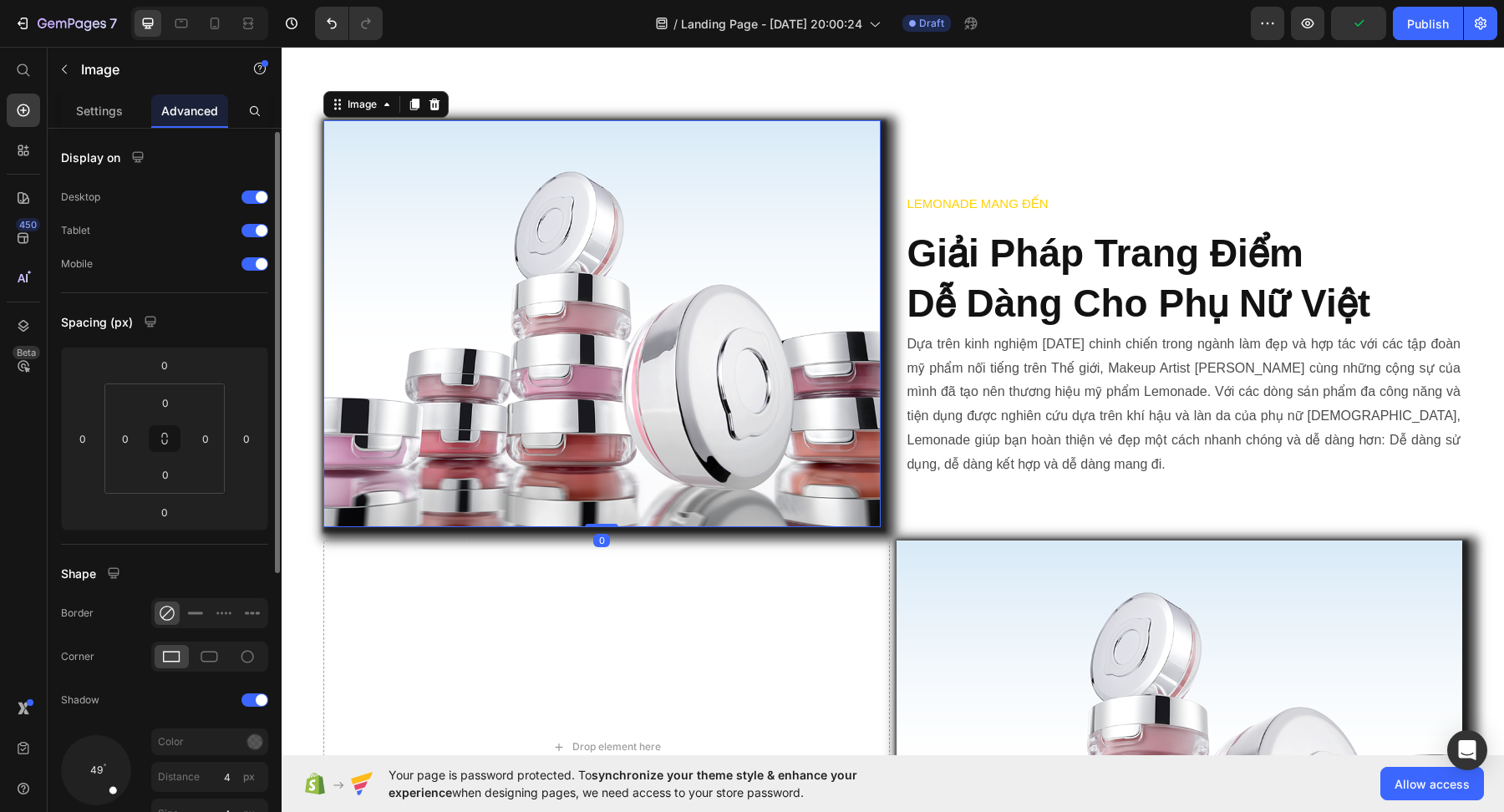 scroll, scrollTop: 38, scrollLeft: 0, axis: vertical 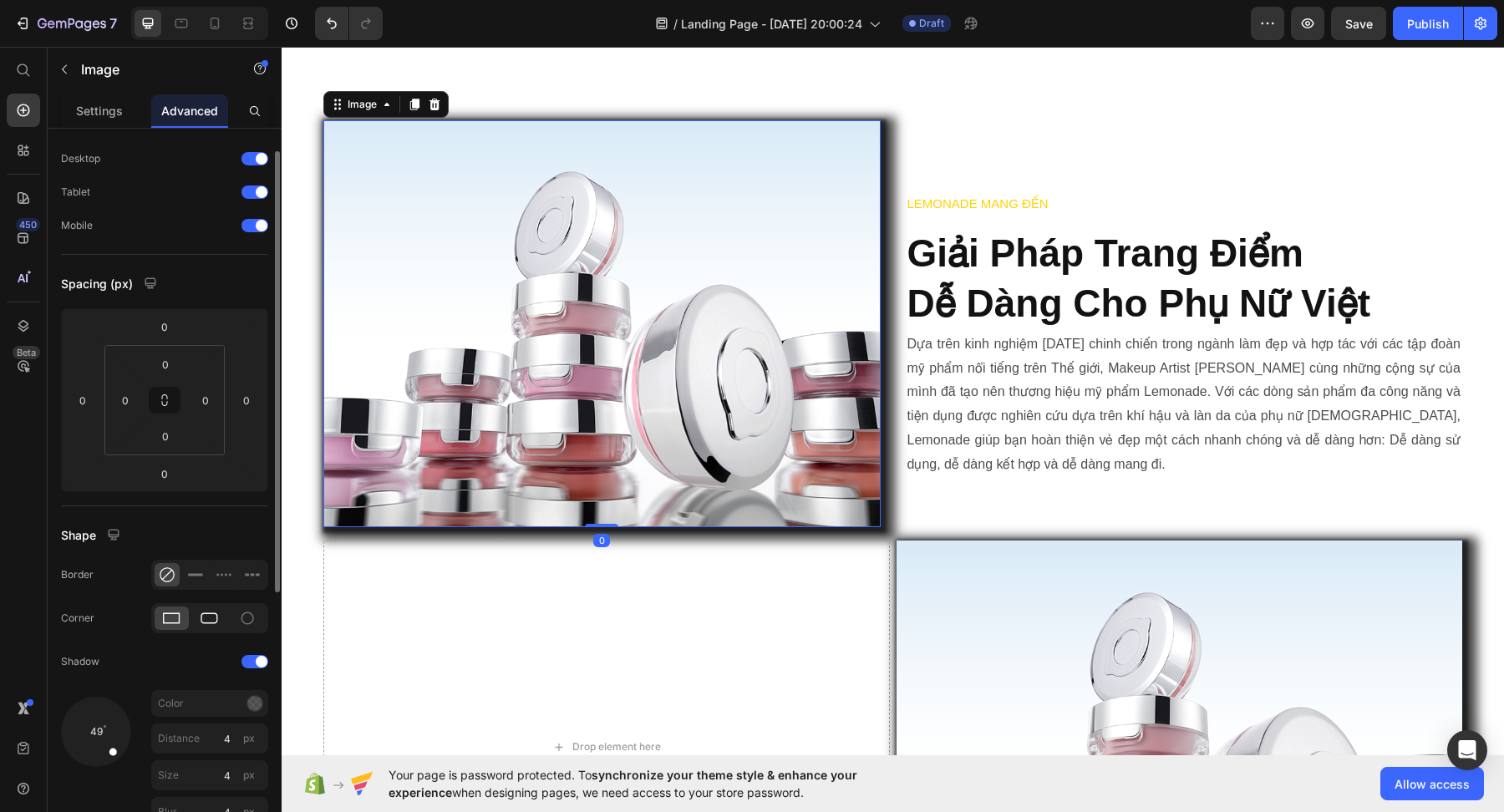 click 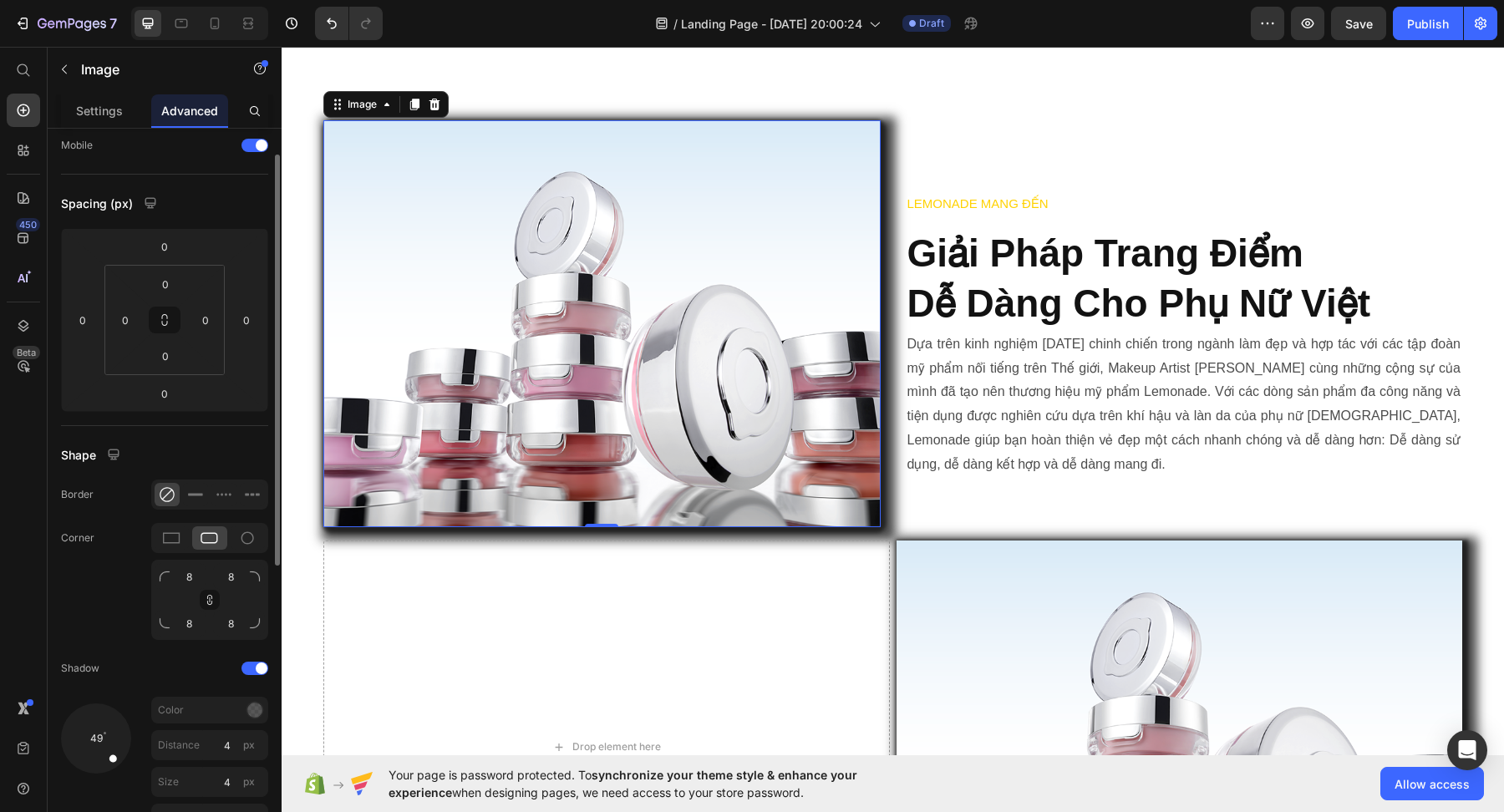 scroll, scrollTop: 122, scrollLeft: 0, axis: vertical 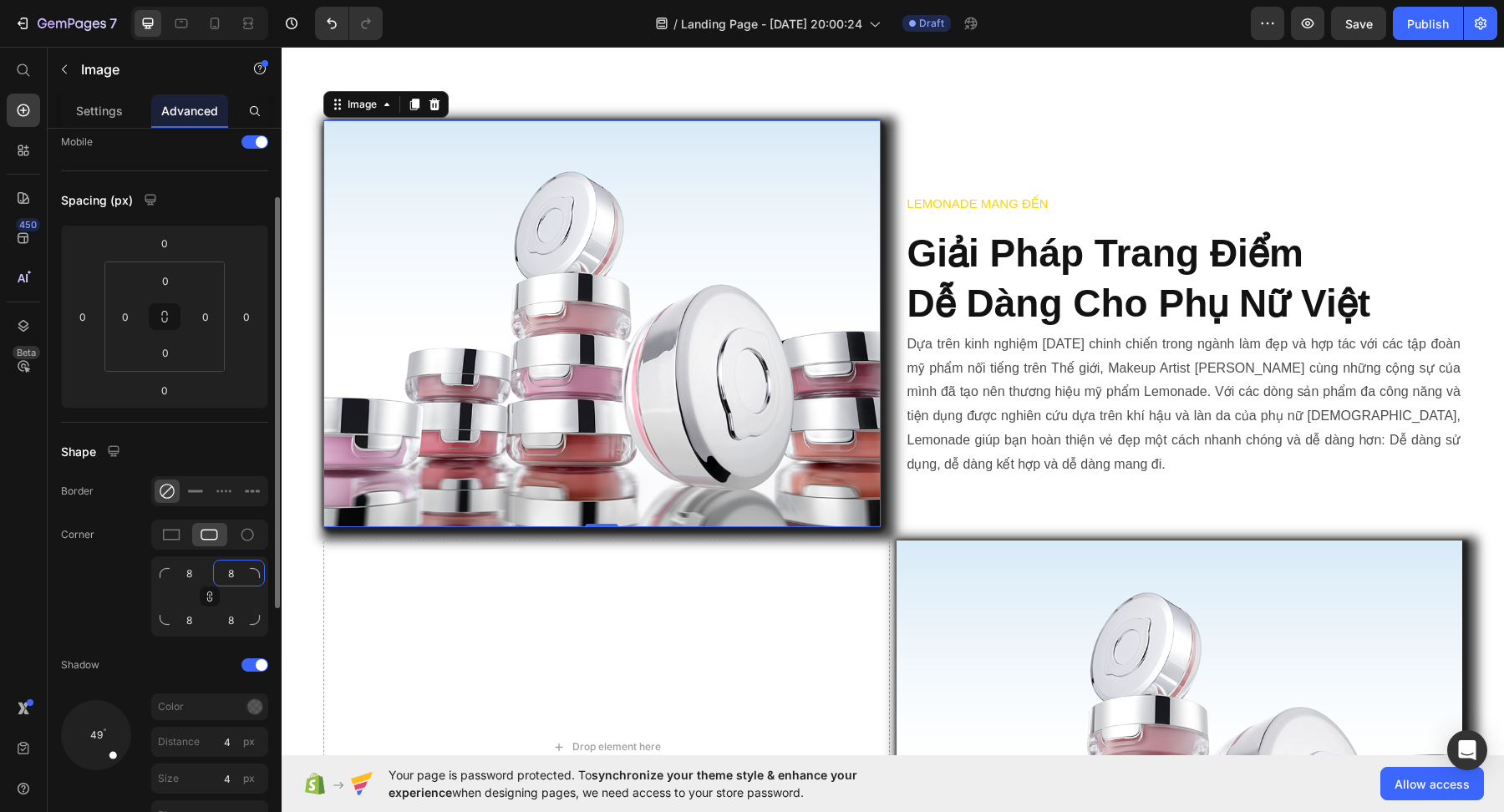 click on "8" 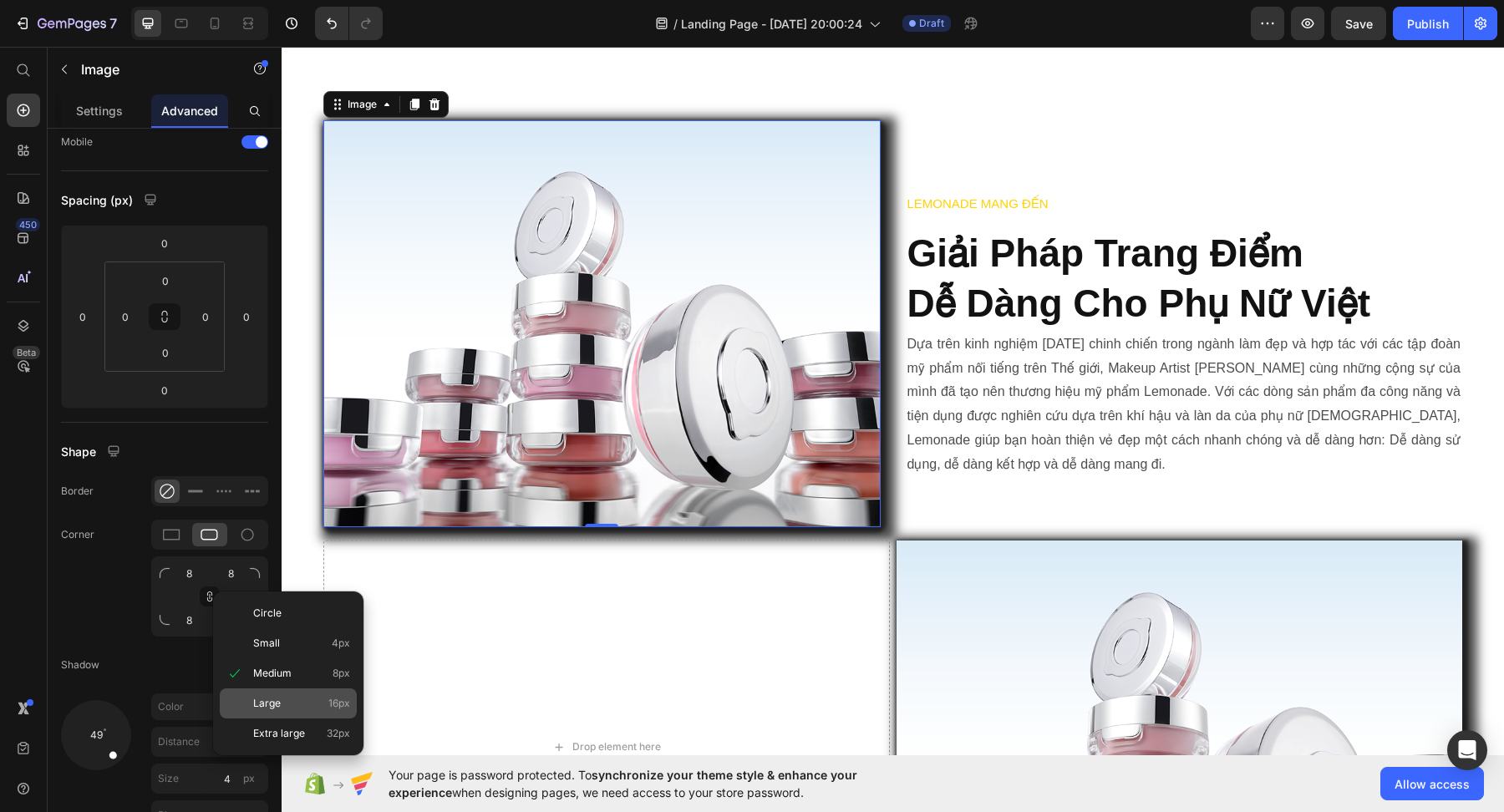 click on "Large 16px" at bounding box center (302, 703) 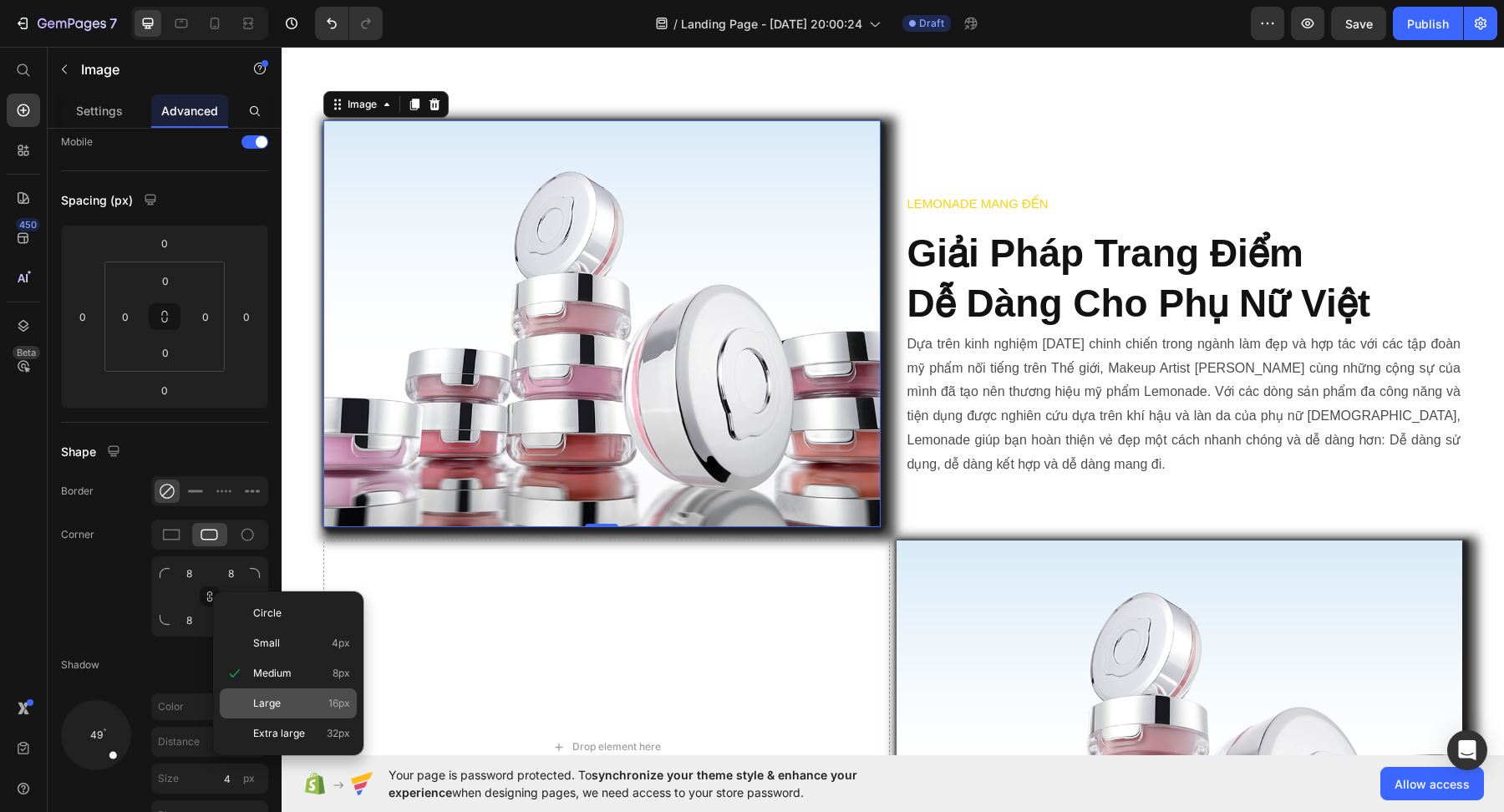 type on "16" 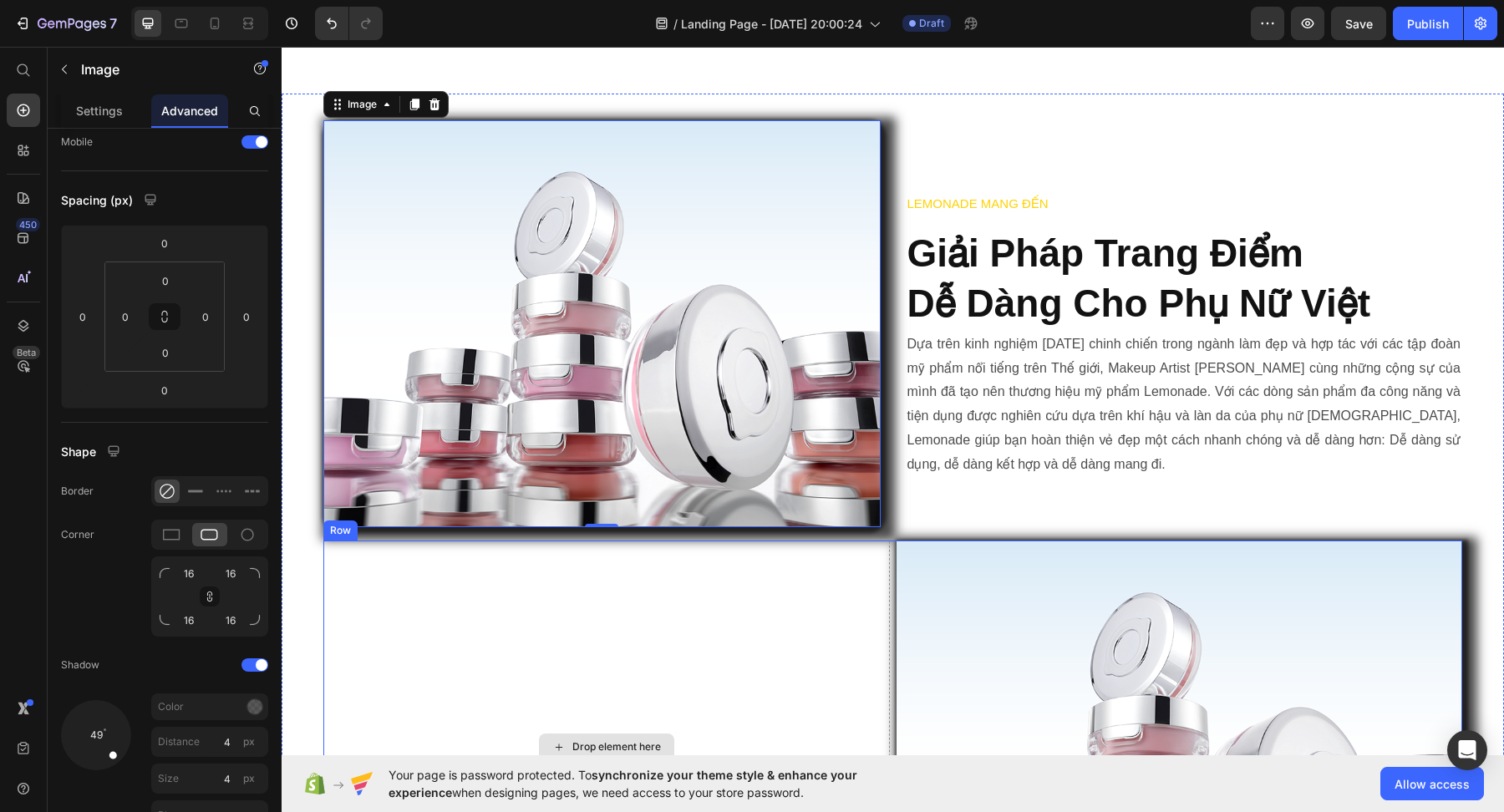click on "Drop element here" at bounding box center [607, 747] 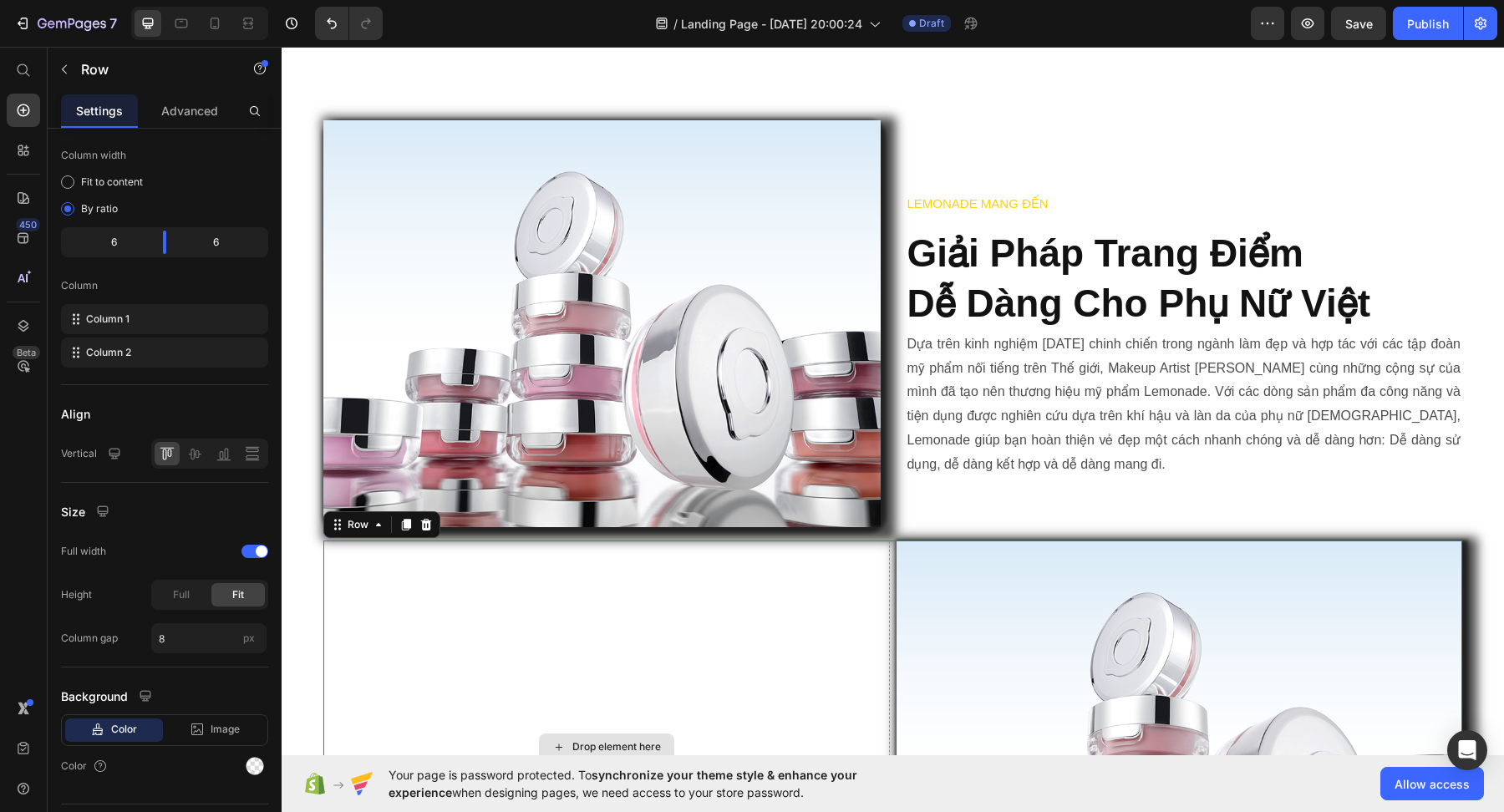 scroll, scrollTop: 0, scrollLeft: 0, axis: both 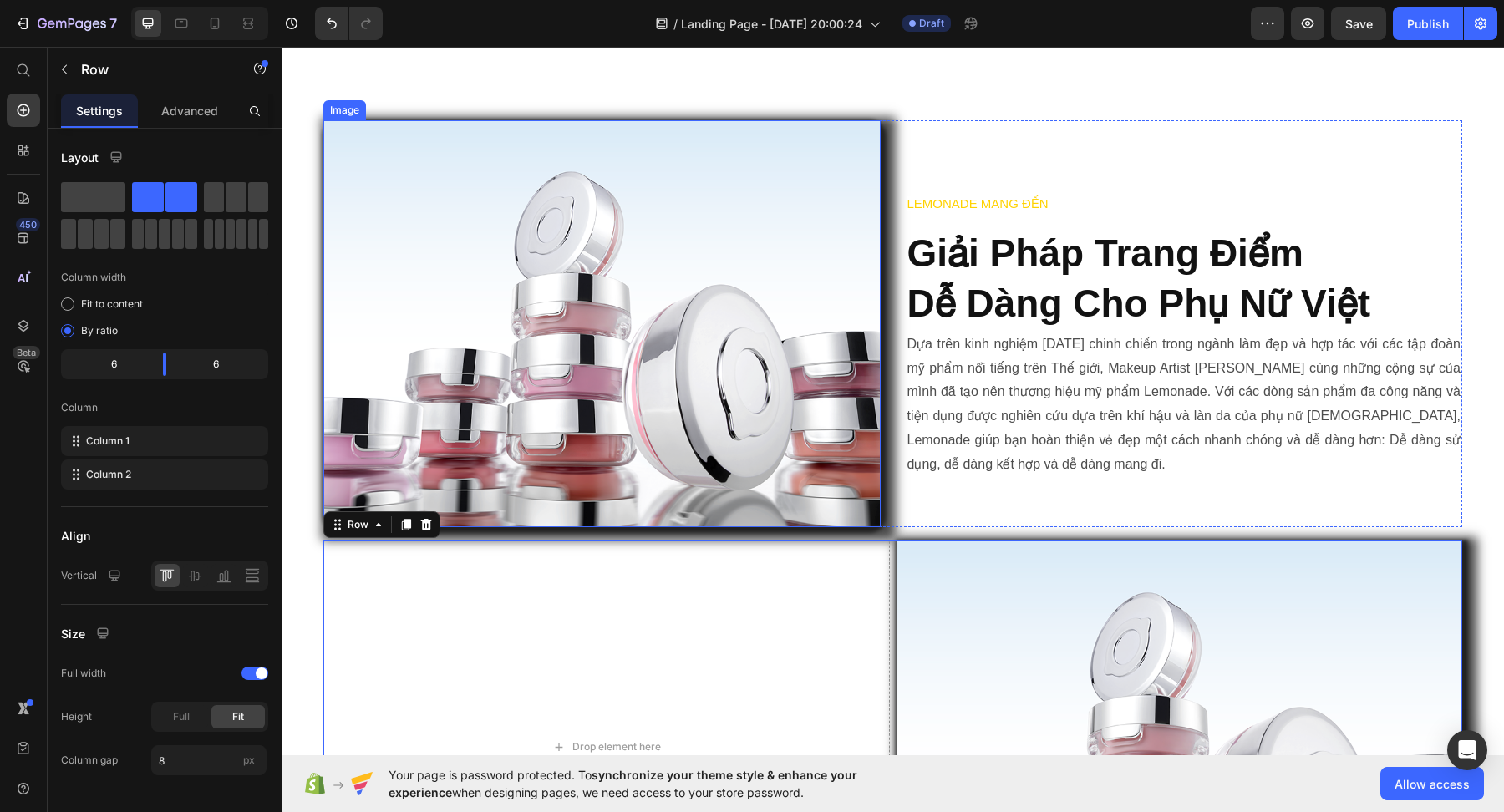 click at bounding box center [602, 323] 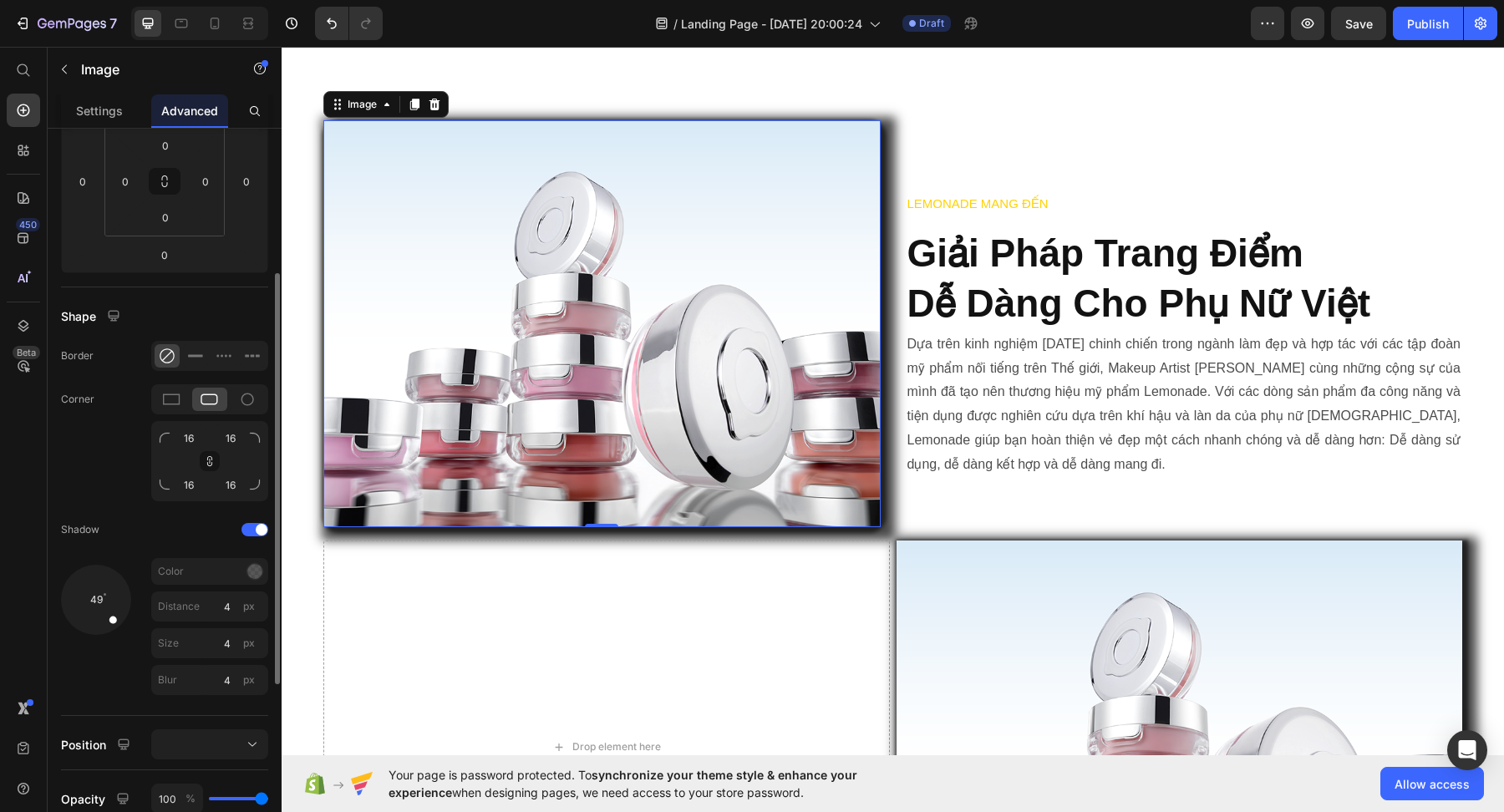 scroll, scrollTop: 255, scrollLeft: 0, axis: vertical 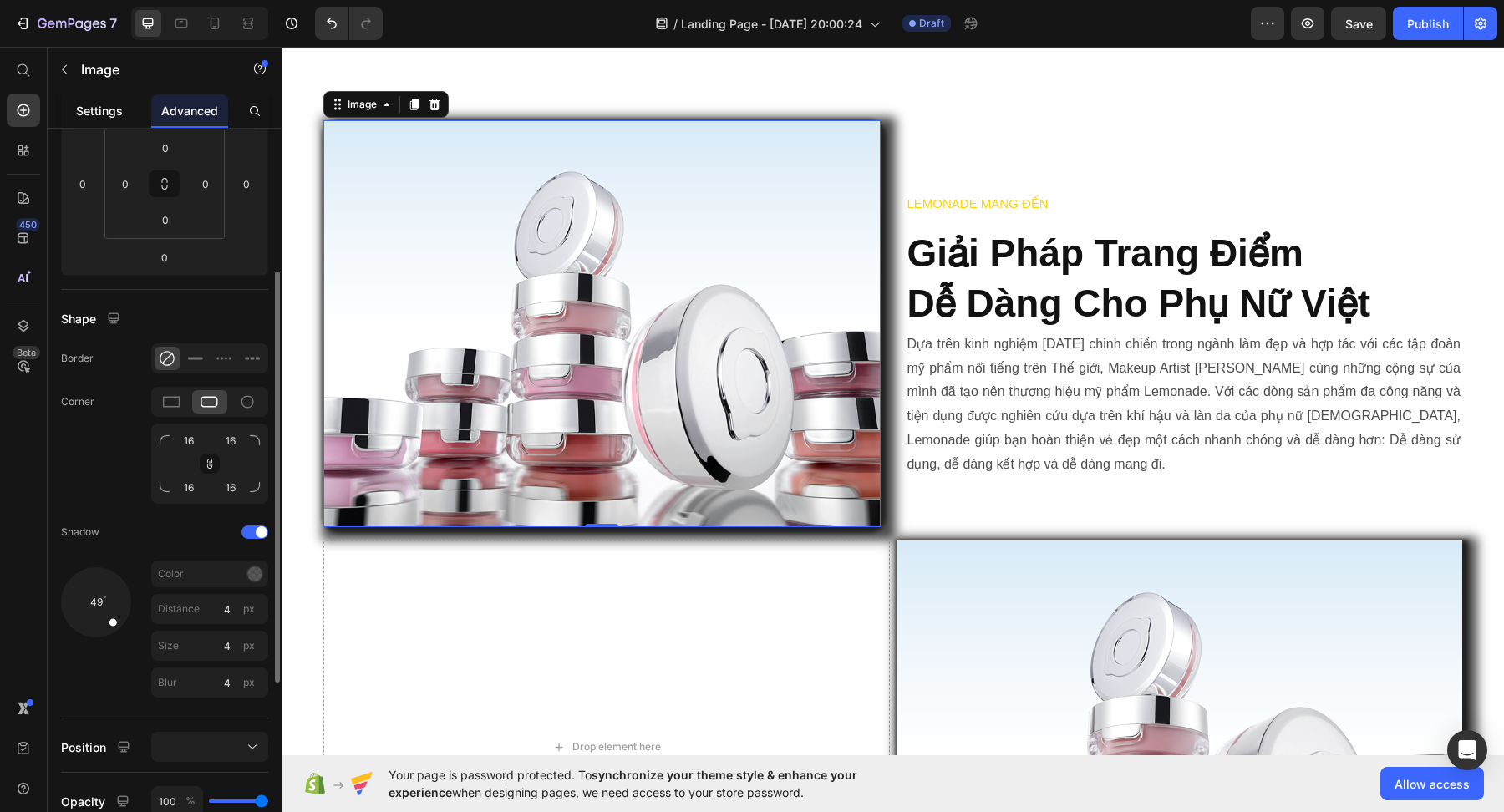click on "Settings" at bounding box center [99, 110] 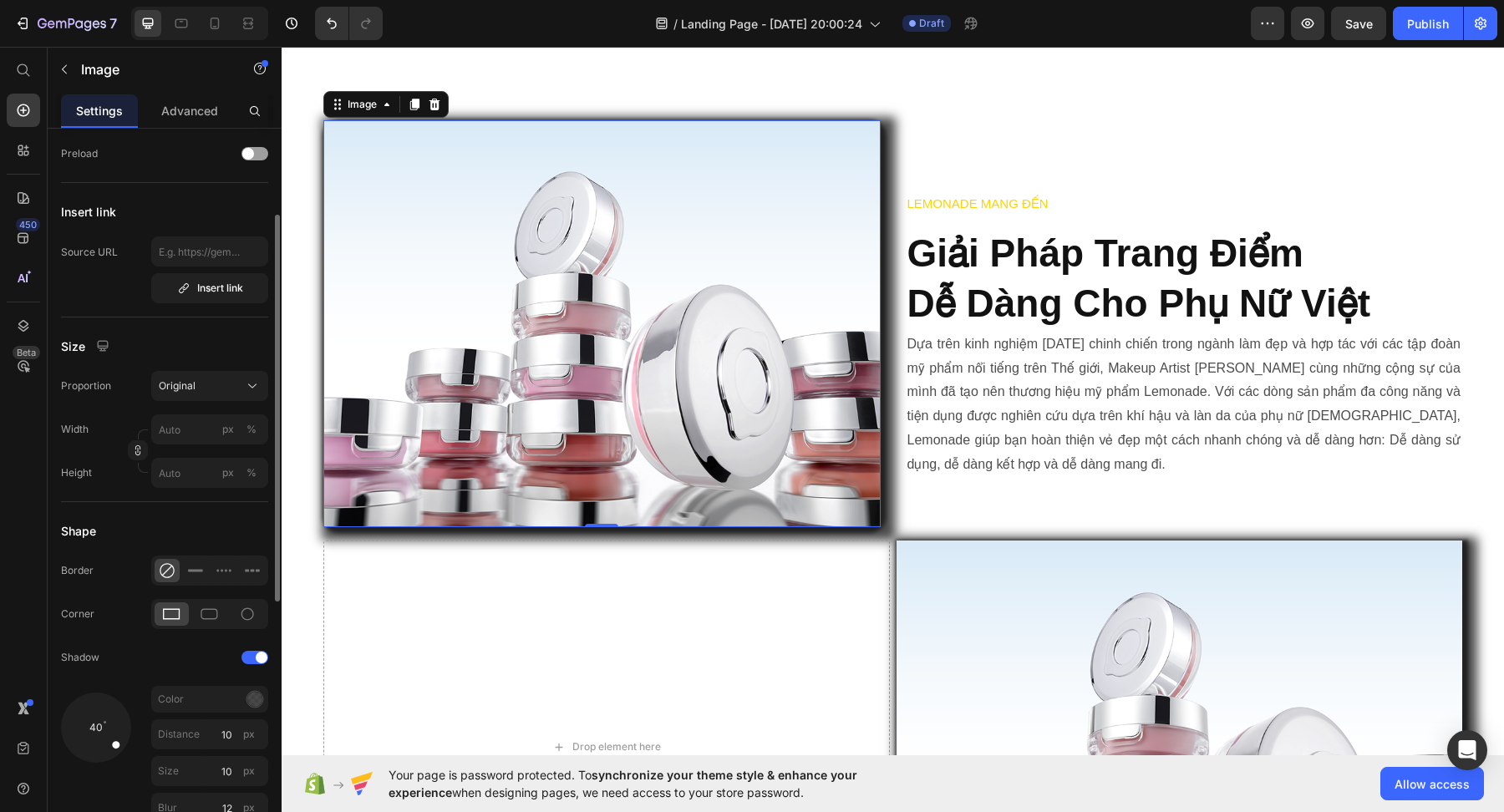 scroll, scrollTop: 301, scrollLeft: 0, axis: vertical 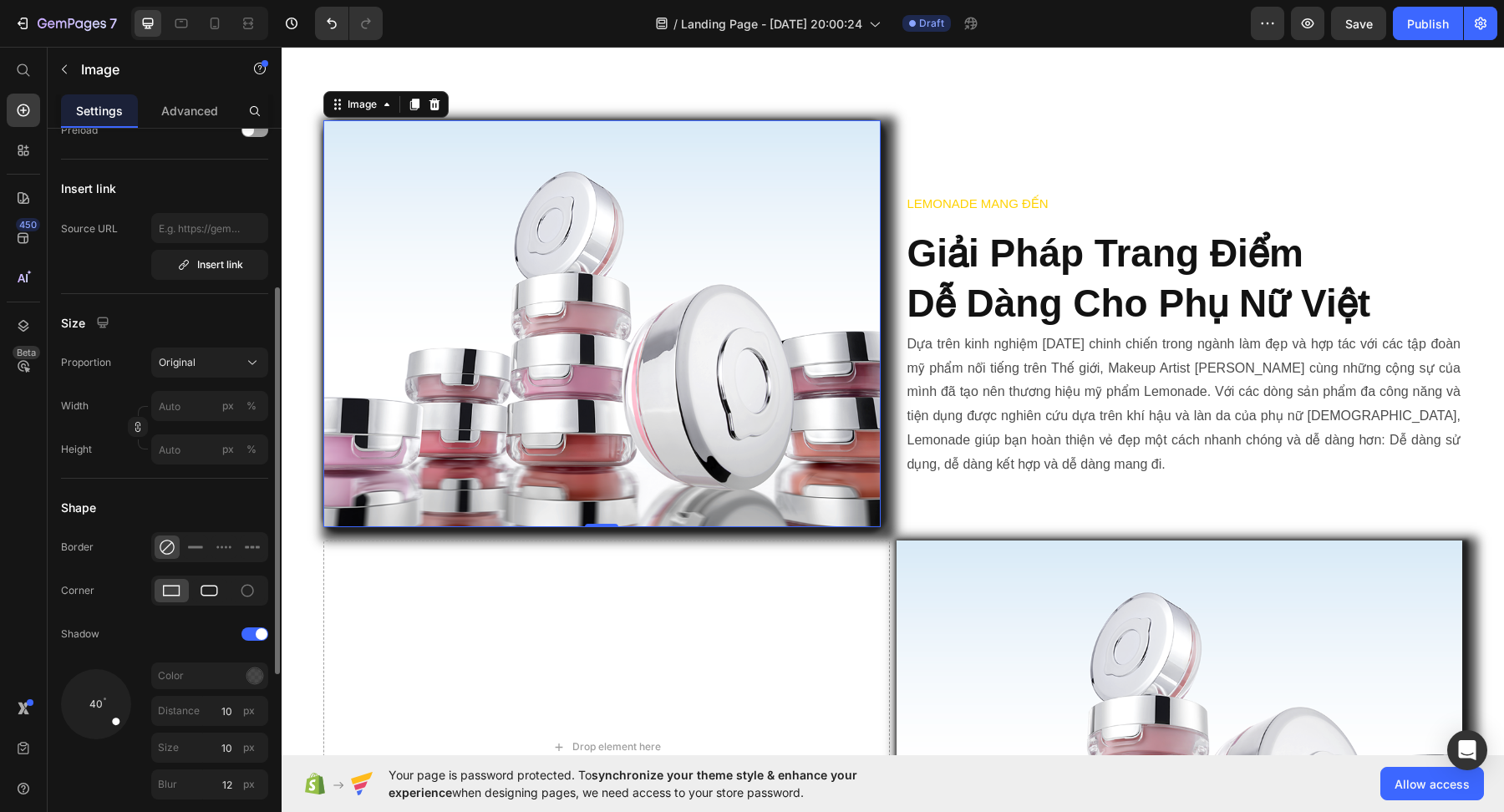 click 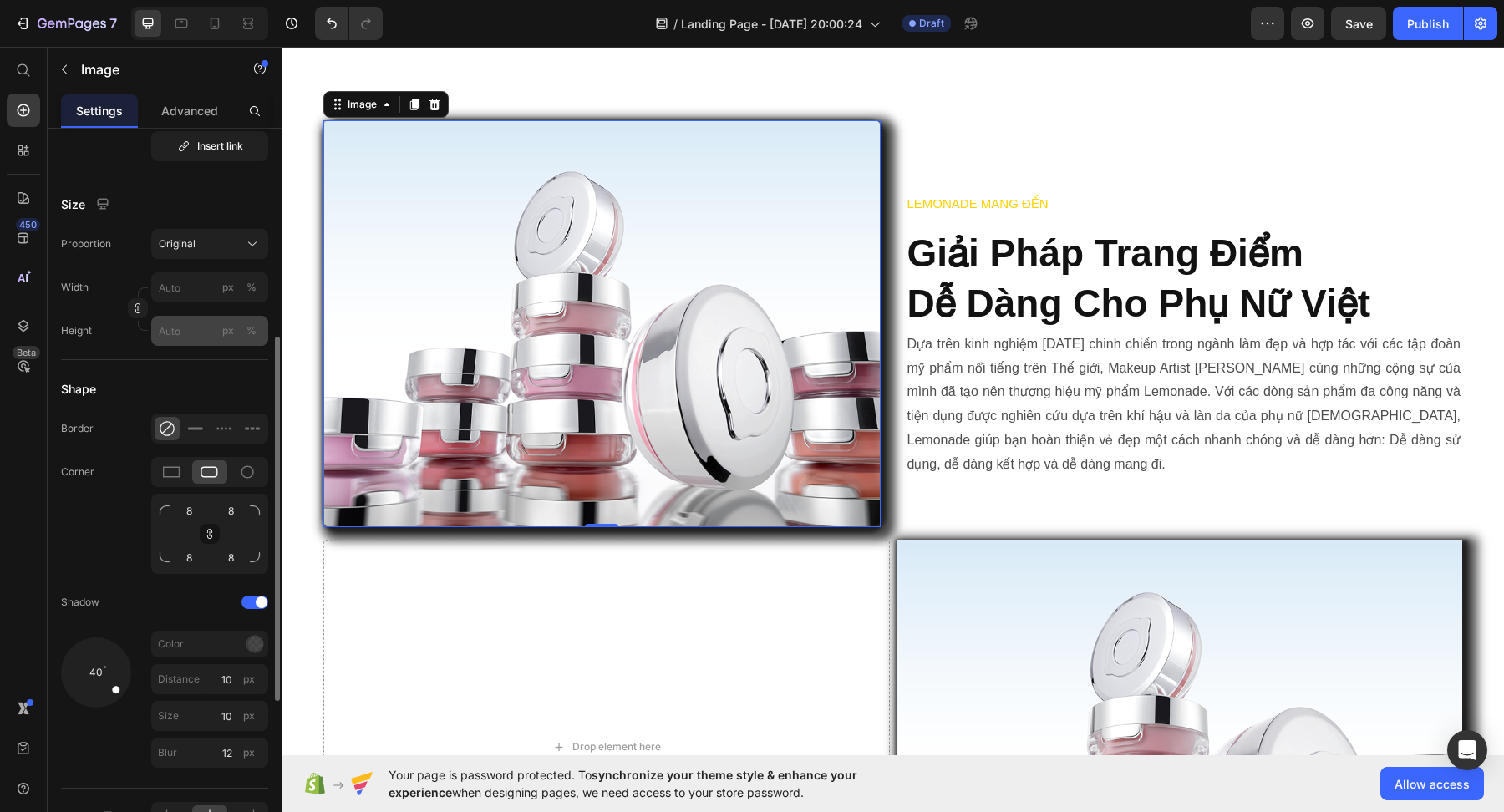 scroll, scrollTop: 455, scrollLeft: 0, axis: vertical 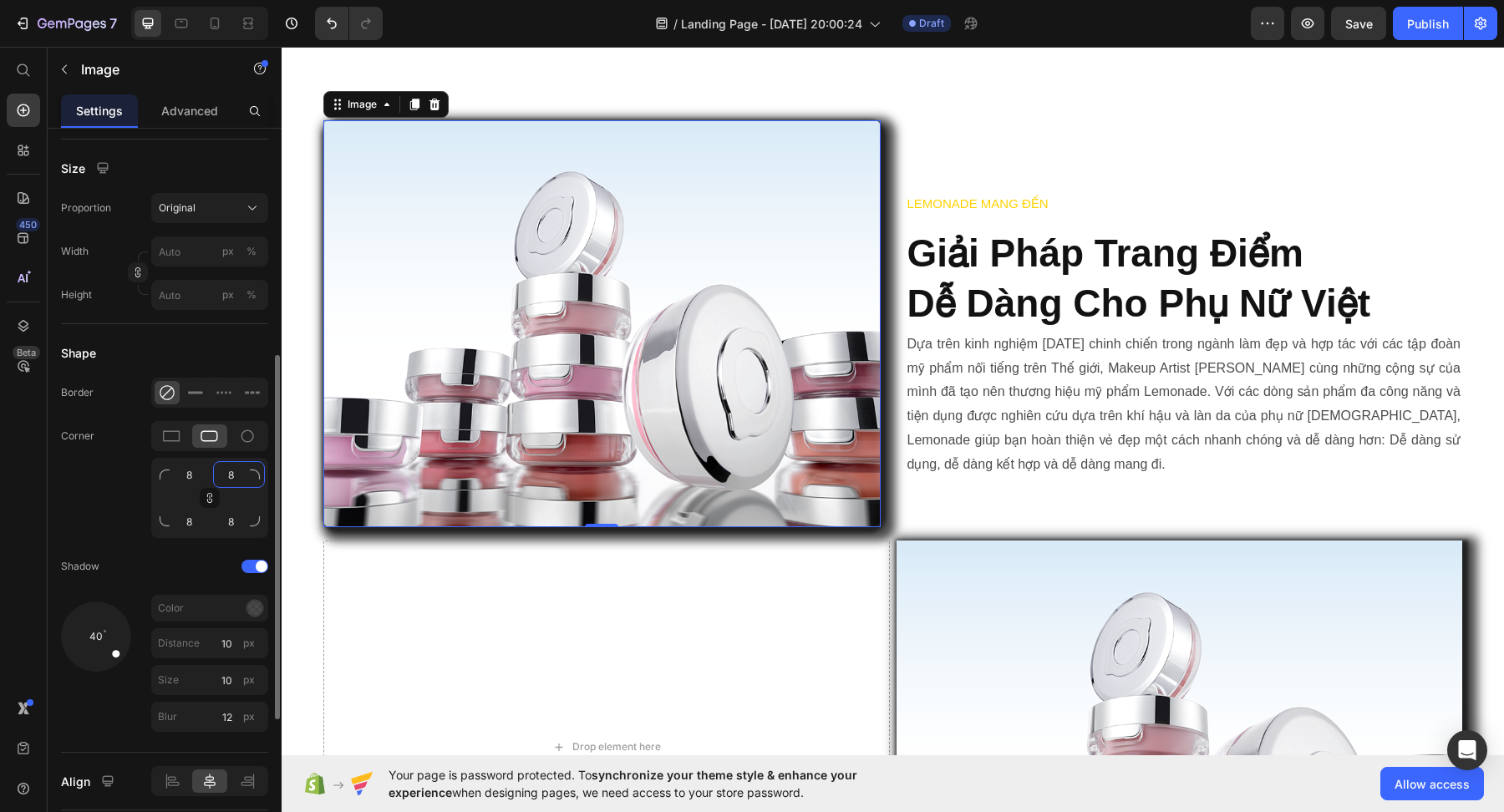 click on "8" 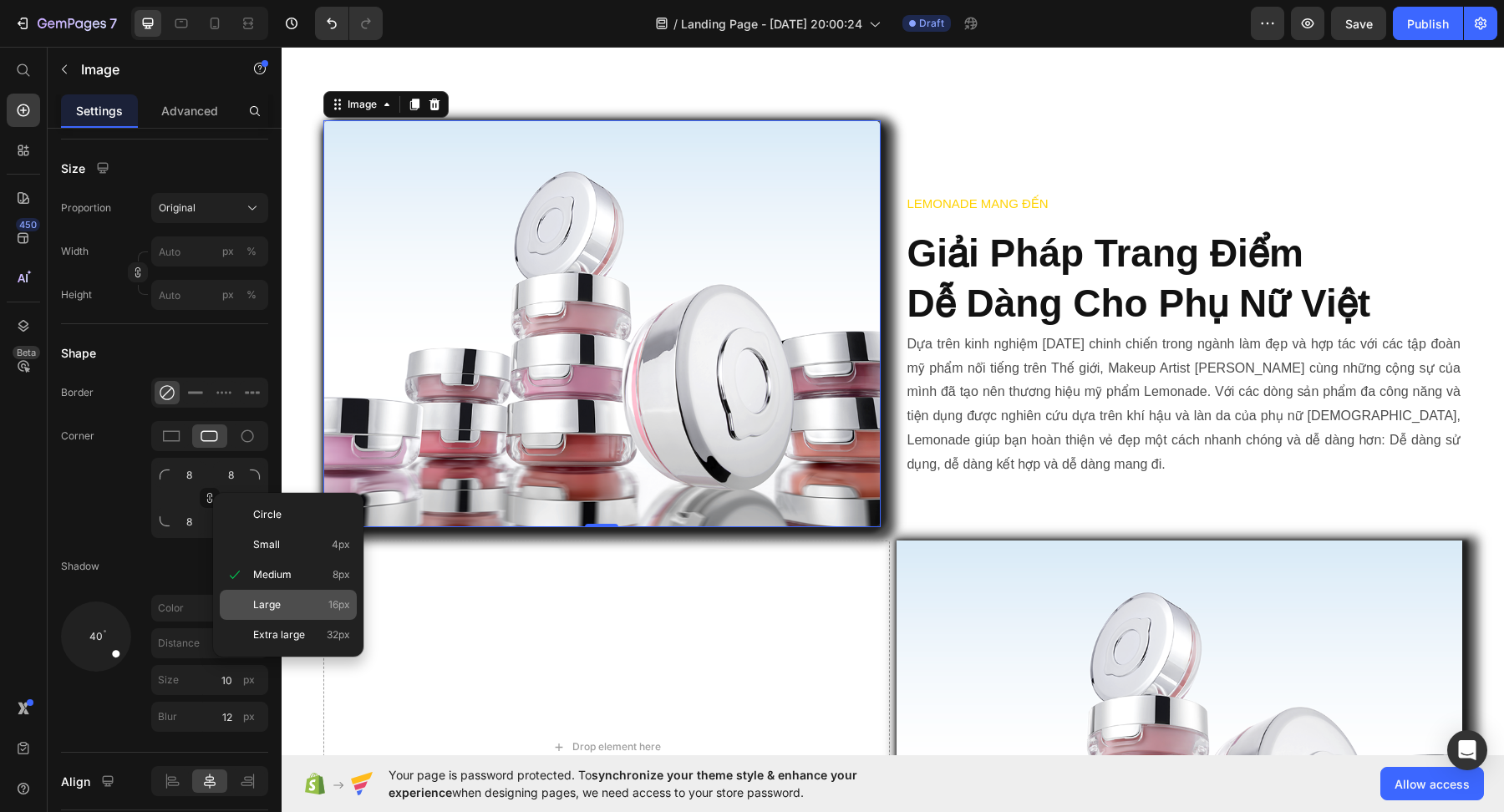 click on "16px" at bounding box center [339, 605] 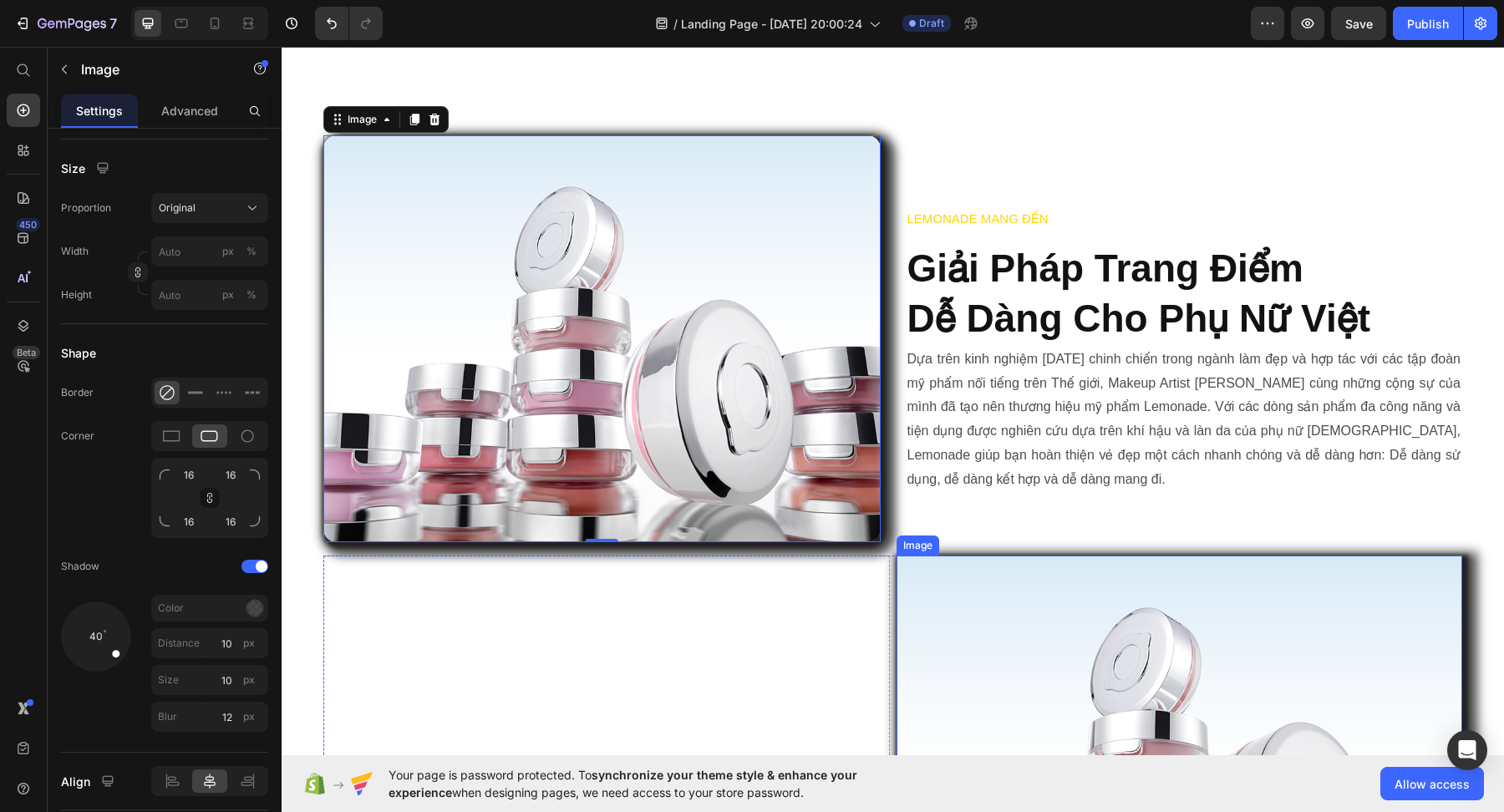 scroll, scrollTop: 718, scrollLeft: 0, axis: vertical 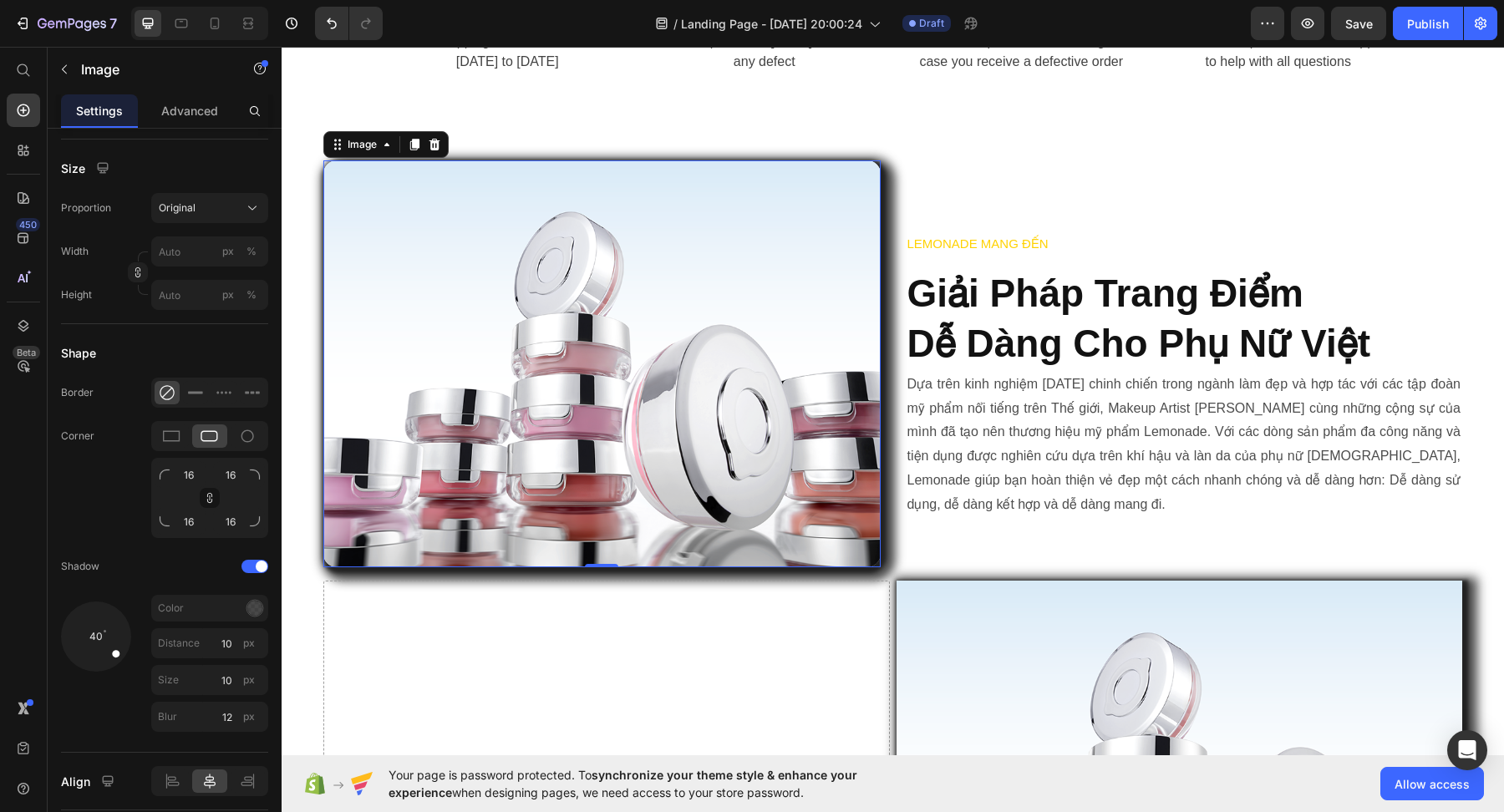 click at bounding box center [602, 363] 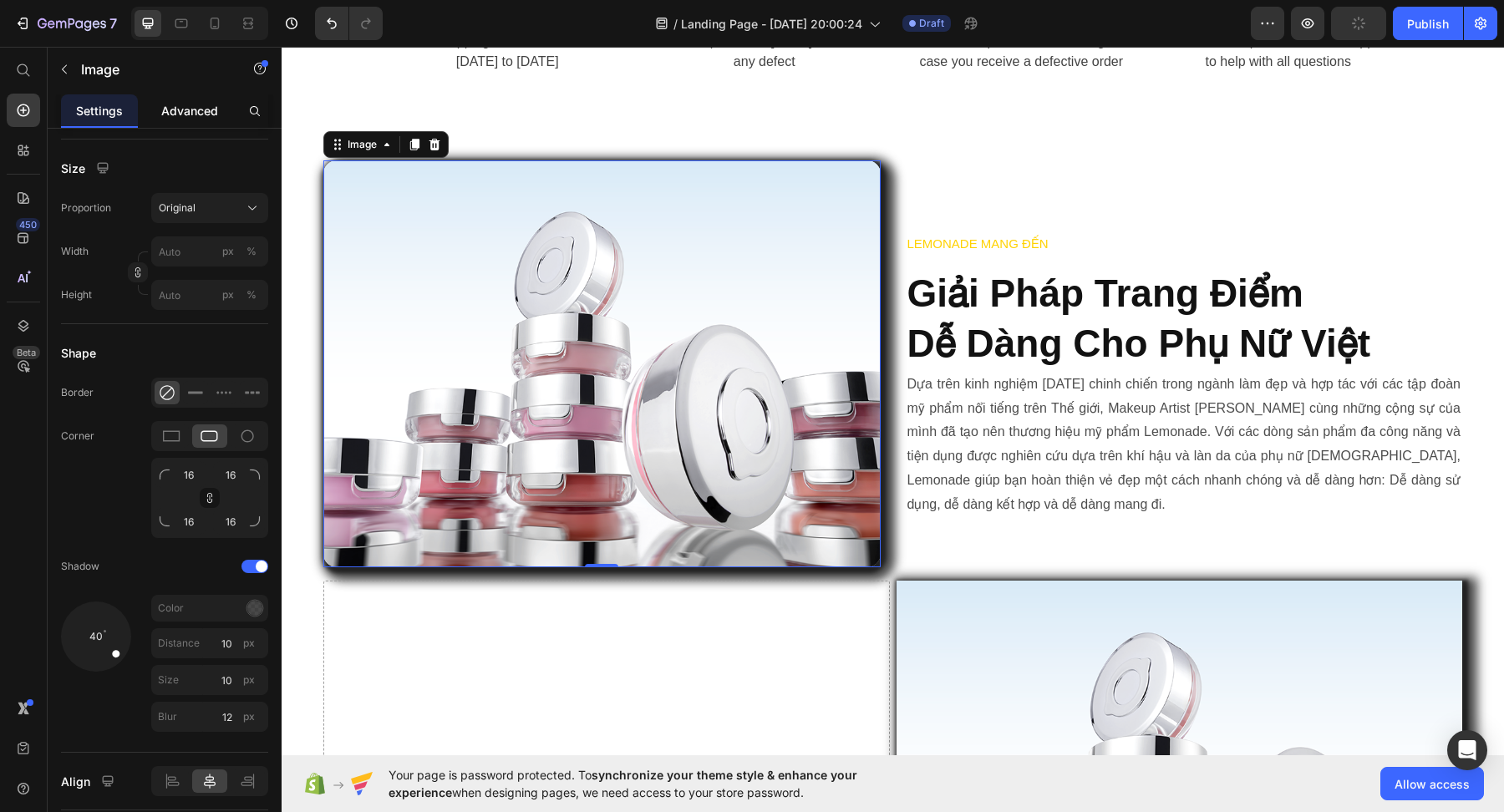 click on "Advanced" 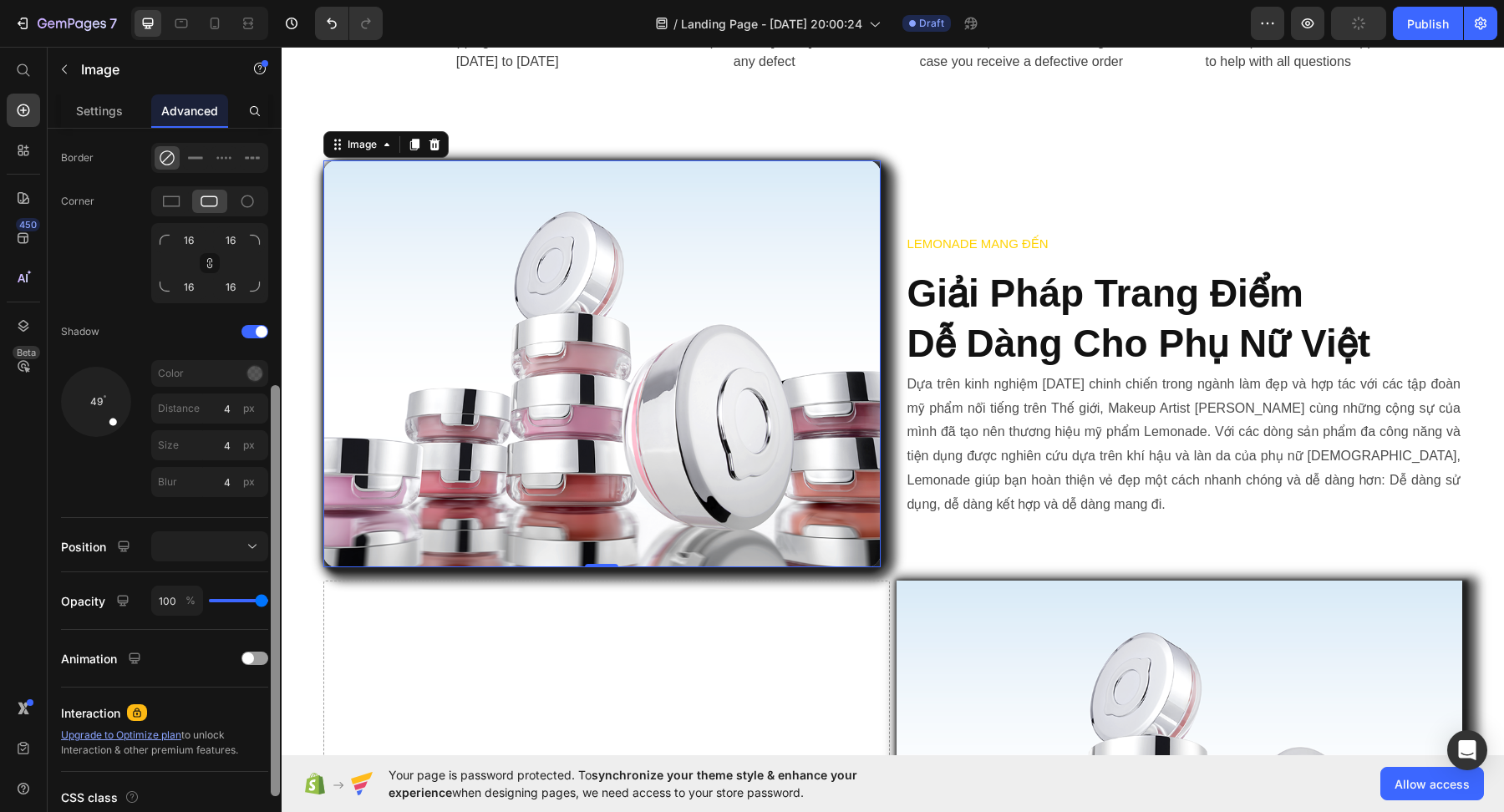 scroll, scrollTop: 0, scrollLeft: 0, axis: both 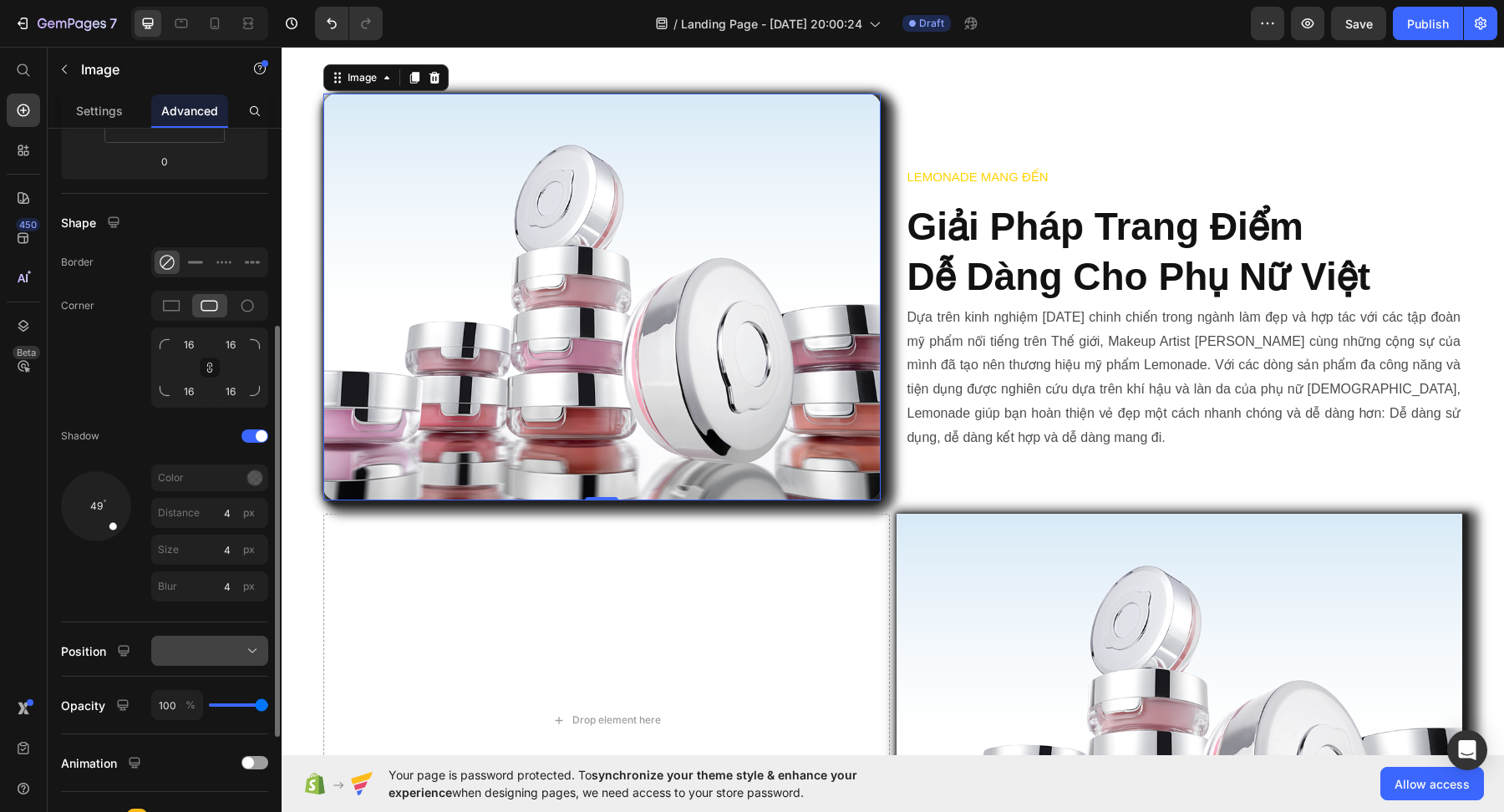 click at bounding box center [210, 651] 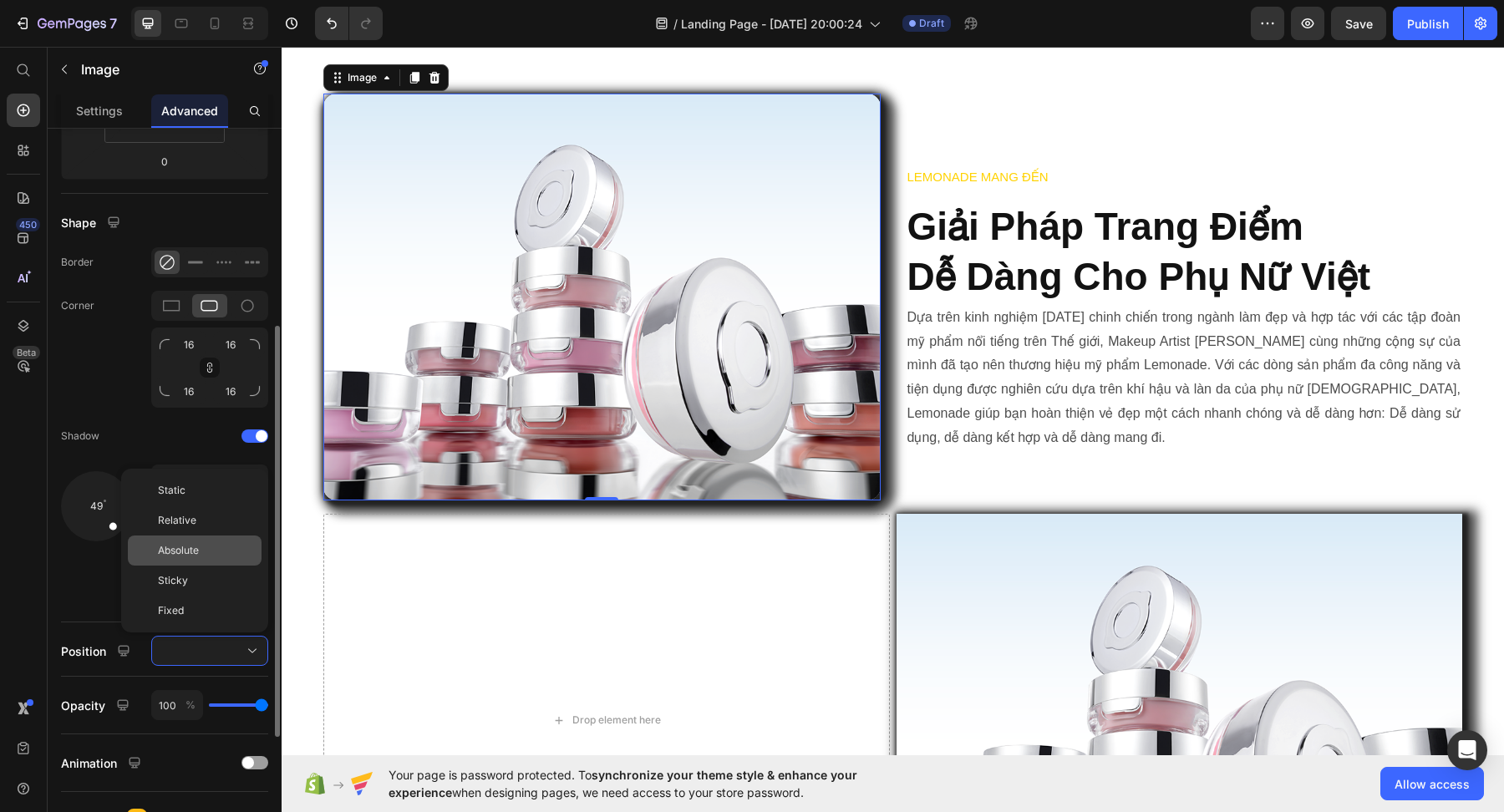 click on "Absolute" at bounding box center (178, 551) 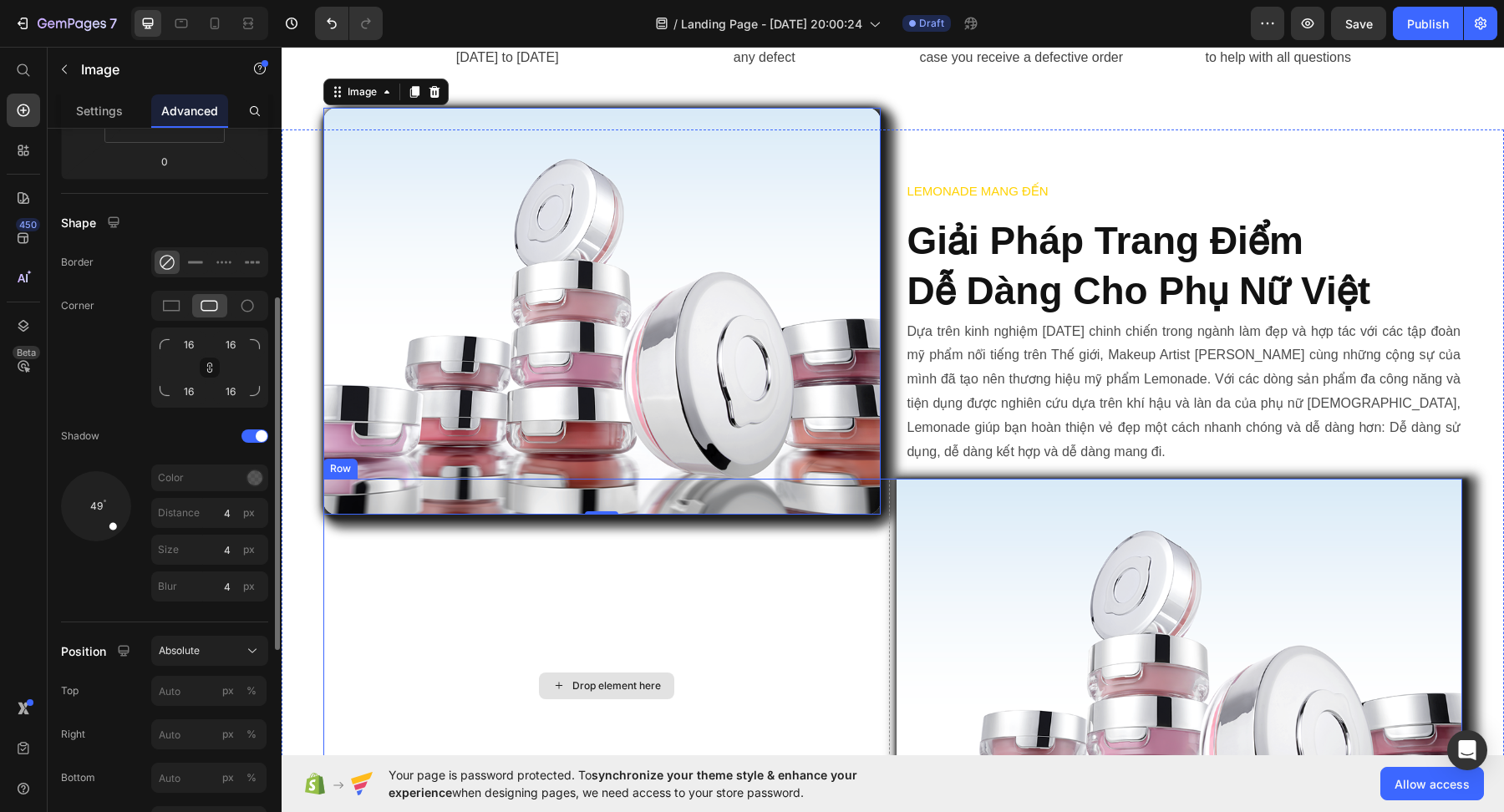 scroll, scrollTop: 717, scrollLeft: 0, axis: vertical 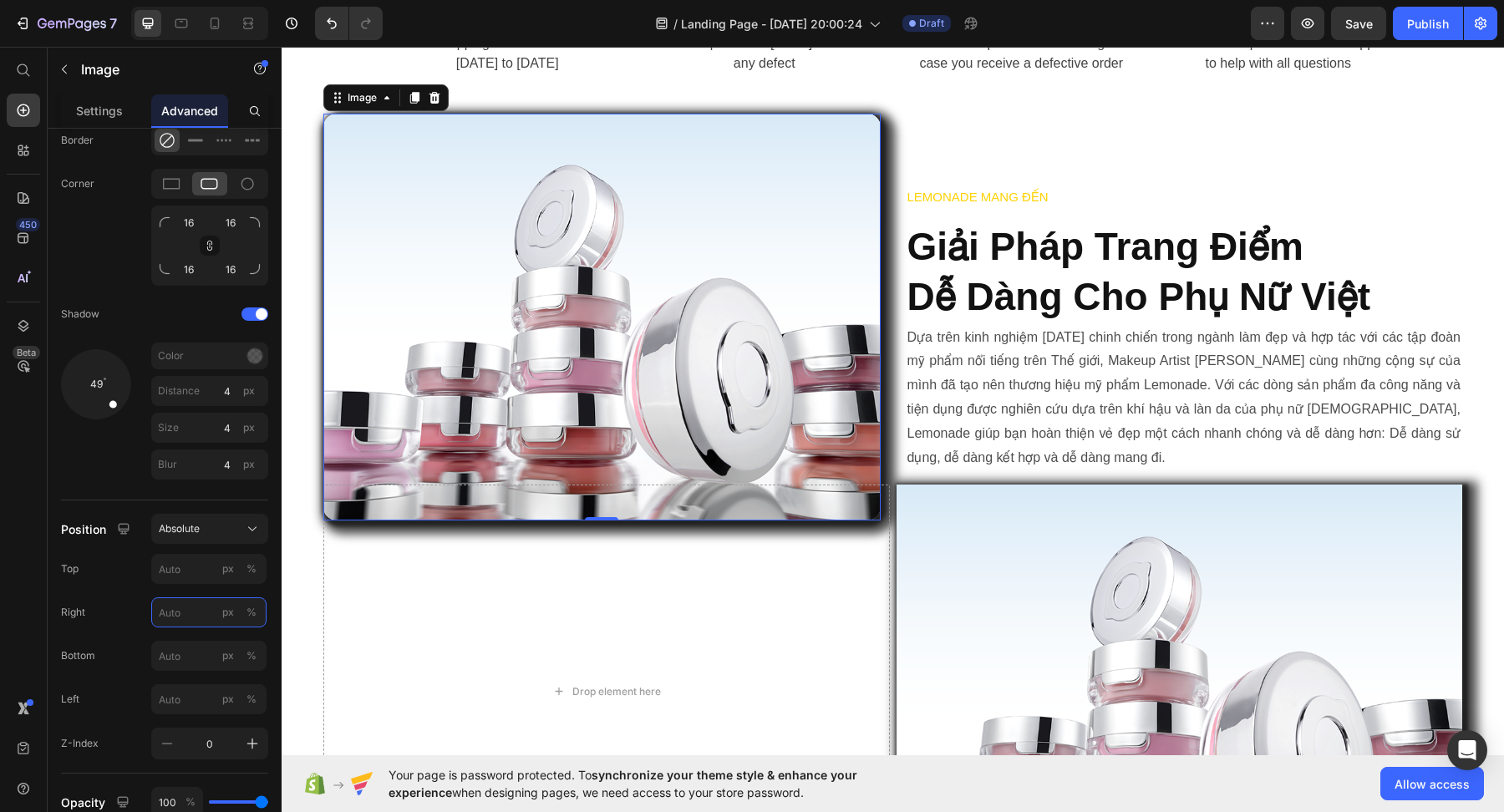click on "px %" at bounding box center [209, 612] 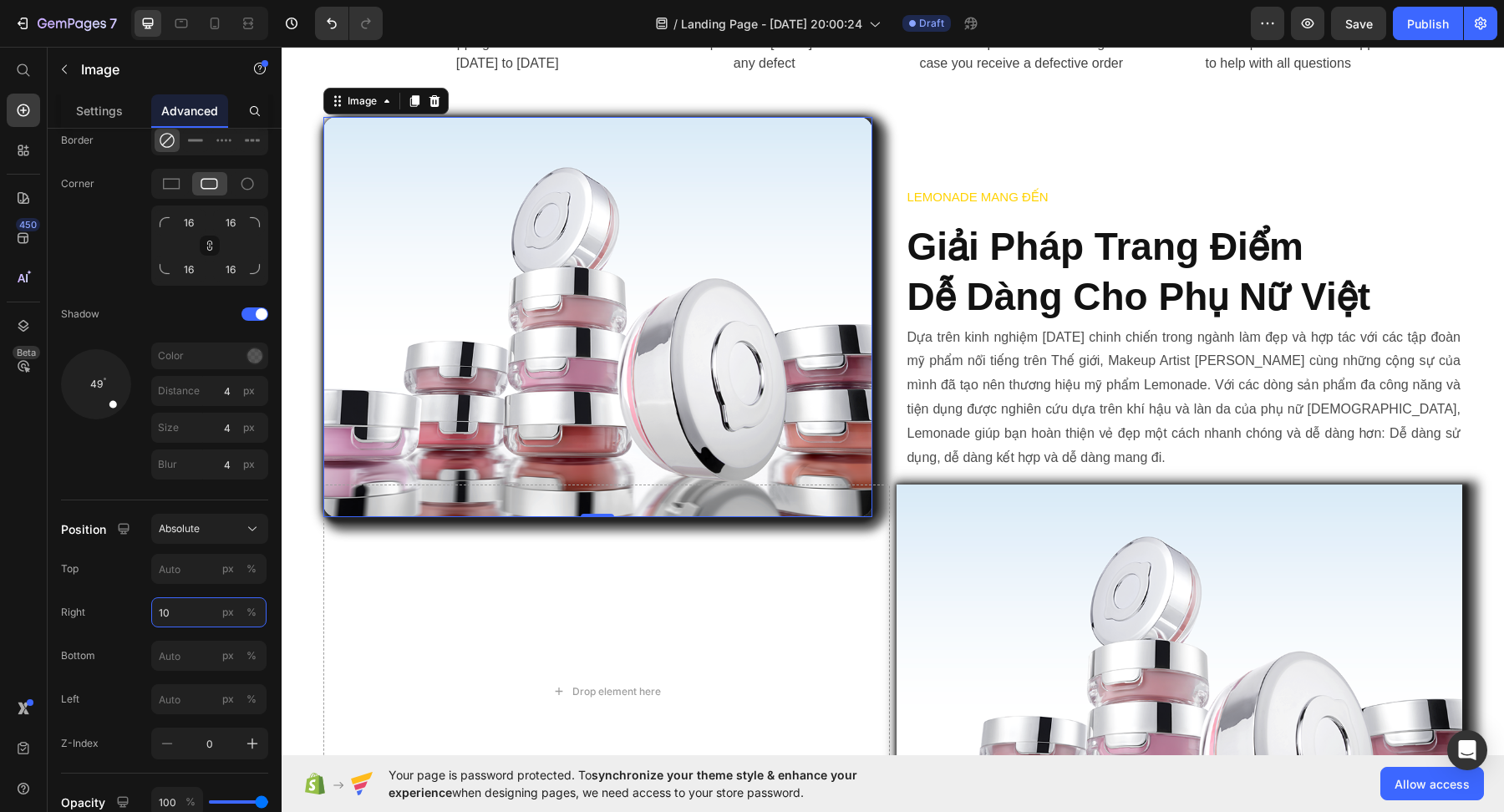 type on "1" 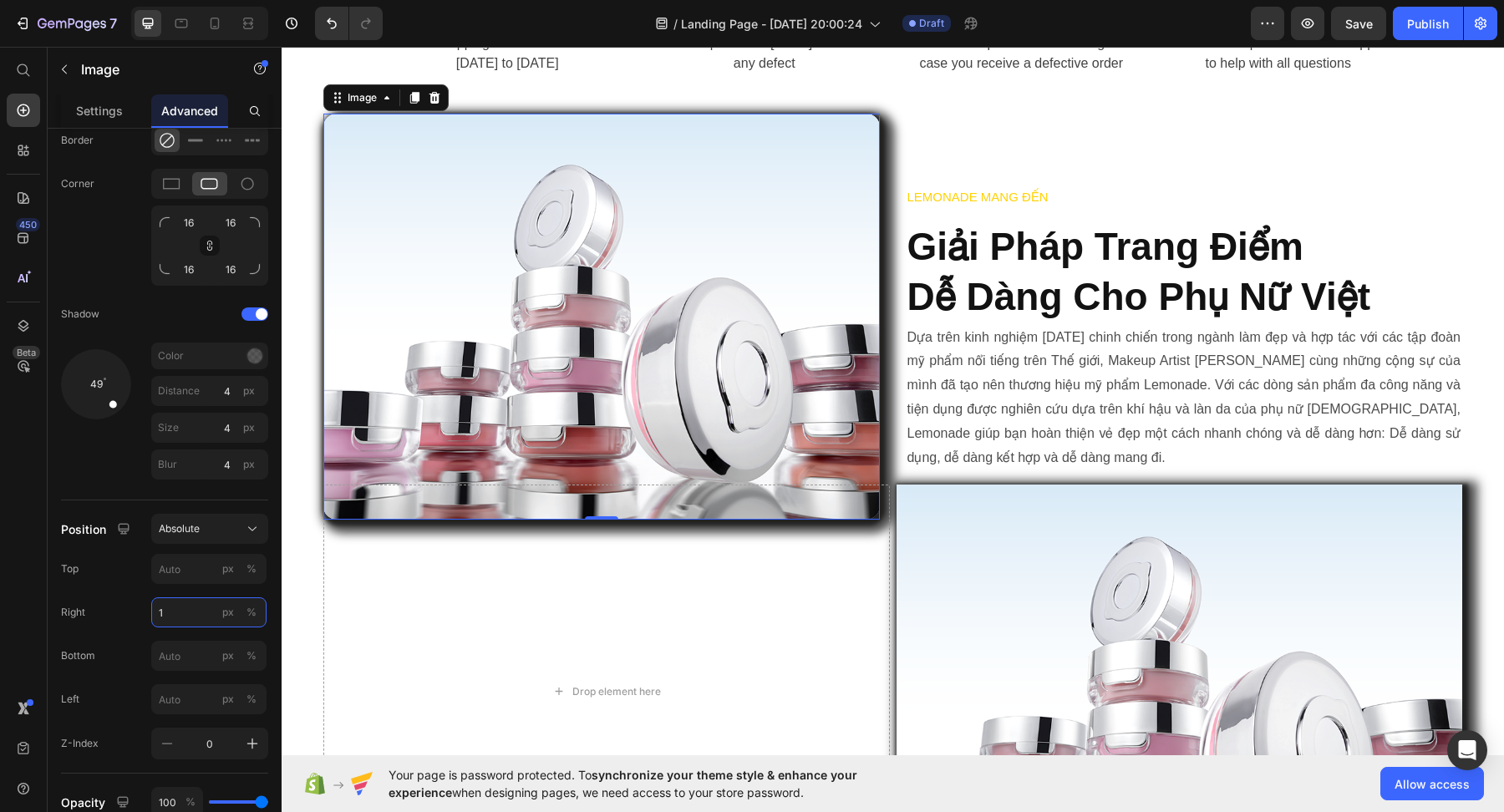 type 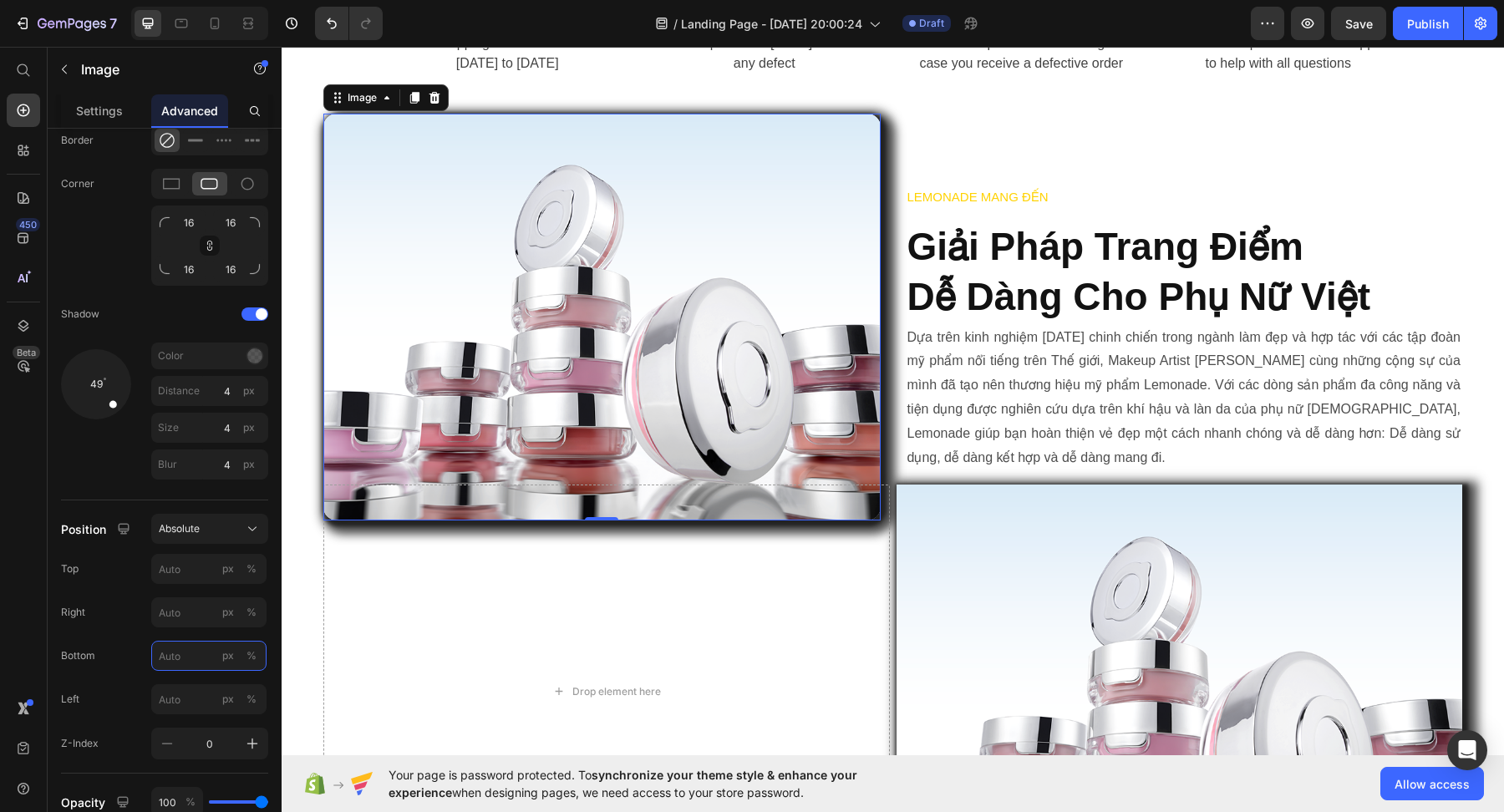 click on "px %" at bounding box center [209, 656] 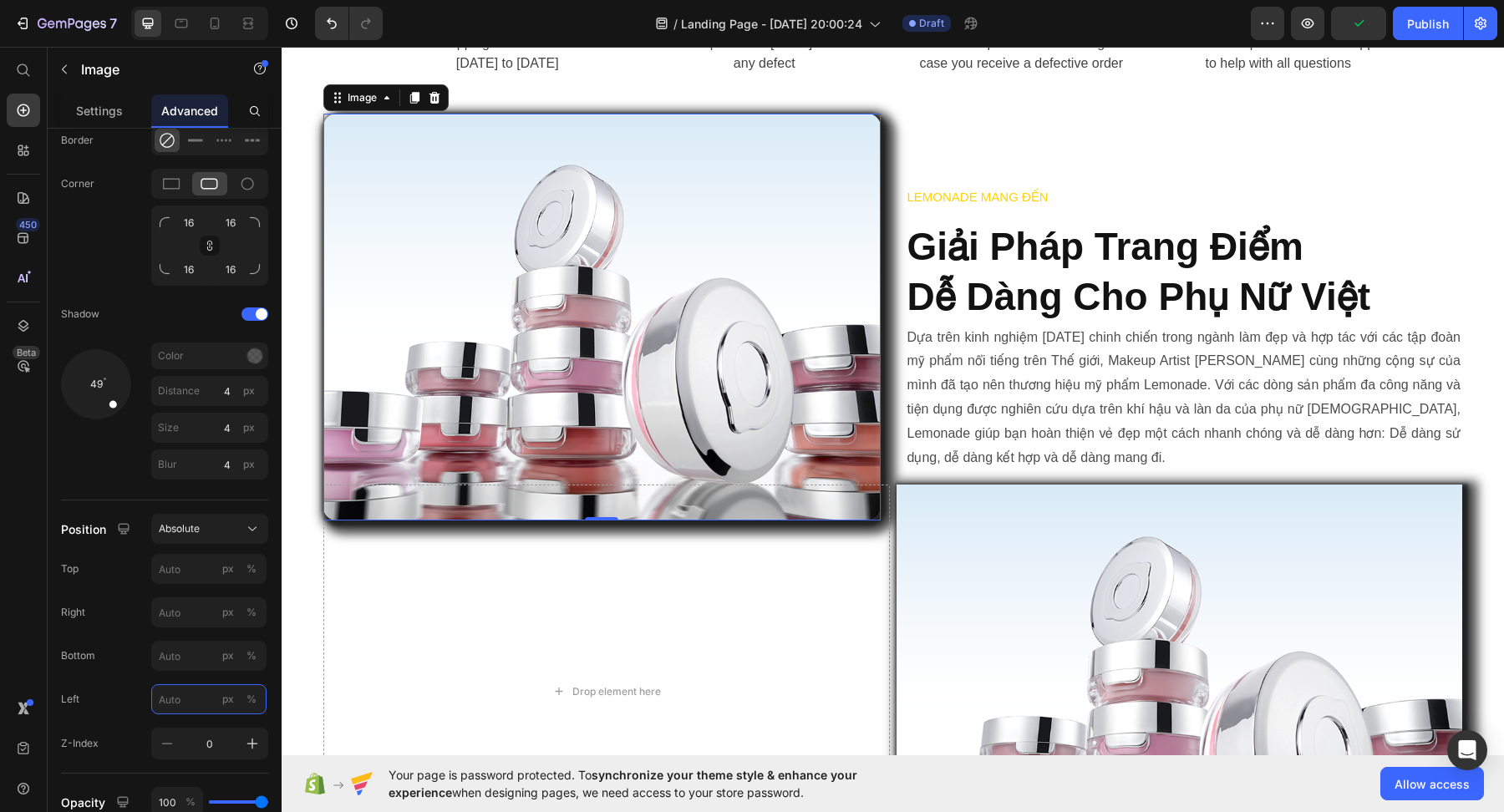 click on "px %" at bounding box center [209, 699] 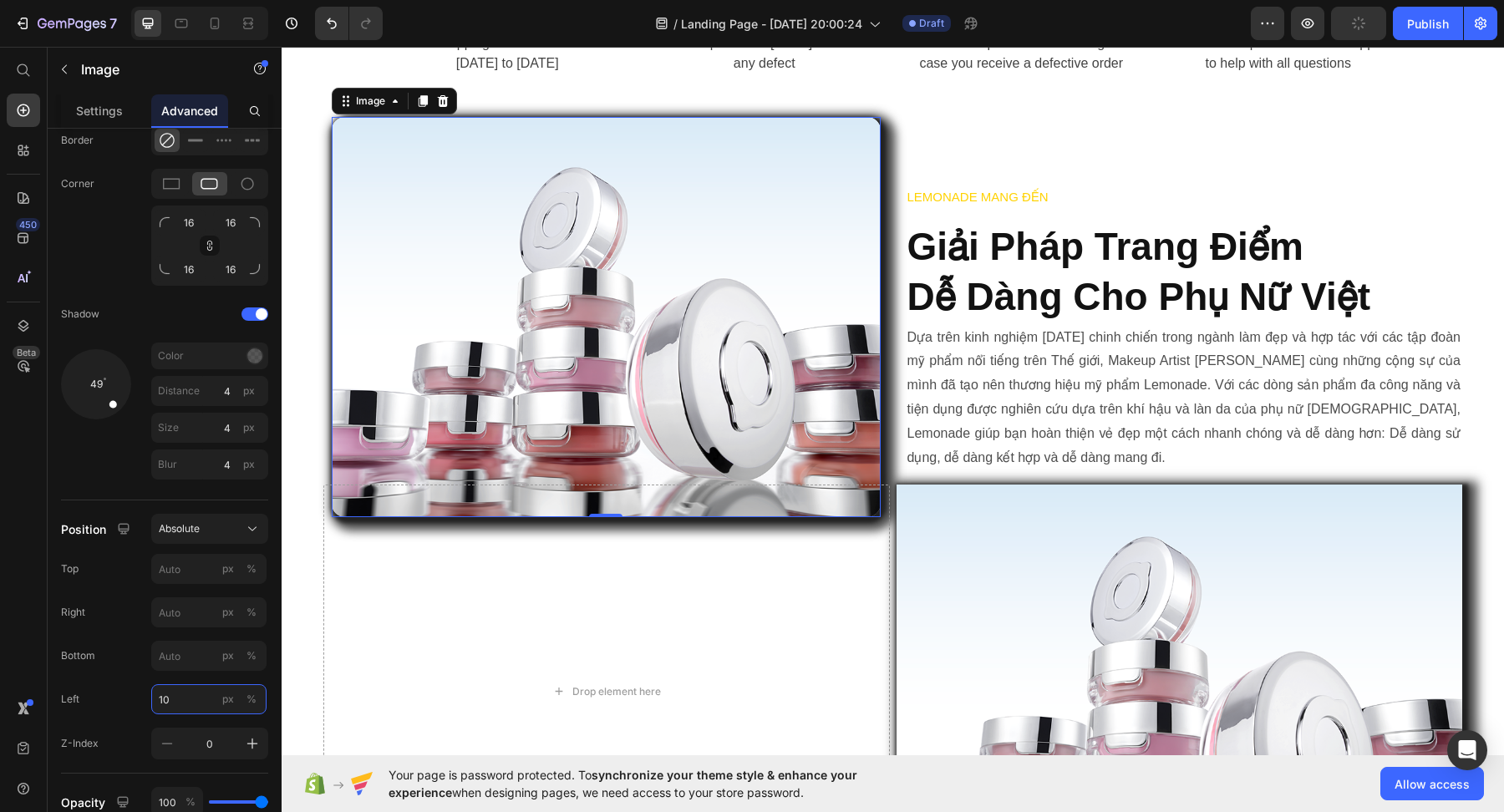 type on "1" 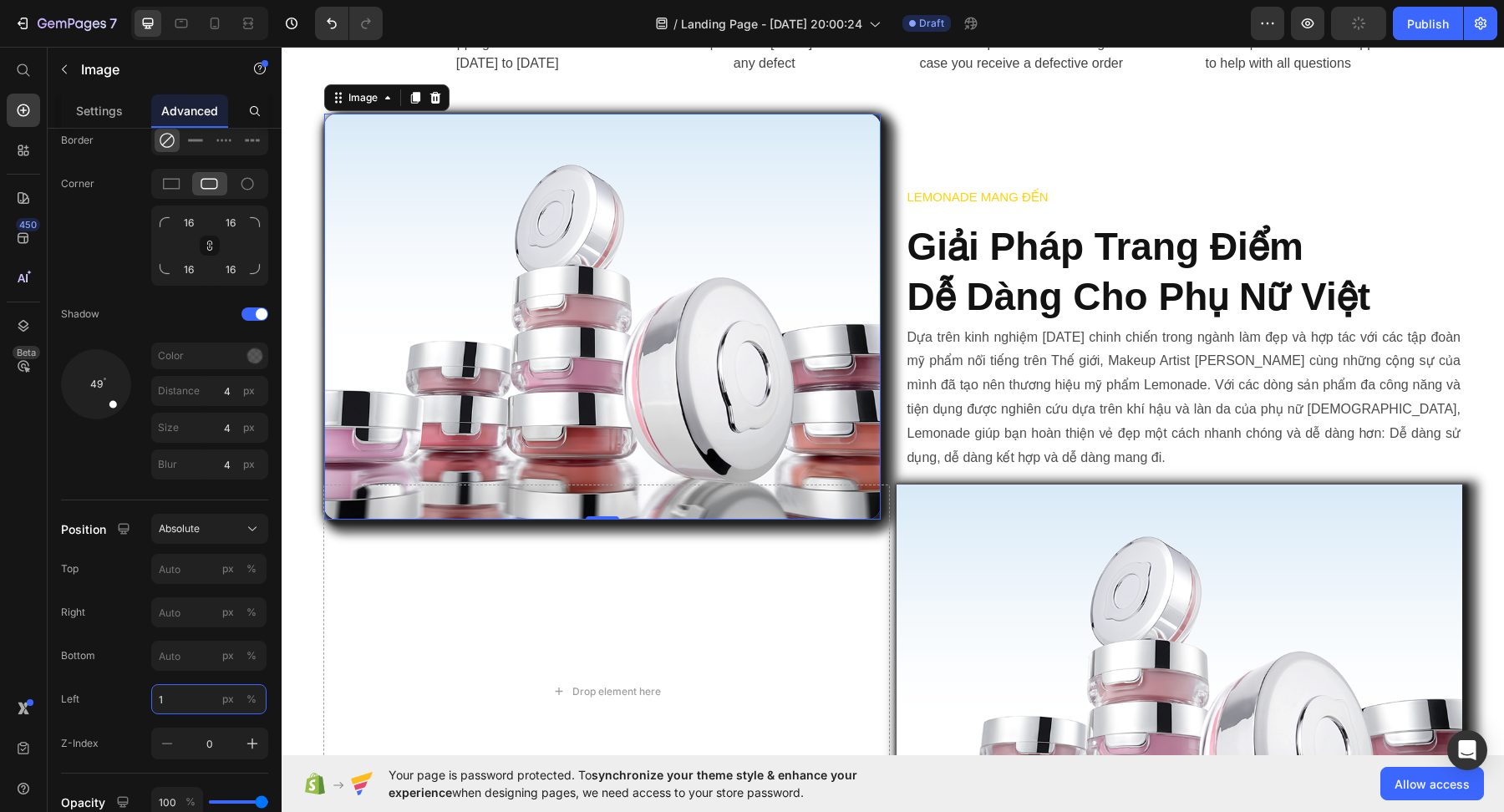 type 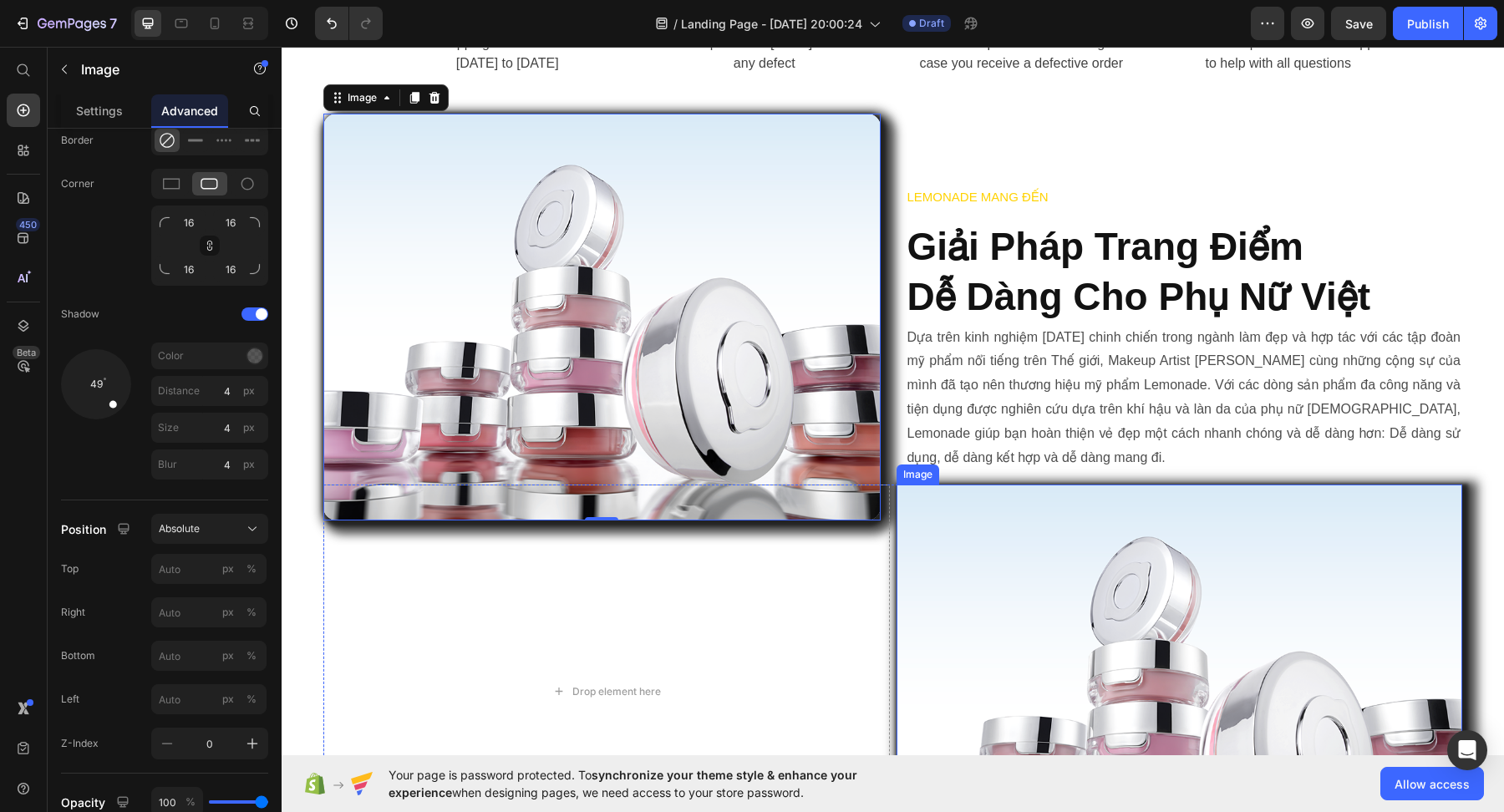 click at bounding box center [1180, 691] 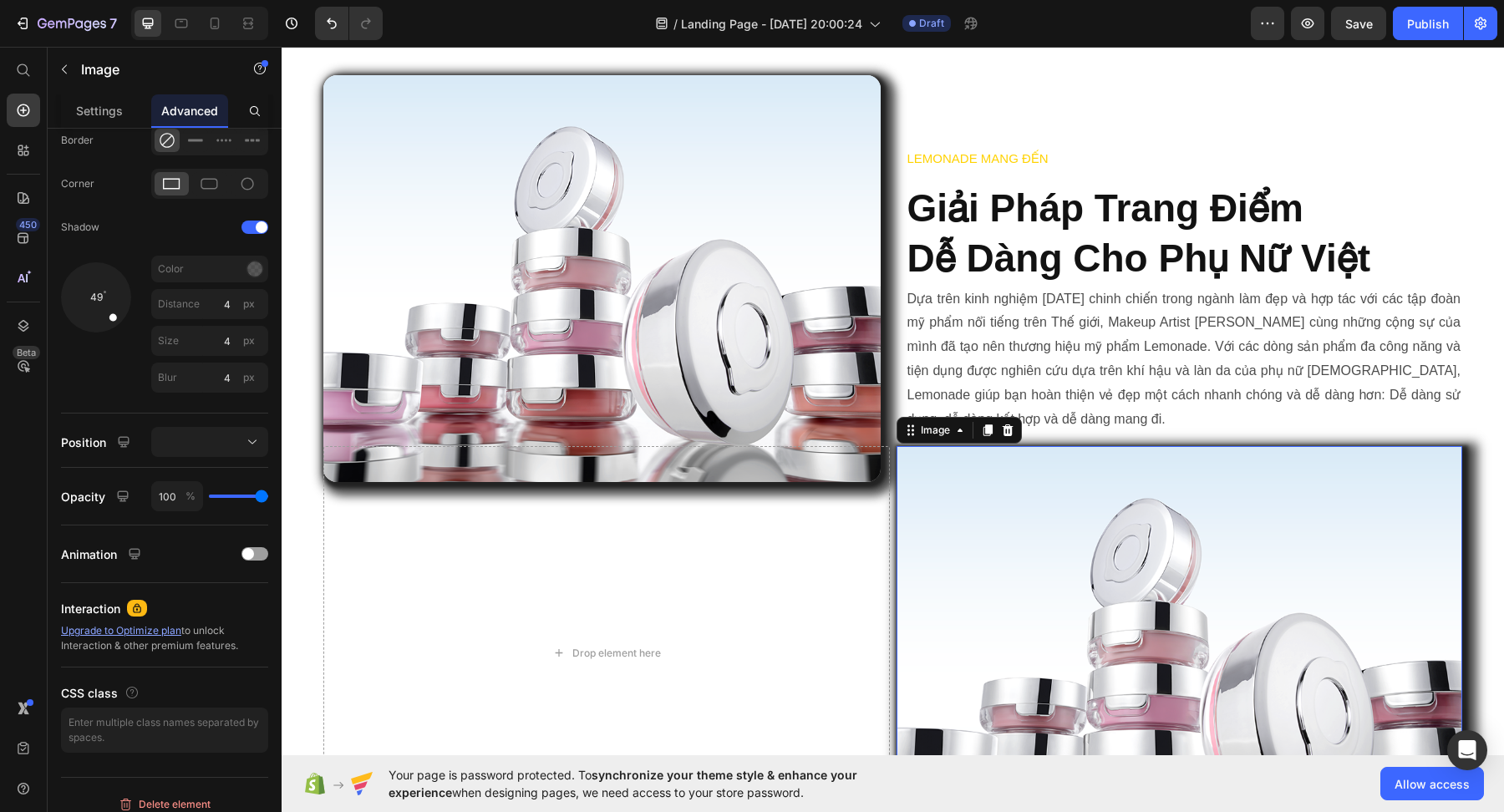 scroll, scrollTop: 772, scrollLeft: 0, axis: vertical 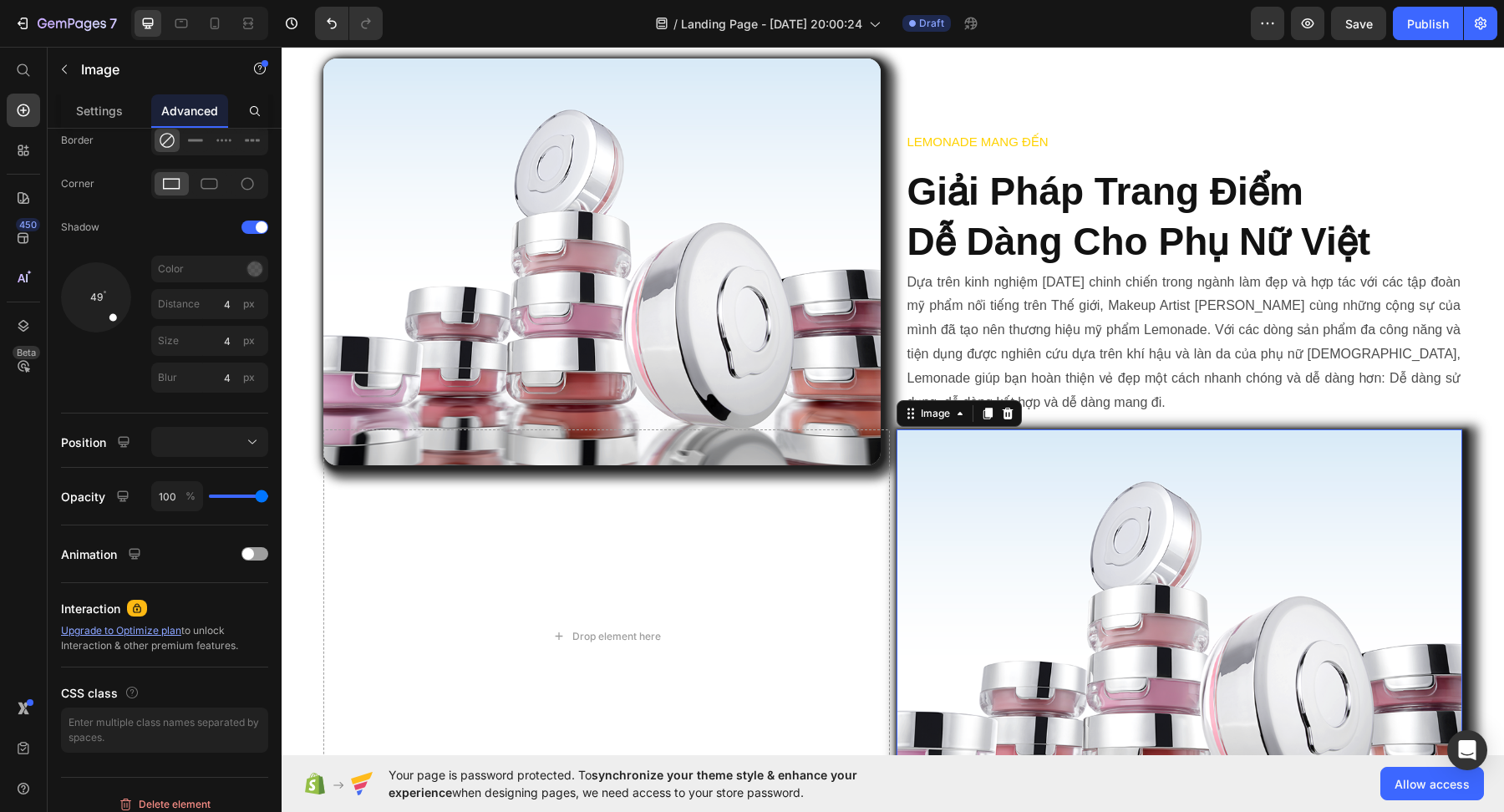 click at bounding box center (1180, 636) 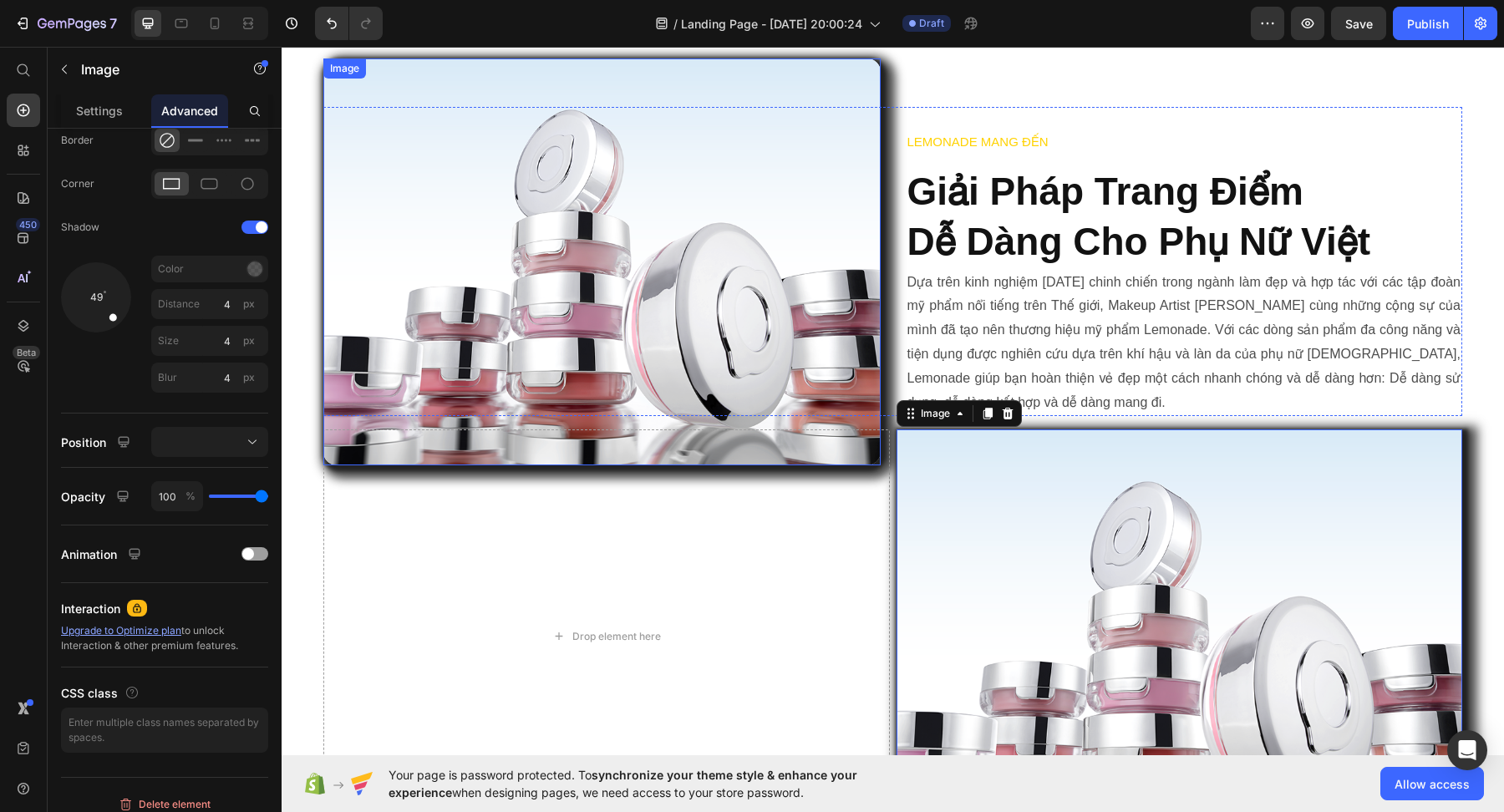 click at bounding box center [602, 261] 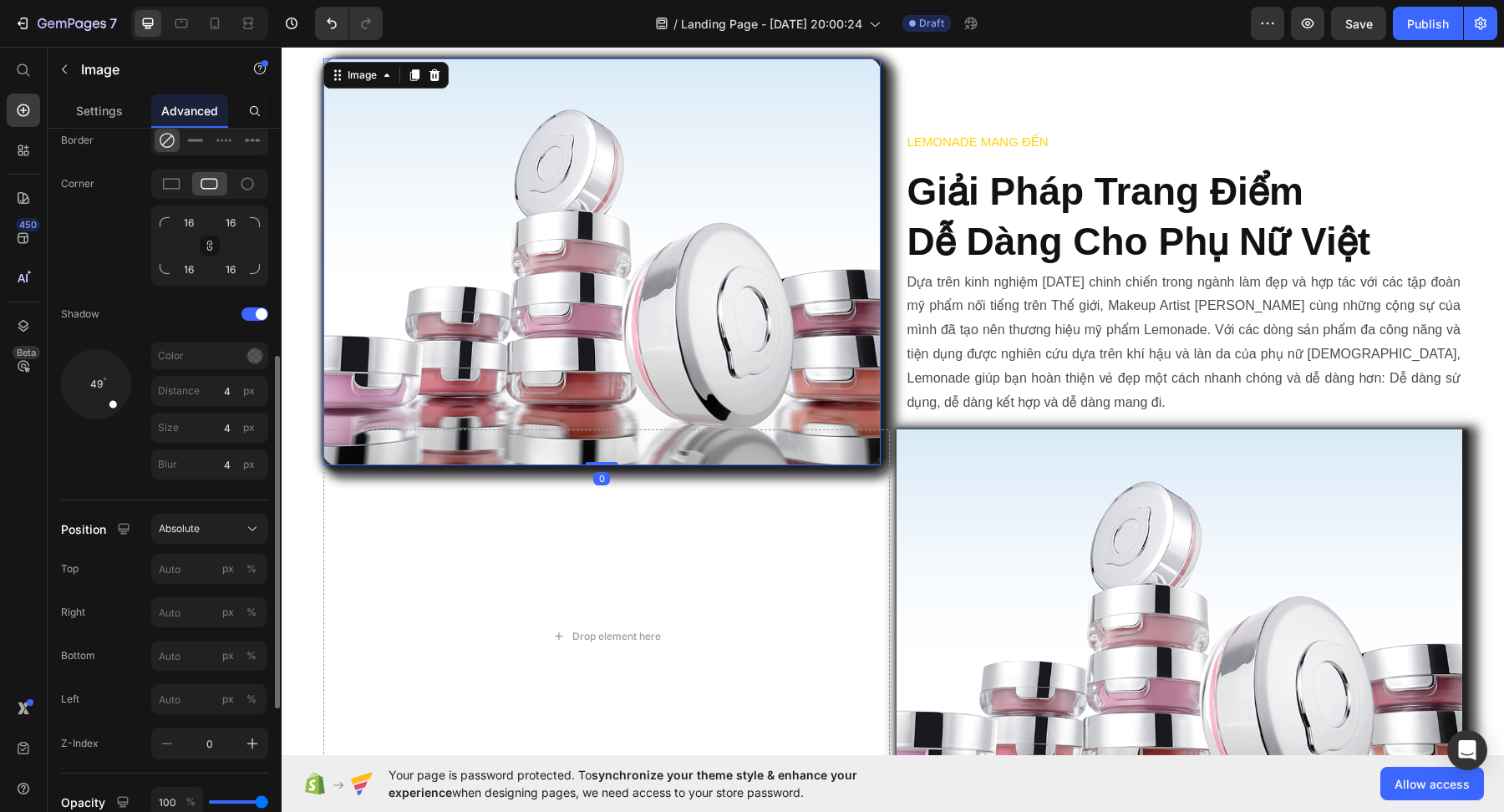click on "Position Absolute Top px % Right px % Bottom px % Left px % Z-Index 0" 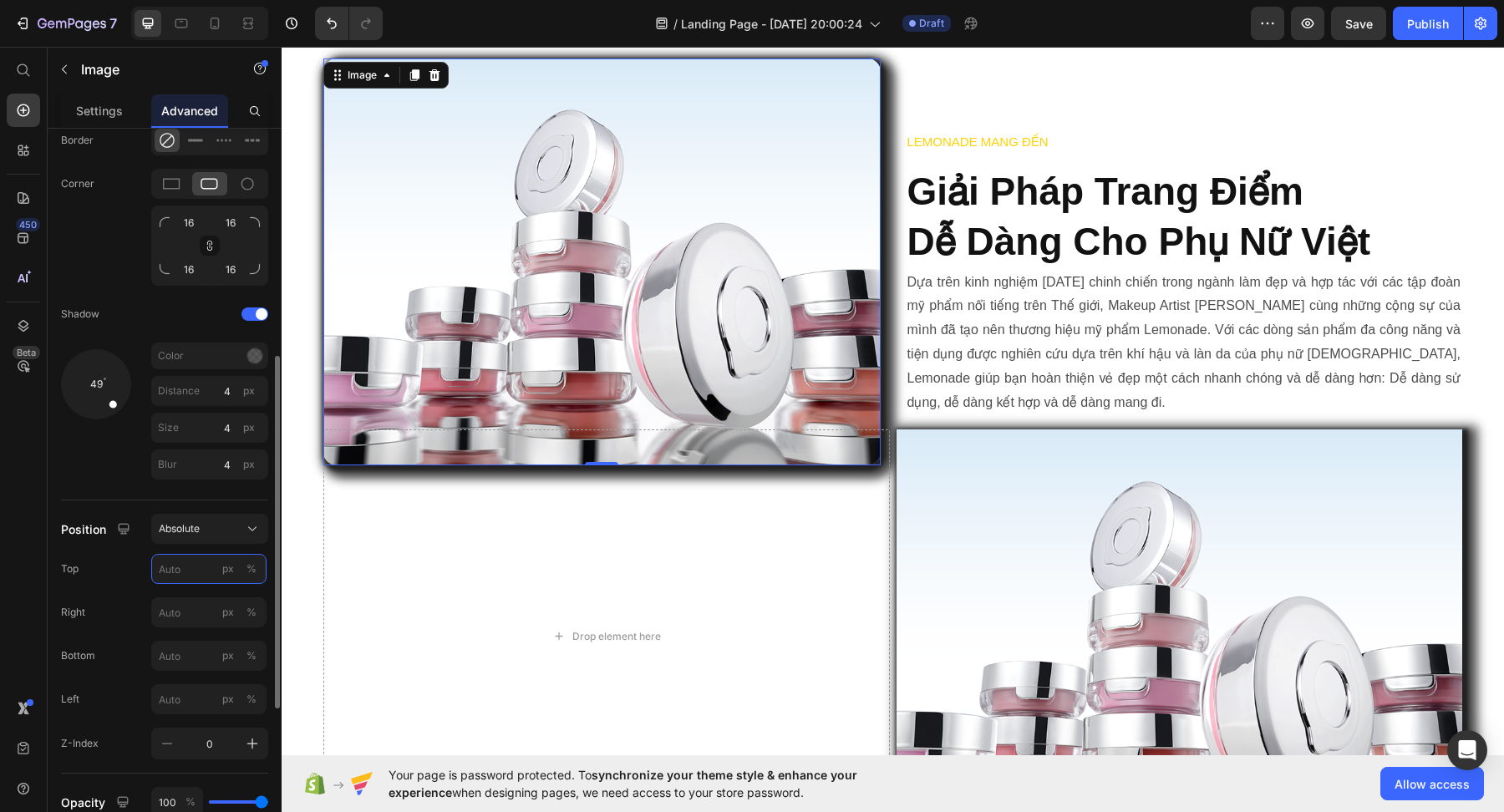 click on "px %" at bounding box center (209, 569) 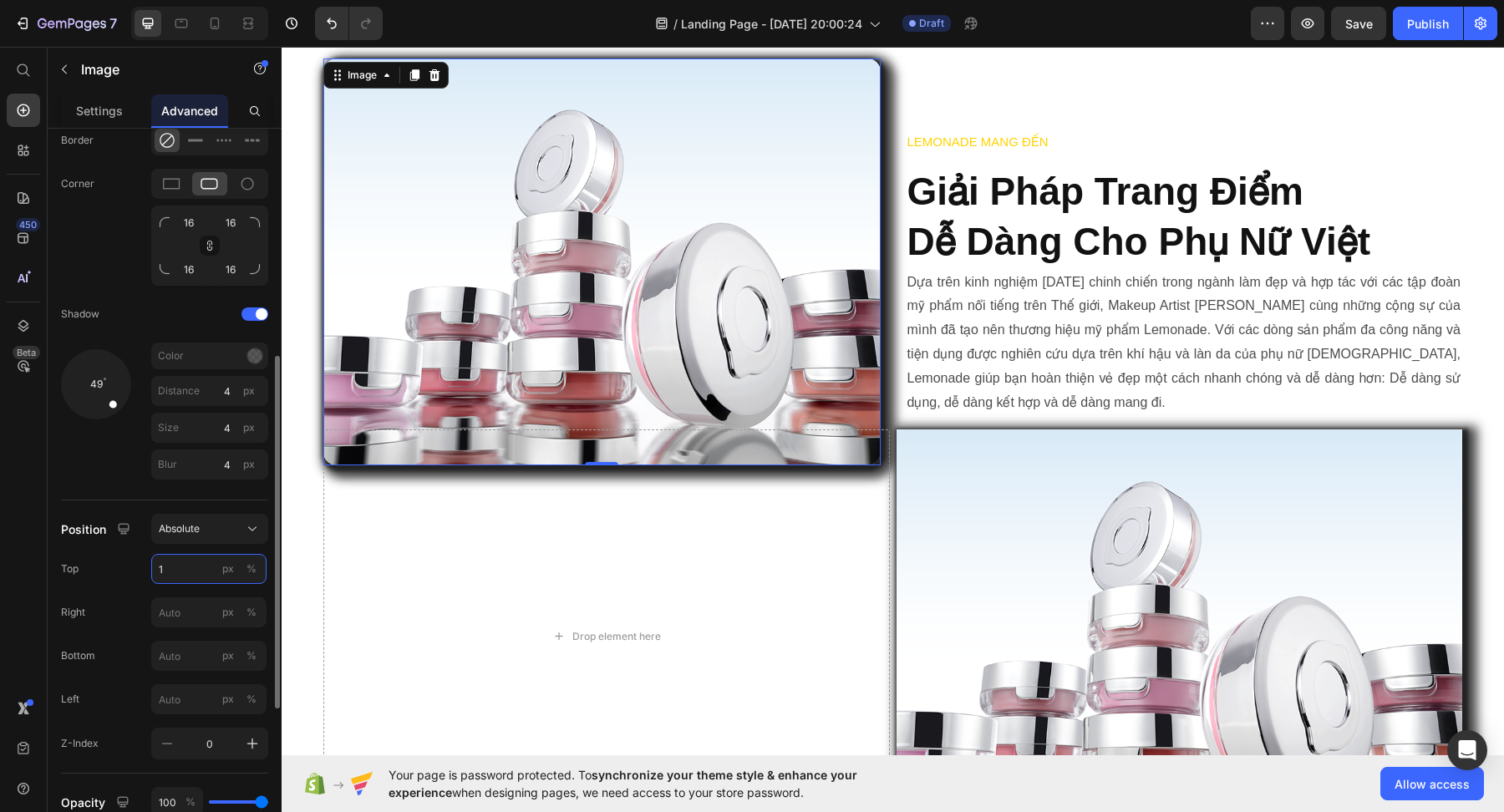 type on "10" 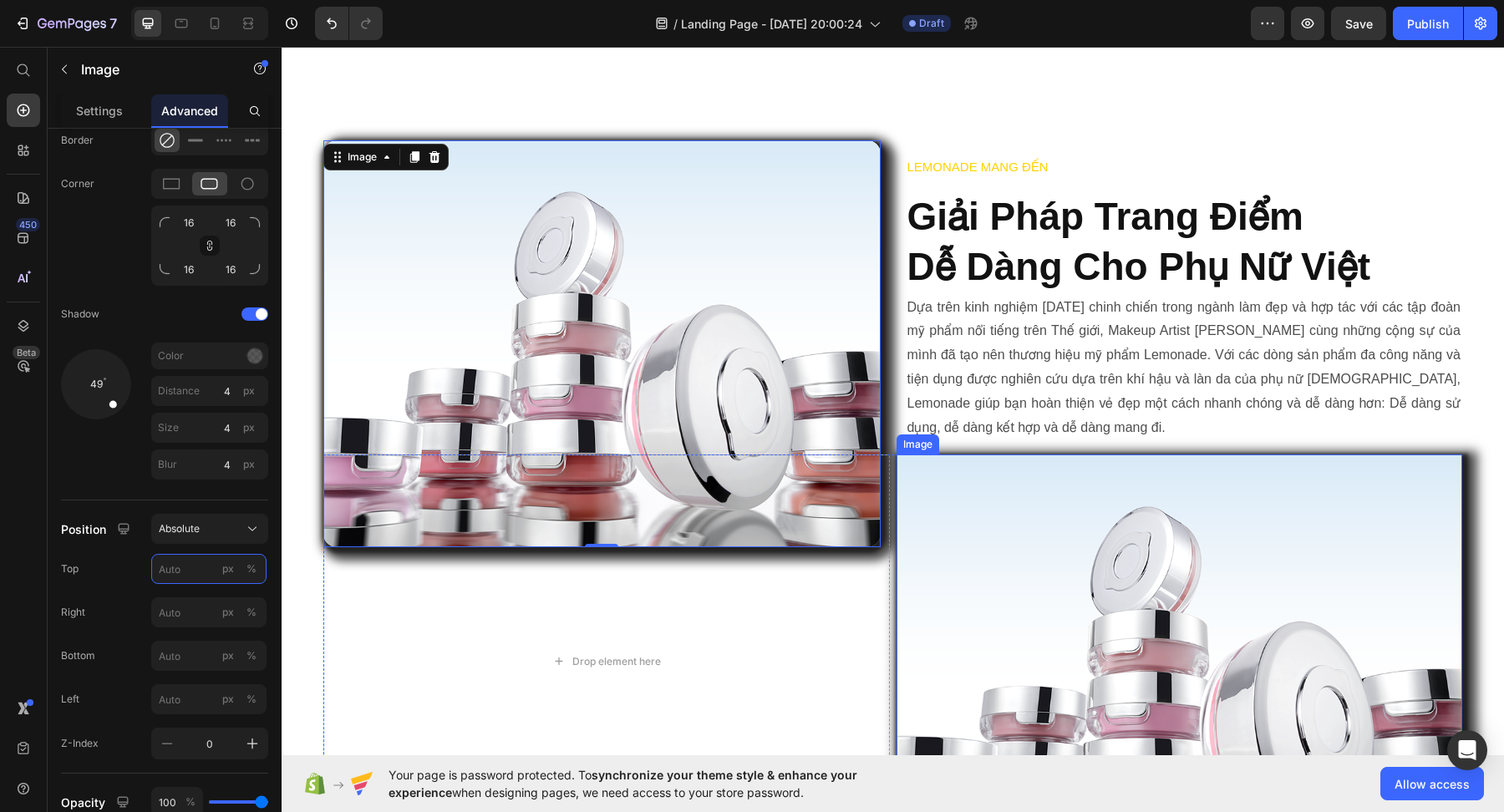 scroll, scrollTop: 740, scrollLeft: 0, axis: vertical 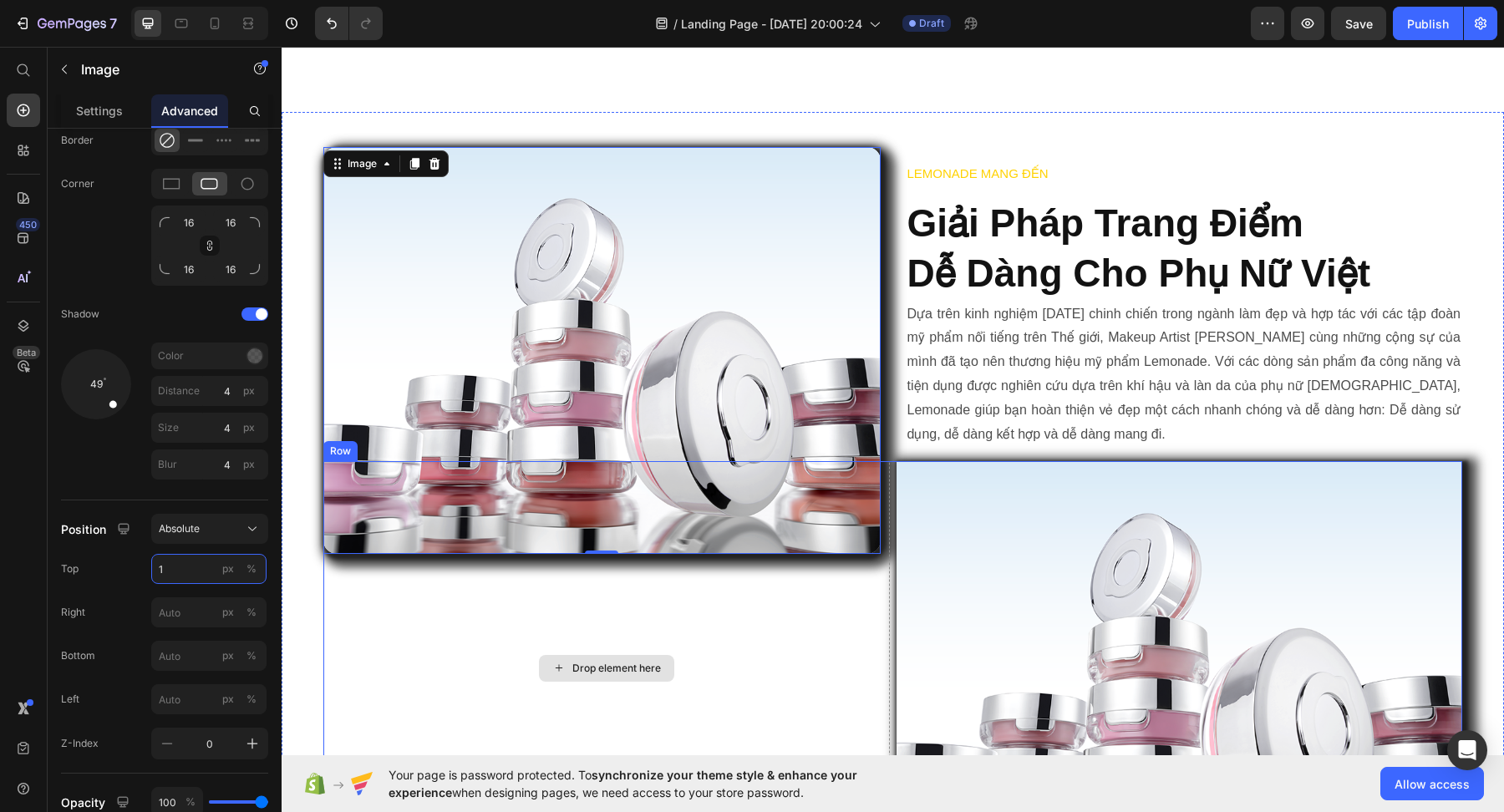 type on "10" 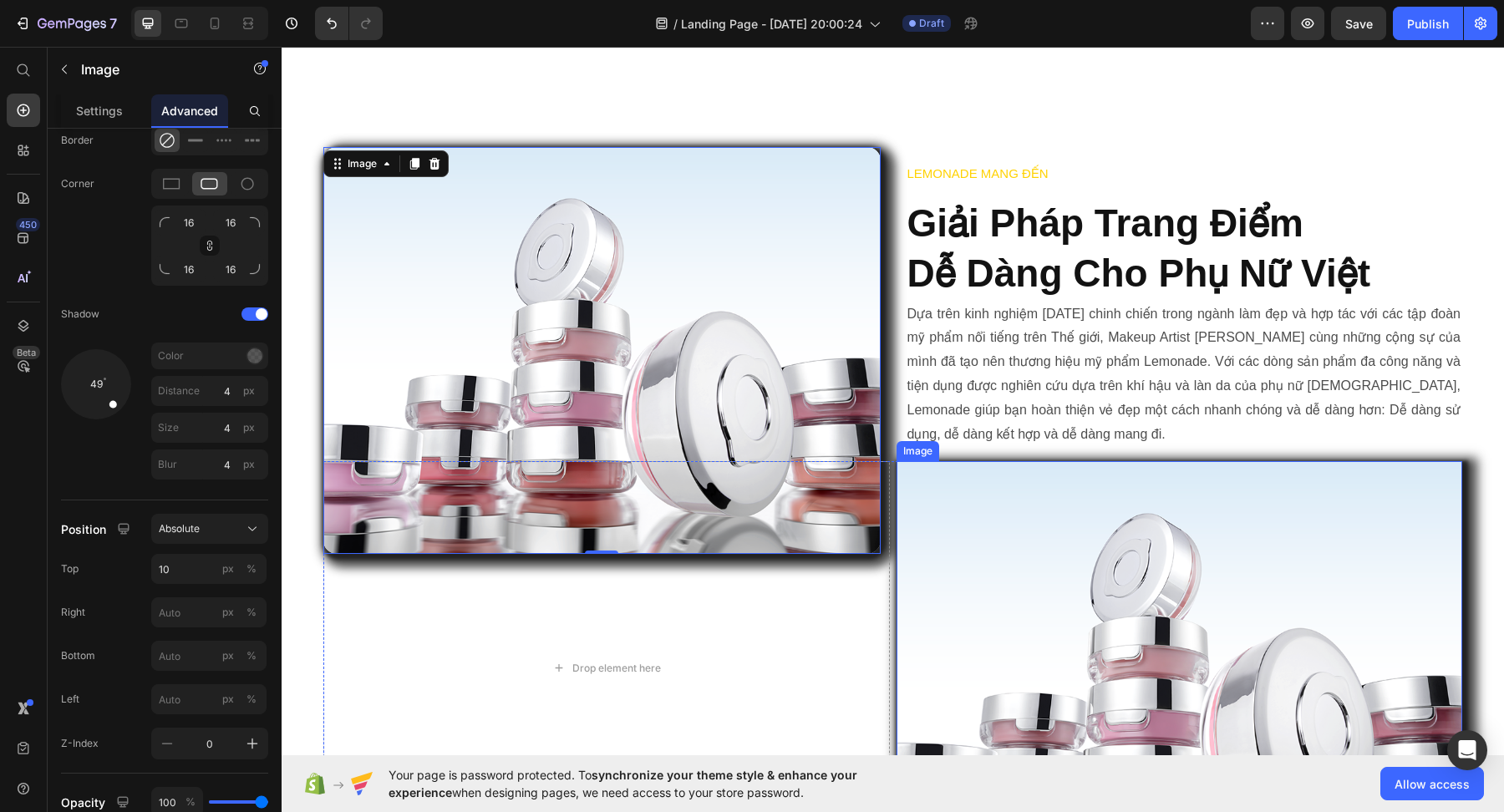 click at bounding box center [1180, 667] 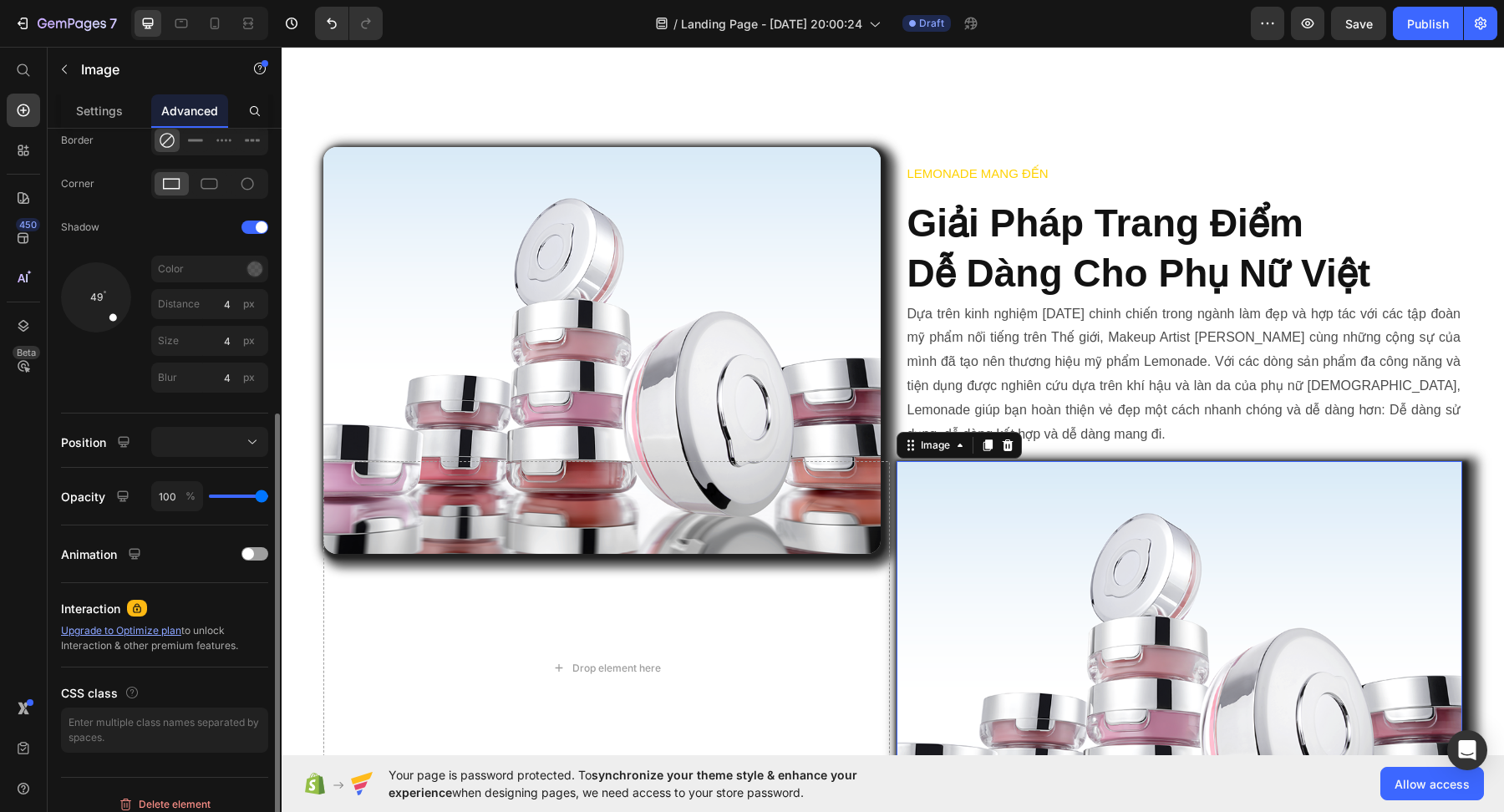 click on "Display on Desktop Tablet Mobile Spacing (px) [PHONE_NUMBER] Shape Border Corner Shadow 49 Color Distance 4 px Size 4 px Blur 4 px Position Opacity 100 % Animation Interaction Upgrade to Optimize plan  to unlock Interaction & other premium features. CSS class" at bounding box center (165, 223) 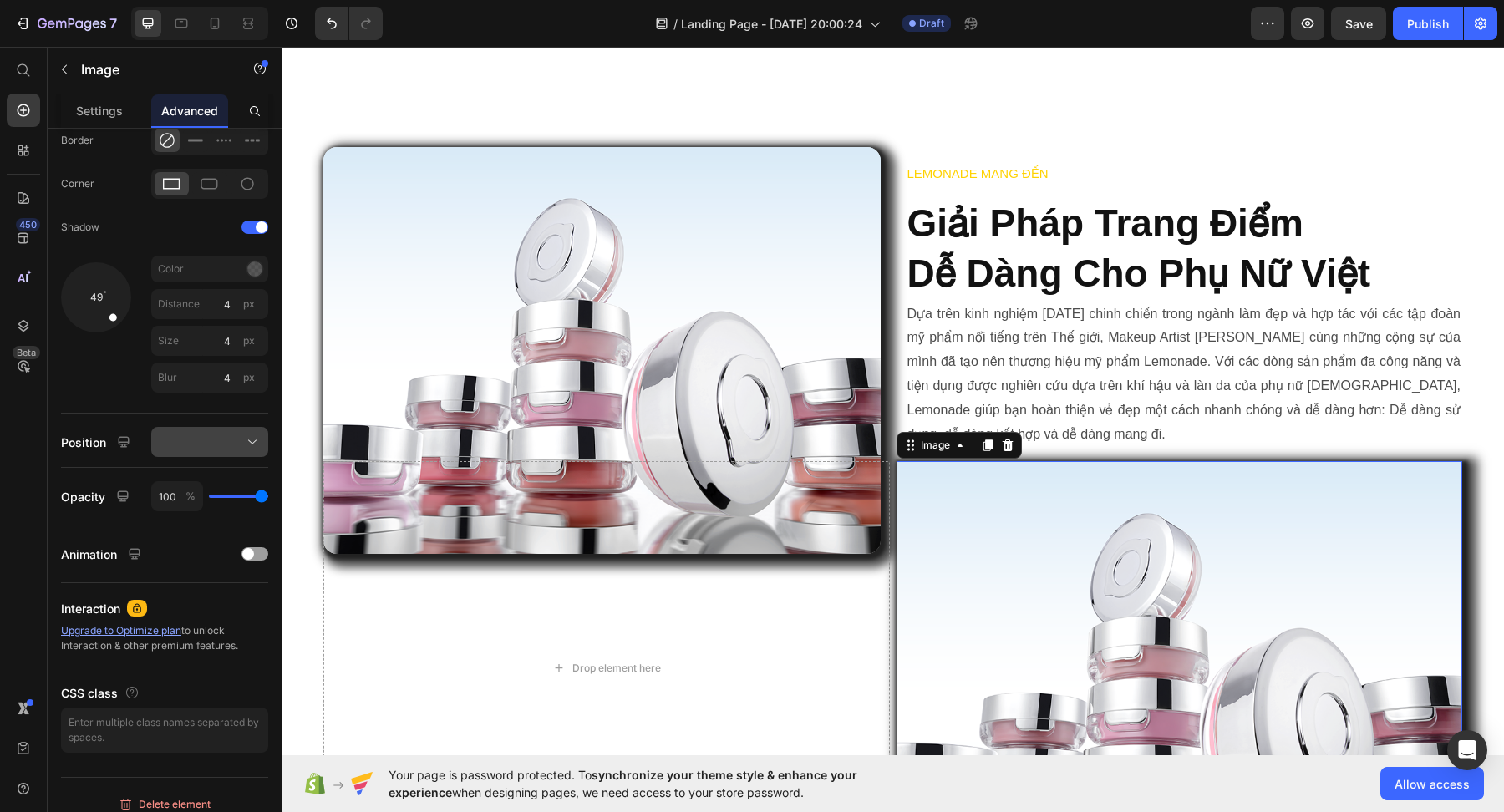click at bounding box center (210, 442) 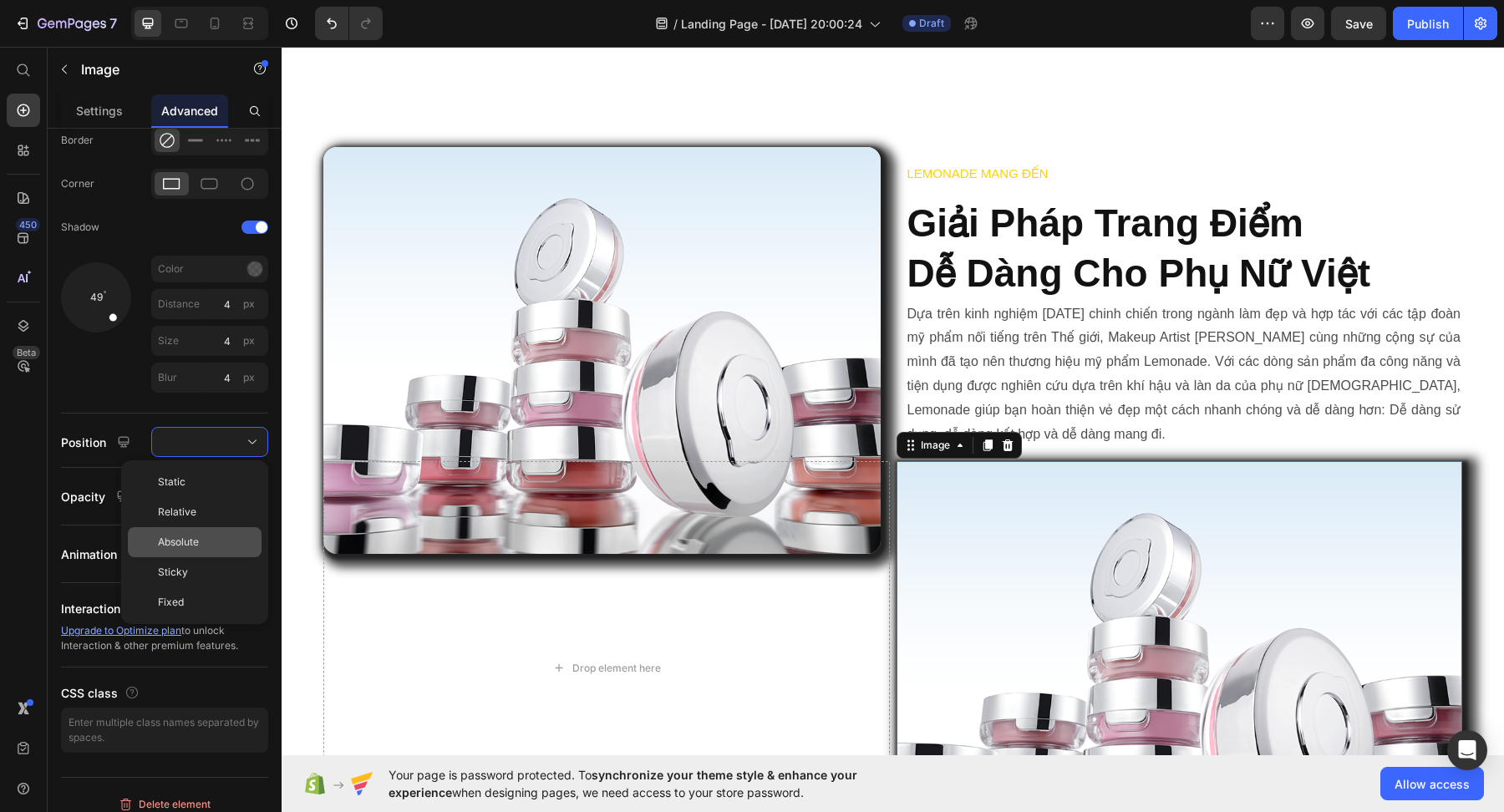 click on "Absolute" at bounding box center [178, 542] 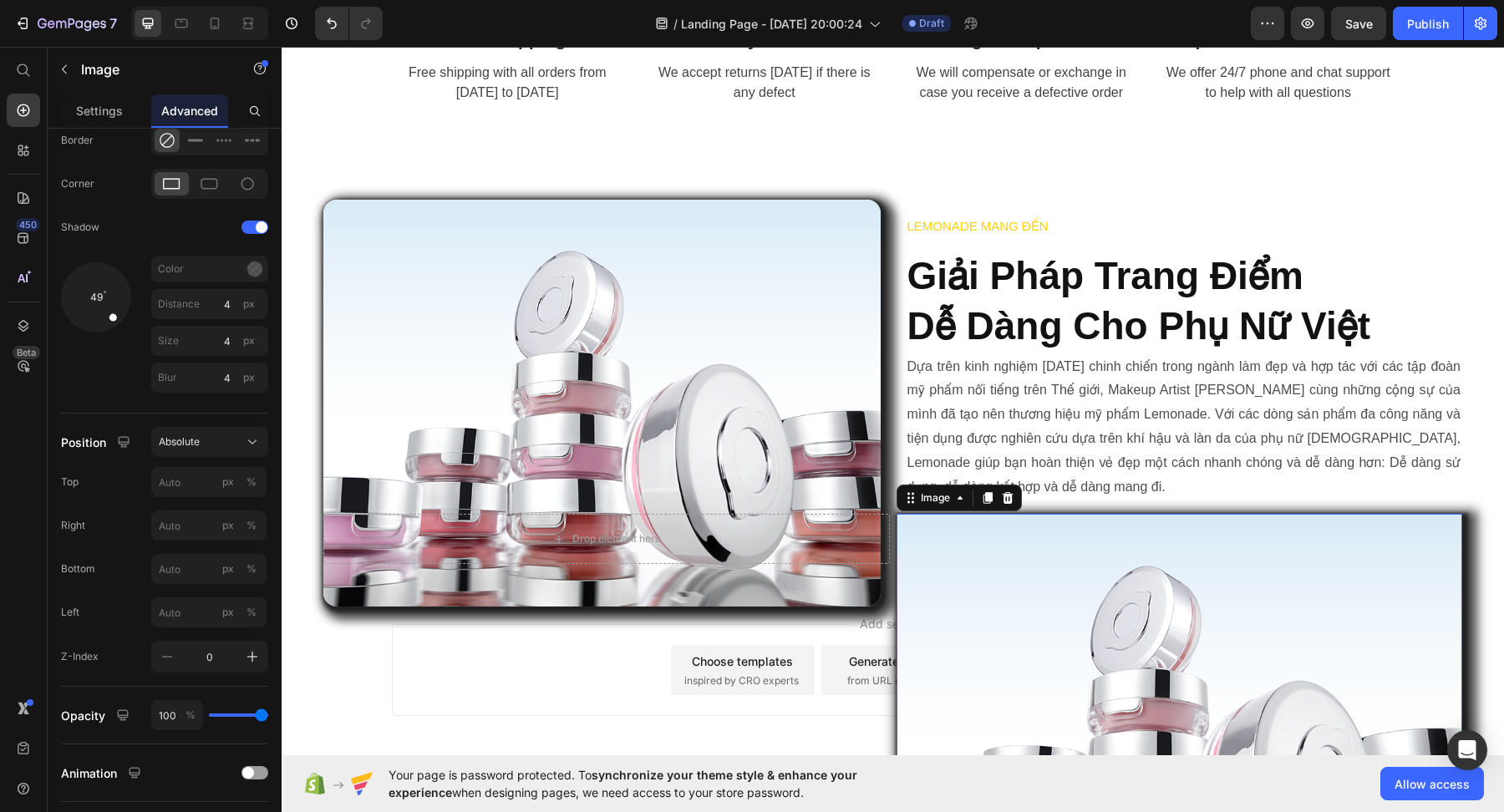 scroll, scrollTop: 689, scrollLeft: 0, axis: vertical 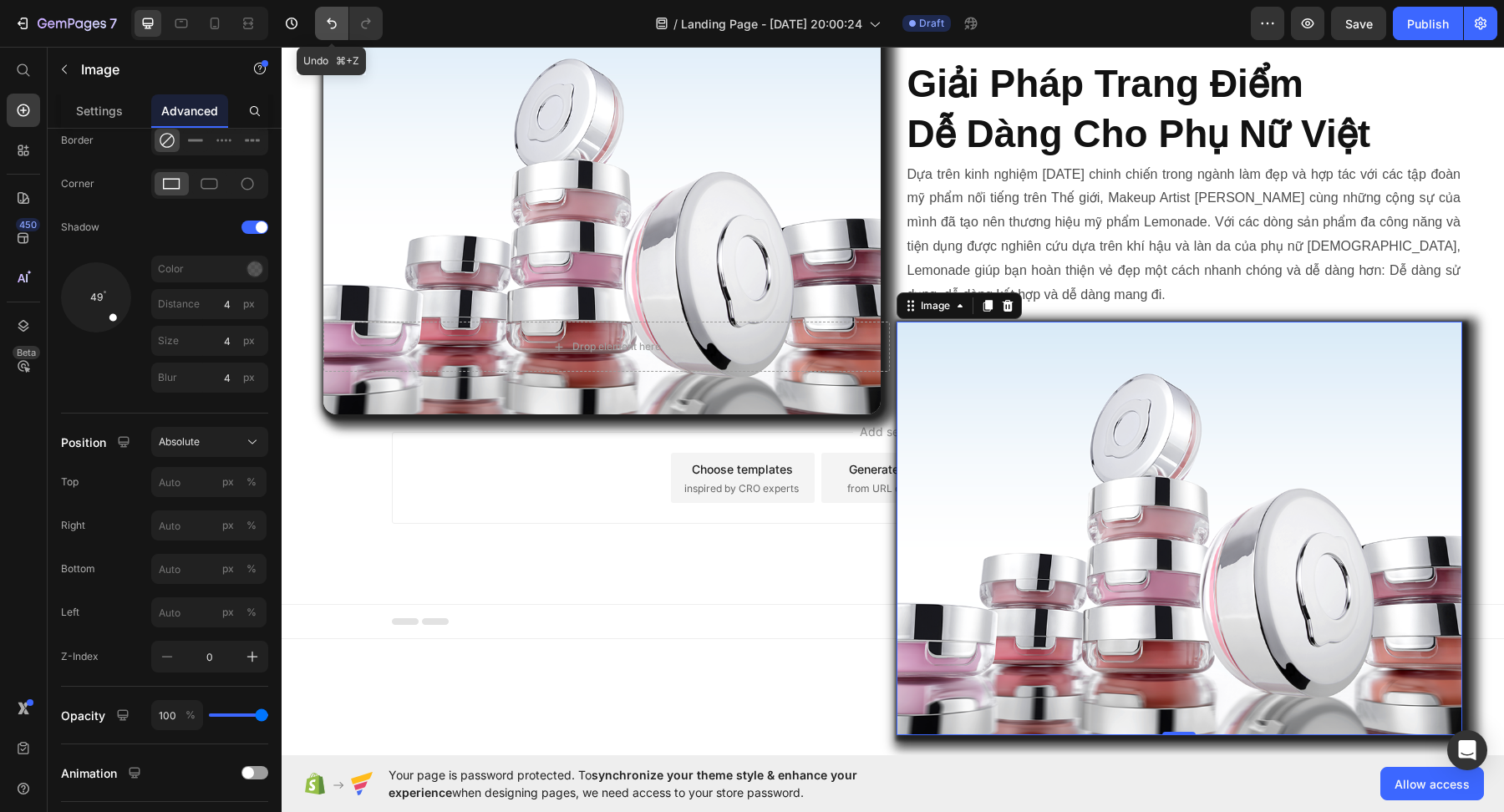 click 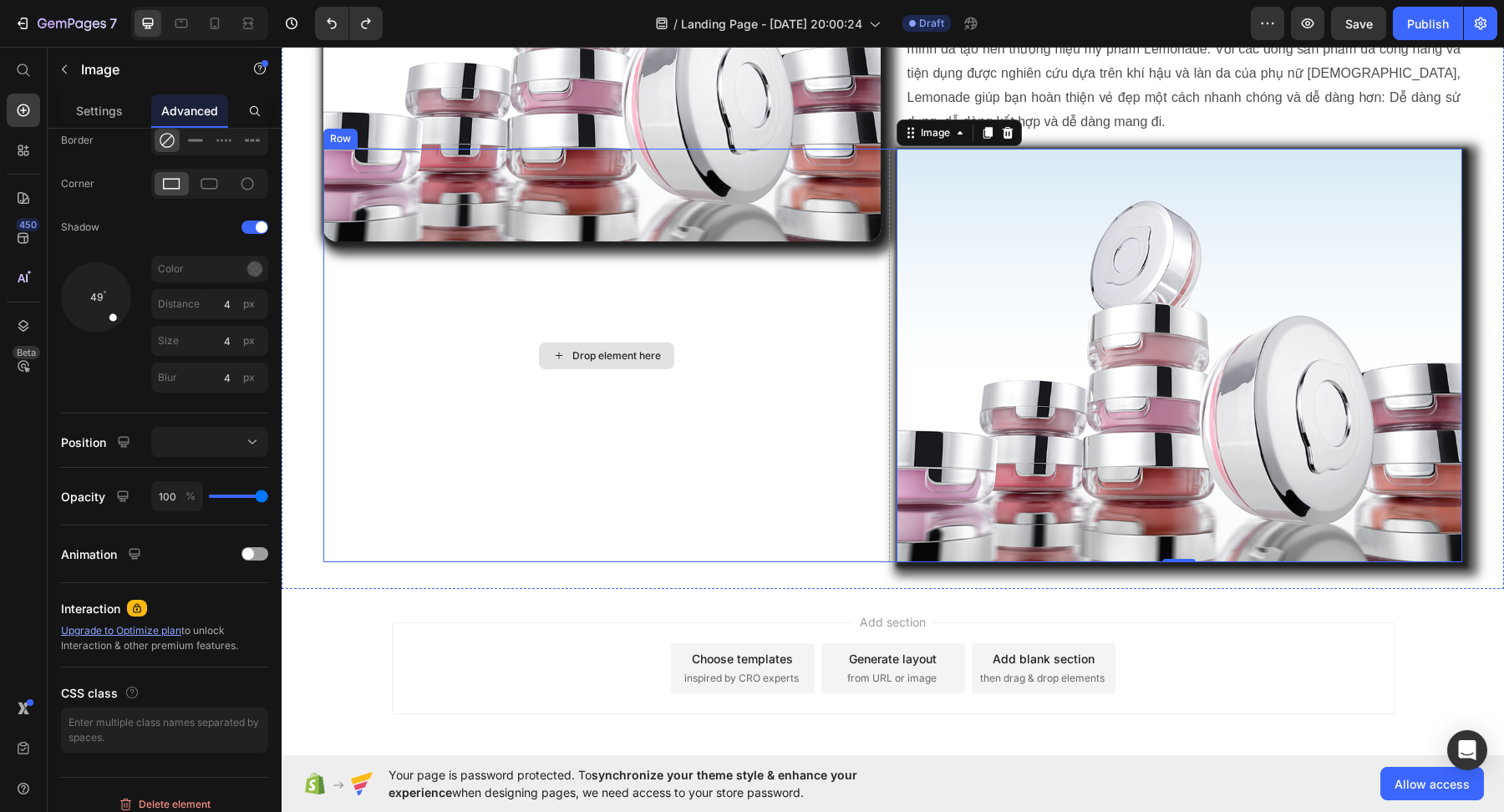 scroll, scrollTop: 1125, scrollLeft: 0, axis: vertical 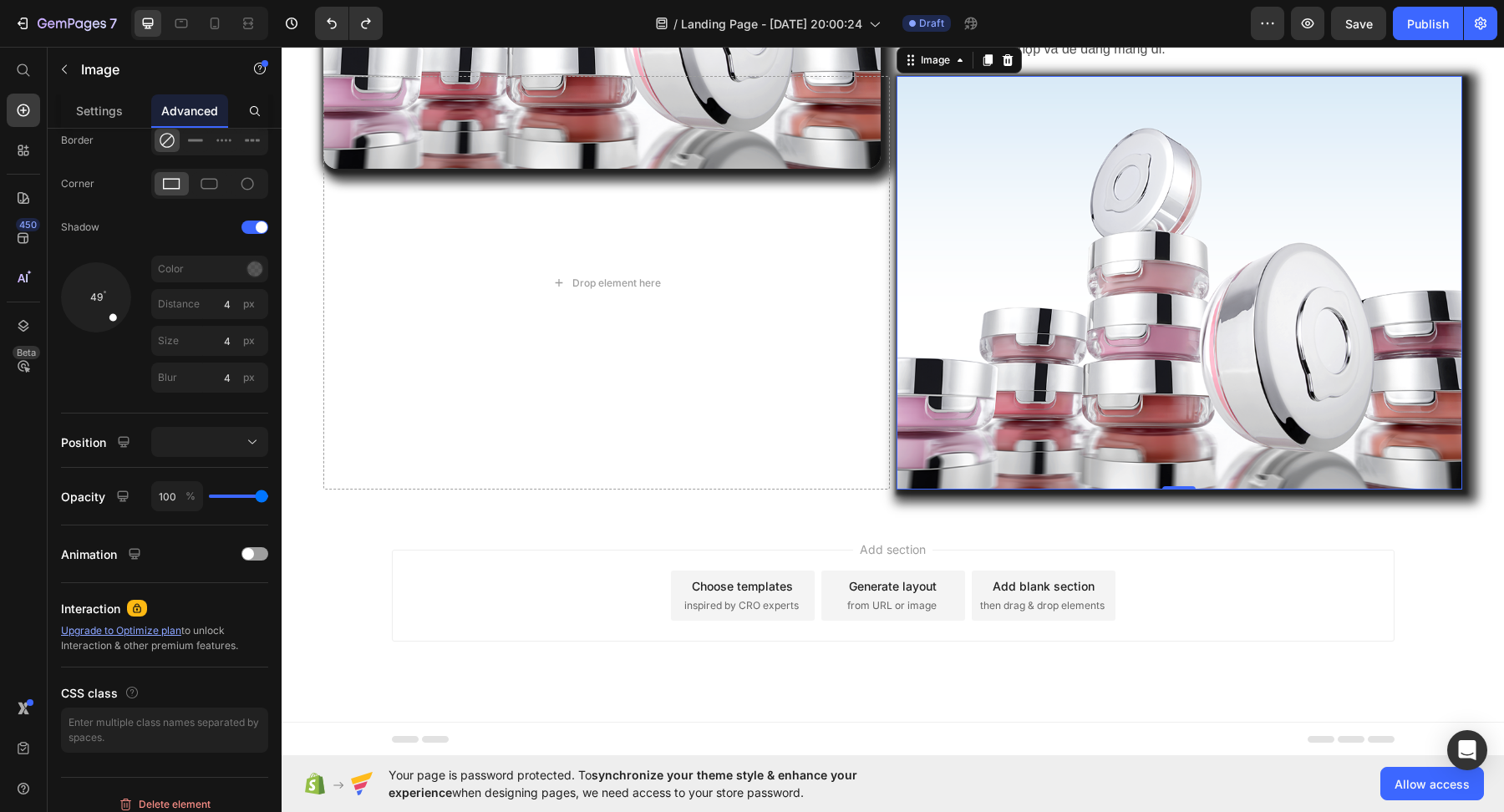 click on "then drag & drop elements" at bounding box center [1042, 606] 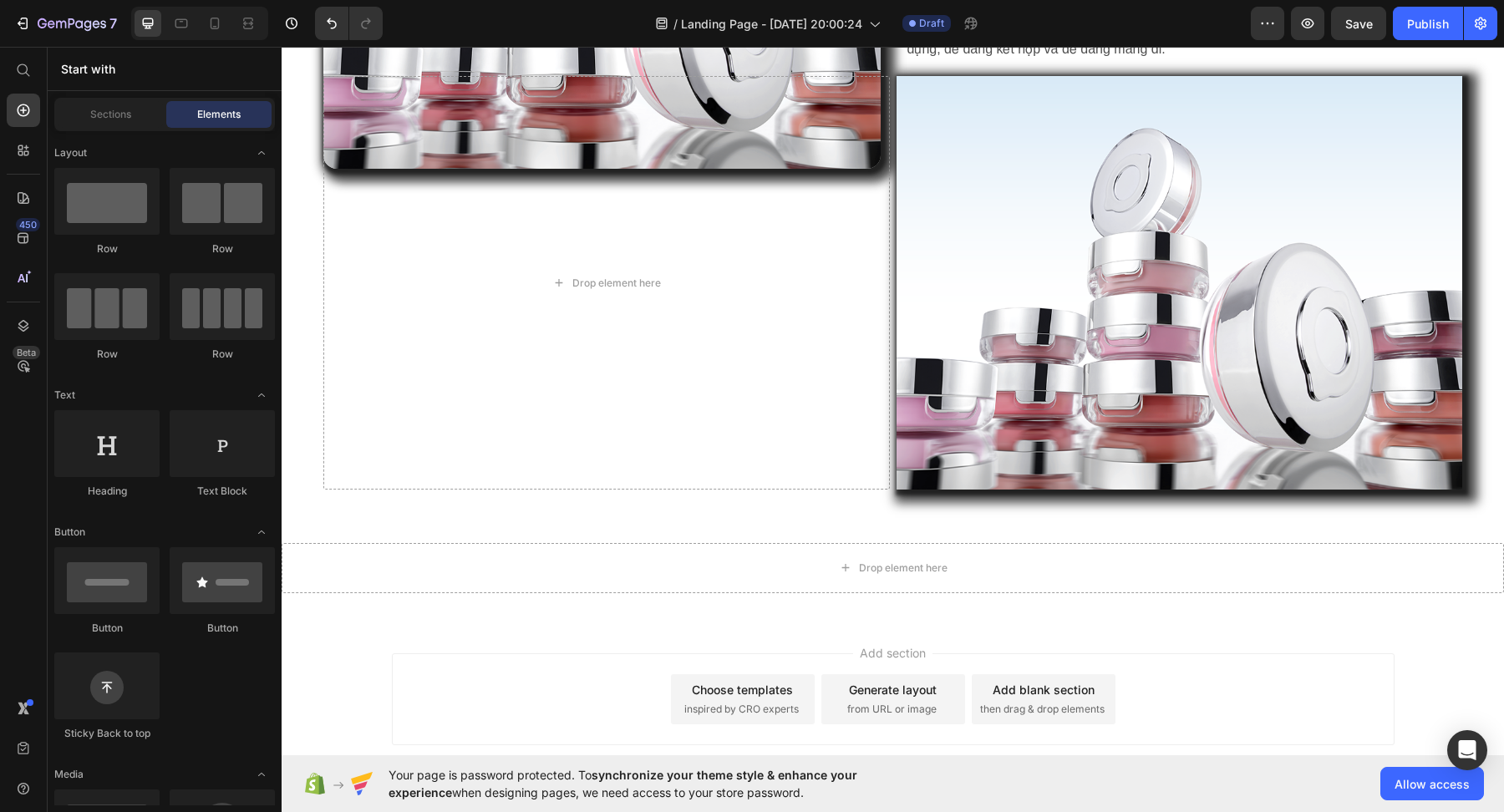 click on "then drag & drop elements" at bounding box center (1042, 709) 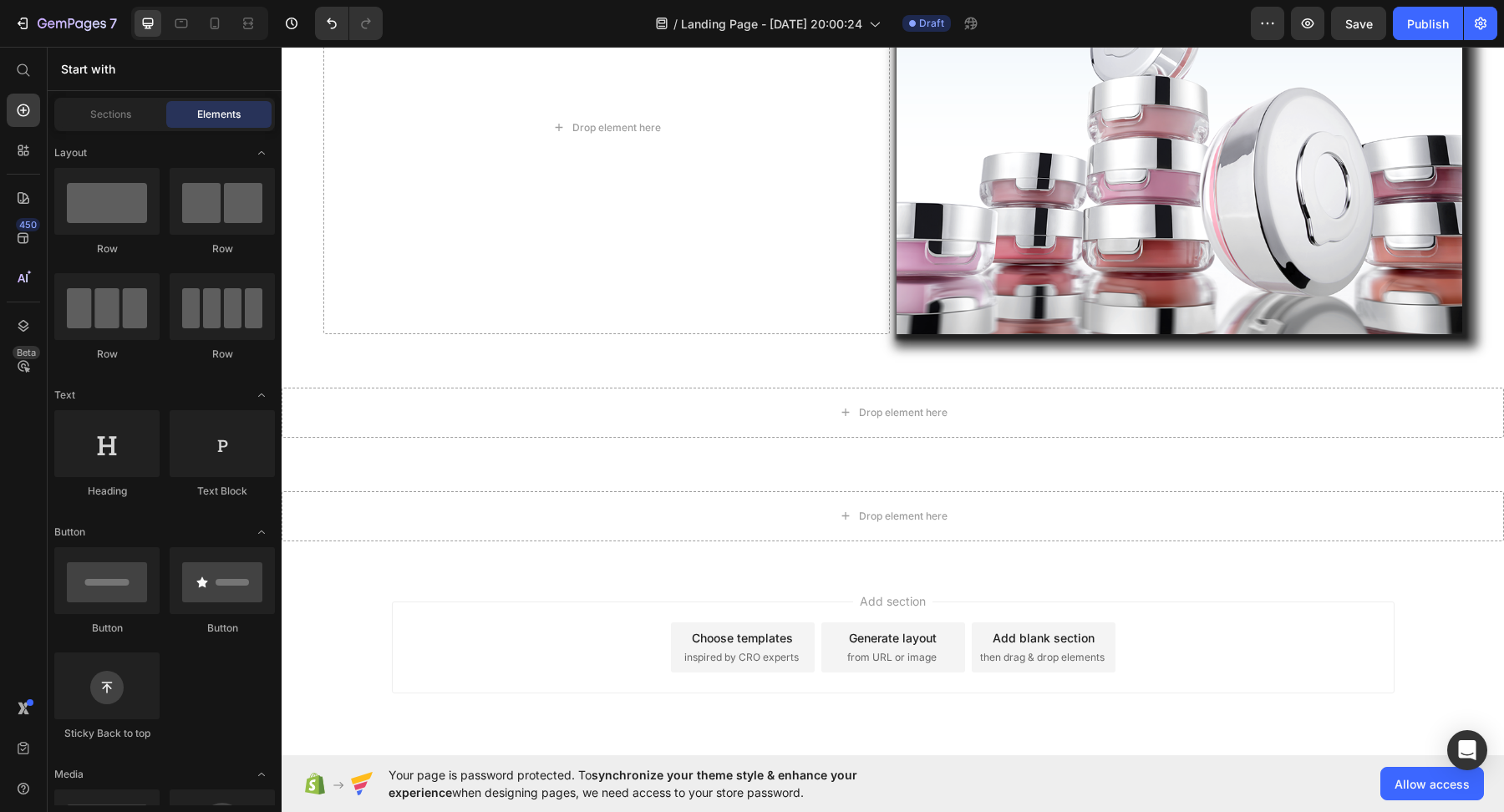 scroll, scrollTop: 1332, scrollLeft: 0, axis: vertical 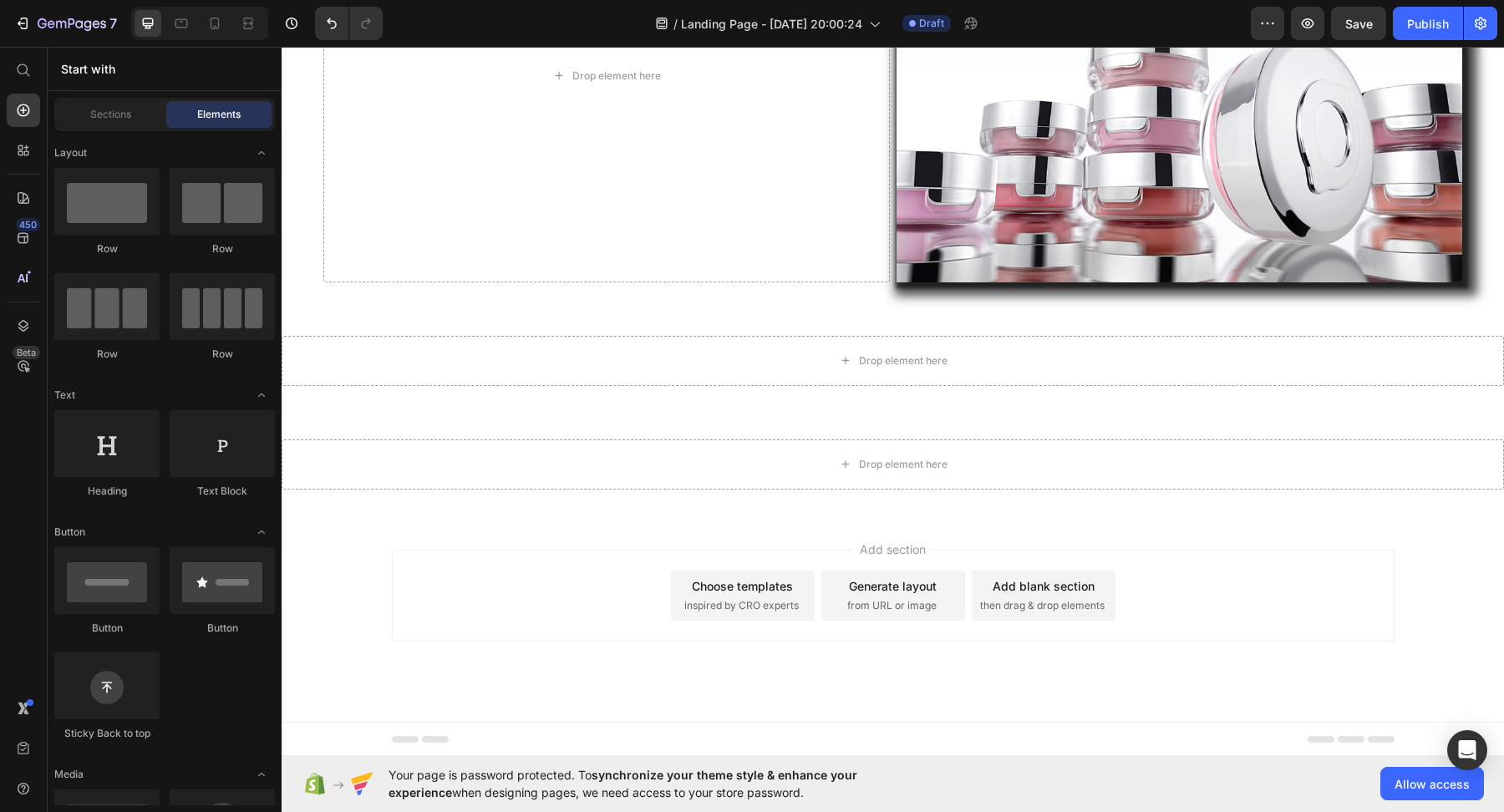 click on "Add blank section" at bounding box center (1044, 586) 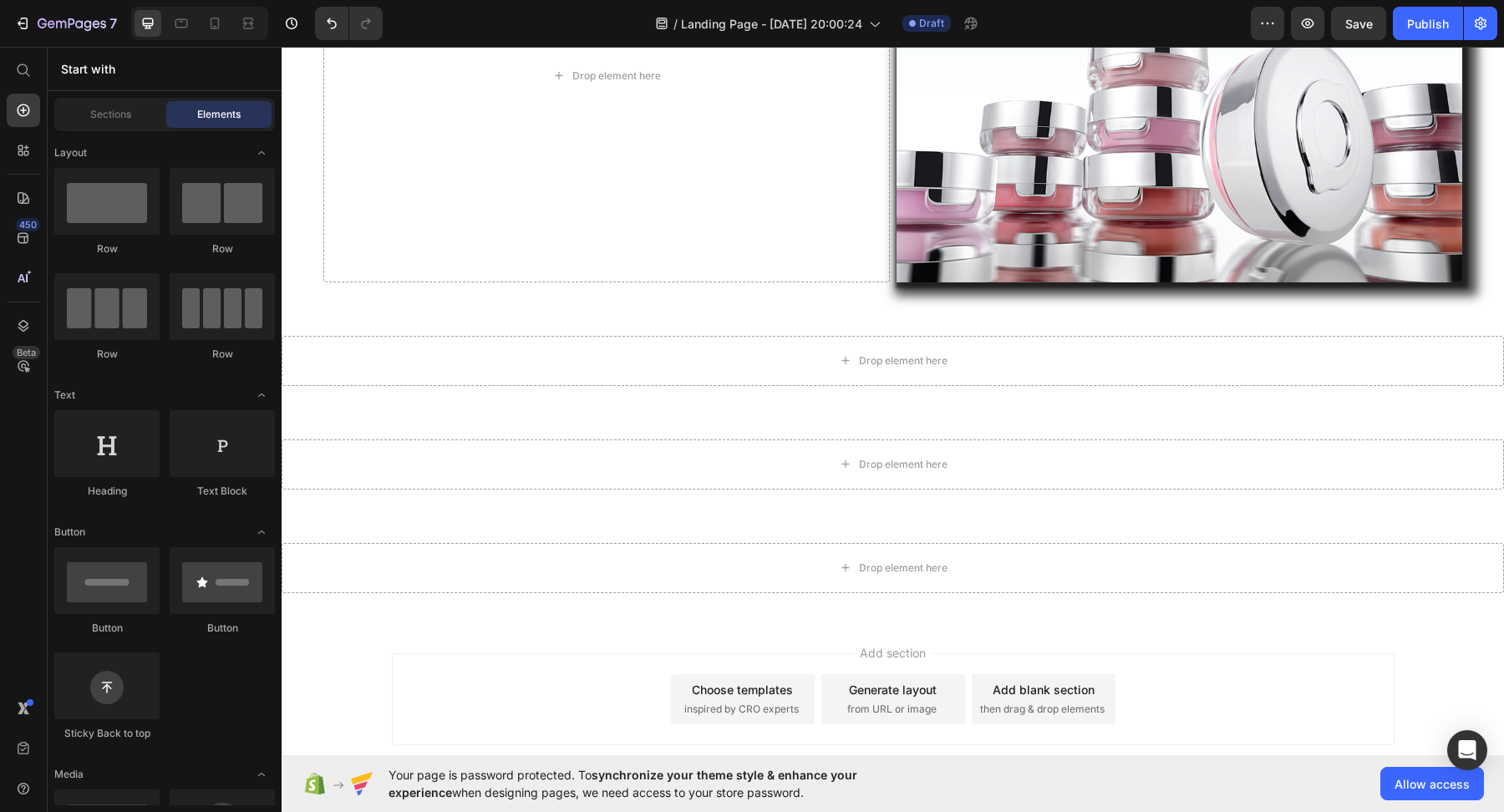 click on "Add blank section" at bounding box center [1044, 689] 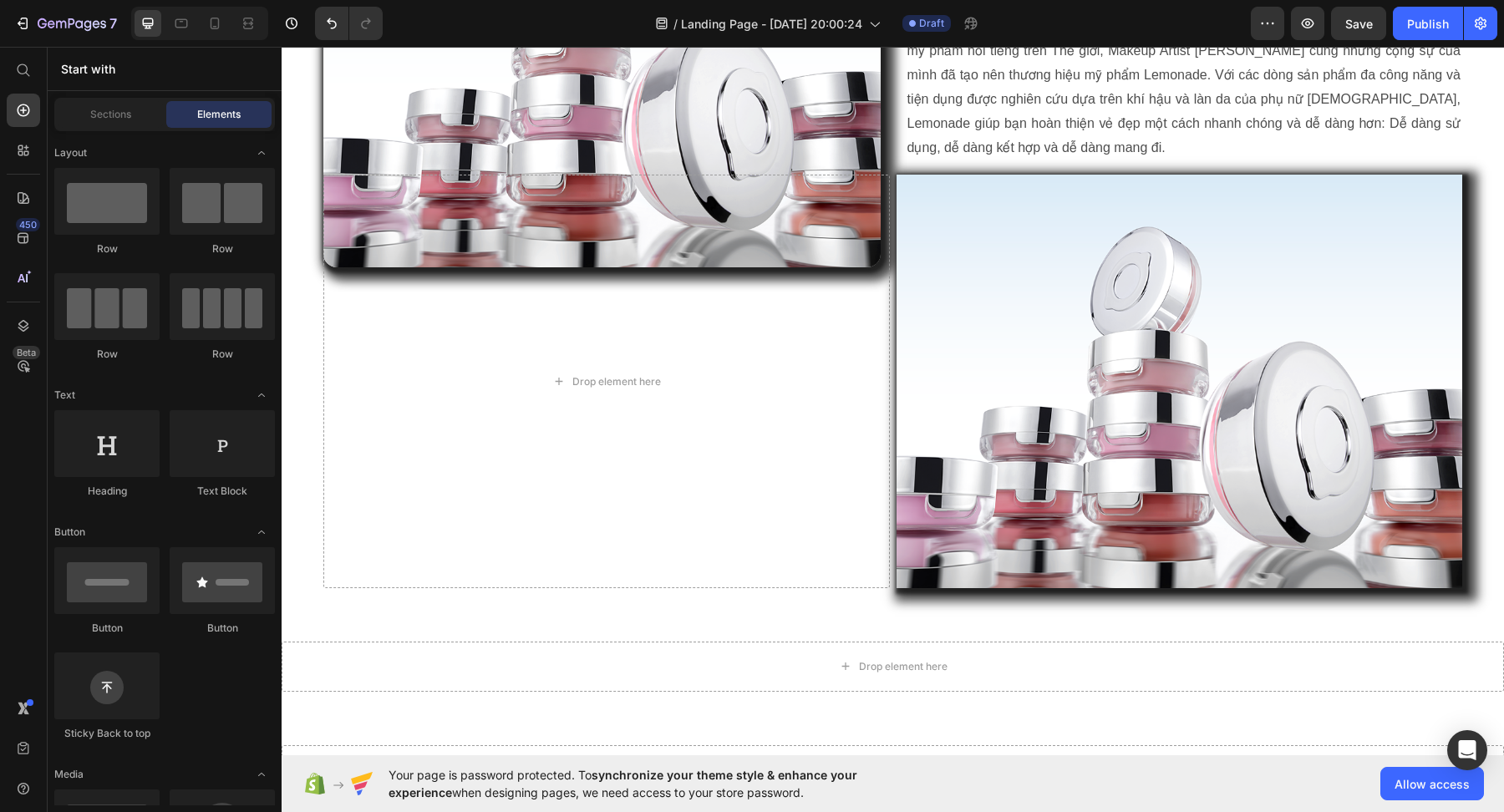 scroll, scrollTop: 952, scrollLeft: 0, axis: vertical 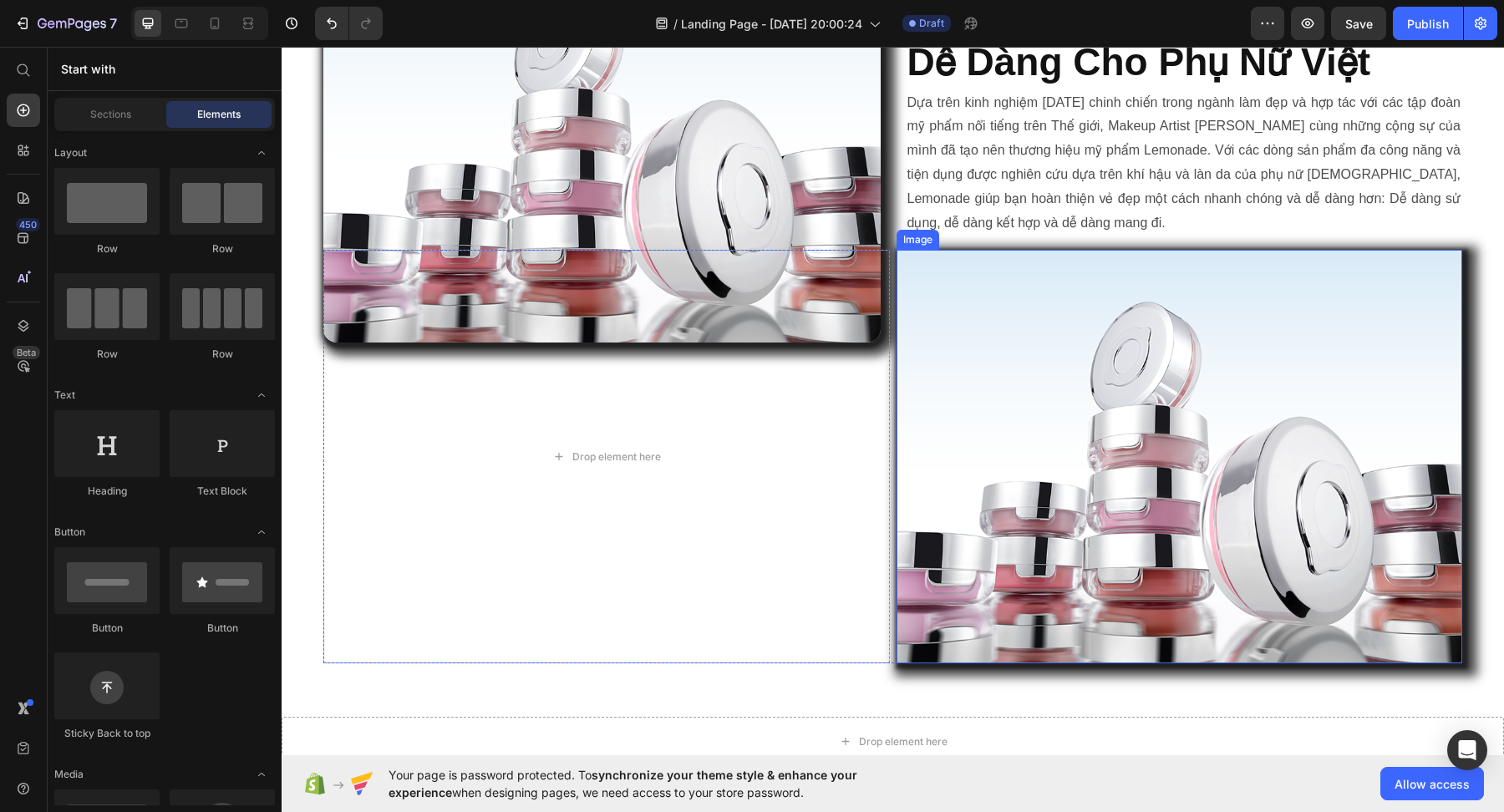 click at bounding box center (1180, 456) 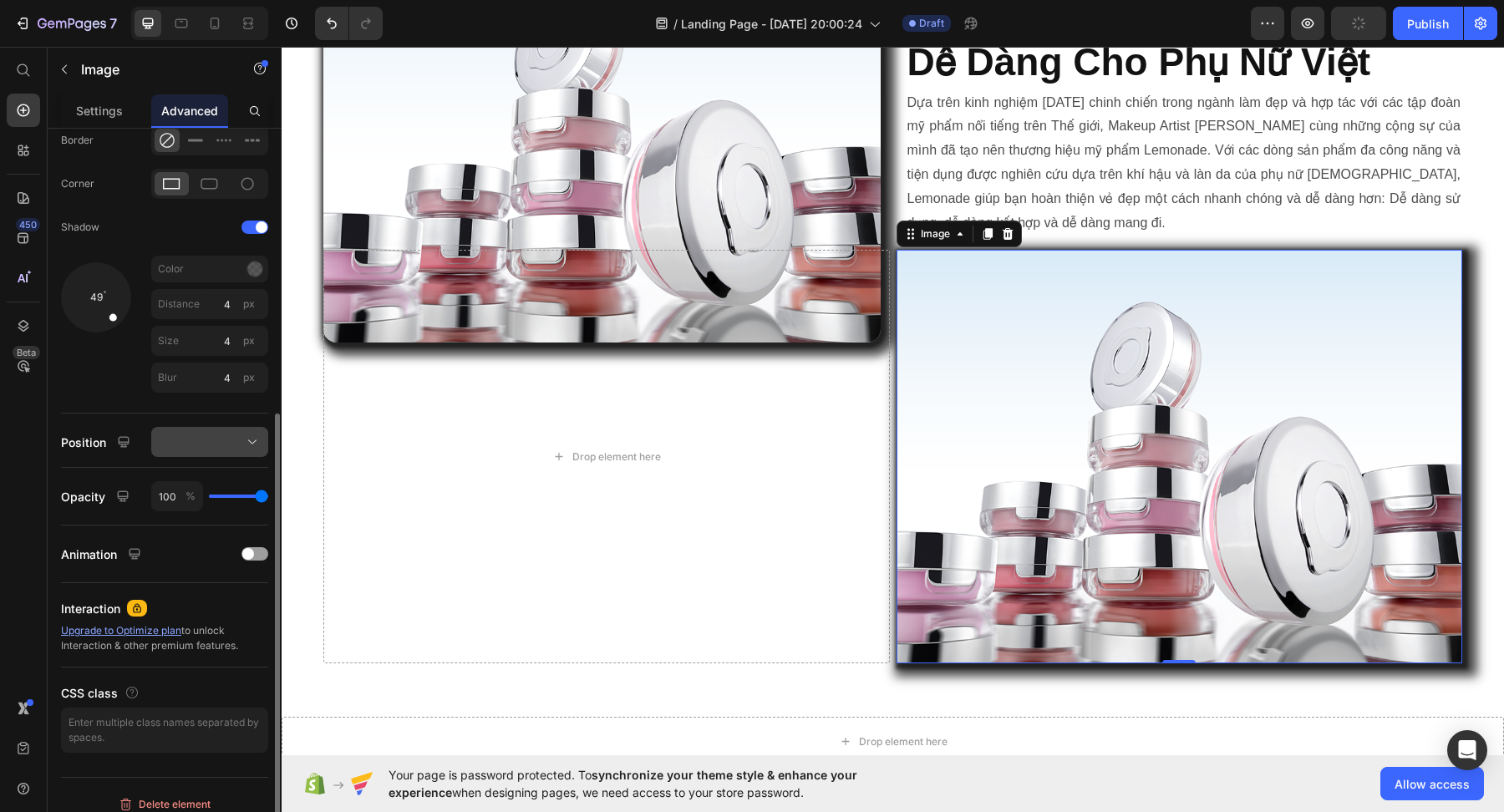 click at bounding box center [210, 442] 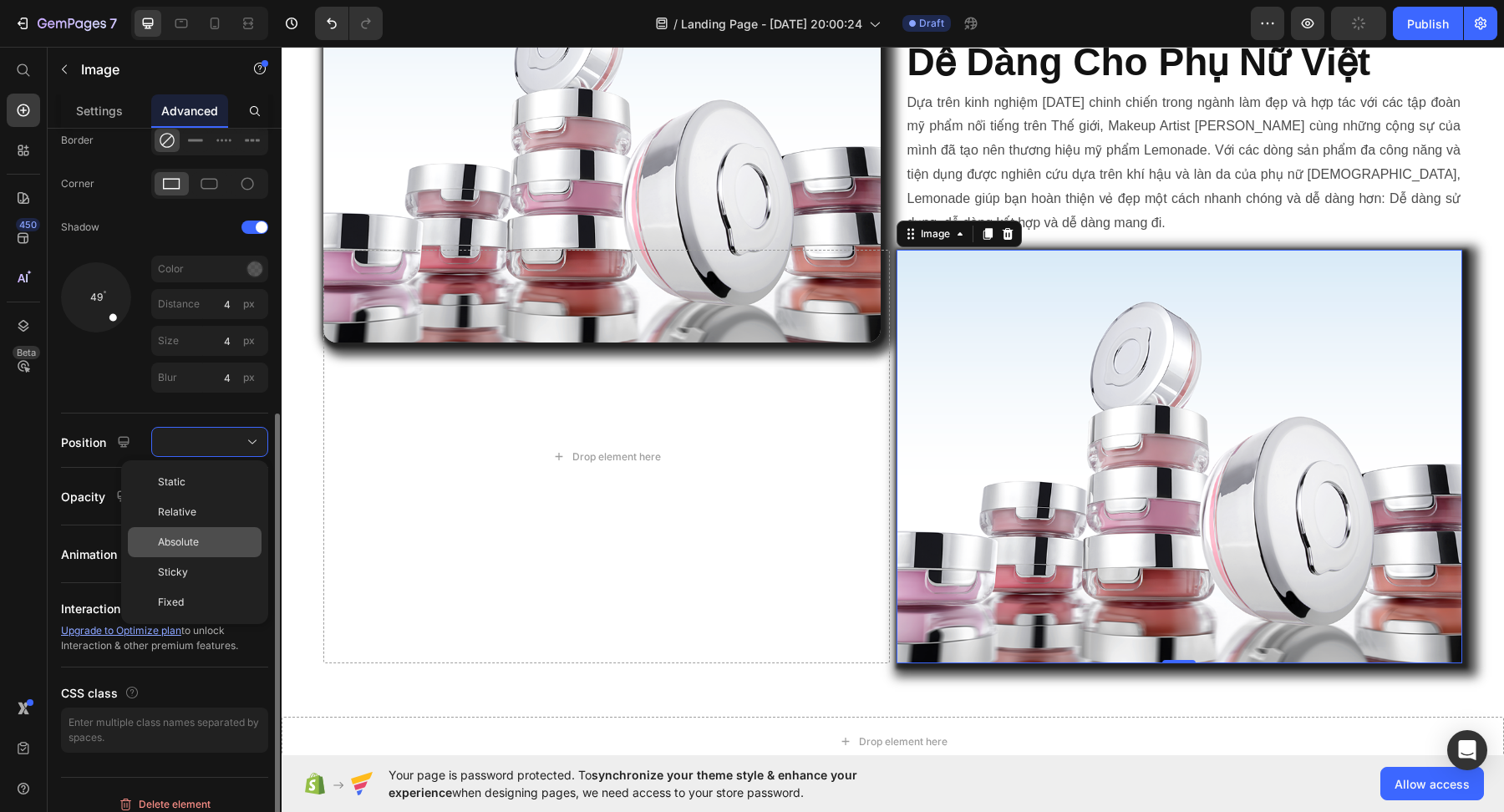click on "Absolute" at bounding box center [178, 542] 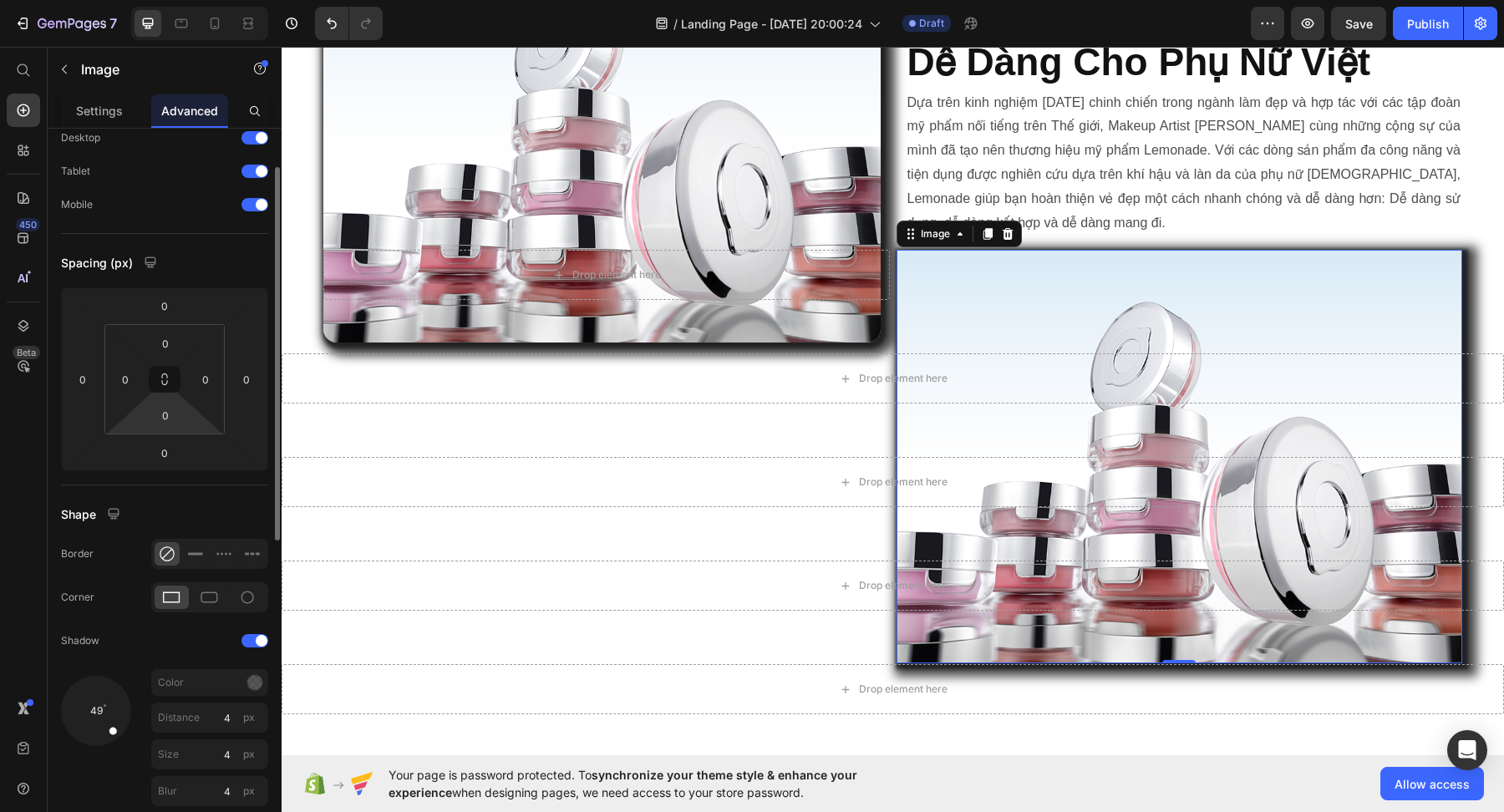 scroll, scrollTop: 53, scrollLeft: 0, axis: vertical 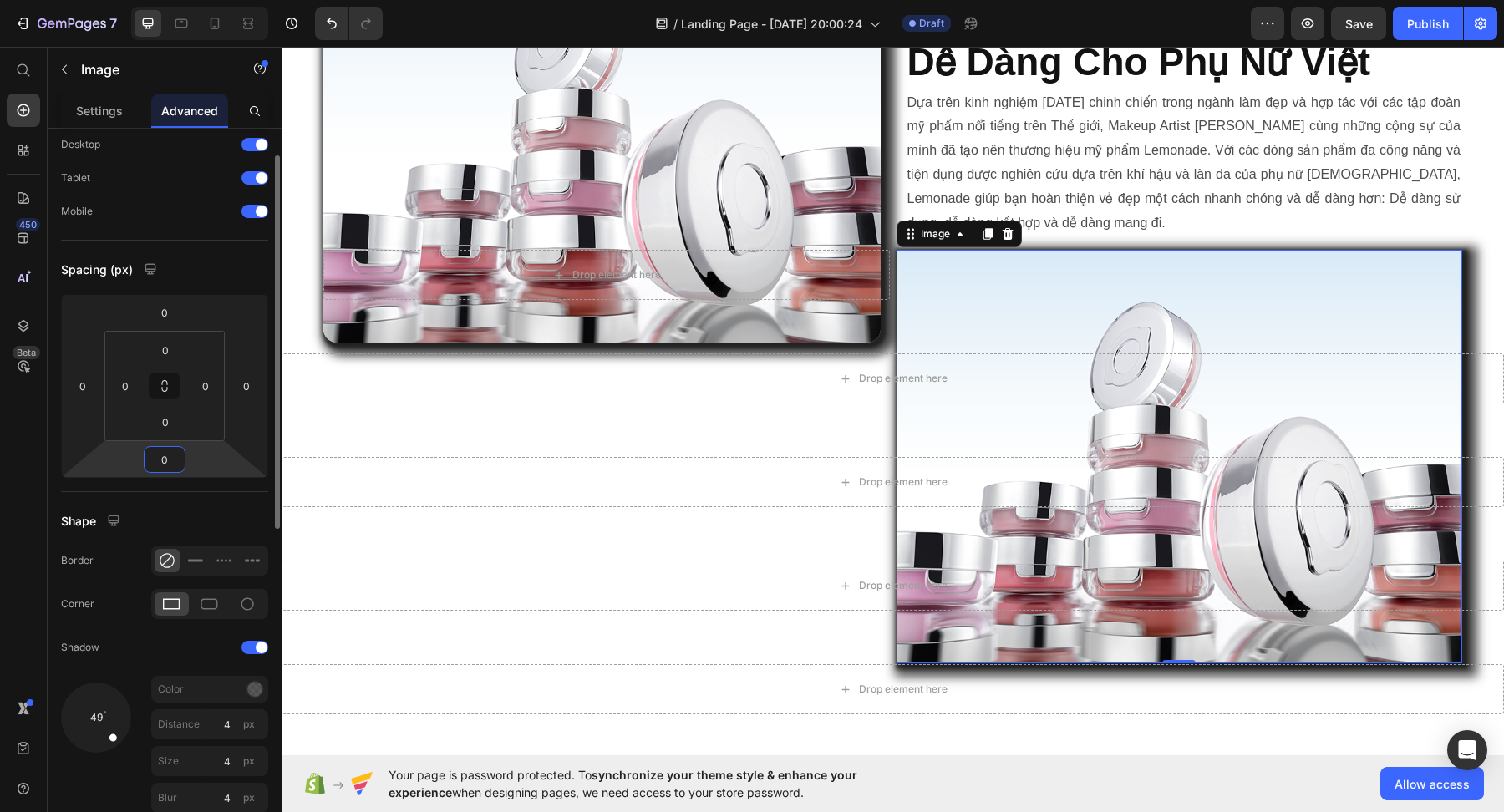 click on "0" at bounding box center [165, 459] 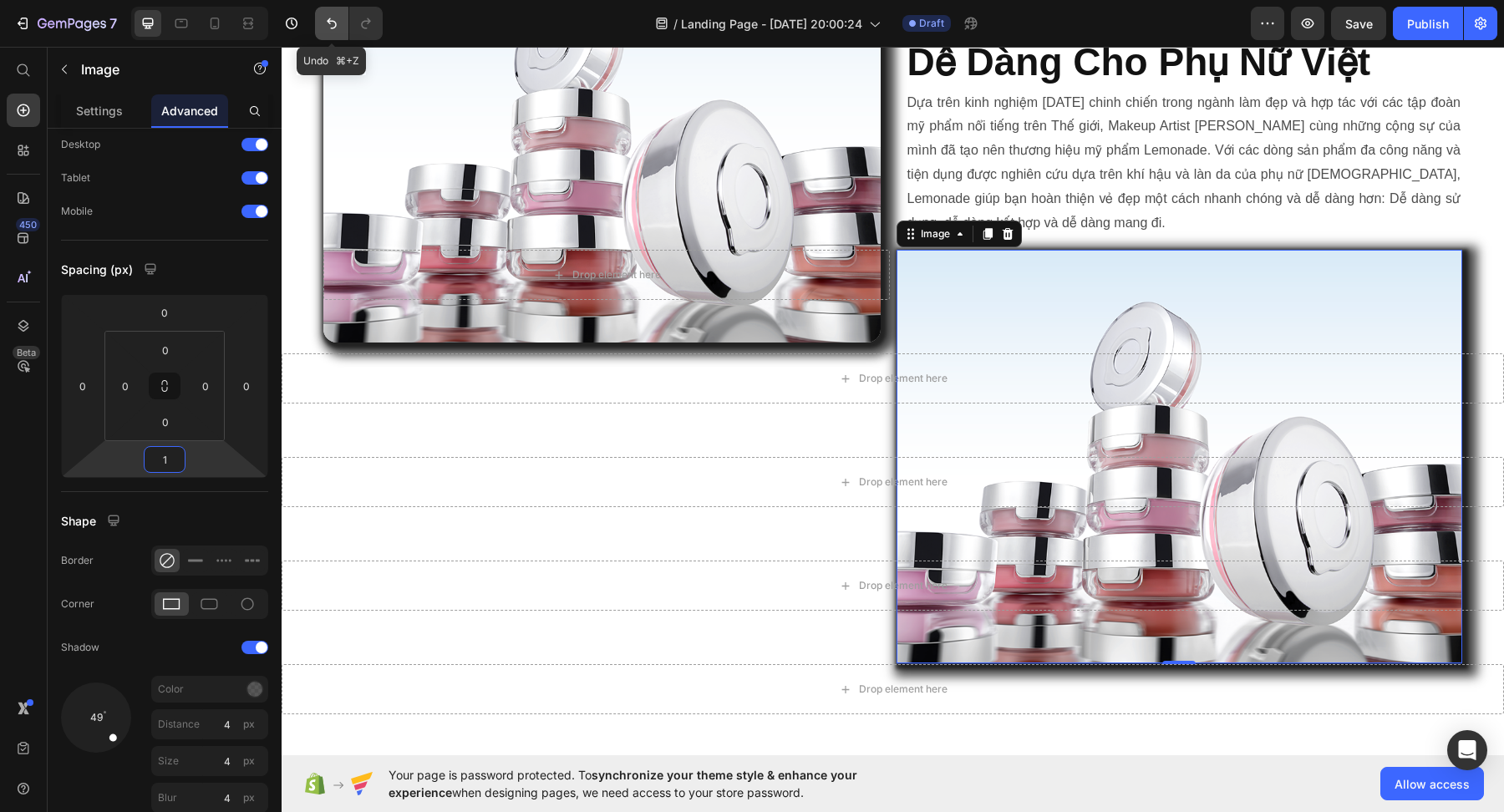 click 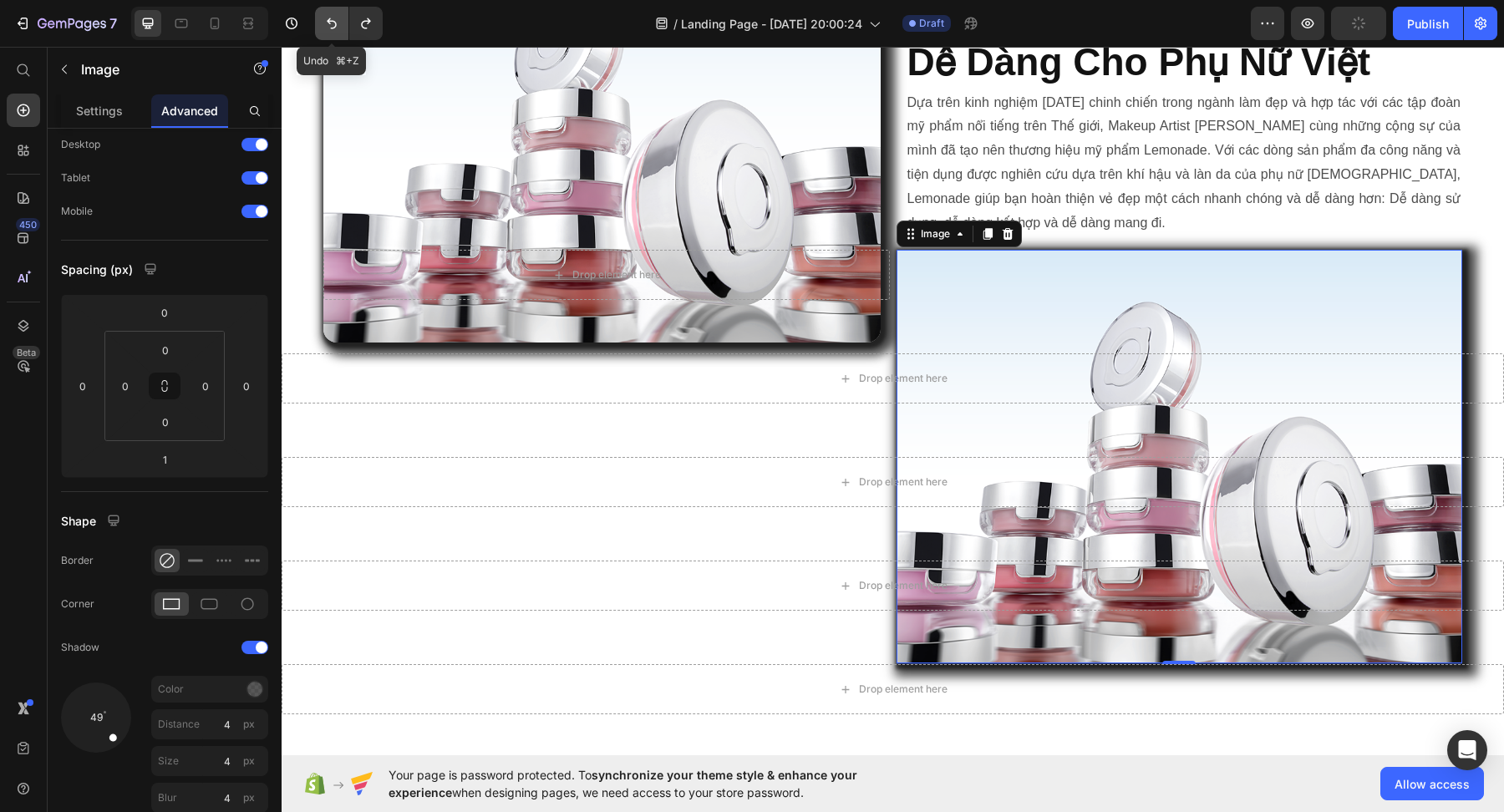 click 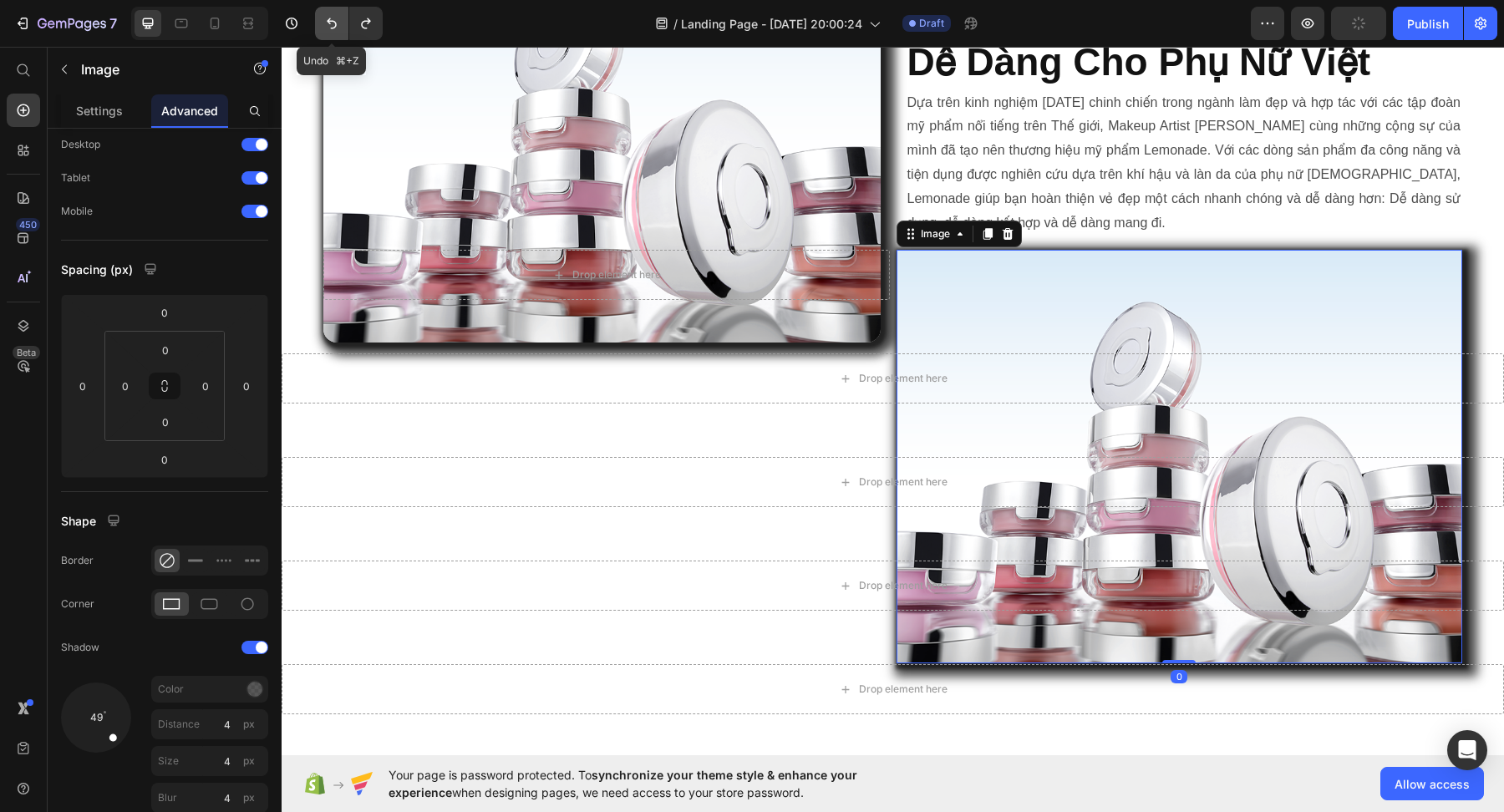 click 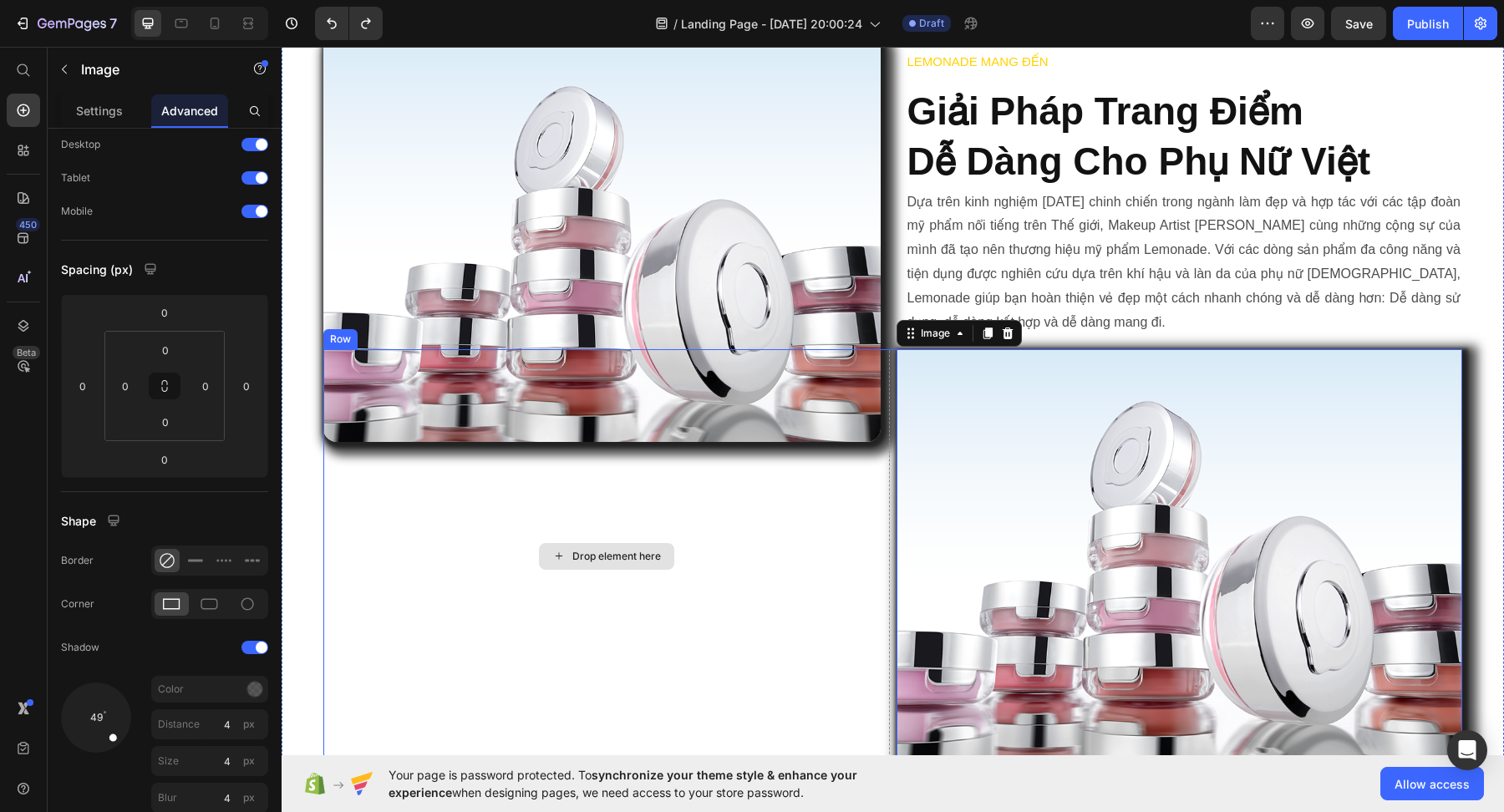 scroll, scrollTop: 850, scrollLeft: 0, axis: vertical 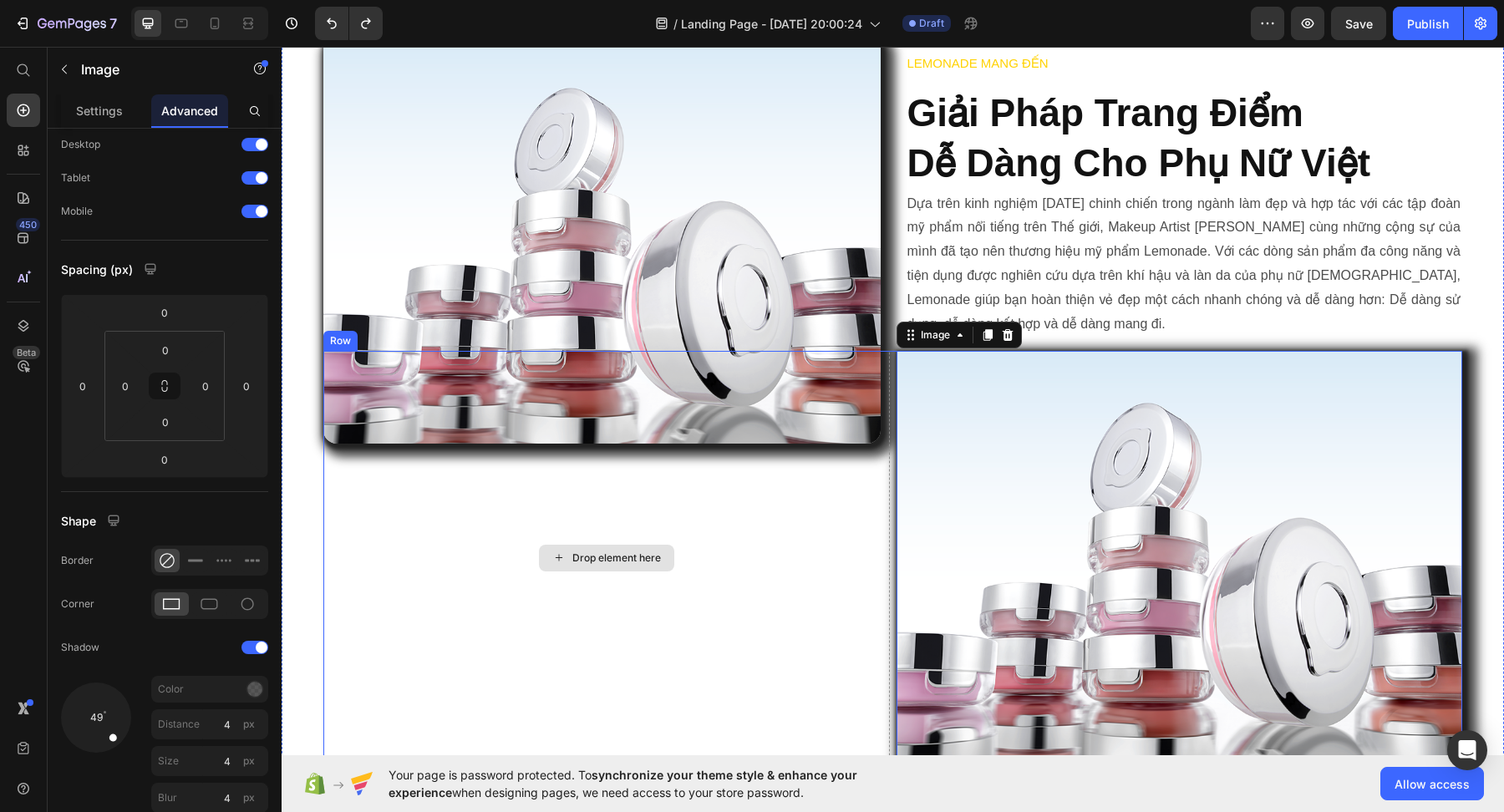 click on "Drop element here" at bounding box center [607, 557] 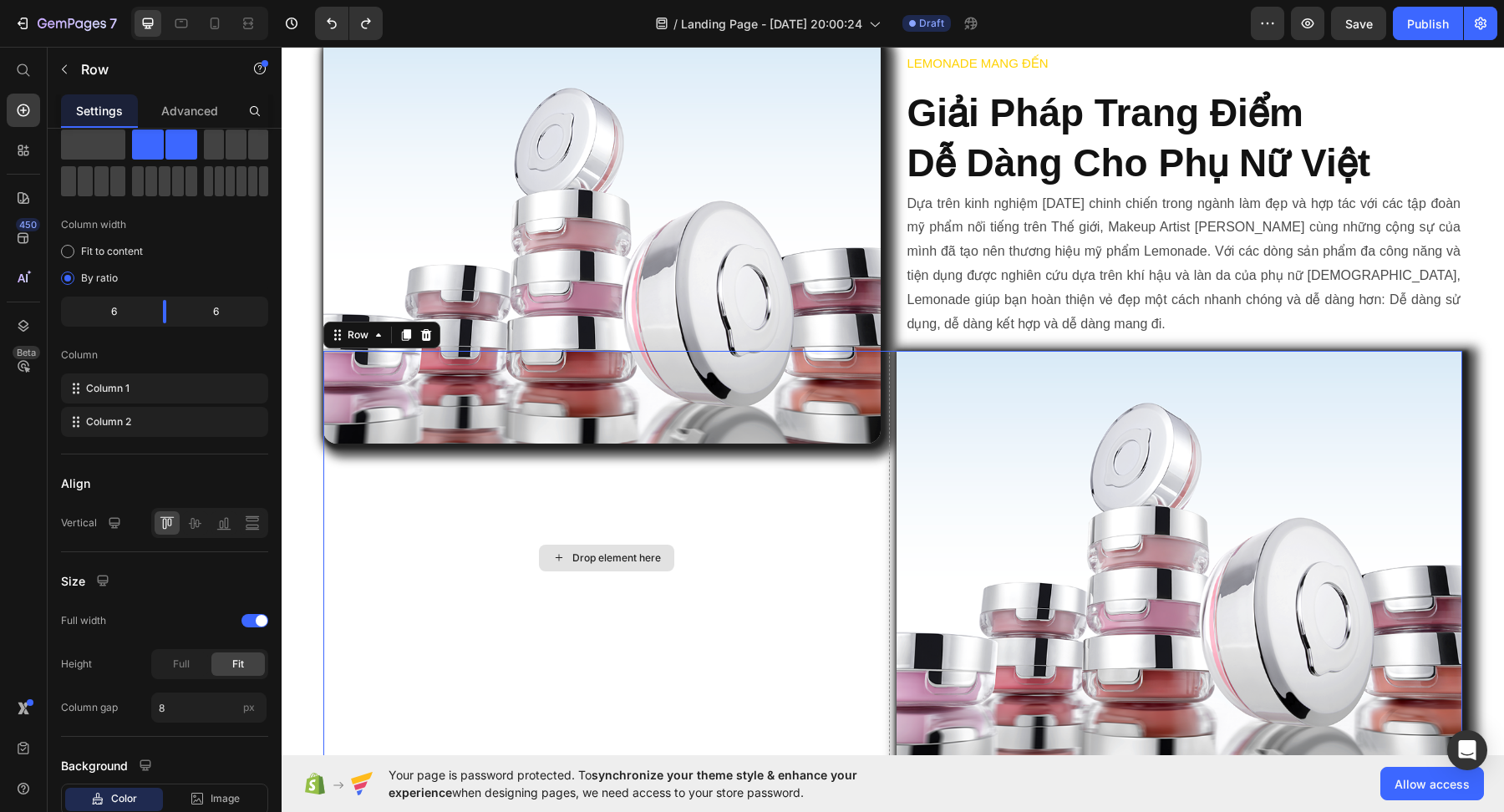 scroll, scrollTop: 0, scrollLeft: 0, axis: both 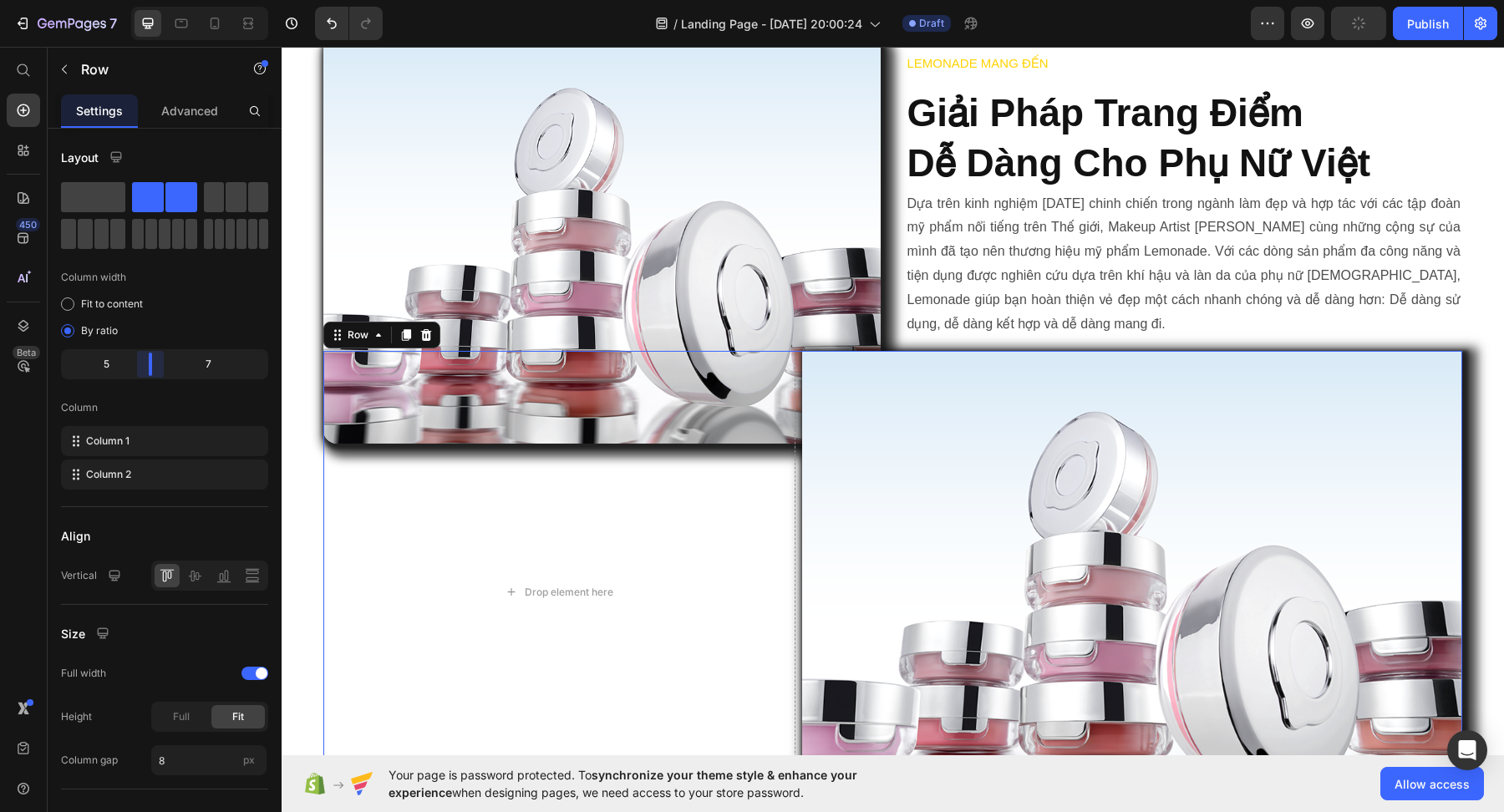 drag, startPoint x: 164, startPoint y: 363, endPoint x: 143, endPoint y: 367, distance: 21.377558 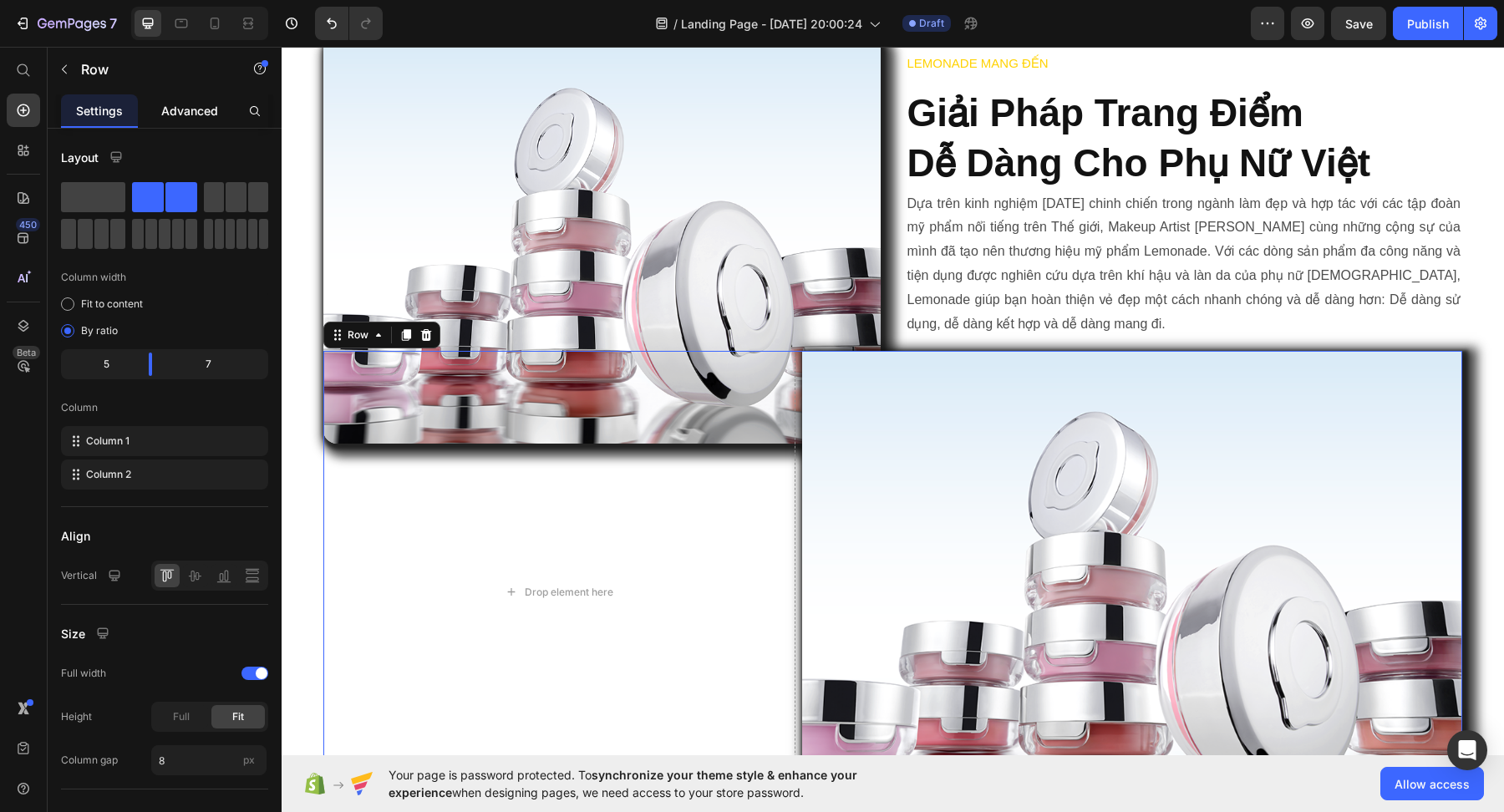 click on "Advanced" at bounding box center [190, 110] 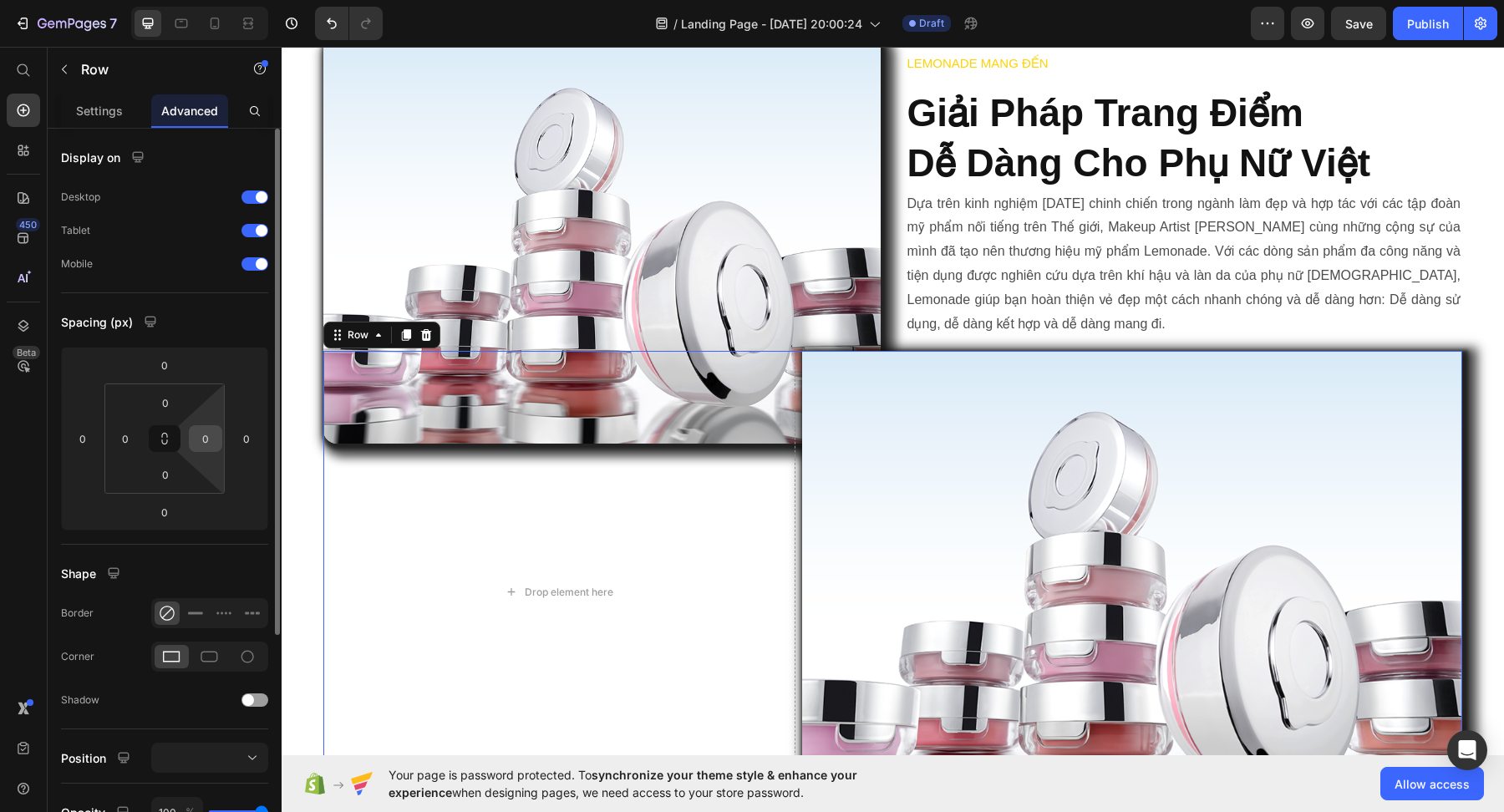 click on "0" at bounding box center (206, 439) 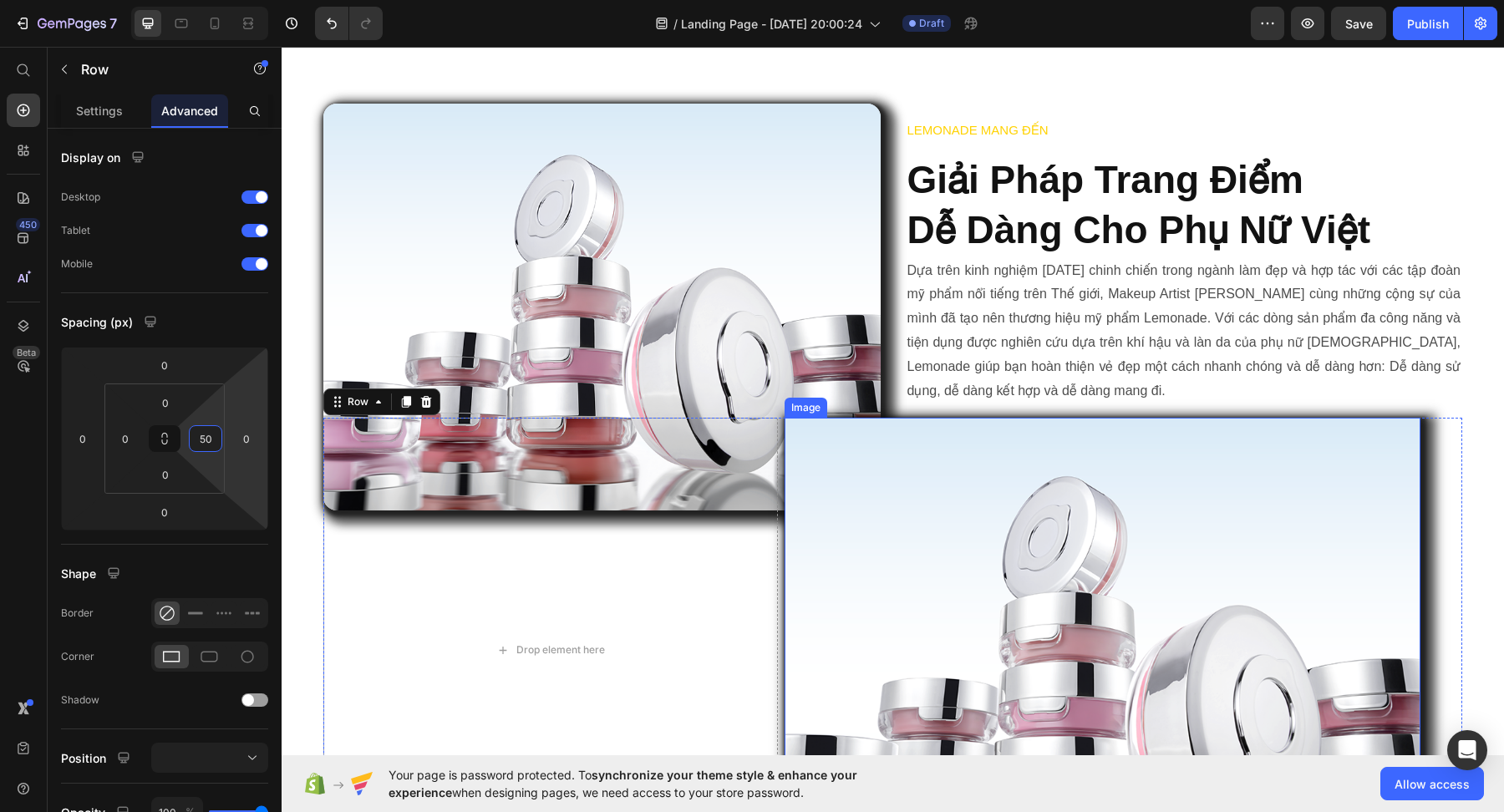 scroll, scrollTop: 767, scrollLeft: 0, axis: vertical 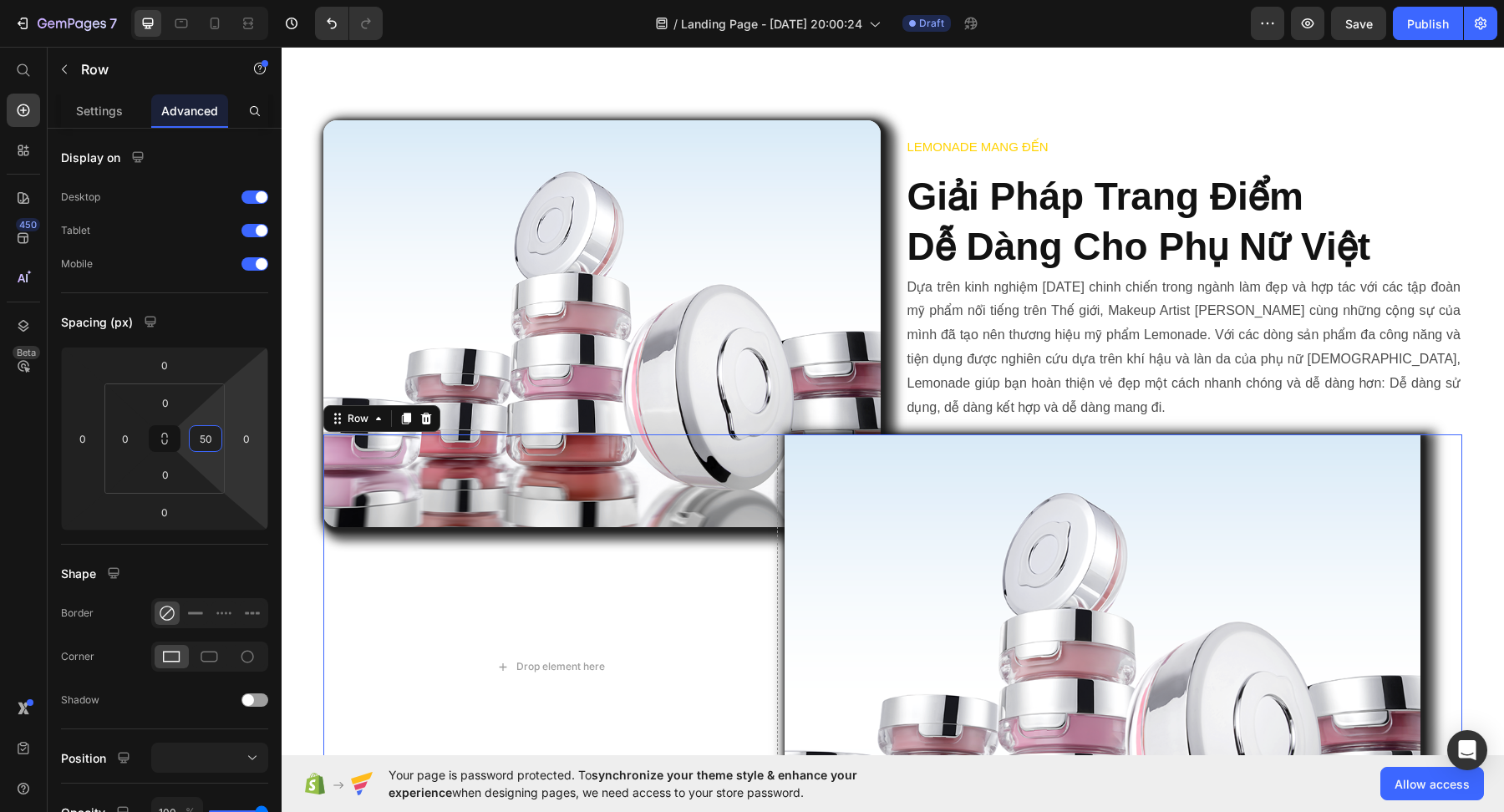 type on "50" 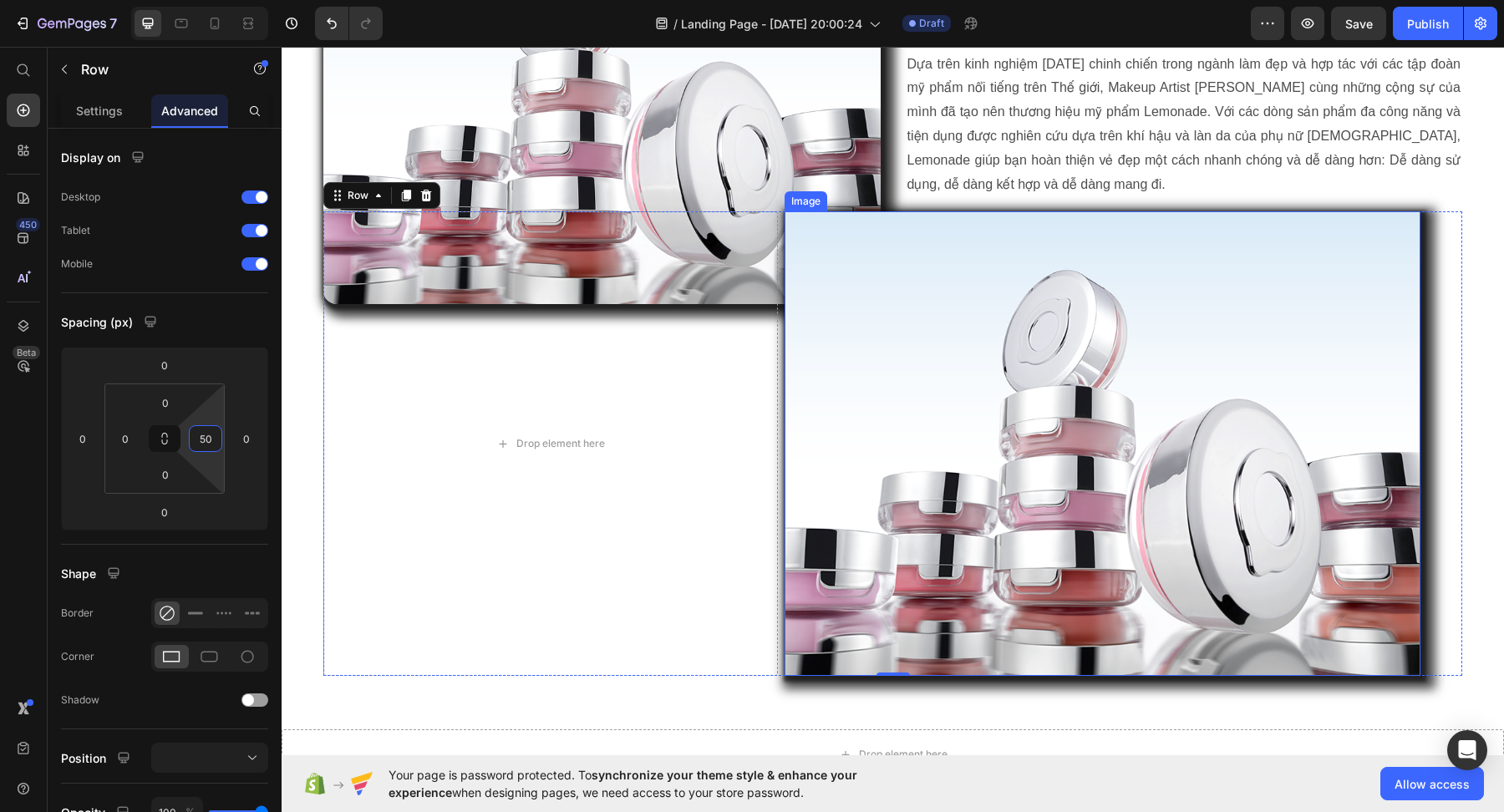 scroll, scrollTop: 1015, scrollLeft: 0, axis: vertical 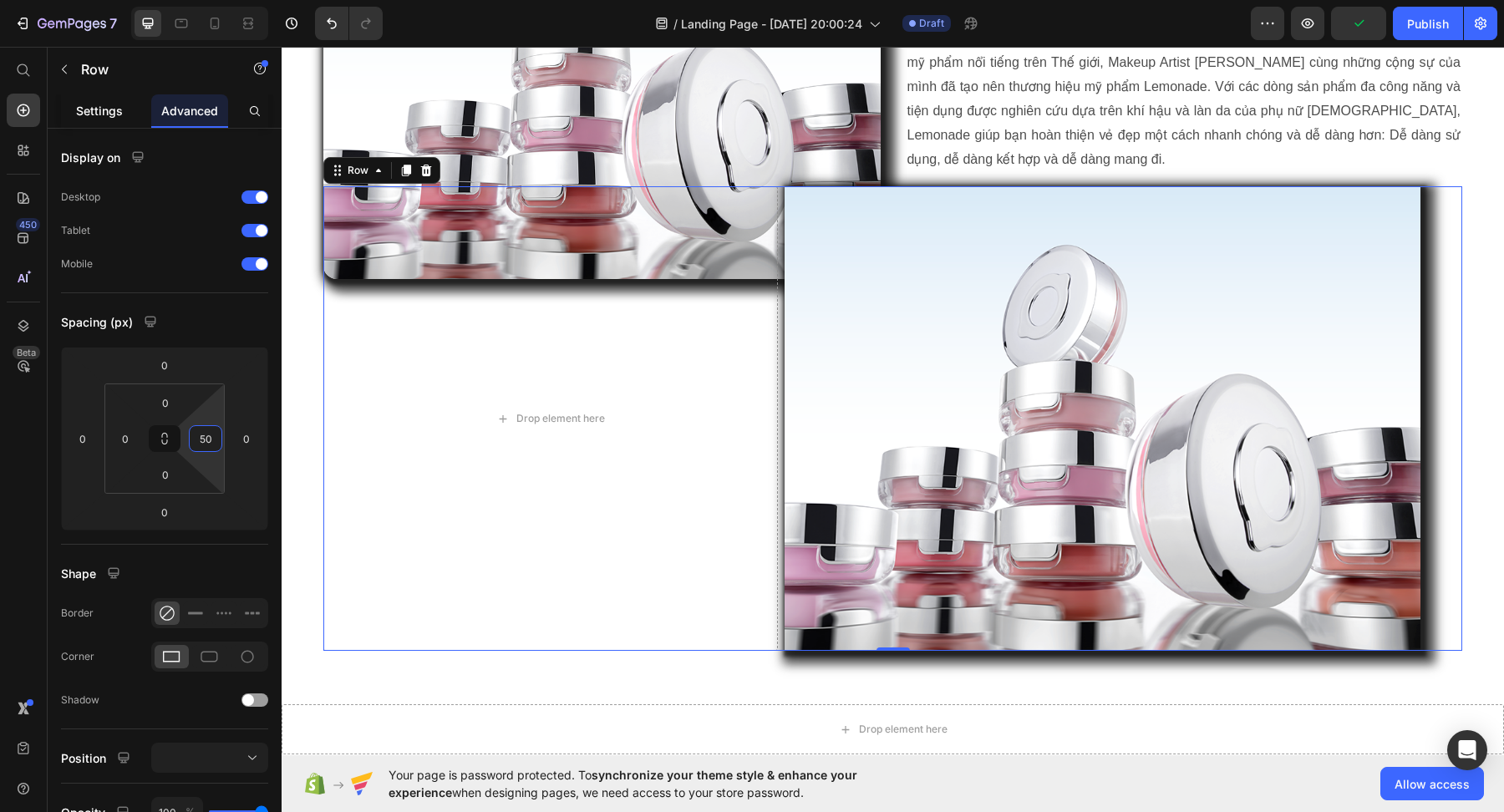 click on "Settings" at bounding box center (99, 110) 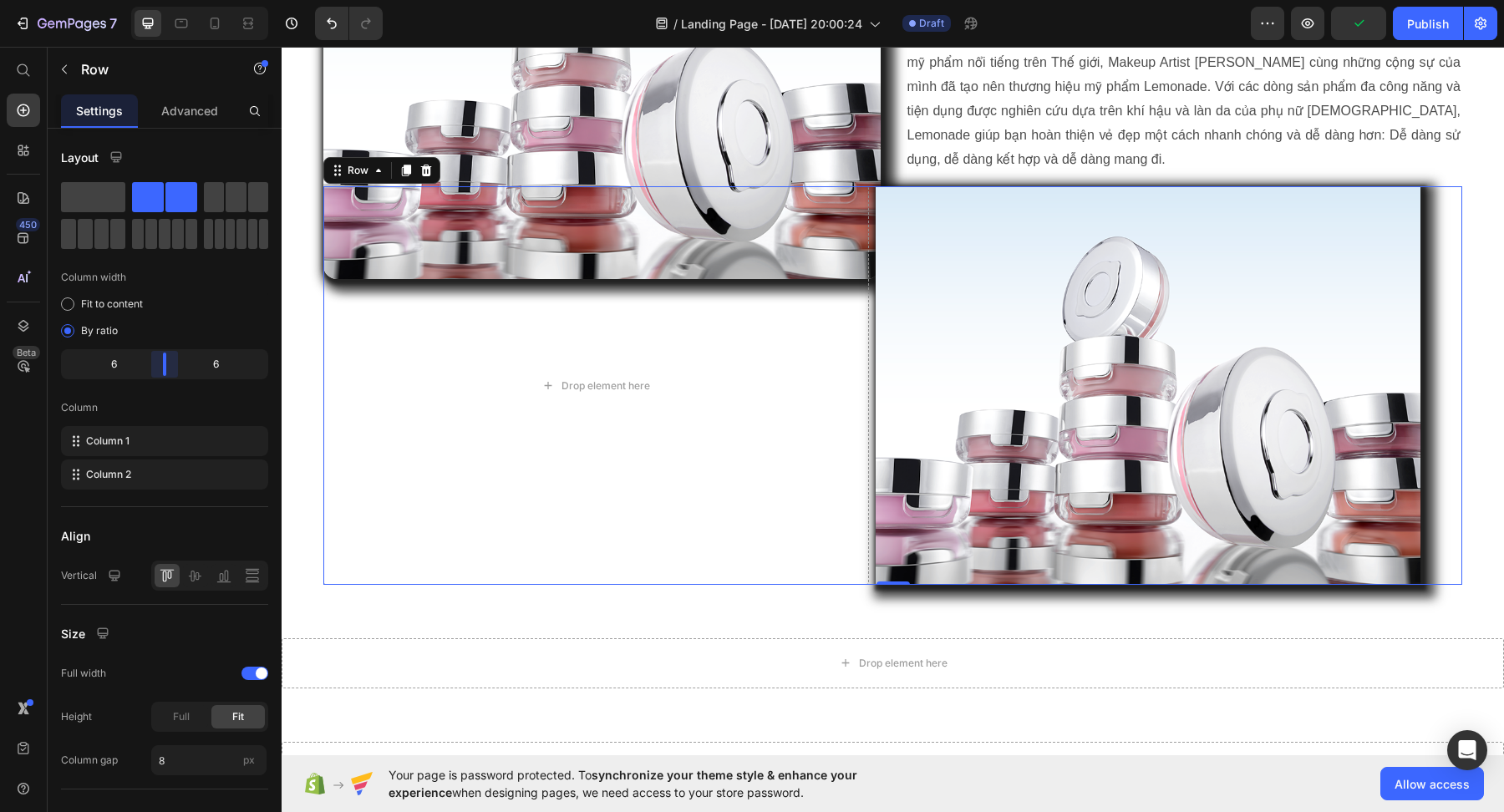 drag, startPoint x: 150, startPoint y: 373, endPoint x: 159, endPoint y: 373, distance: 9 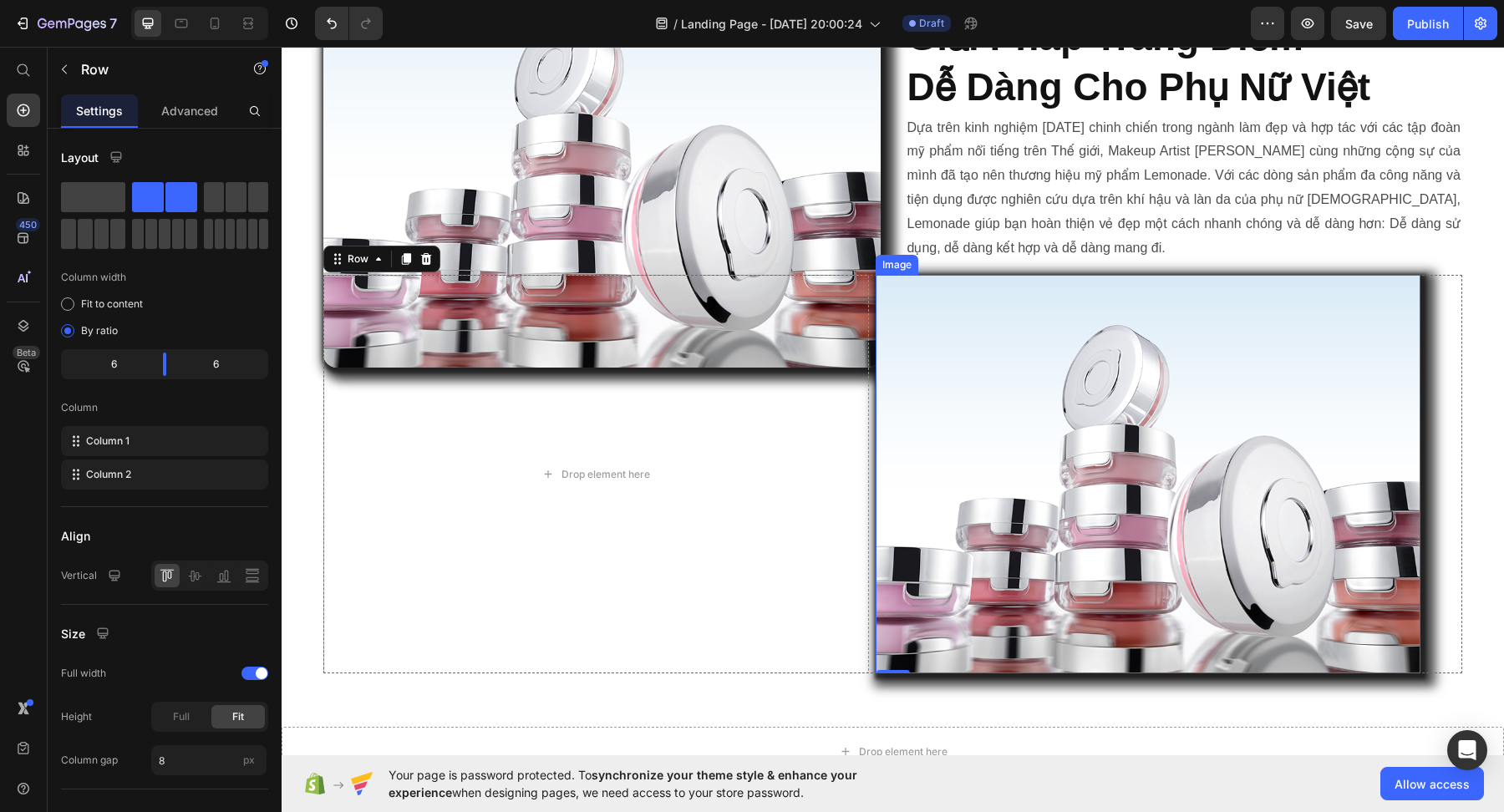 scroll, scrollTop: 923, scrollLeft: 0, axis: vertical 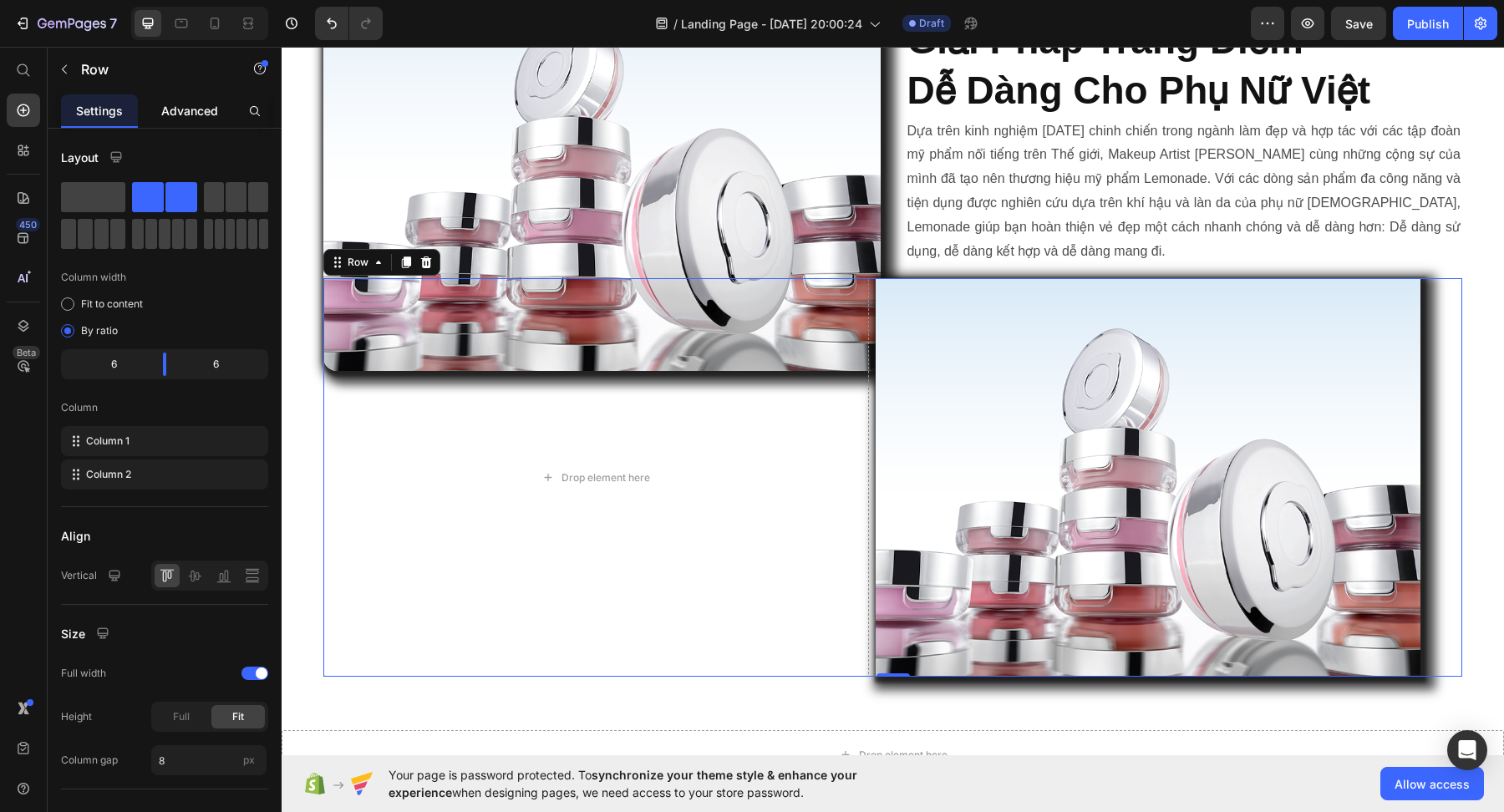 click on "Advanced" at bounding box center [190, 110] 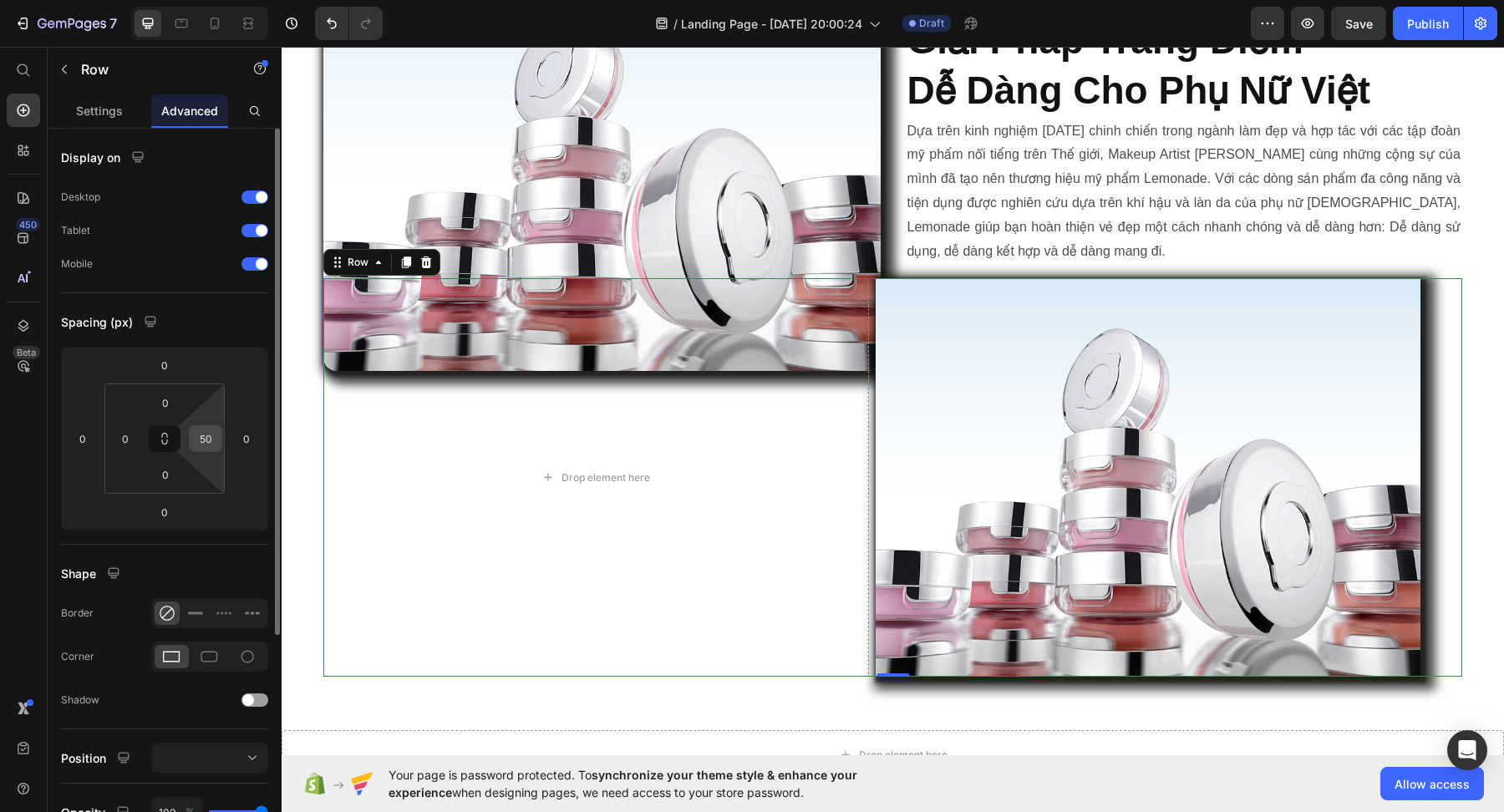 click on "50" at bounding box center [206, 439] 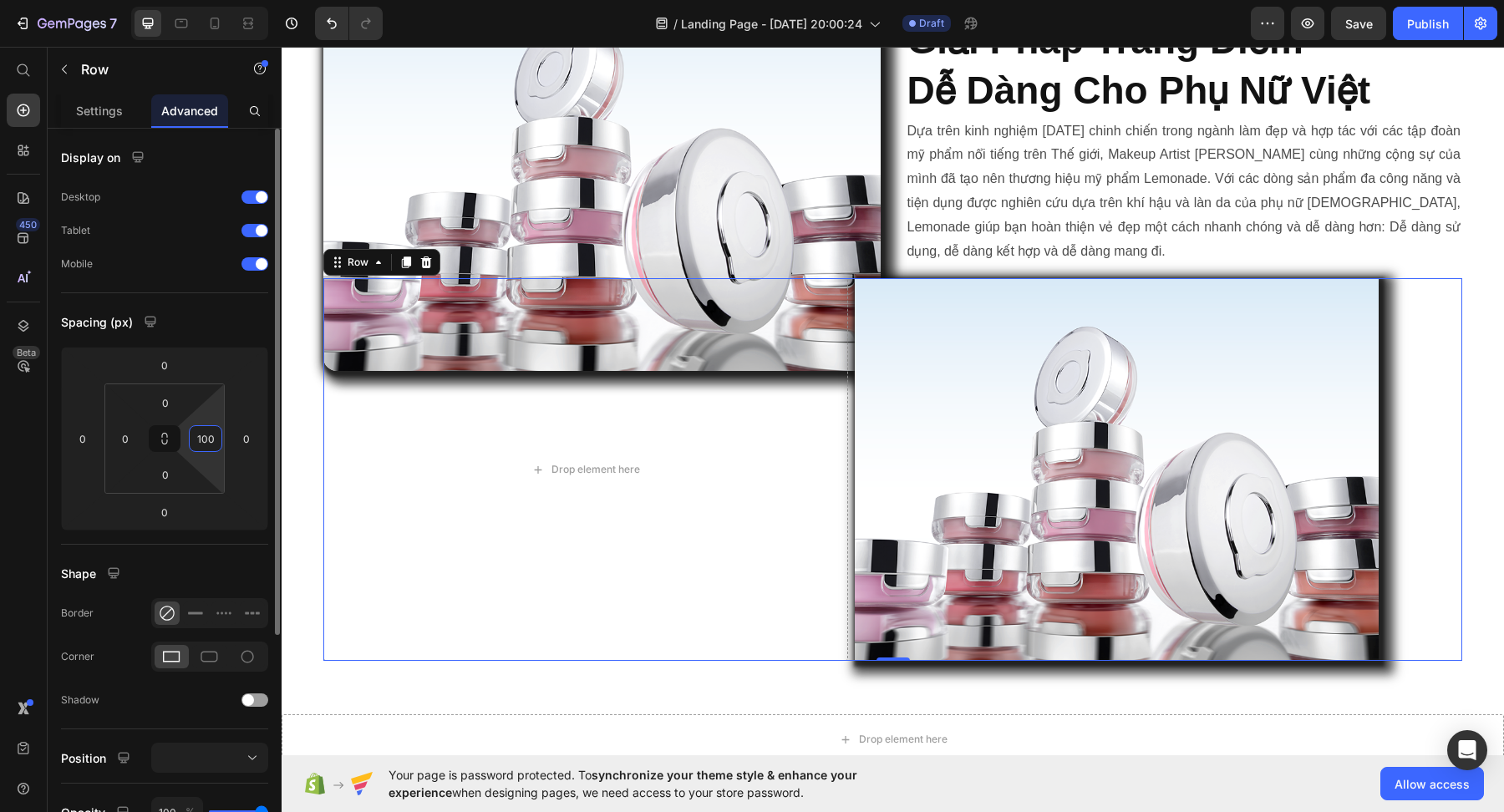 click on "100" at bounding box center (206, 439) 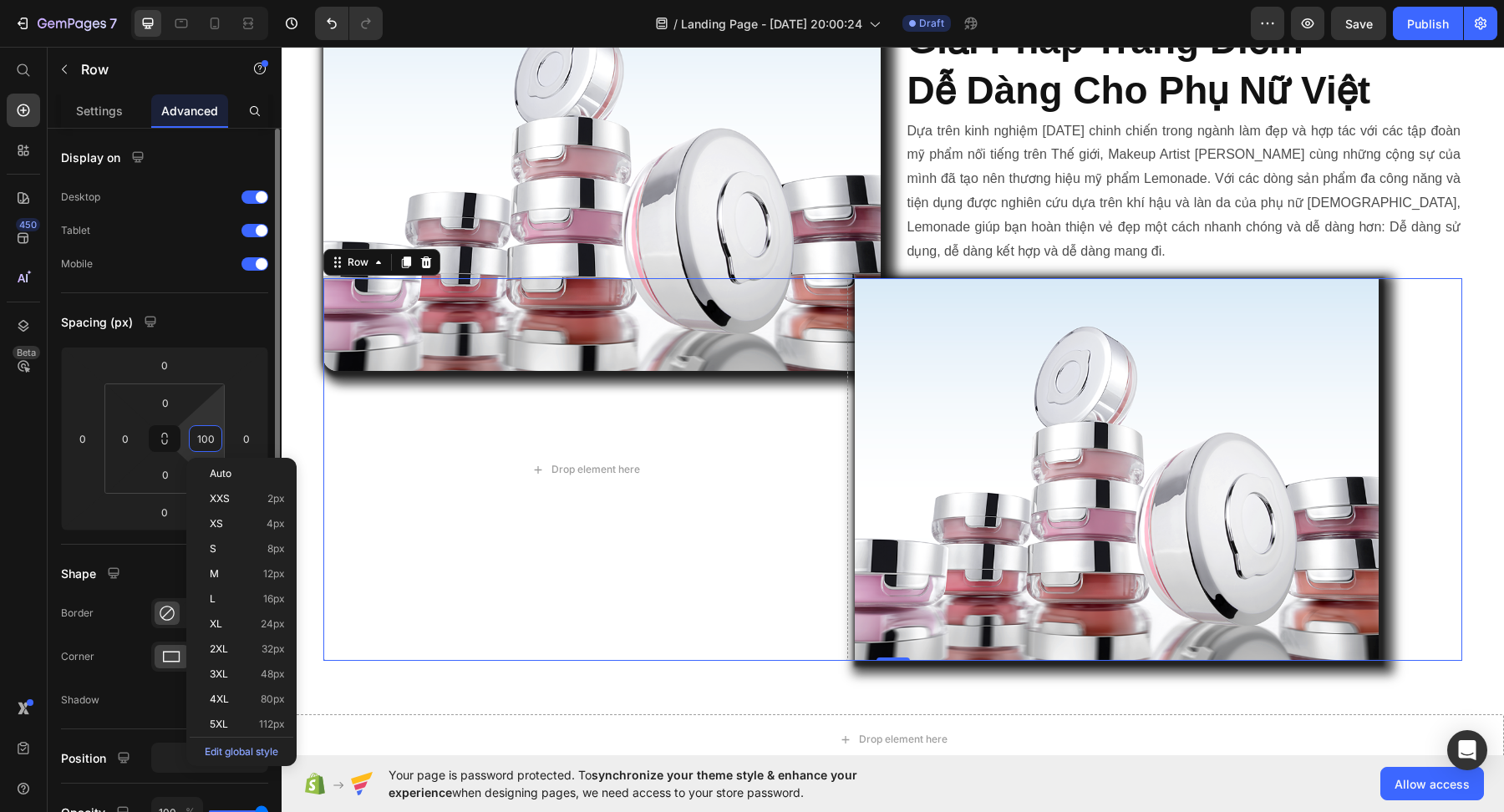 click on "100" at bounding box center (206, 439) 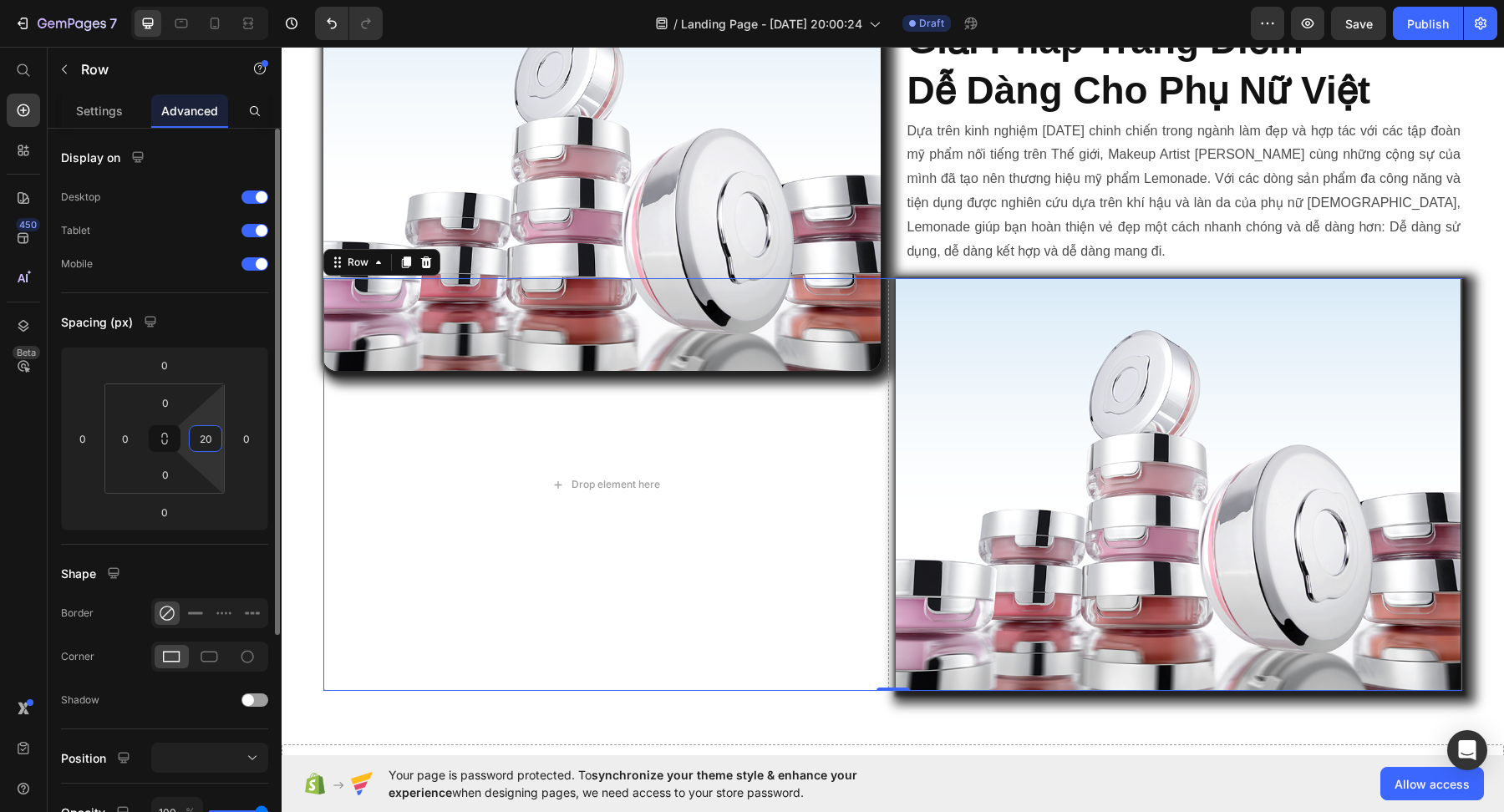 type on "200" 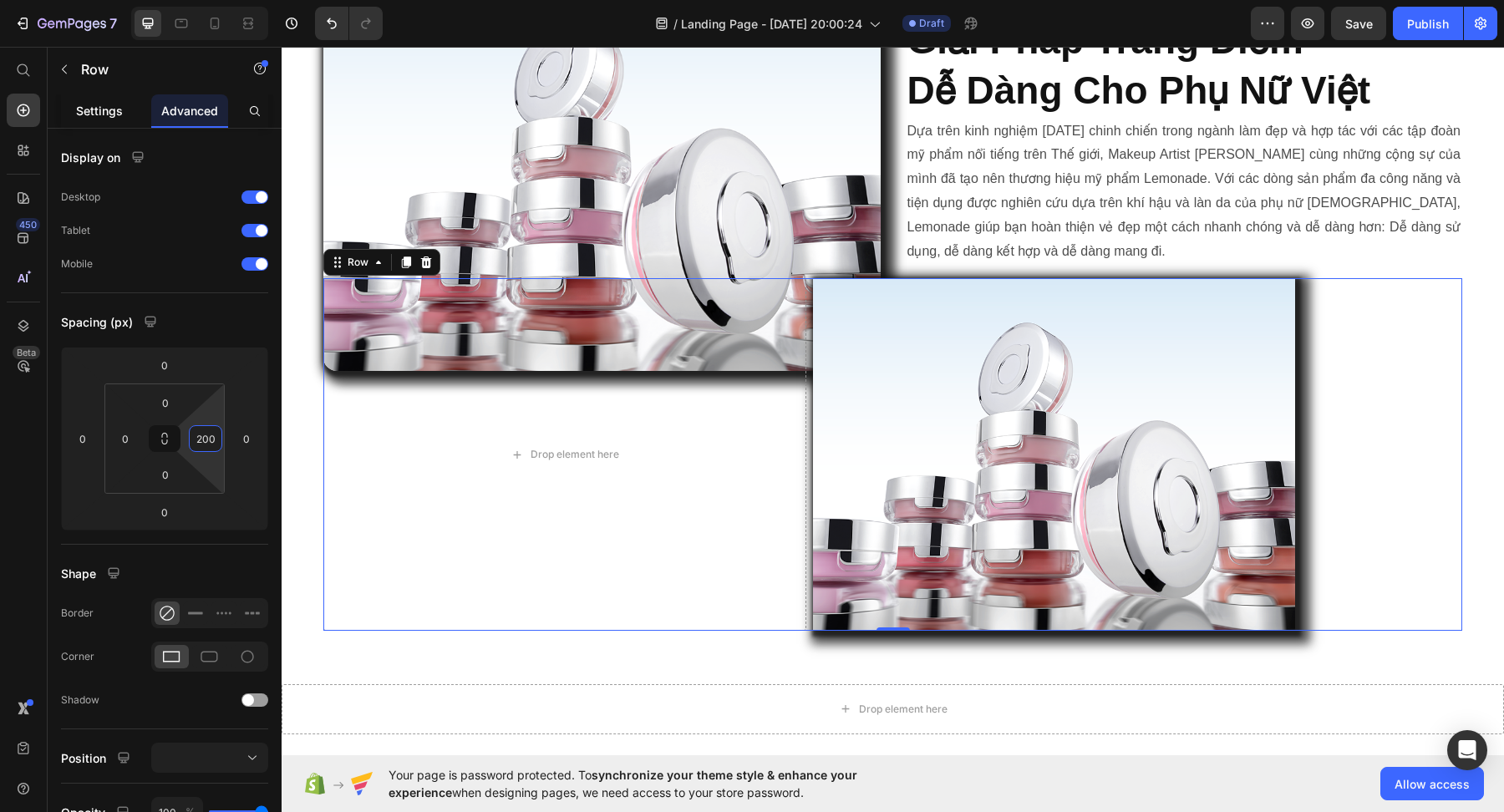click on "Settings" 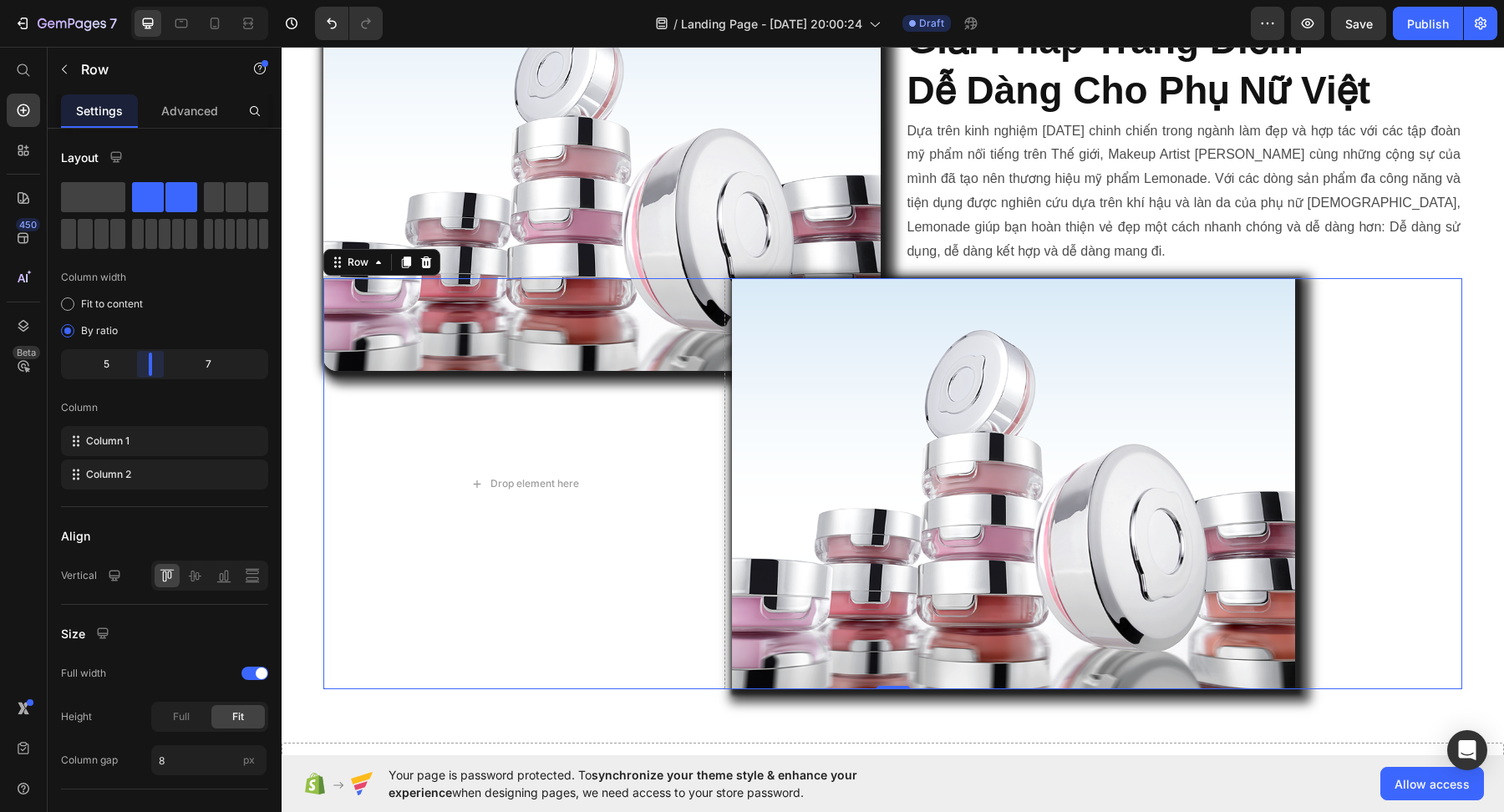 drag, startPoint x: 162, startPoint y: 369, endPoint x: 151, endPoint y: 374, distance: 12.083046 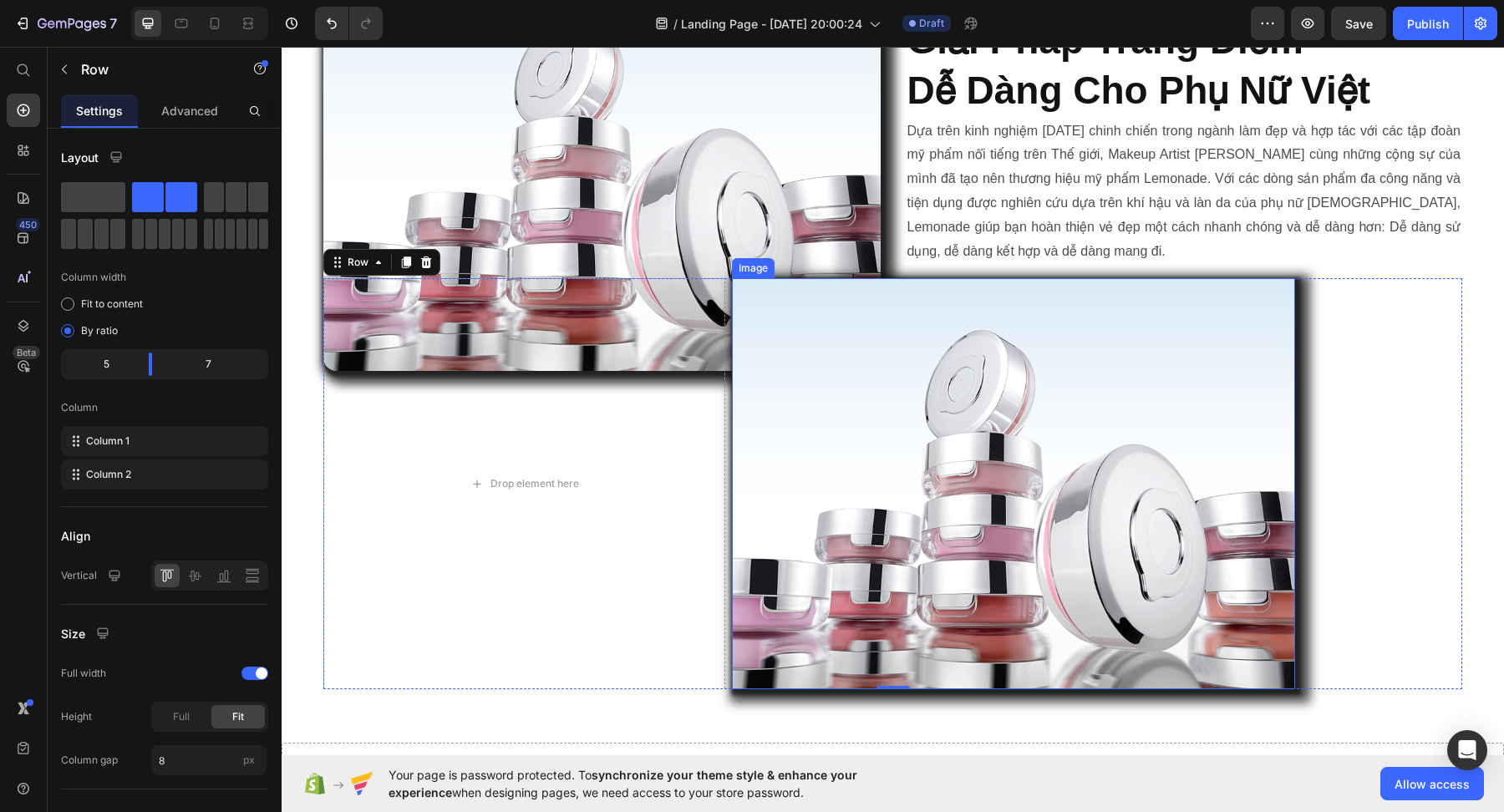 scroll, scrollTop: 911, scrollLeft: 0, axis: vertical 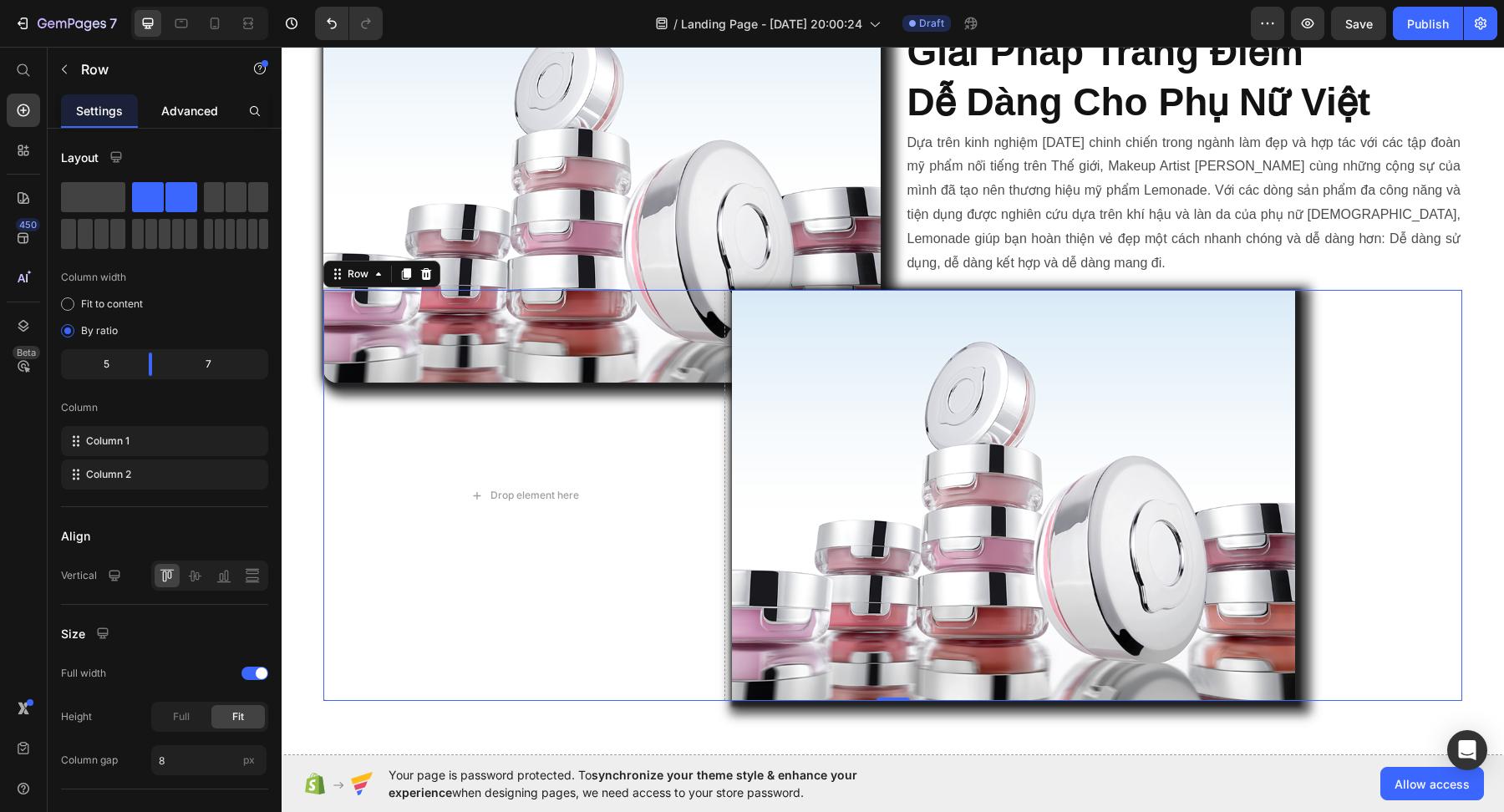 click on "Advanced" 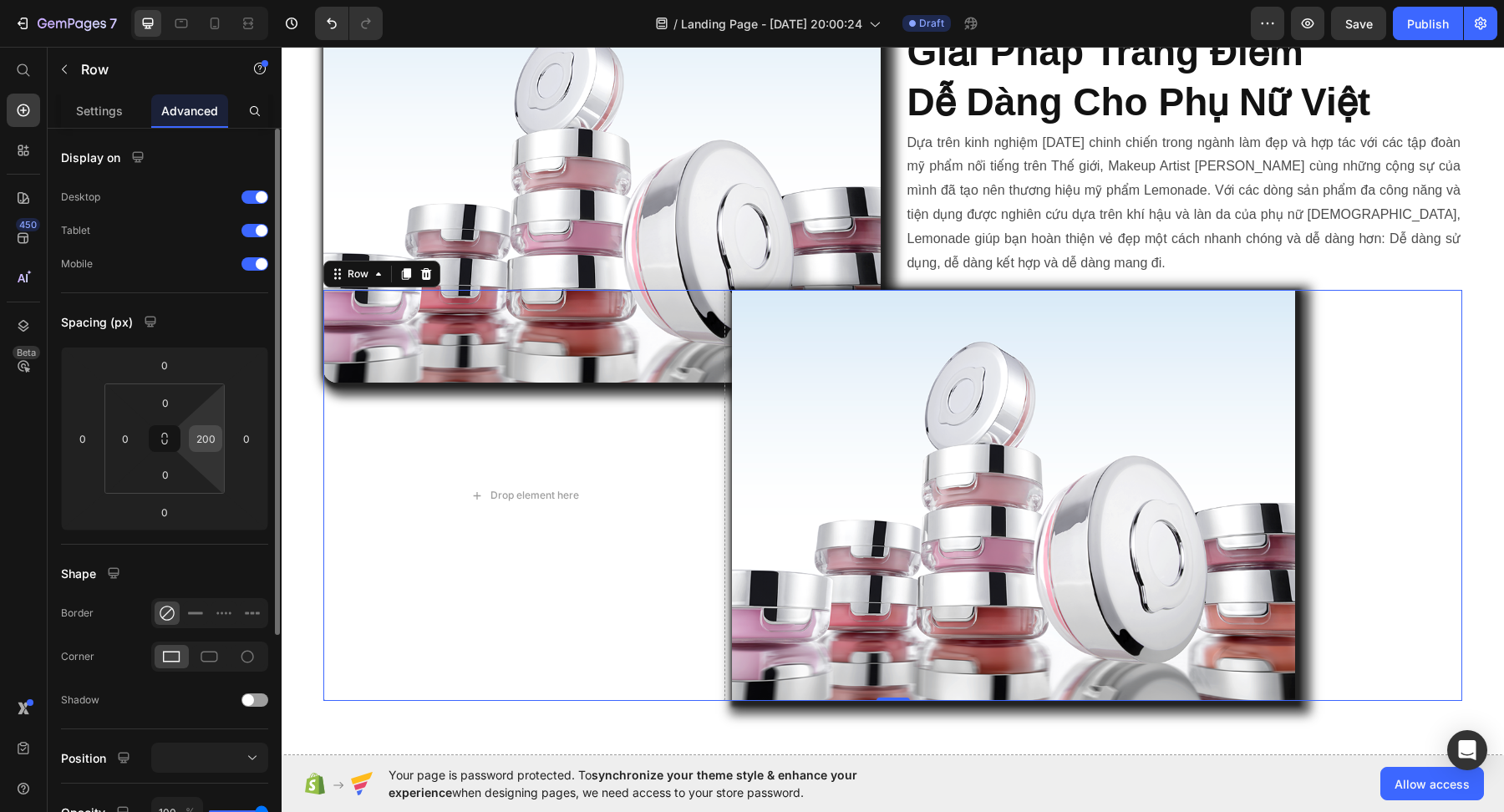 click on "200" at bounding box center [206, 439] 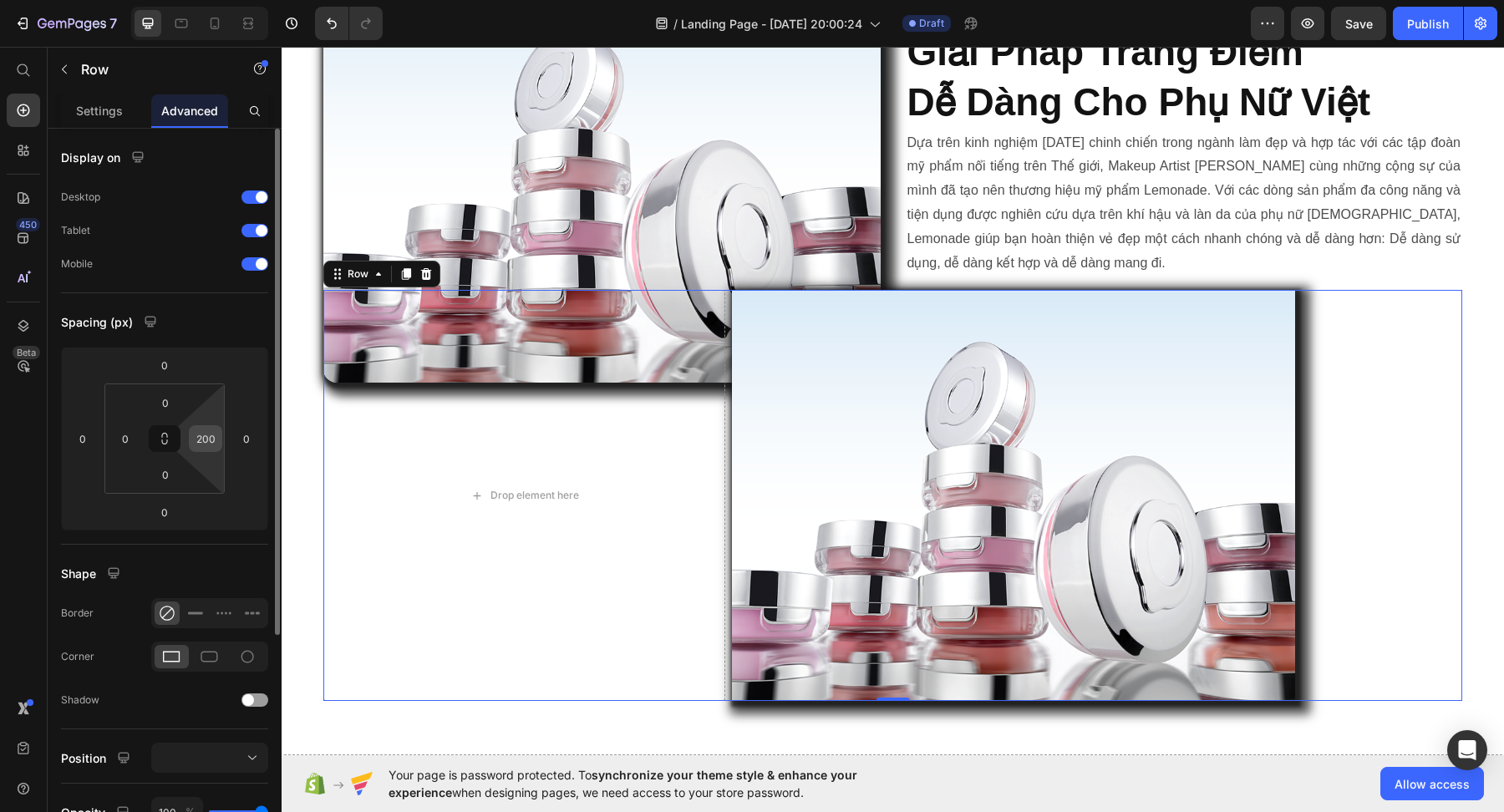 click on "200" at bounding box center (206, 439) 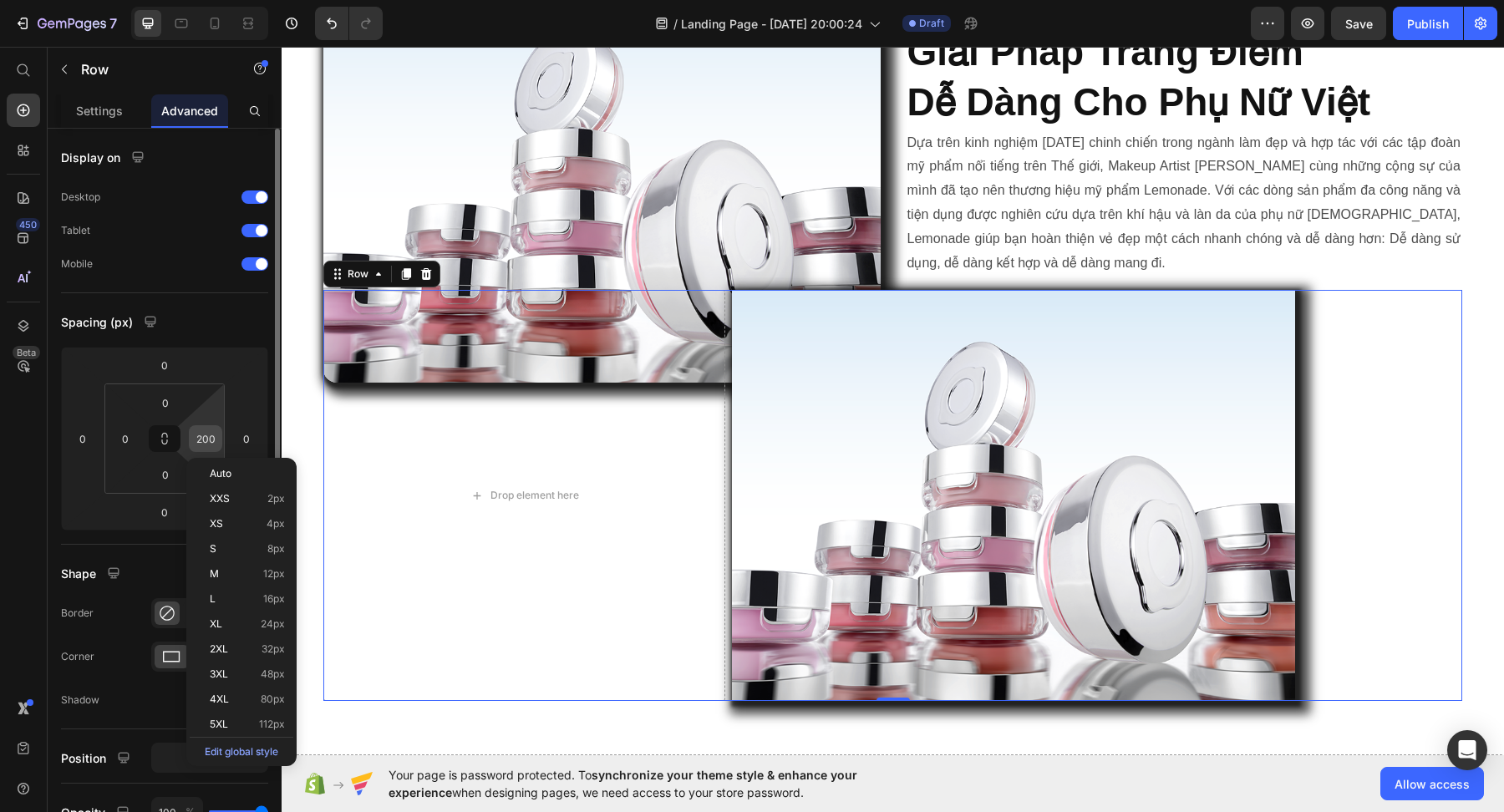 click on "200" at bounding box center (206, 439) 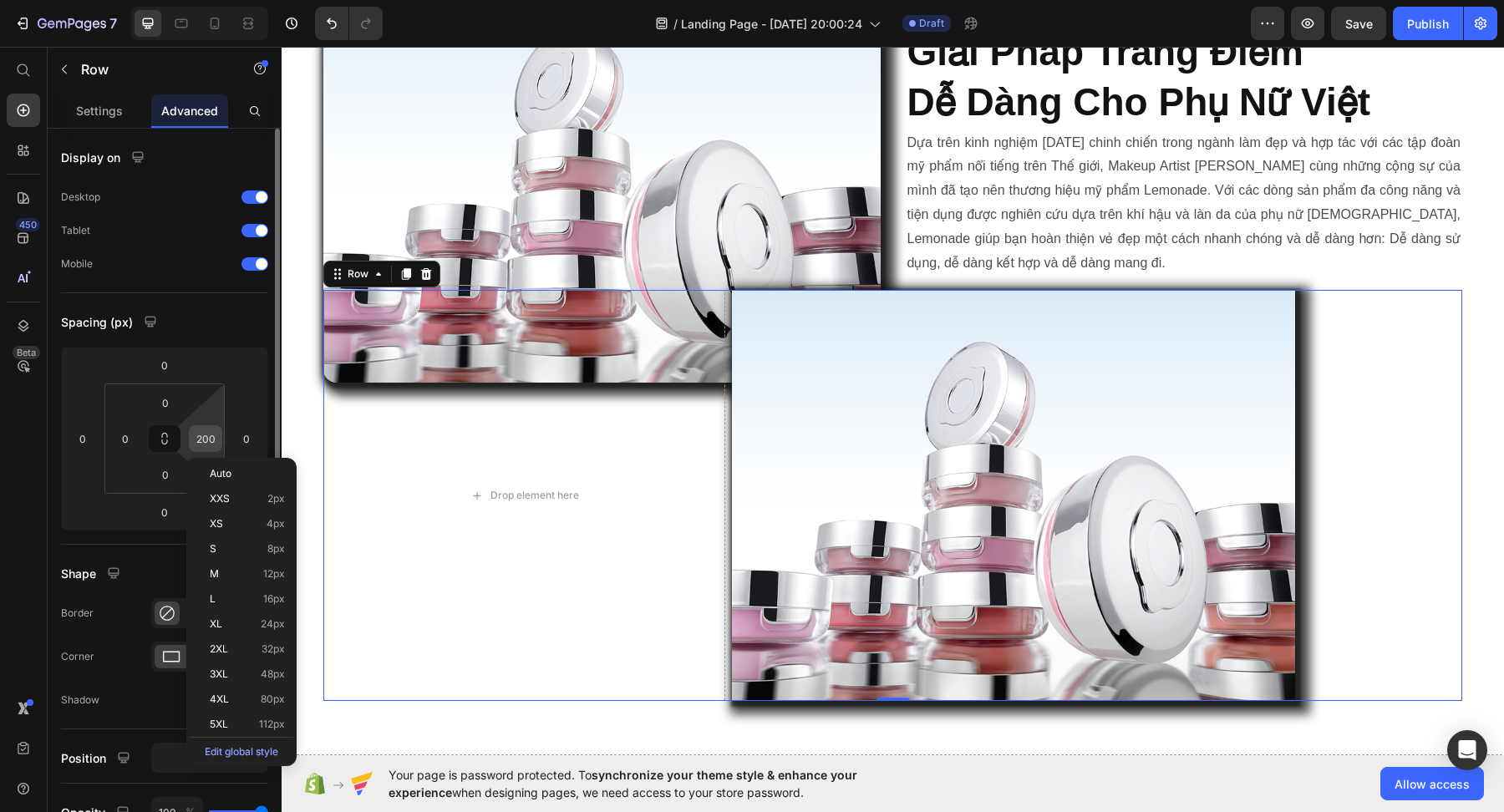 click on "200" at bounding box center [206, 439] 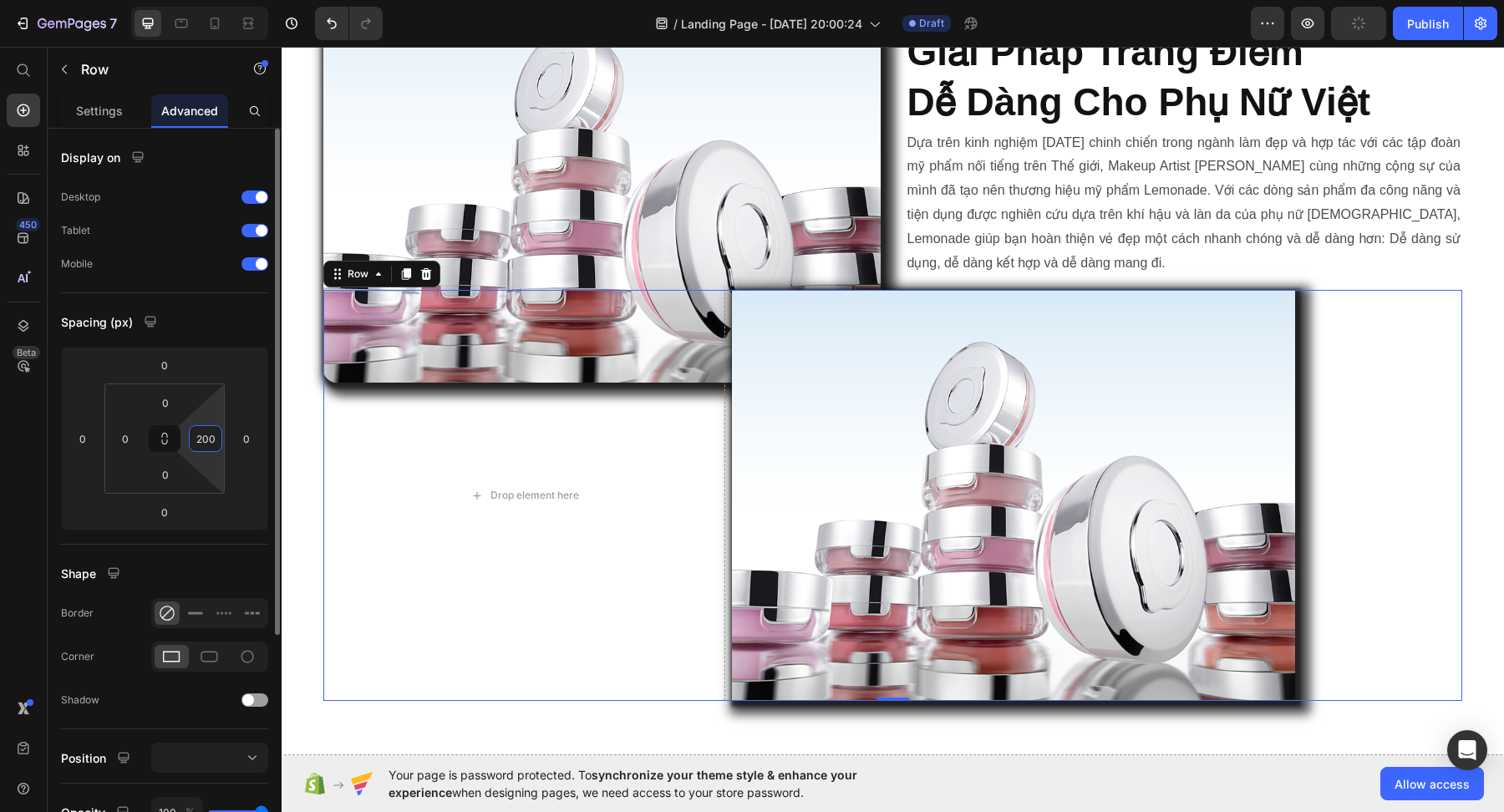 click on "200" at bounding box center [206, 439] 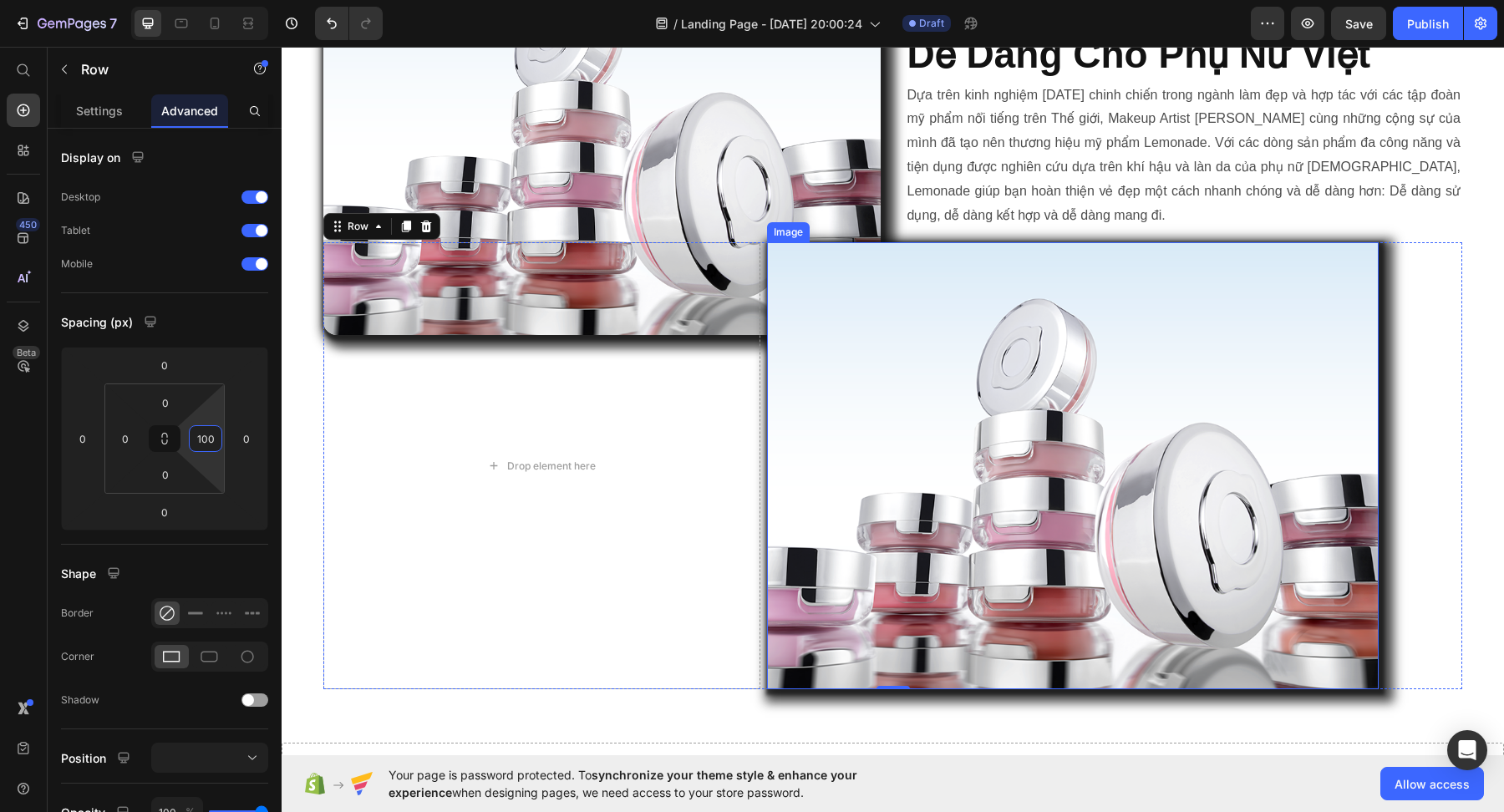 scroll, scrollTop: 966, scrollLeft: 0, axis: vertical 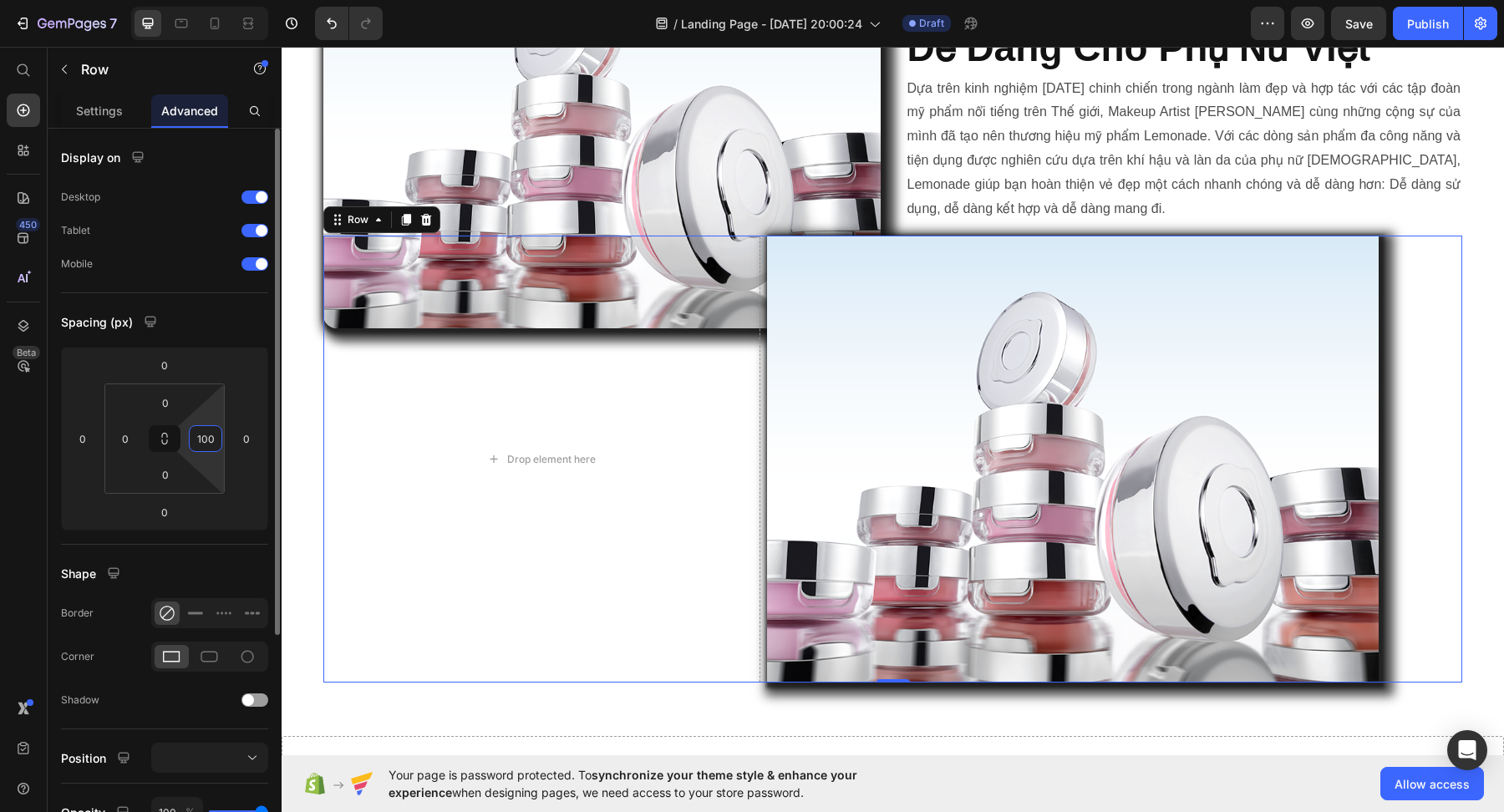 click on "100" at bounding box center [206, 439] 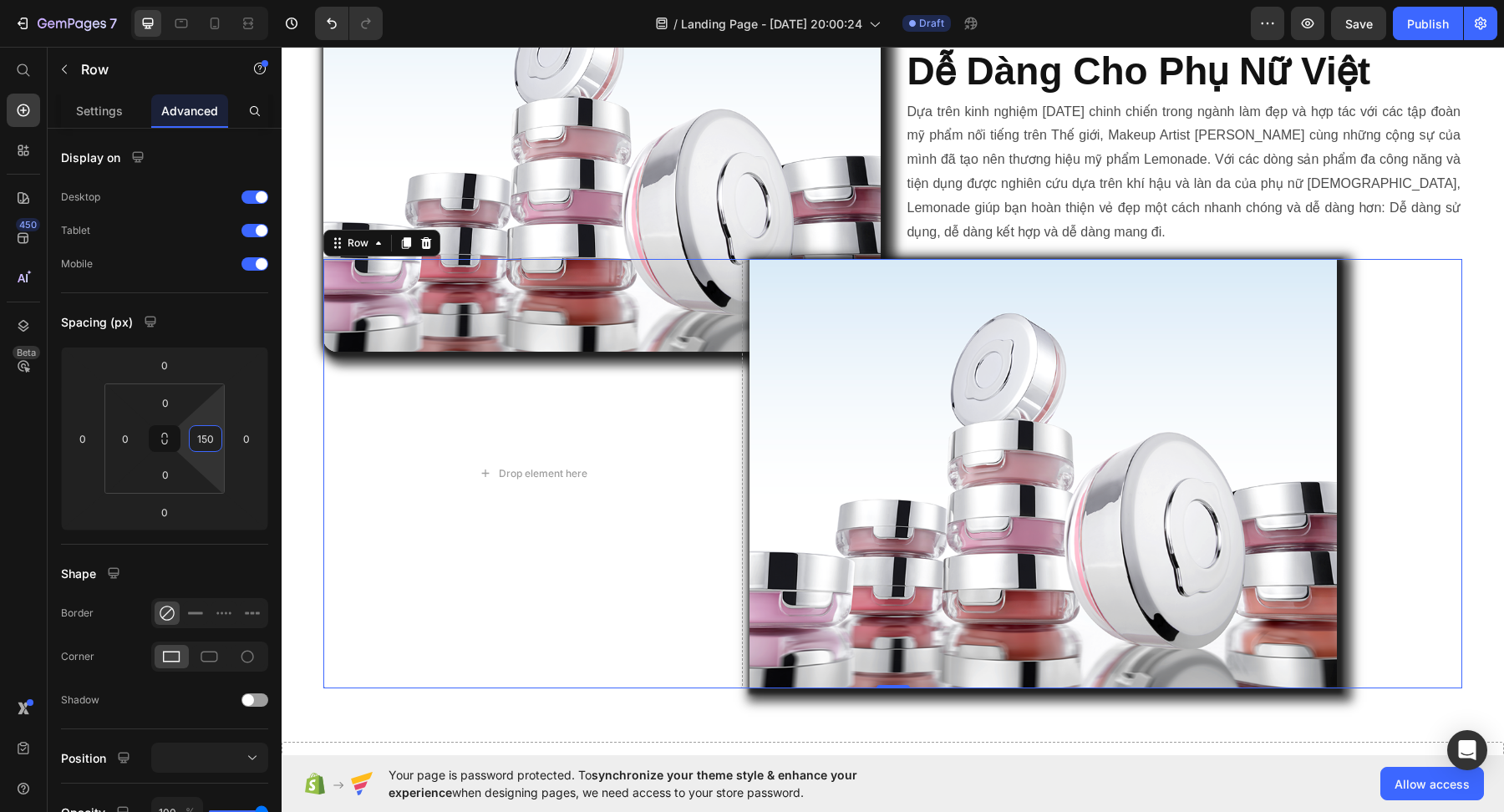 scroll, scrollTop: 949, scrollLeft: 0, axis: vertical 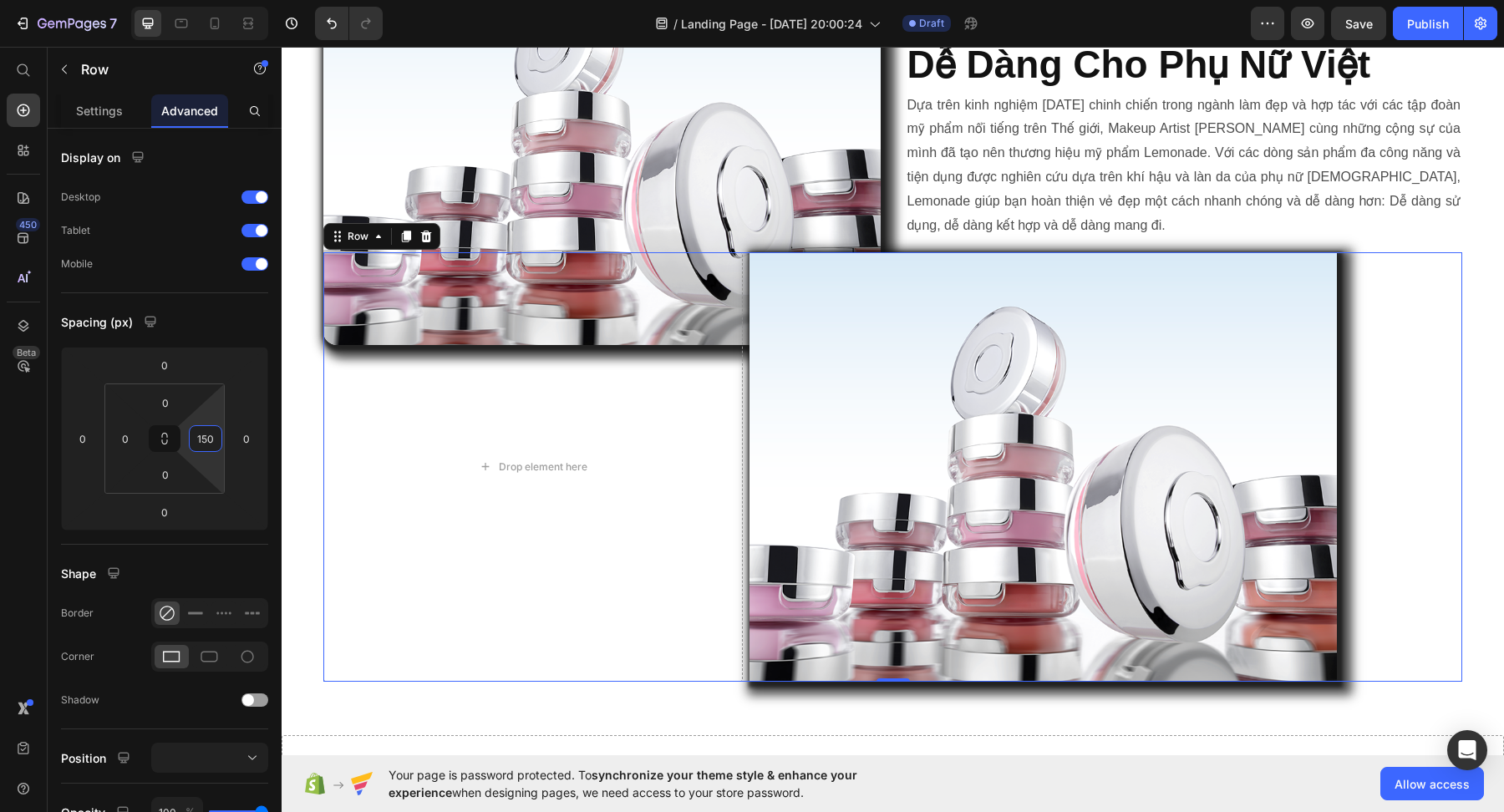 type on "150" 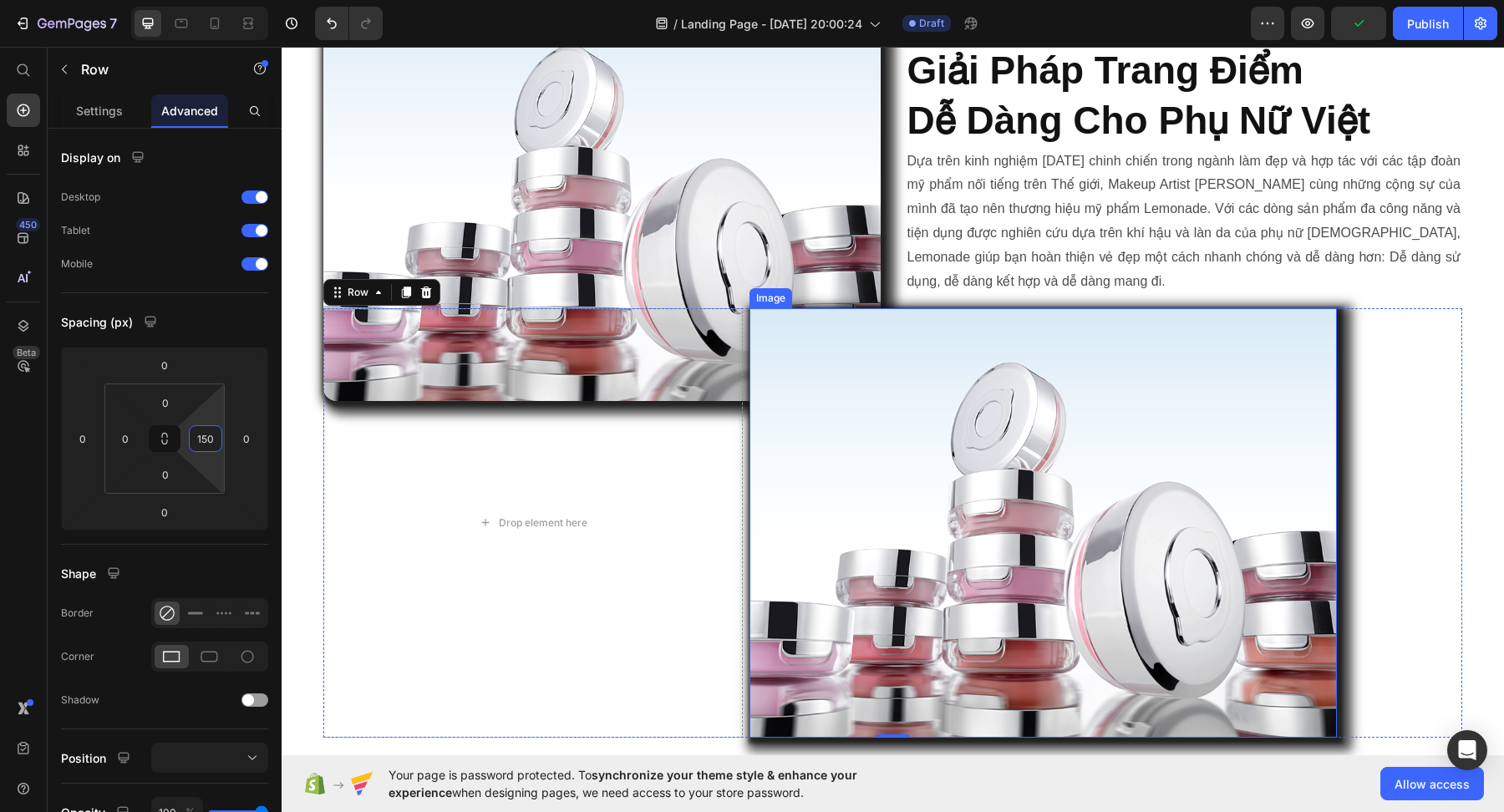 scroll, scrollTop: 901, scrollLeft: 0, axis: vertical 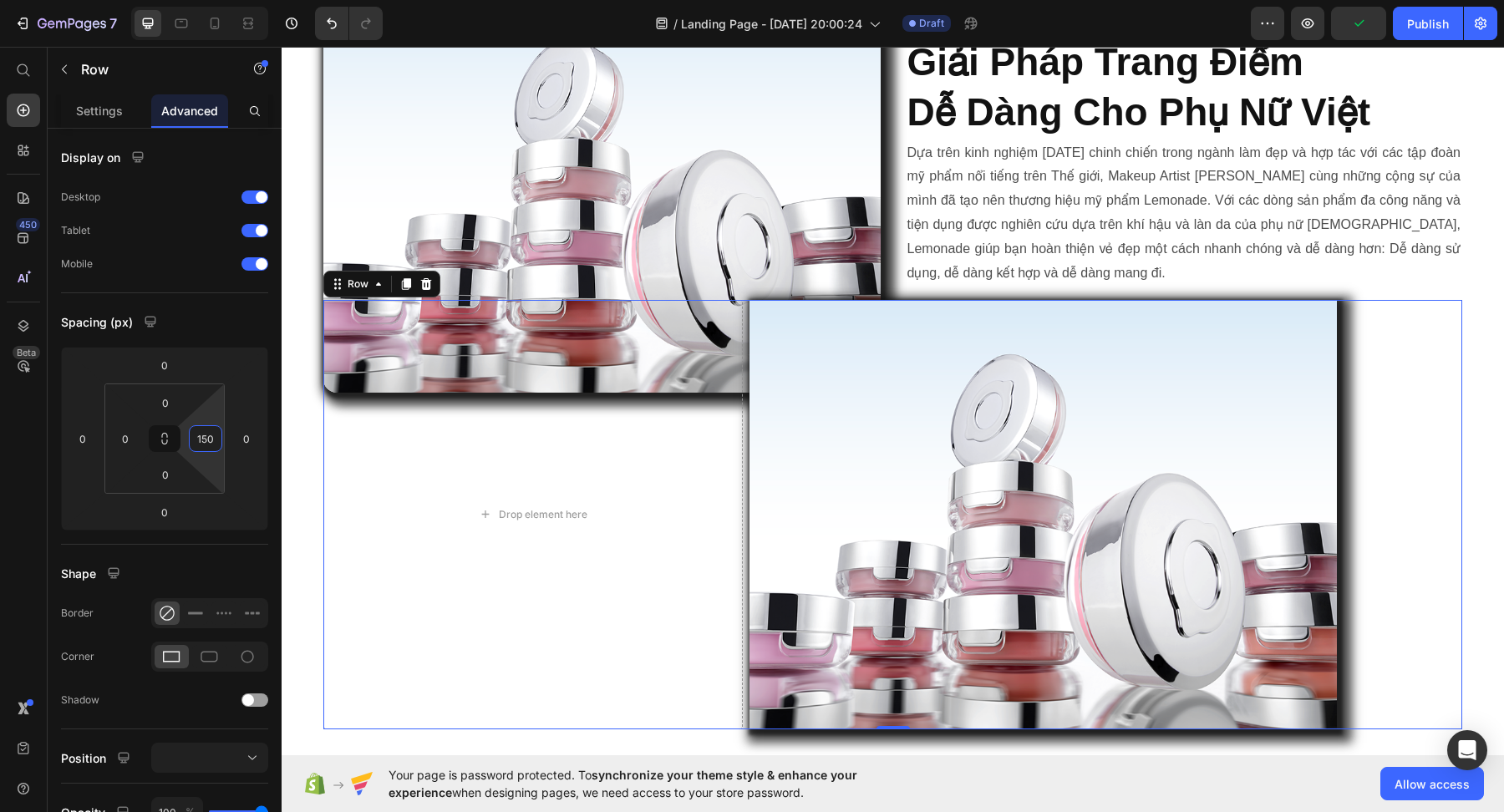 click on "Drop element here Image Row   0" at bounding box center (892, 514) 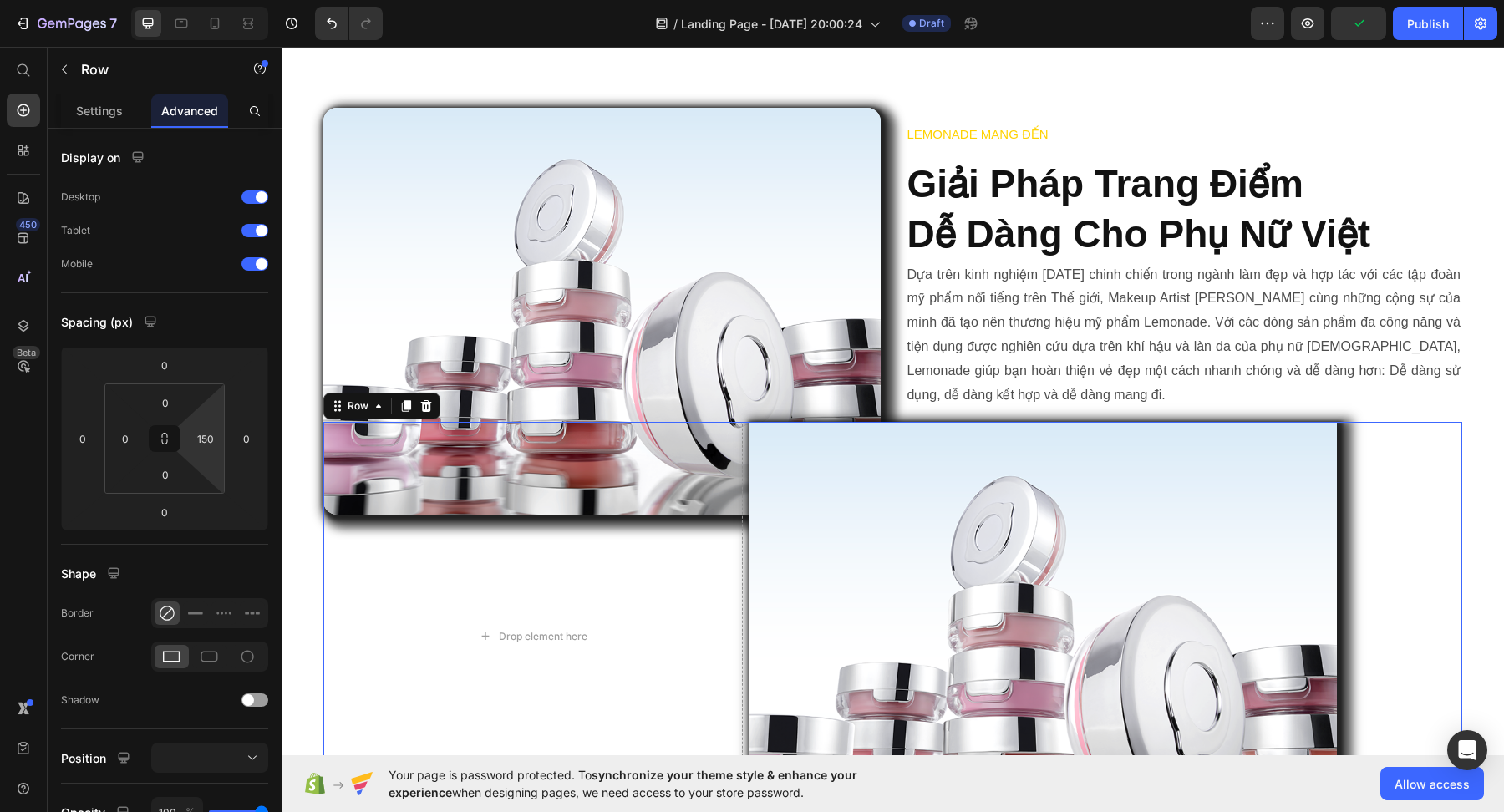 scroll, scrollTop: 705, scrollLeft: 0, axis: vertical 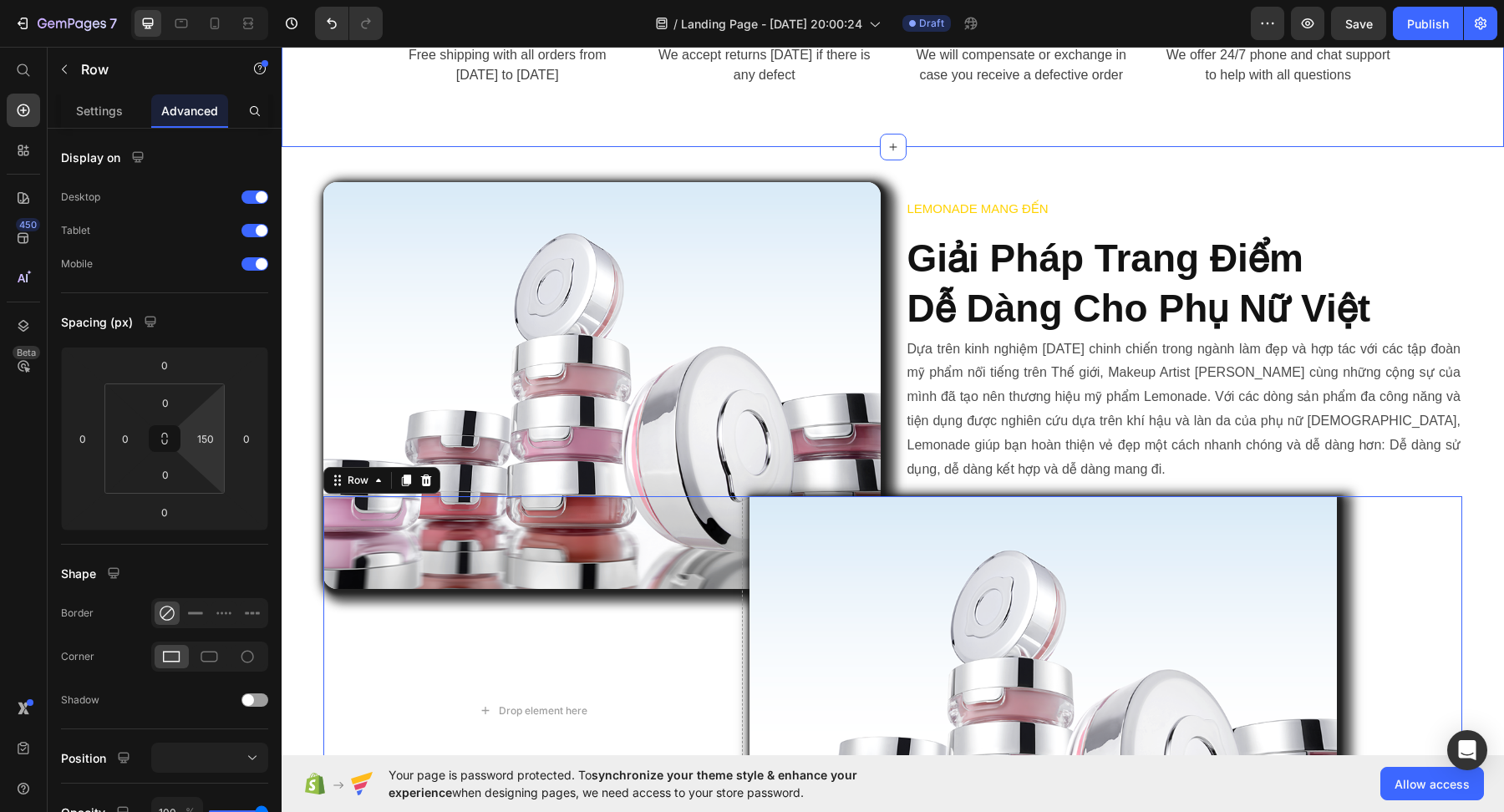 click on "Image Free Shipping Text Block Free shipping with all orders
from April 1 to April 17 Text Image 7-Day Return Text Block We accept returns within 7 days
if there is any defect Text Image Damage Compensation Text Block We will compensate or exchange in case you receive a defective order Text Image Expert Customer Service Text Block We offer 24/7 phone and chat support to help with all questions Text Row Section 2" at bounding box center [892, -13] 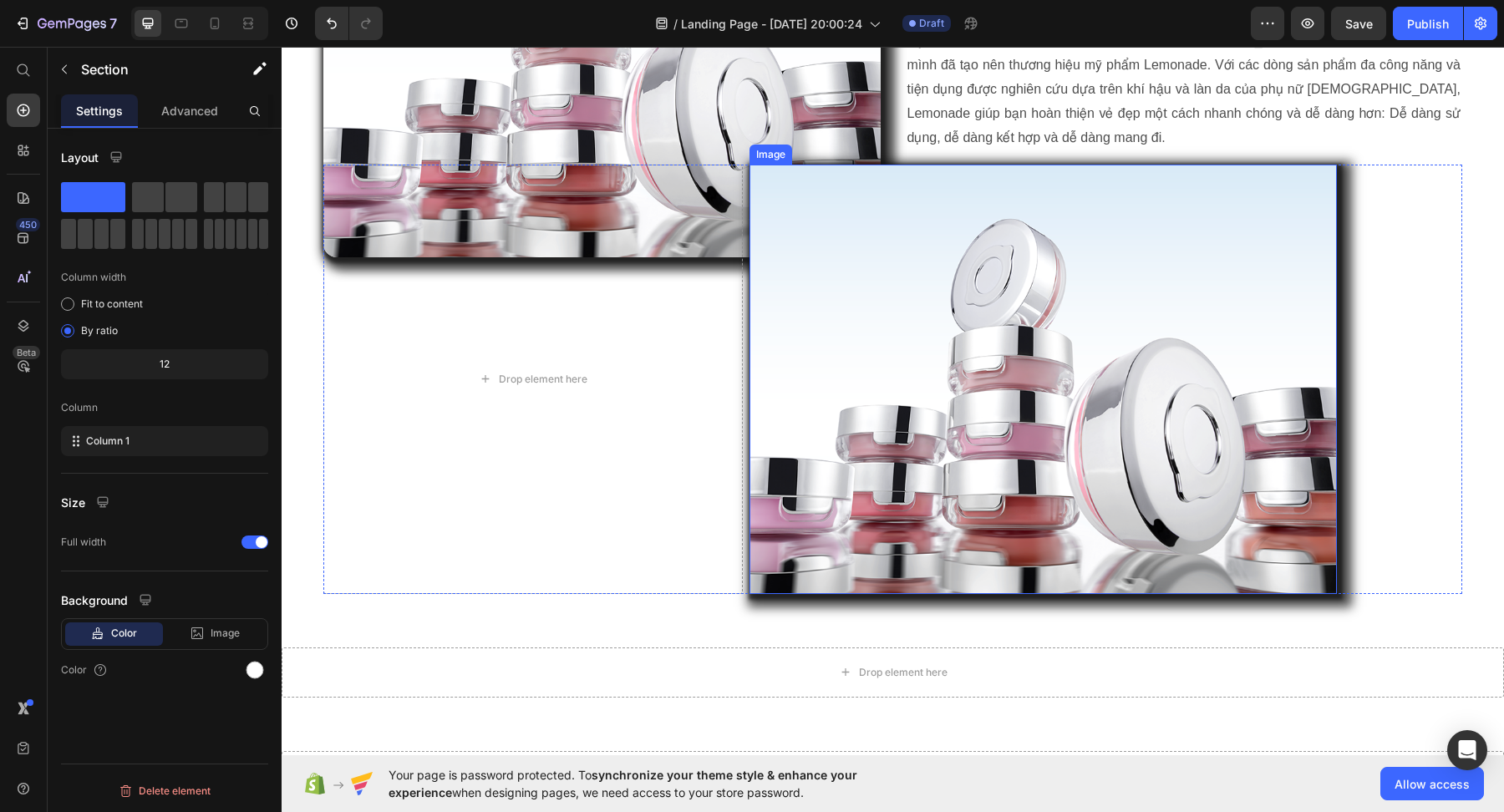 scroll, scrollTop: 1041, scrollLeft: 0, axis: vertical 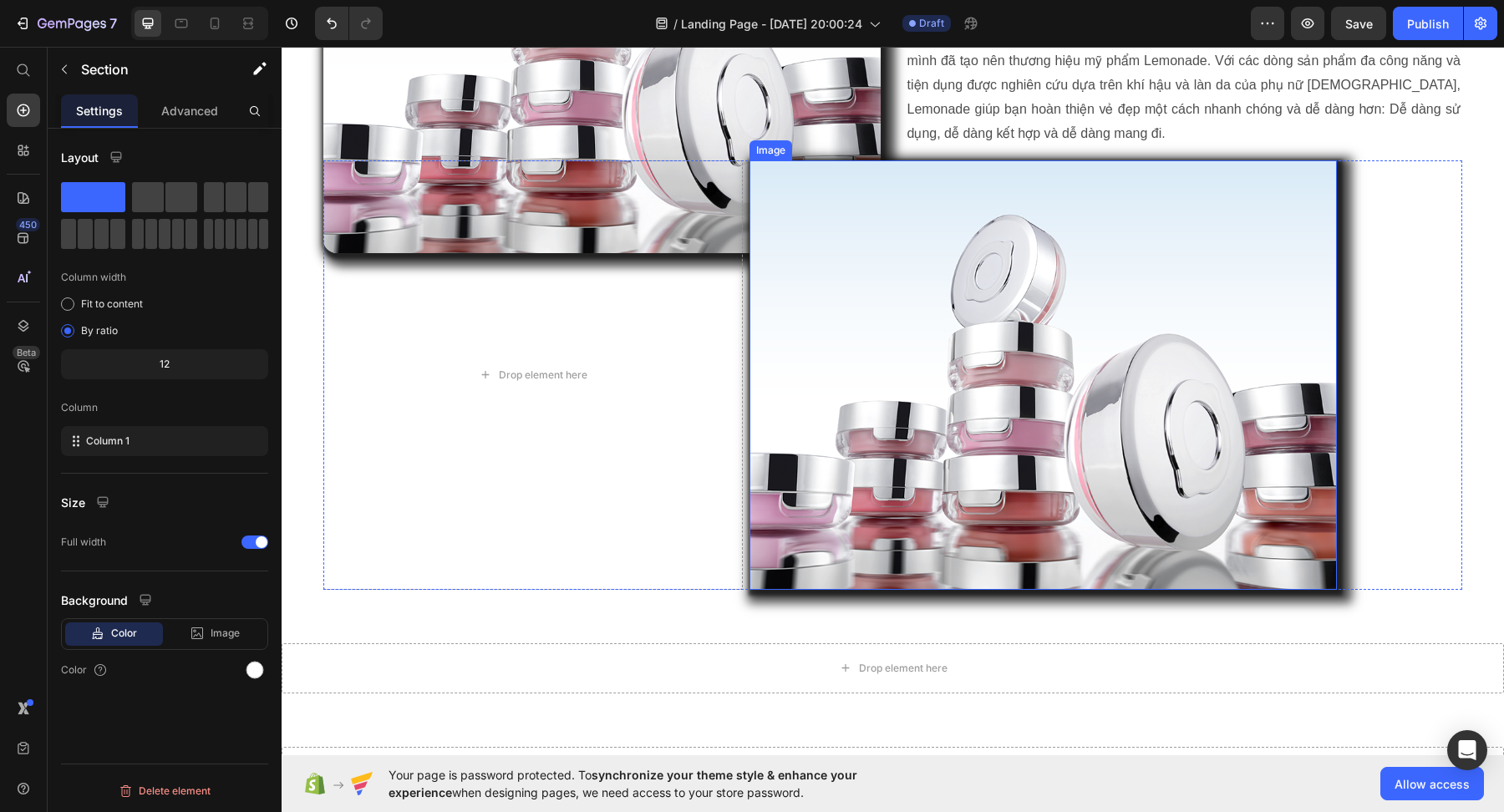 click at bounding box center [1043, 374] 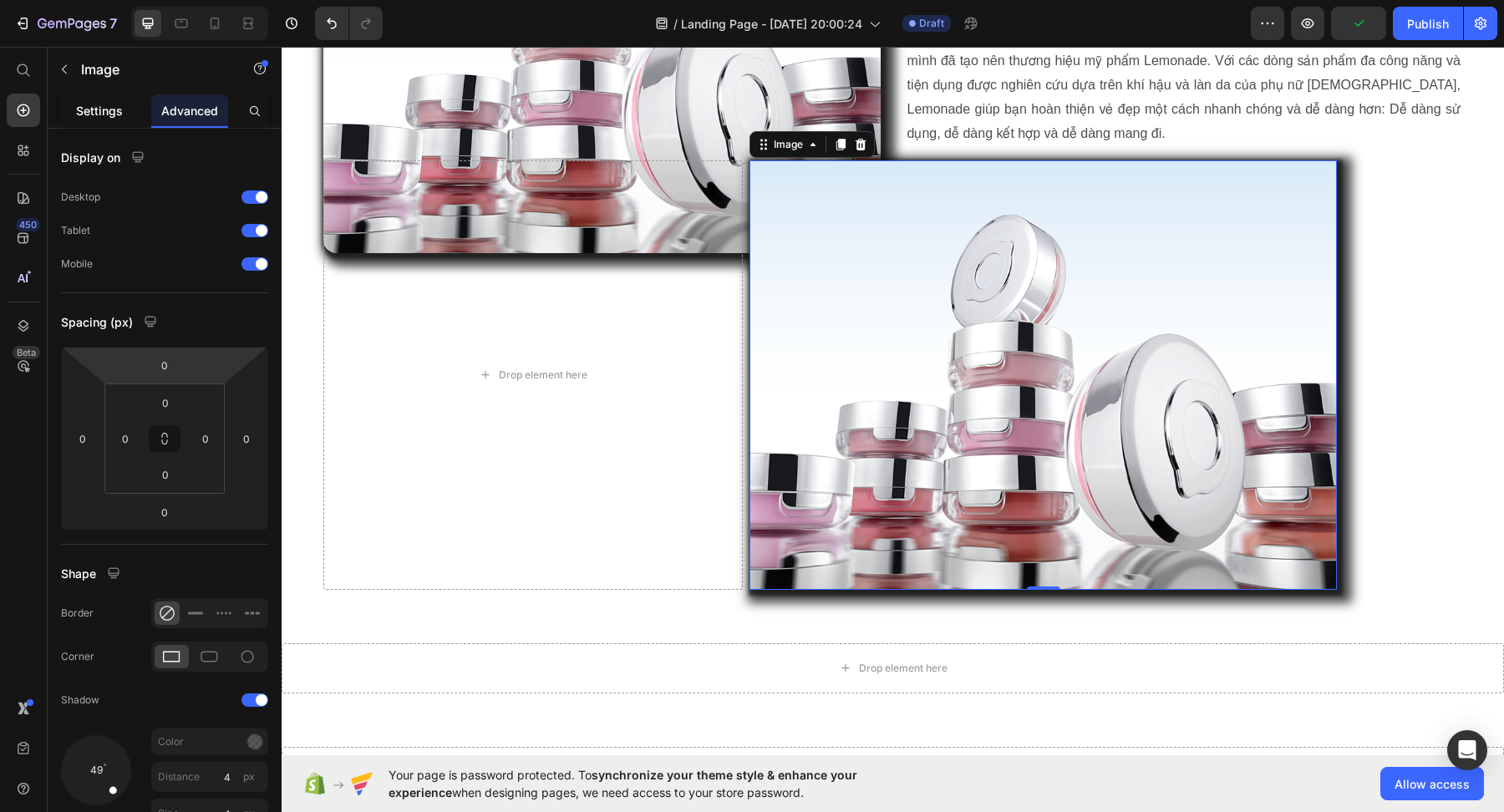 click on "Settings" at bounding box center (99, 110) 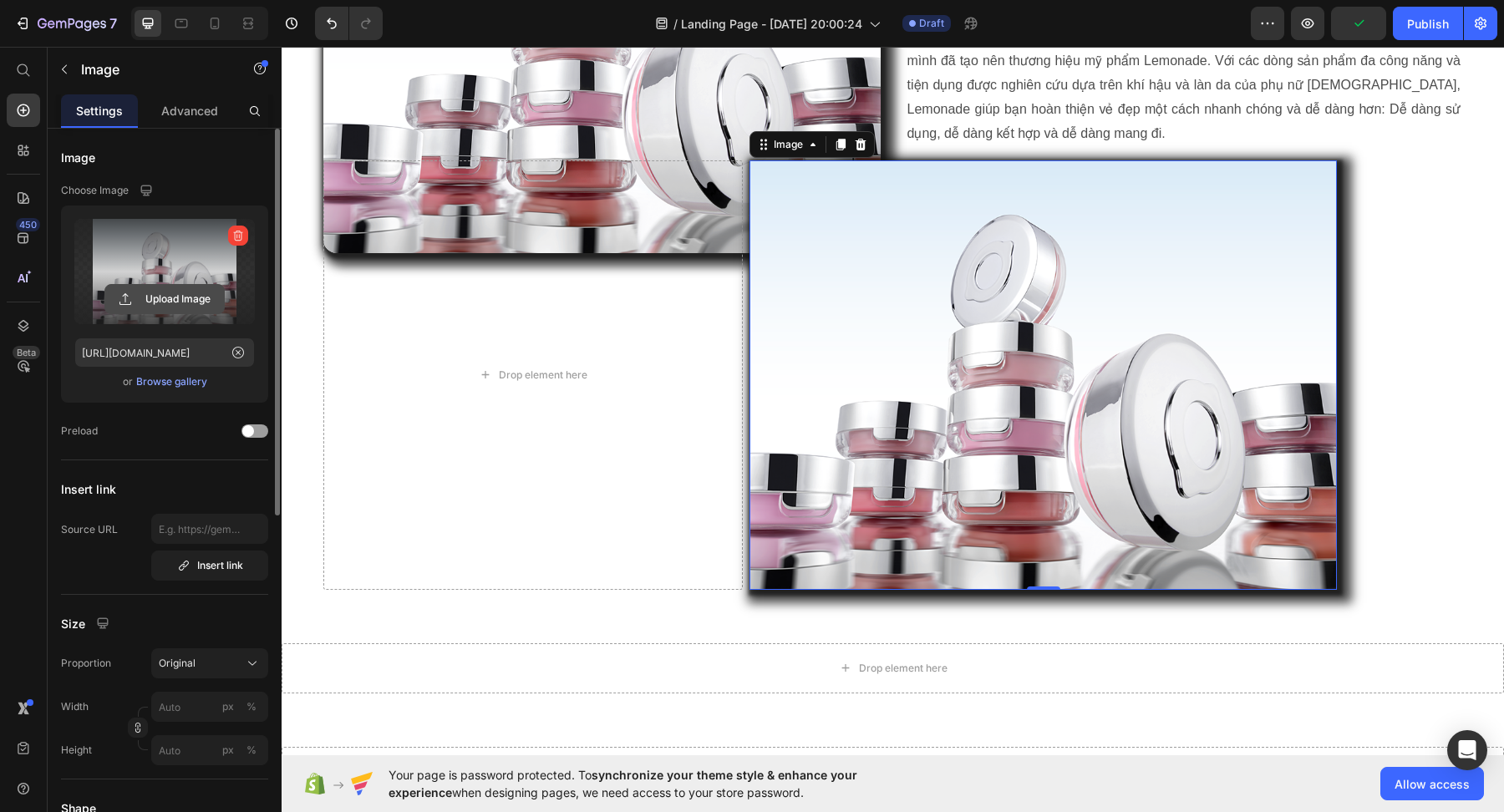 click 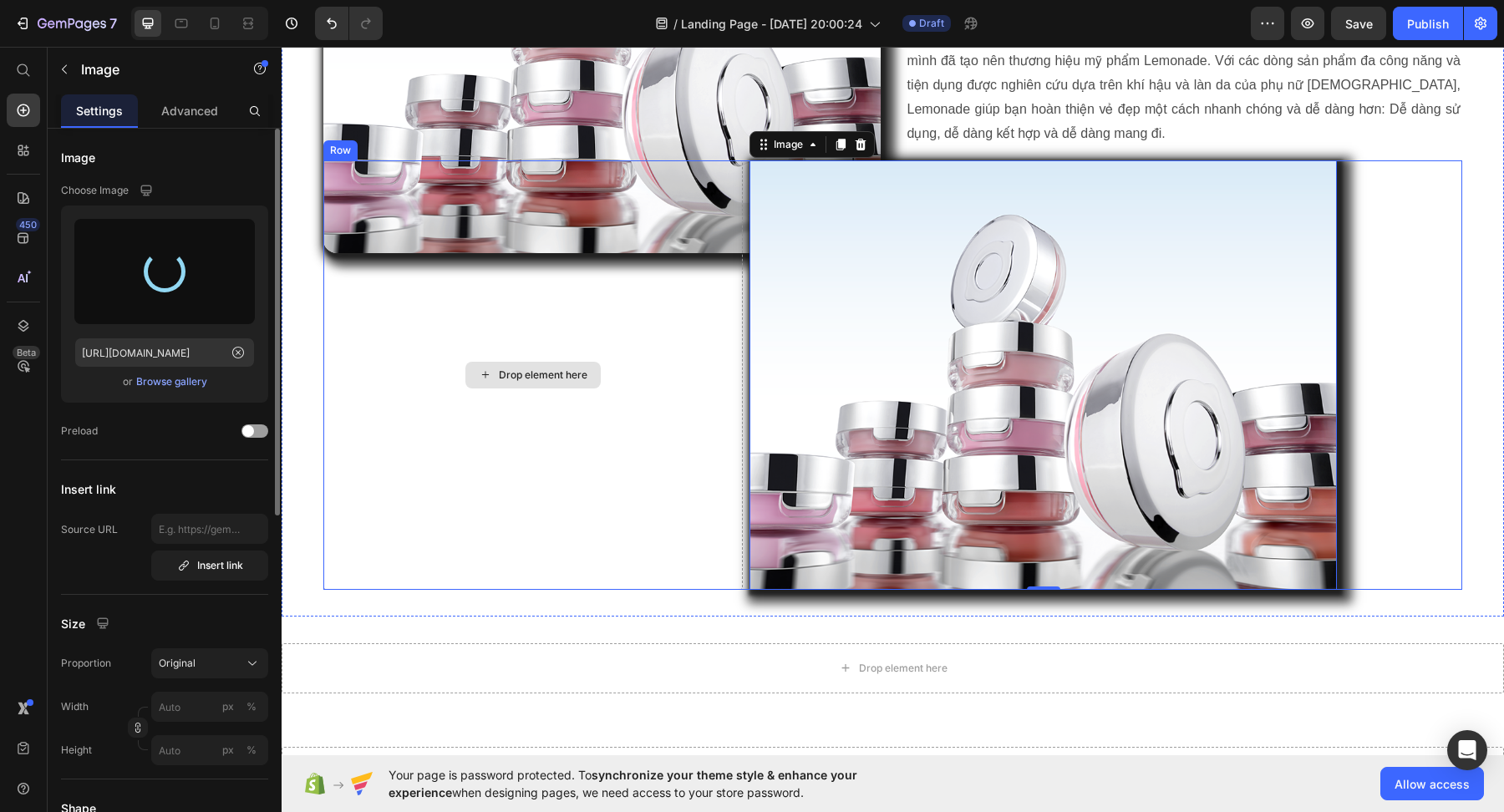 type on "[URL][DOMAIN_NAME]" 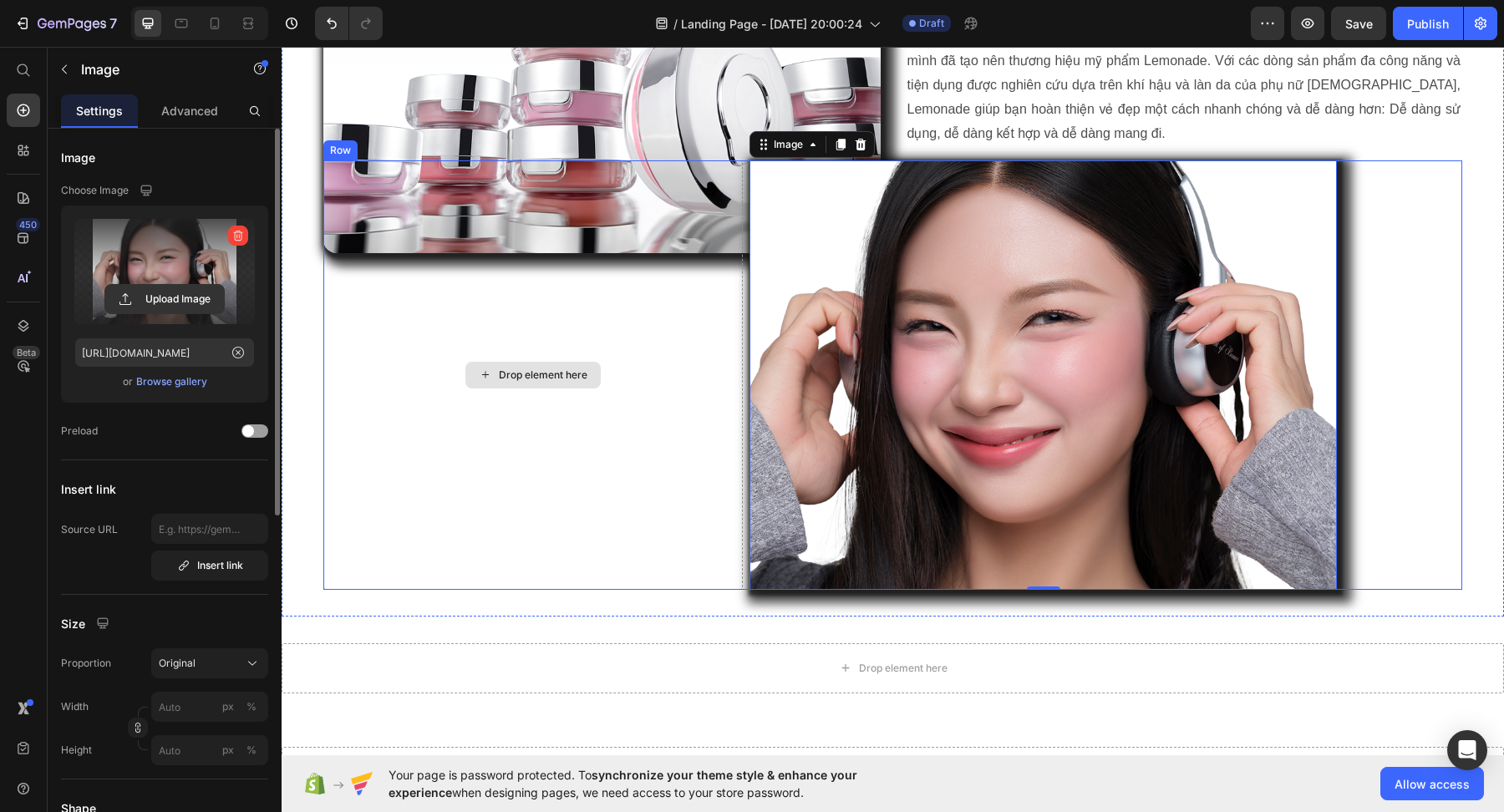 click on "Drop element here" at bounding box center (533, 374) 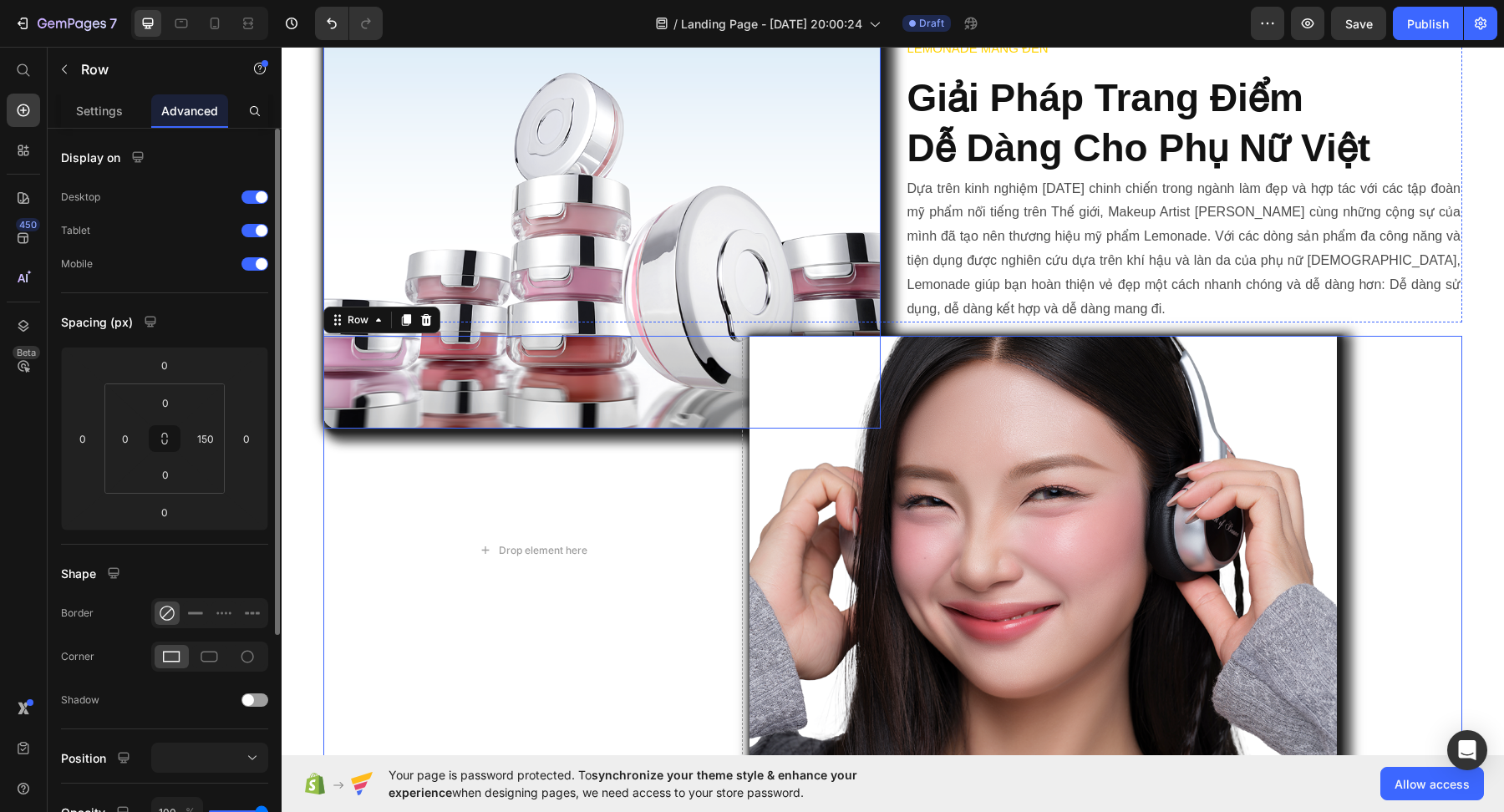 scroll, scrollTop: 1168, scrollLeft: 0, axis: vertical 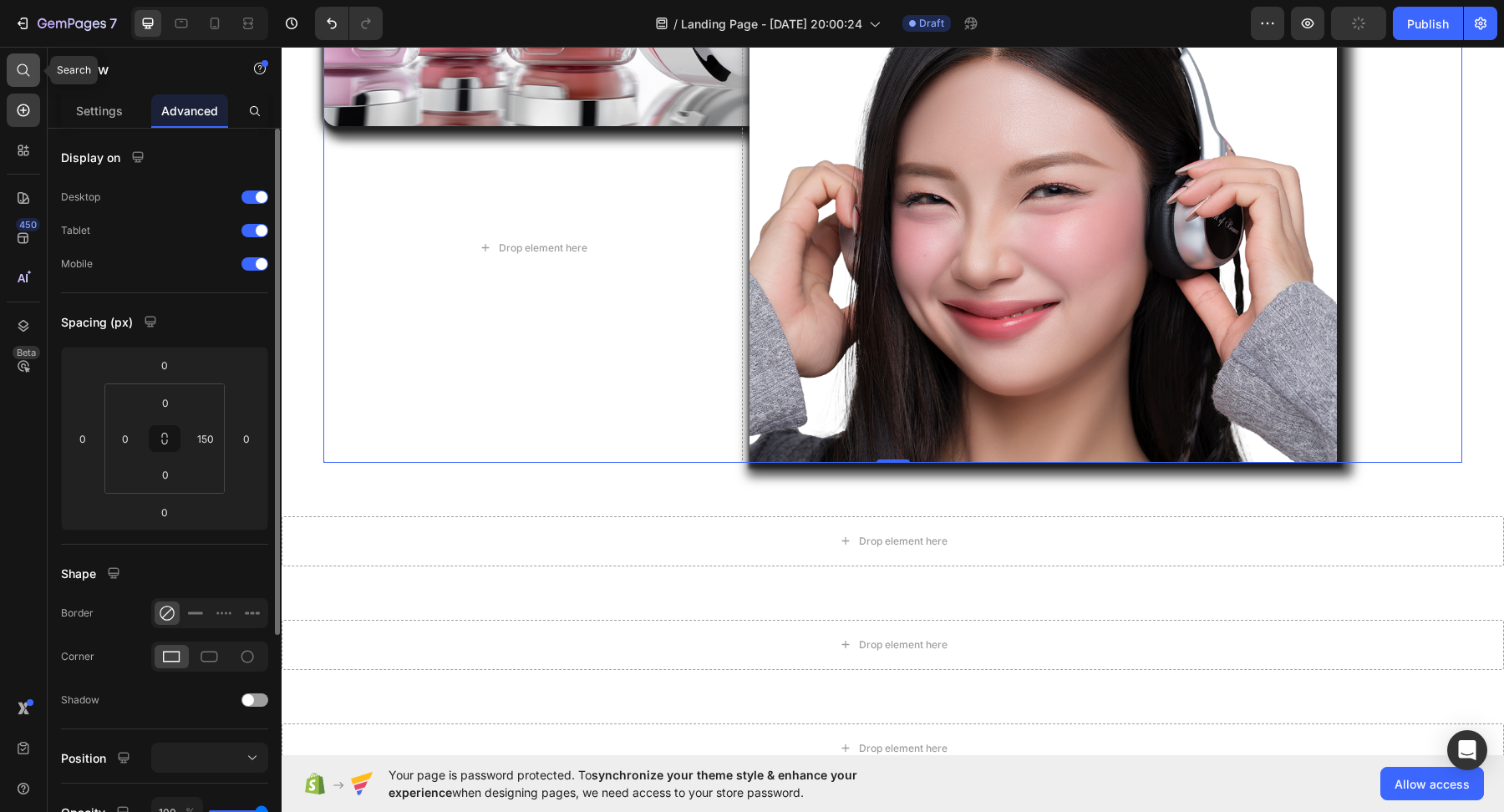 click 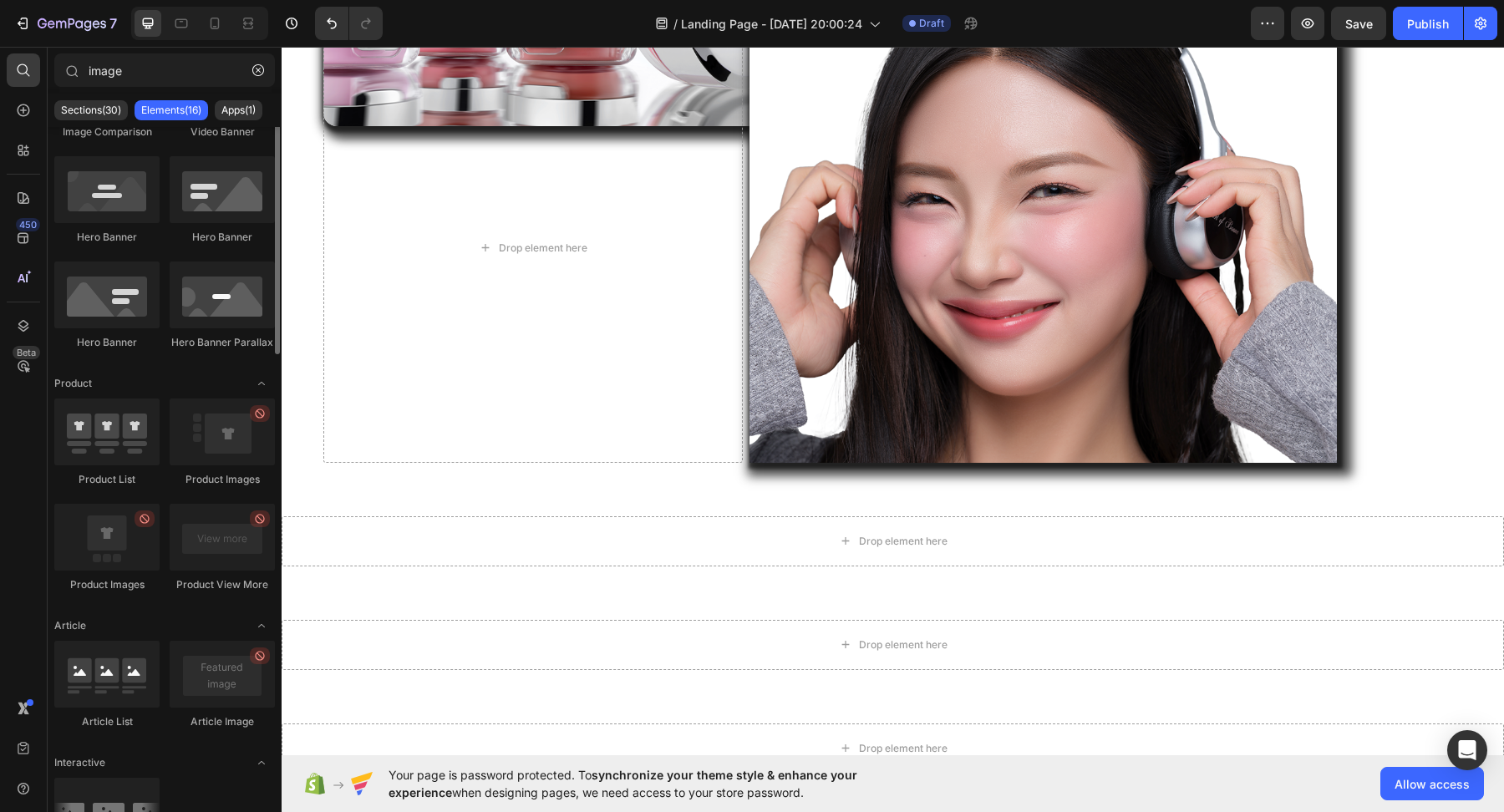 scroll, scrollTop: 0, scrollLeft: 0, axis: both 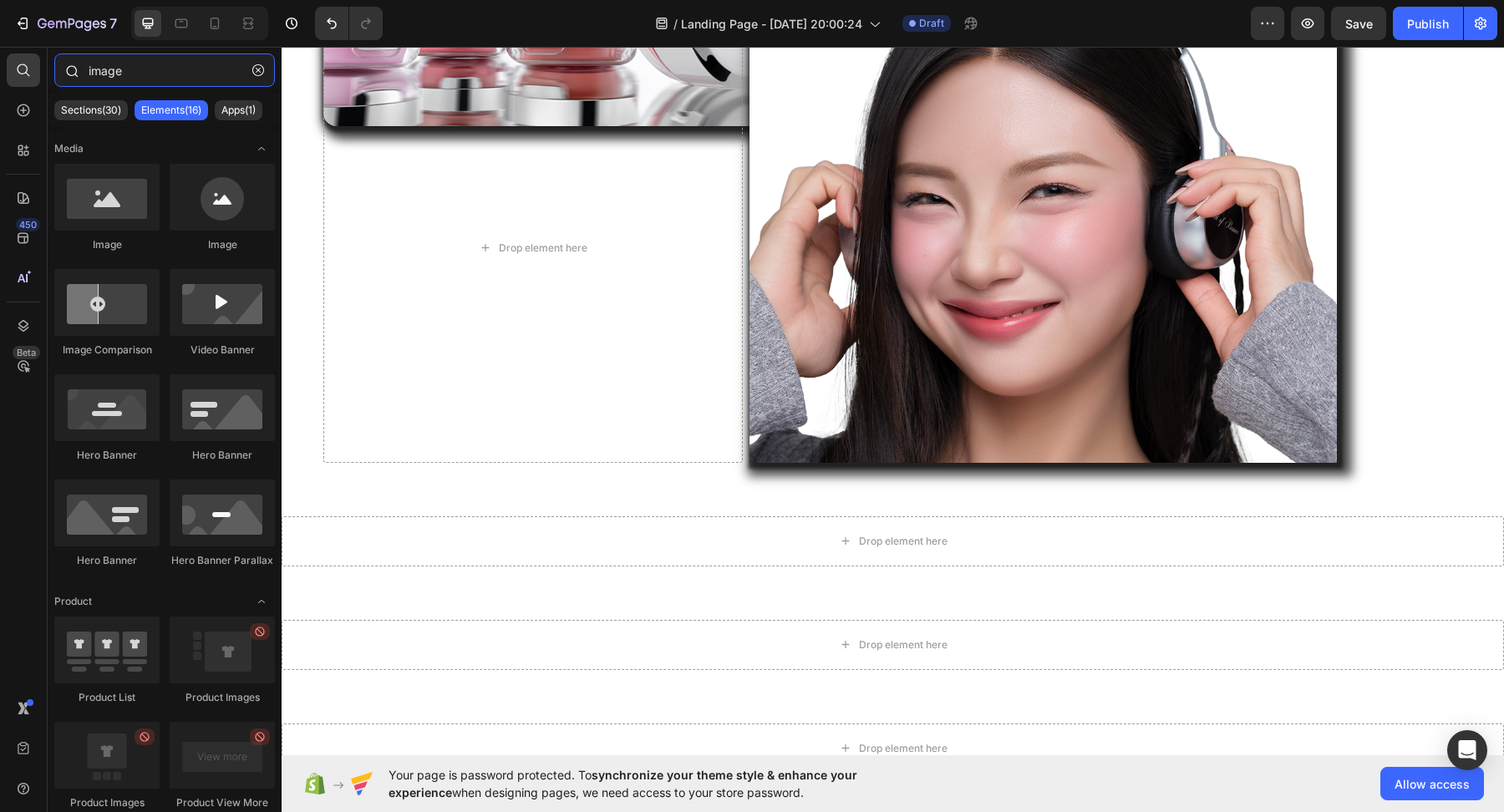 click on "image" at bounding box center (165, 70) 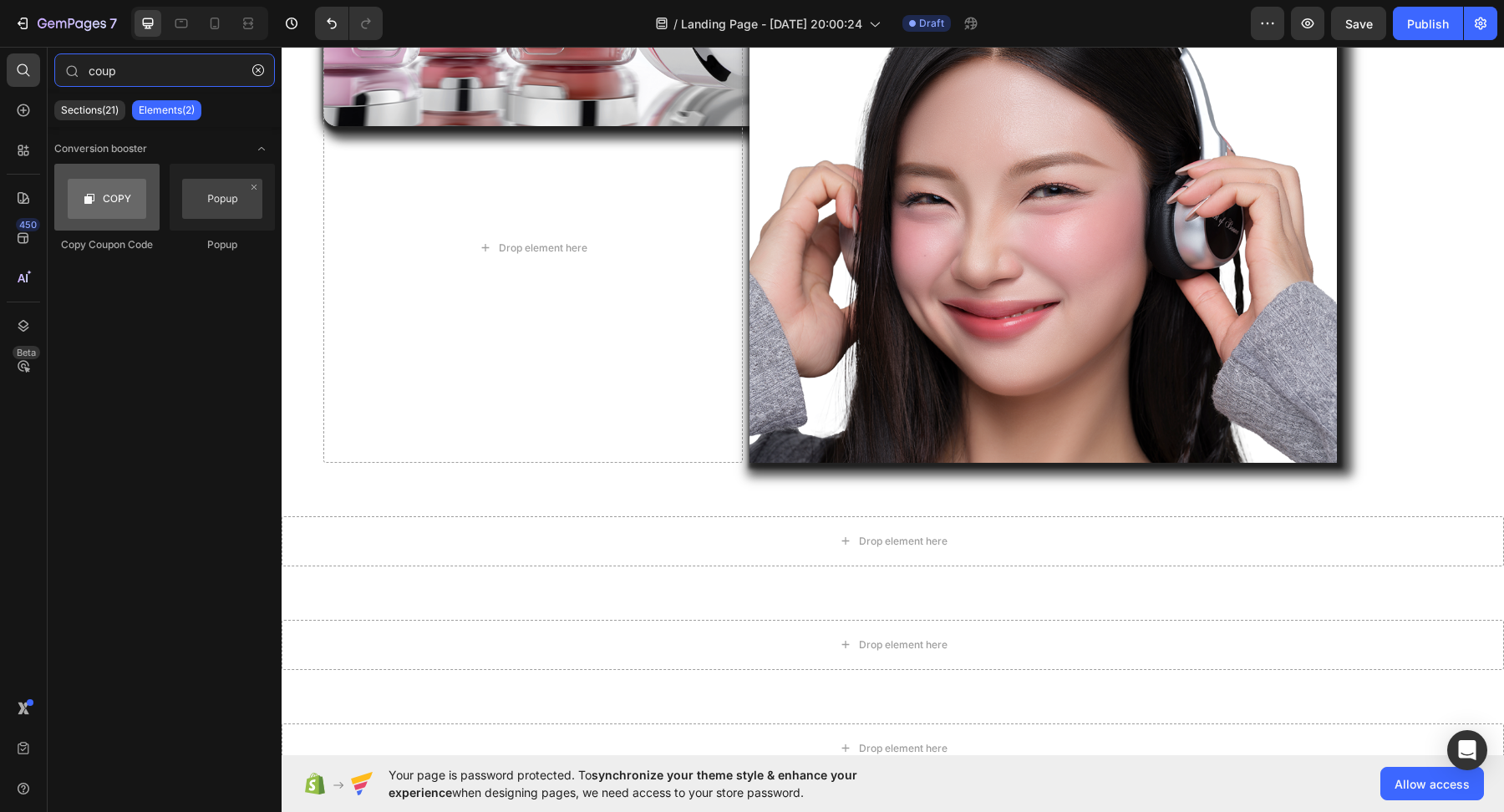 type on "coup" 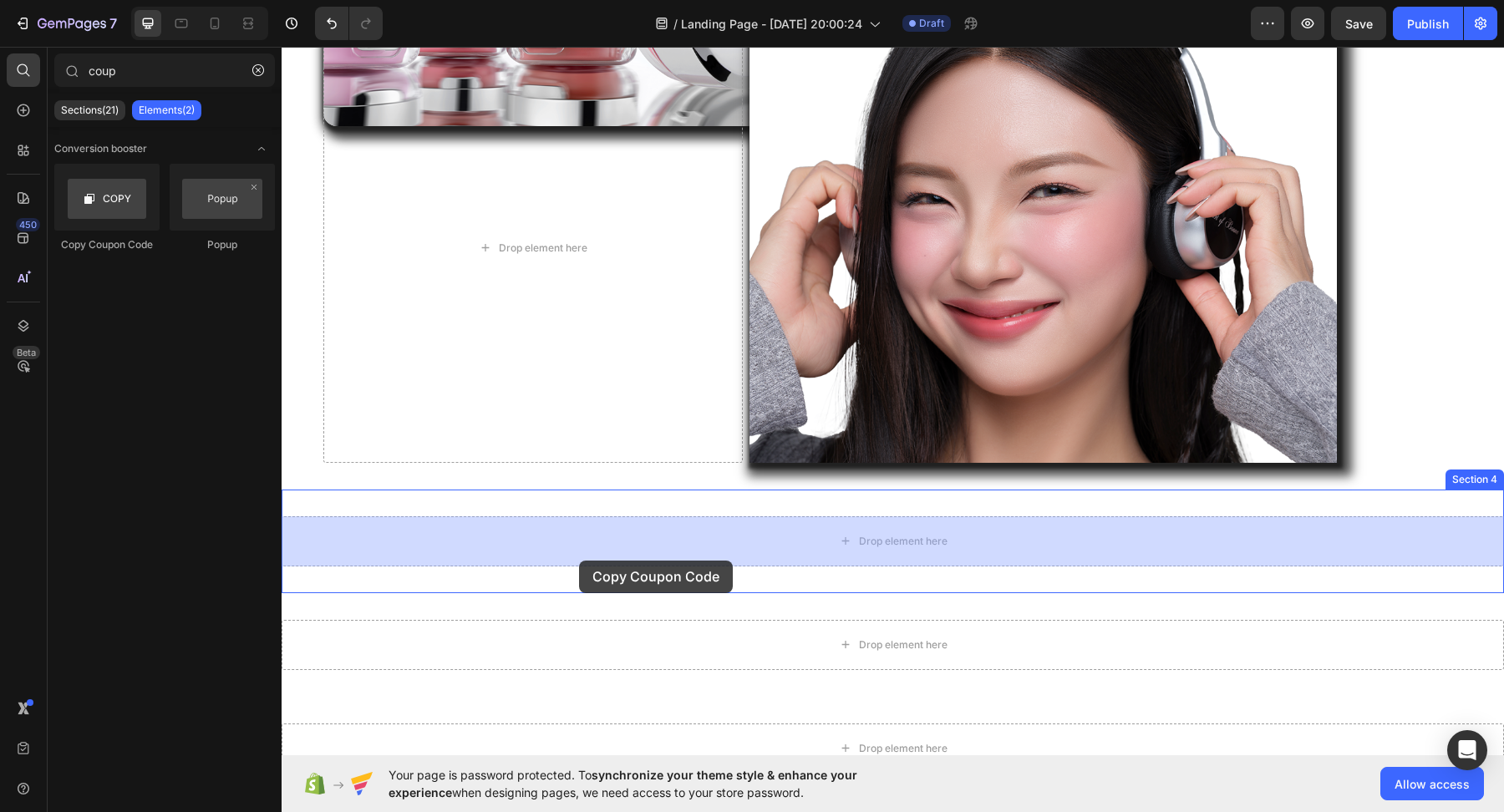 drag, startPoint x: 418, startPoint y: 259, endPoint x: 573, endPoint y: 554, distance: 333.242 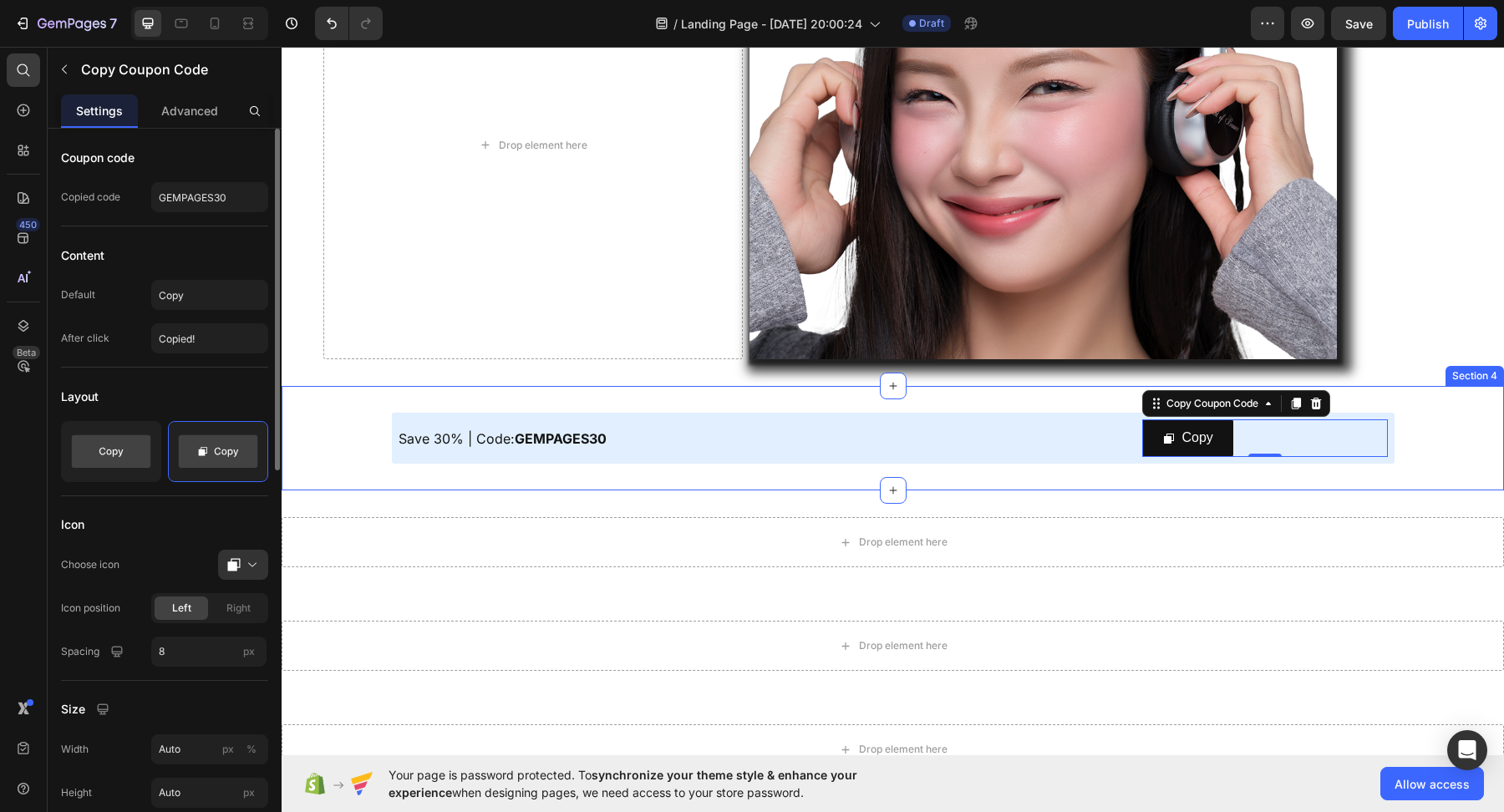 scroll, scrollTop: 1323, scrollLeft: 0, axis: vertical 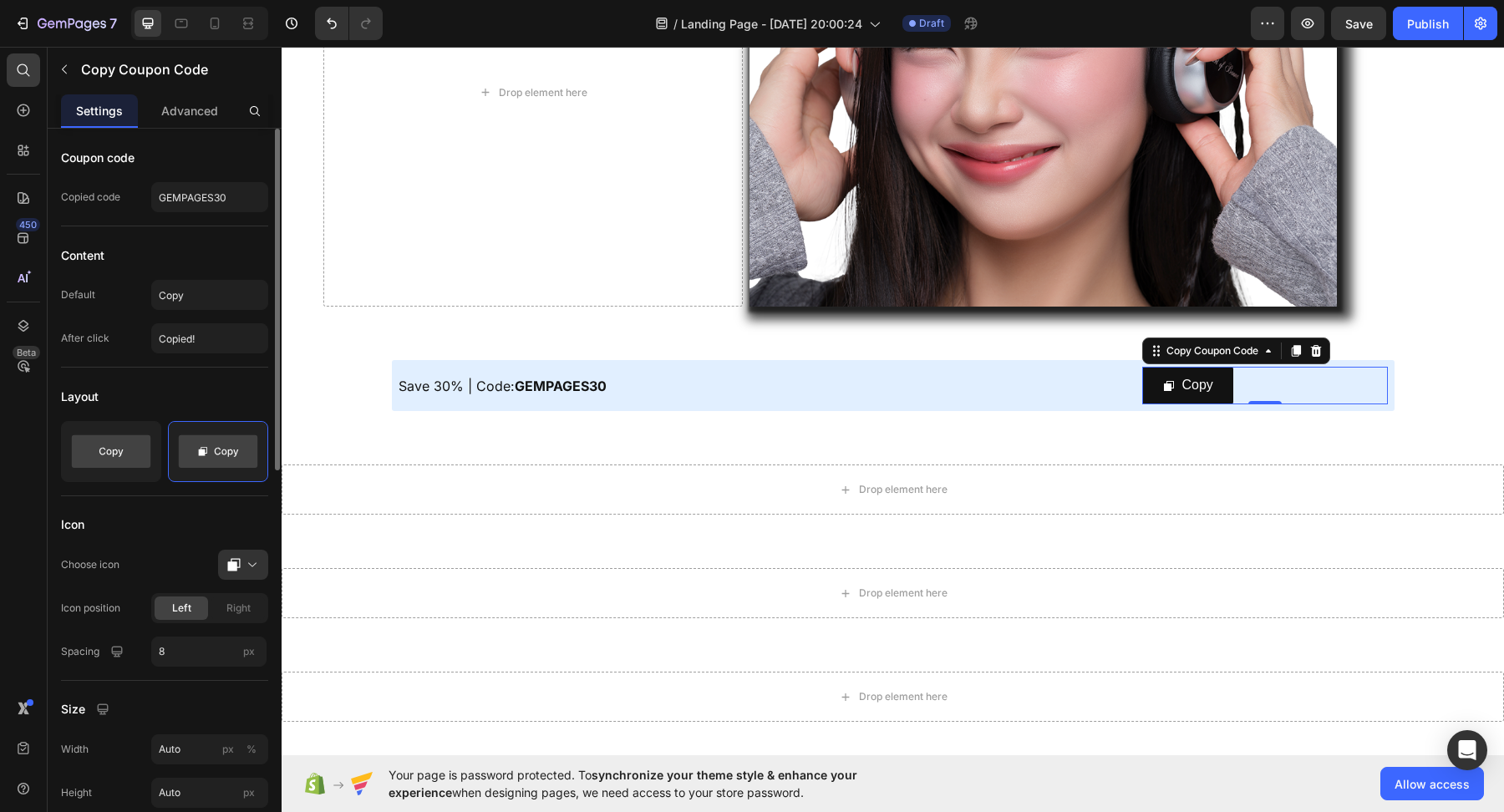 click on "450 Beta" at bounding box center [23, 429] 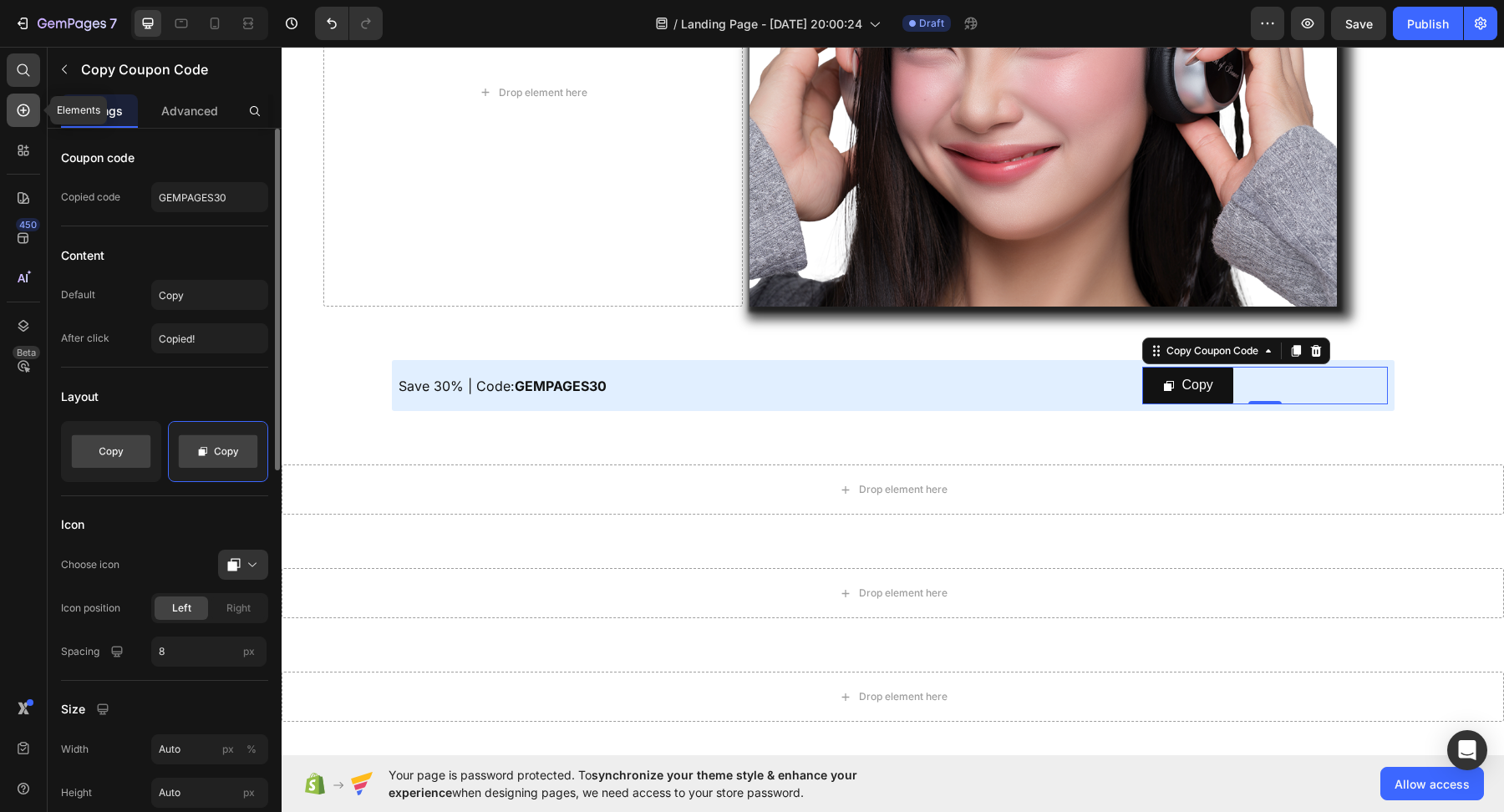 click 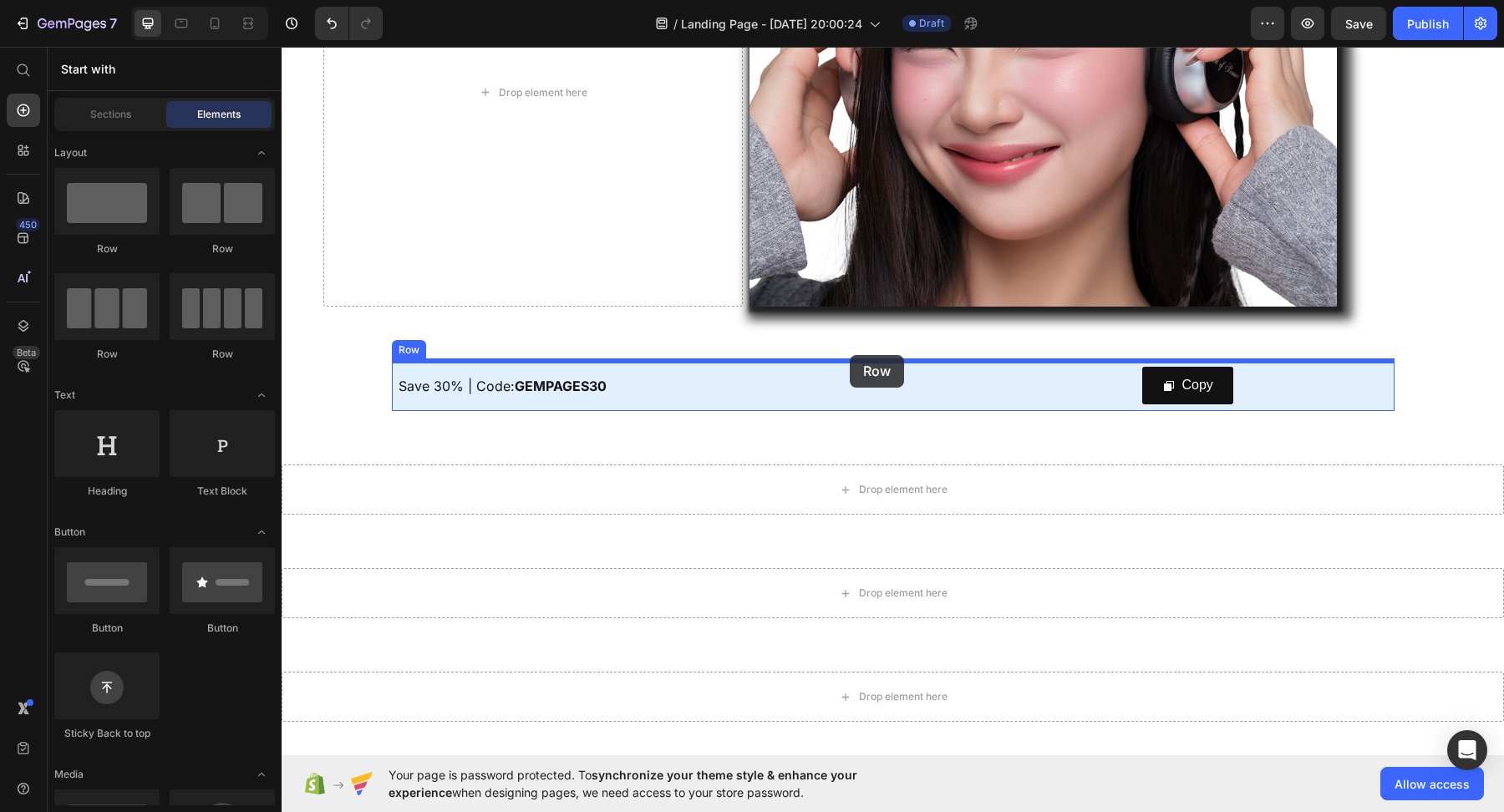 drag, startPoint x: 495, startPoint y: 358, endPoint x: 849, endPoint y: 355, distance: 354.01271 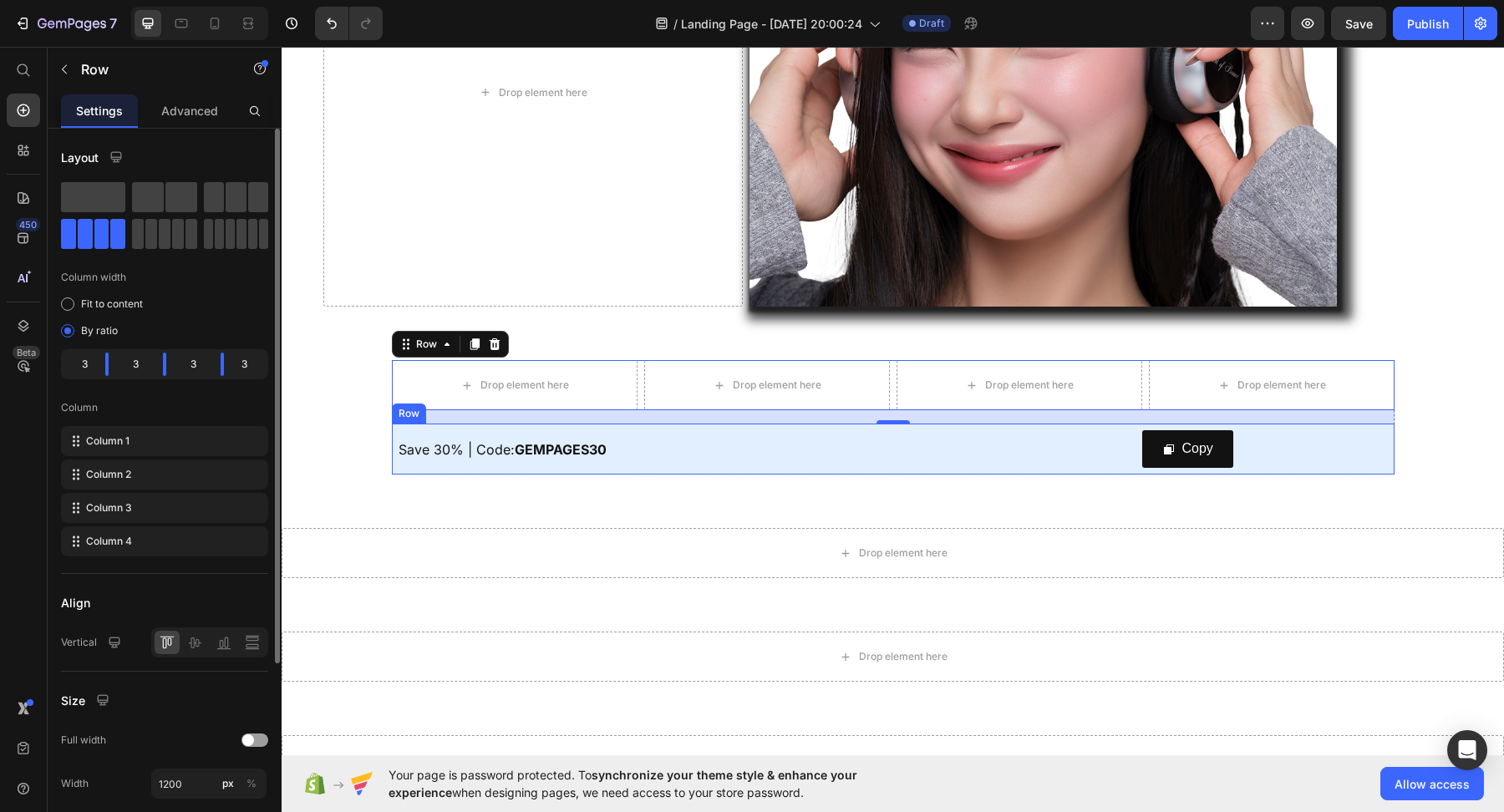 click on "Save 30% | Code:  GEMPAGES30 Text Block" at bounding box center (767, 449) 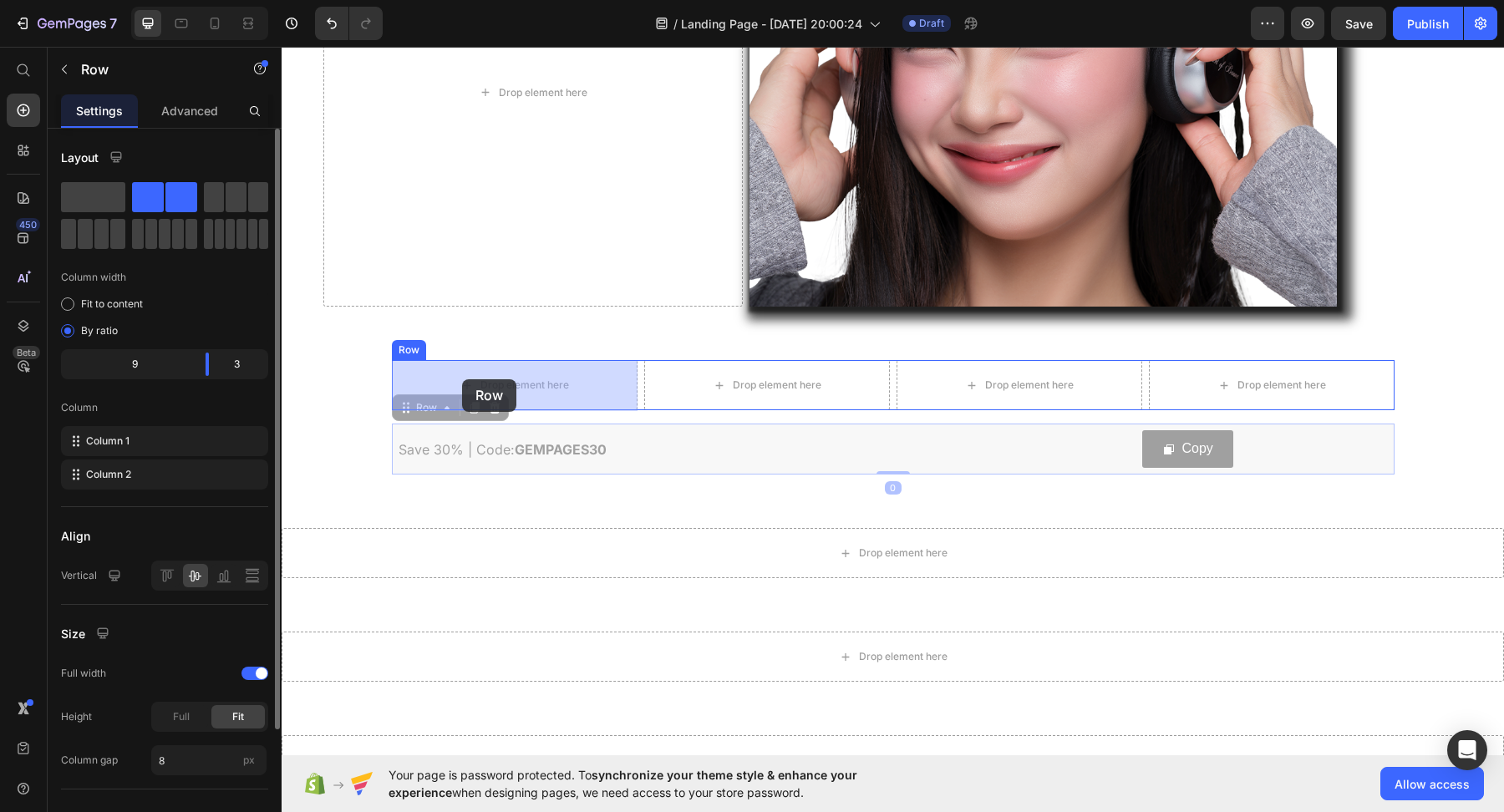 drag, startPoint x: 463, startPoint y: 406, endPoint x: 460, endPoint y: 378, distance: 28.16026 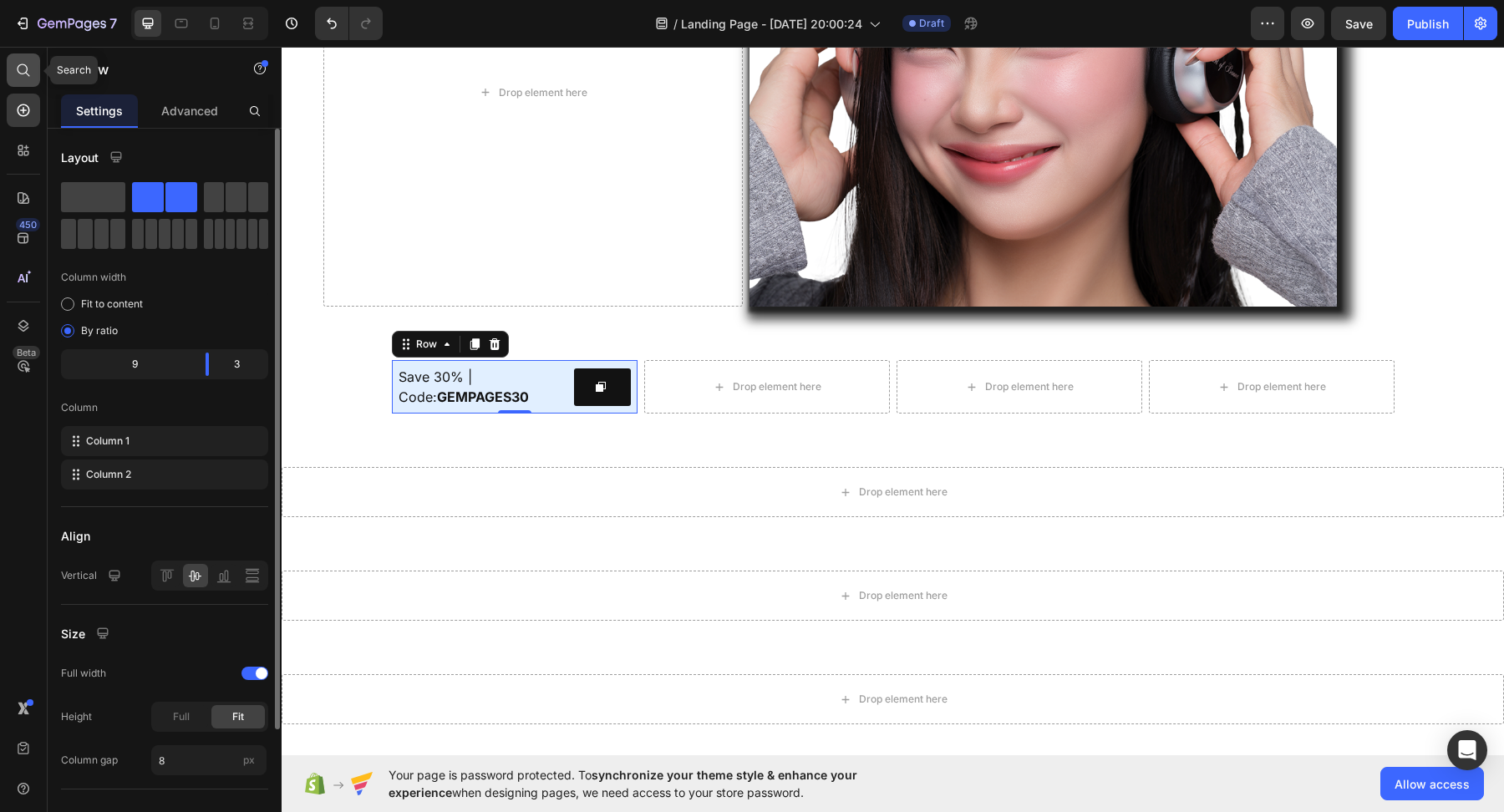 click 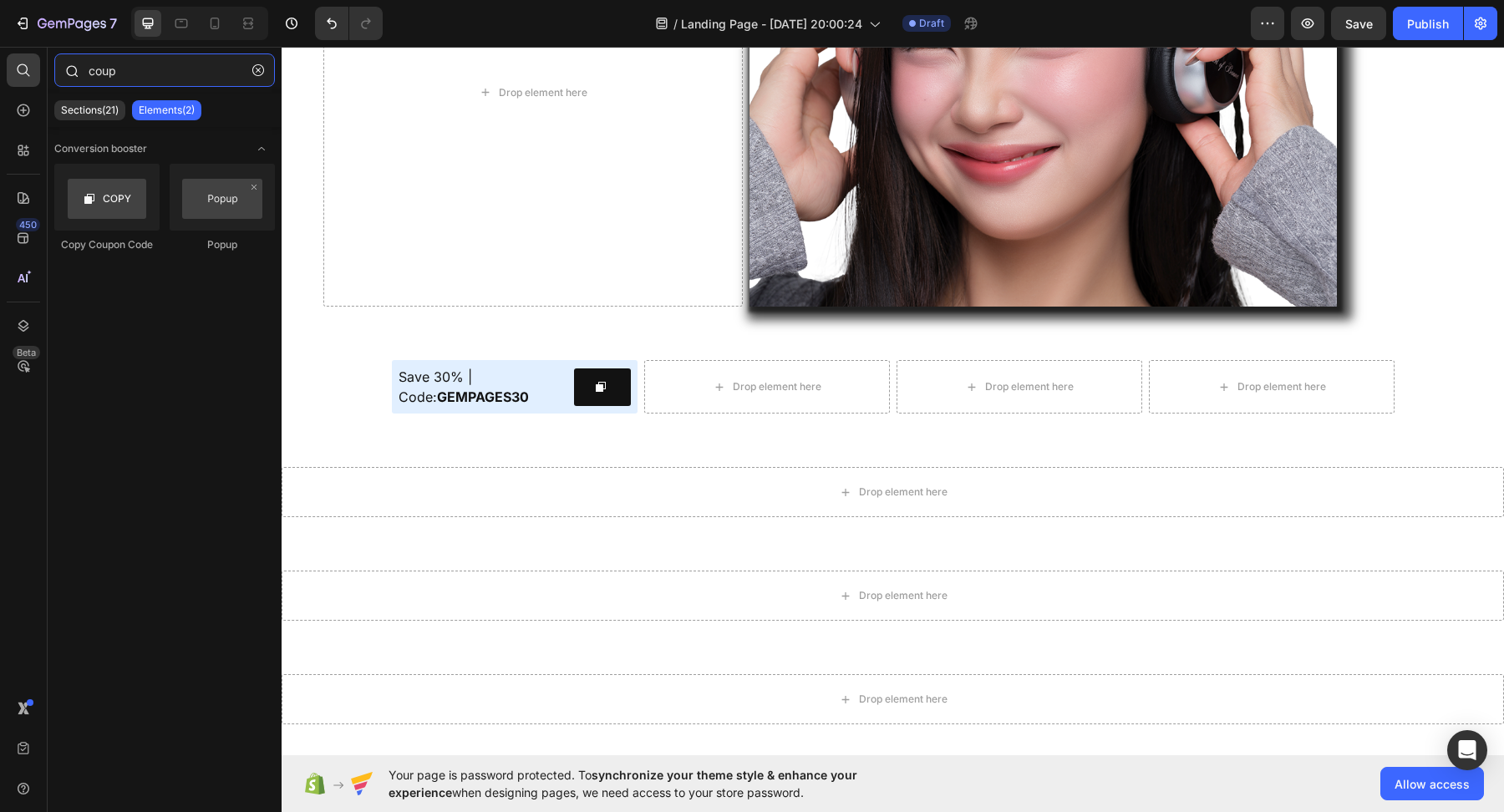 click on "coup" at bounding box center [165, 70] 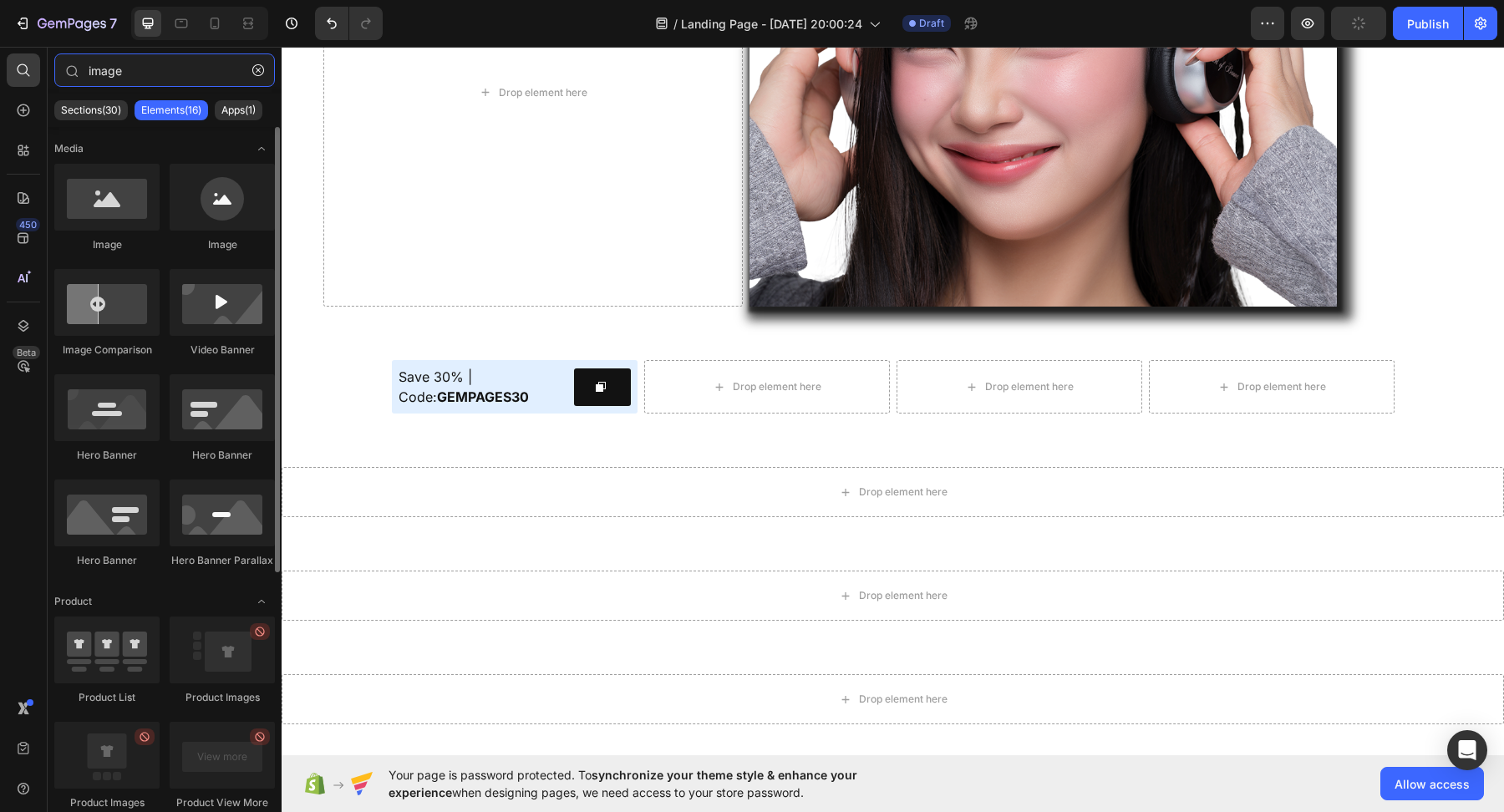 type on "image" 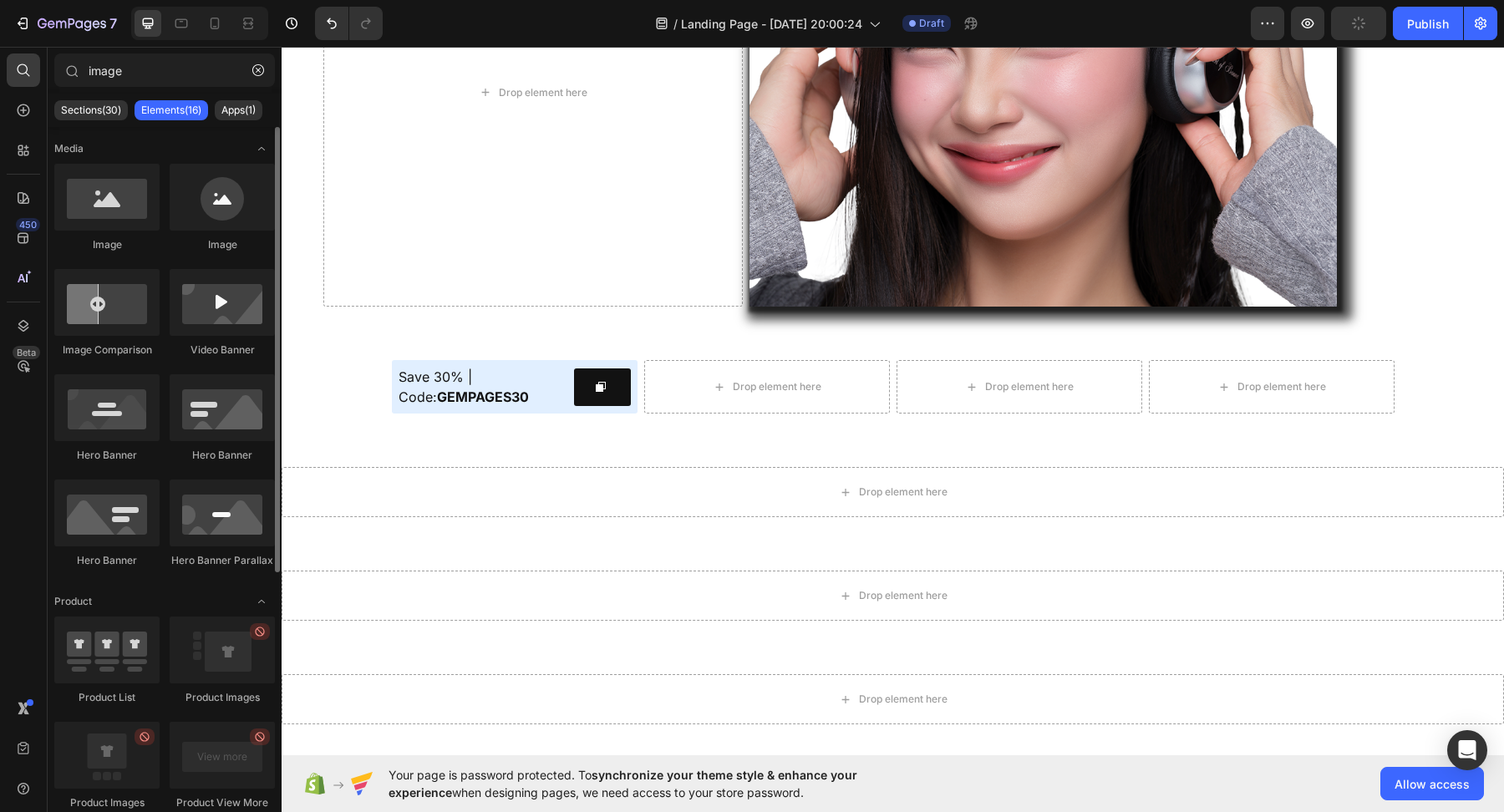 click on "Image" 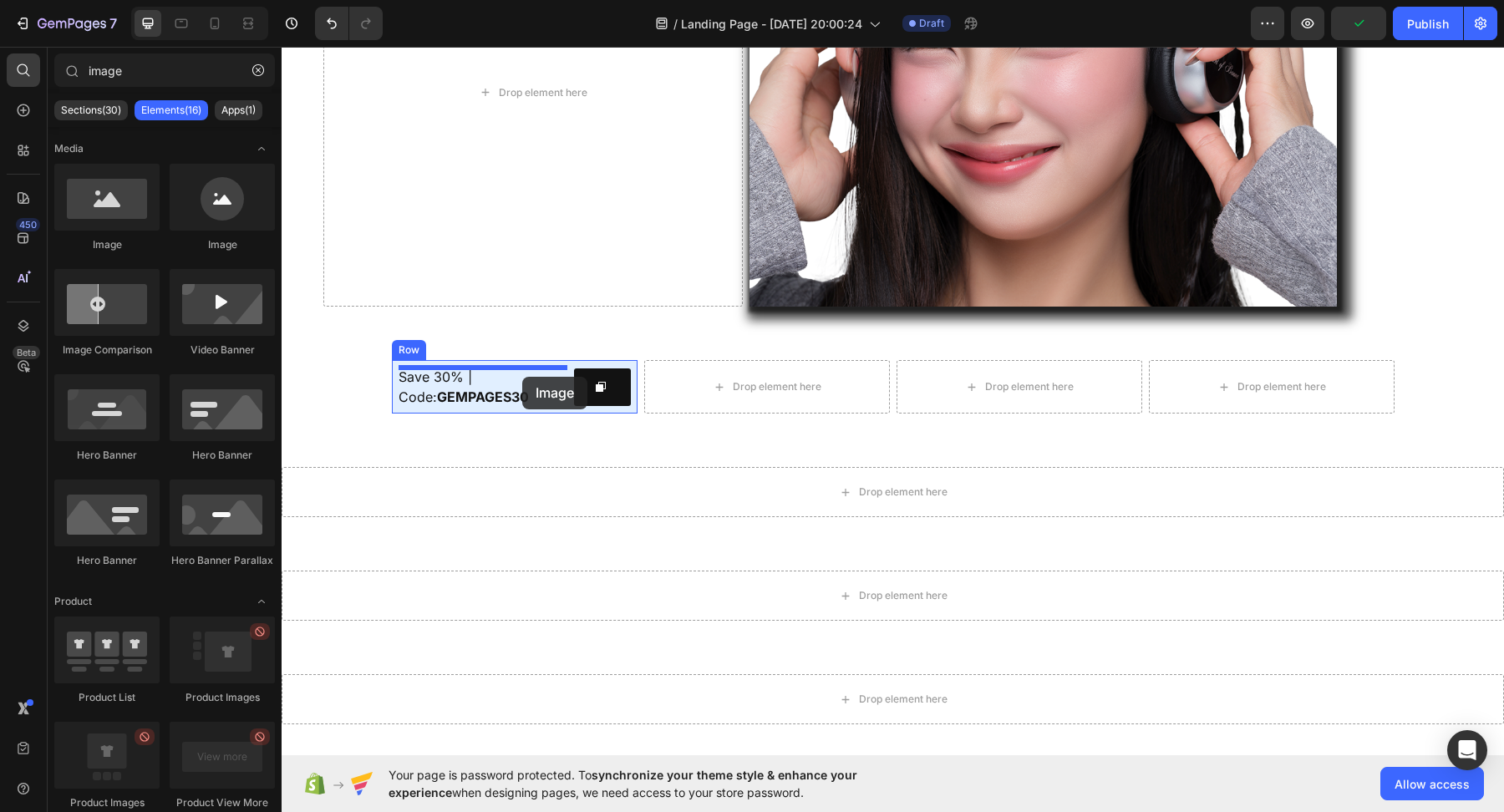 drag, startPoint x: 399, startPoint y: 250, endPoint x: 522, endPoint y: 374, distance: 174.6568 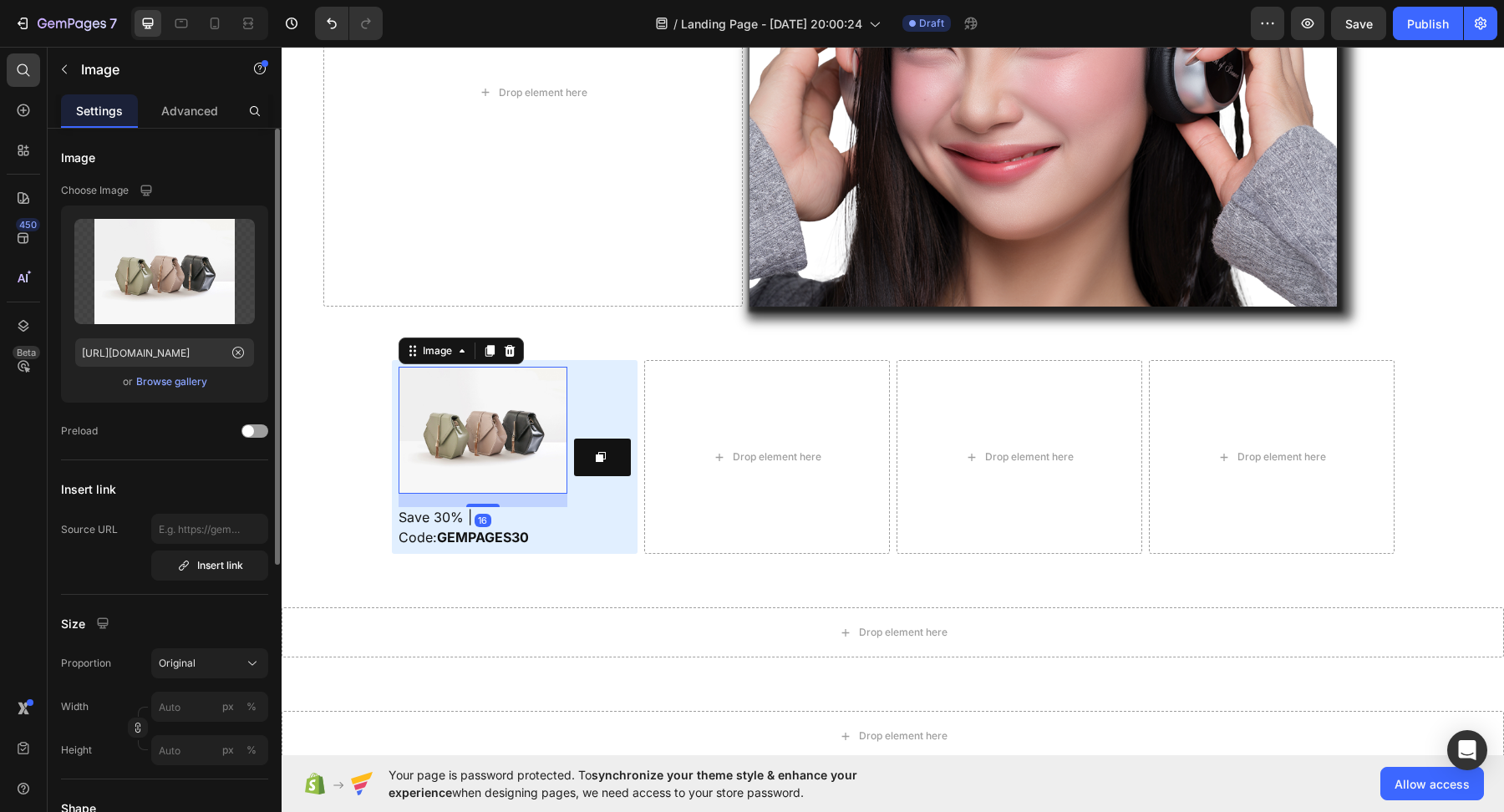 click on "Browse gallery" at bounding box center [171, 382] 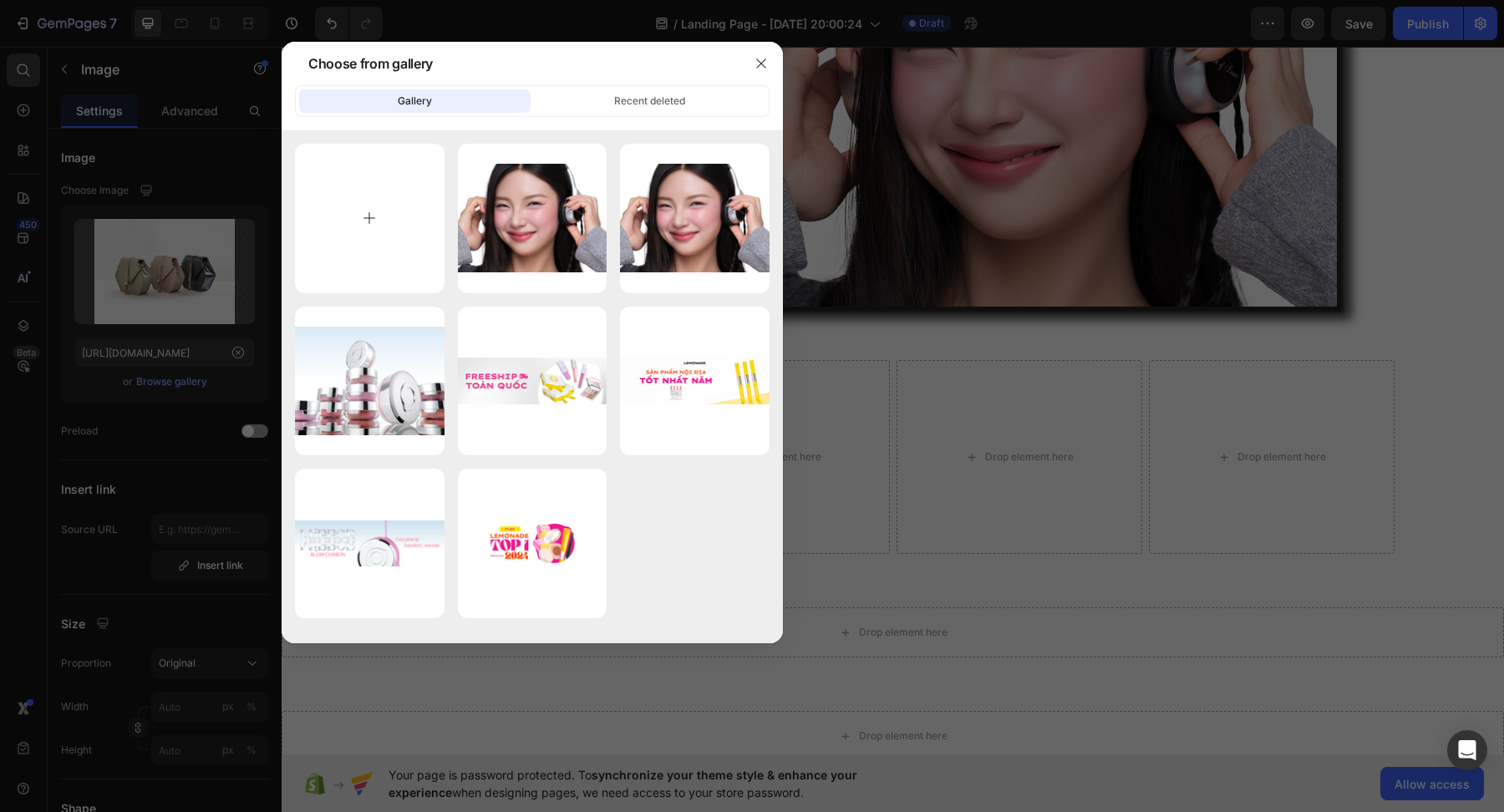 click at bounding box center [369, 218] 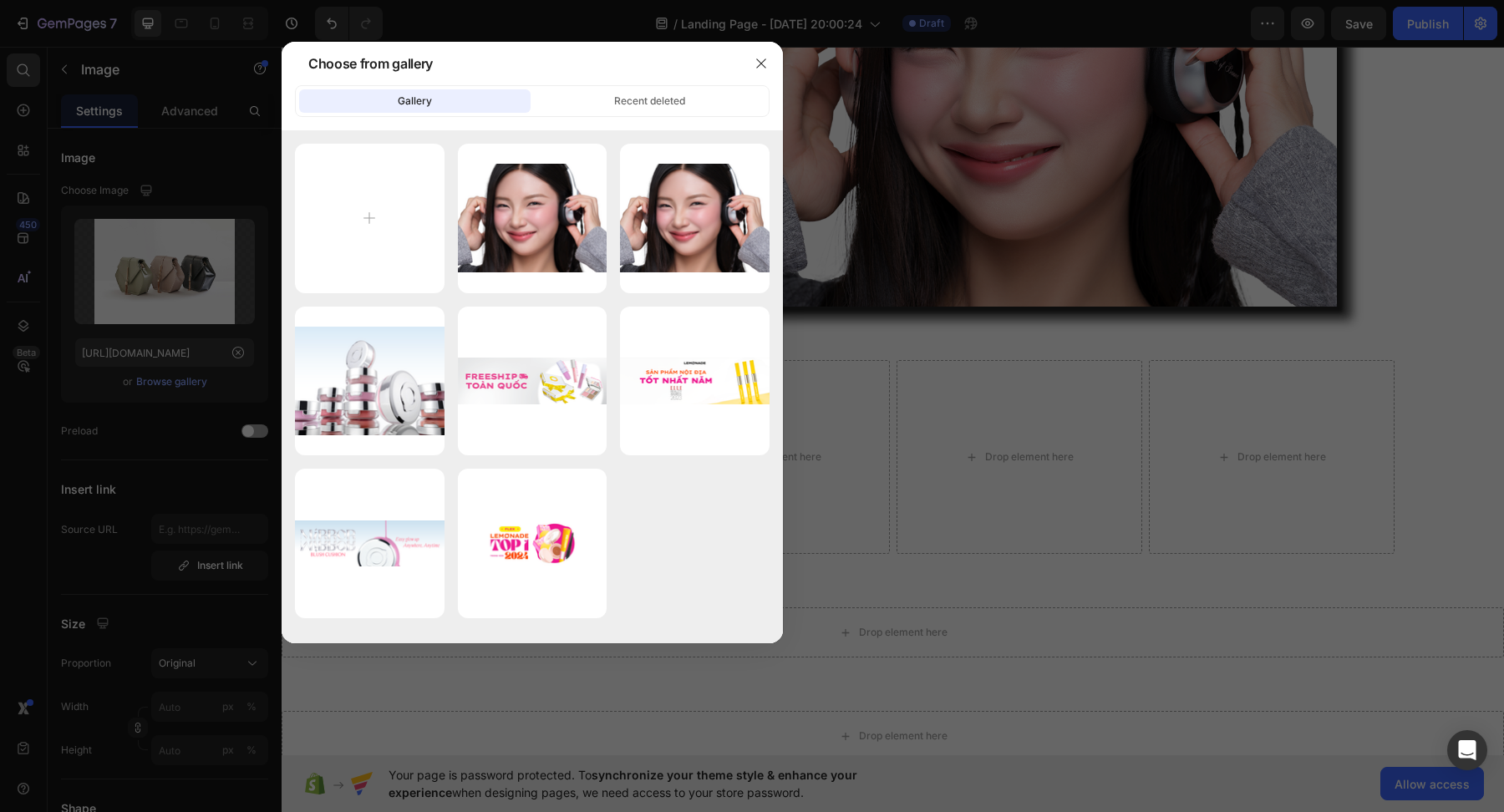 type on "C:\fakepath\iScreen Shoter - Google Chrome - 250710205700.jpg" 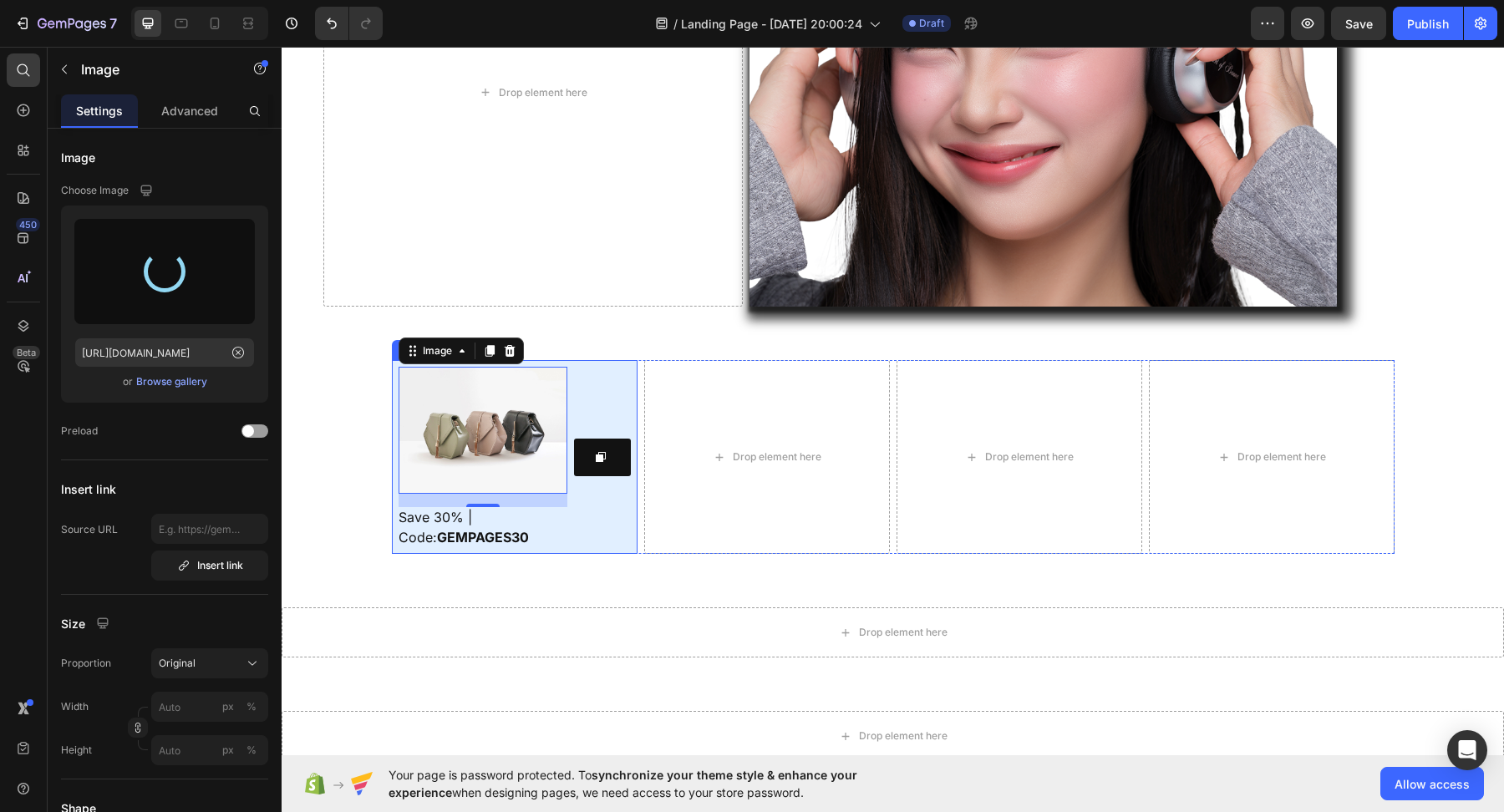 type on "https://cdn.shopify.com/s/files/1/0948/5477/5106/files/gempages_574825315461759844-5dc85aff-26a8-4760-9bfc-6f07b5c02d1c.jpg" 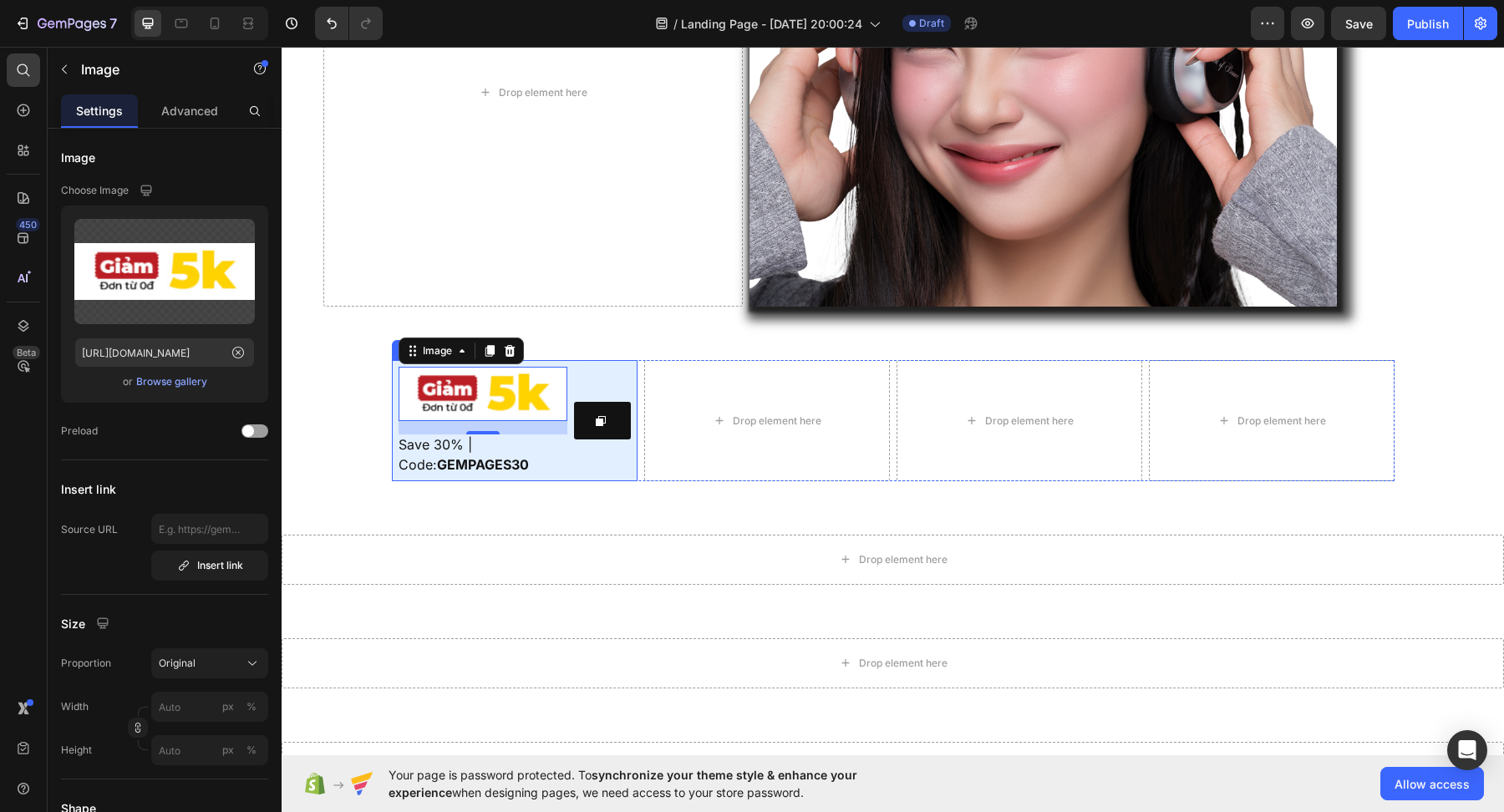 click on "Copy Copy Coupon Code" at bounding box center (602, 420) 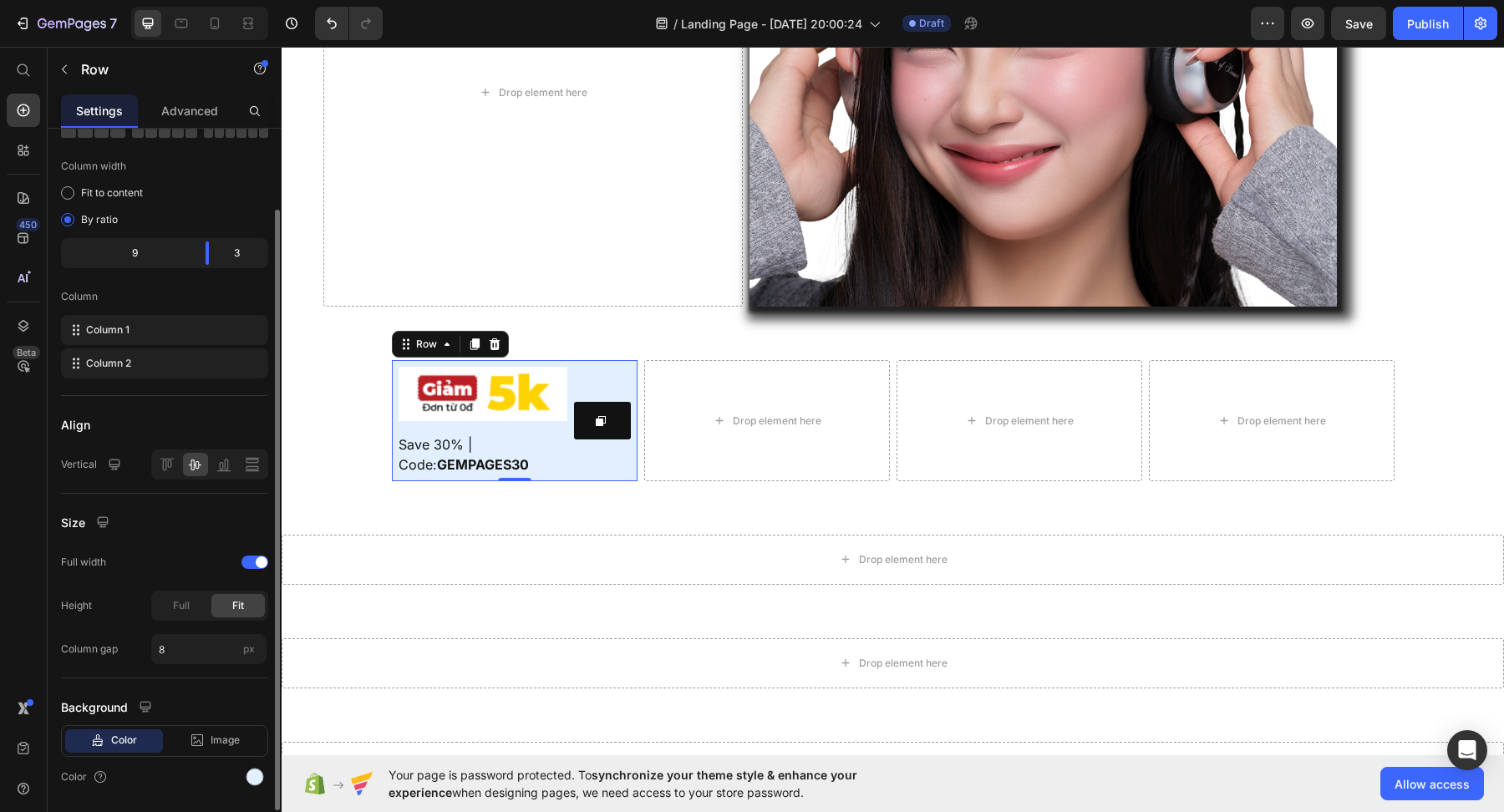scroll, scrollTop: 159, scrollLeft: 0, axis: vertical 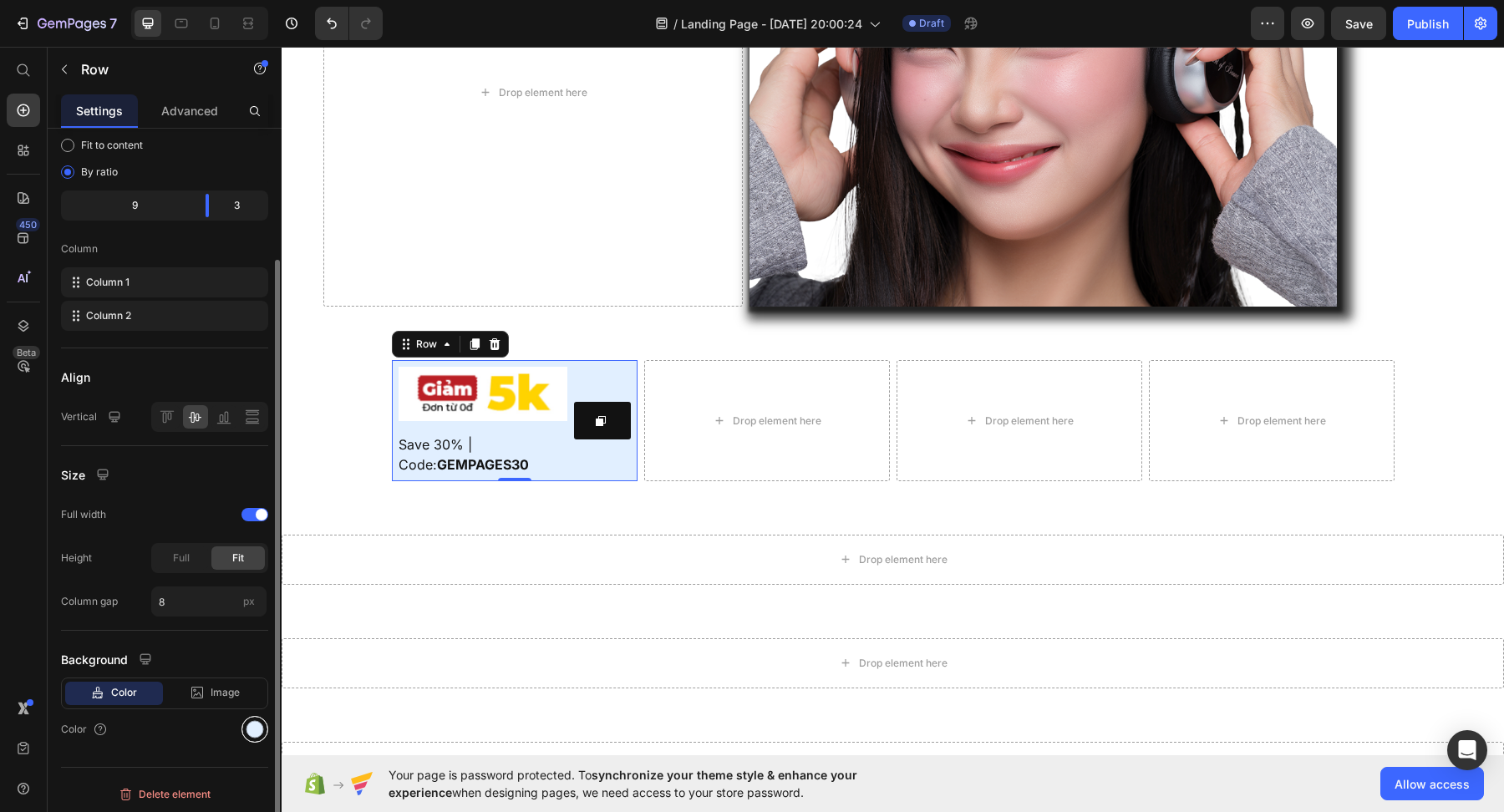 click at bounding box center [255, 729] 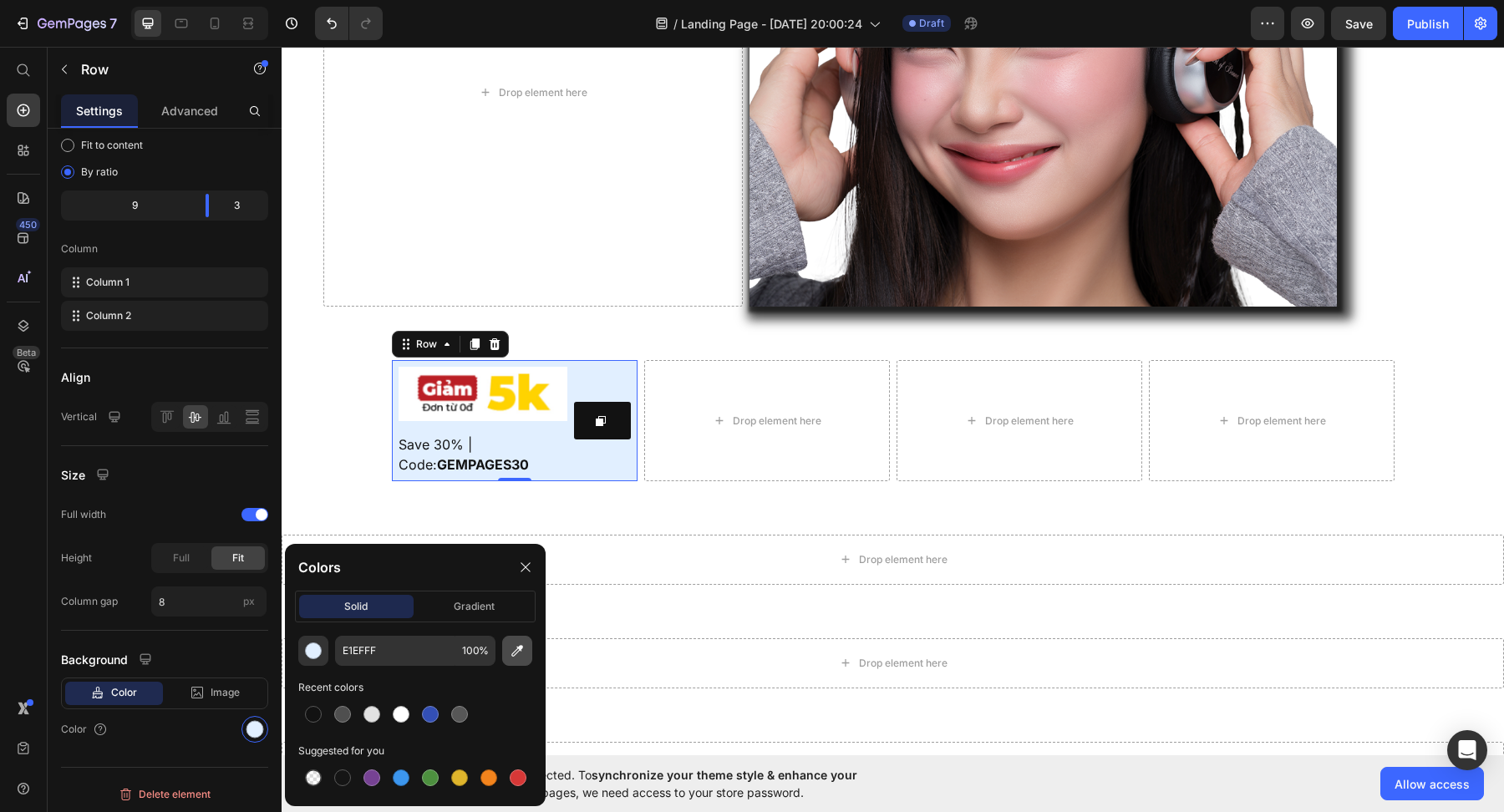 click 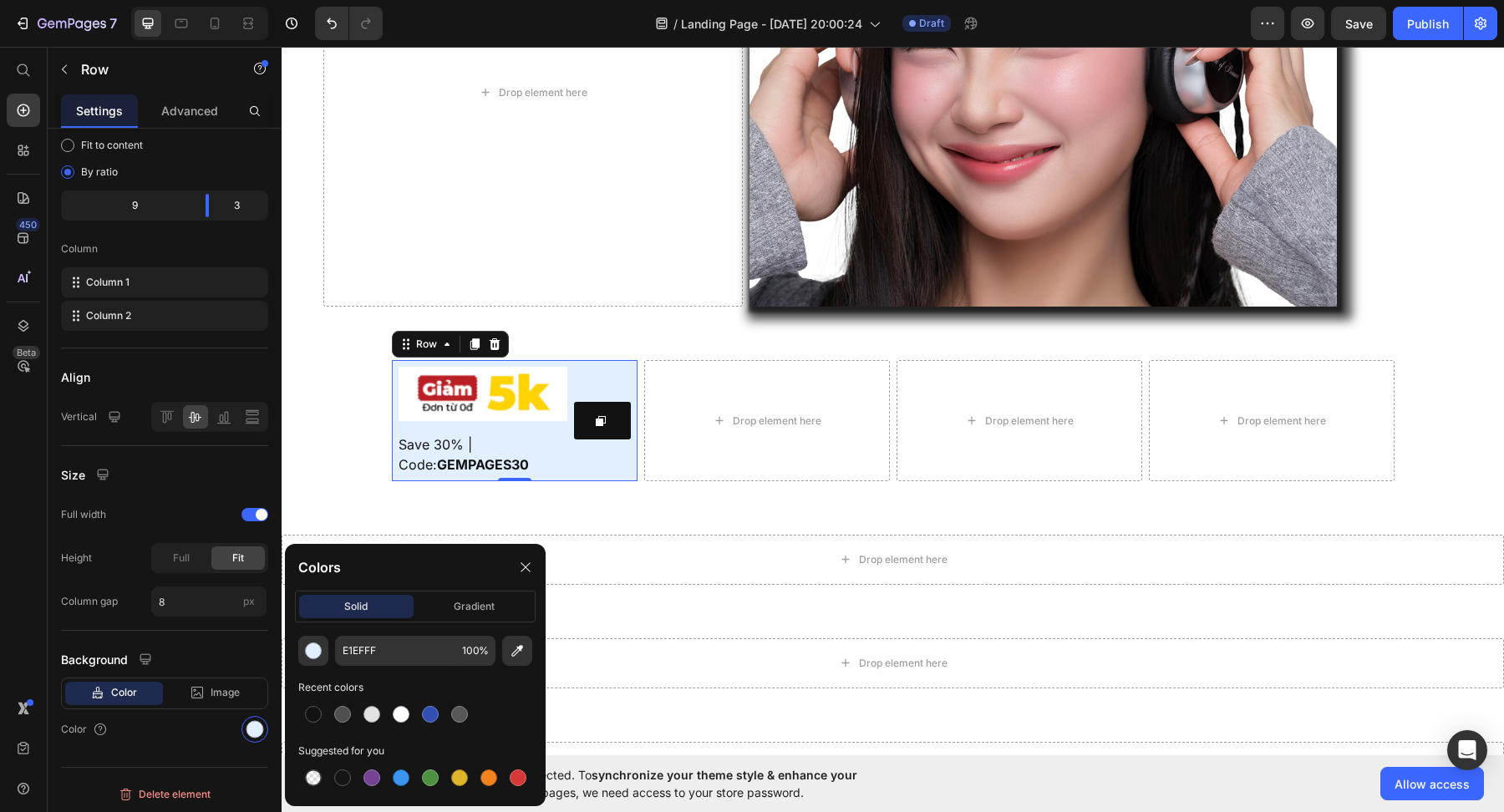 type on "FFD301" 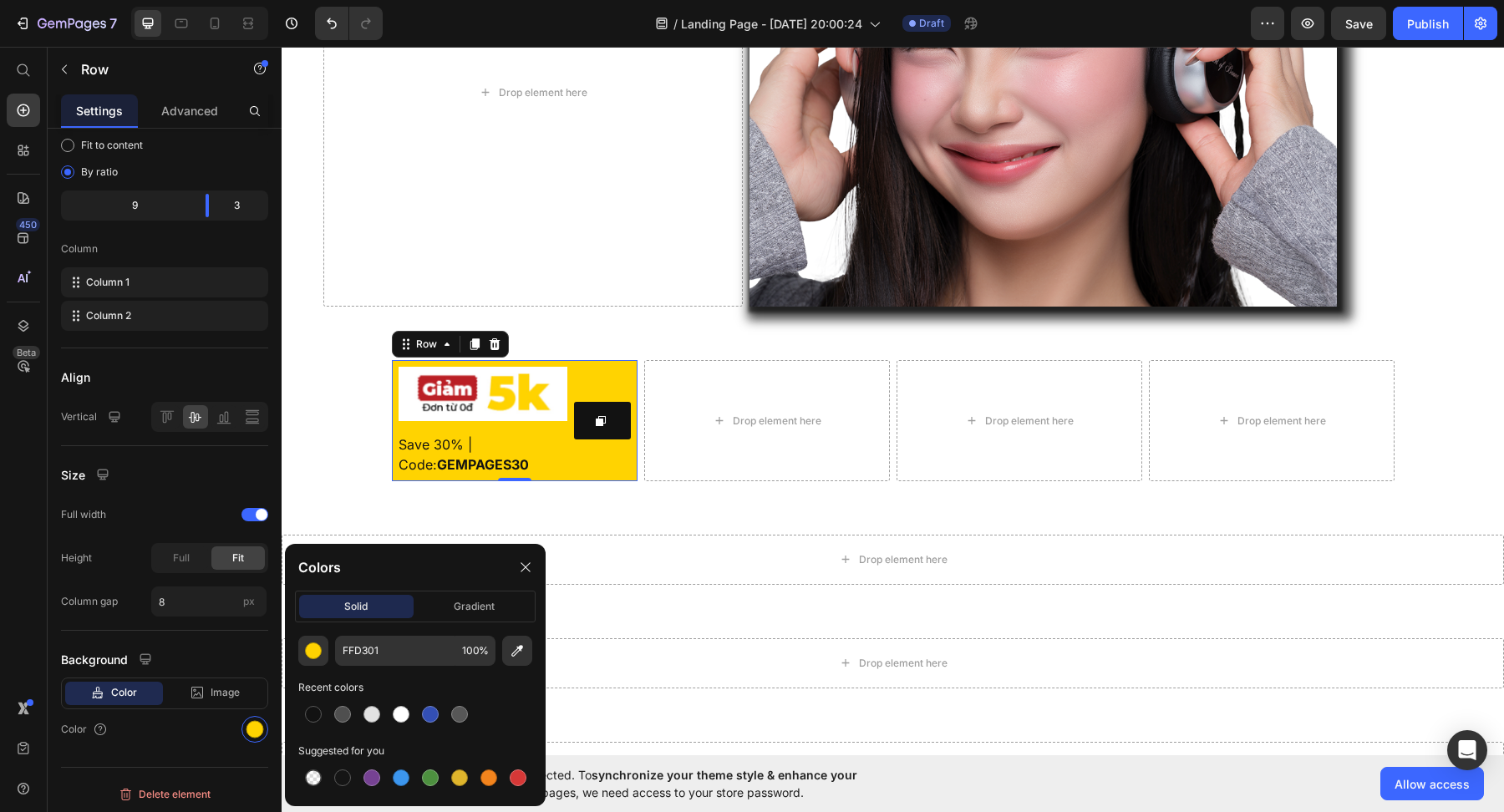 click on "Copy Copy Coupon Code" at bounding box center (602, 420) 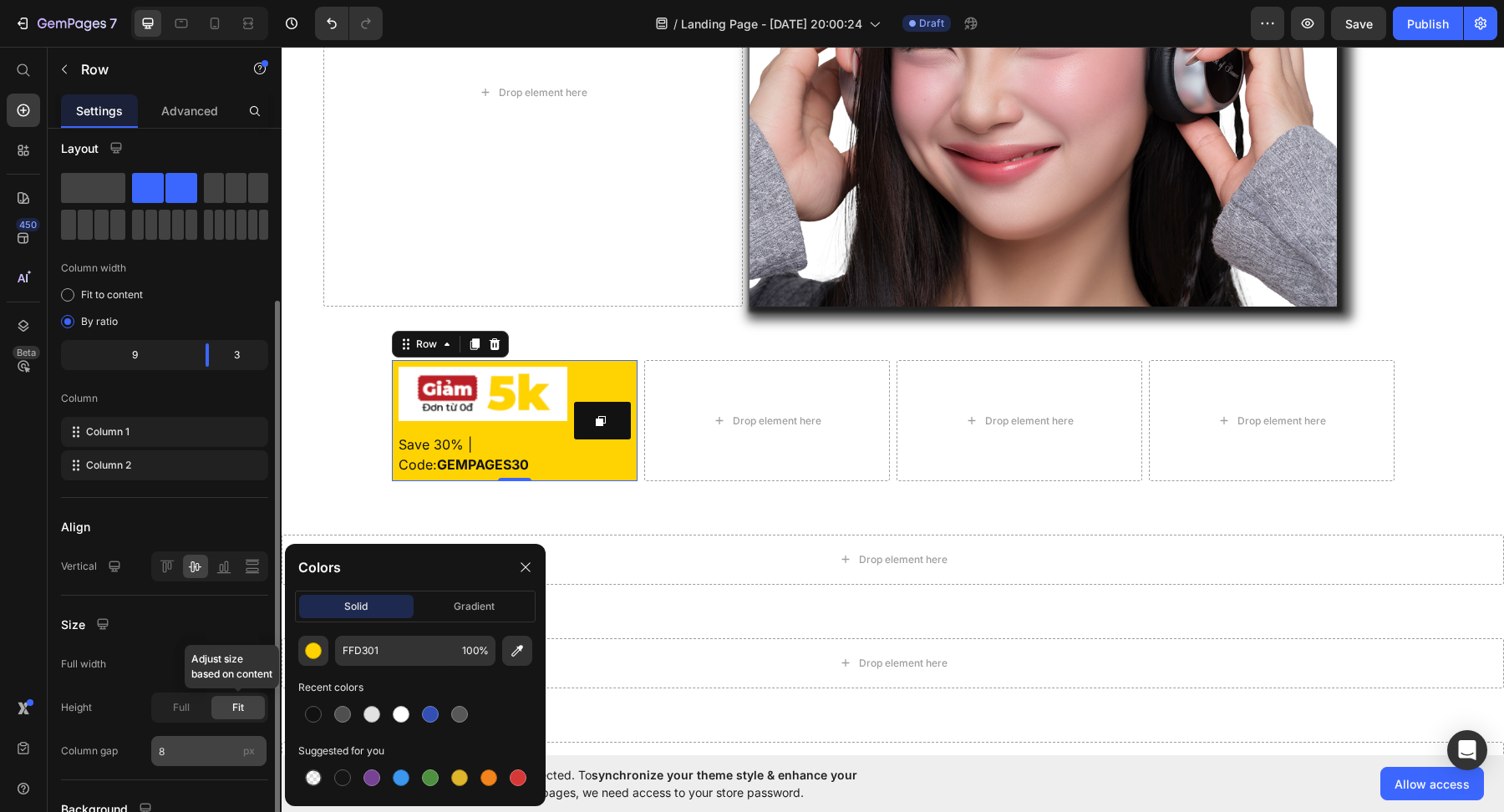 scroll, scrollTop: 0, scrollLeft: 0, axis: both 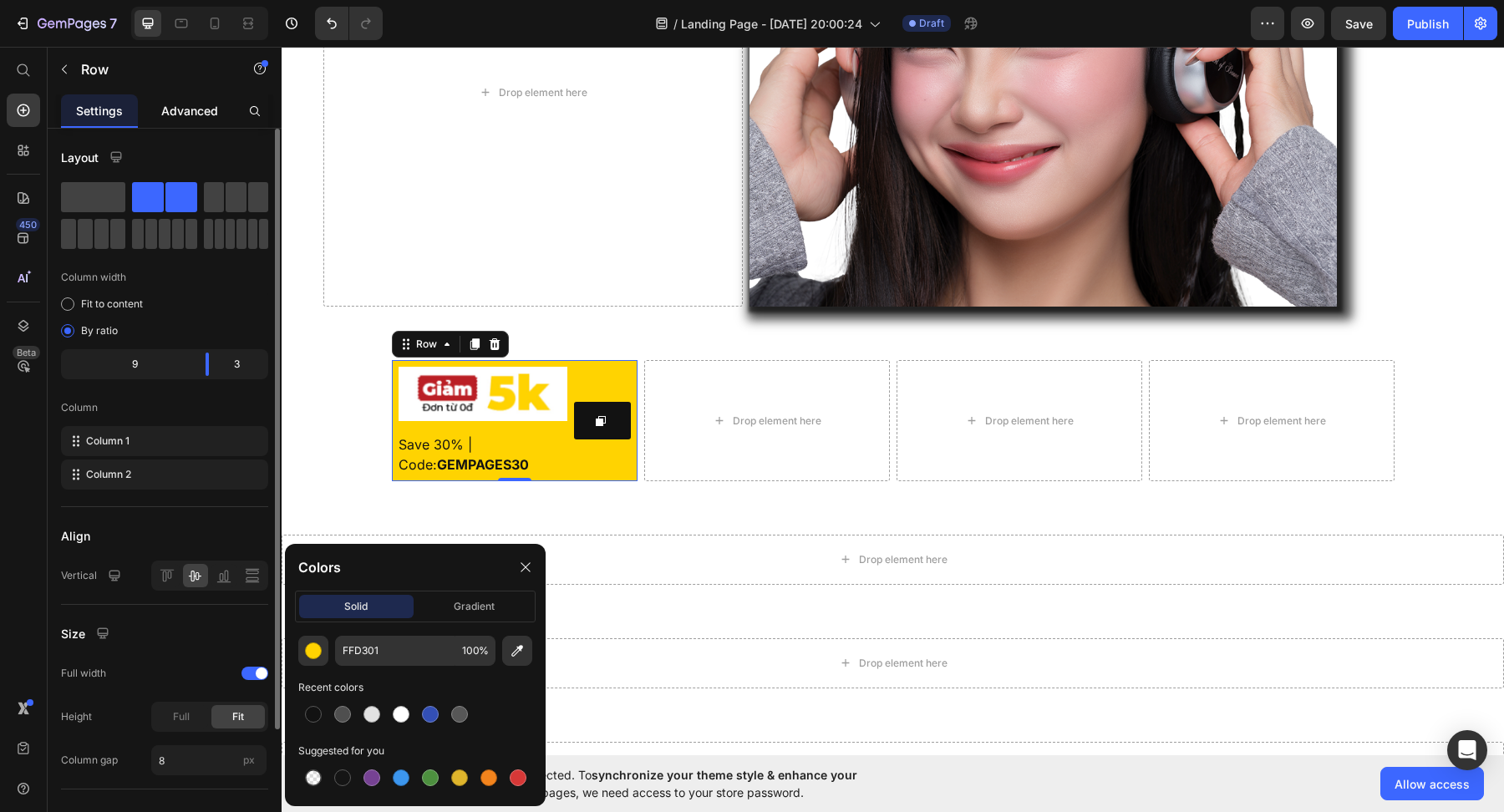 click on "Advanced" 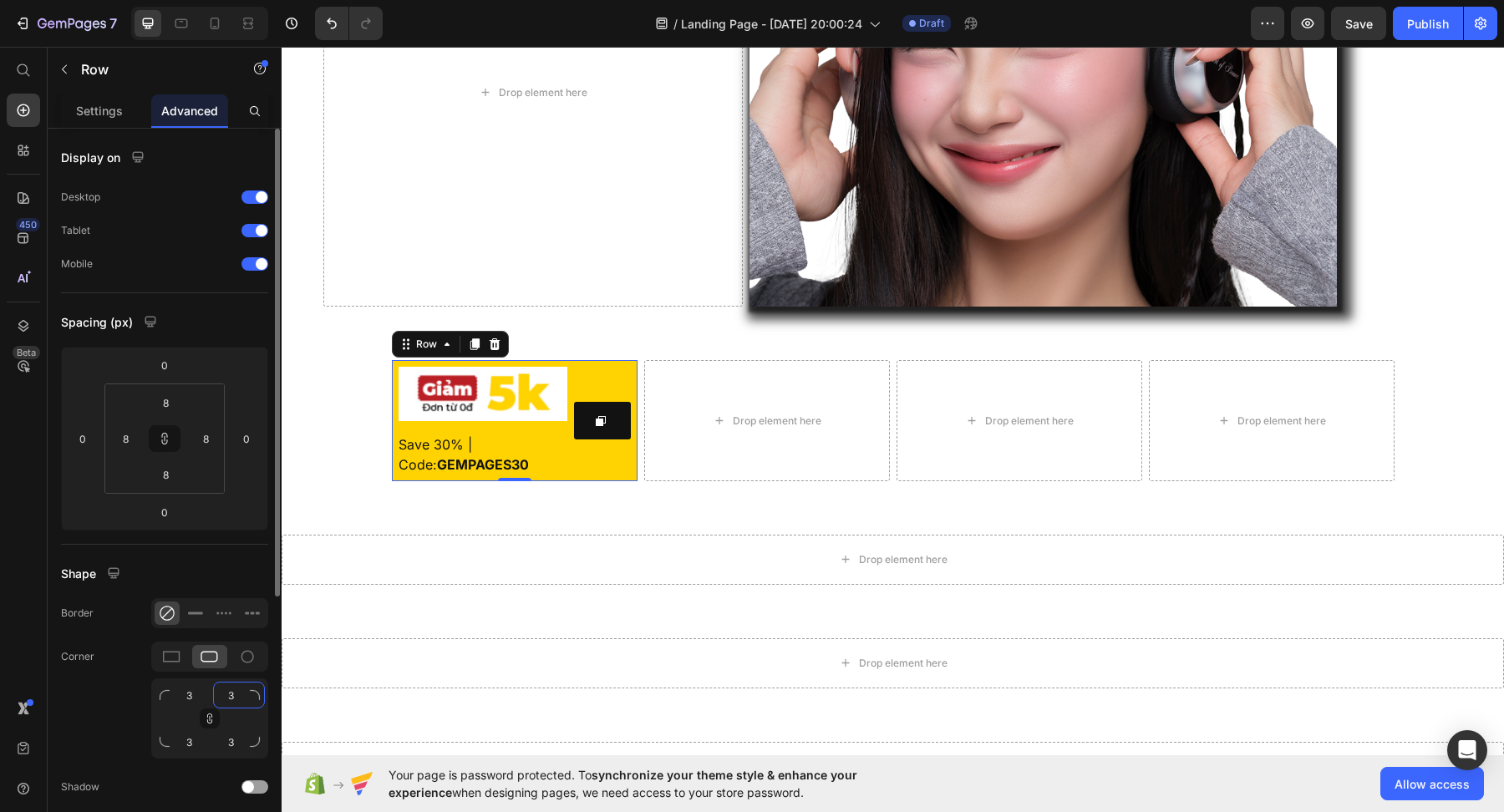 click on "3" 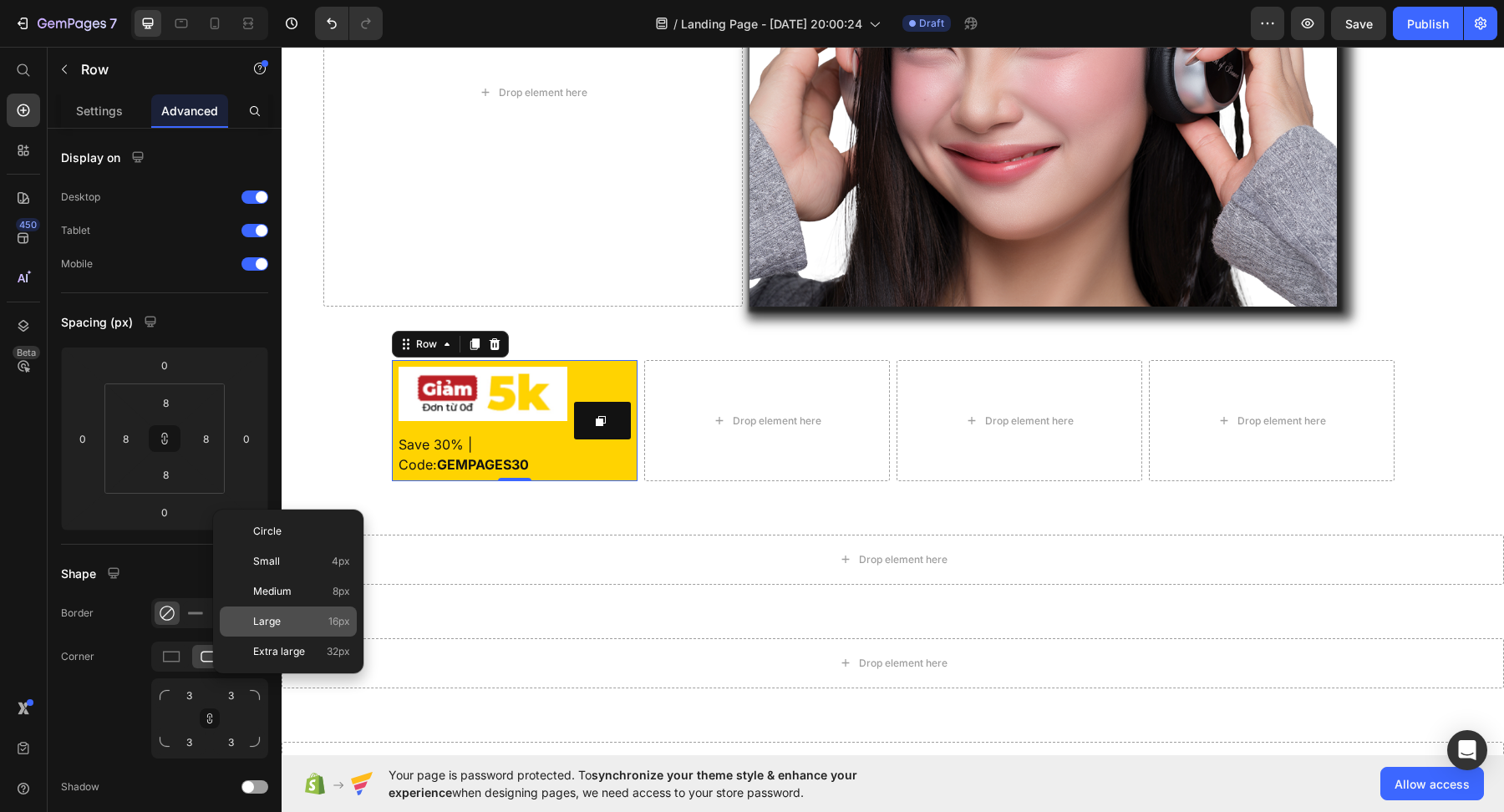 click on "Large 16px" at bounding box center [302, 622] 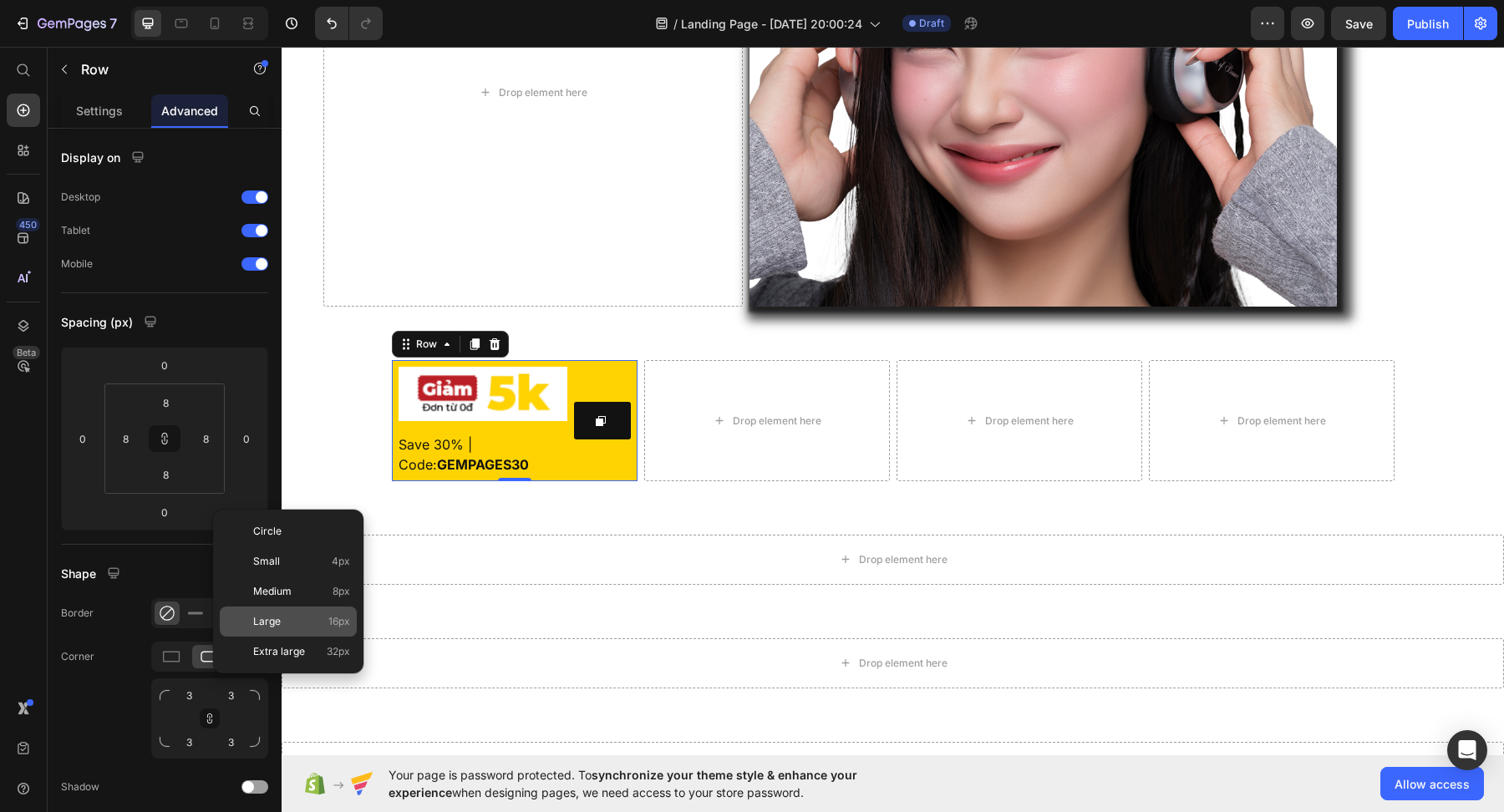 type on "16" 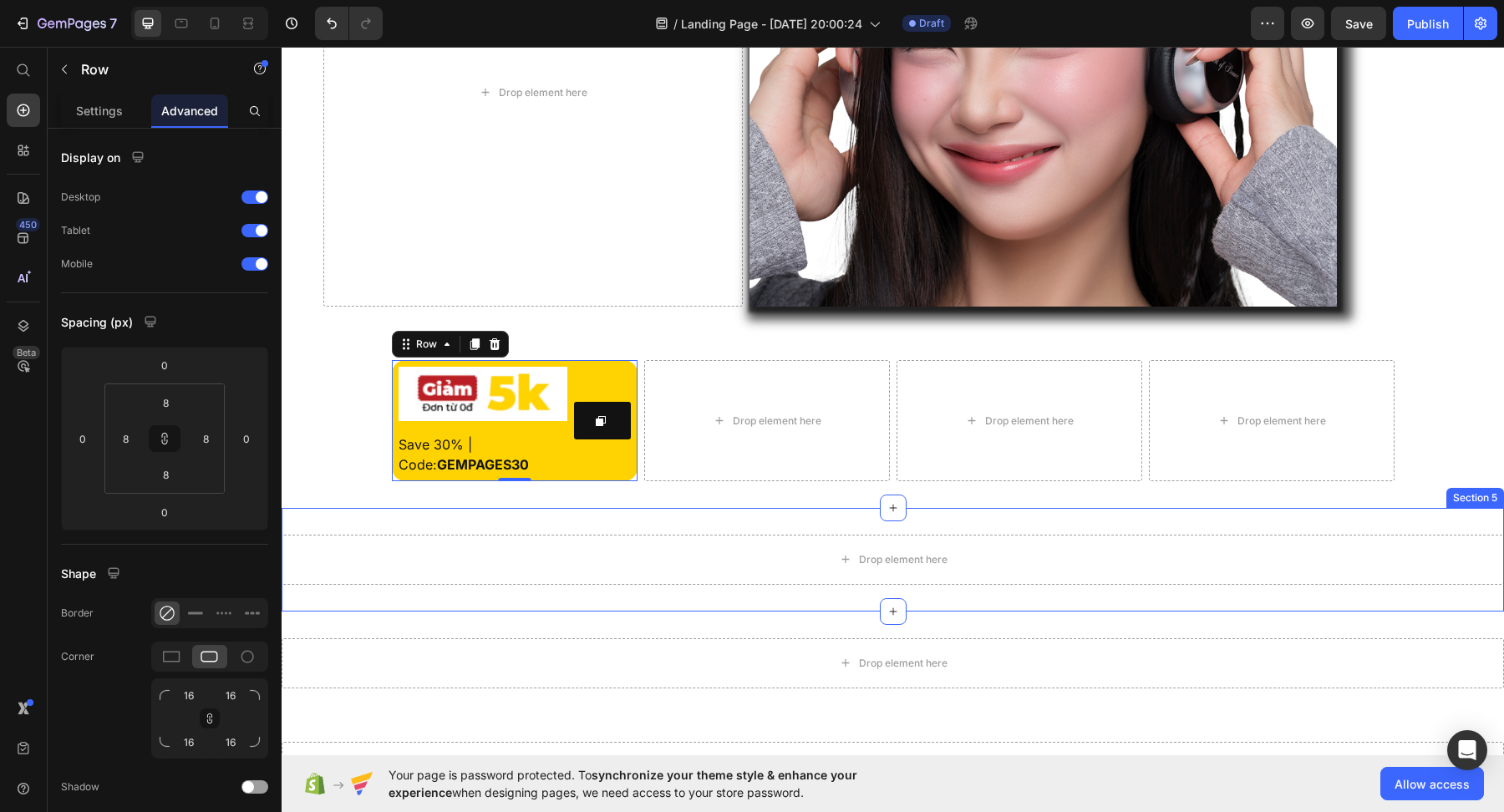 click on "Drop element here Section 5" at bounding box center (892, 560) 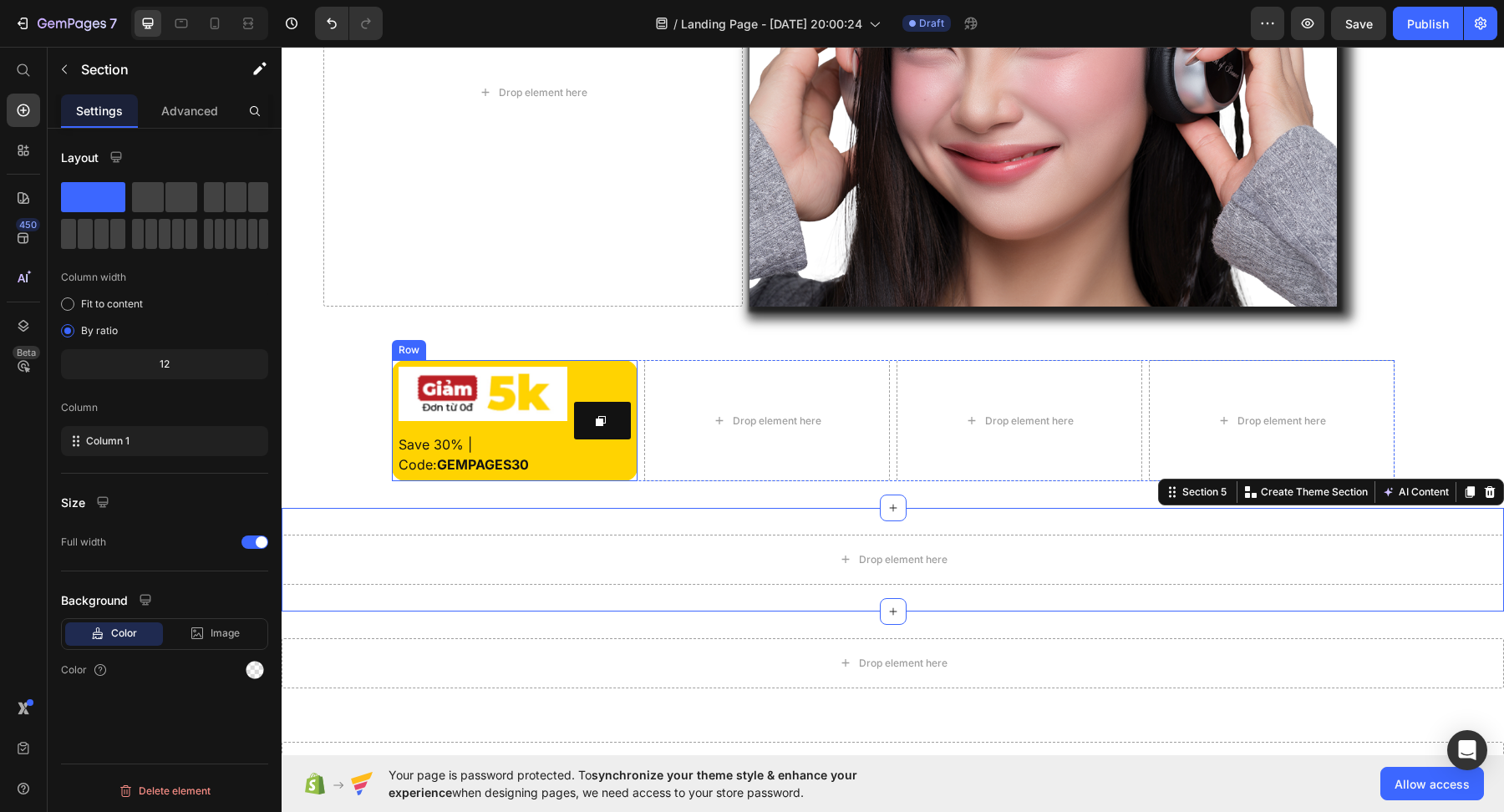 click on "Copy Copy Coupon Code" at bounding box center [602, 420] 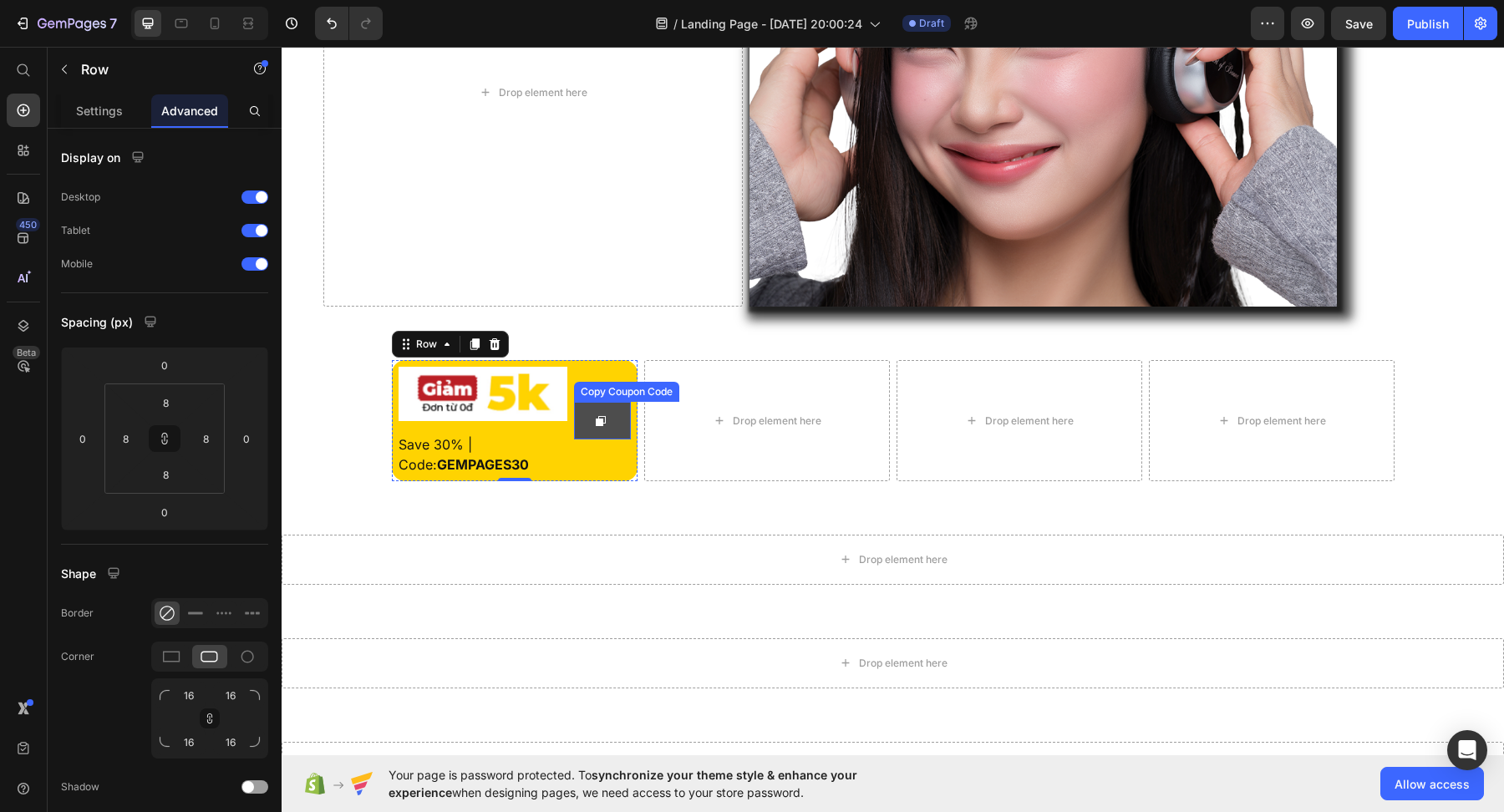 click on "Copy" at bounding box center [602, 420] 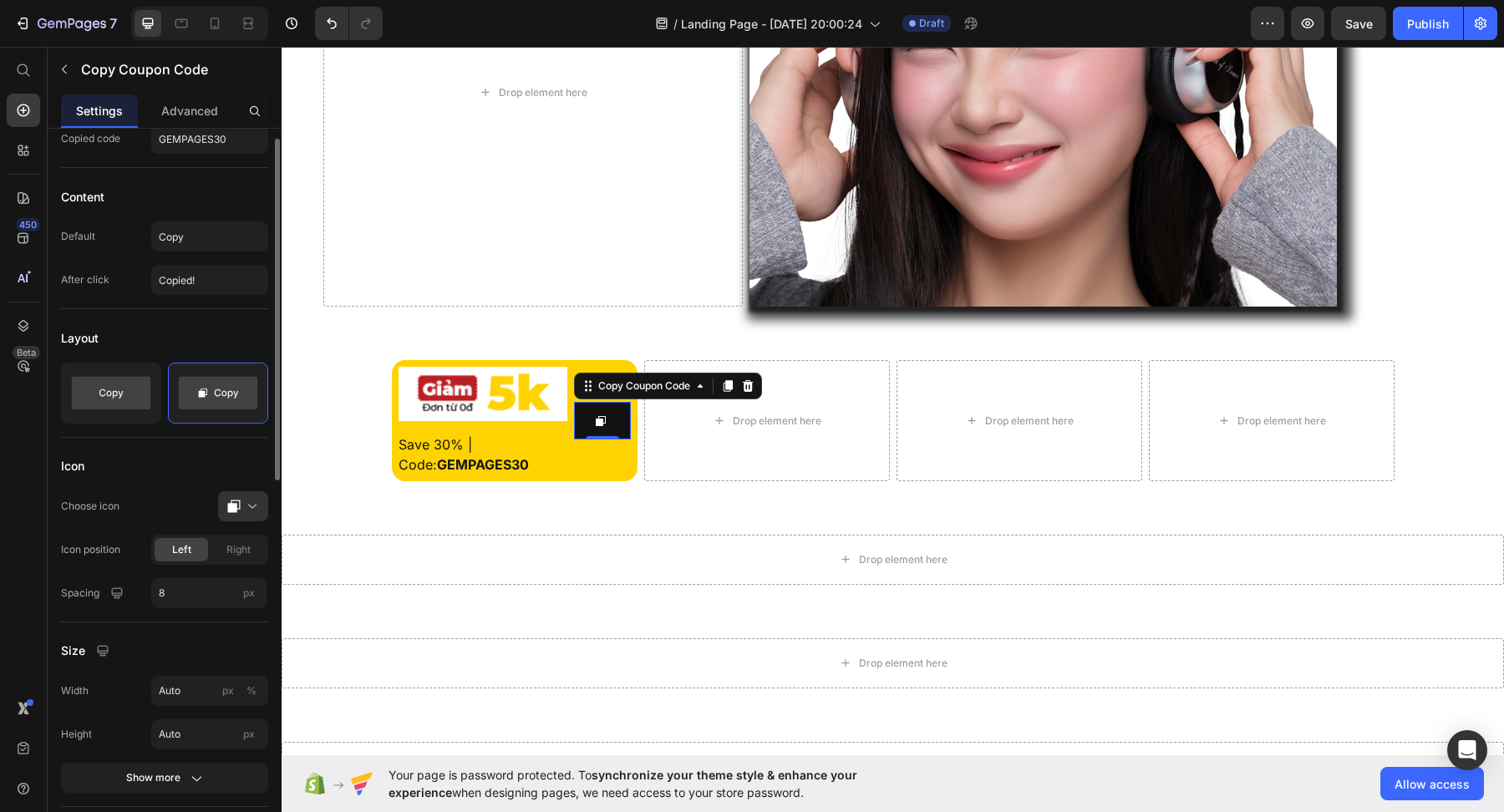 scroll, scrollTop: 94, scrollLeft: 0, axis: vertical 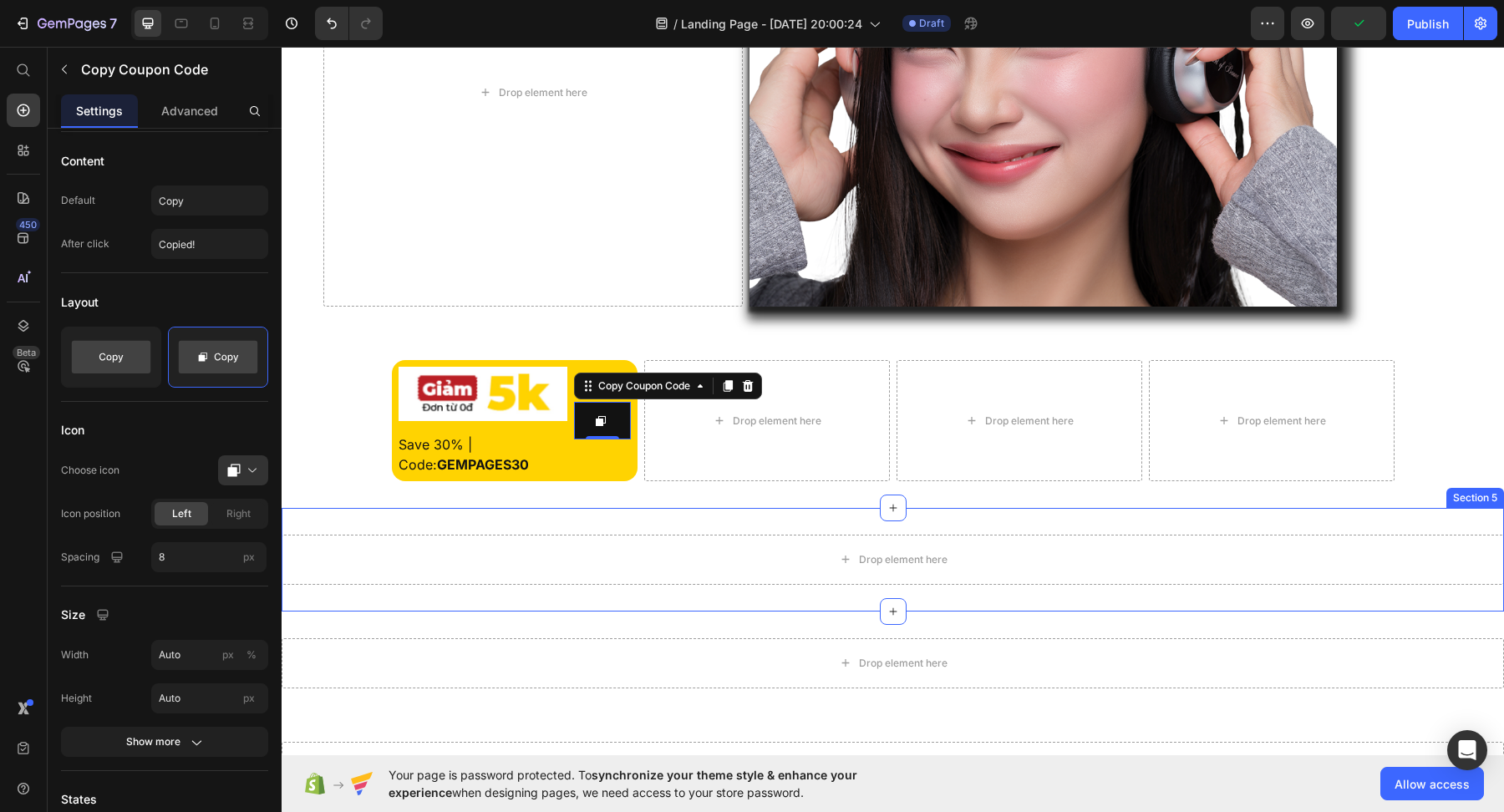 click on "Drop element here Section 5" at bounding box center [892, 560] 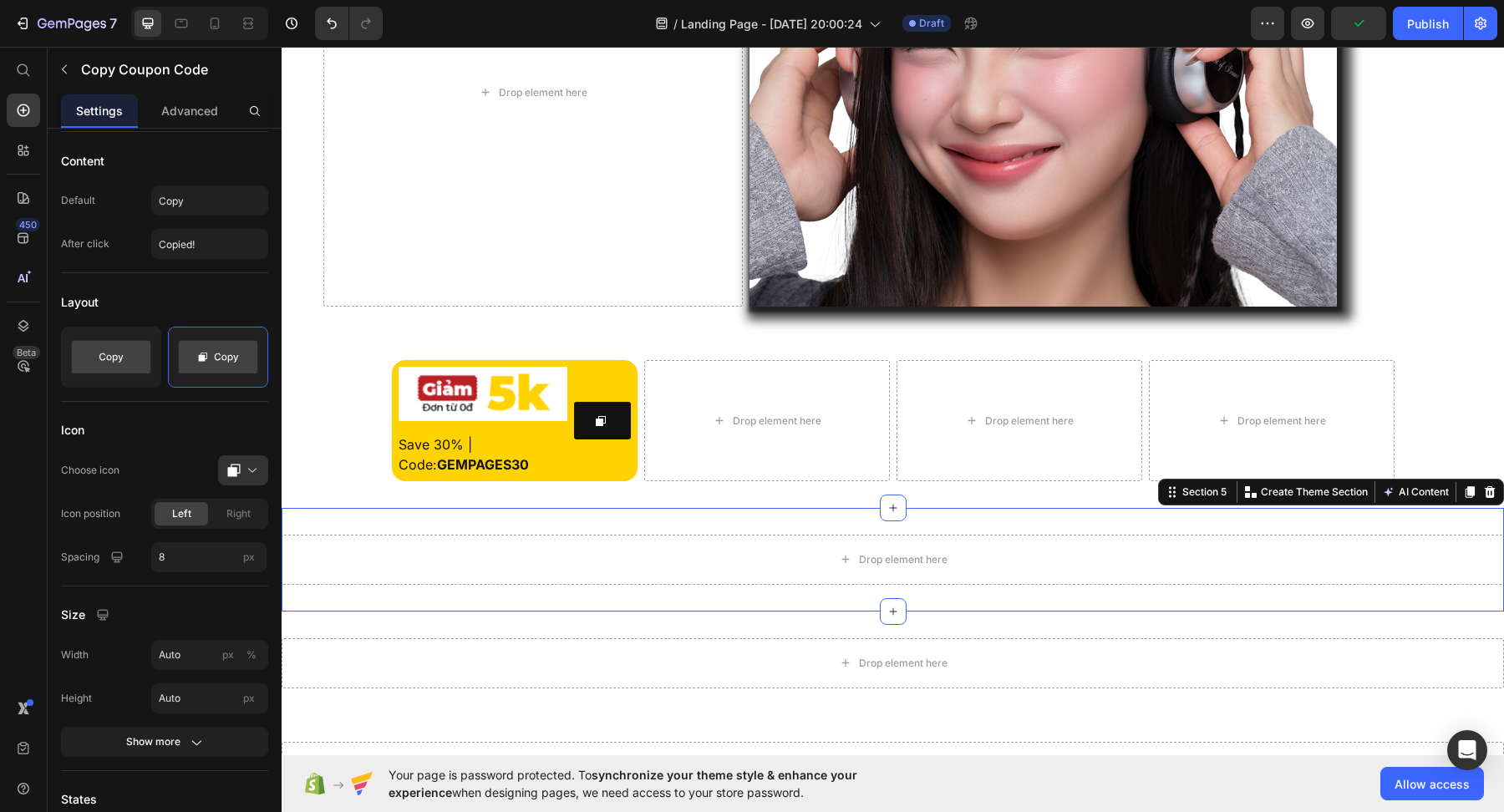 scroll, scrollTop: 0, scrollLeft: 0, axis: both 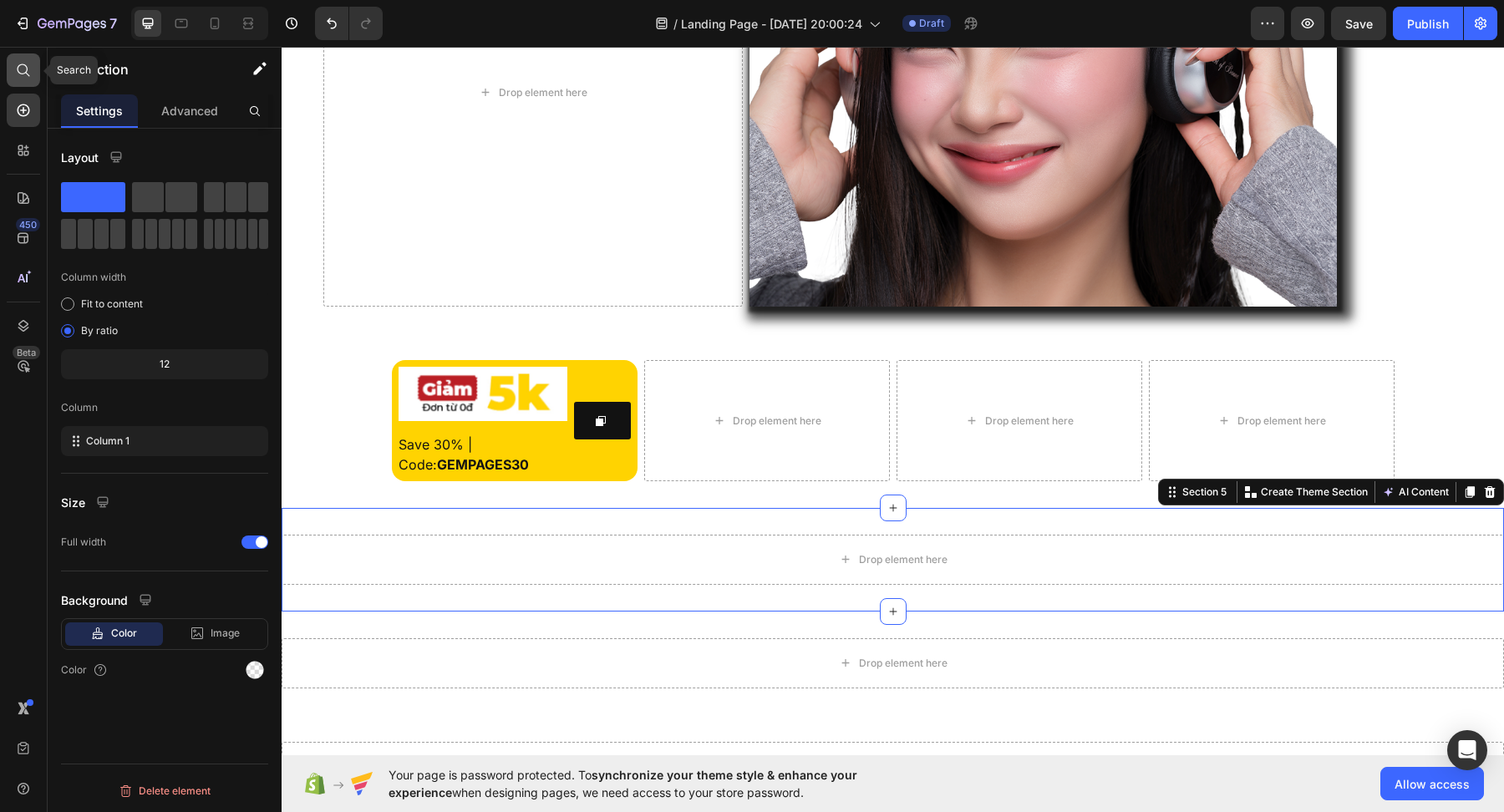 click 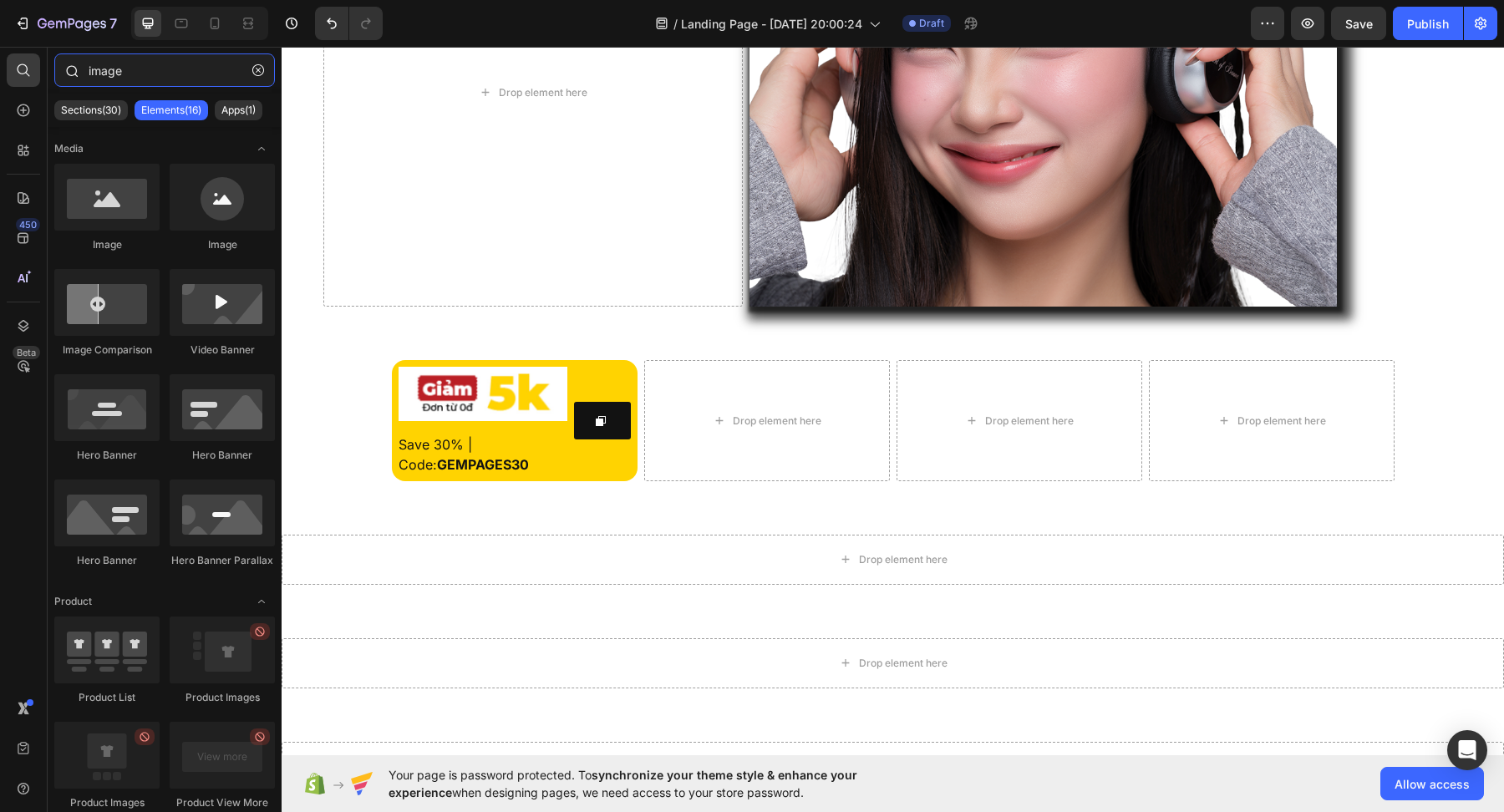 click on "image" at bounding box center (165, 70) 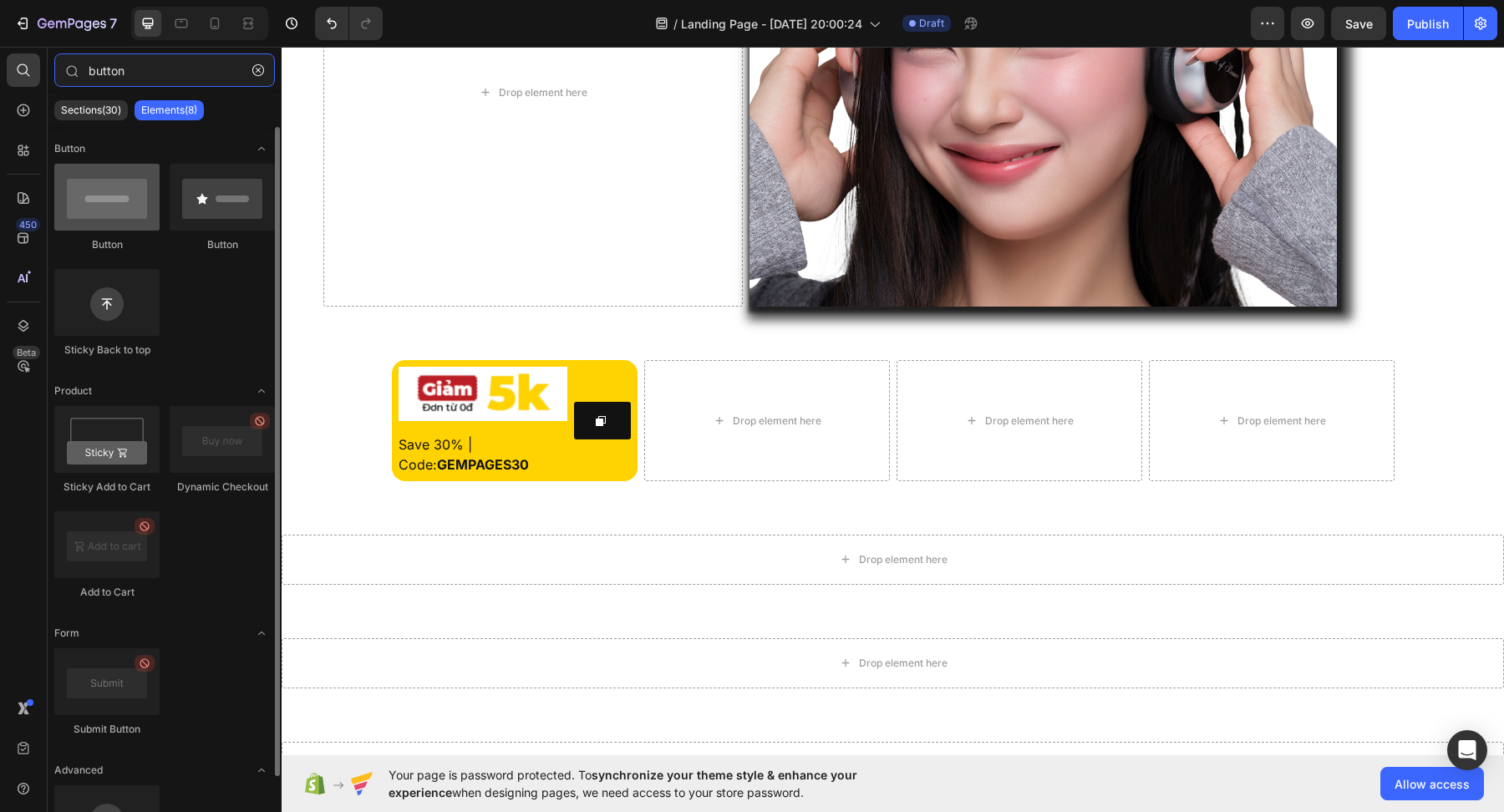 type on "button" 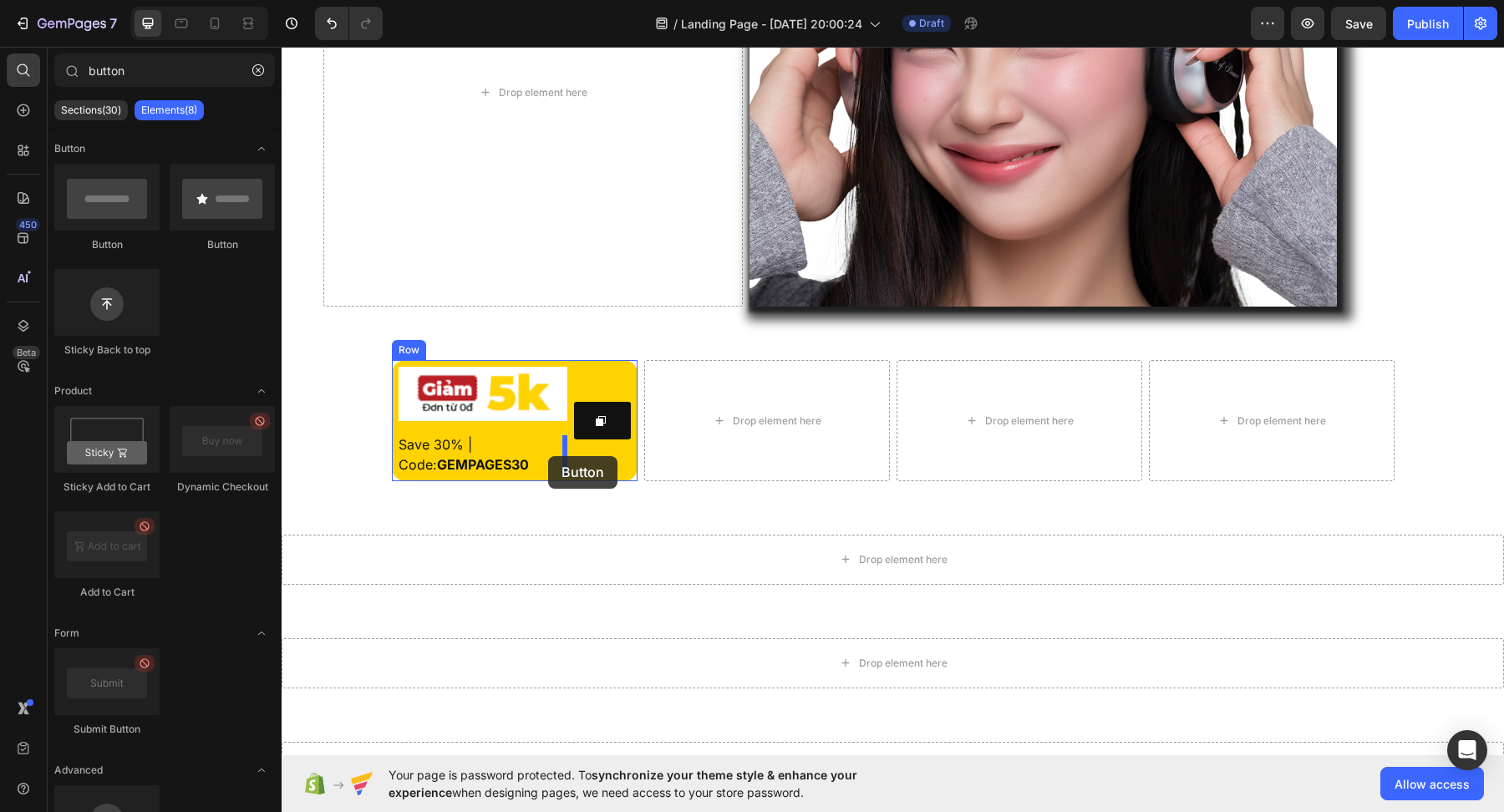 drag, startPoint x: 426, startPoint y: 231, endPoint x: 548, endPoint y: 456, distance: 255.947 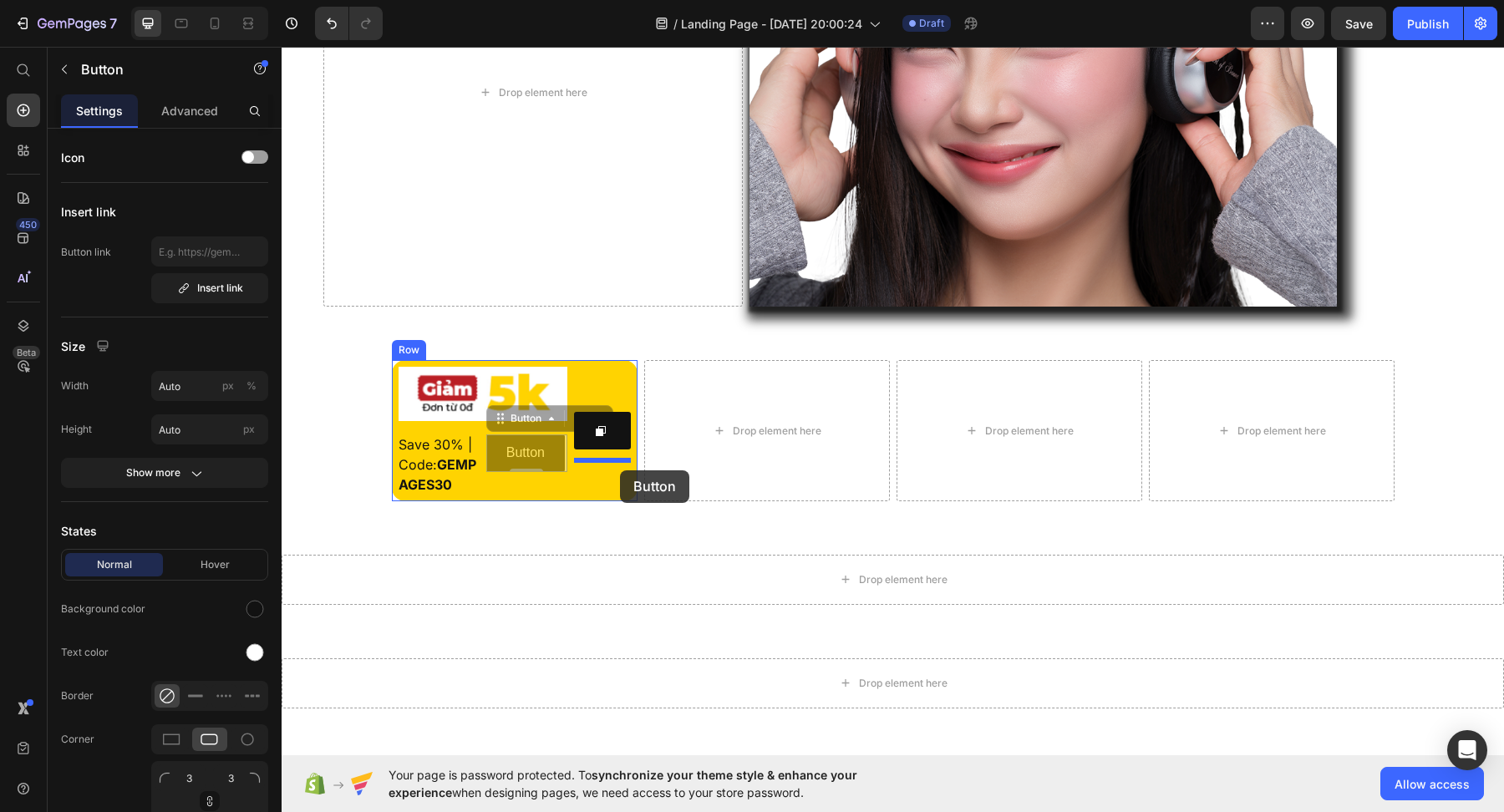 drag, startPoint x: 555, startPoint y: 459, endPoint x: 620, endPoint y: 469, distance: 65.76473 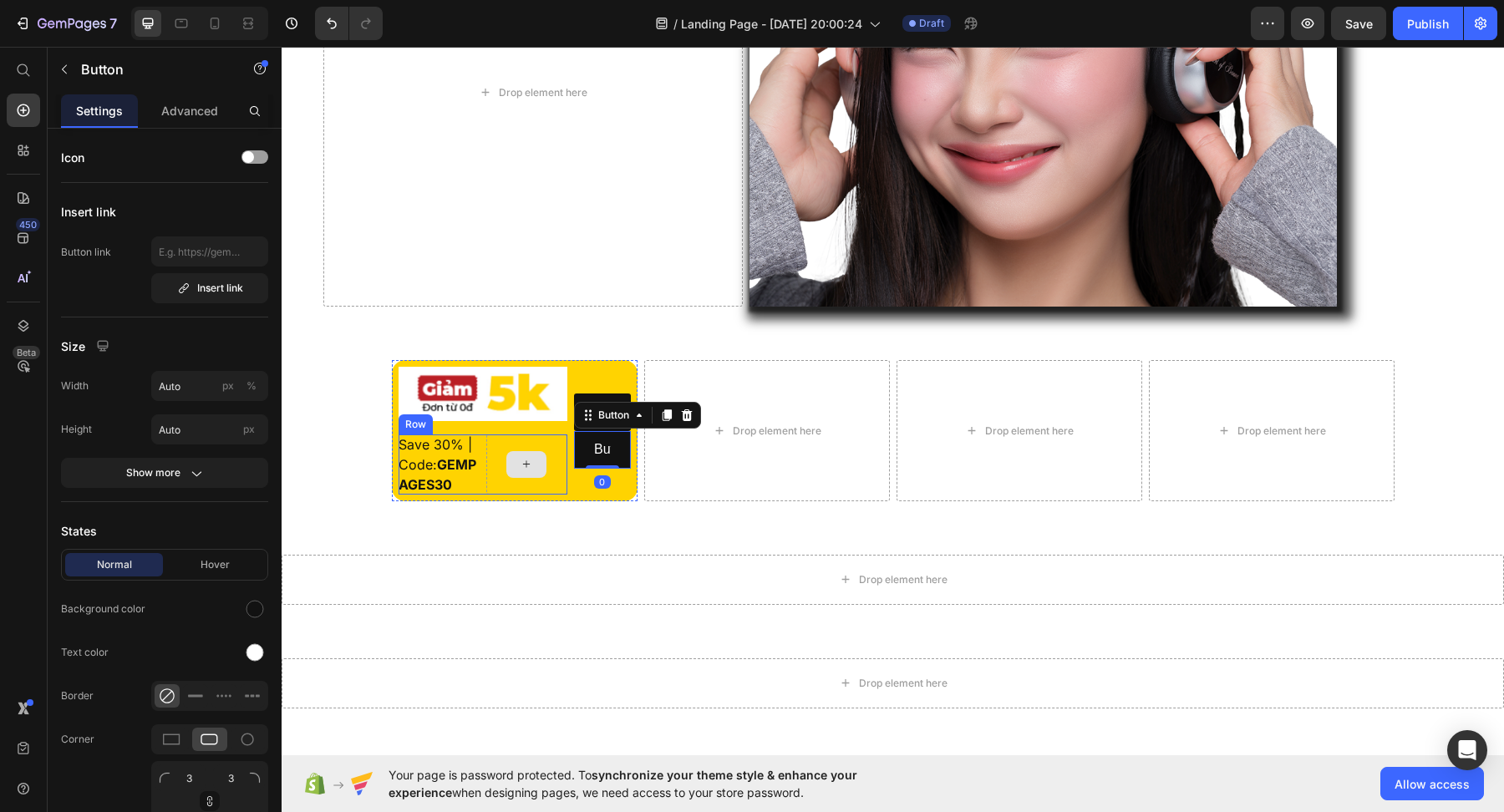 click at bounding box center [526, 464] 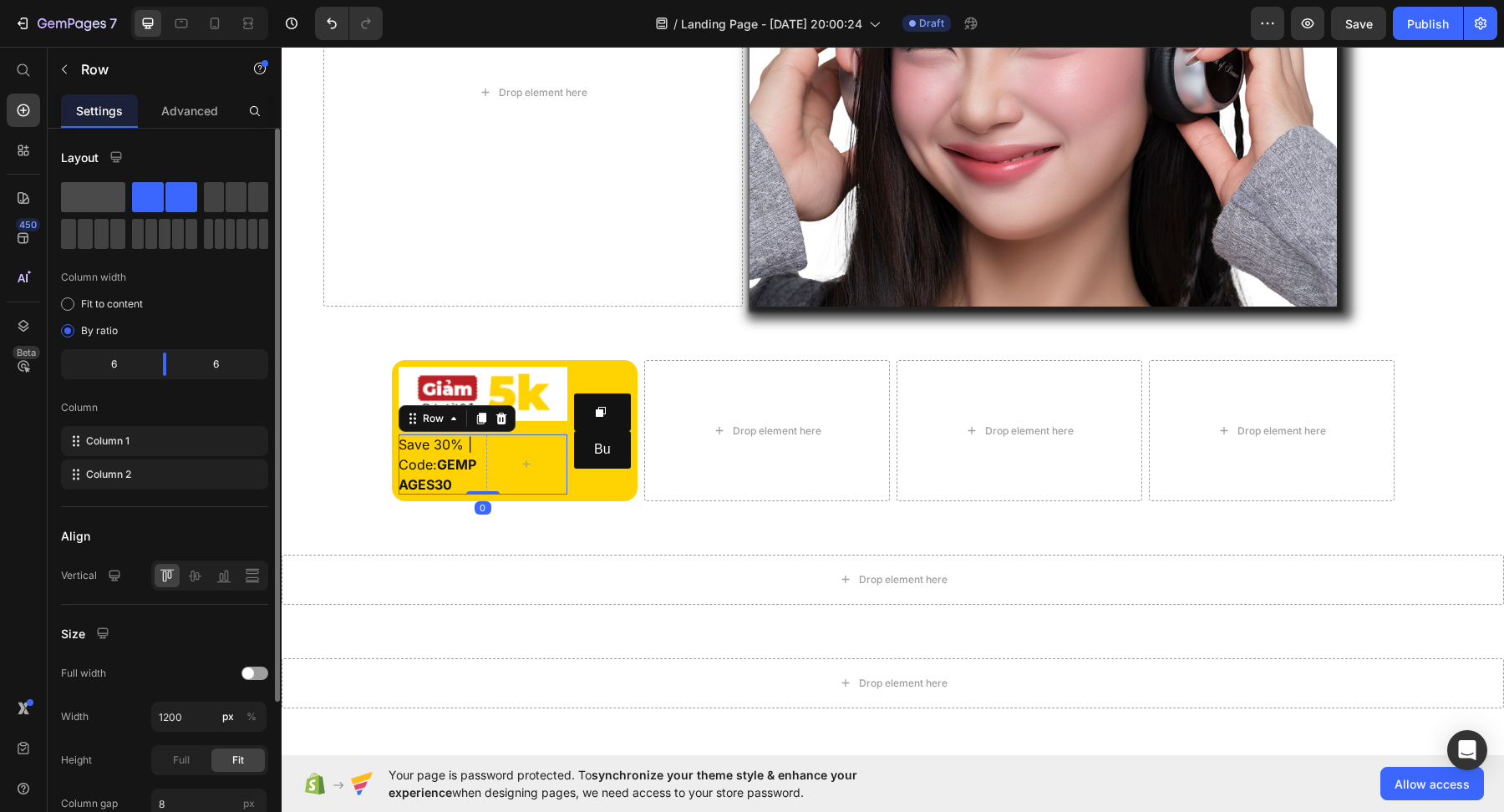 click 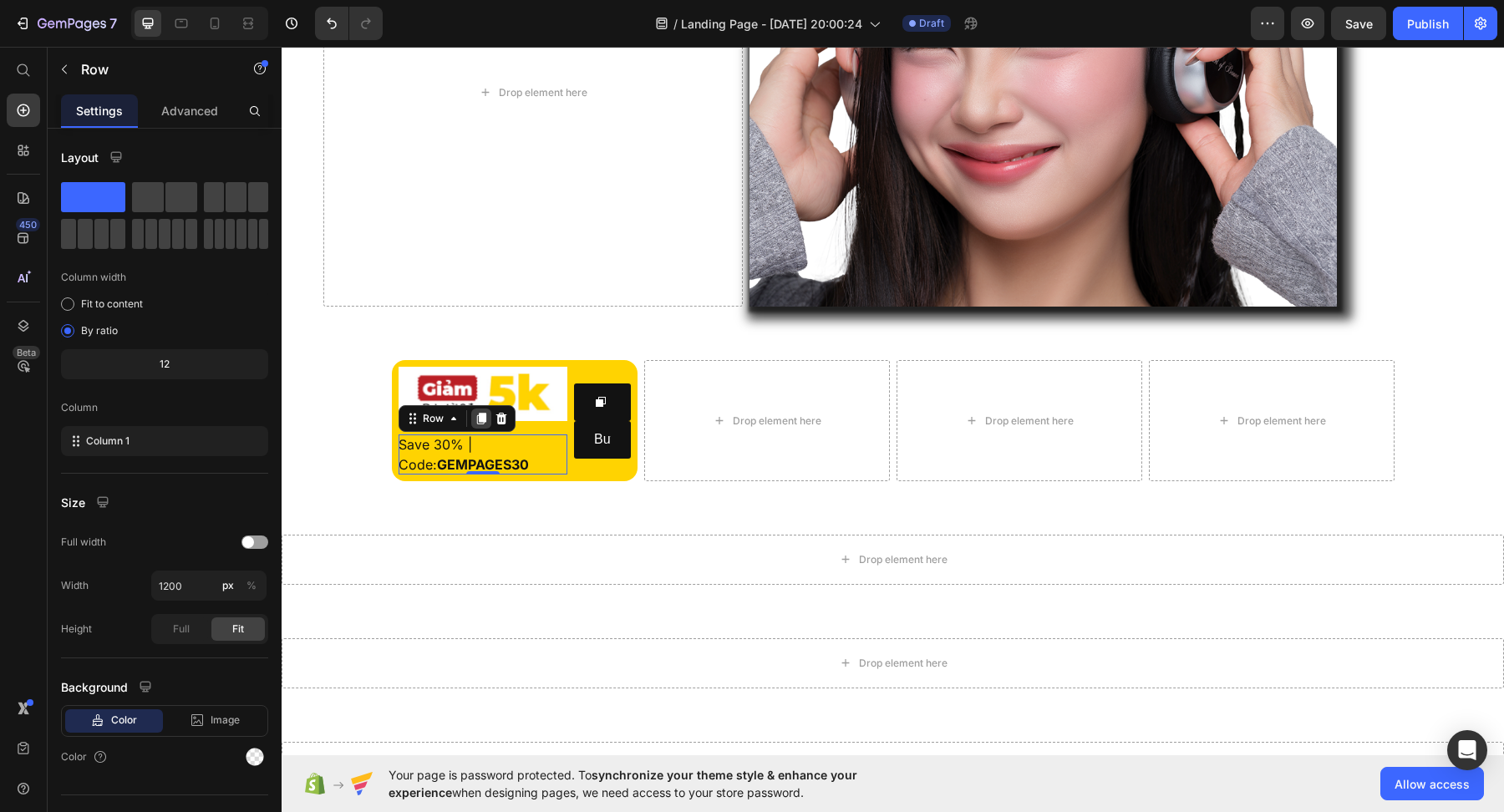 click 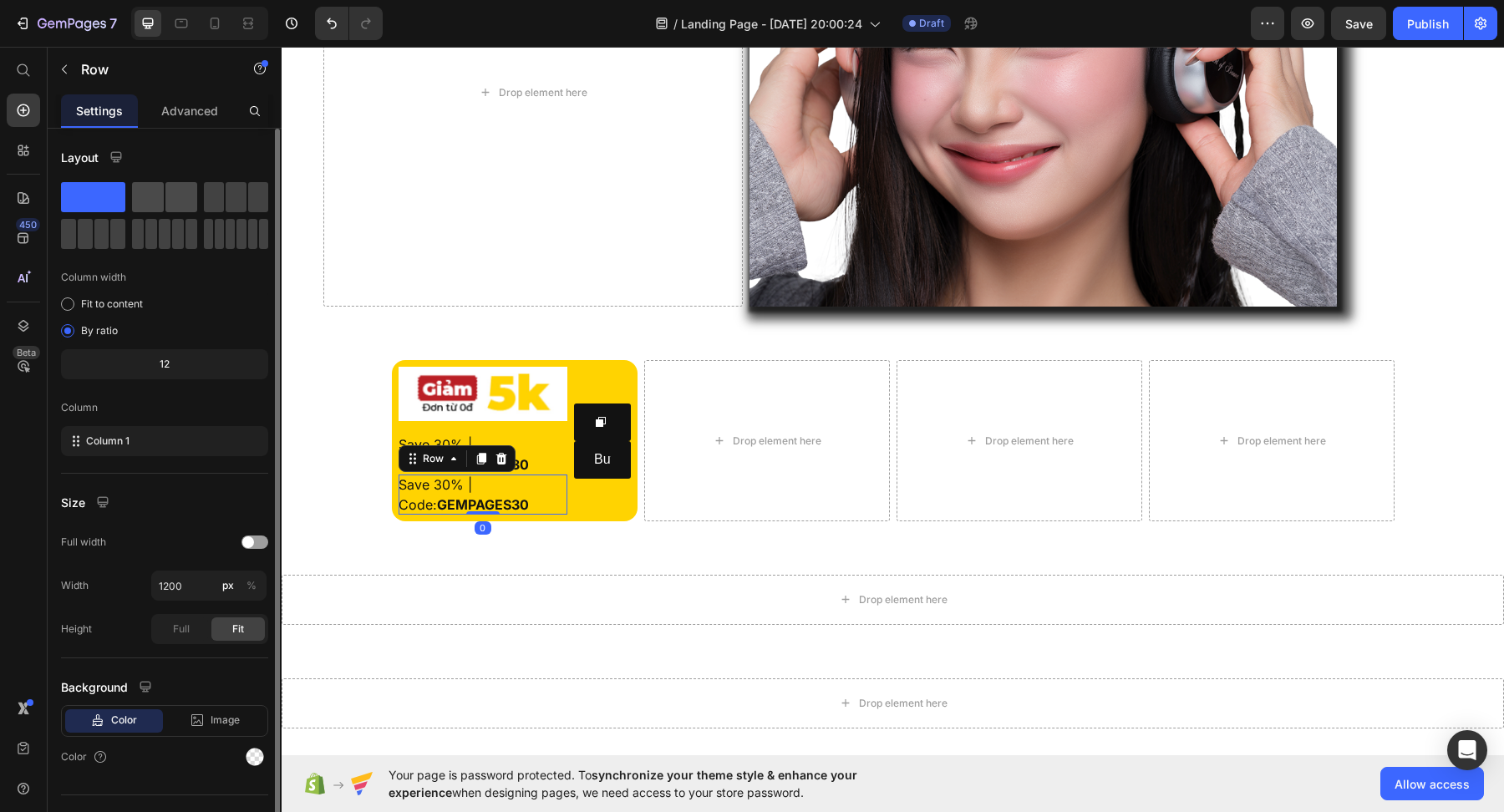 click 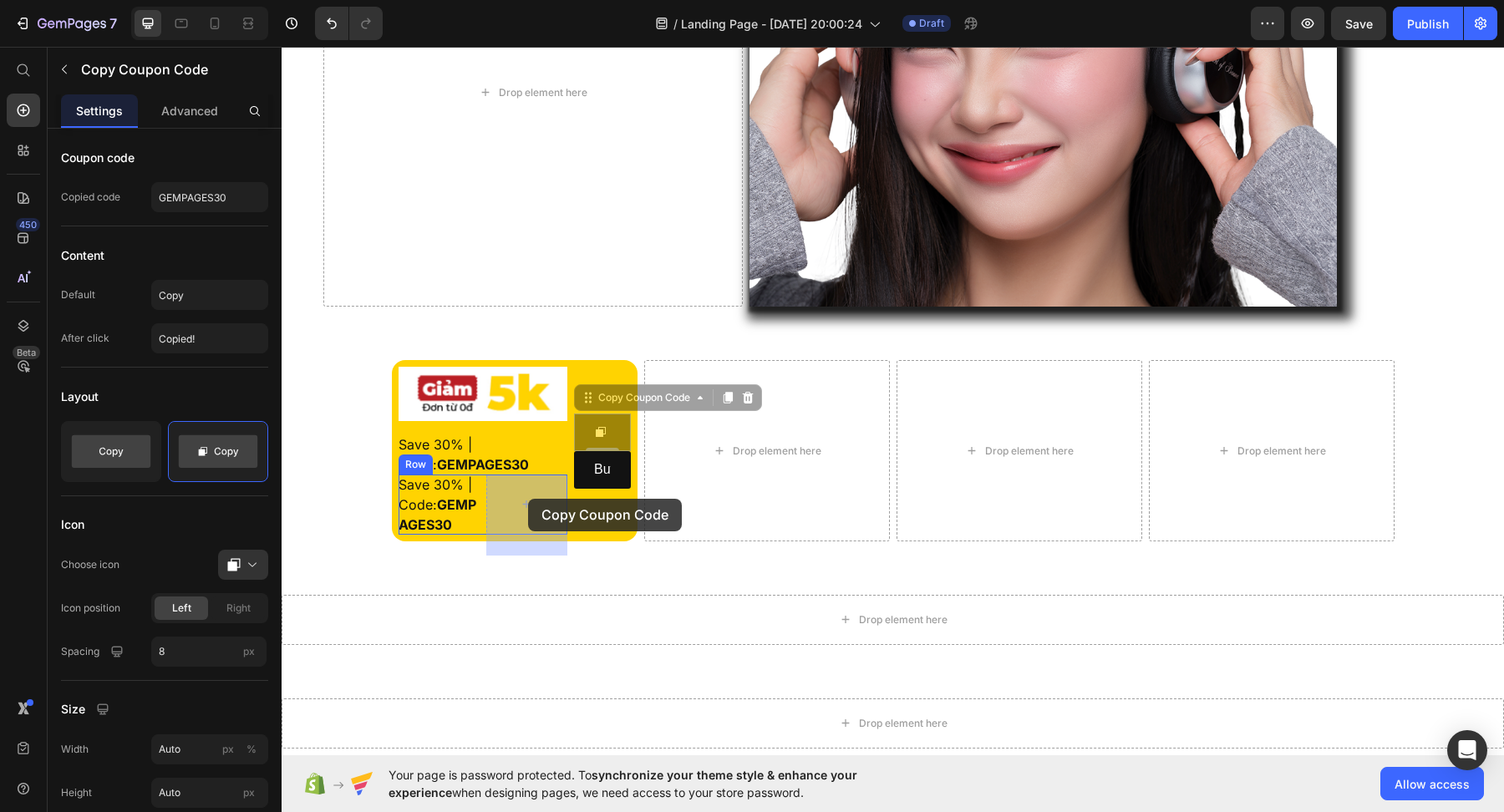 drag, startPoint x: 602, startPoint y: 430, endPoint x: 528, endPoint y: 499, distance: 101.178 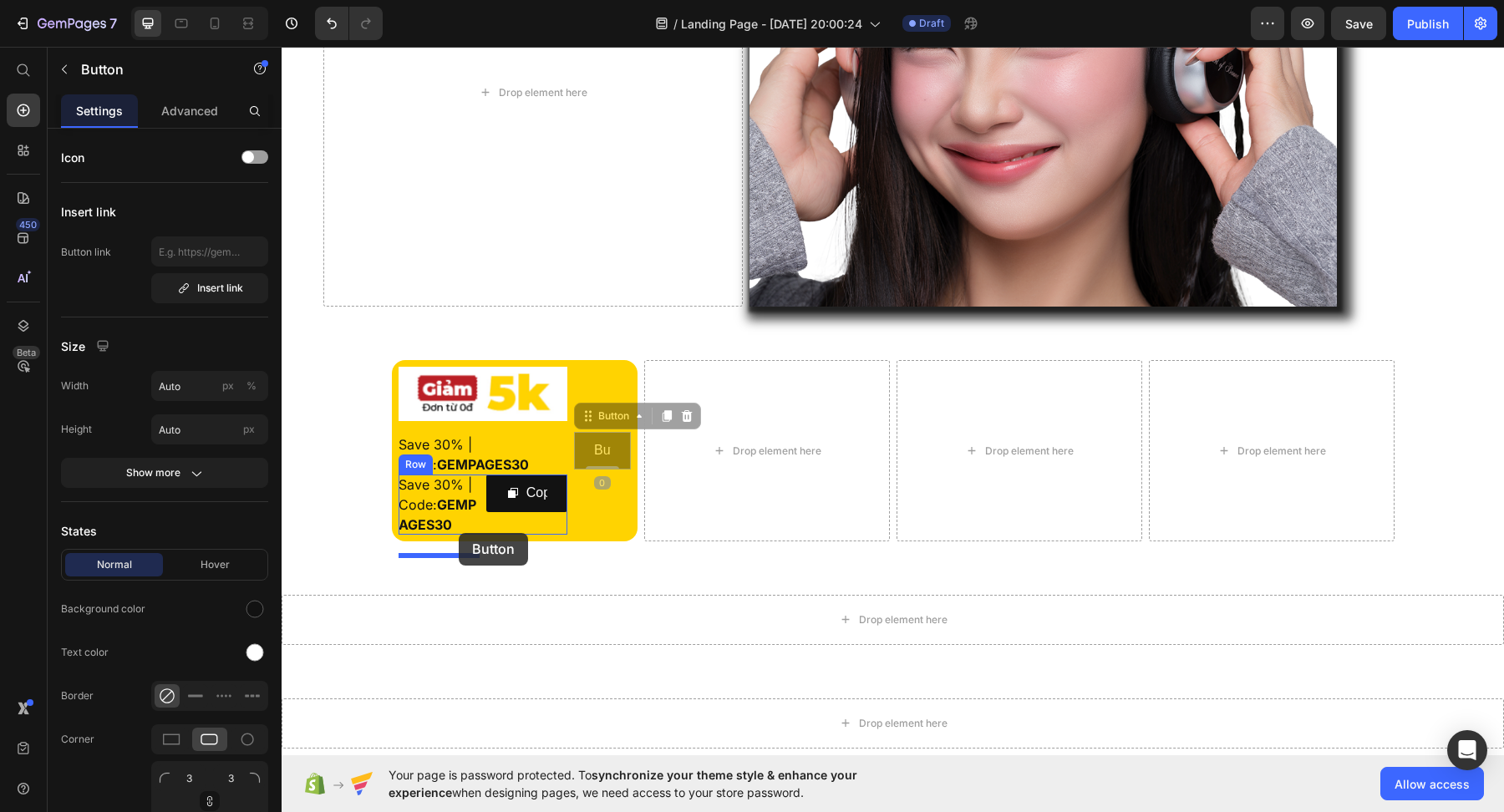 drag, startPoint x: 612, startPoint y: 472, endPoint x: 459, endPoint y: 533, distance: 164.71187 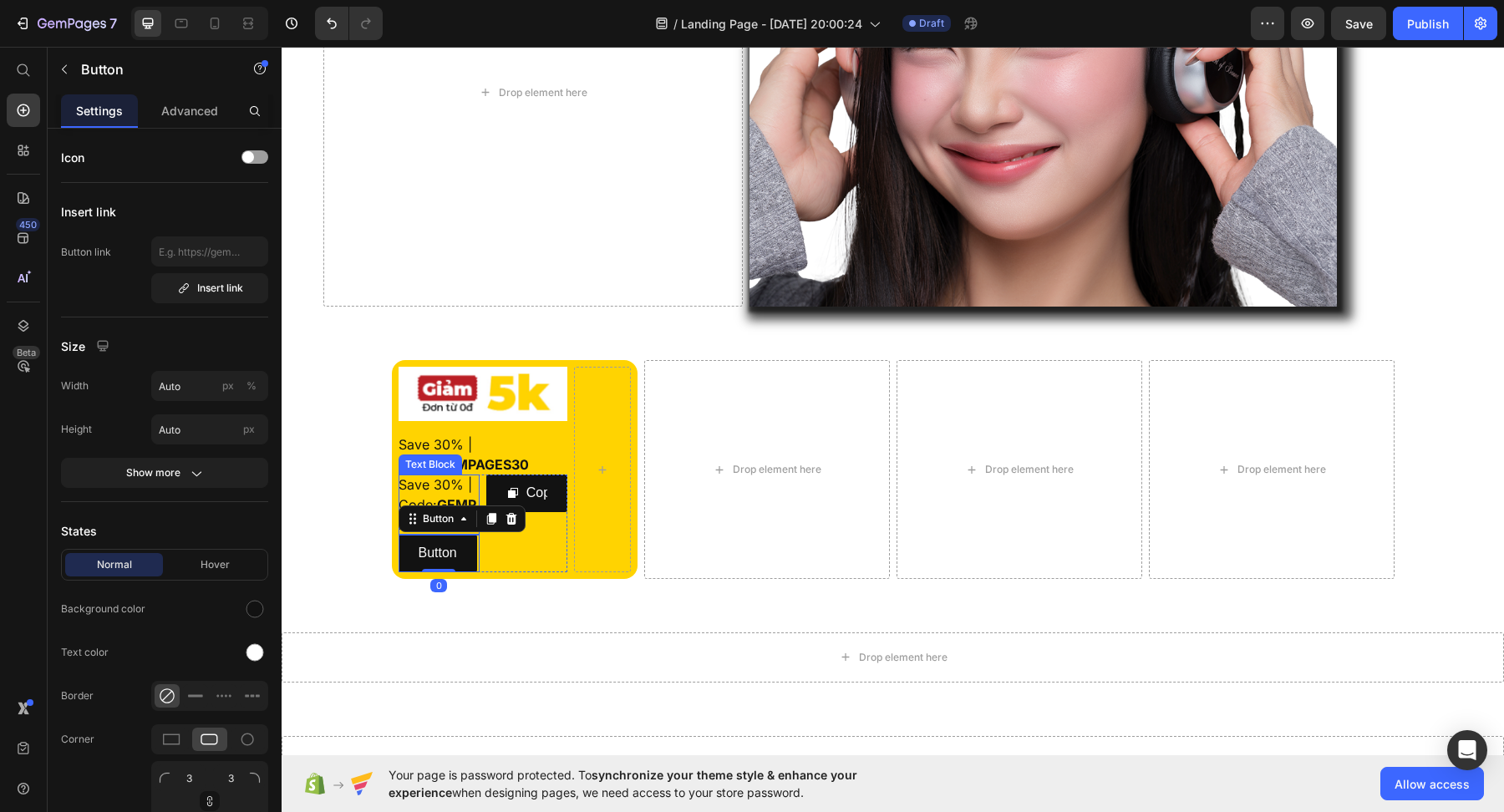click on "Save 30% | Code:  GEMPAGES30" at bounding box center [439, 505] 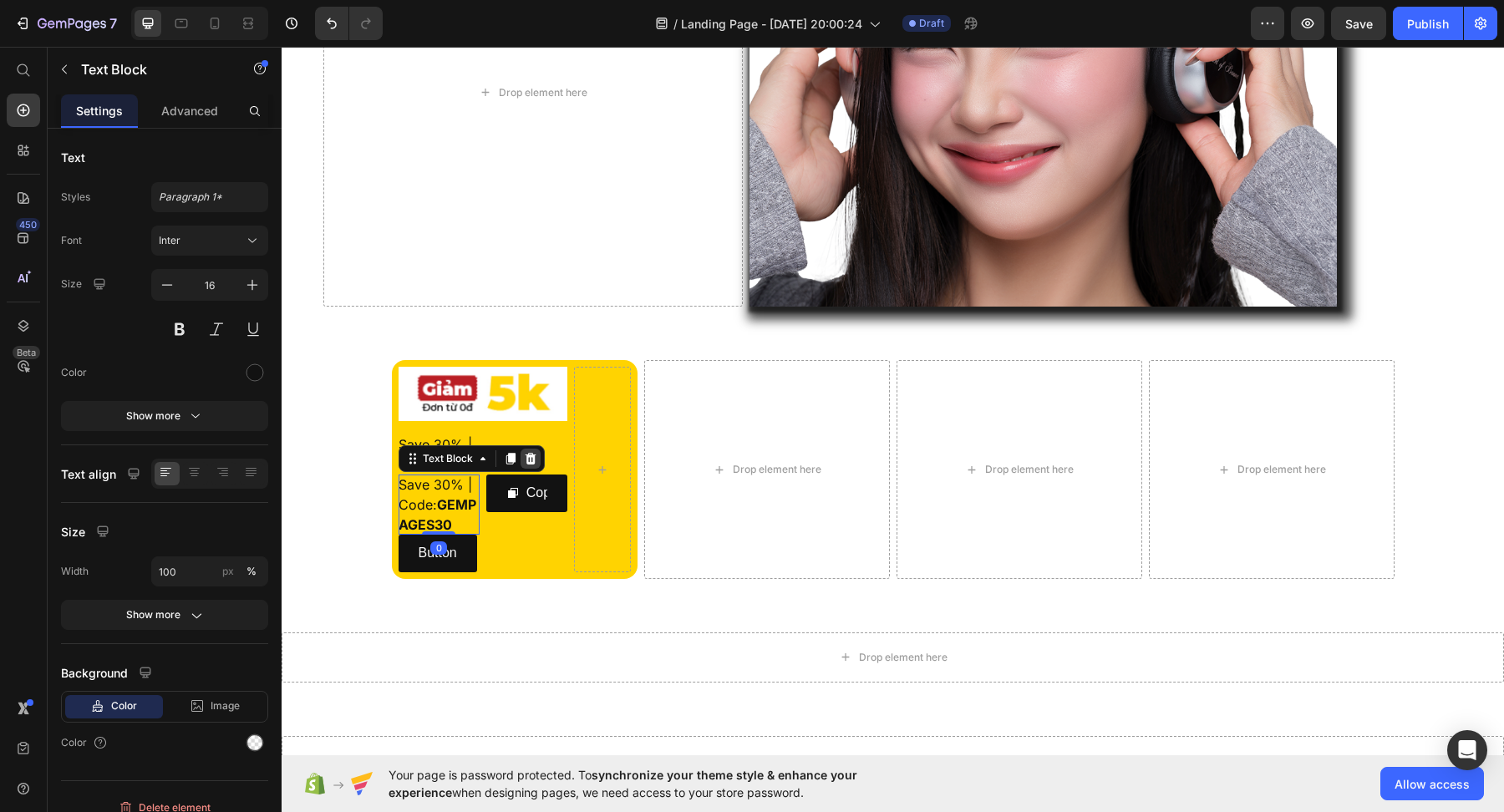 click 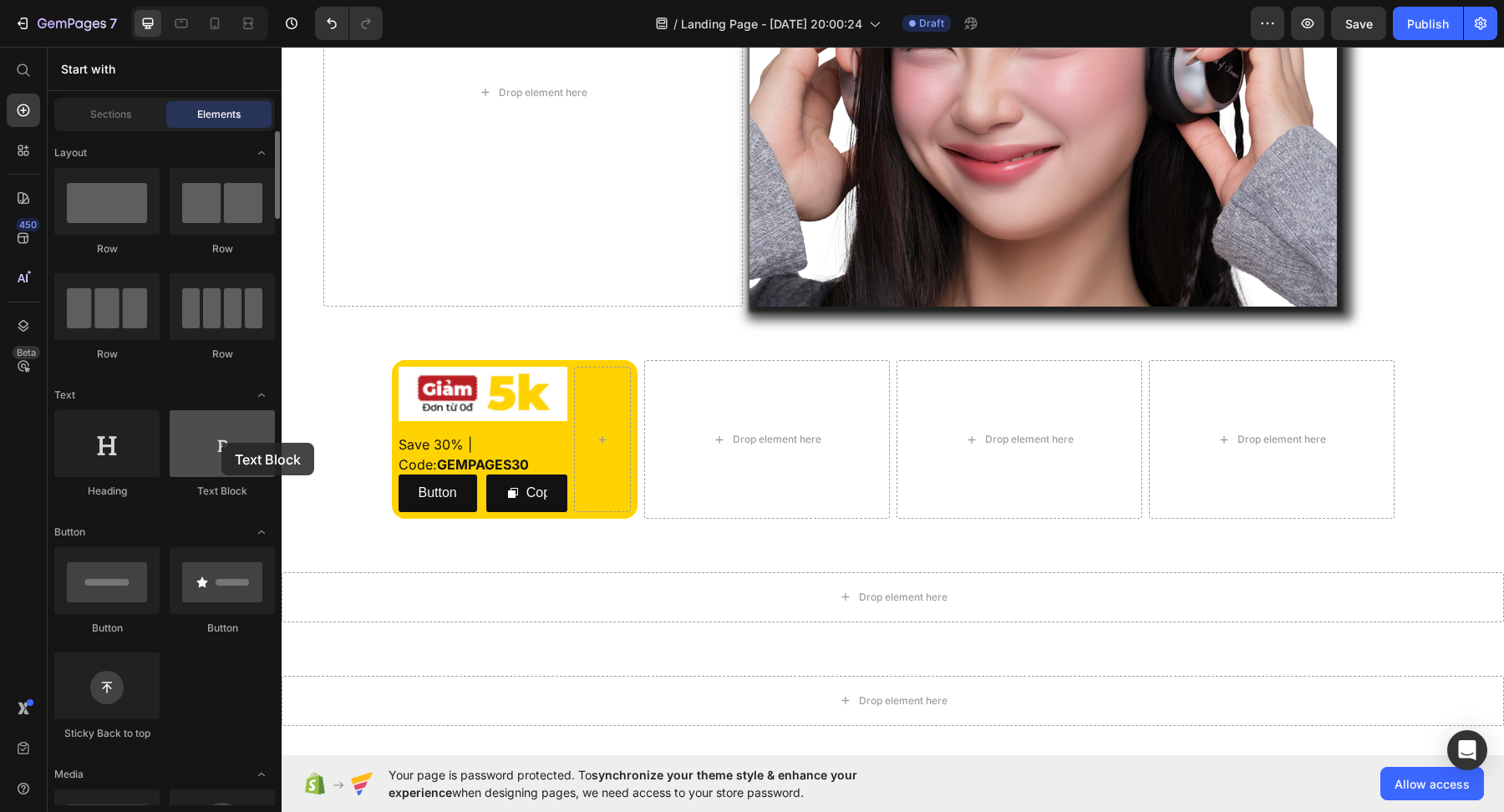 drag, startPoint x: 221, startPoint y: 447, endPoint x: 262, endPoint y: 434, distance: 43.011626 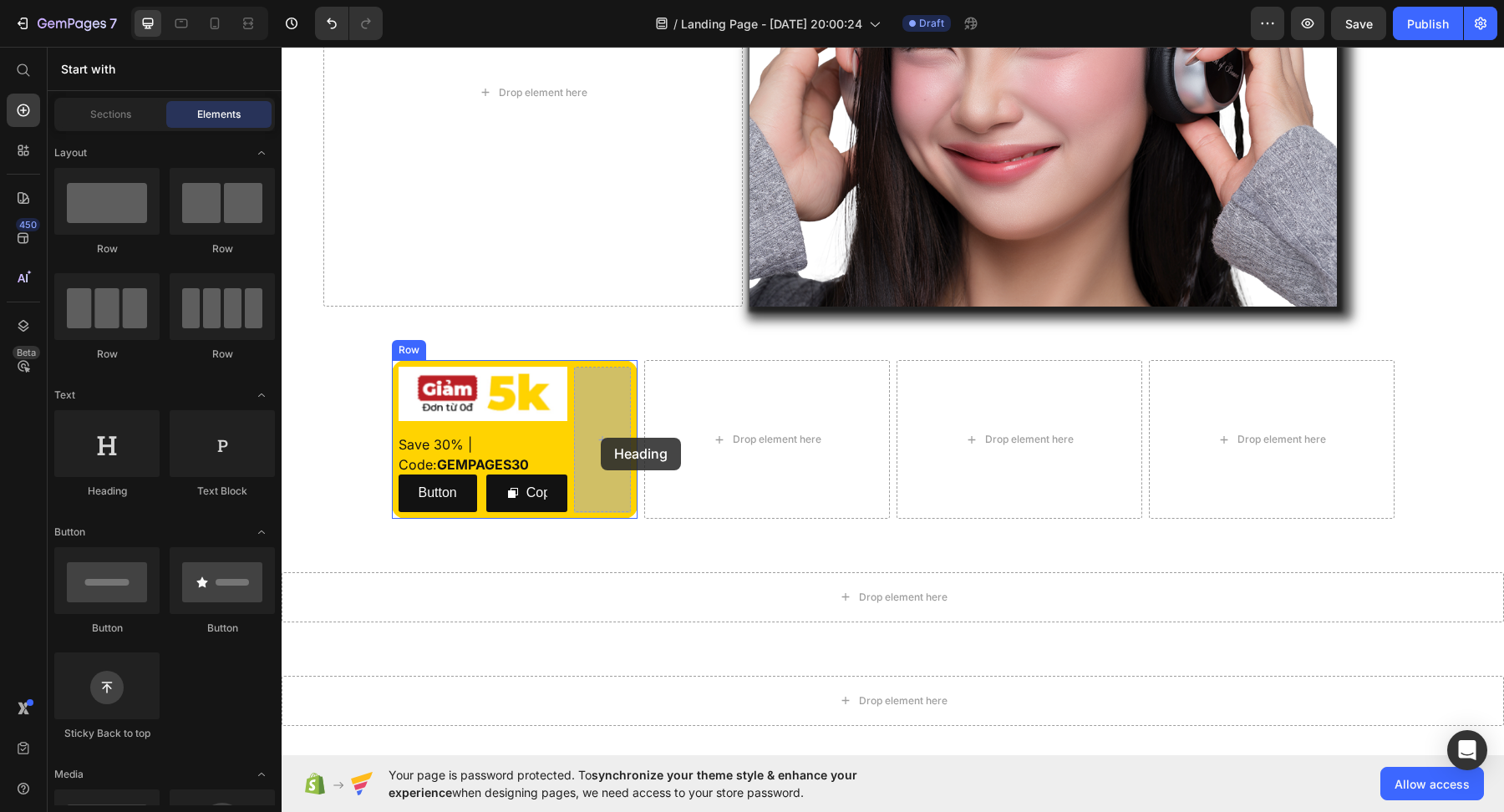 drag, startPoint x: 382, startPoint y: 511, endPoint x: 600, endPoint y: 438, distance: 229.898 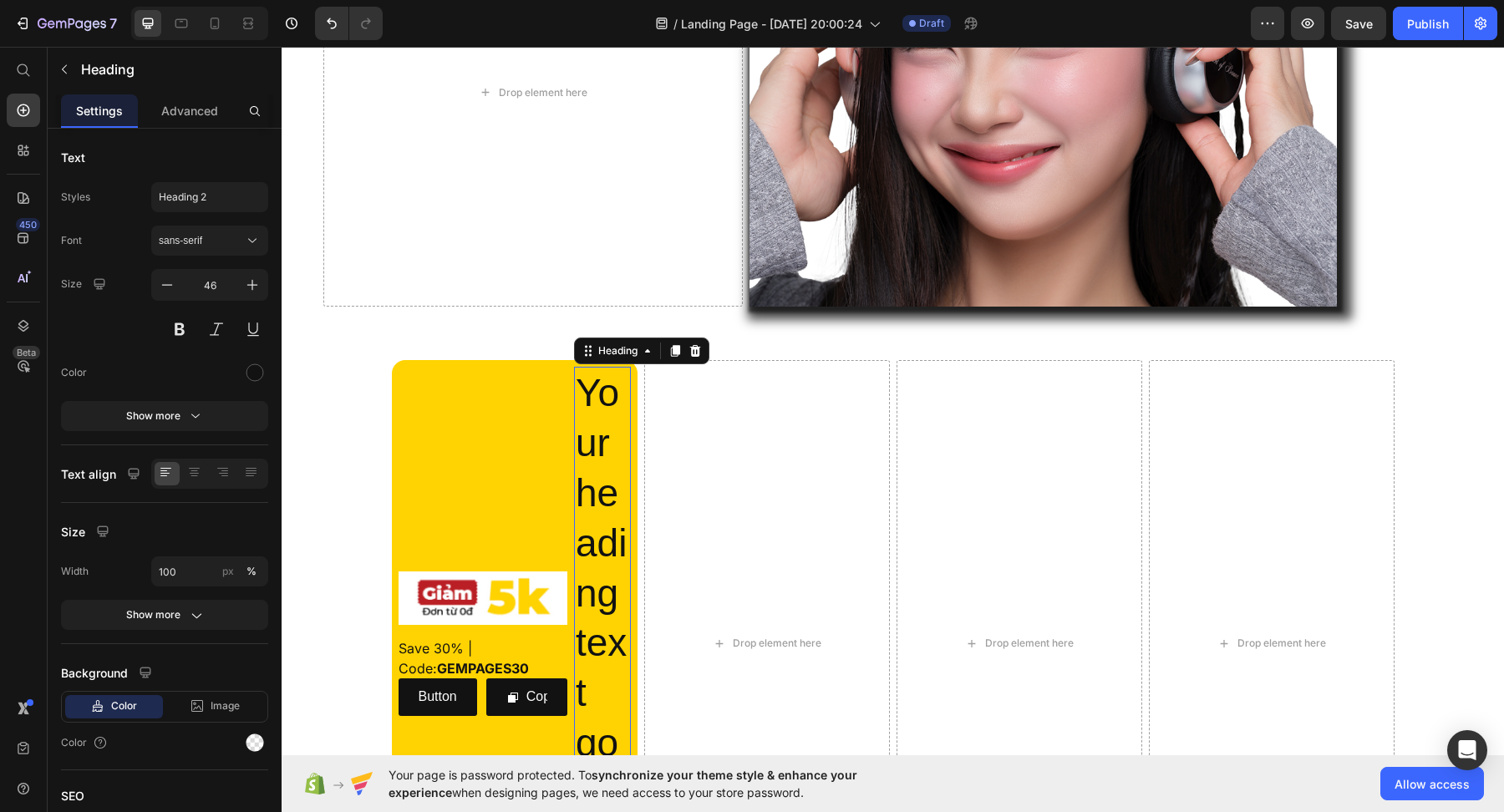 click on "Your heading text goes here" at bounding box center (602, 643) 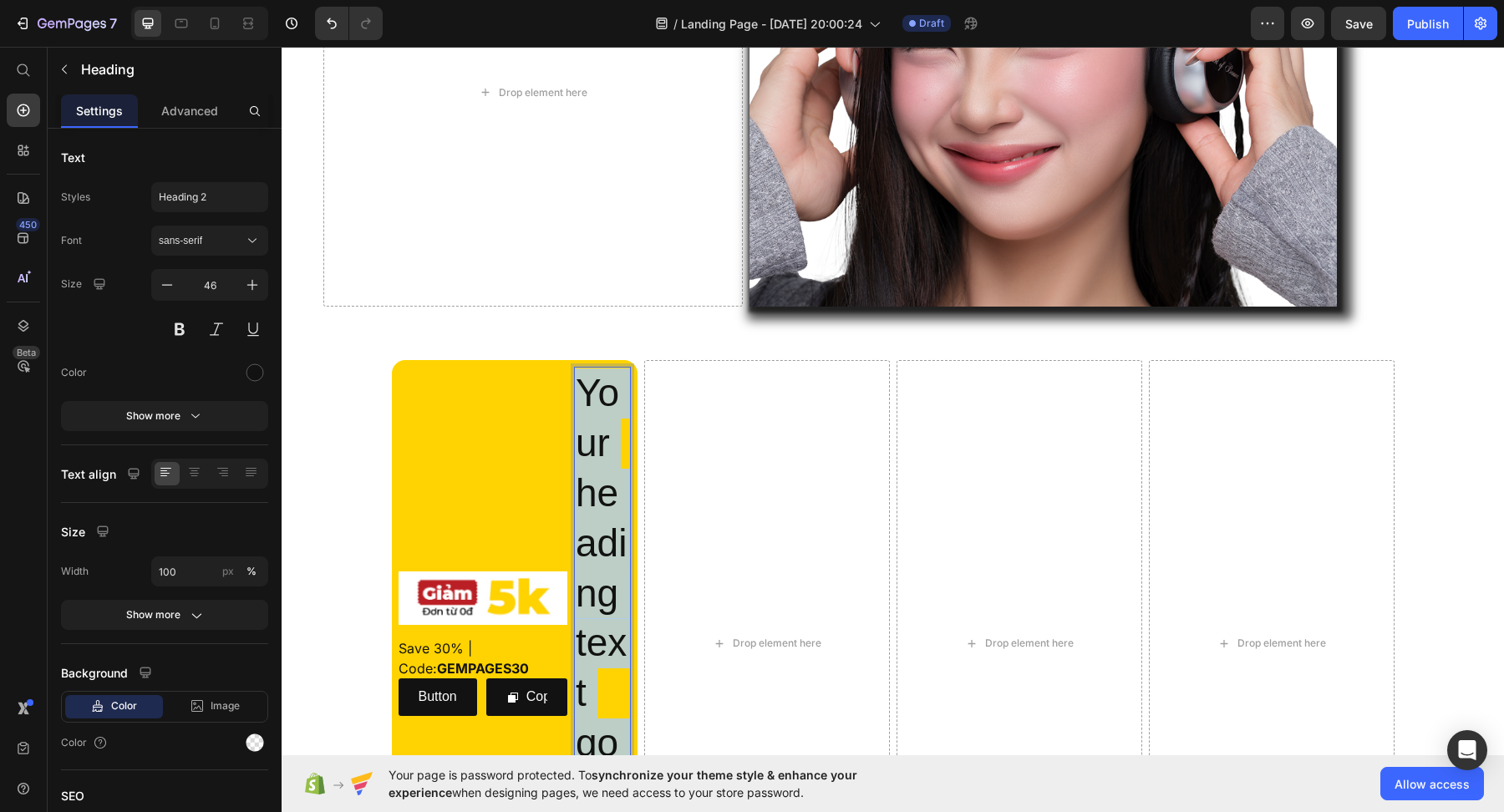 click on "Your heading text goes here" at bounding box center (602, 643) 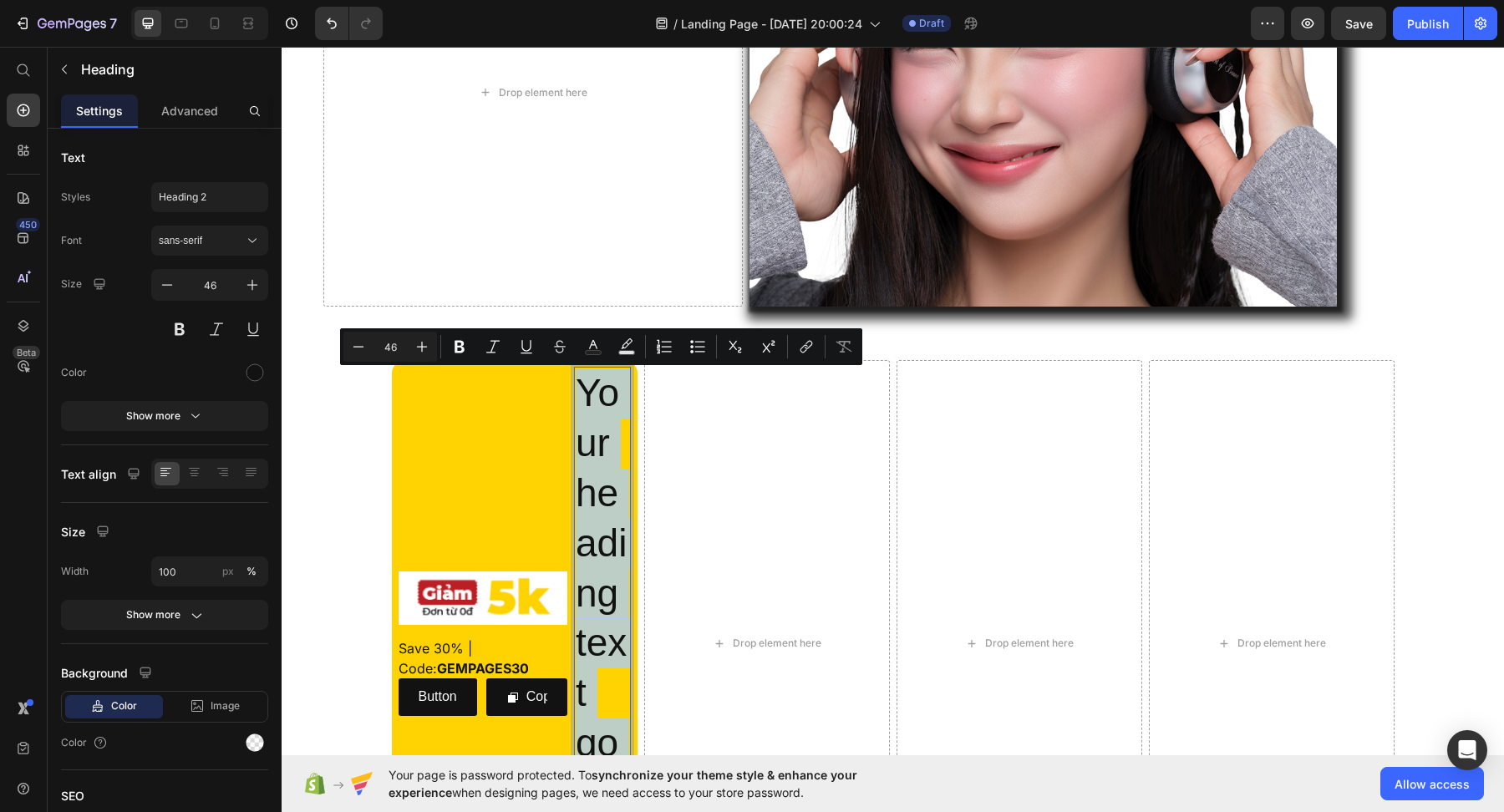 type 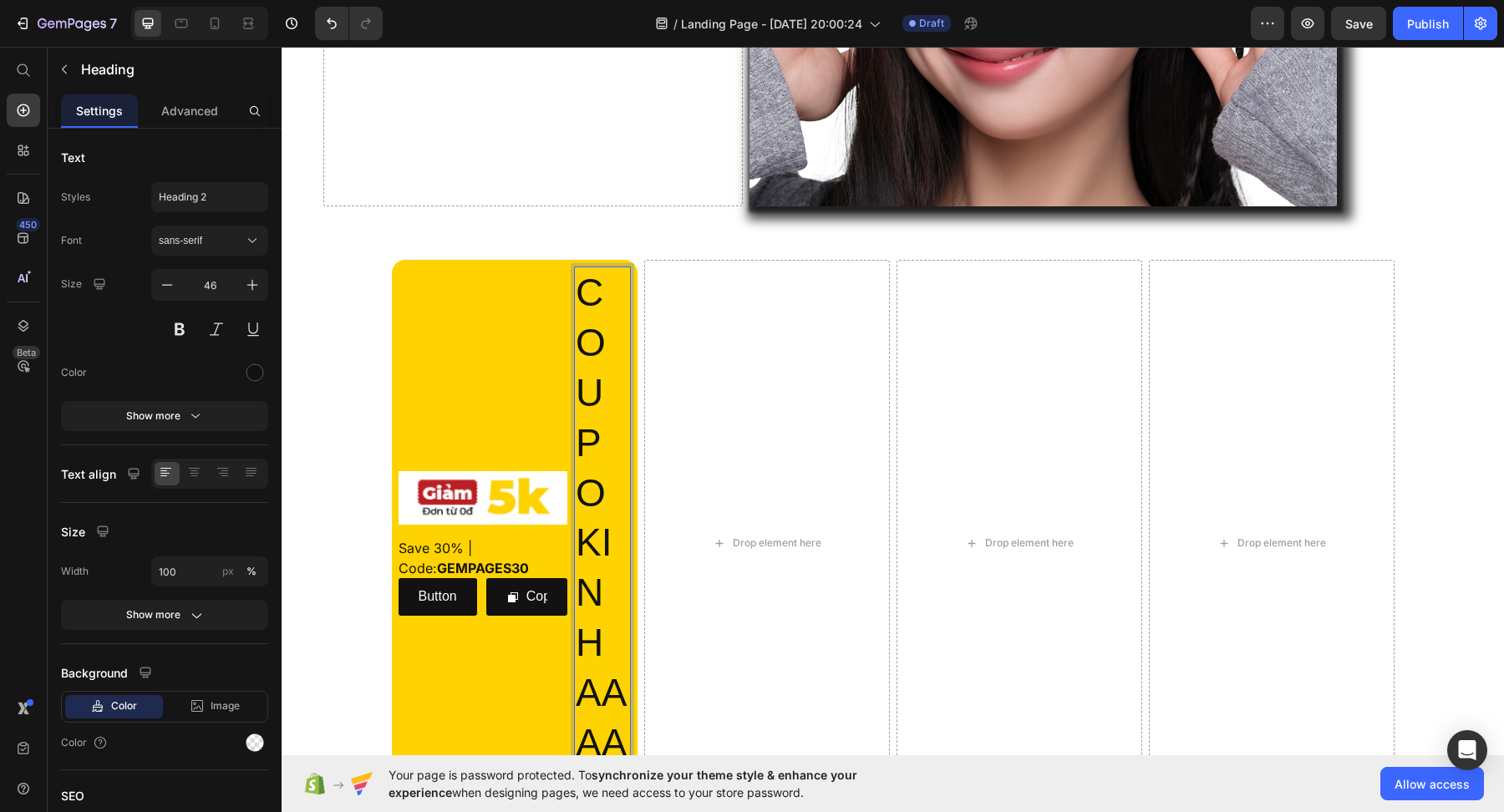 scroll, scrollTop: 1434, scrollLeft: 0, axis: vertical 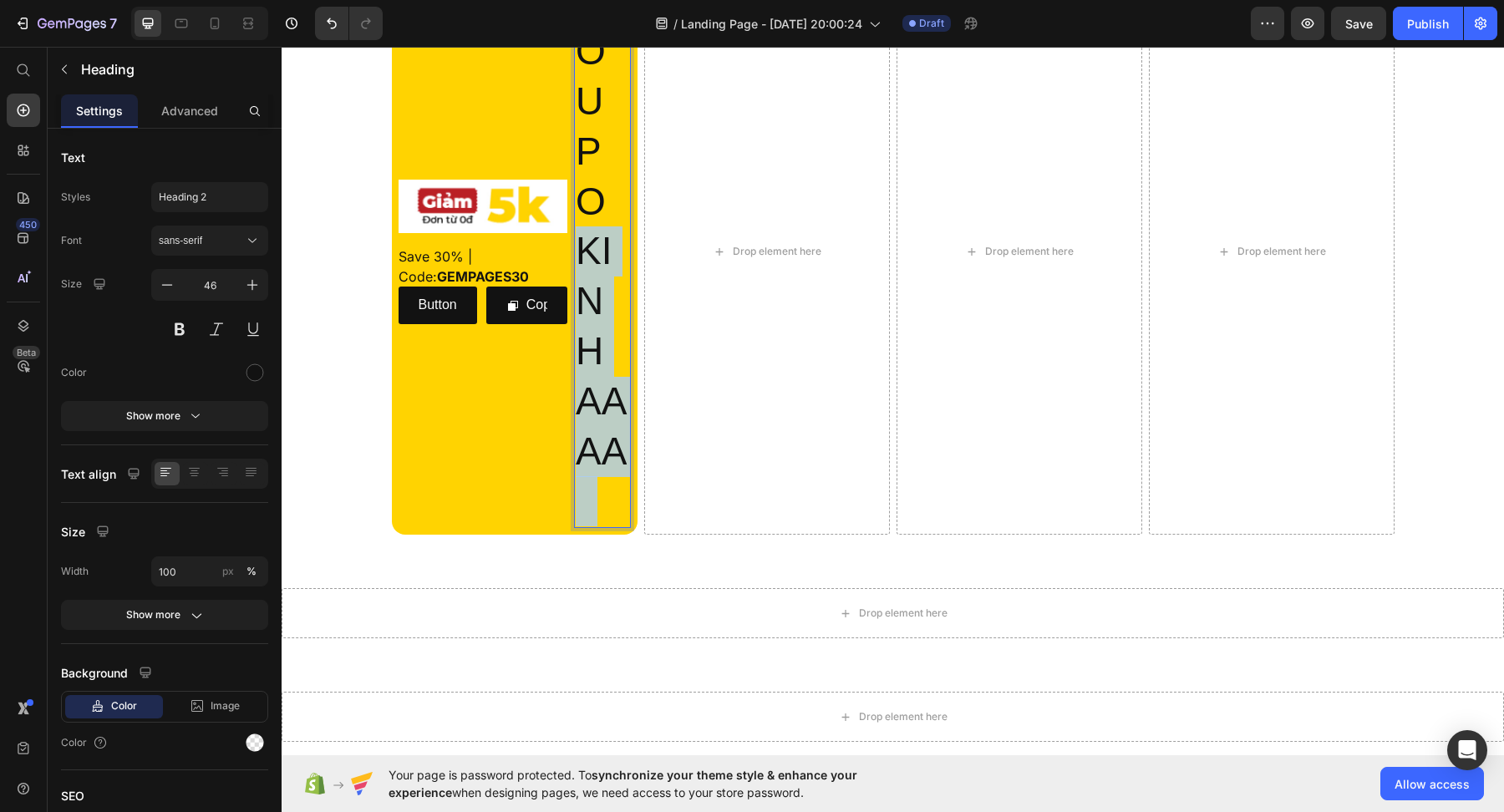 drag, startPoint x: 582, startPoint y: 526, endPoint x: 627, endPoint y: 763, distance: 241.2343 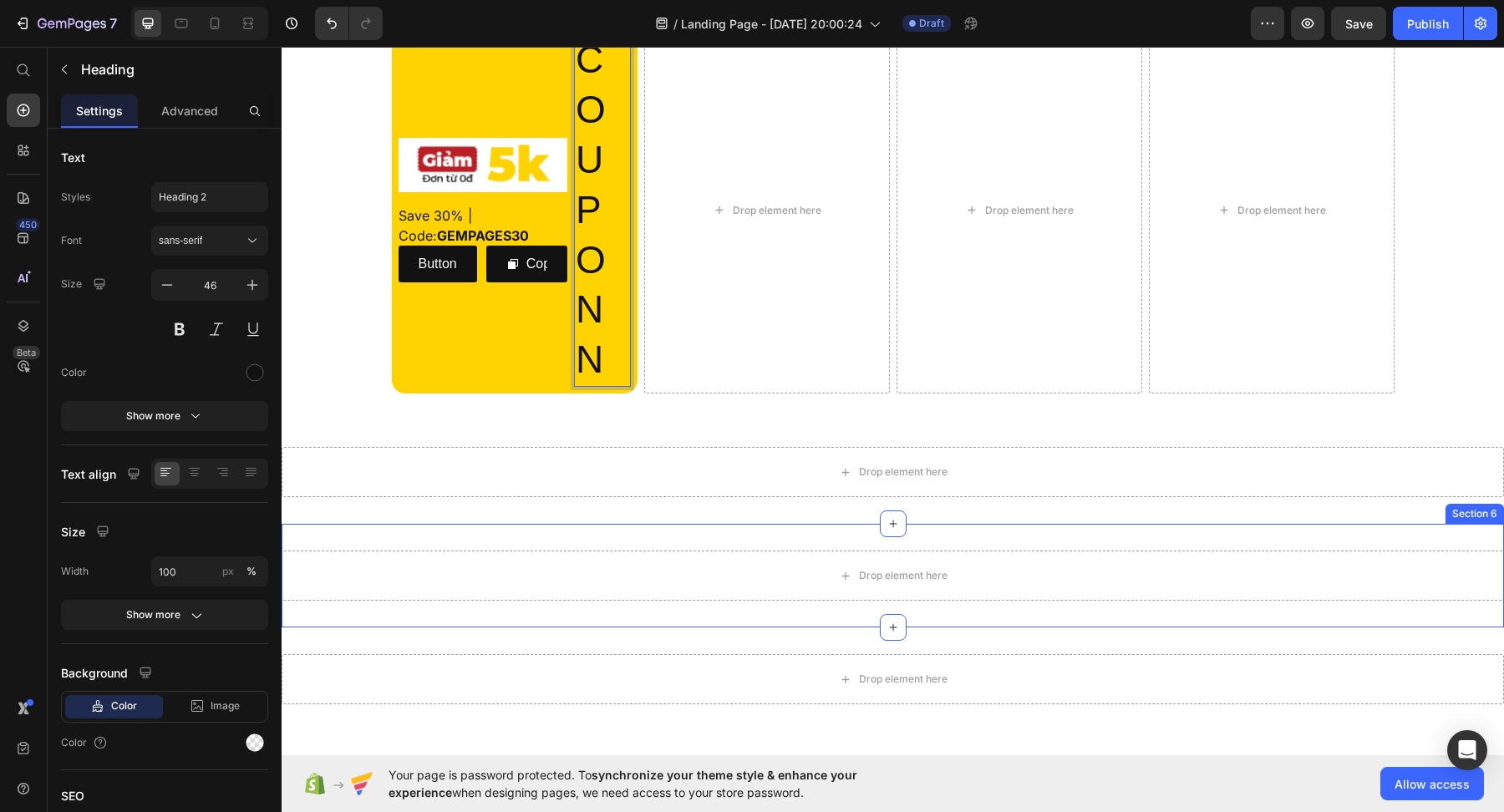 scroll, scrollTop: 1528, scrollLeft: 0, axis: vertical 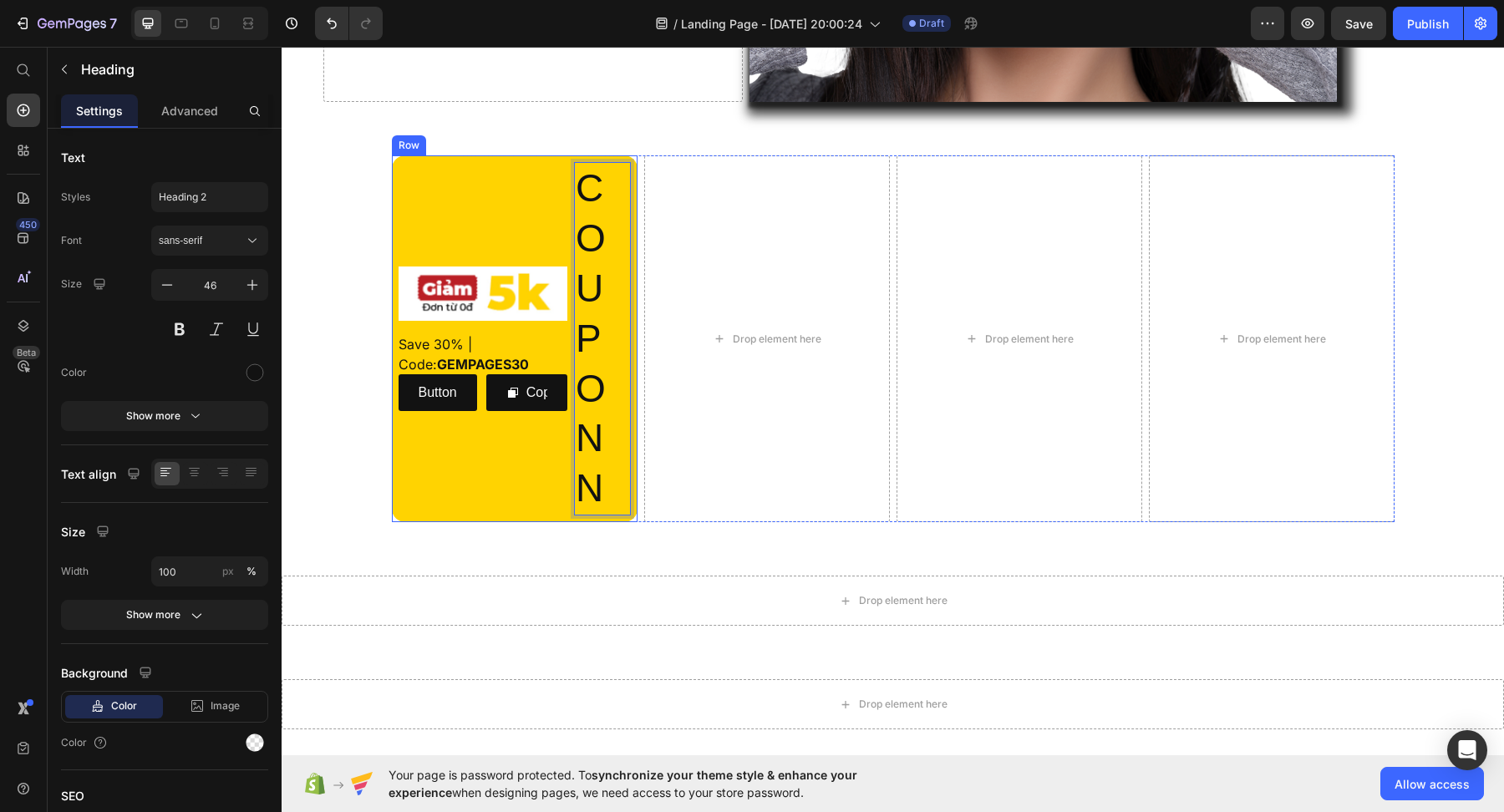 click at bounding box center (483, 293) 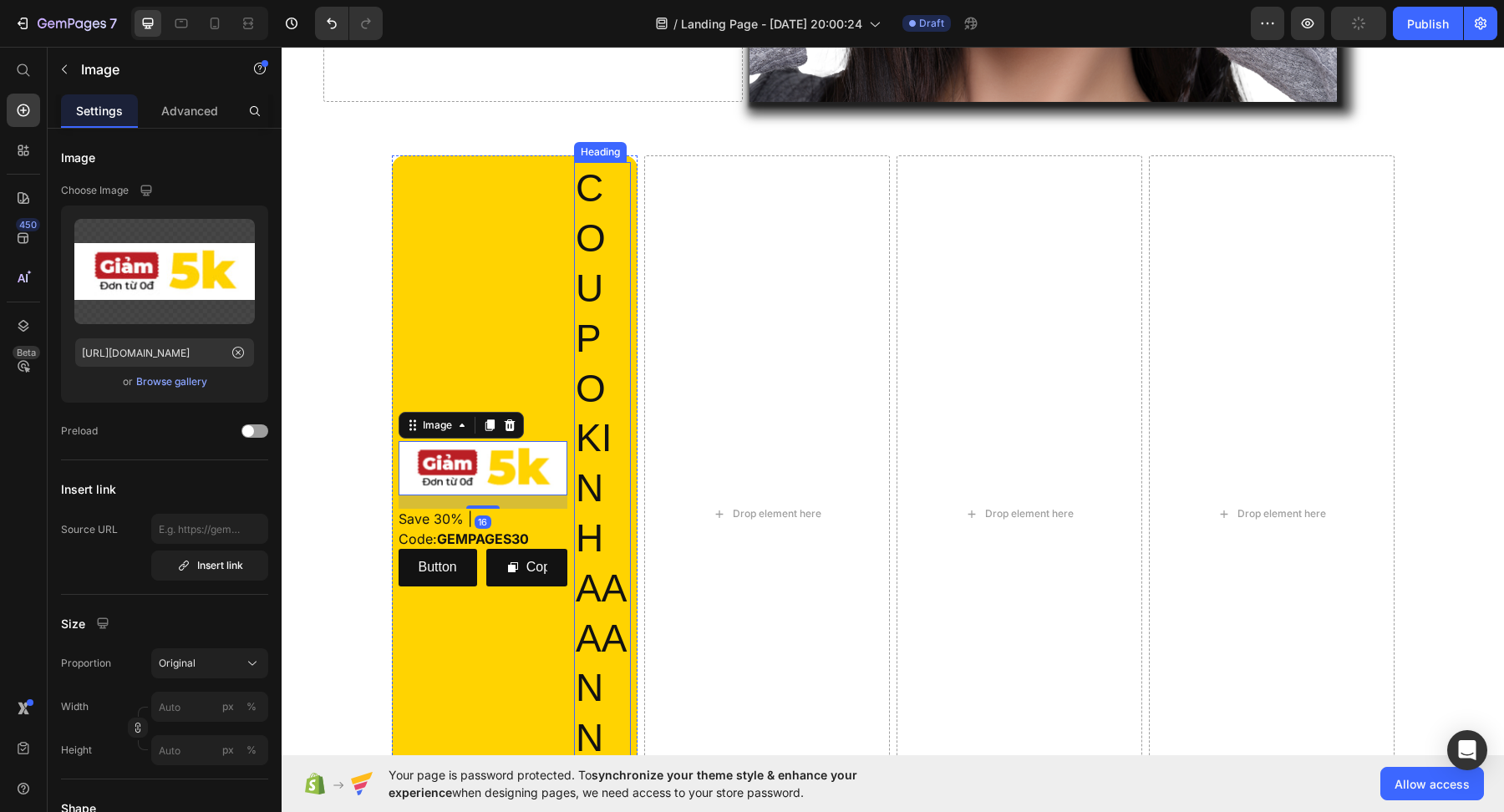 click on "C O U P OKI NHAAAANN" at bounding box center (602, 513) 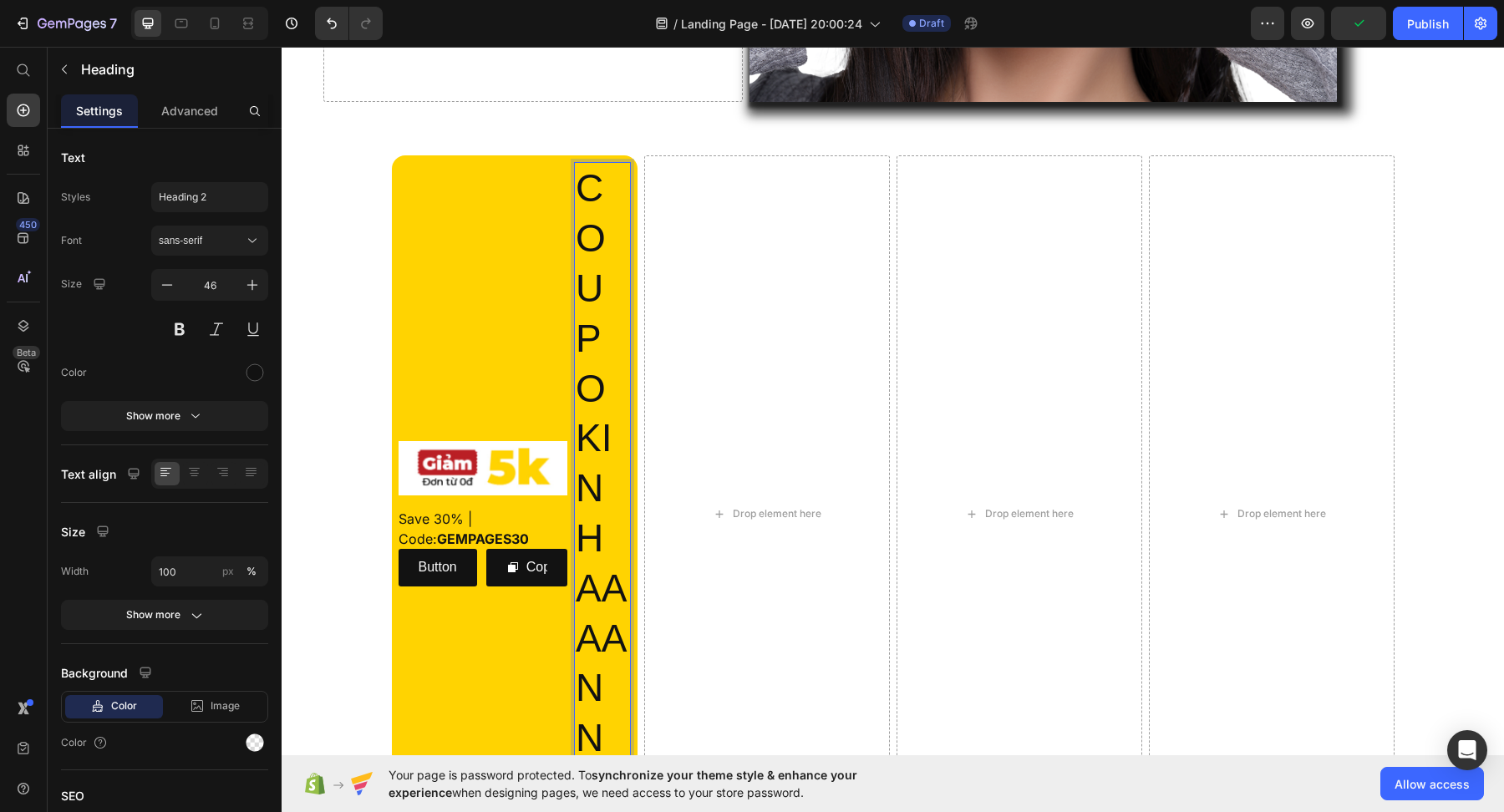 click on "C O U P OKI NHAAAANN" at bounding box center (602, 513) 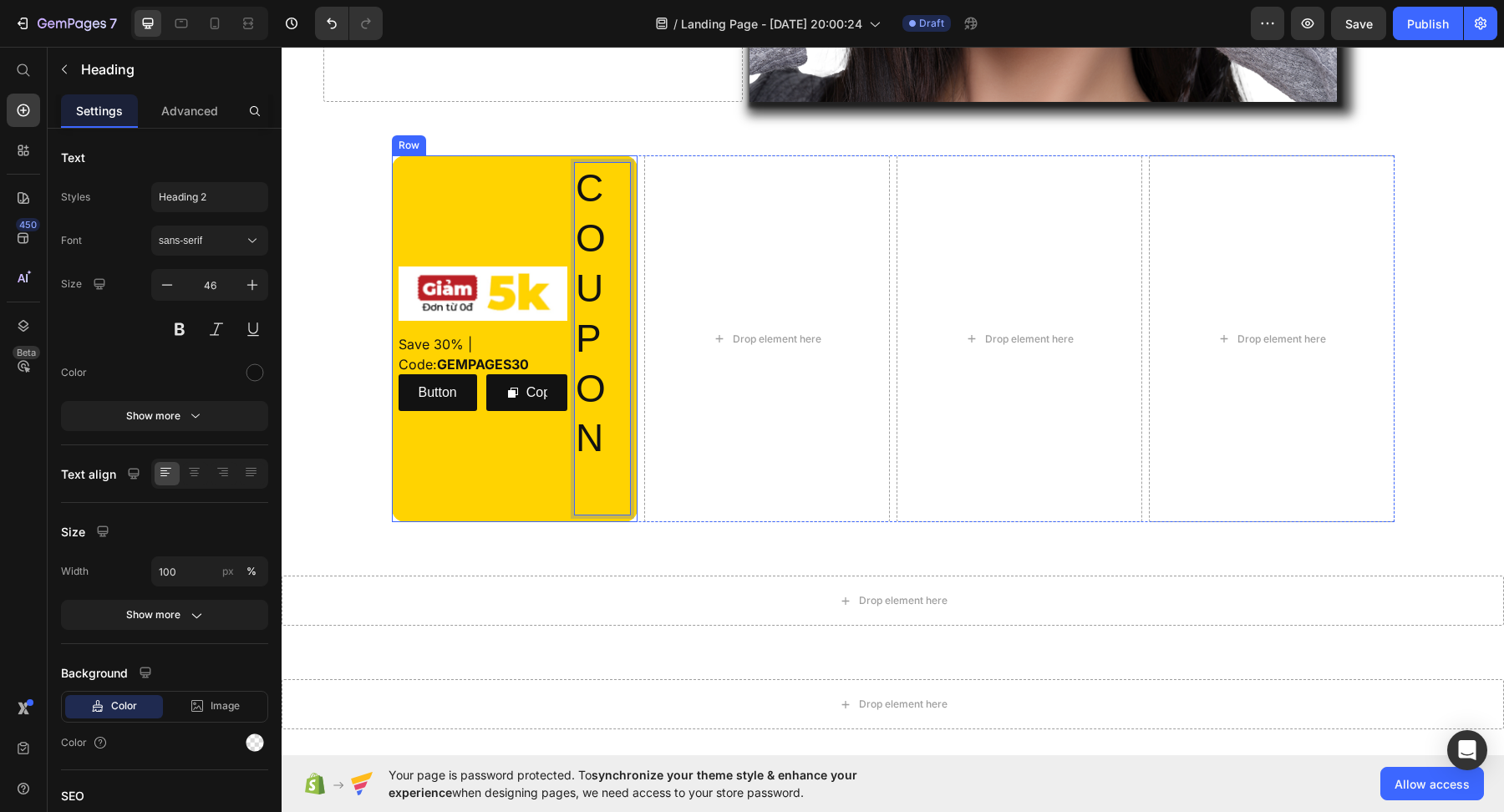 click on "Image Save 30% | Code:  GEMPAGES30 Text Block Row Button Button Copy Copy Coupon Code Row" at bounding box center (483, 338) 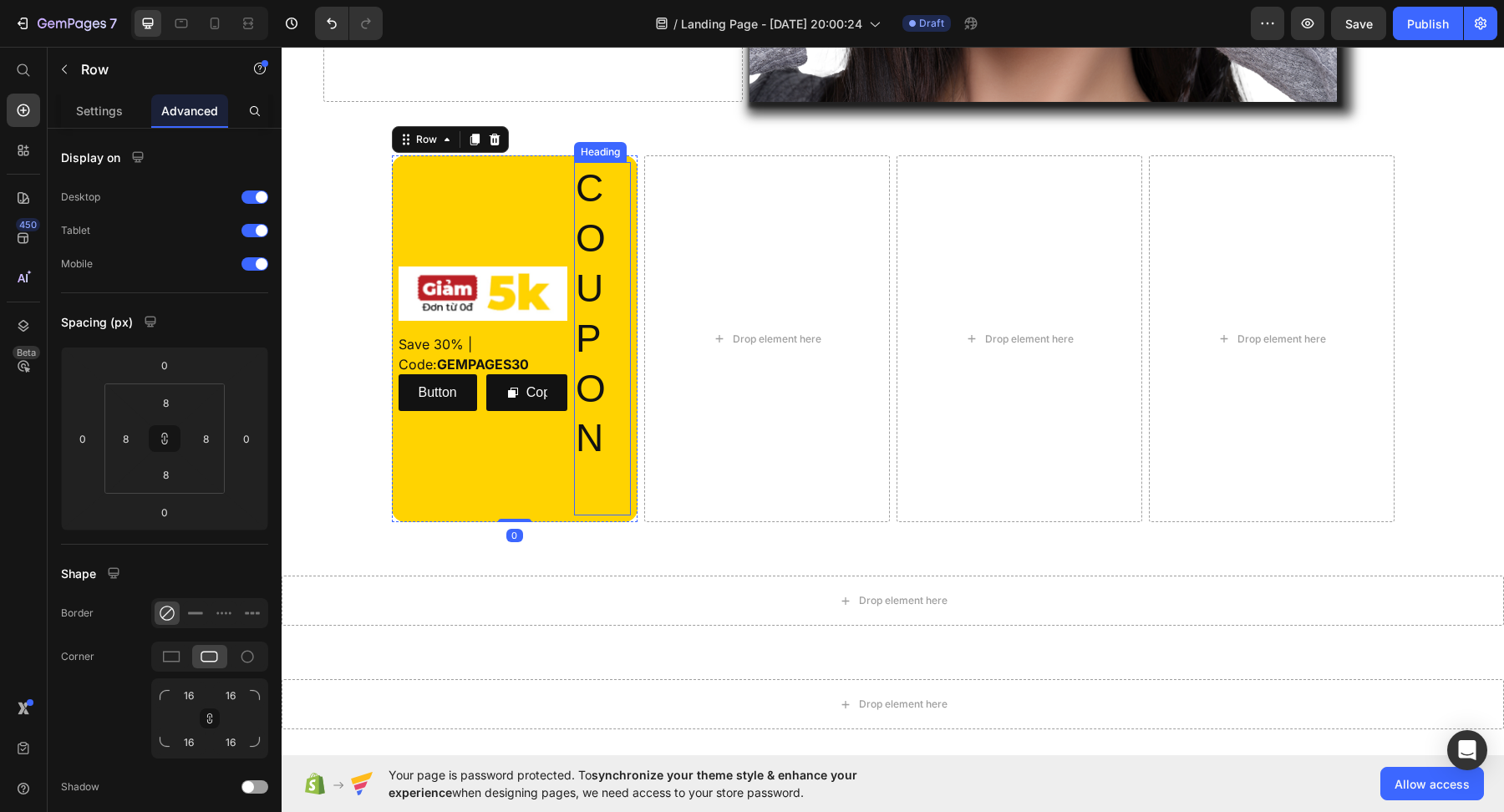 click on "C O U P ON" at bounding box center (602, 338) 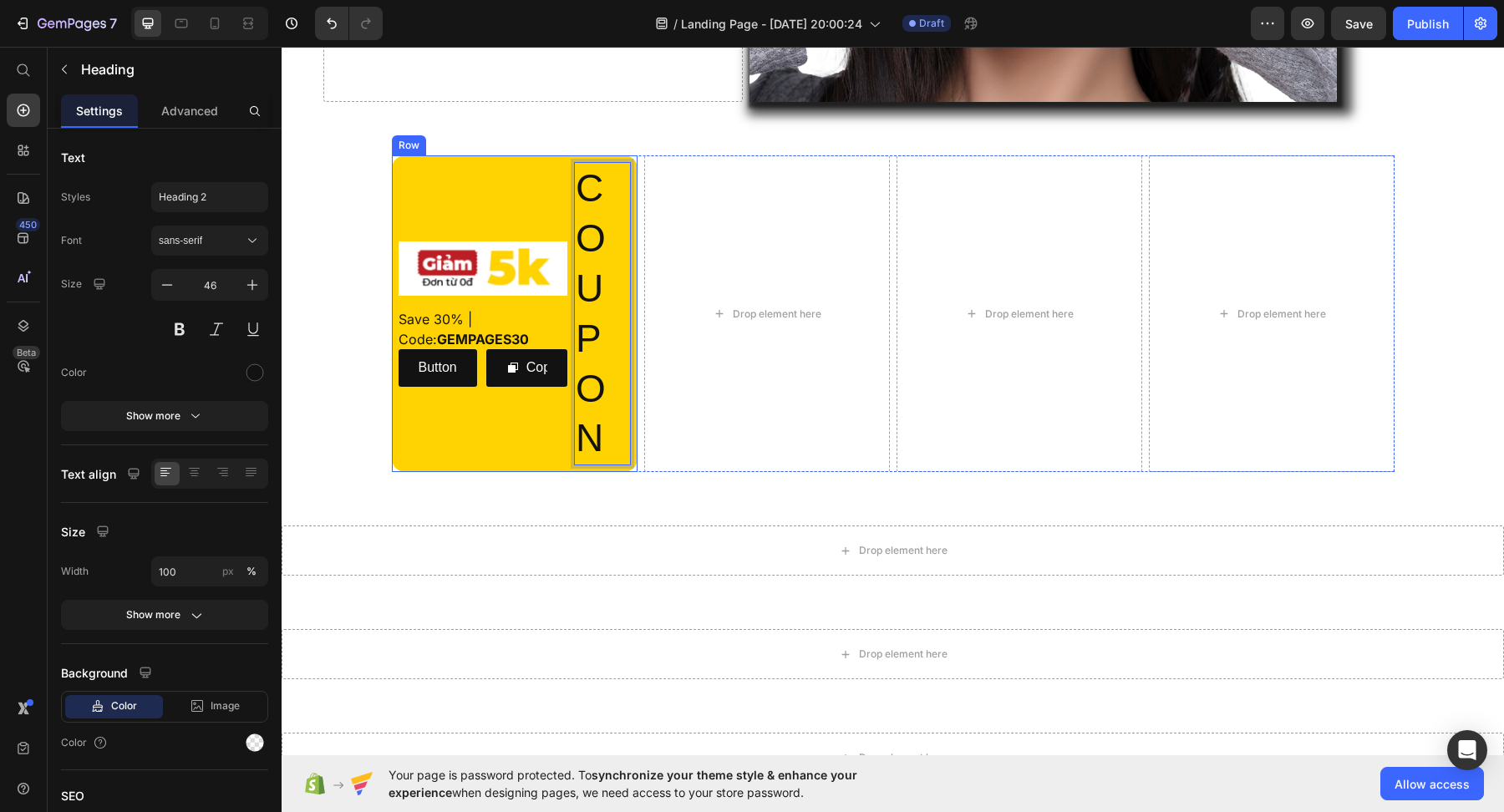 click on "Image Save 30% | Code:  GEMPAGES30 Text Block Row Button Button Copy Copy Coupon Code Row" at bounding box center [483, 313] 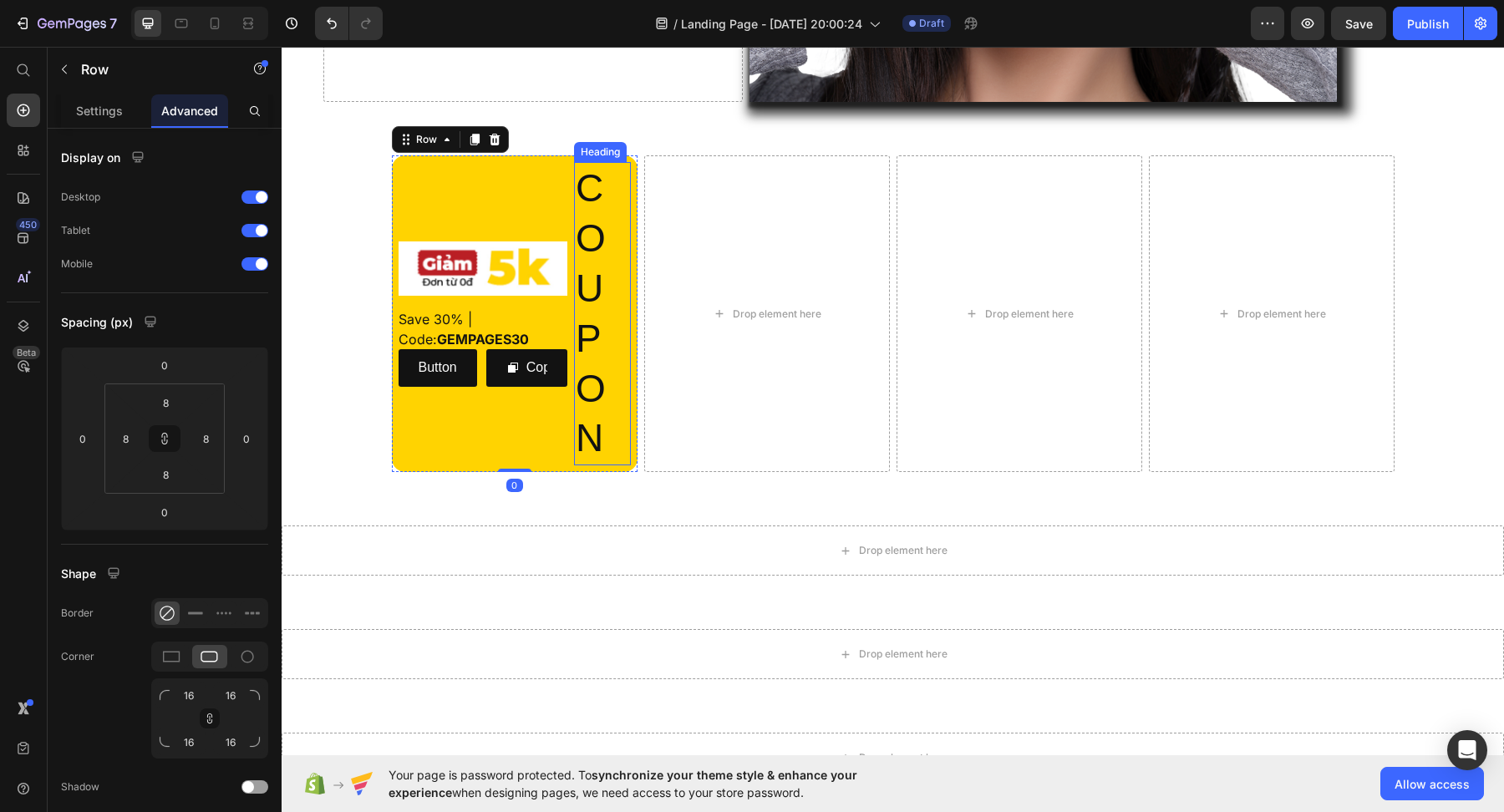click on "C O U P ON" at bounding box center (602, 313) 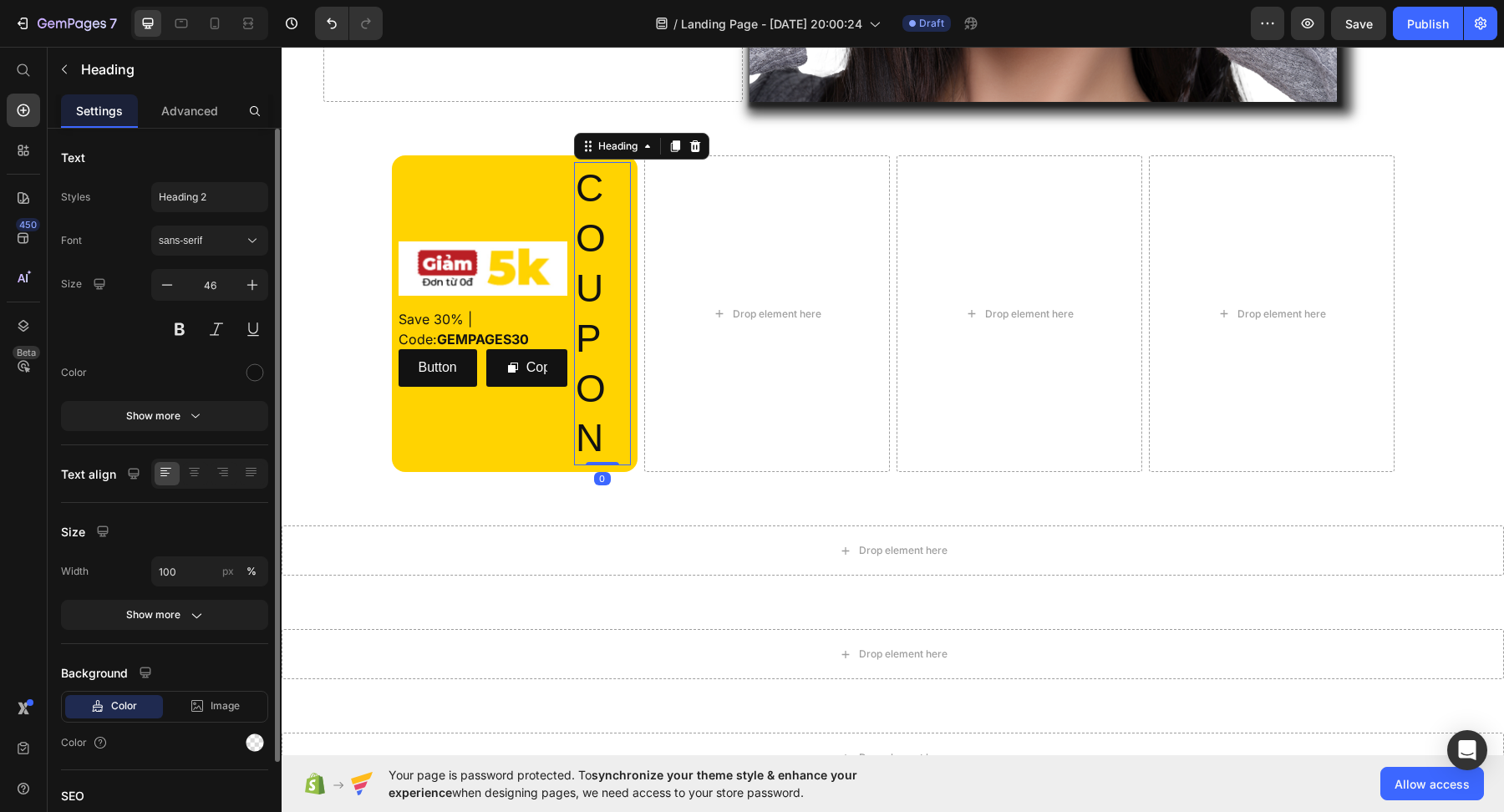 scroll, scrollTop: 17, scrollLeft: 0, axis: vertical 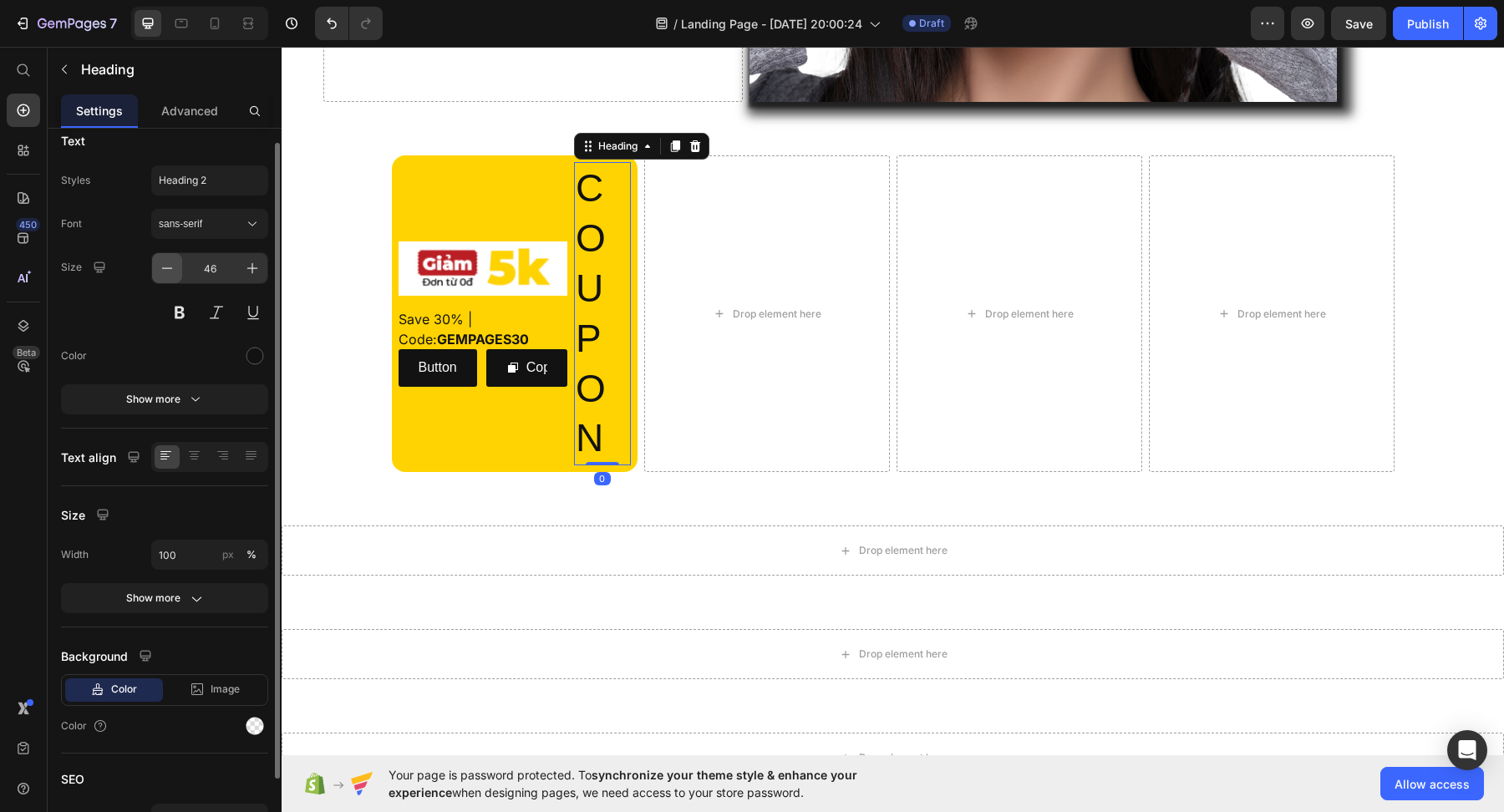 click 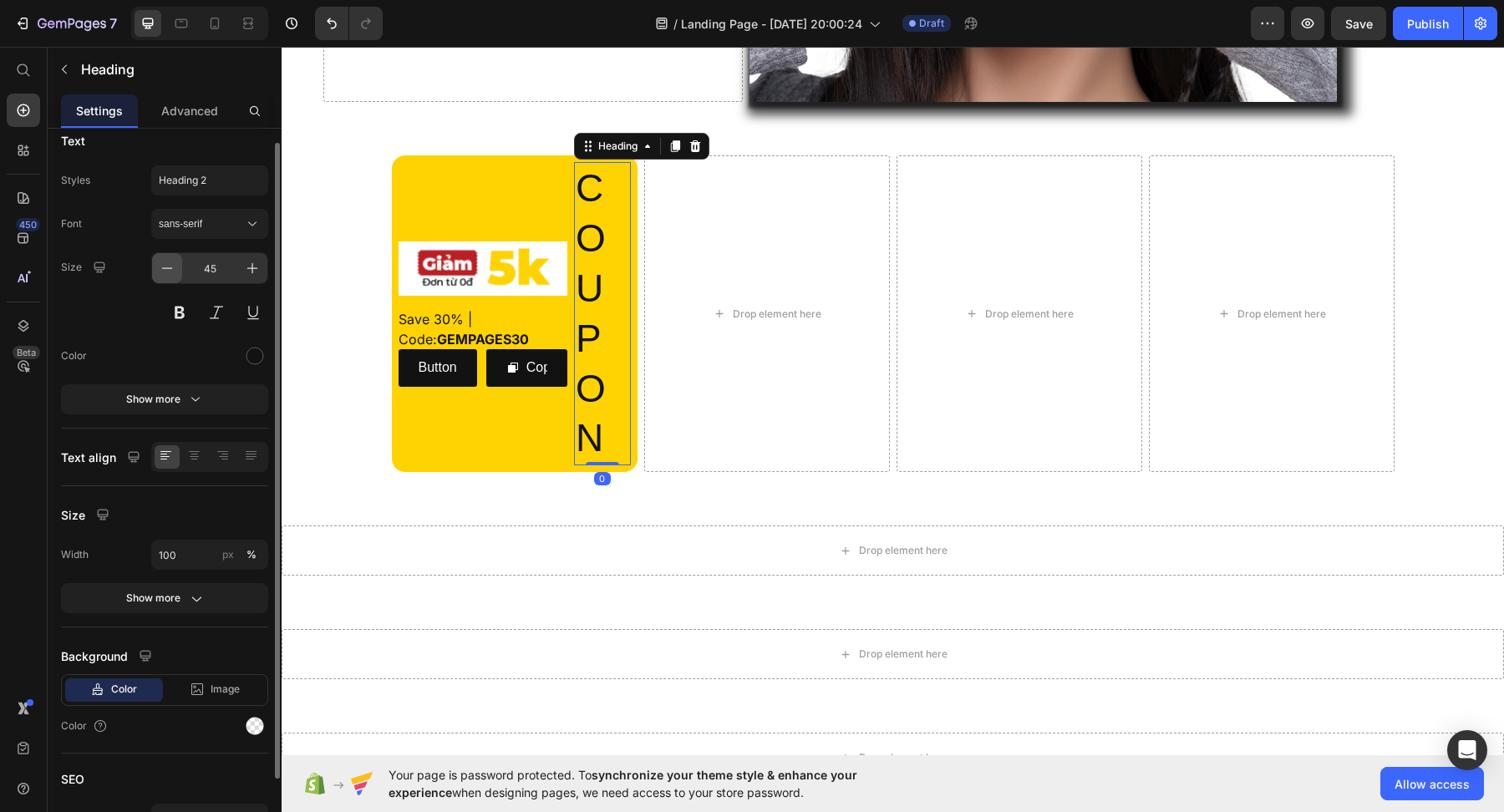 click 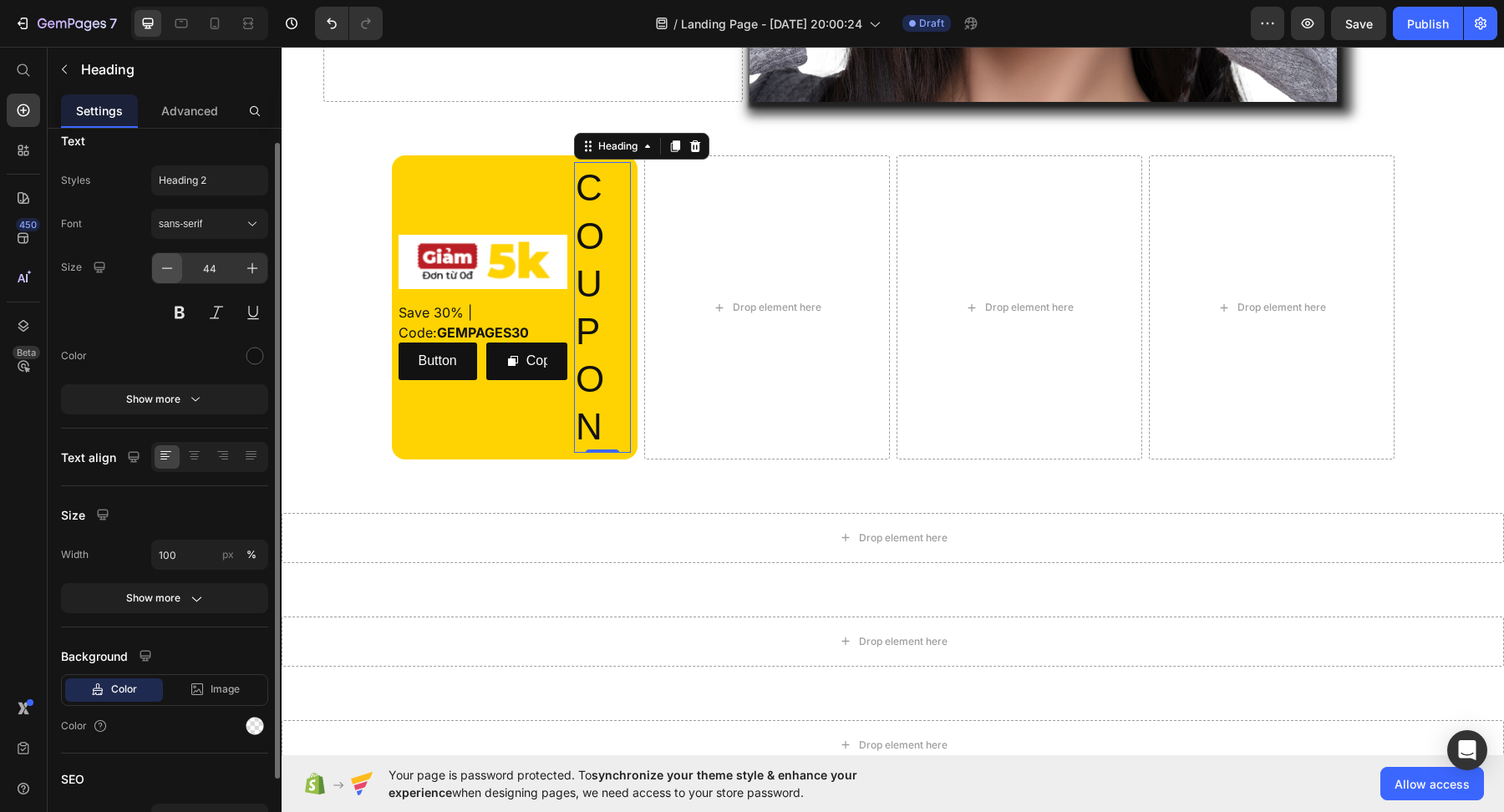click 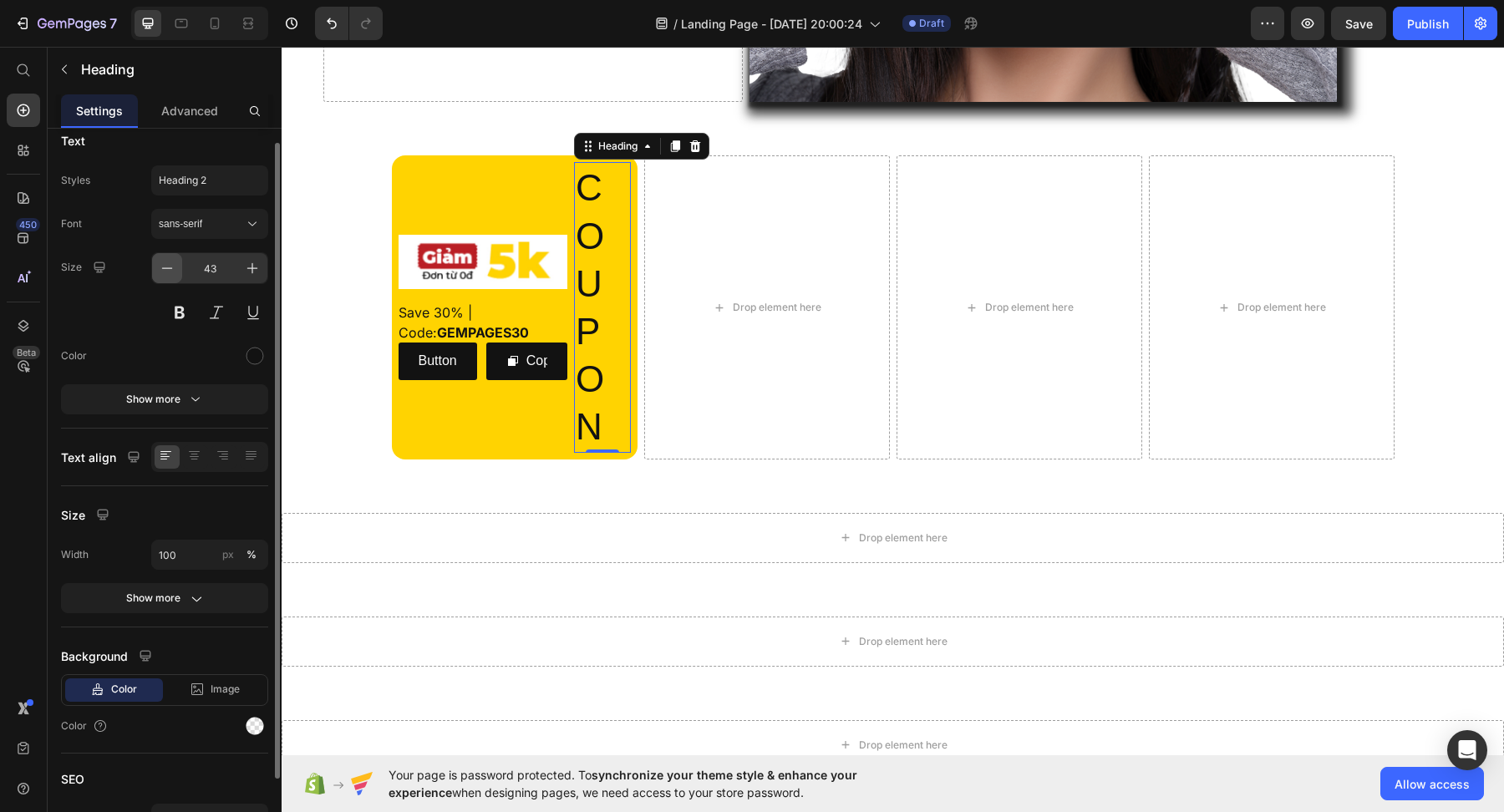 click 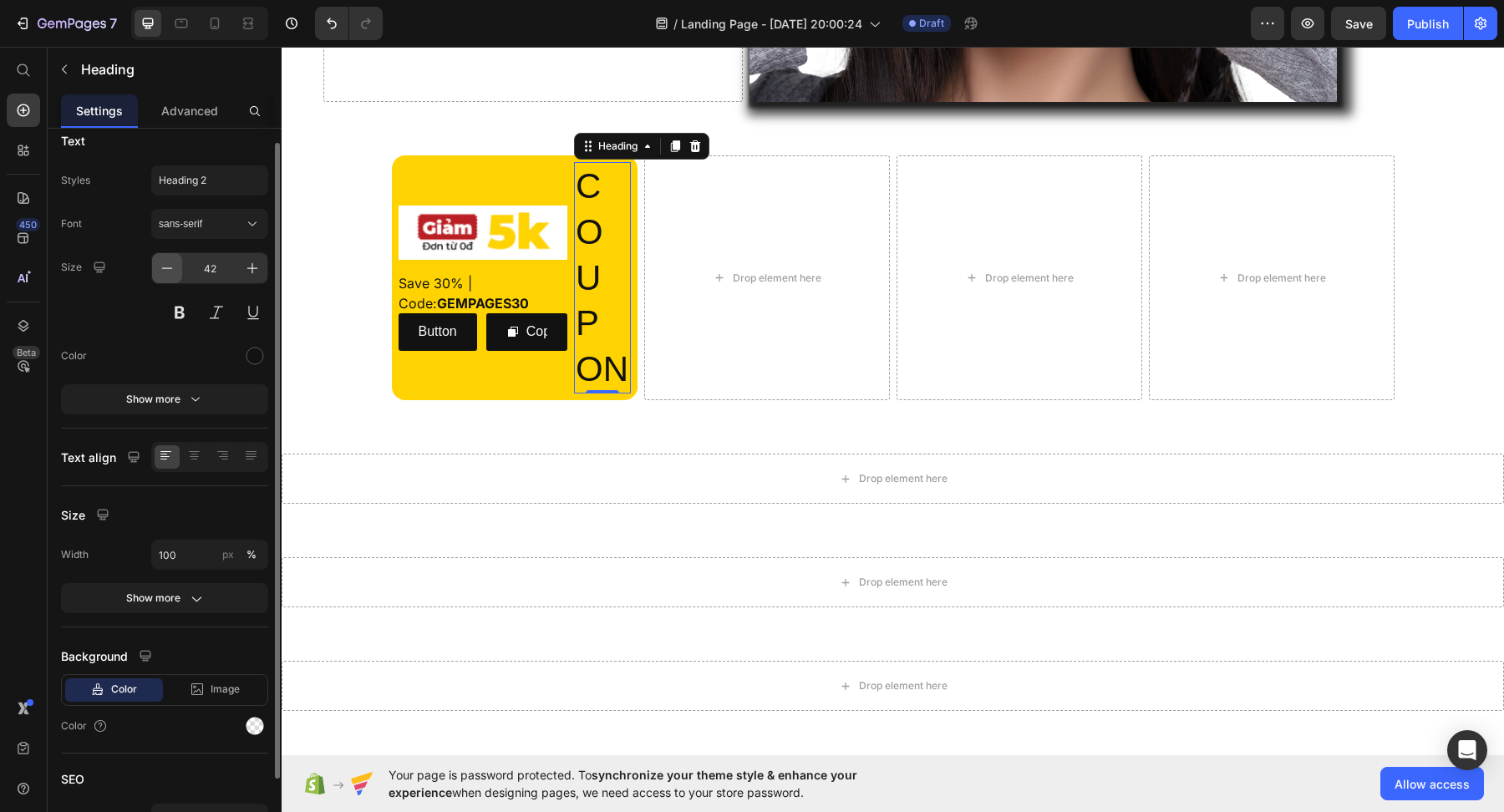 click 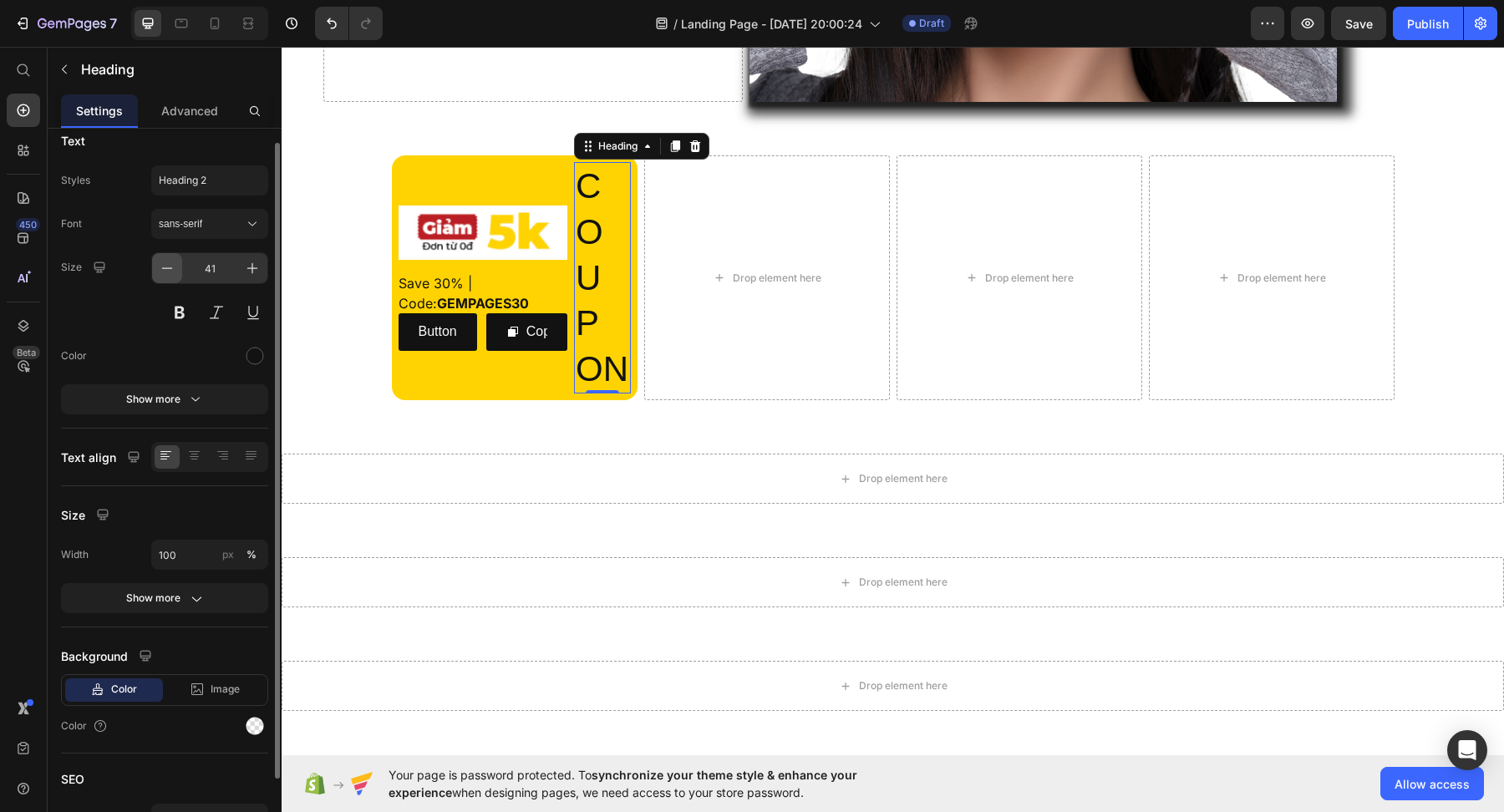 click 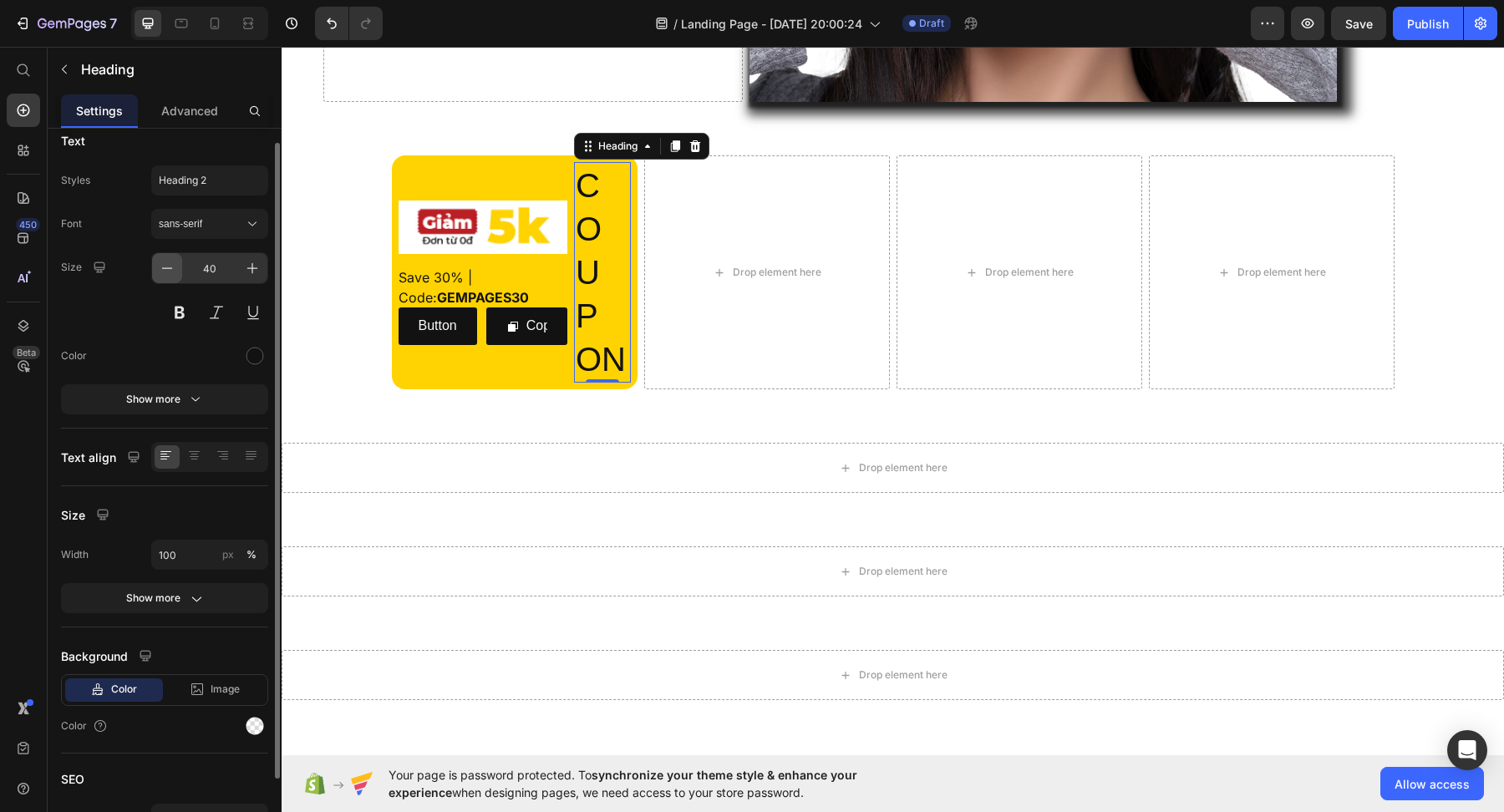 click 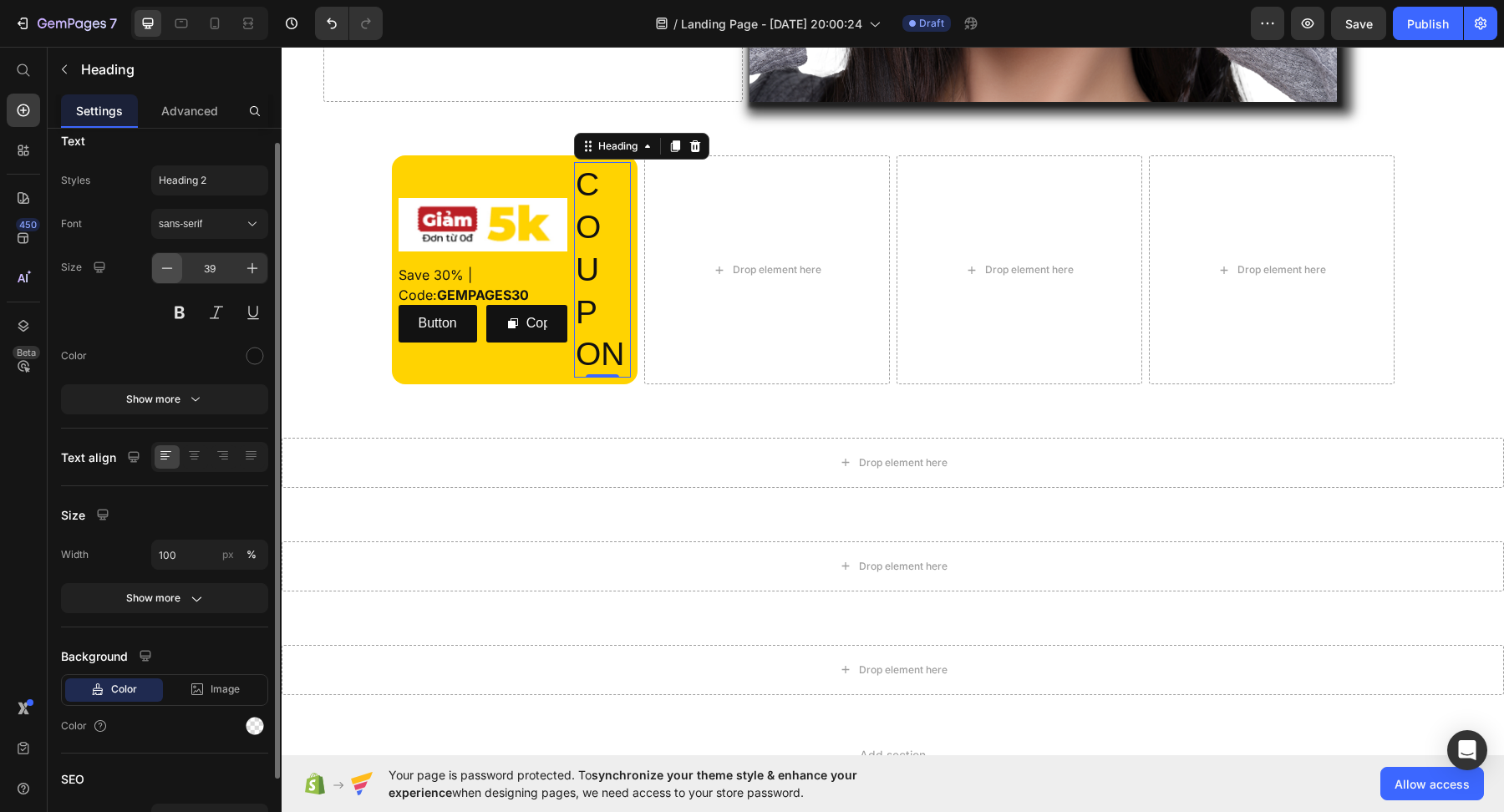 click 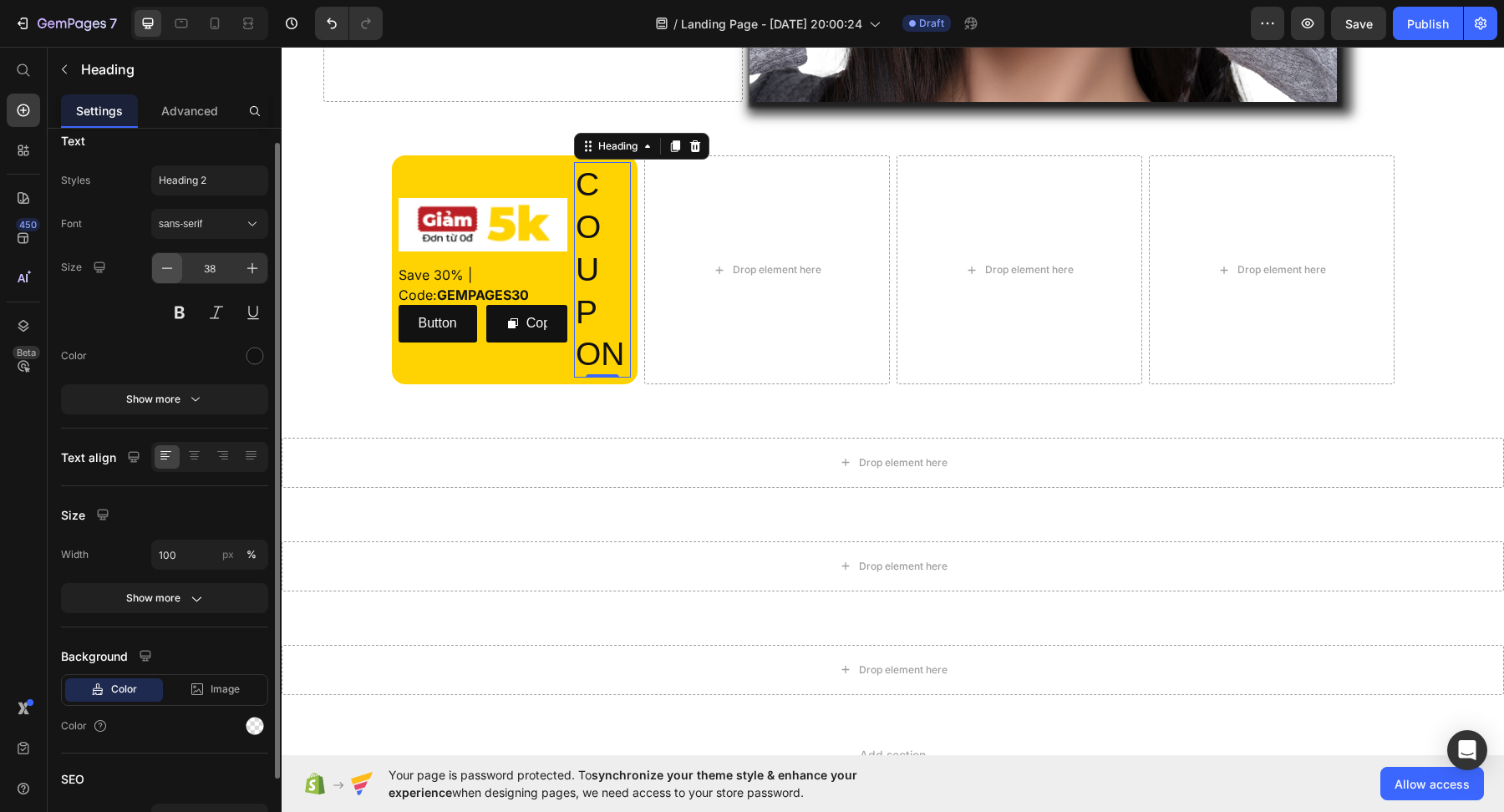 click 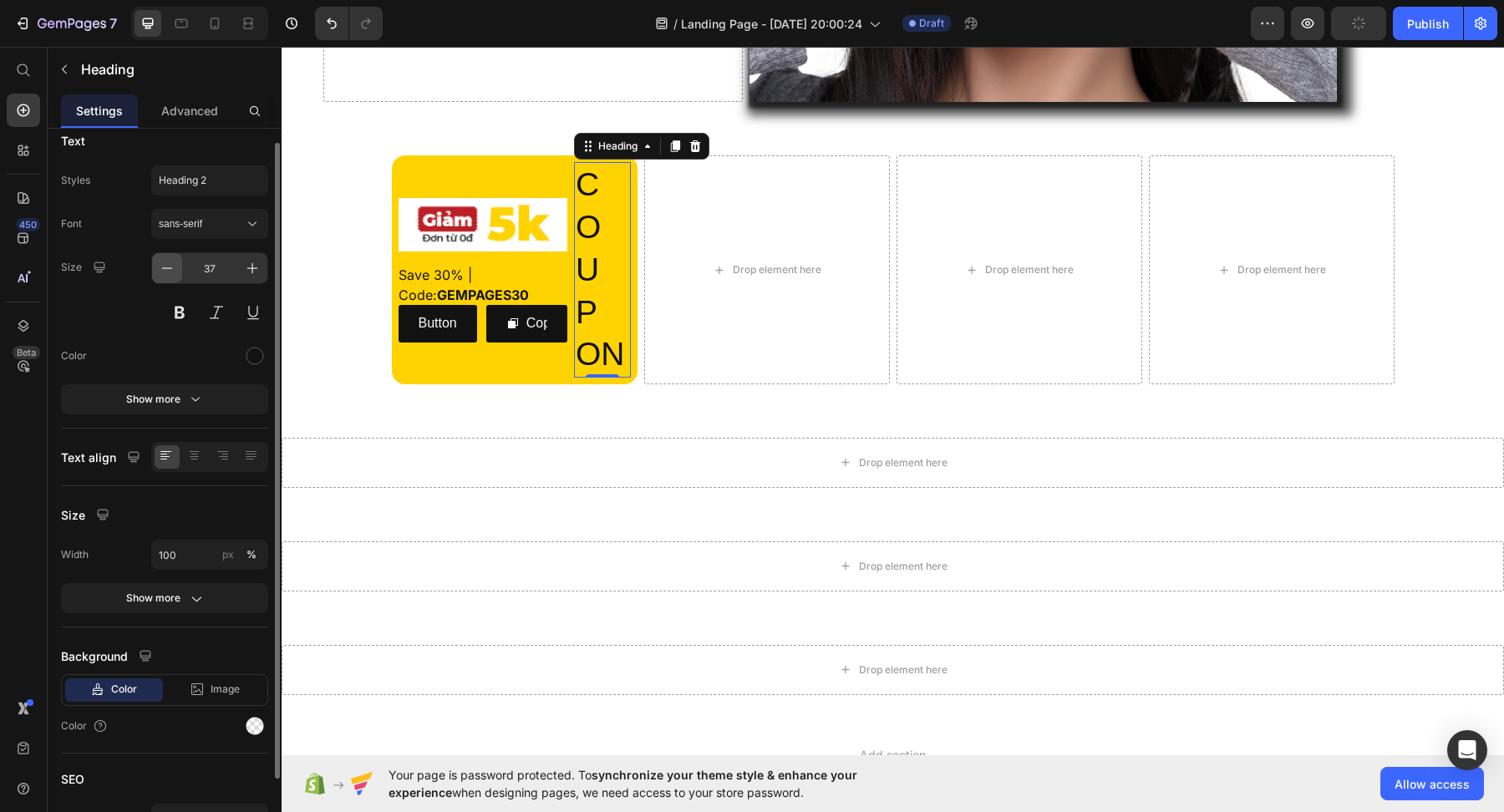 click 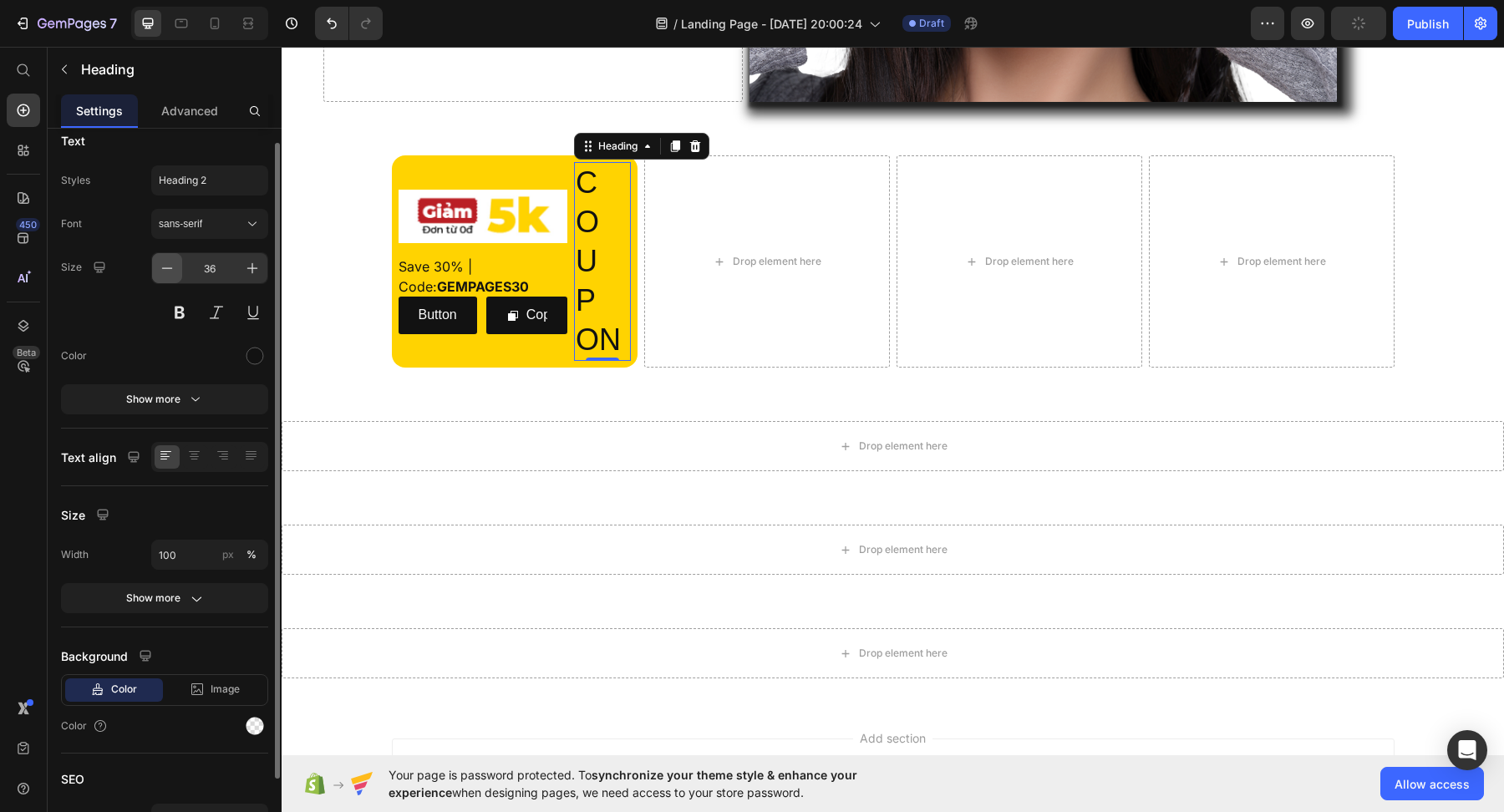 click 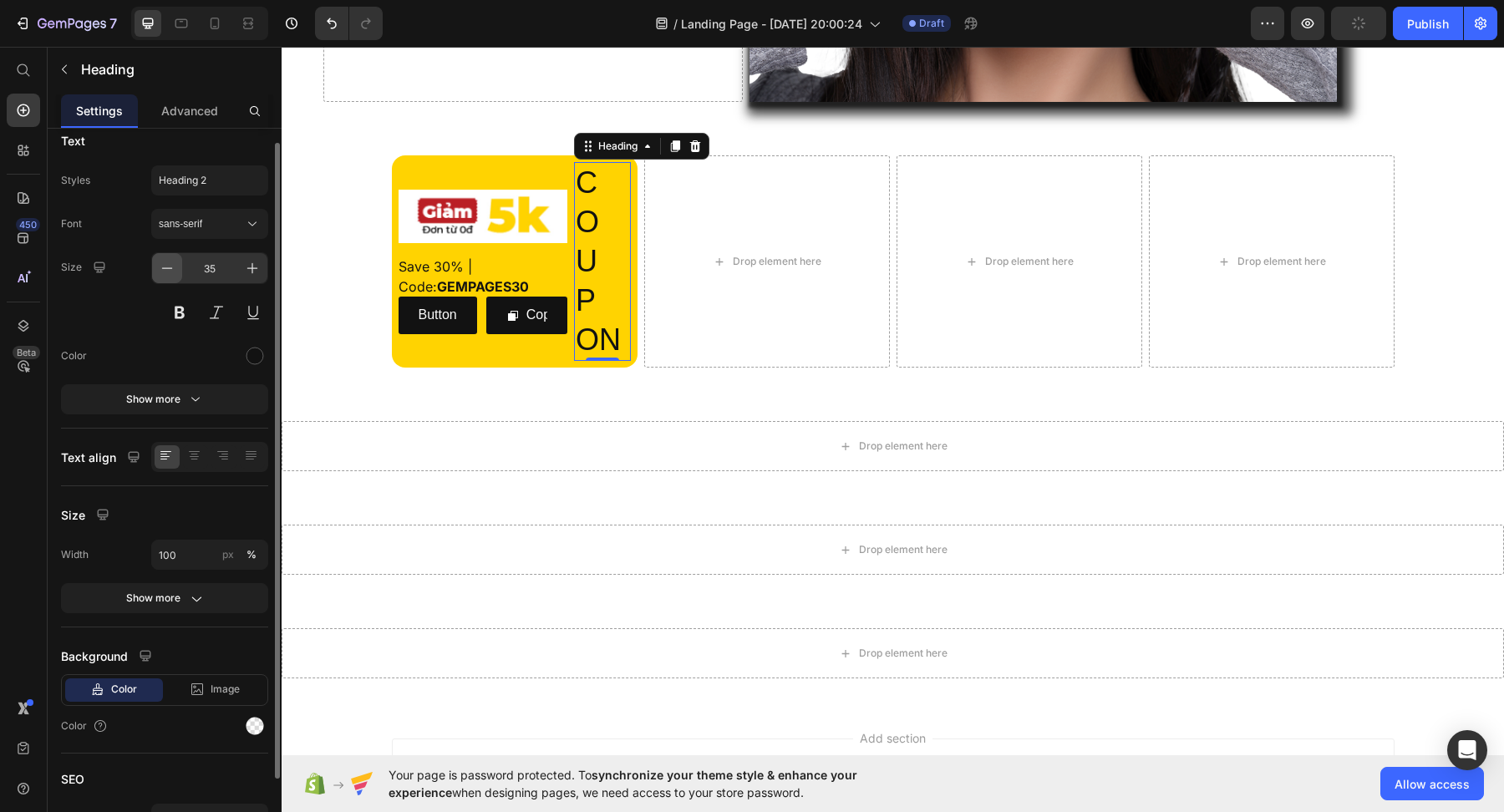 click 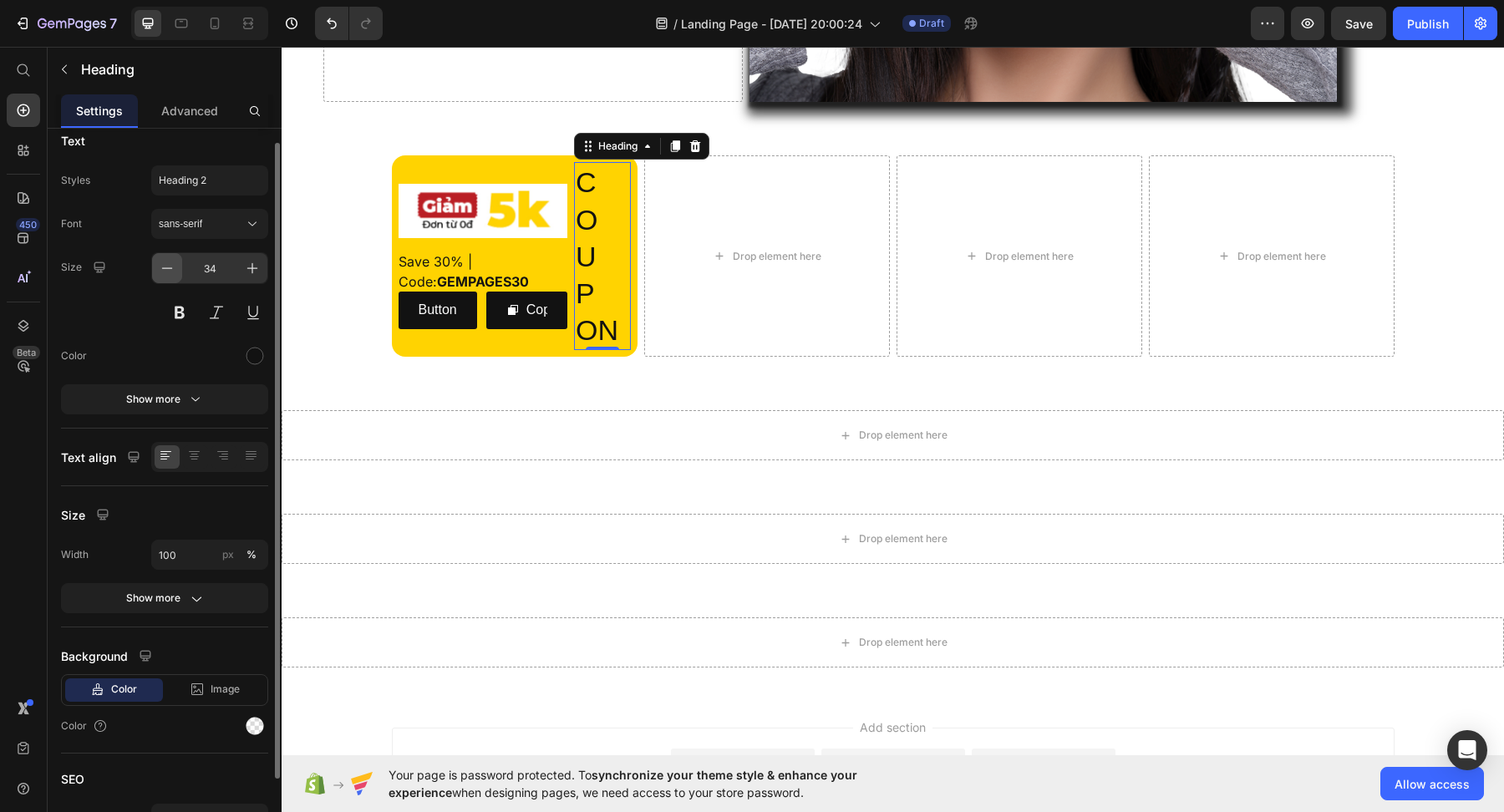click 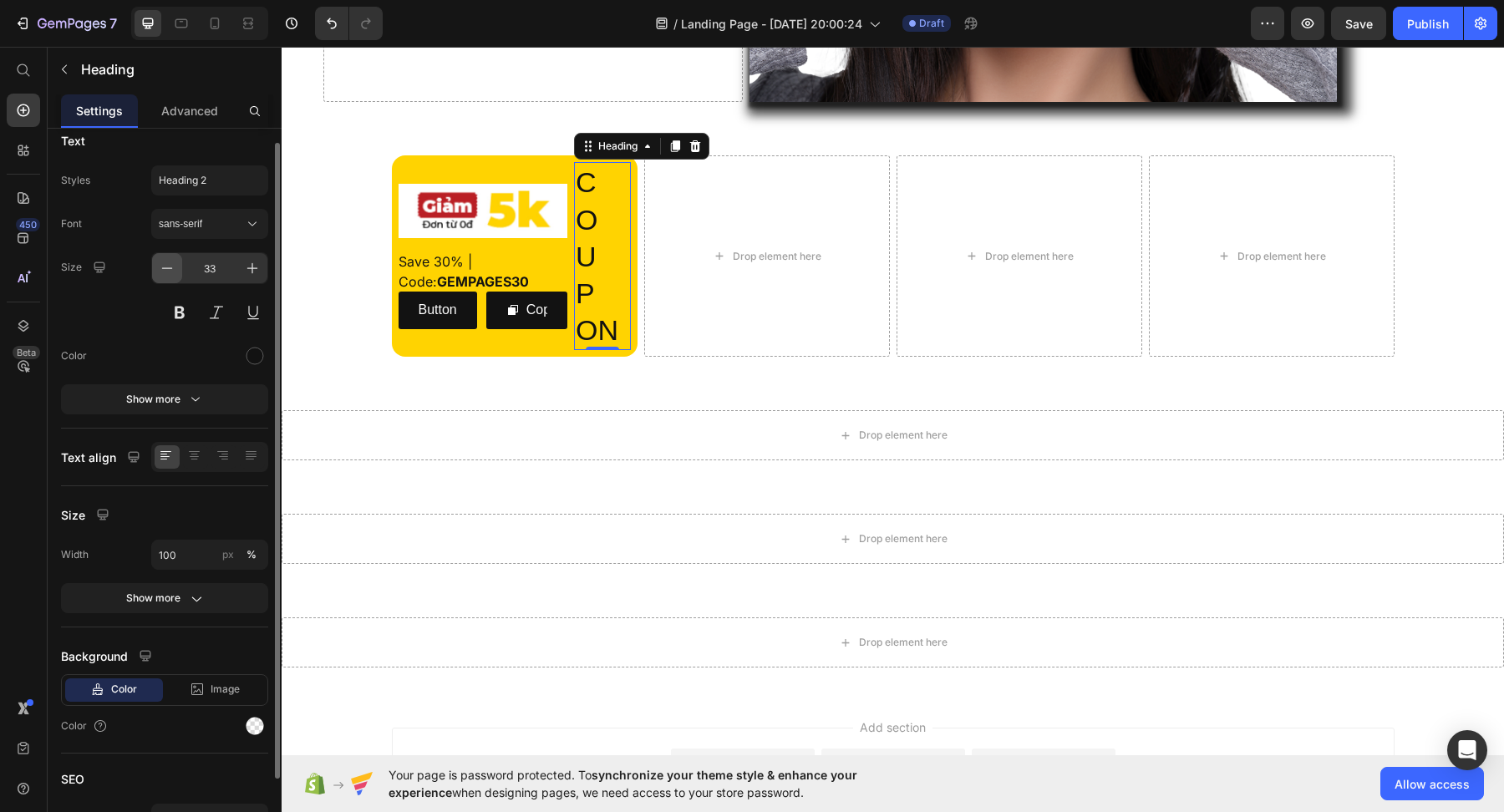 click 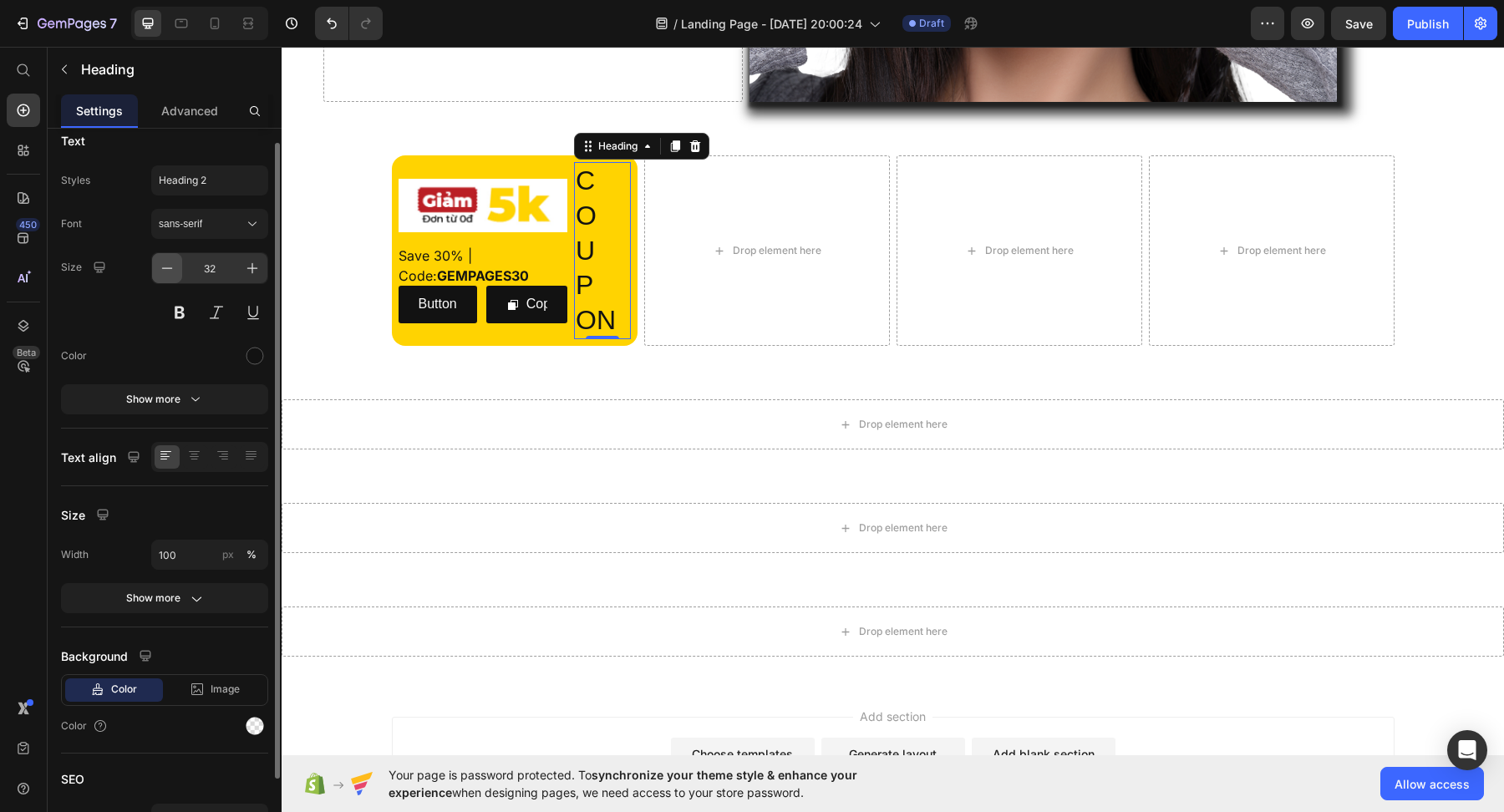 click 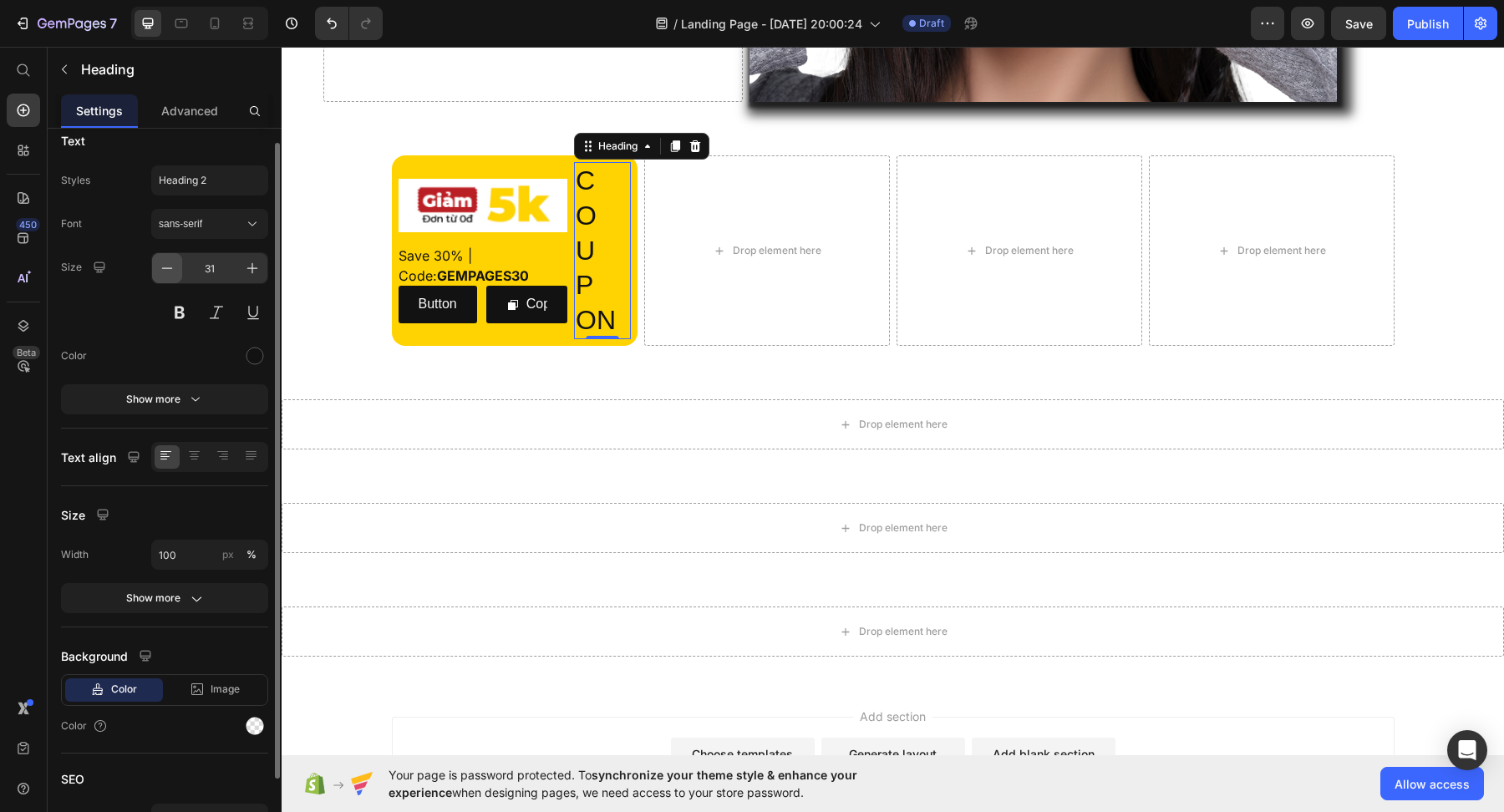 click 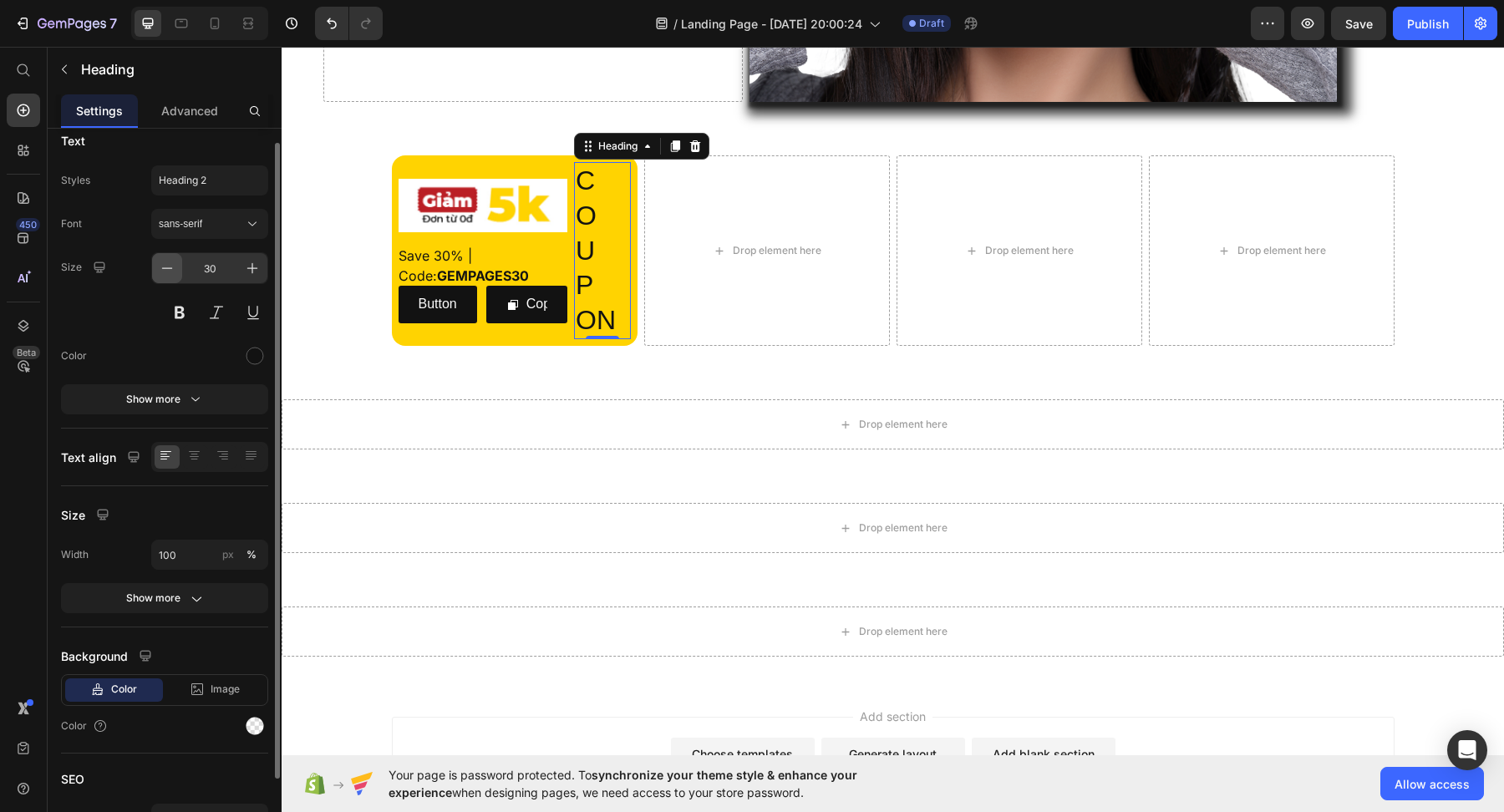 click 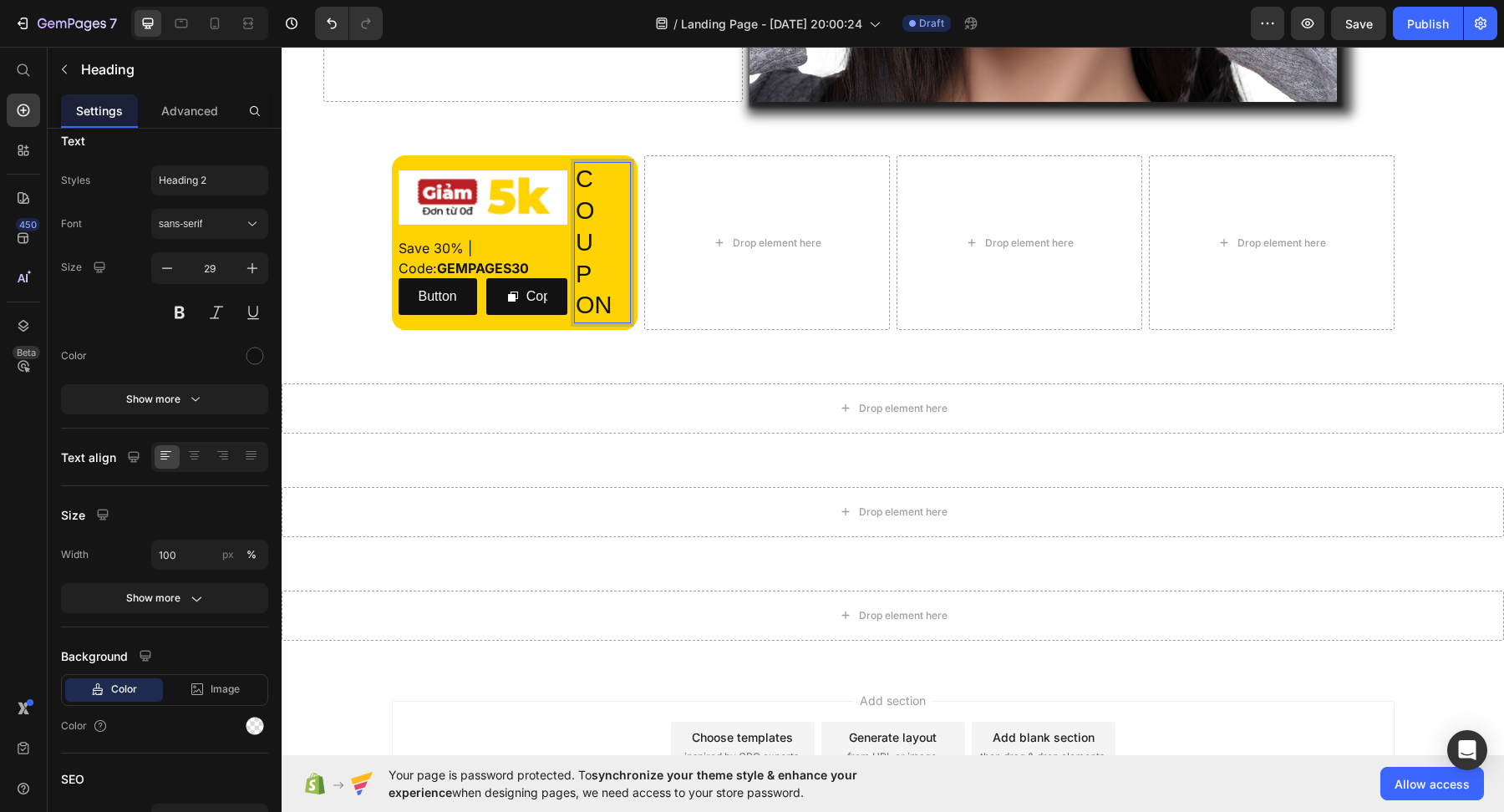 click on "C O U P ON" at bounding box center [602, 242] 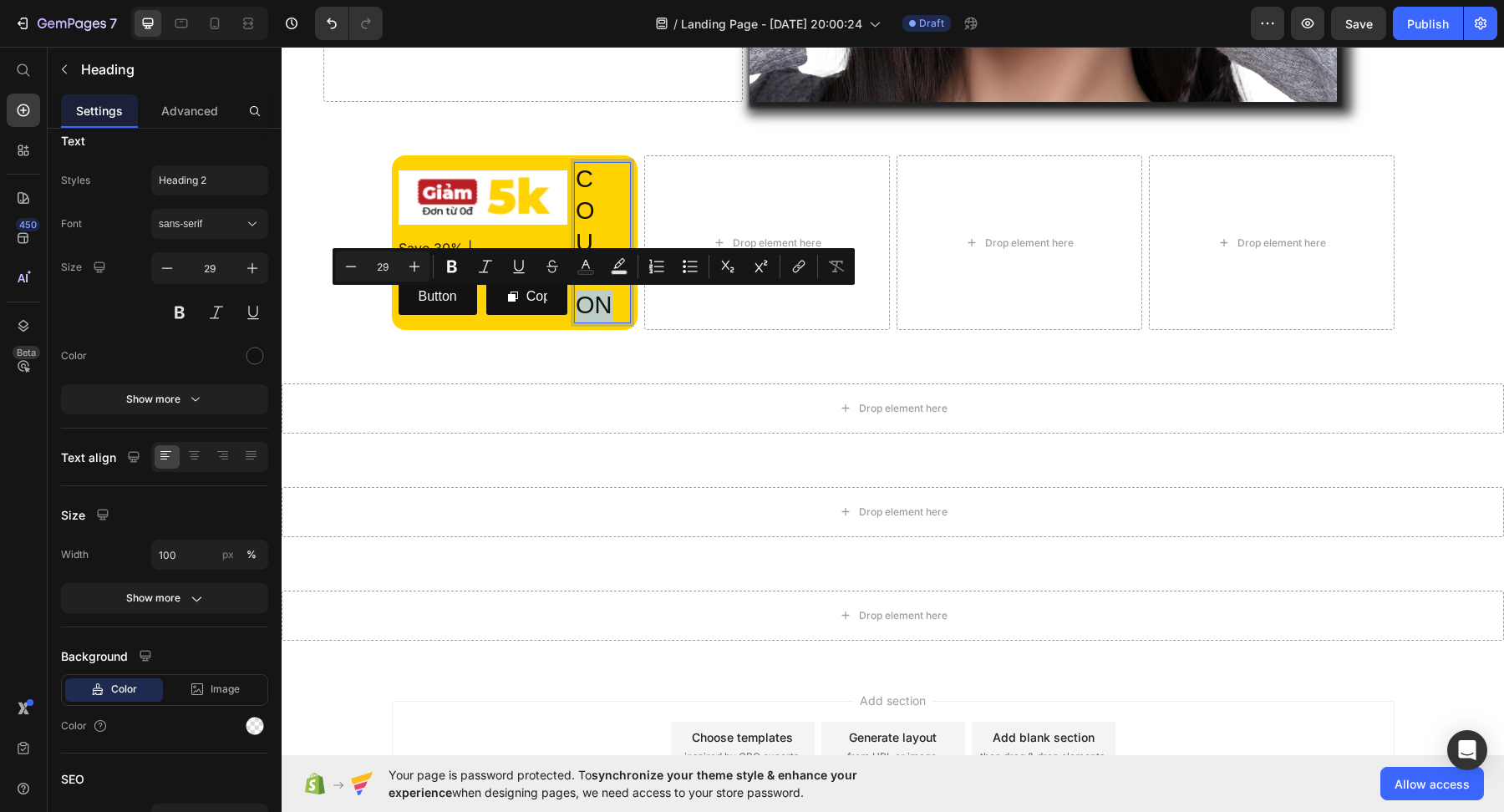 click on "C O U P ON" at bounding box center (602, 242) 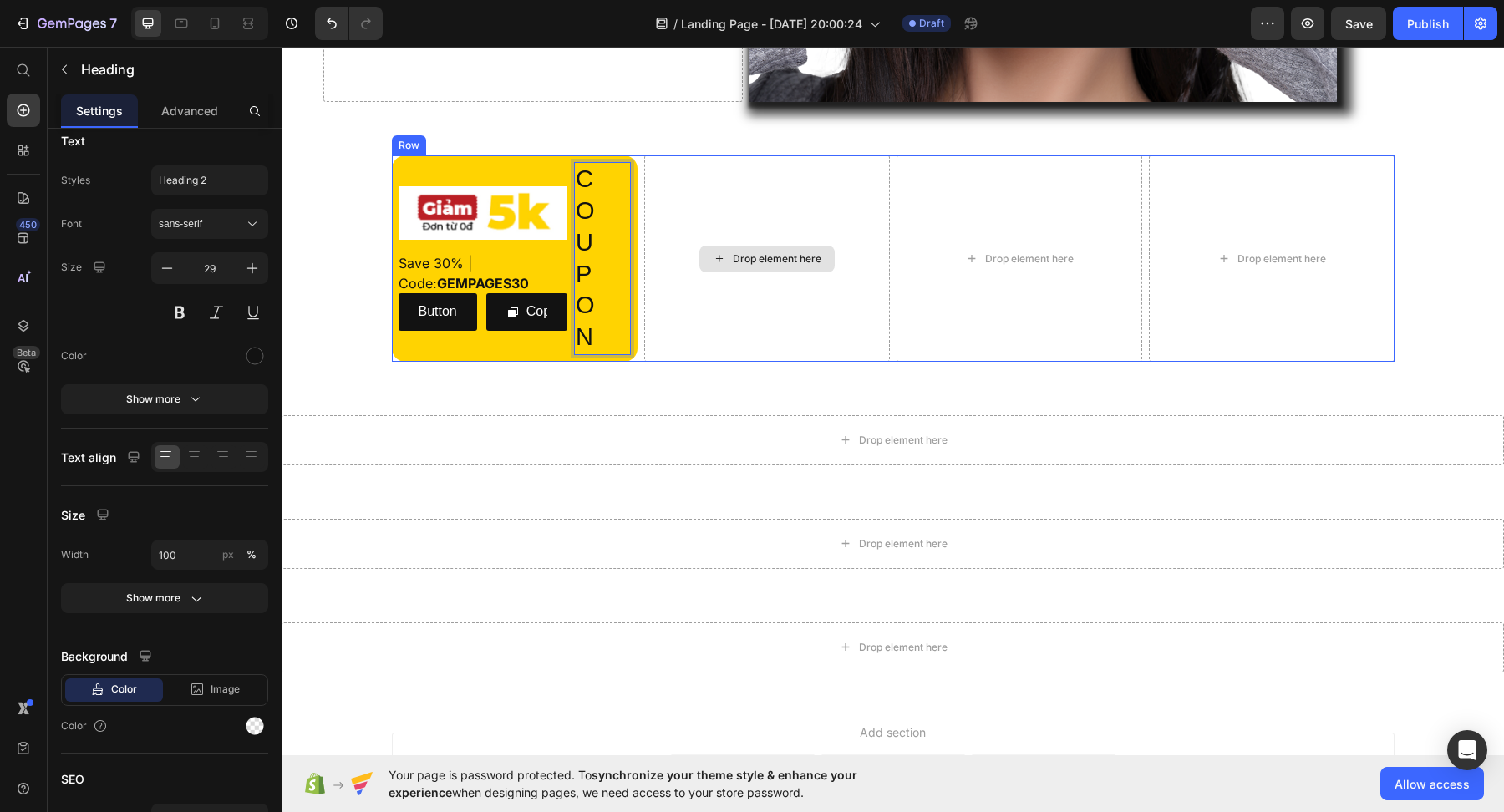 click on "Drop element here" at bounding box center [767, 258] 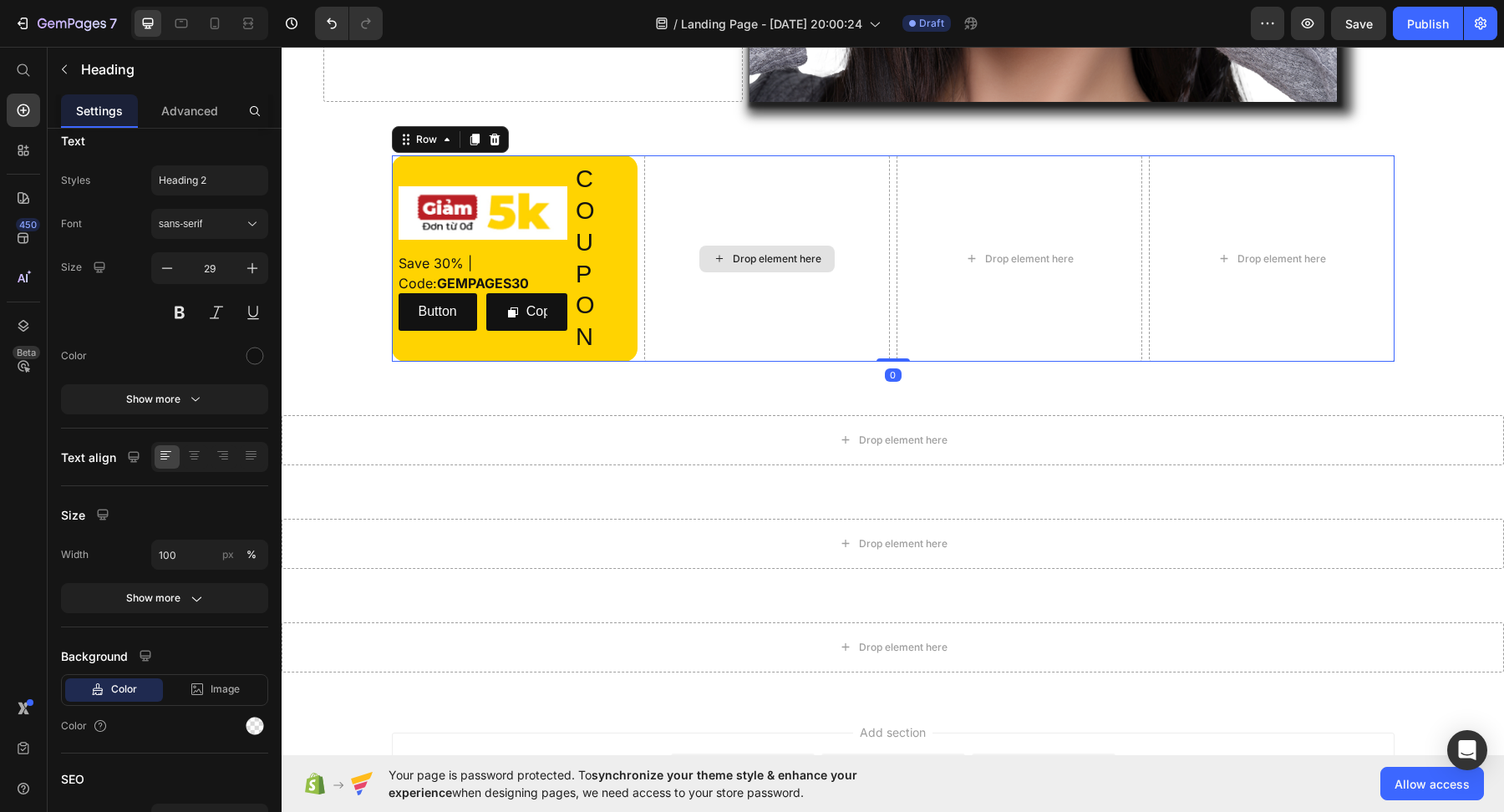 scroll, scrollTop: 0, scrollLeft: 0, axis: both 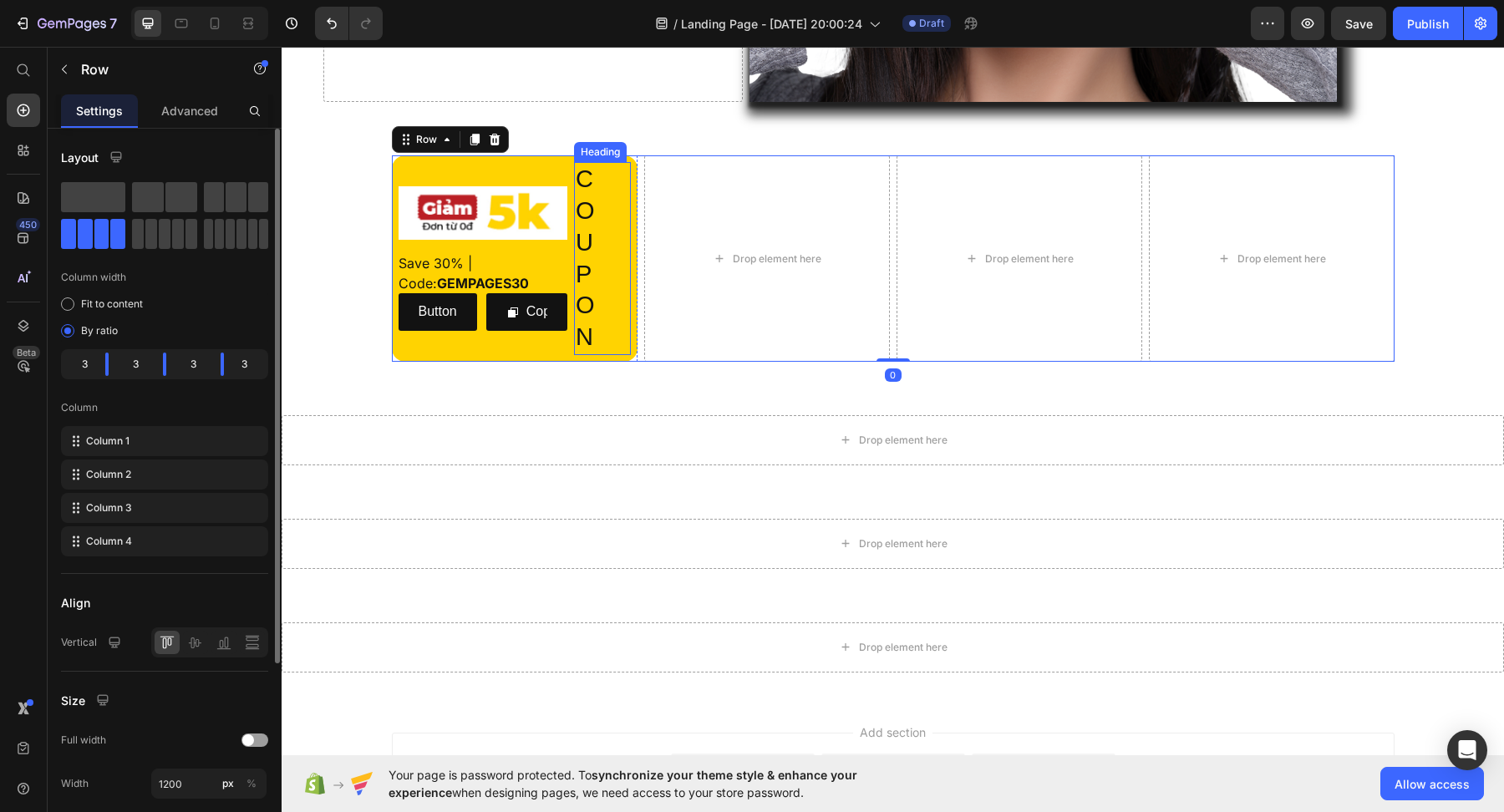 click on "C O U P O N" at bounding box center (602, 258) 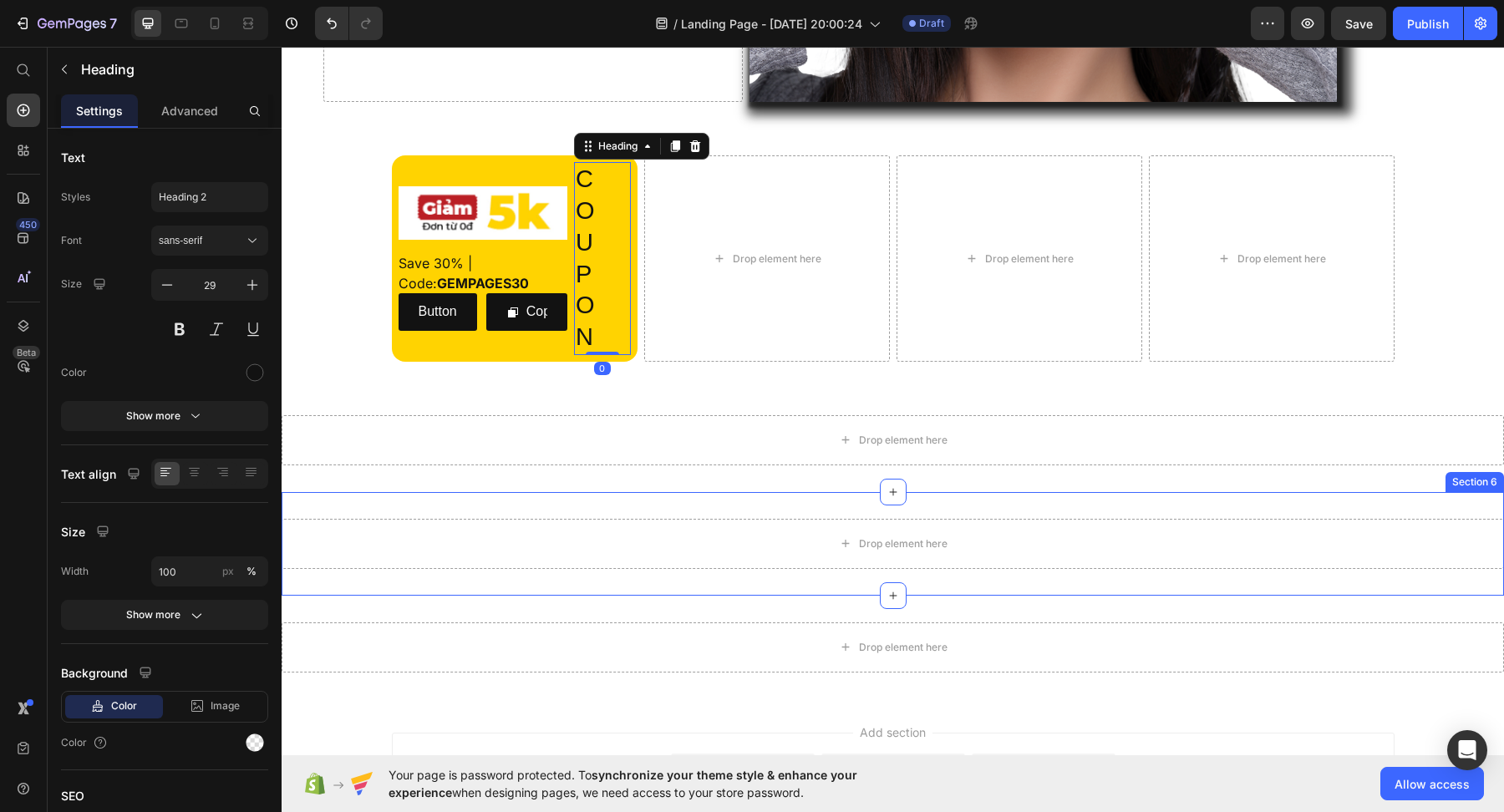 scroll, scrollTop: 1537, scrollLeft: 0, axis: vertical 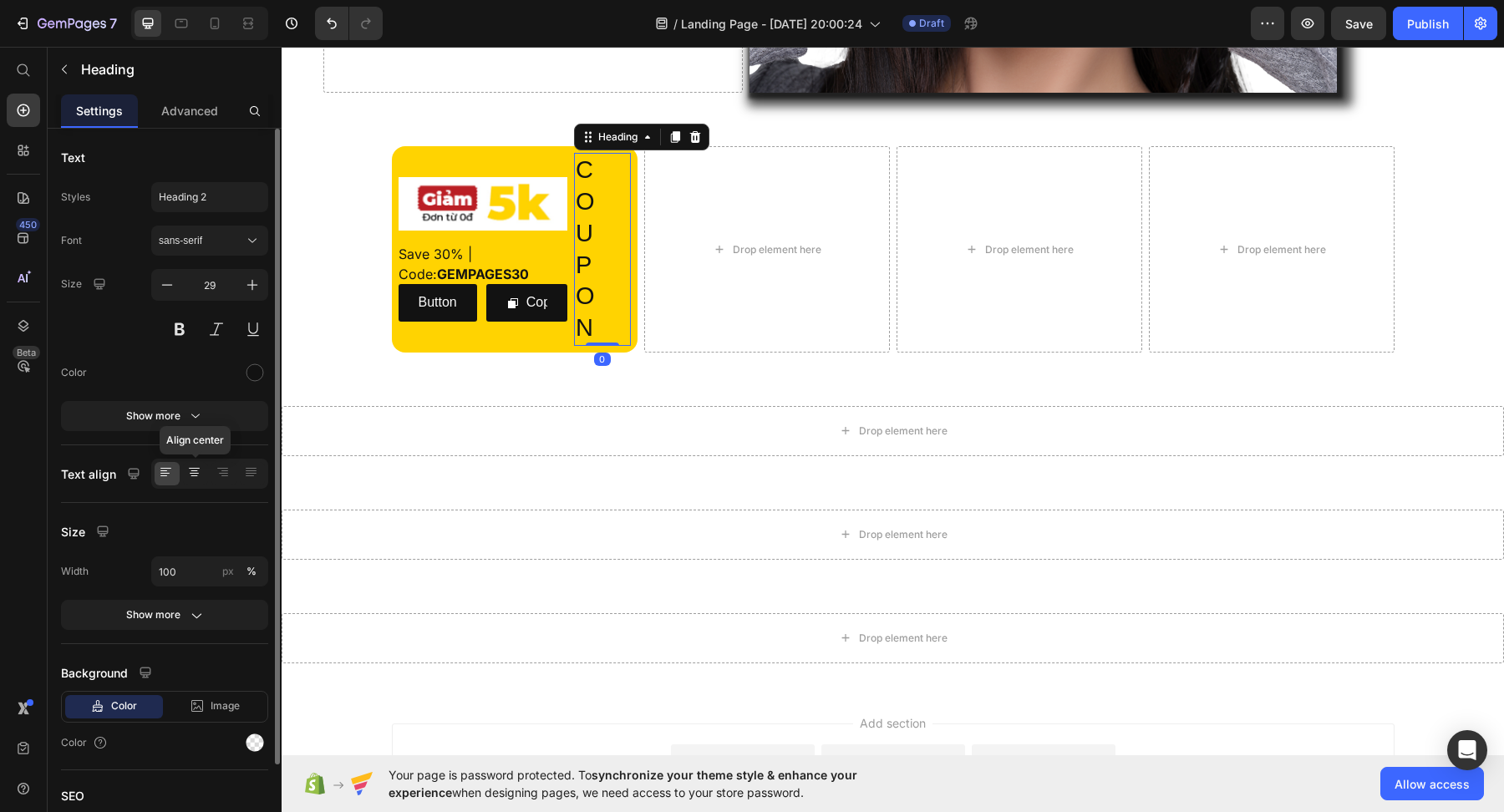 click 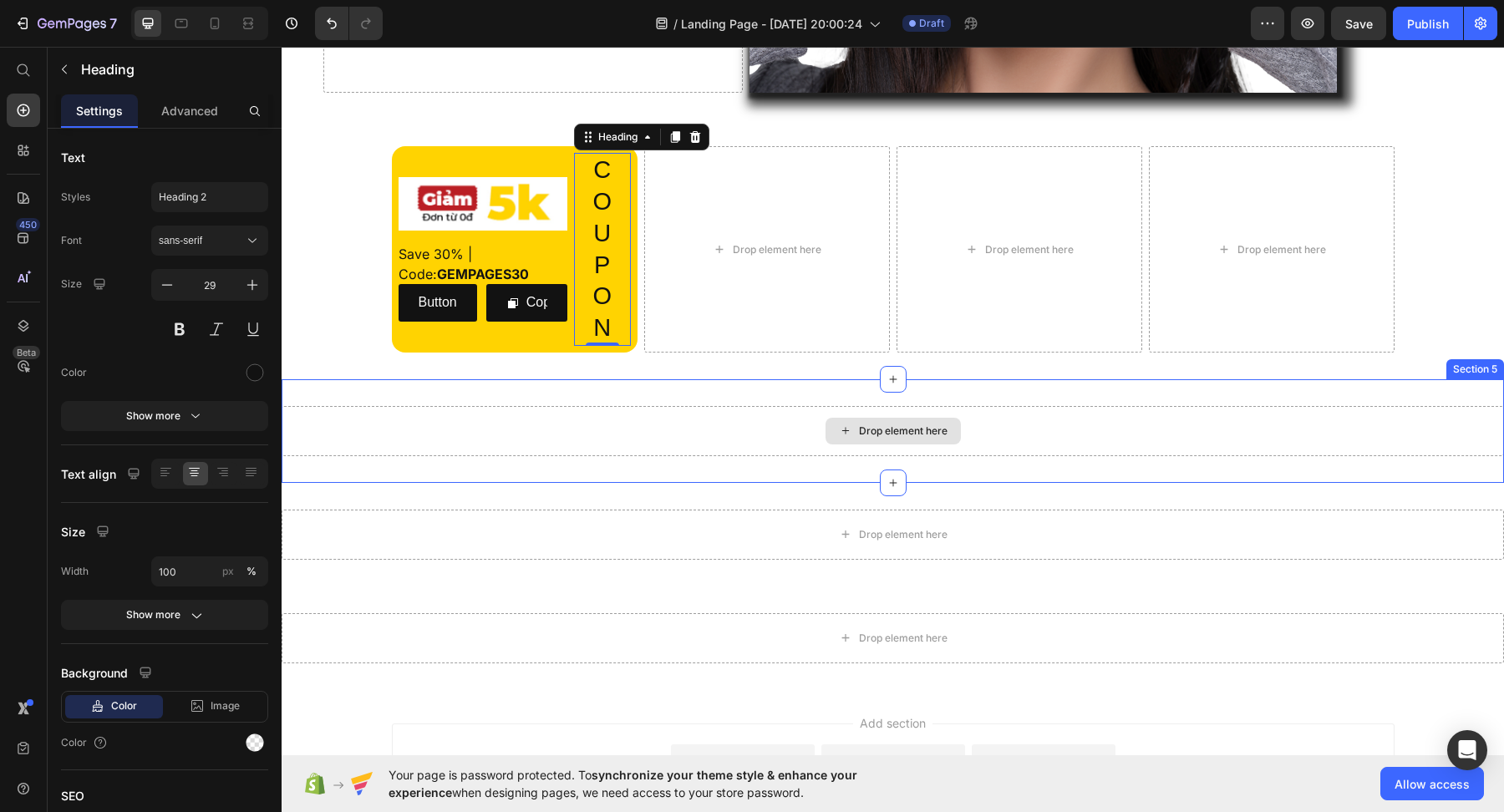 click on "Drop element here" at bounding box center [892, 431] 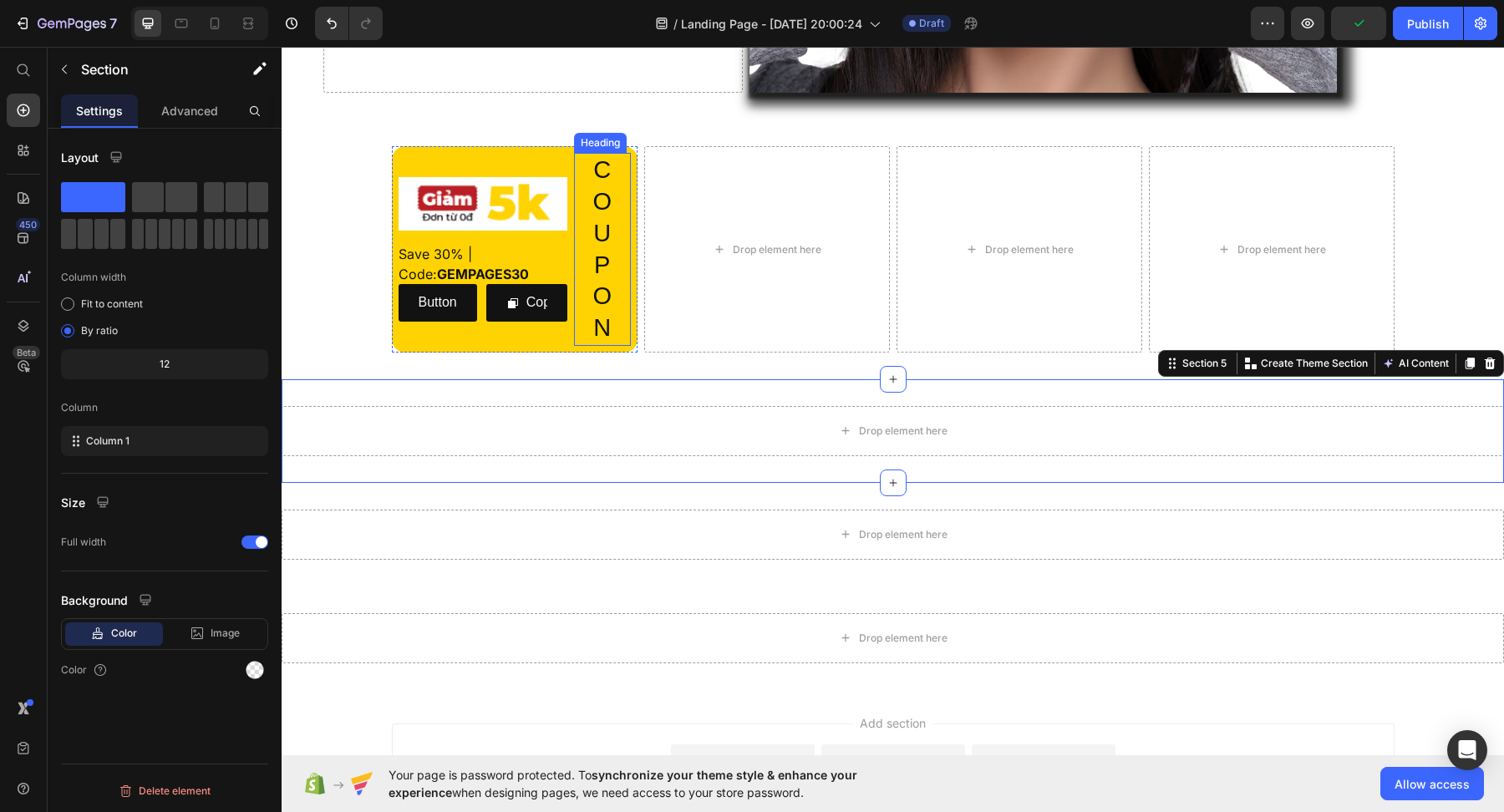 click on "C O U P O N" at bounding box center [602, 249] 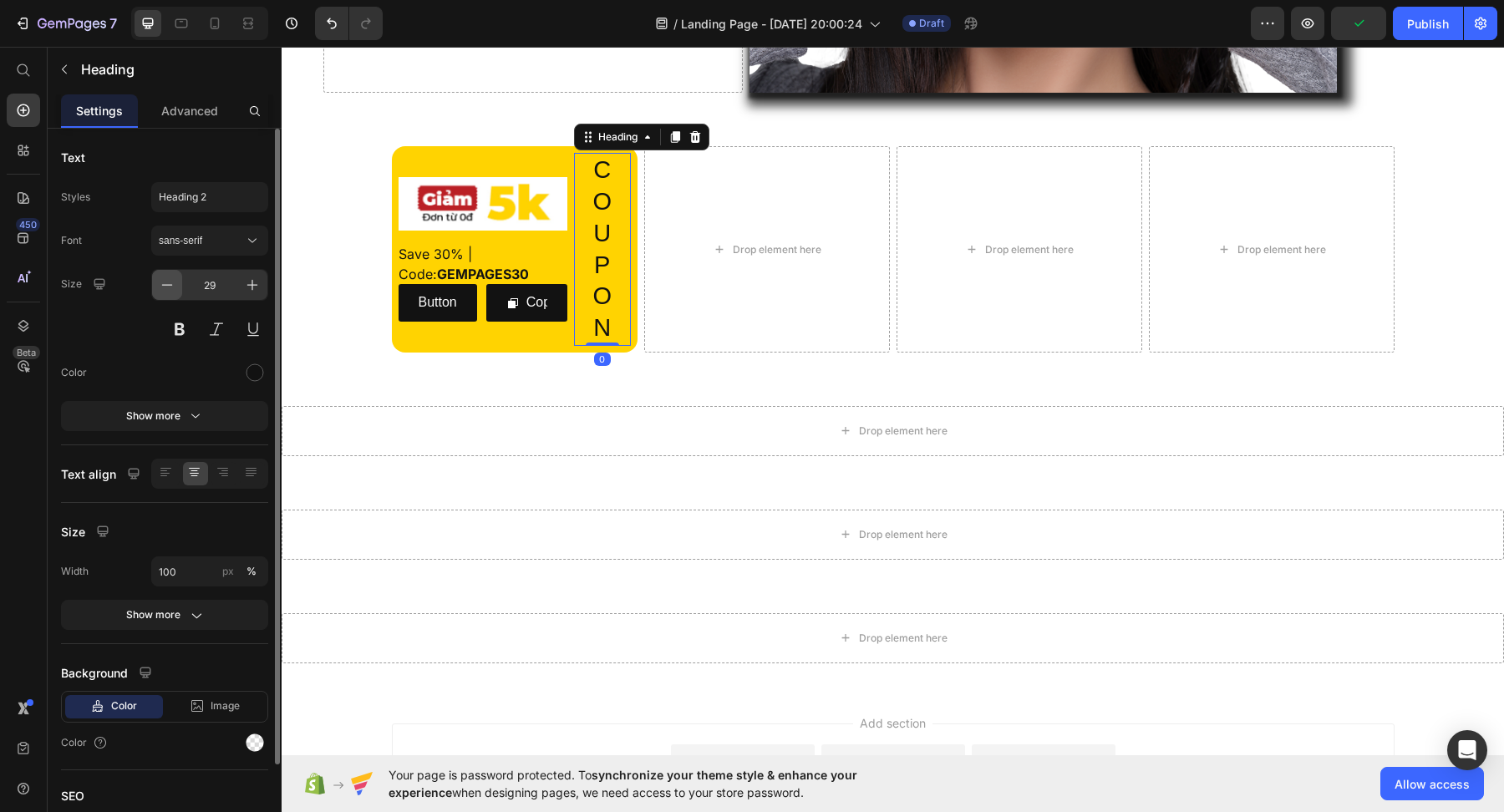 click at bounding box center (167, 285) 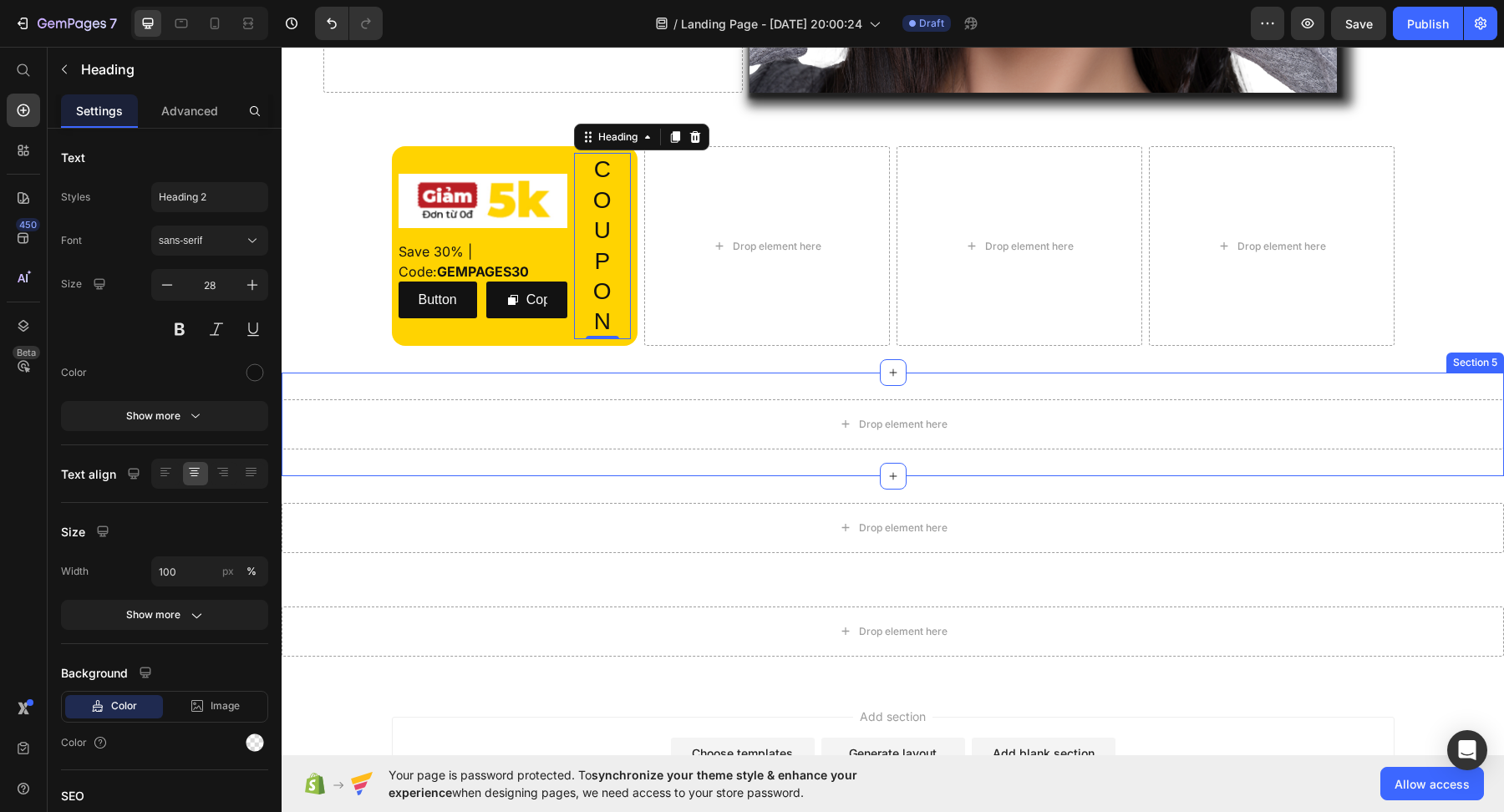 click on "Drop element here Section 5" at bounding box center [892, 424] 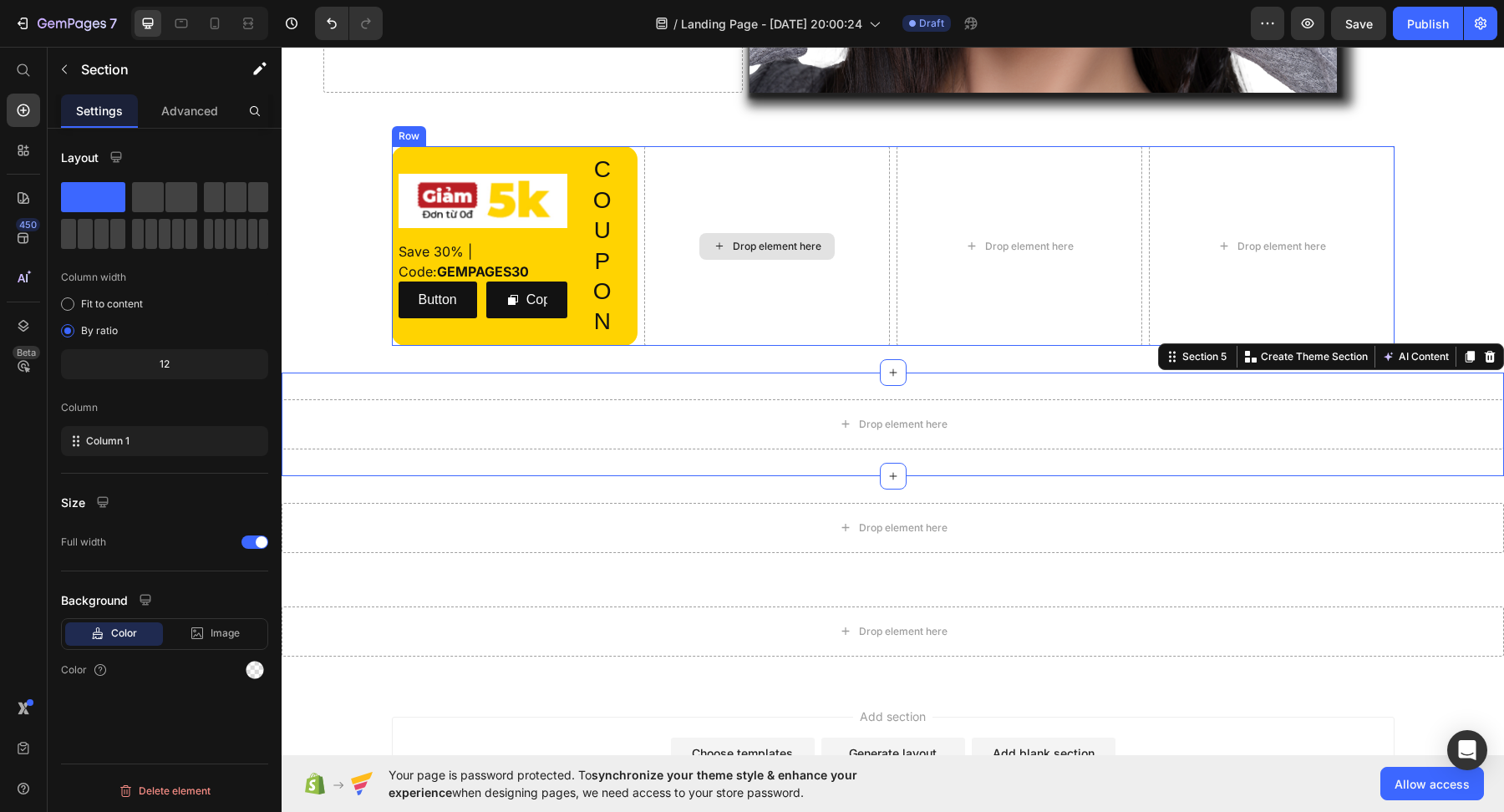 click 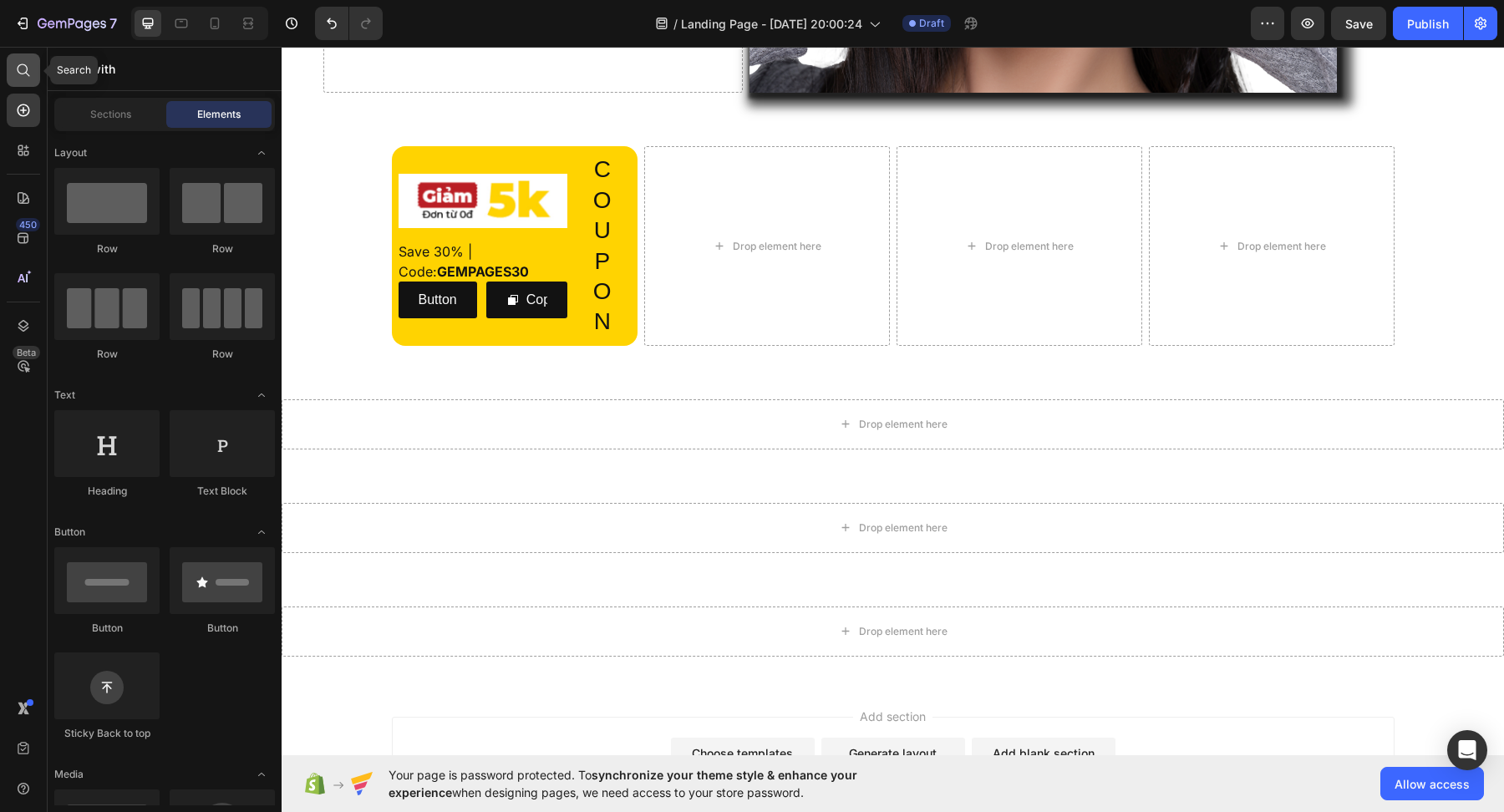 click 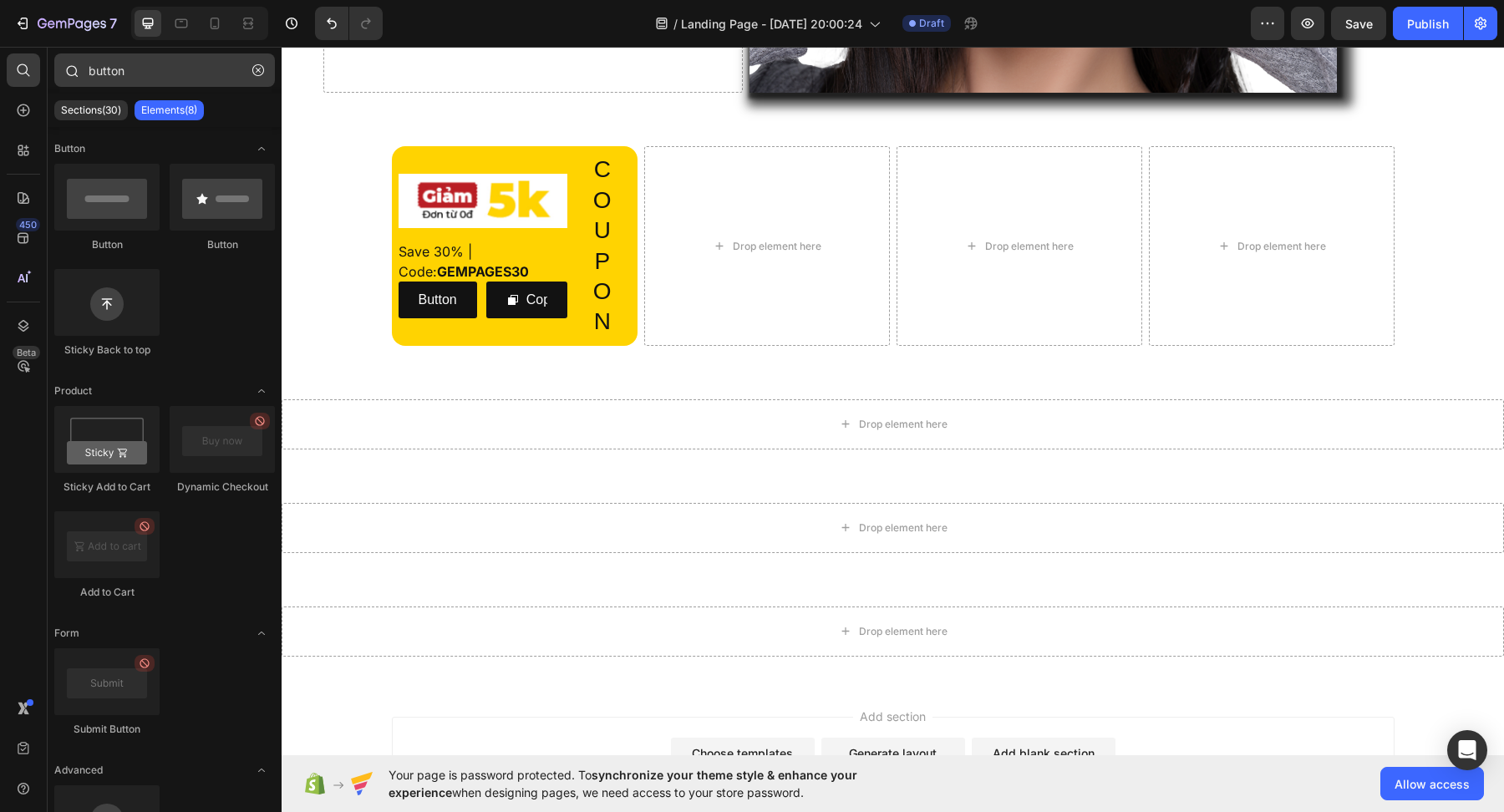 click on "button" at bounding box center (165, 70) 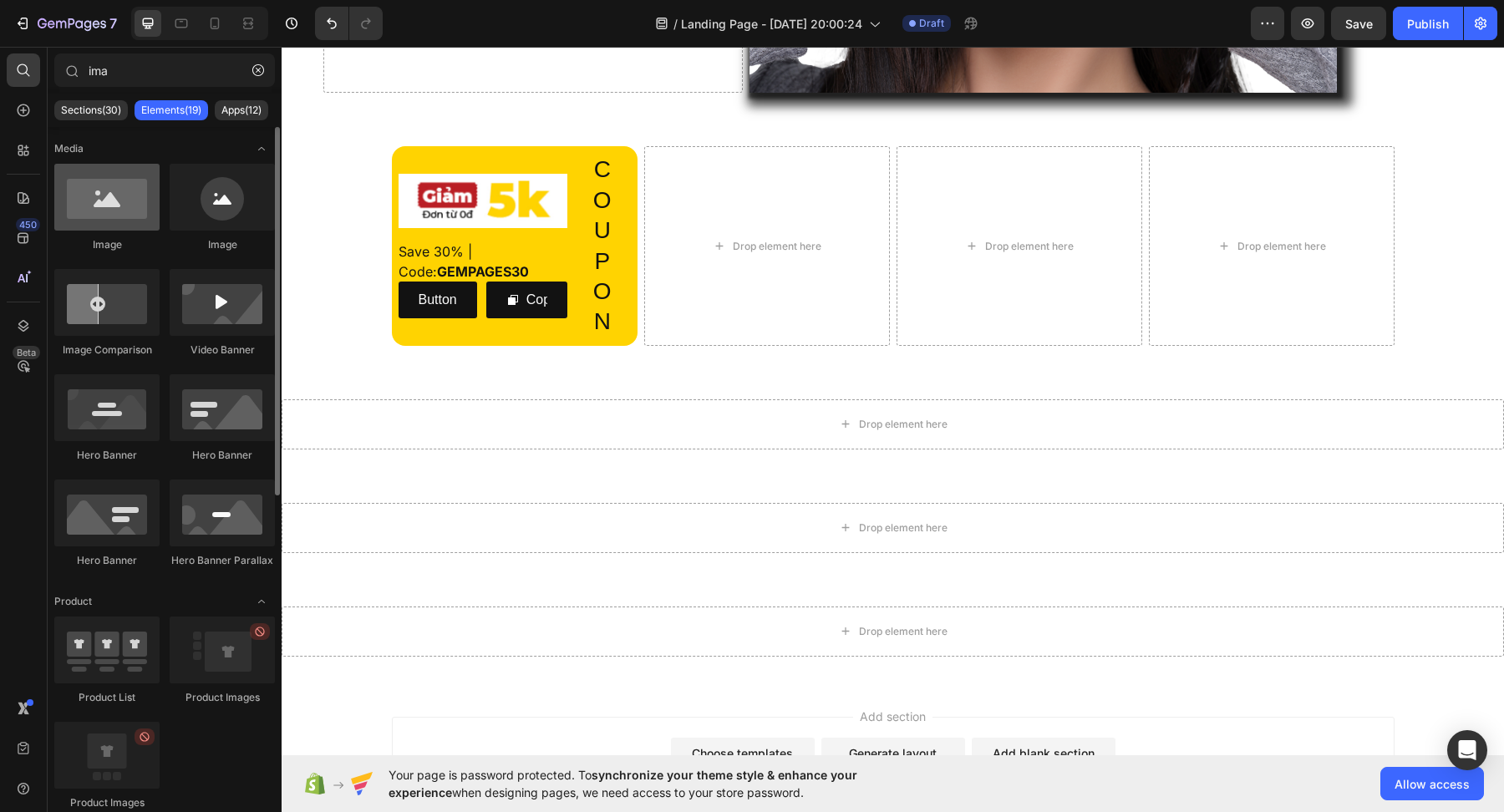 type on "ima" 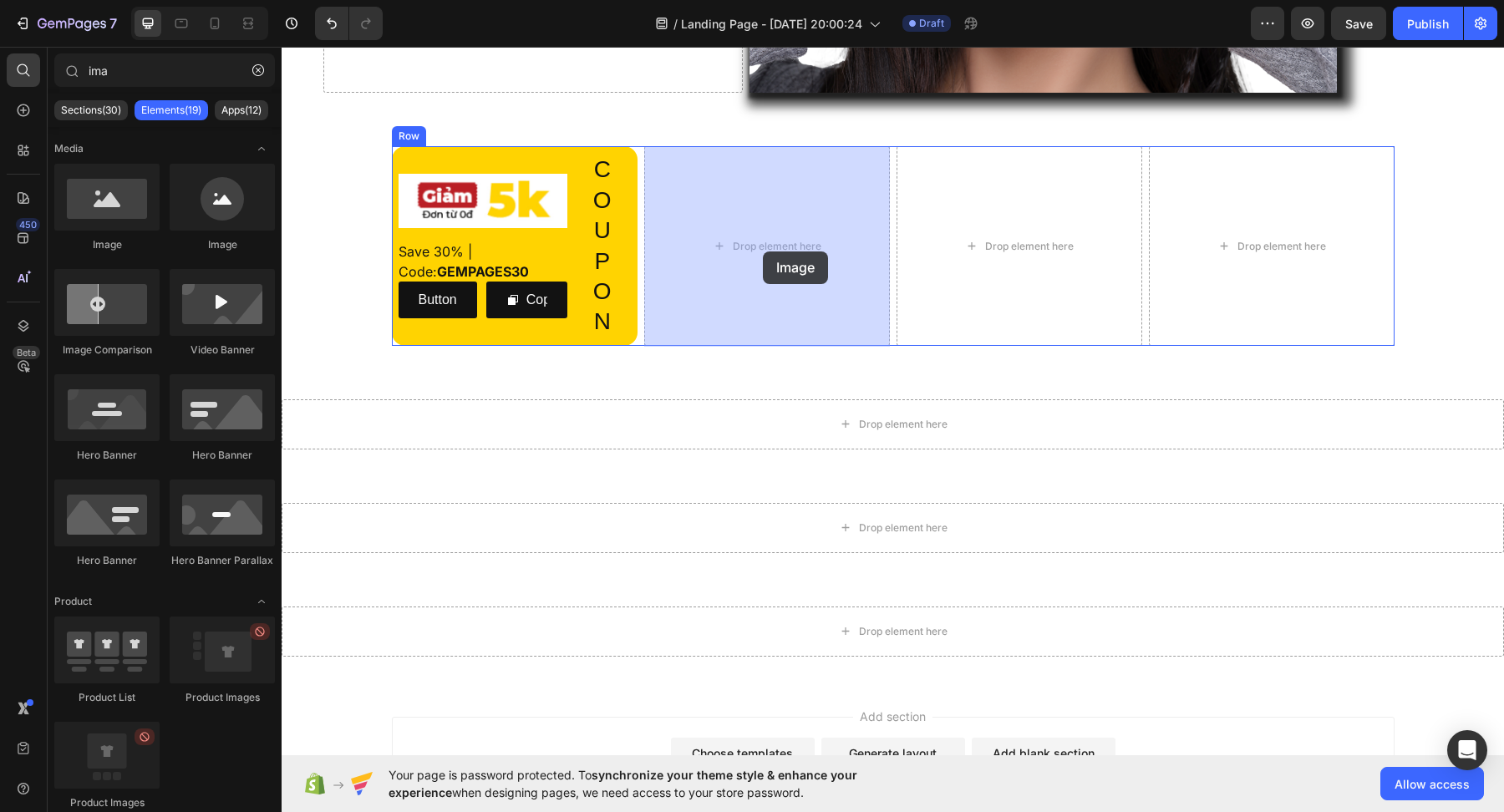 drag, startPoint x: 408, startPoint y: 268, endPoint x: 763, endPoint y: 251, distance: 355.40681 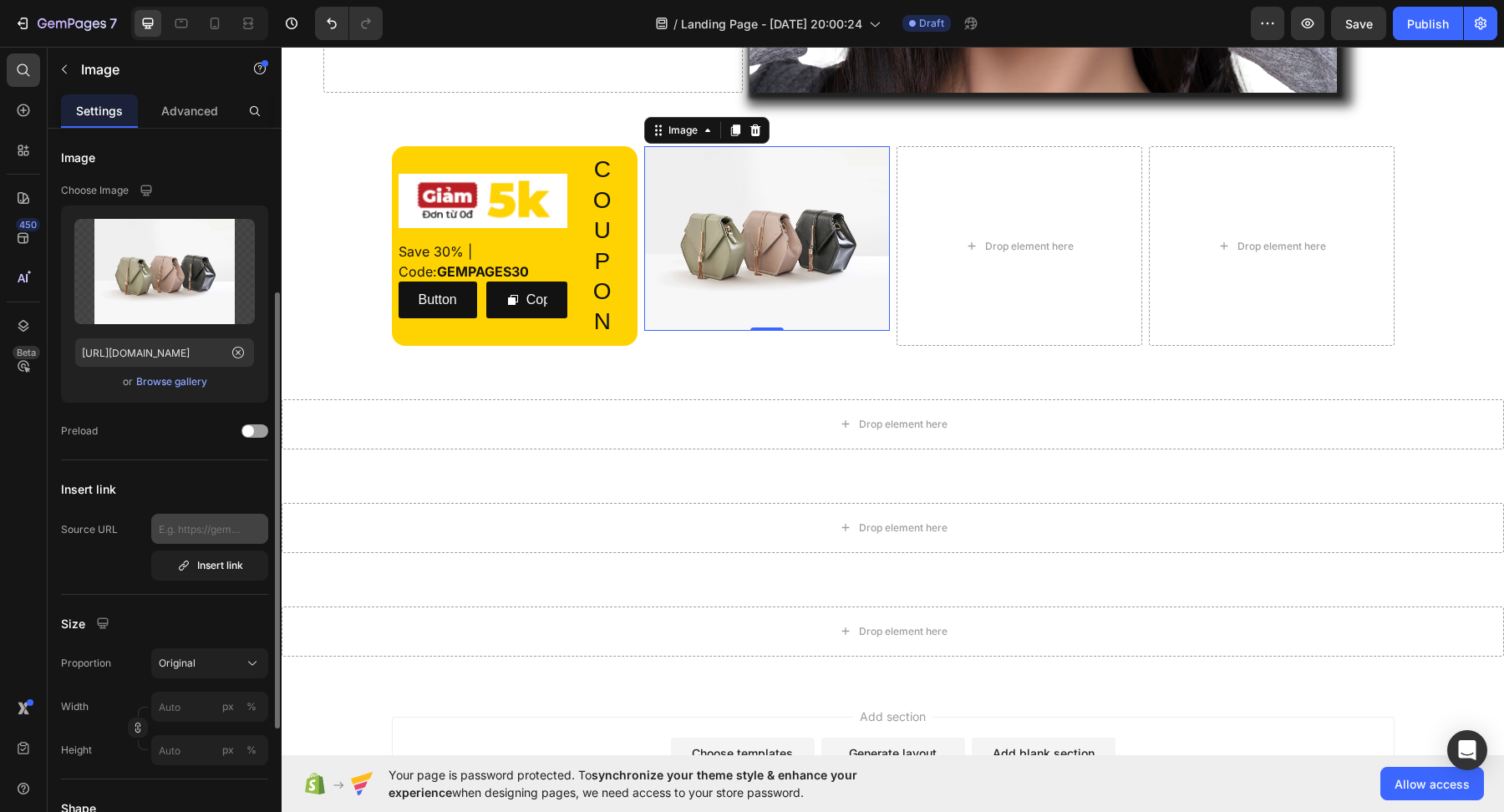 scroll, scrollTop: 495, scrollLeft: 0, axis: vertical 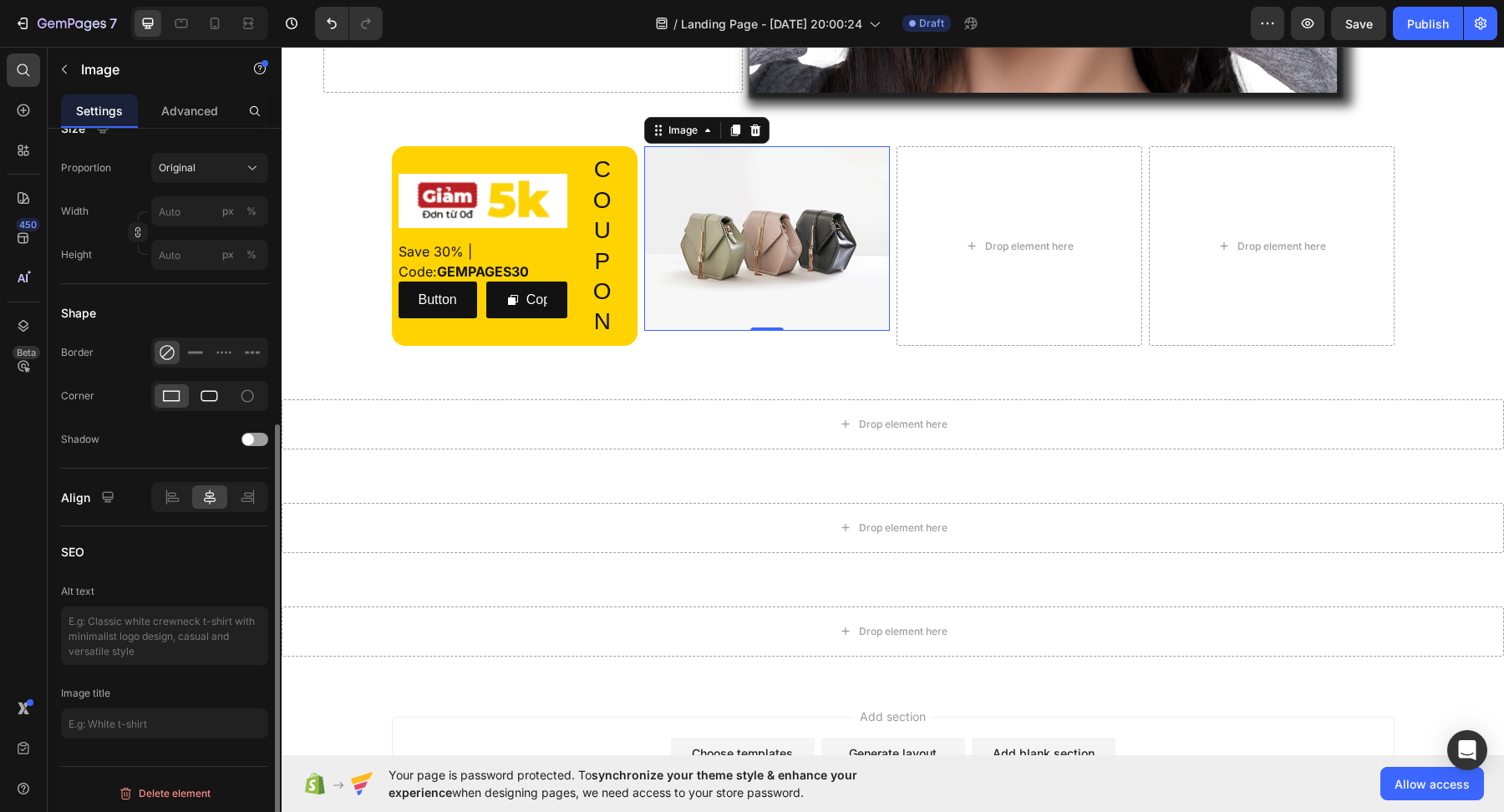 click 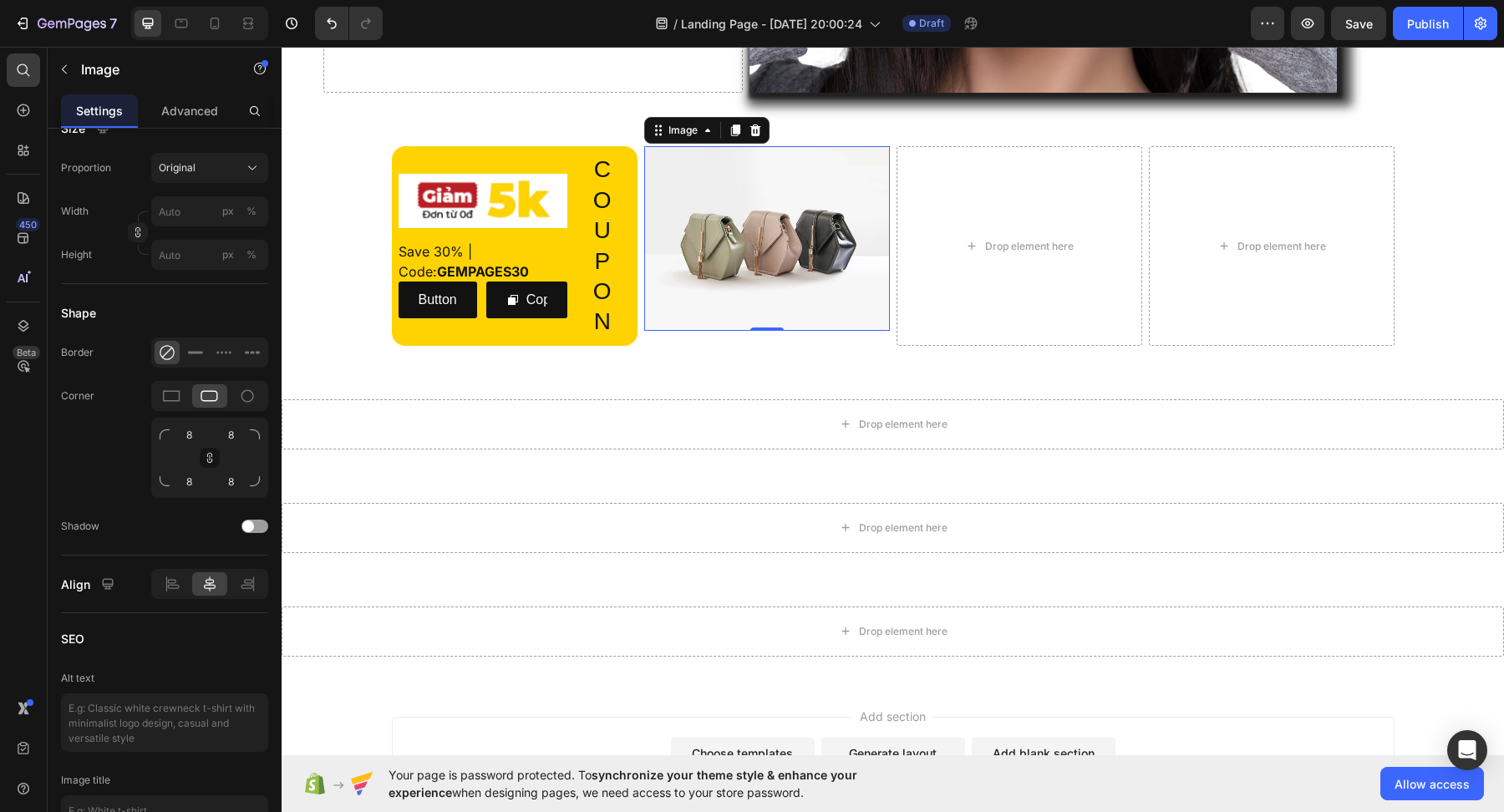click at bounding box center (767, 238) 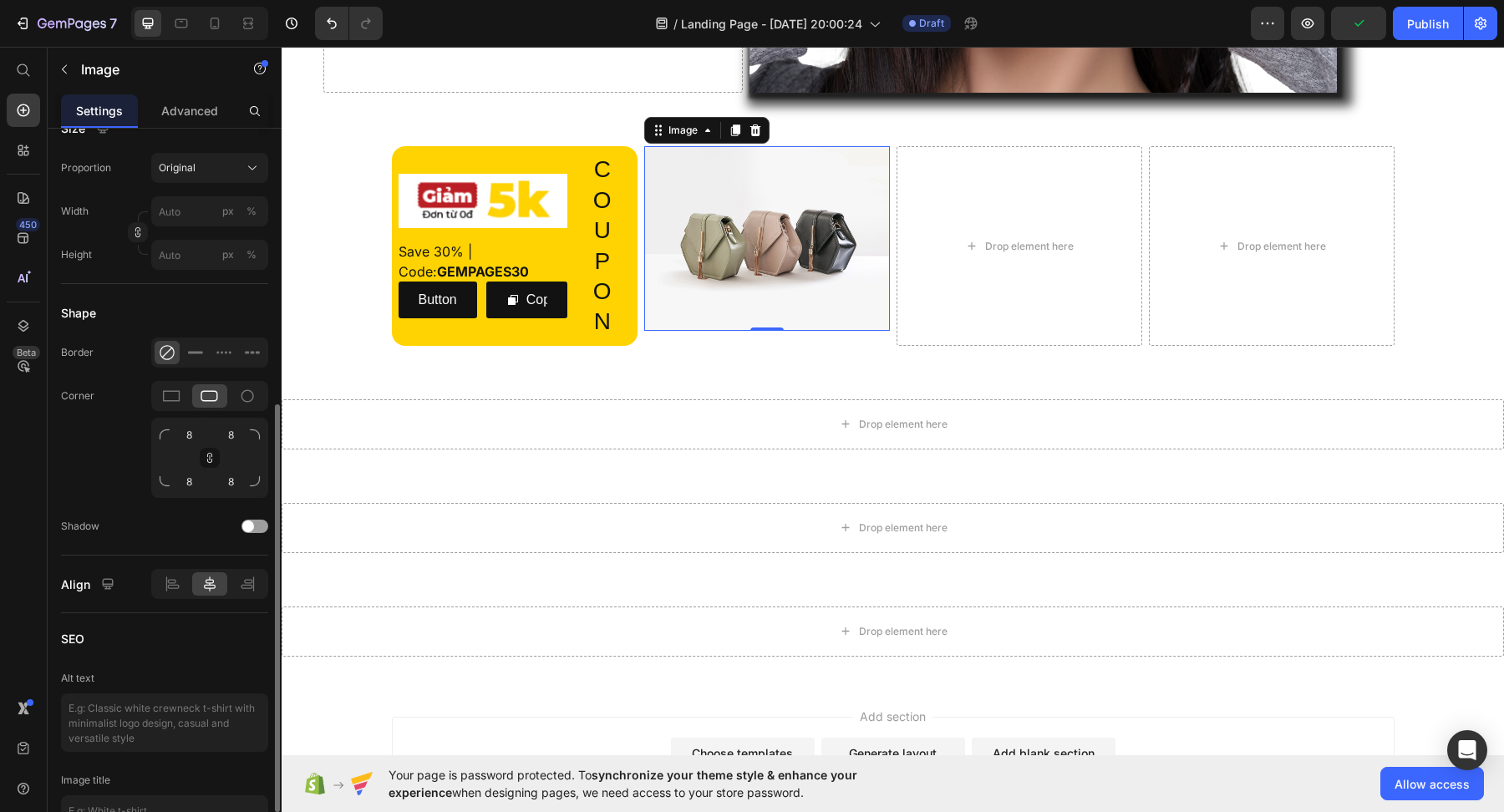 scroll, scrollTop: 0, scrollLeft: 0, axis: both 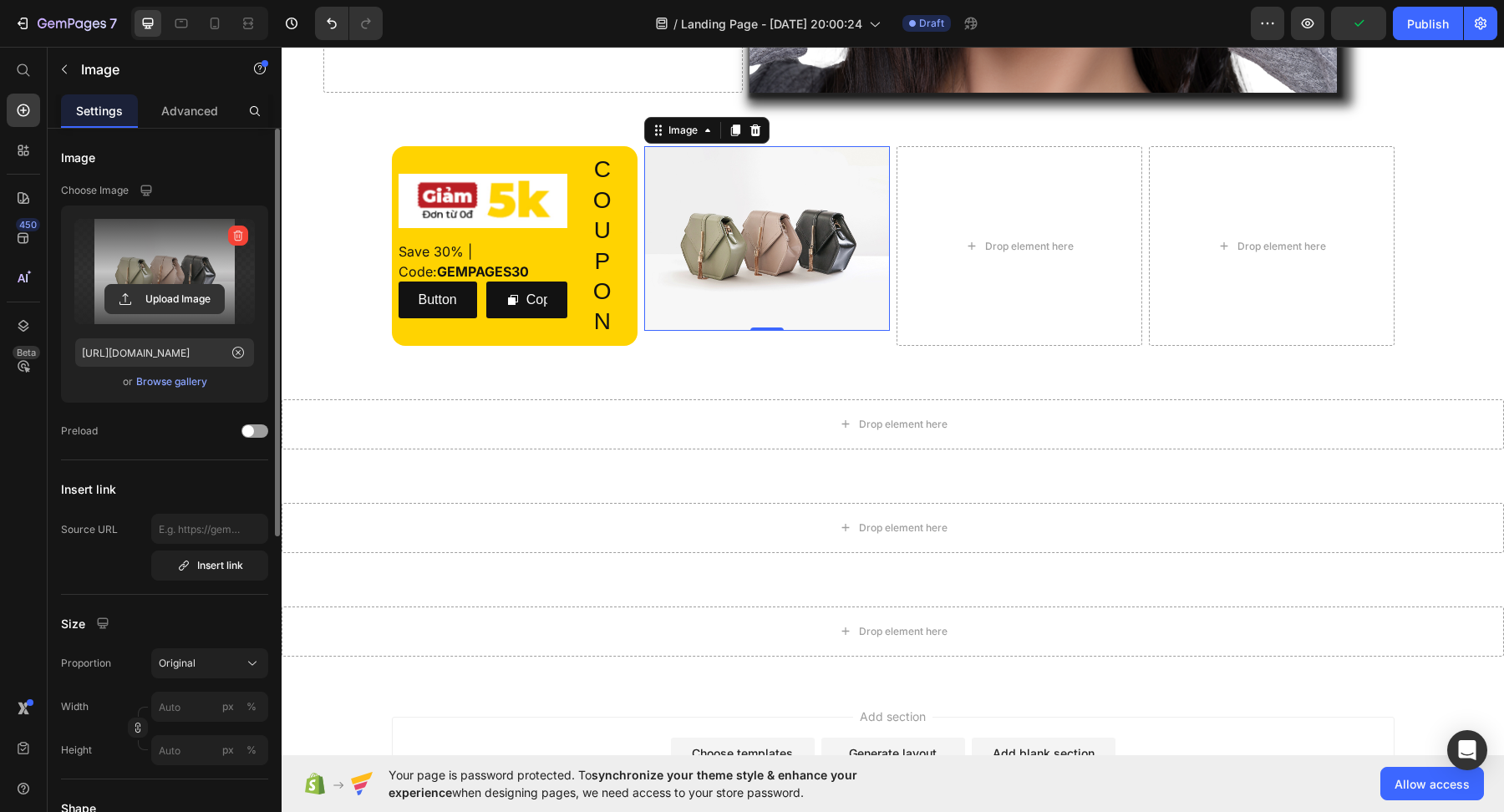 click at bounding box center (165, 272) 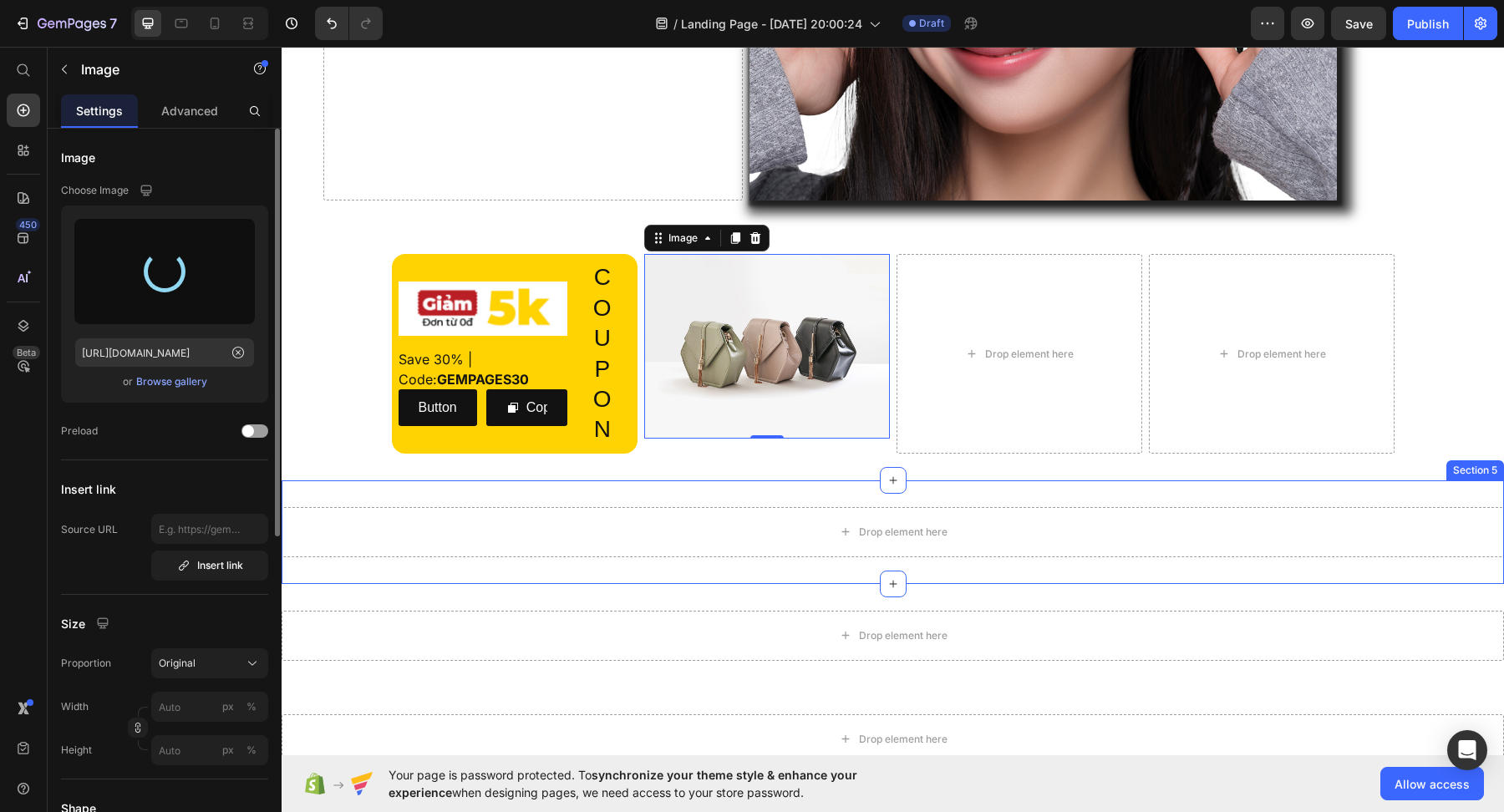 scroll, scrollTop: 1425, scrollLeft: 0, axis: vertical 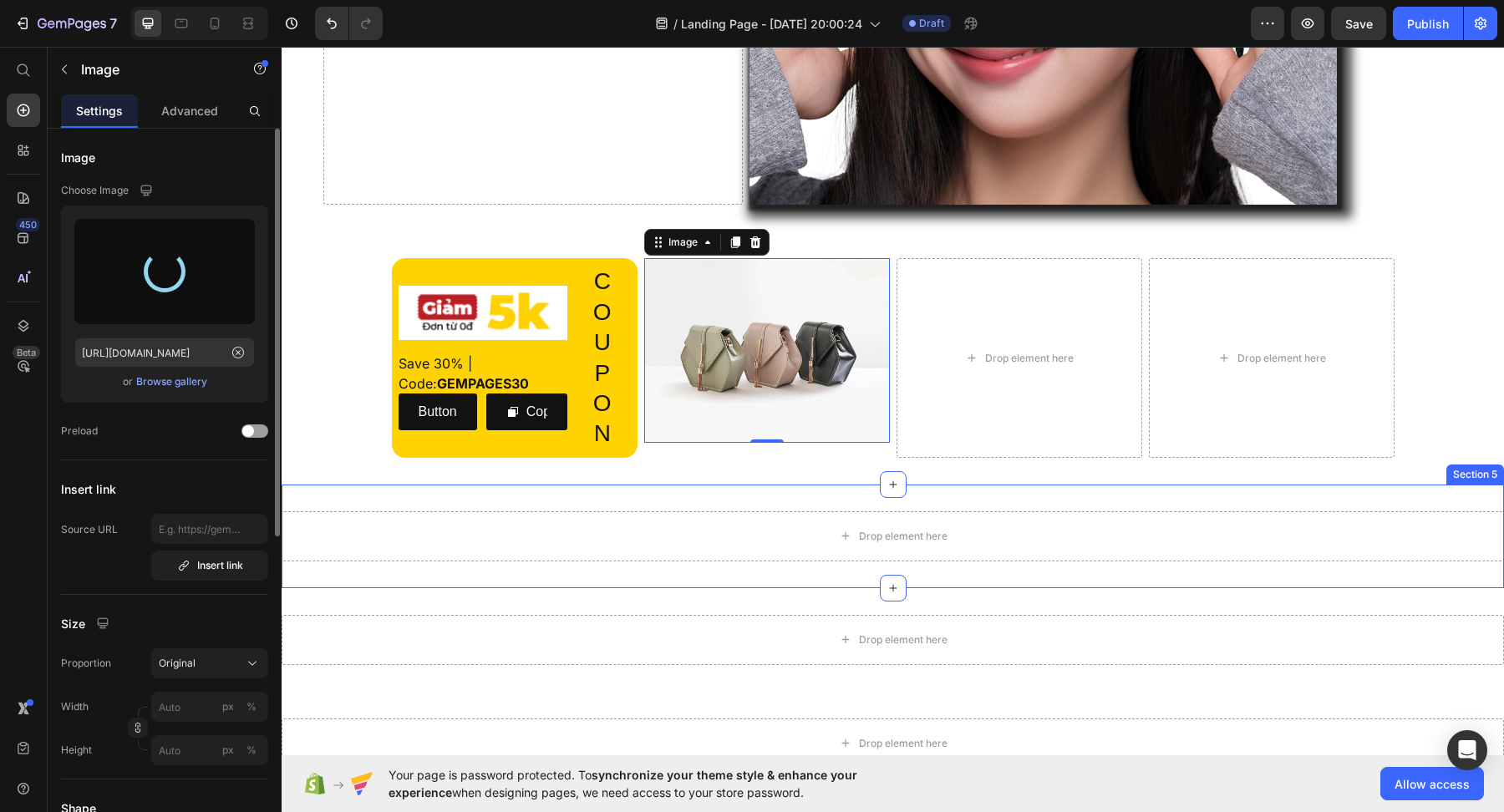 type on "https://cdn.shopify.com/s/files/1/0948/5477/5106/files/gempages_574825315461759844-ba99c941-1aec-4a7e-acc0-ad960bf39959.jpg" 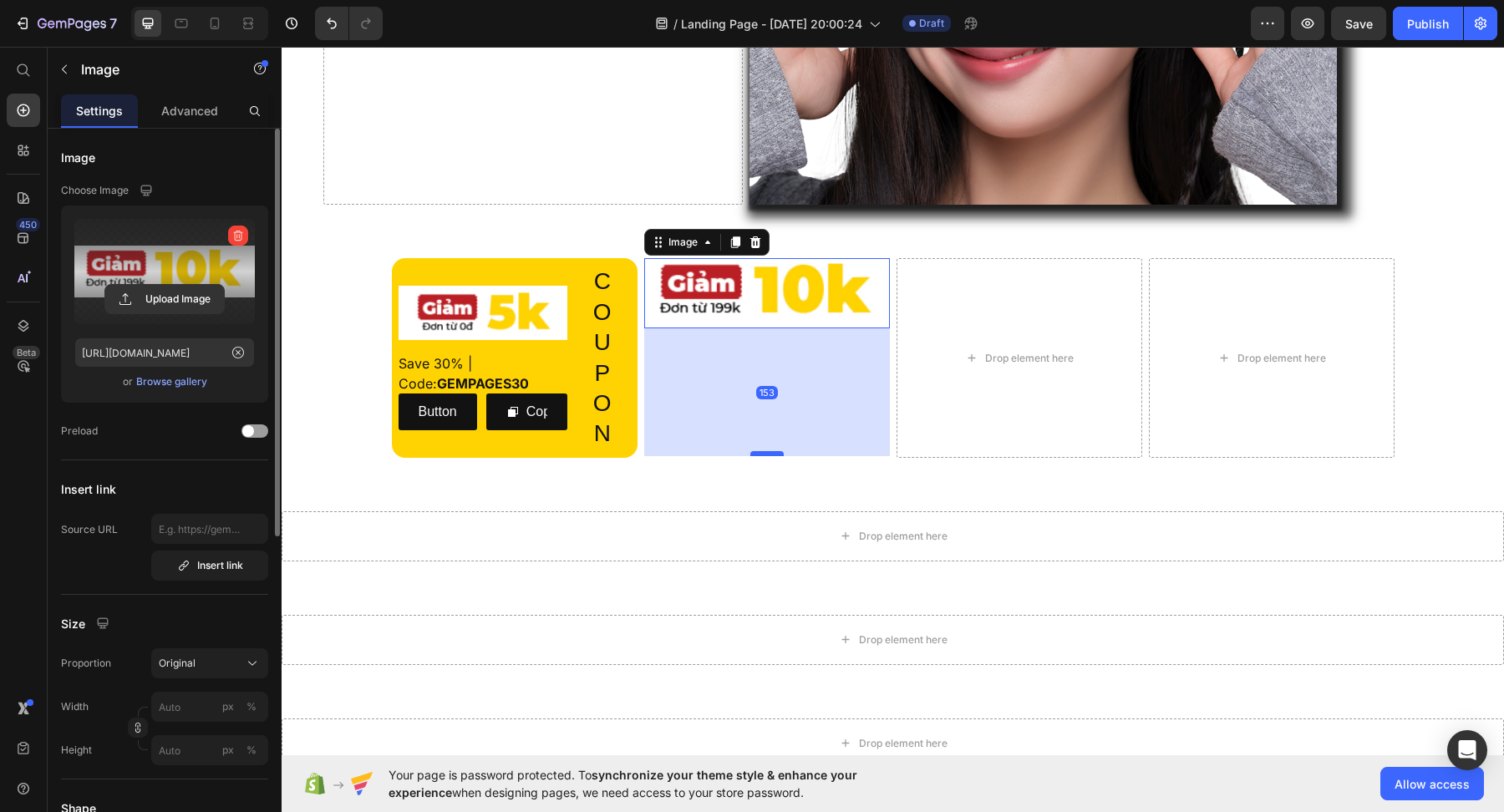 drag, startPoint x: 763, startPoint y: 327, endPoint x: 762, endPoint y: 455, distance: 128.00391 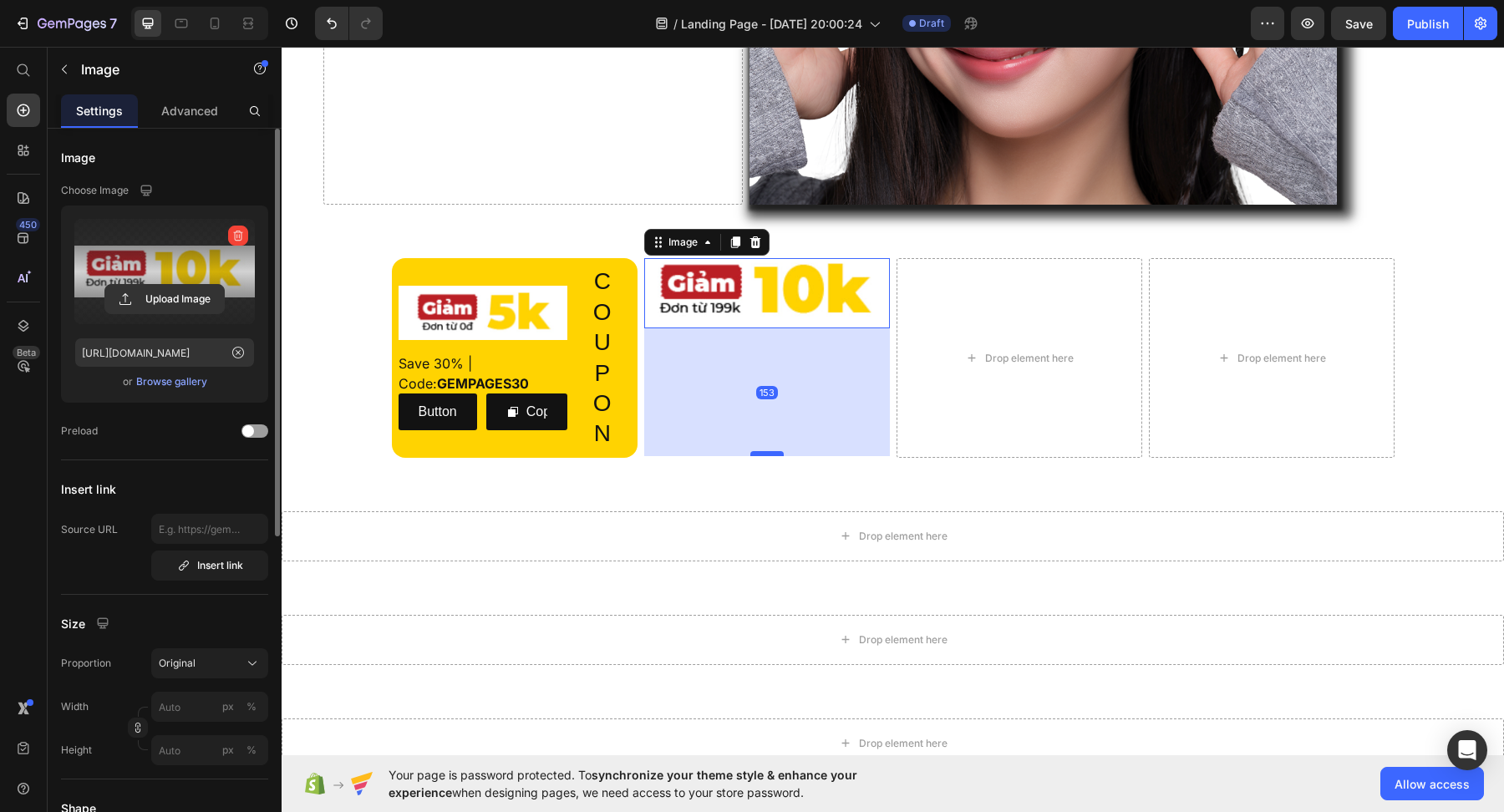 click at bounding box center [767, 454] 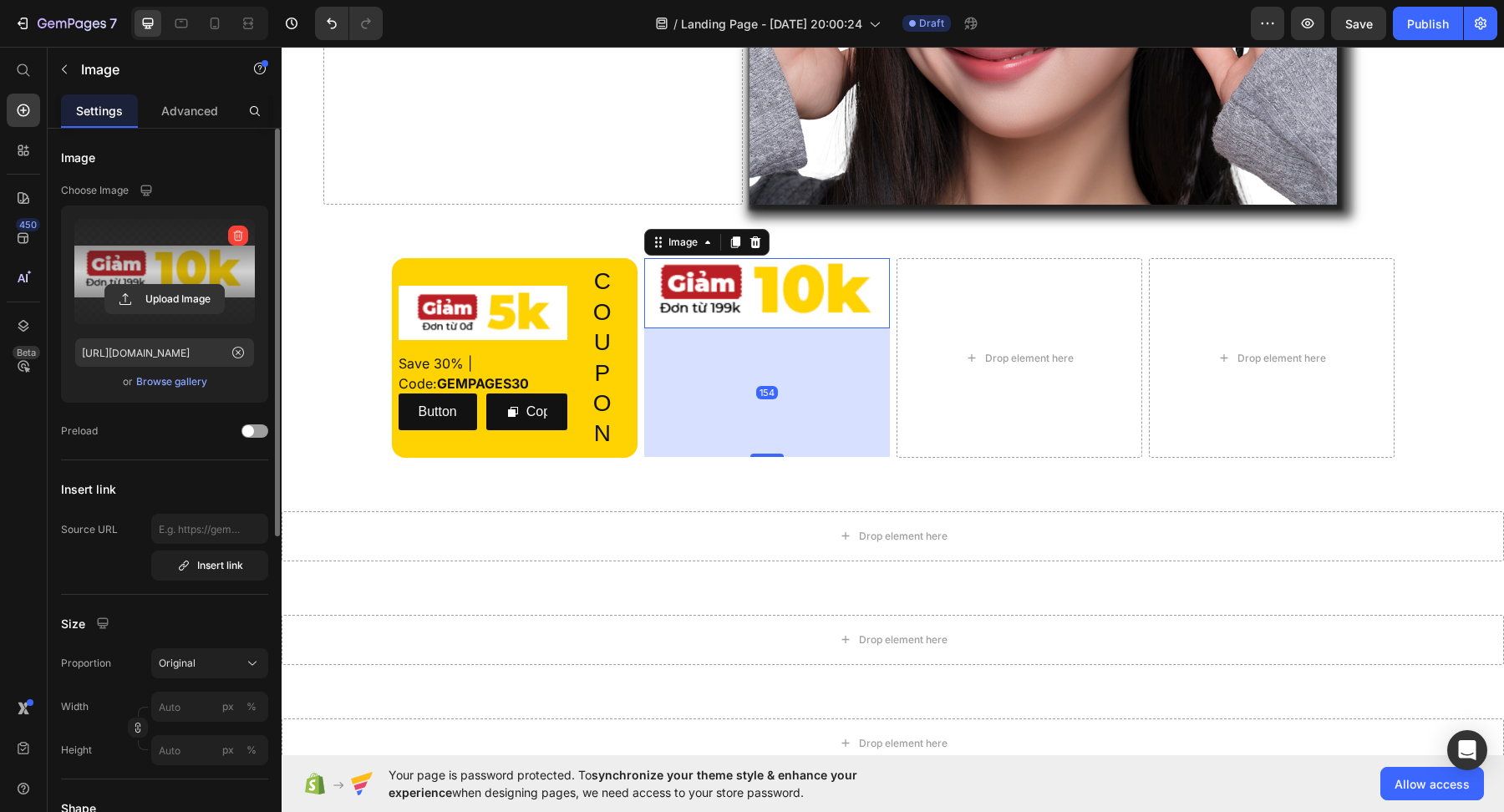 click on "154" at bounding box center [767, 393] 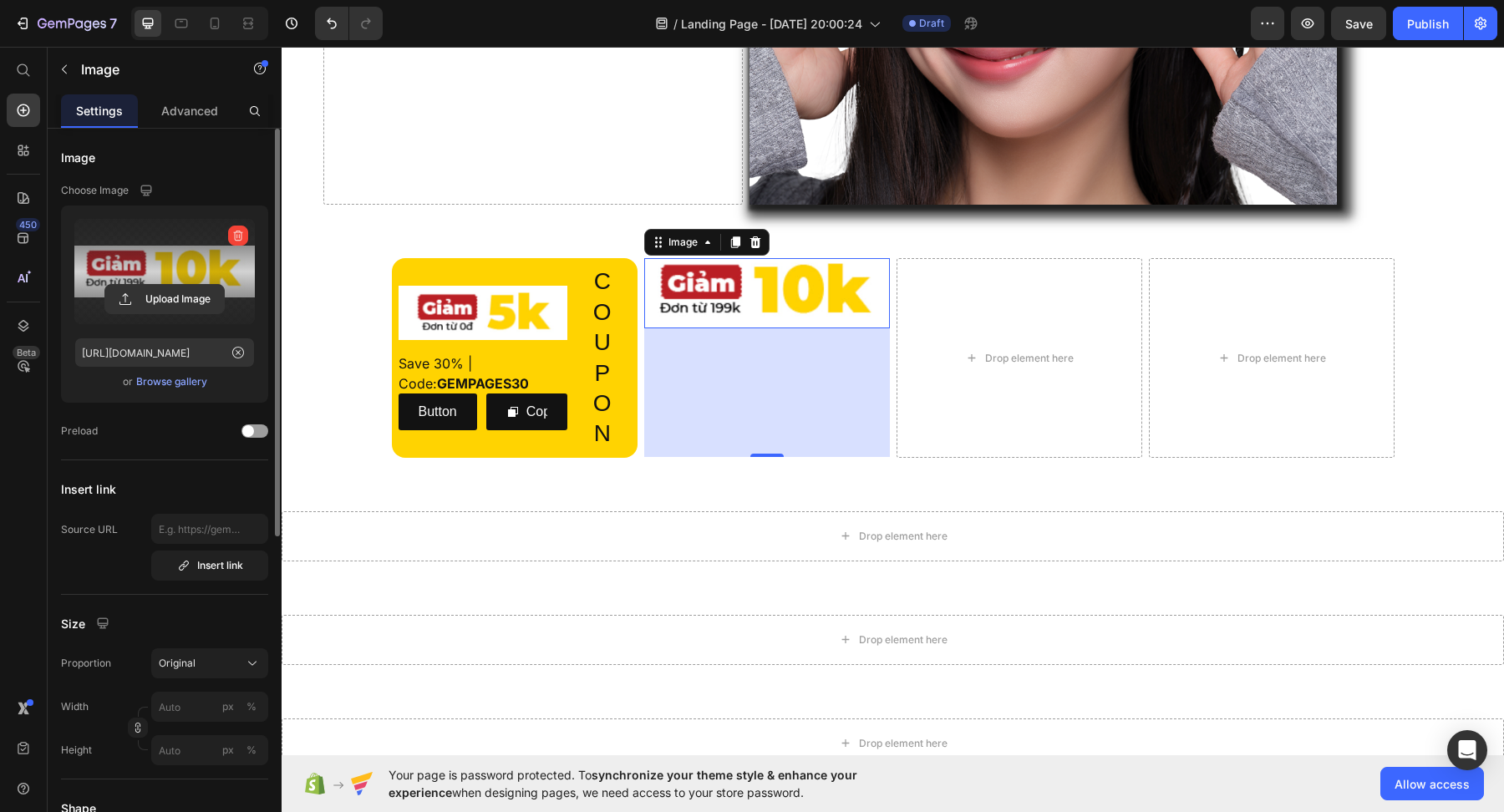 click at bounding box center [767, 293] 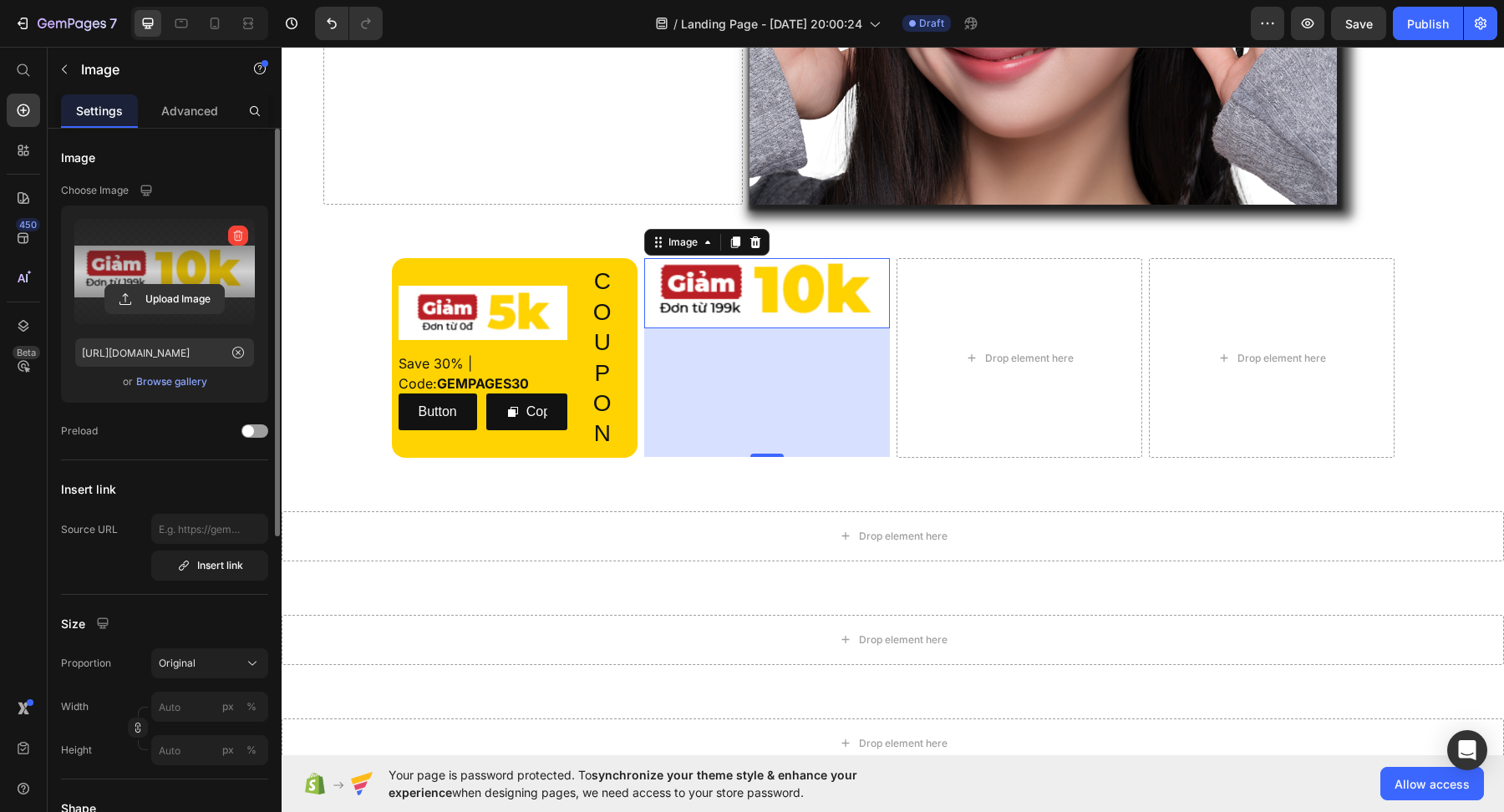 click on "154" at bounding box center [767, 393] 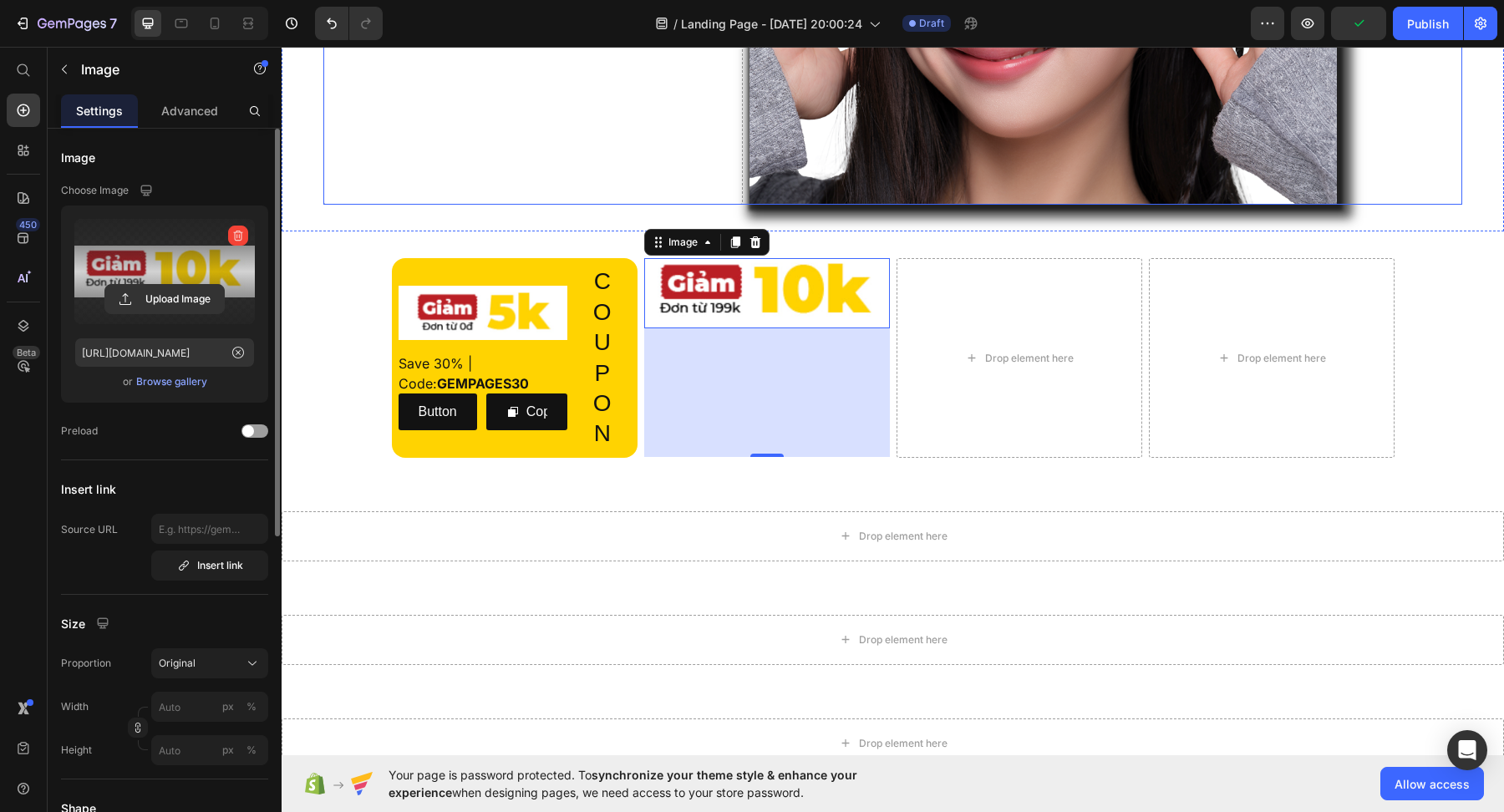 click on "Drop element here" at bounding box center (533, -10) 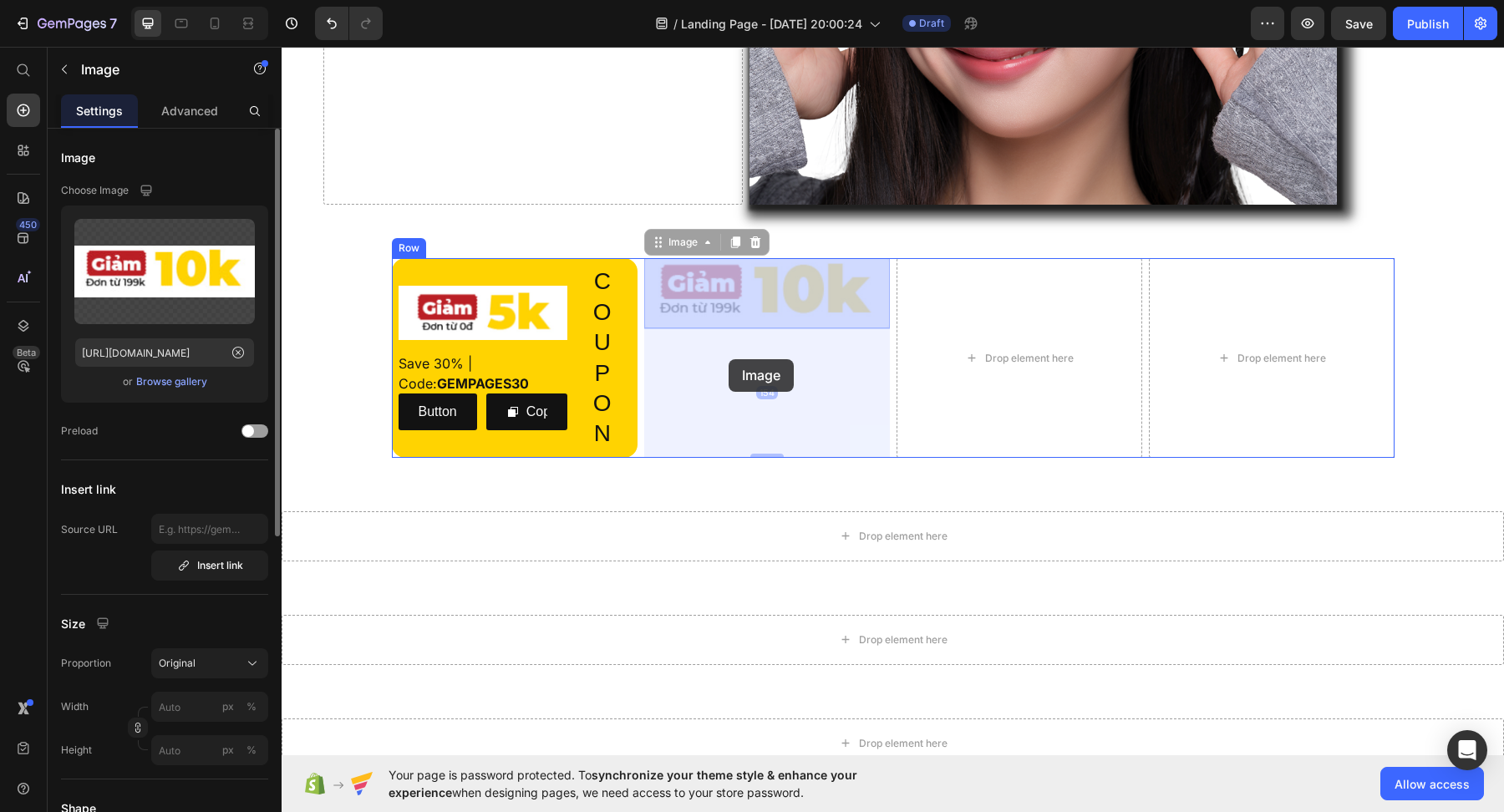 drag, startPoint x: 734, startPoint y: 287, endPoint x: 729, endPoint y: 359, distance: 72.173402 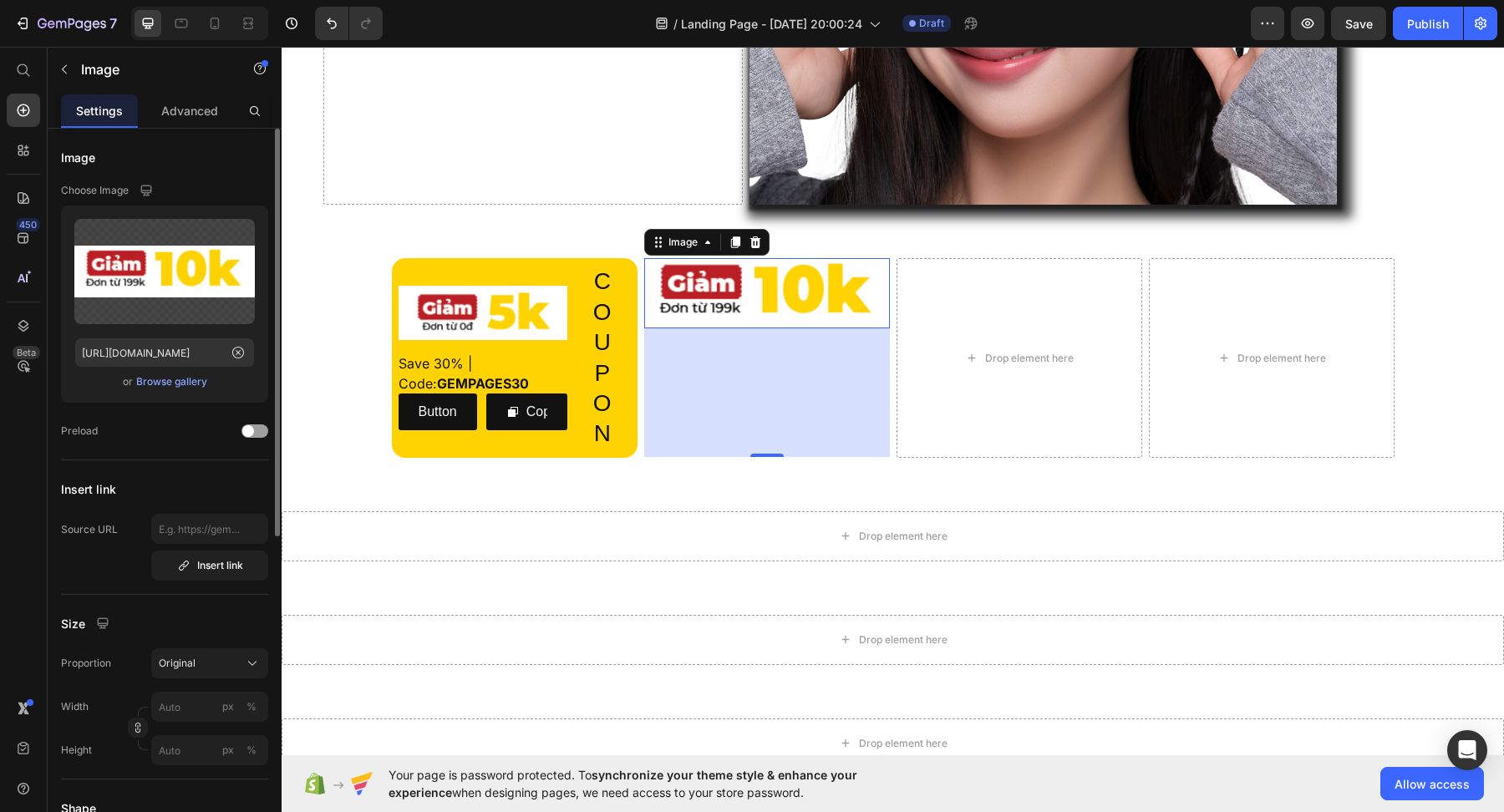 click on "154" at bounding box center (767, 393) 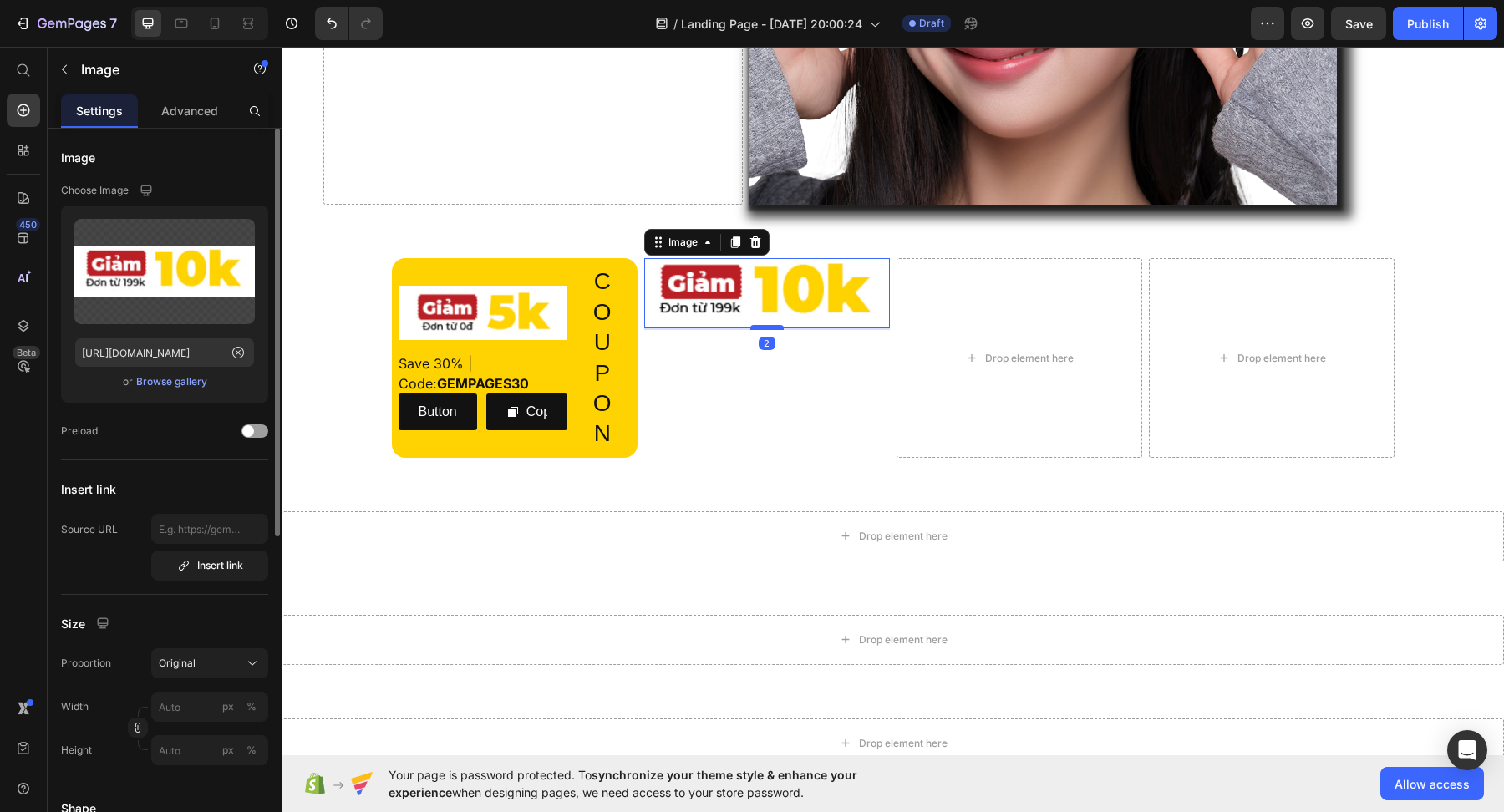 drag, startPoint x: 766, startPoint y: 454, endPoint x: 764, endPoint y: 327, distance: 127.0157 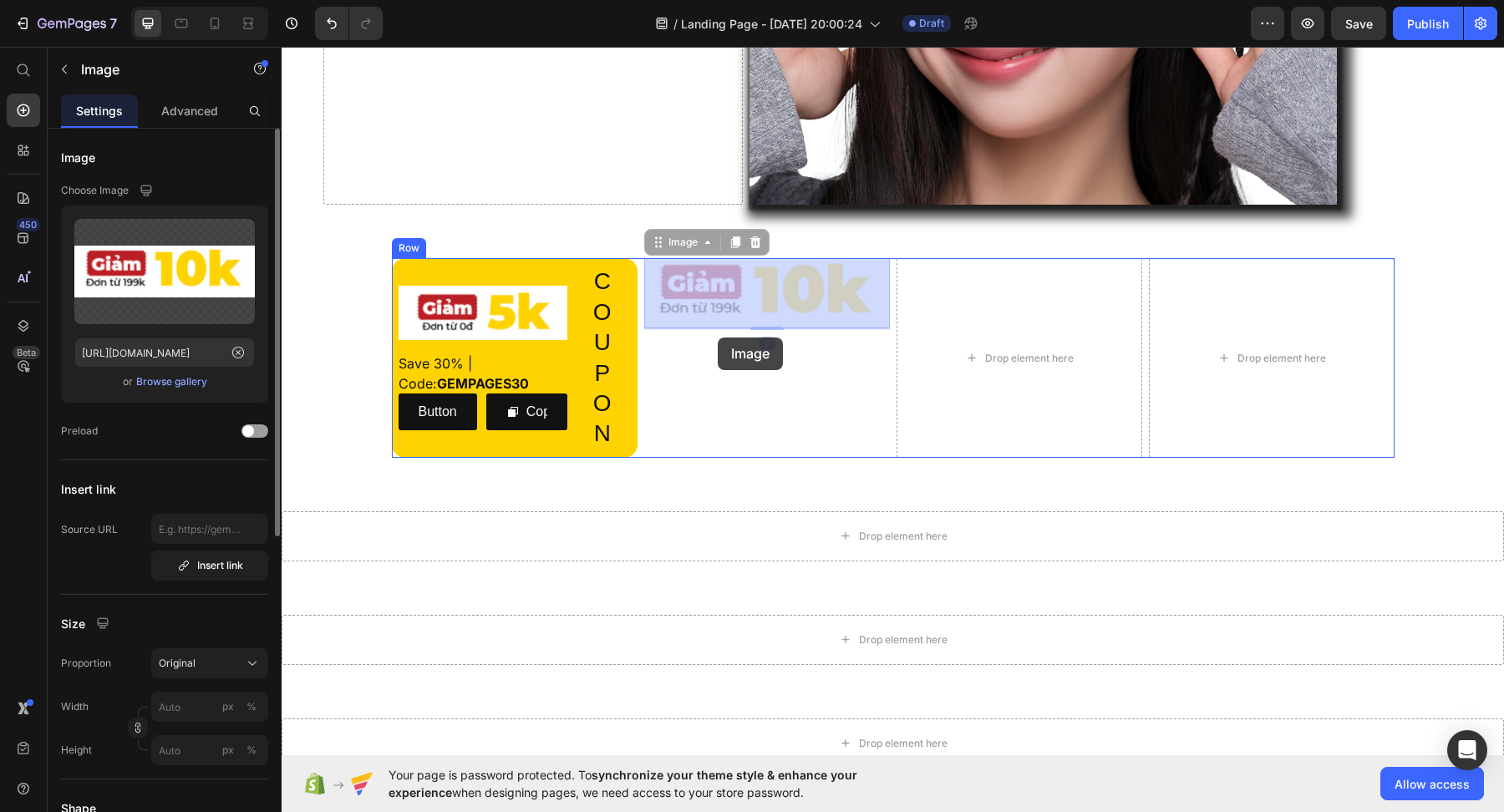 drag, startPoint x: 718, startPoint y: 287, endPoint x: 718, endPoint y: 337, distance: 50 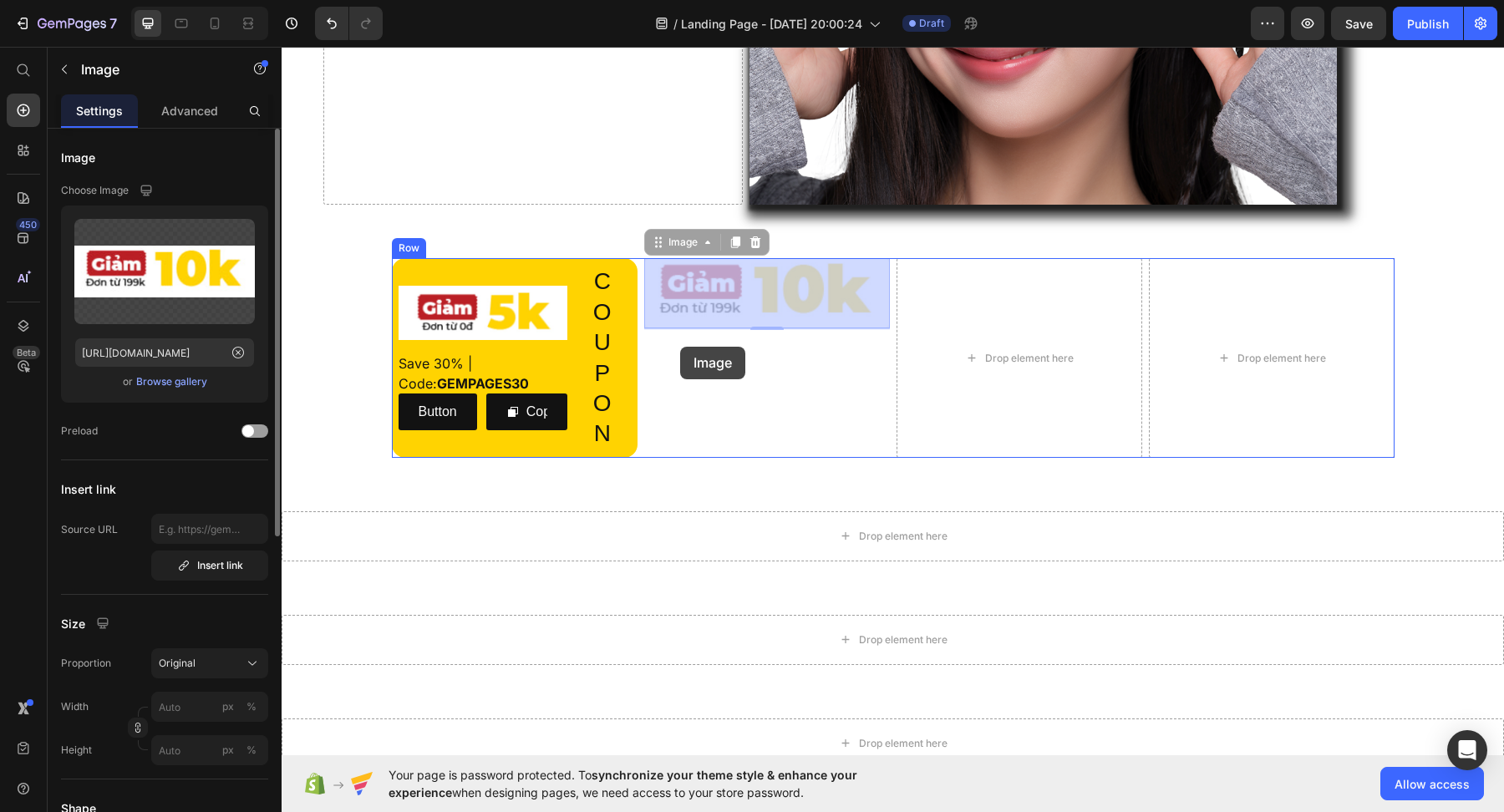drag, startPoint x: 694, startPoint y: 302, endPoint x: 680, endPoint y: 347, distance: 47.127487 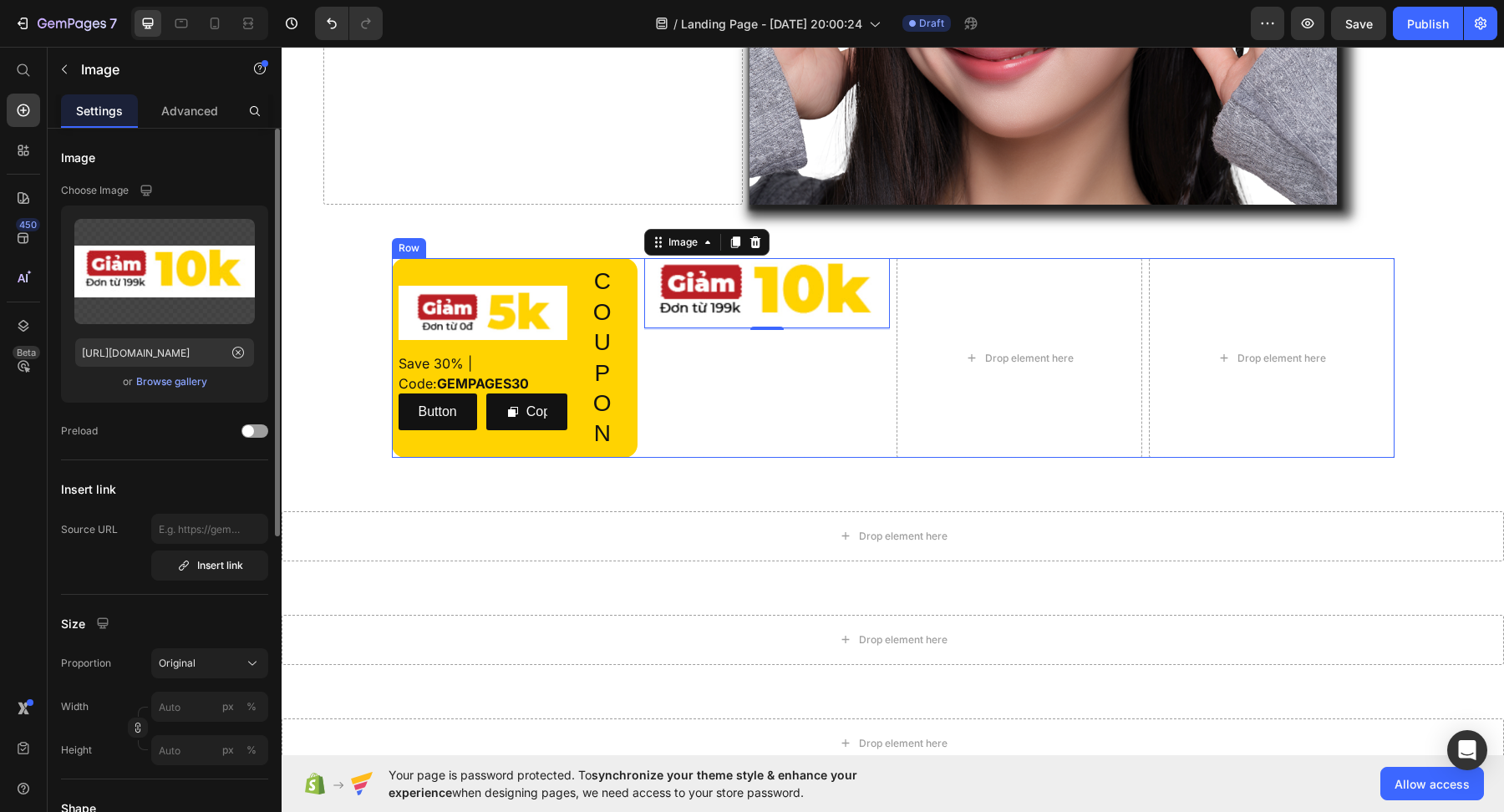 click on "Image   2" at bounding box center (767, 358) 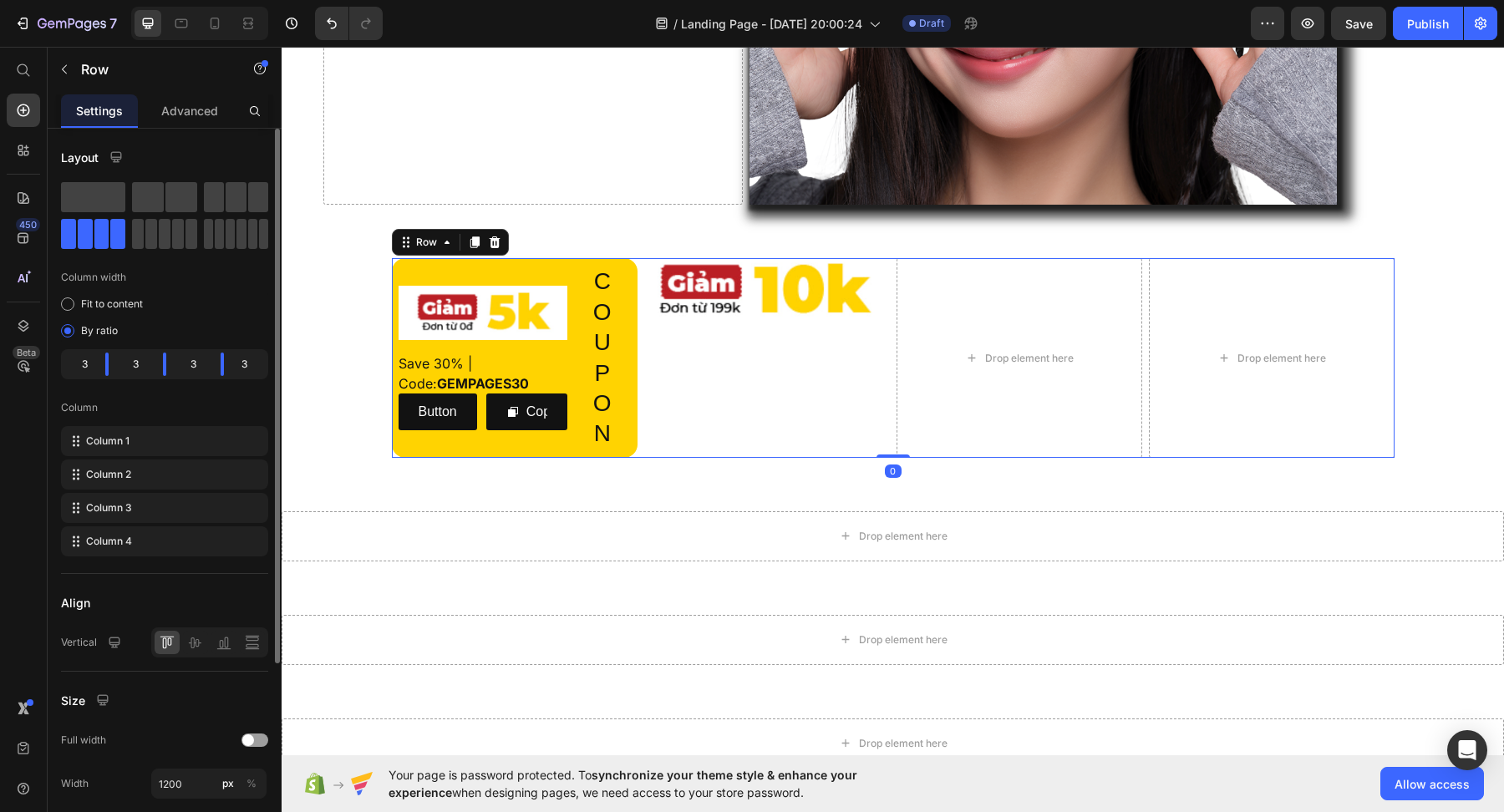 click on "Image" at bounding box center (767, 358) 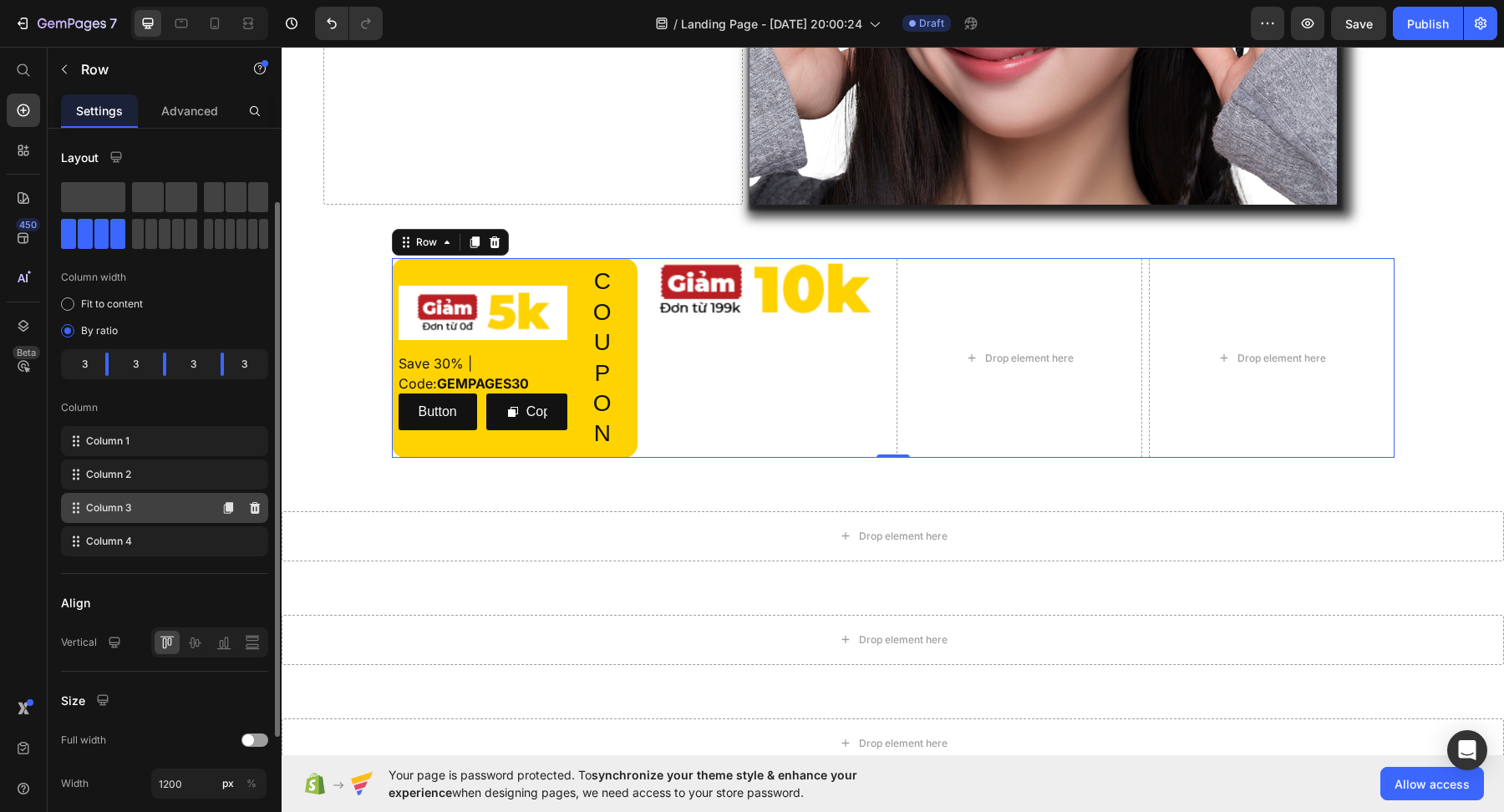 scroll, scrollTop: 269, scrollLeft: 0, axis: vertical 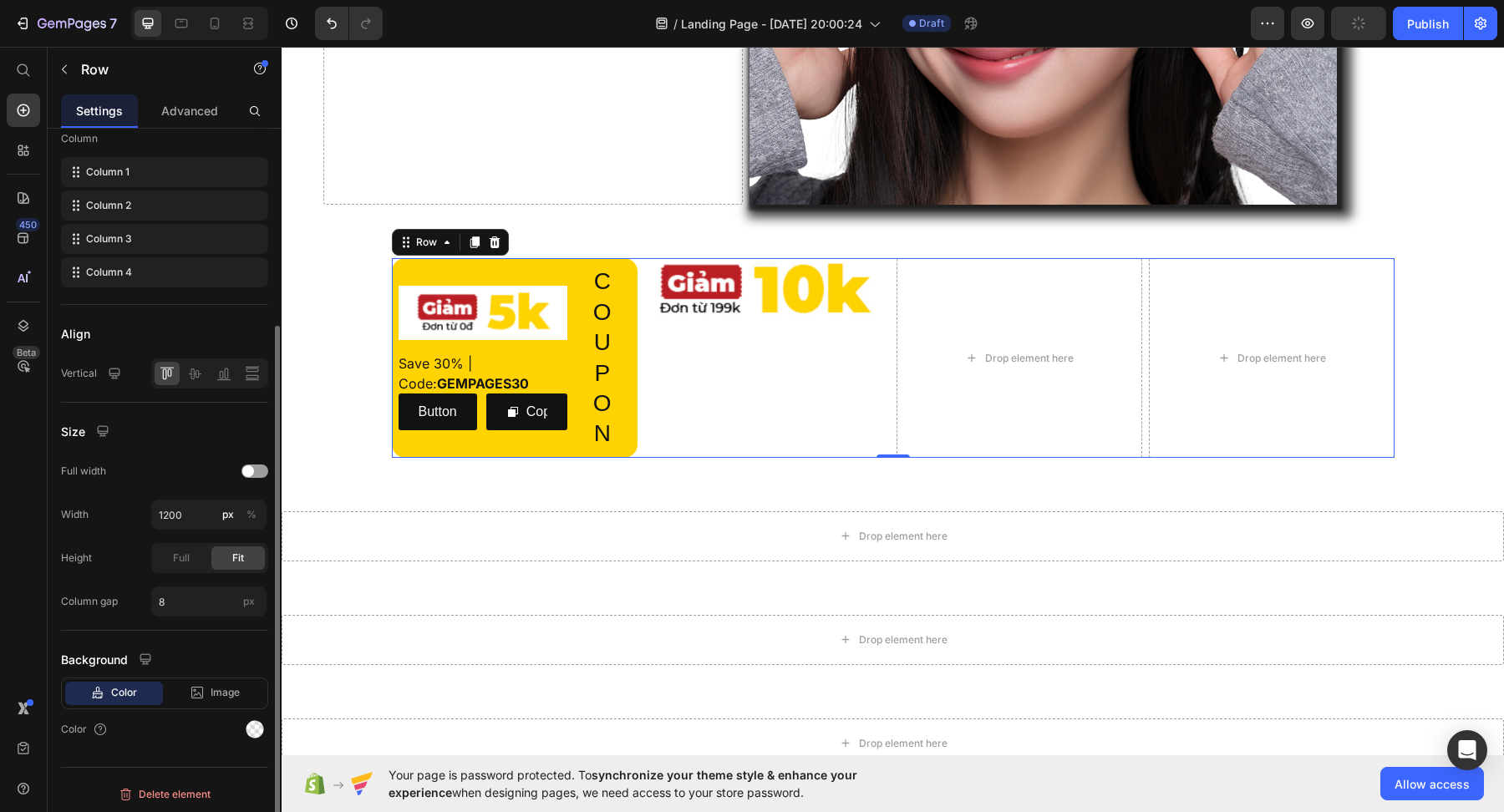 click on "Color" 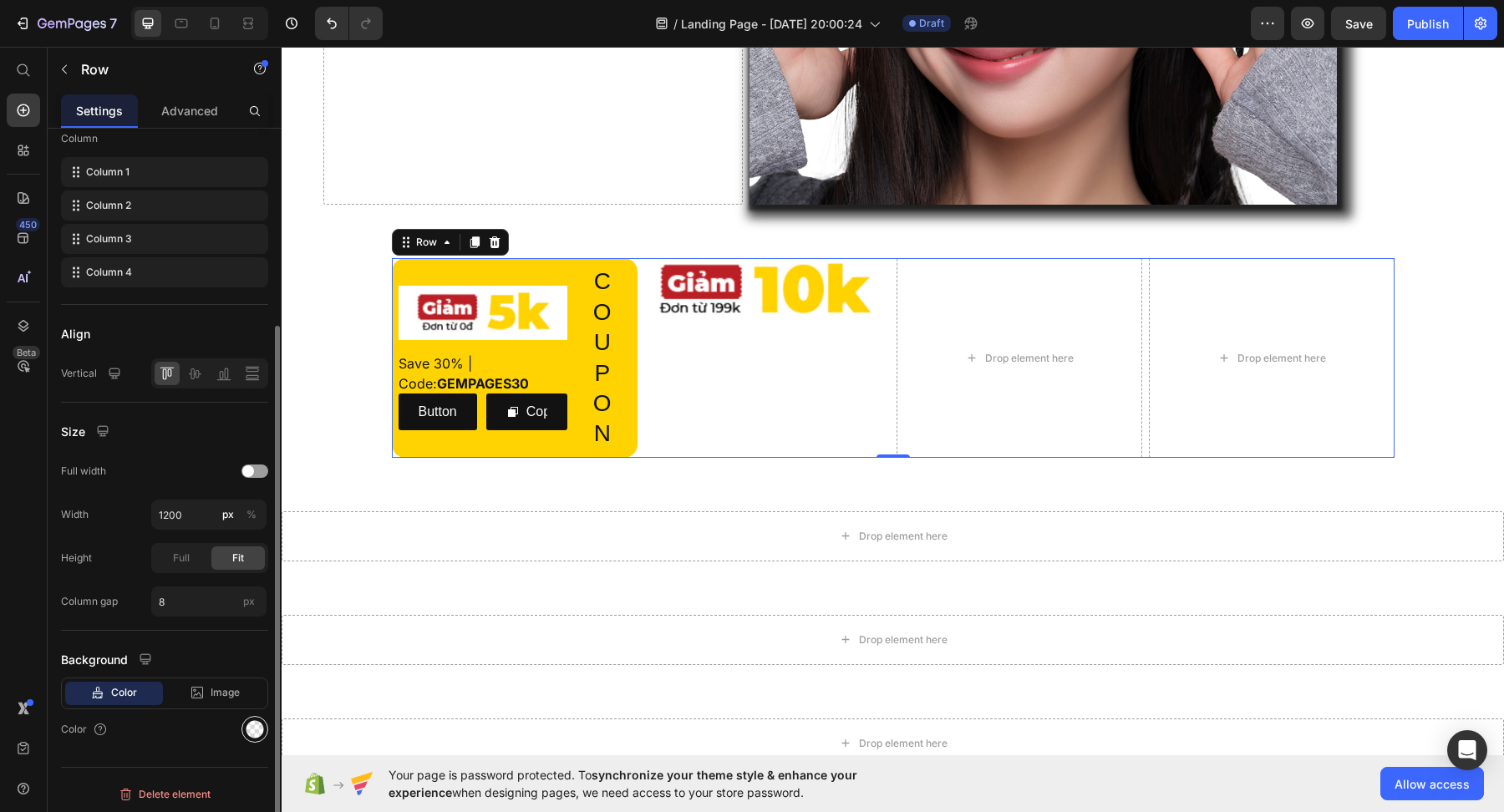 click at bounding box center [255, 729] 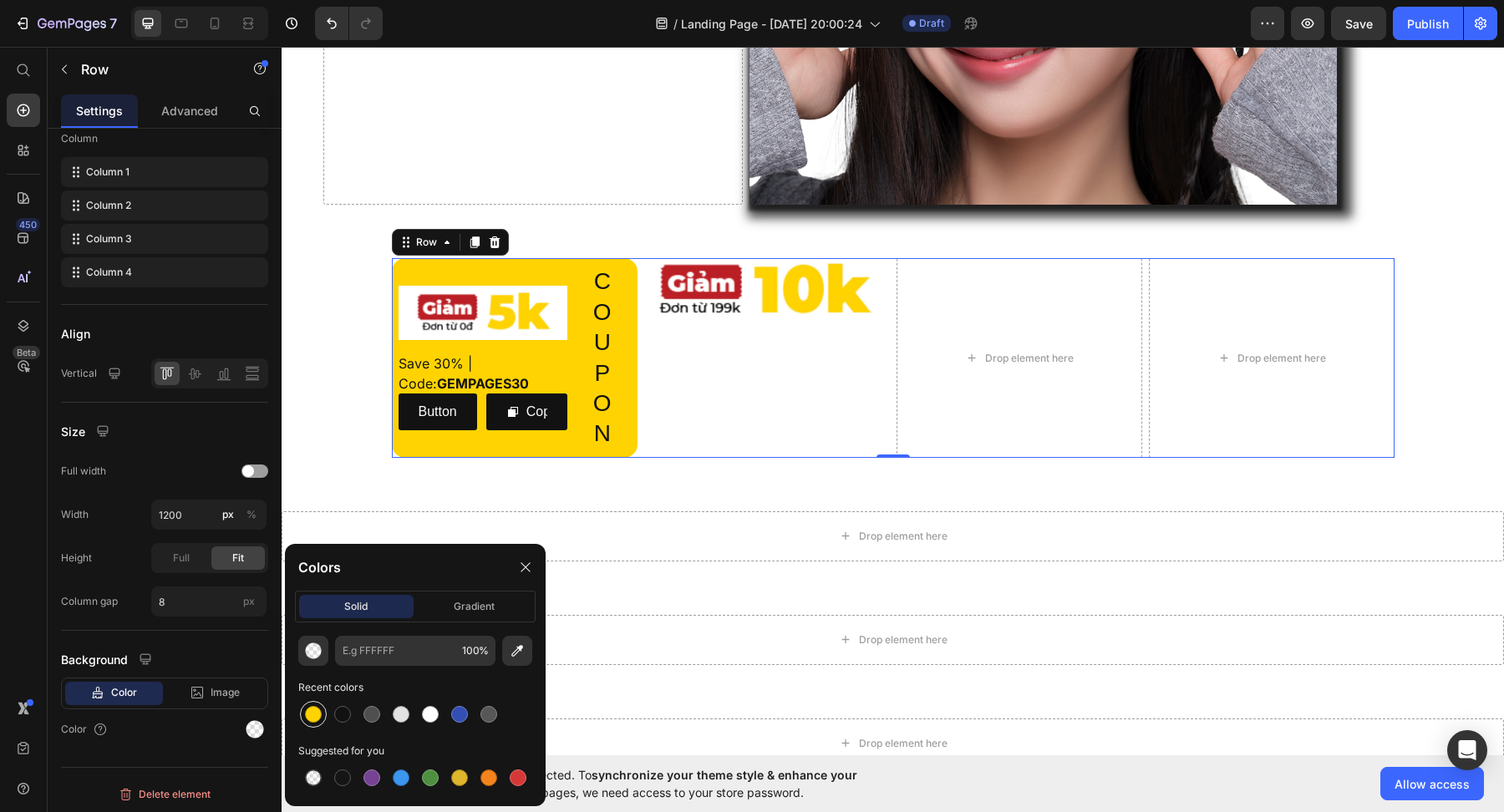 click at bounding box center (313, 714) 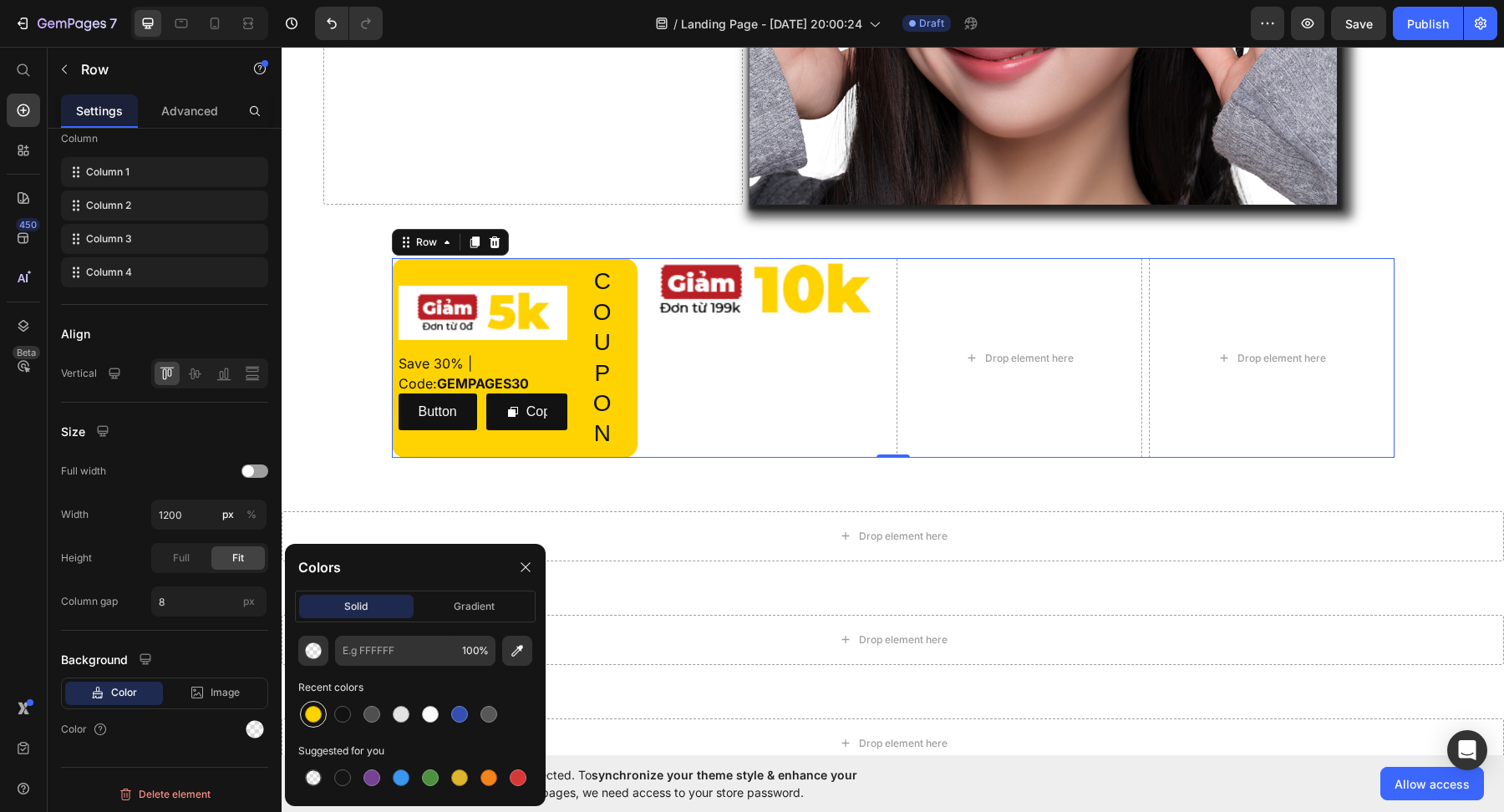 type on "FFD301" 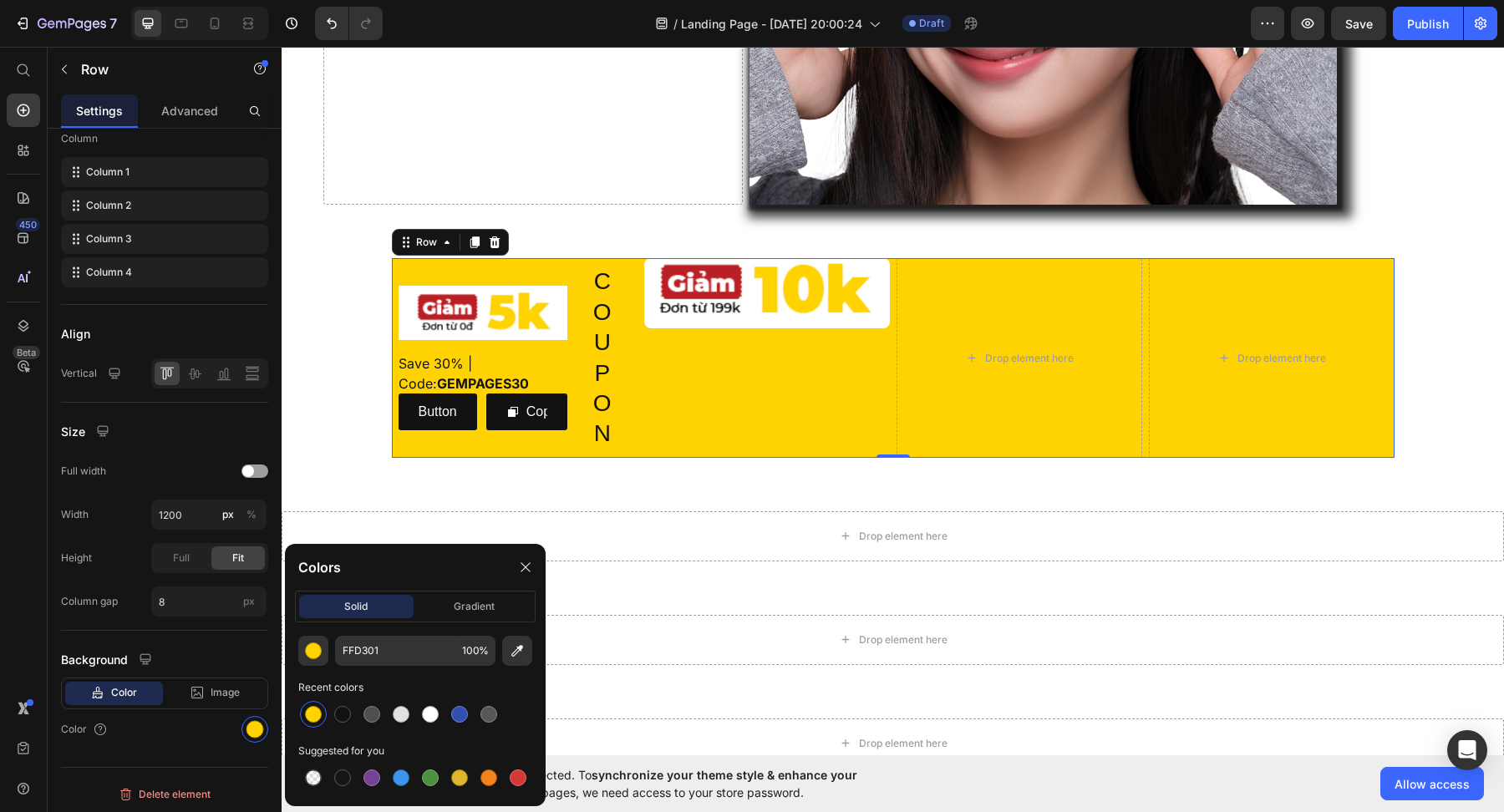 click on "Image" at bounding box center [767, 358] 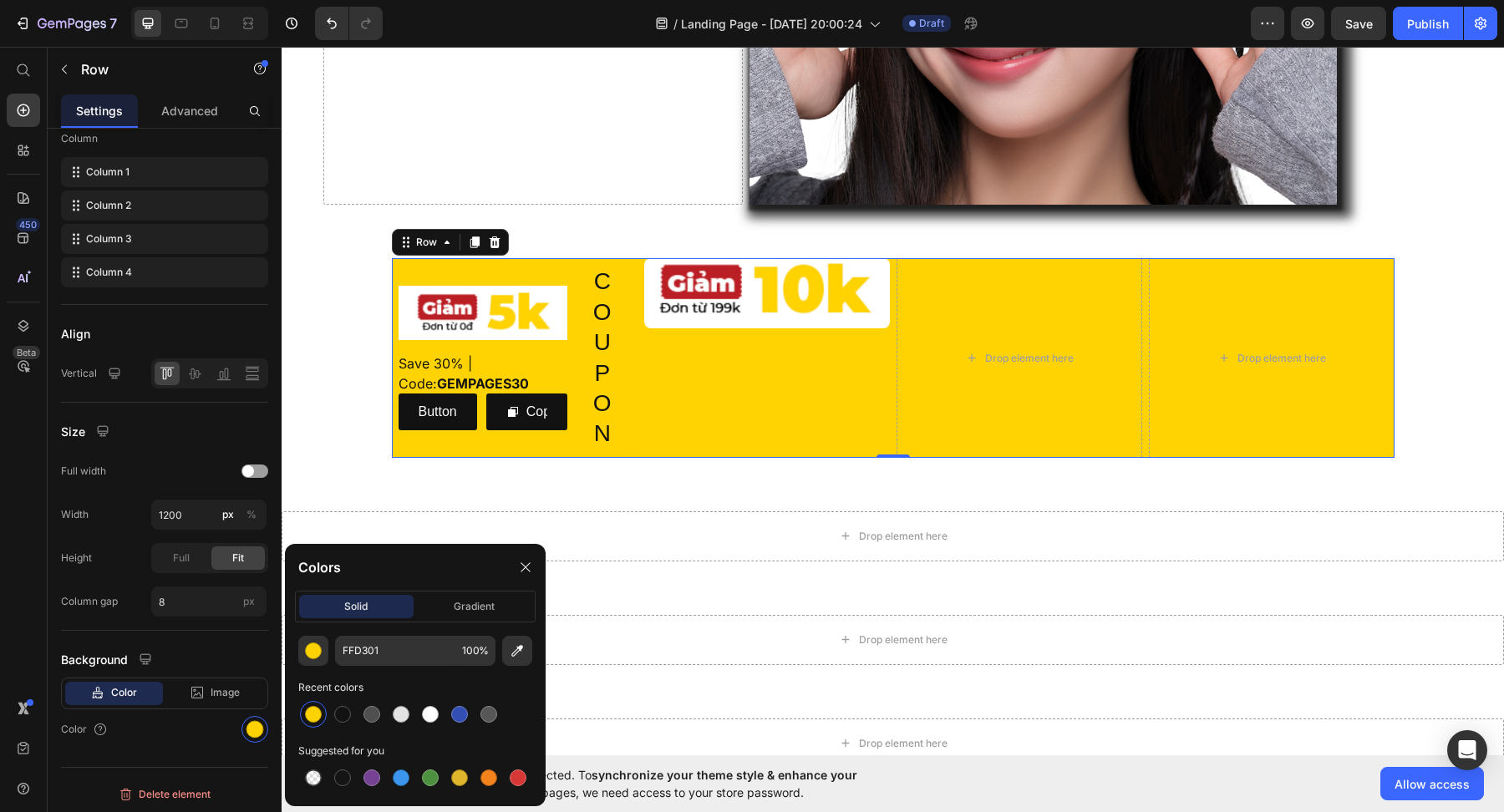 click on "Image" at bounding box center [767, 358] 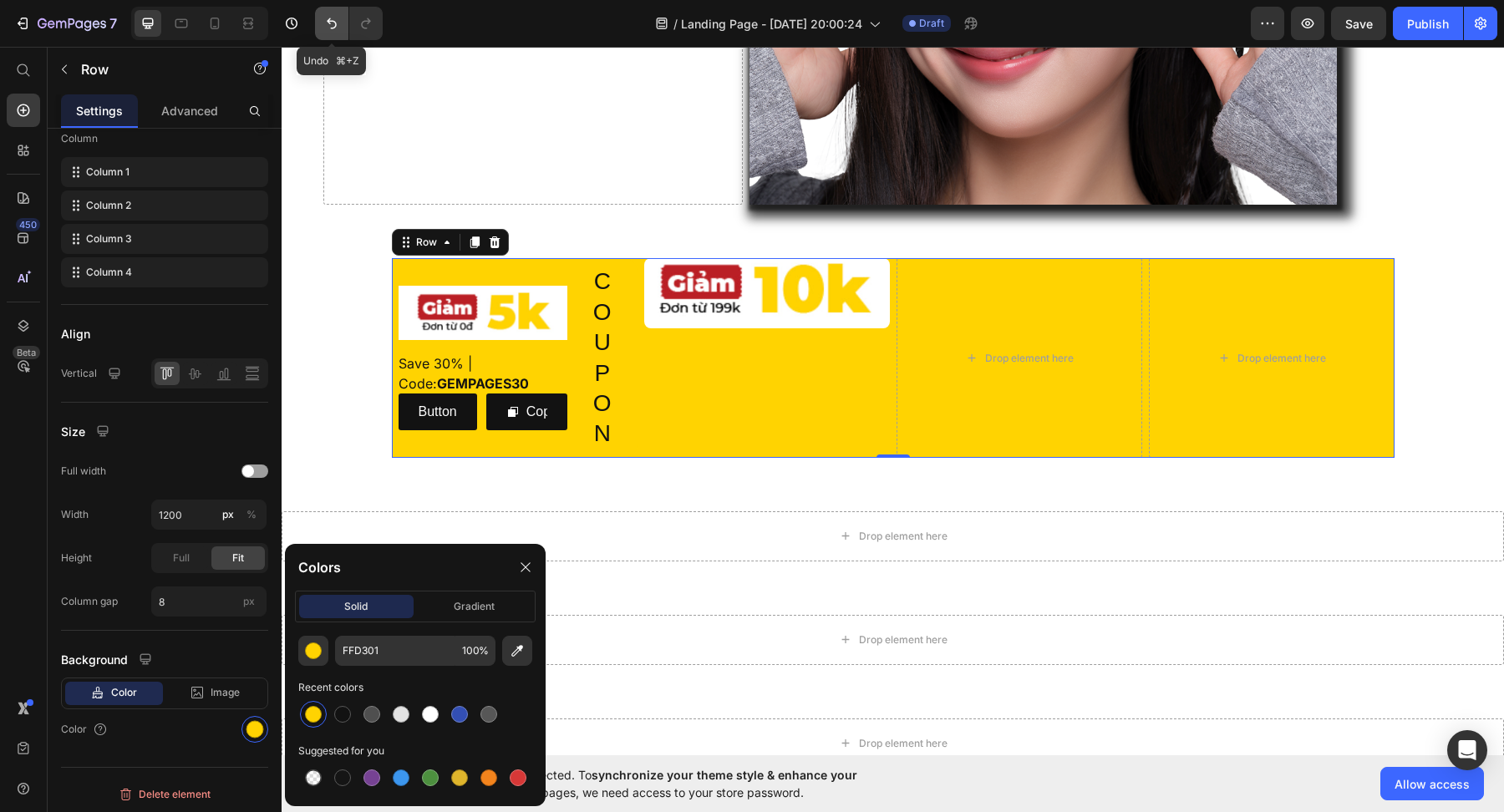 click 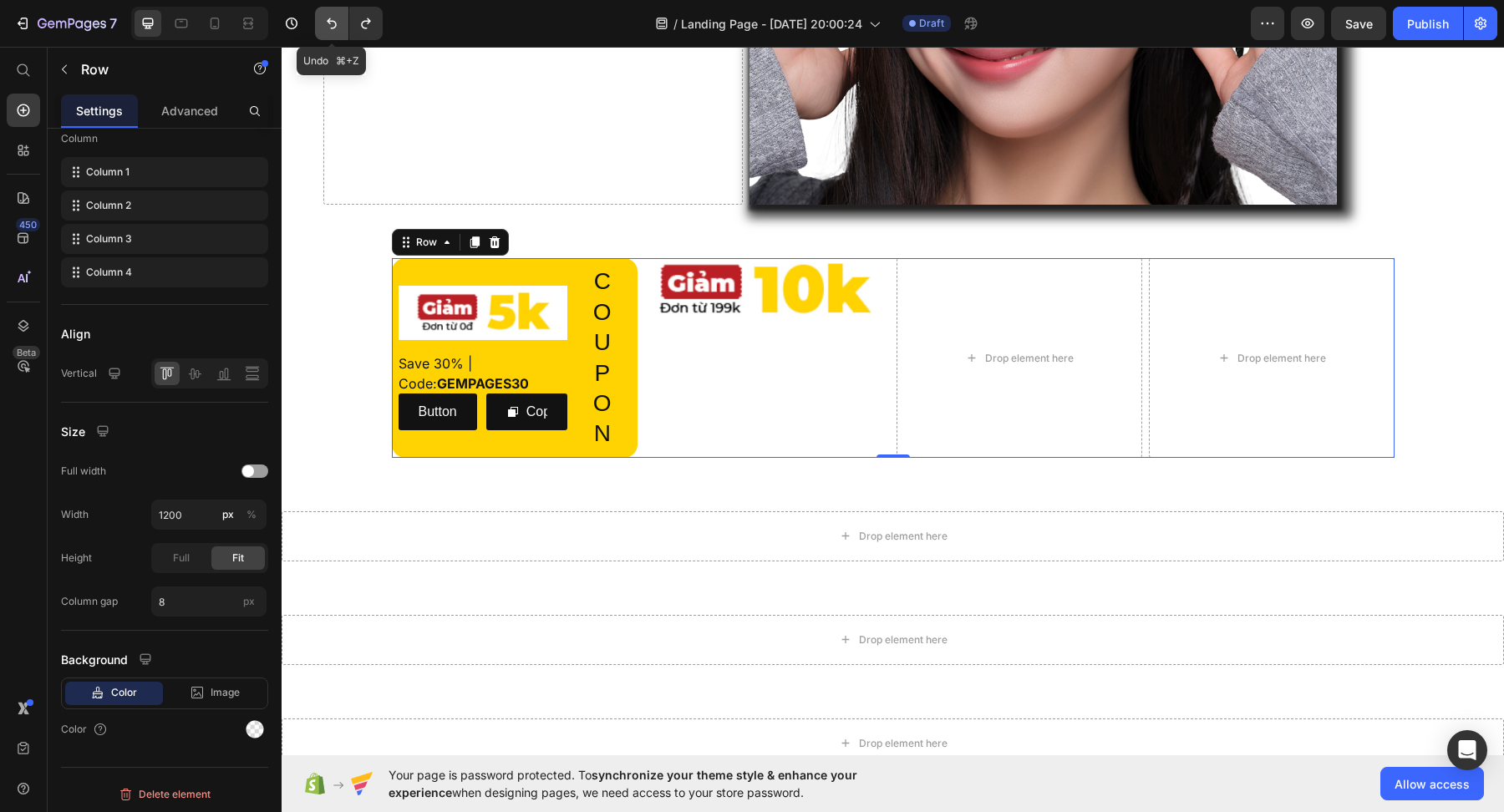 click 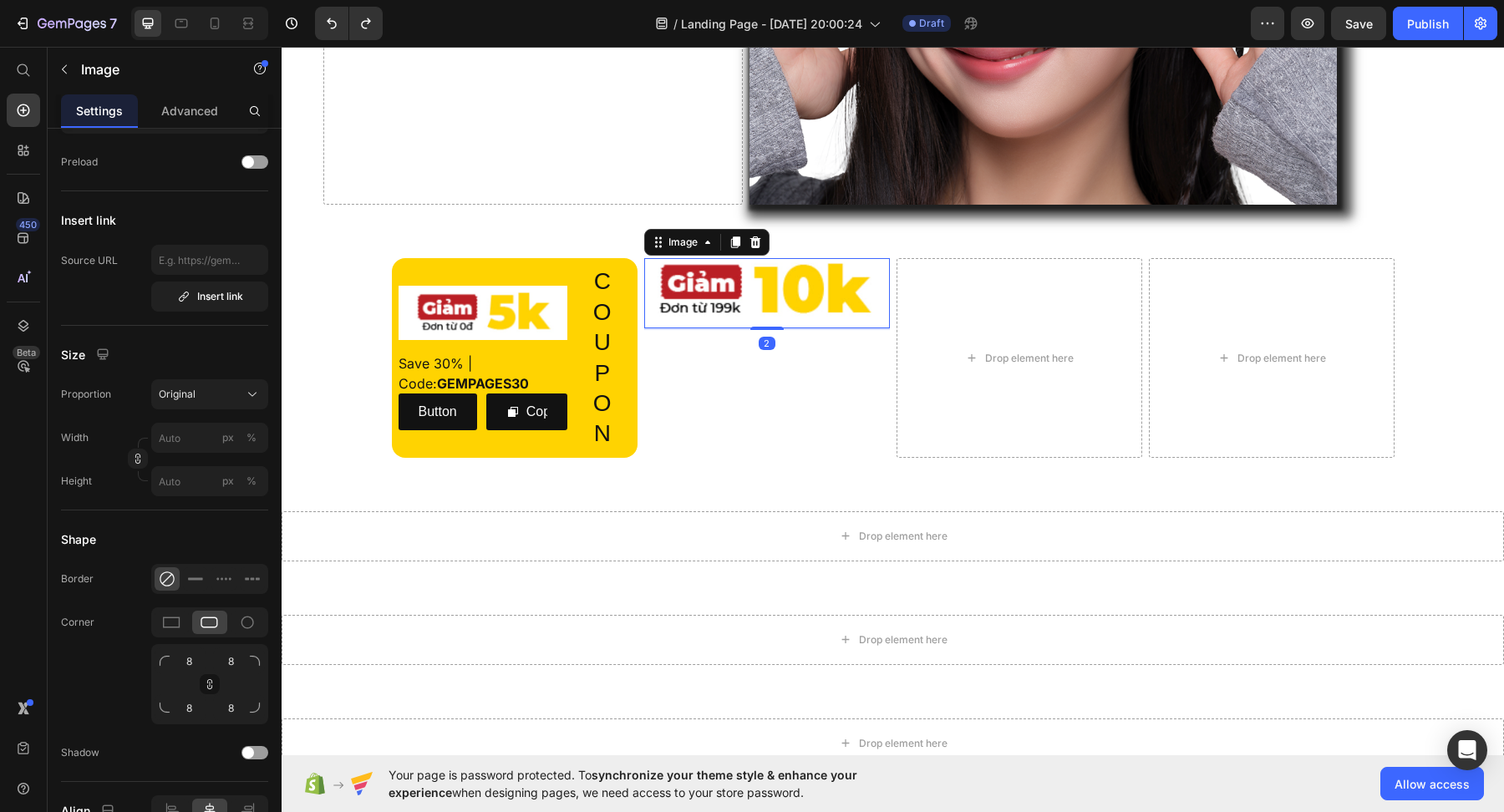 scroll, scrollTop: 0, scrollLeft: 0, axis: both 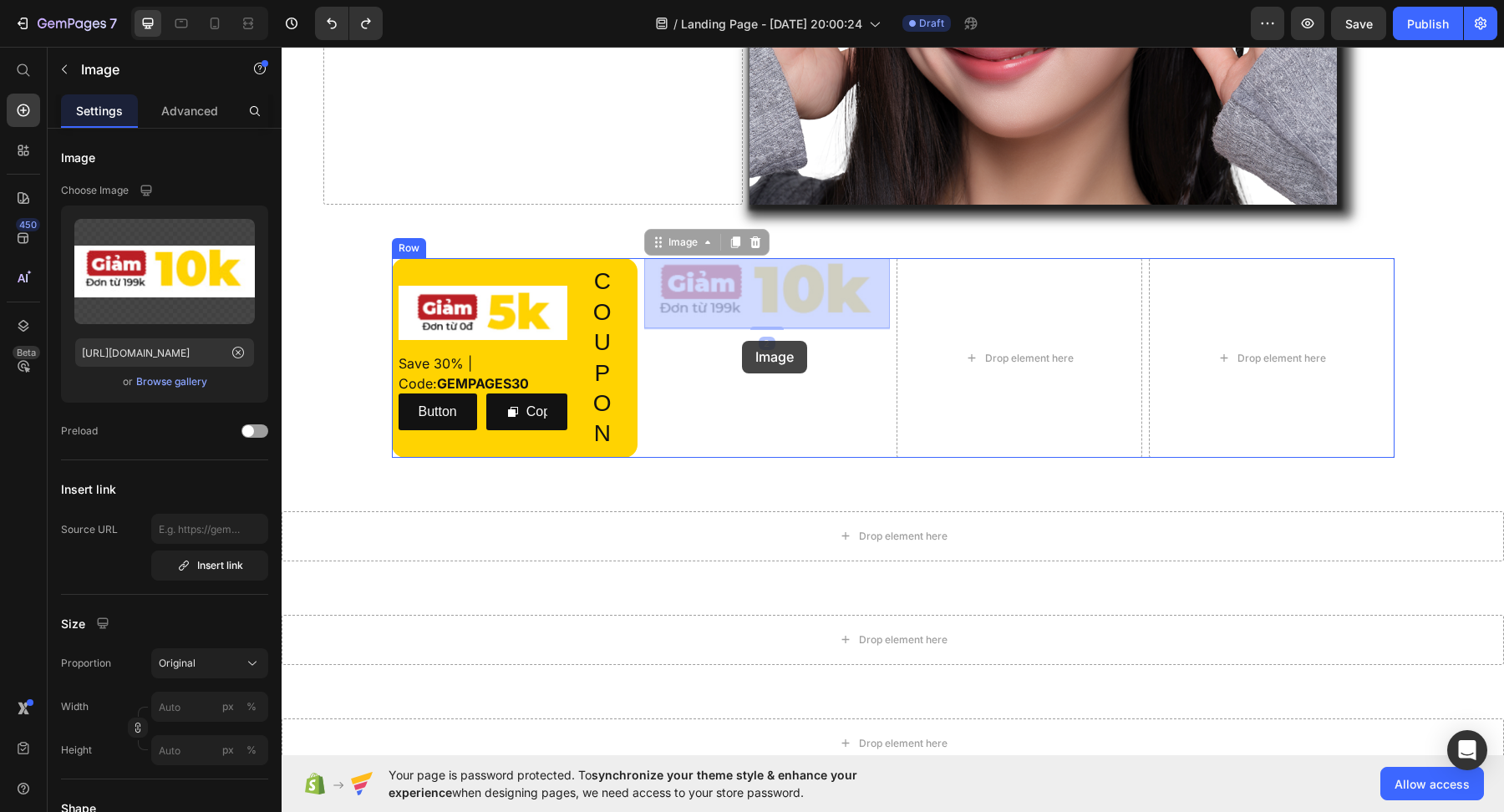drag, startPoint x: 747, startPoint y: 297, endPoint x: 742, endPoint y: 341, distance: 44.28318 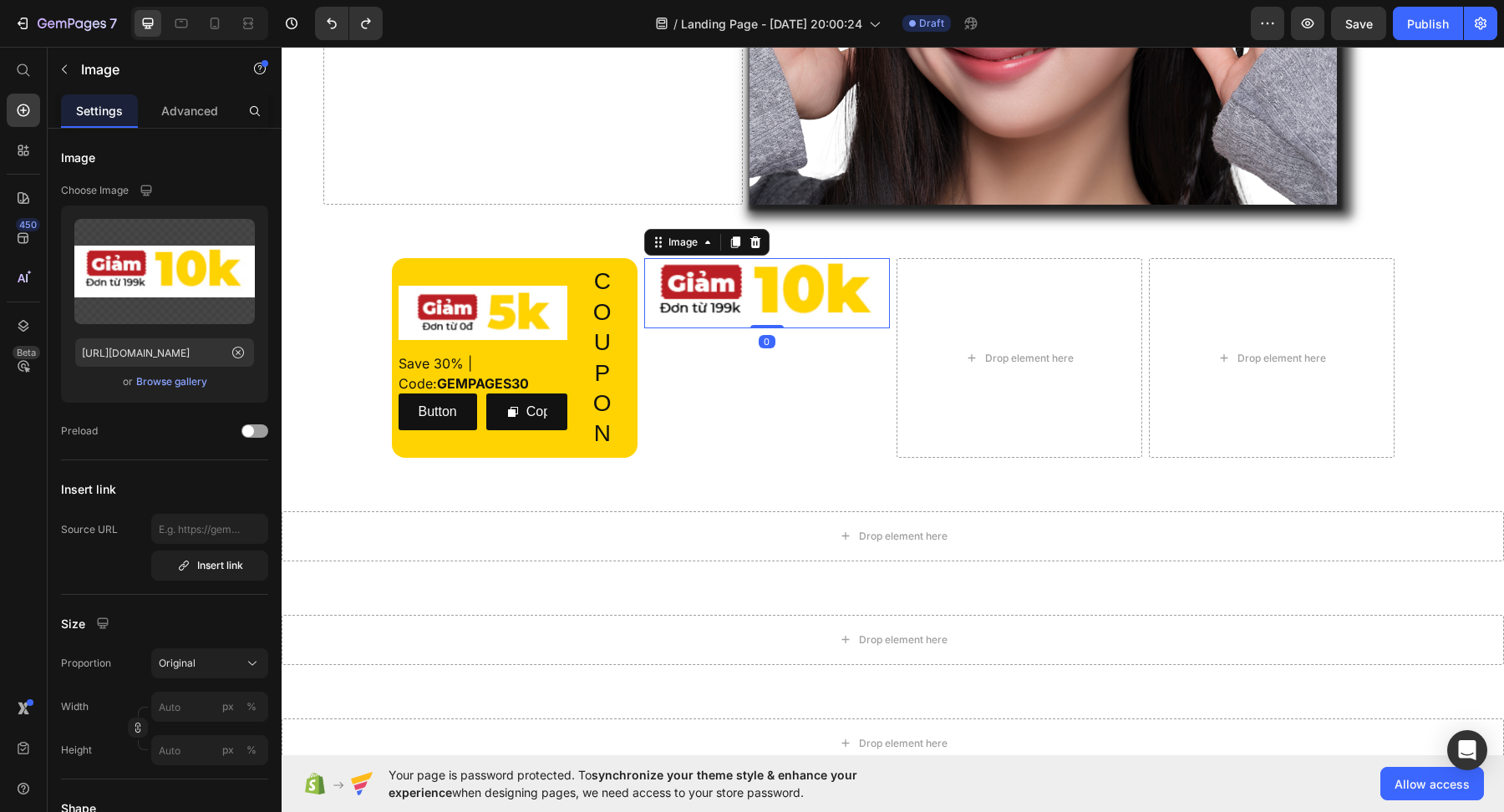 drag, startPoint x: 773, startPoint y: 327, endPoint x: 764, endPoint y: 317, distance: 13.45362 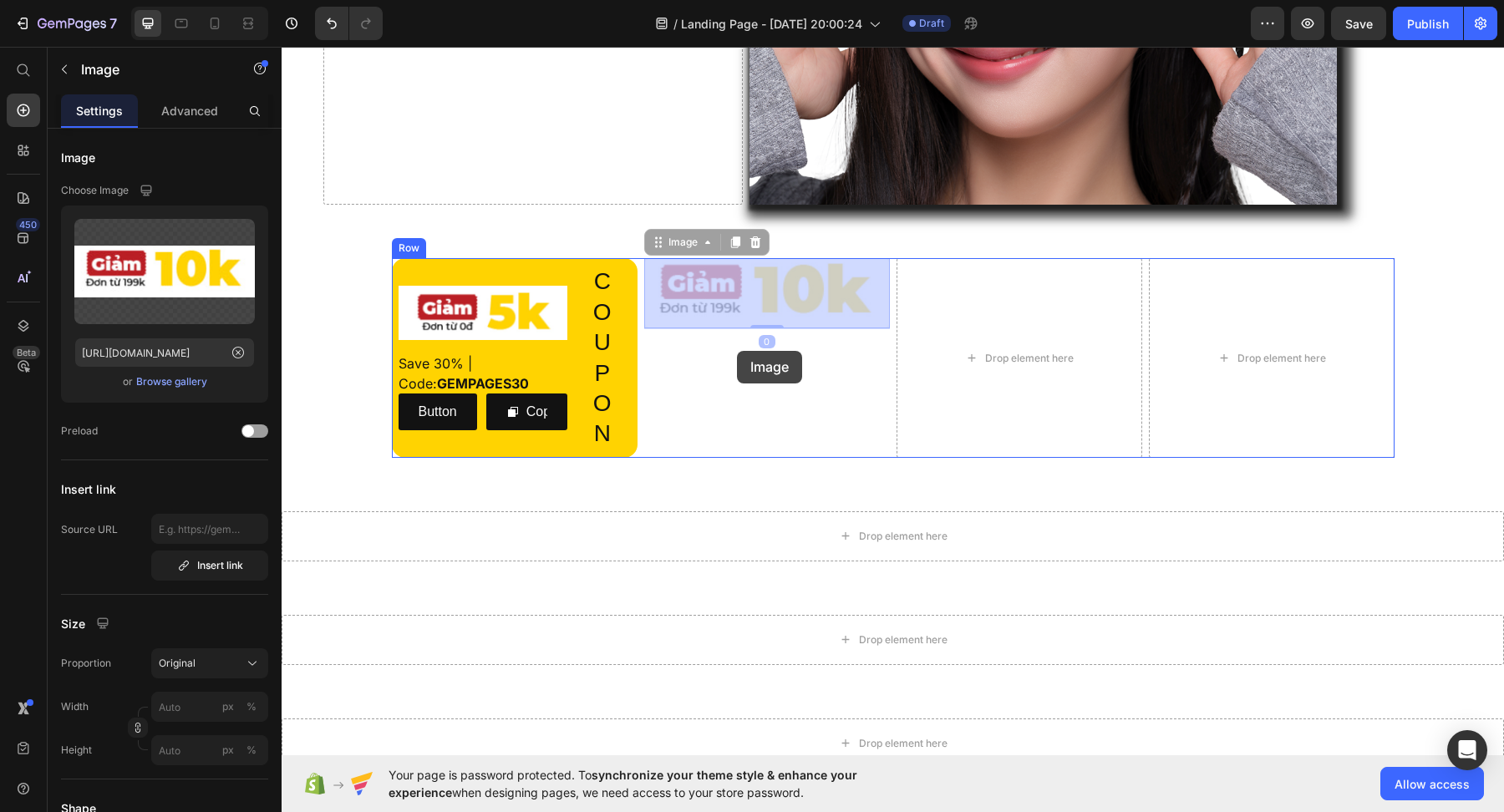 drag, startPoint x: 742, startPoint y: 284, endPoint x: 737, endPoint y: 351, distance: 67.186308 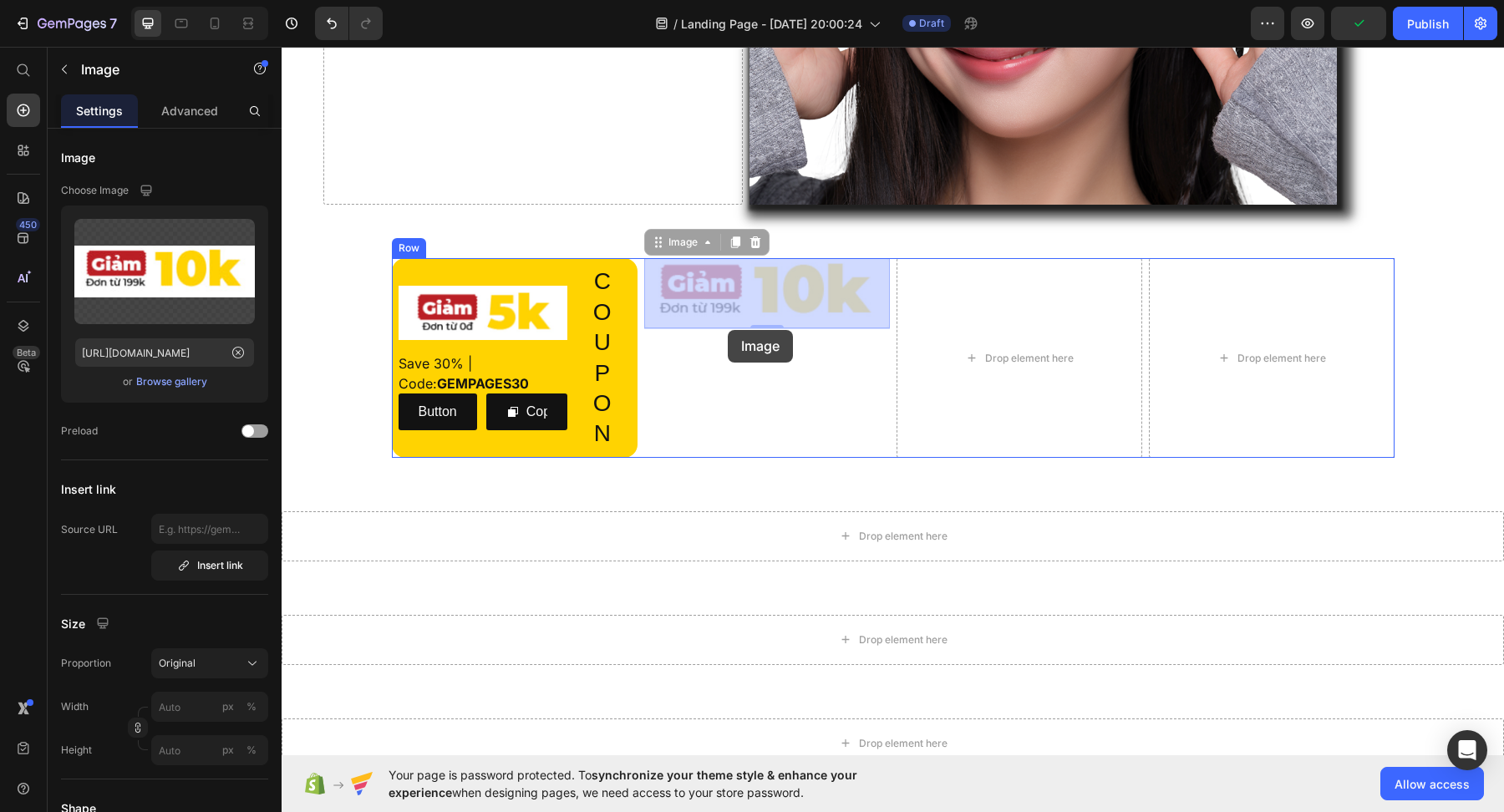 drag, startPoint x: 728, startPoint y: 306, endPoint x: 728, endPoint y: 332, distance: 26 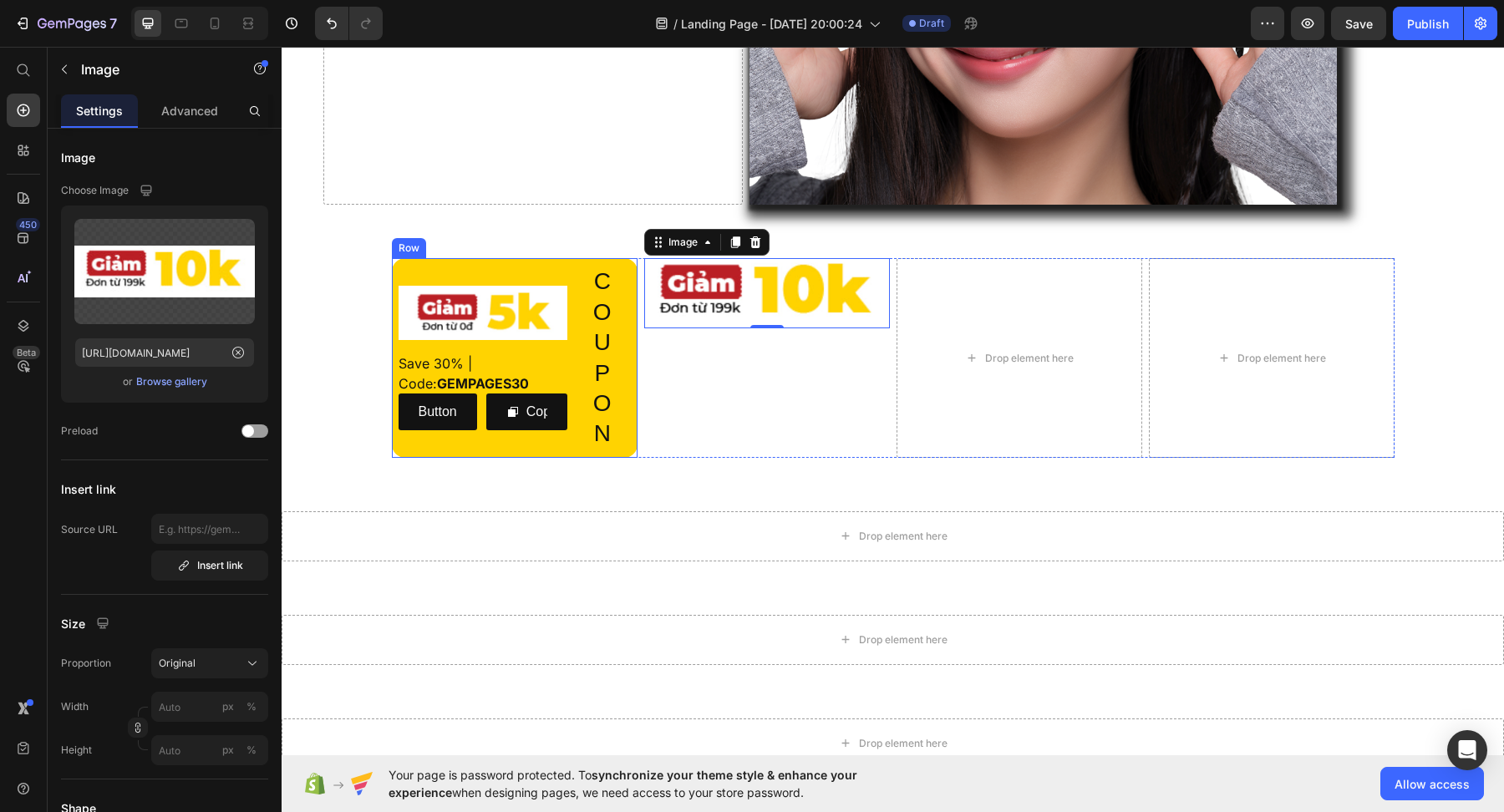 click on "Image Save 30% | Code:  GEMPAGES30 Text Block Row Button Button Copy Copy Coupon Code Row C O U P O N  Heading Row" at bounding box center (515, 358) 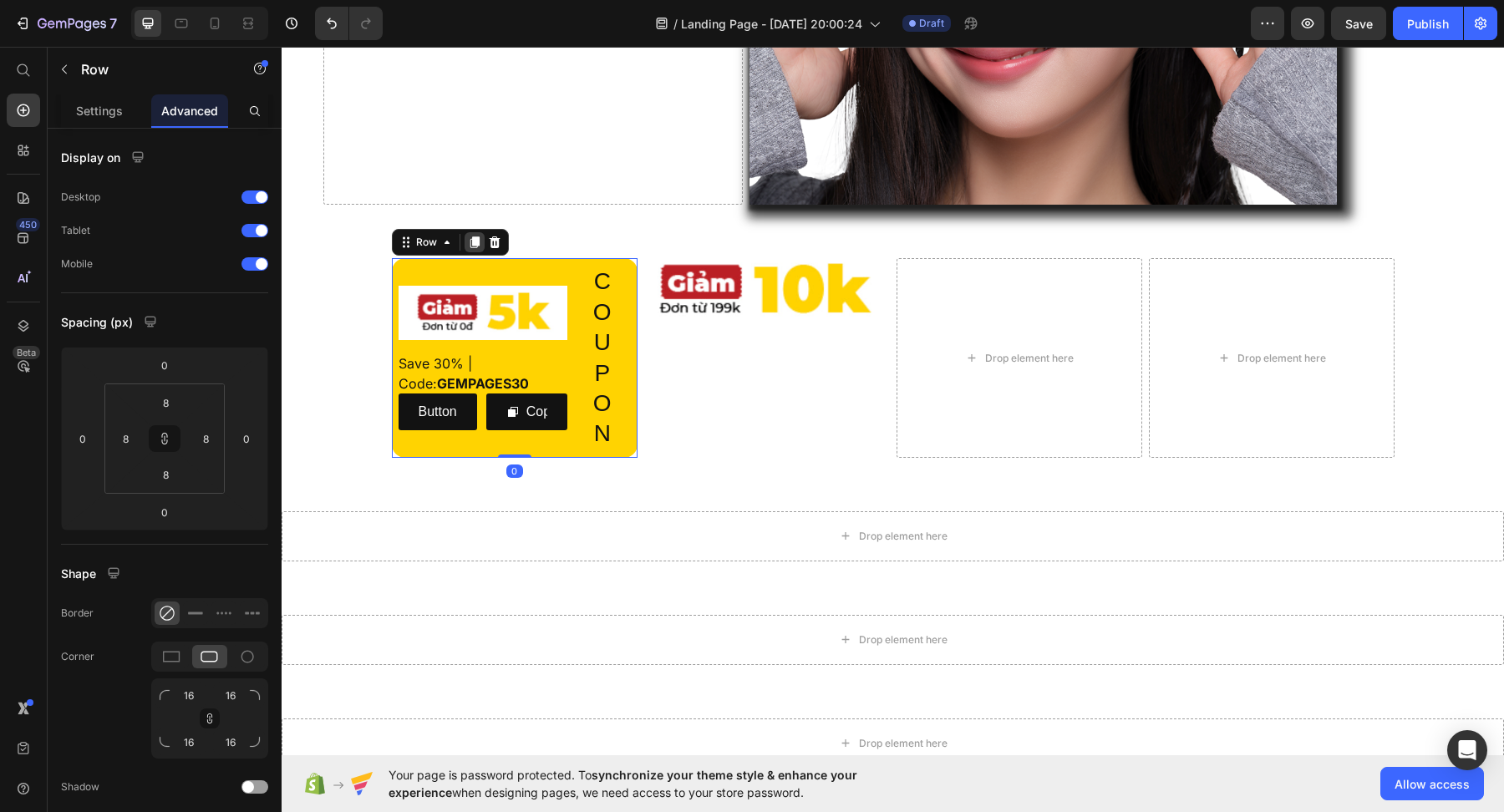 click 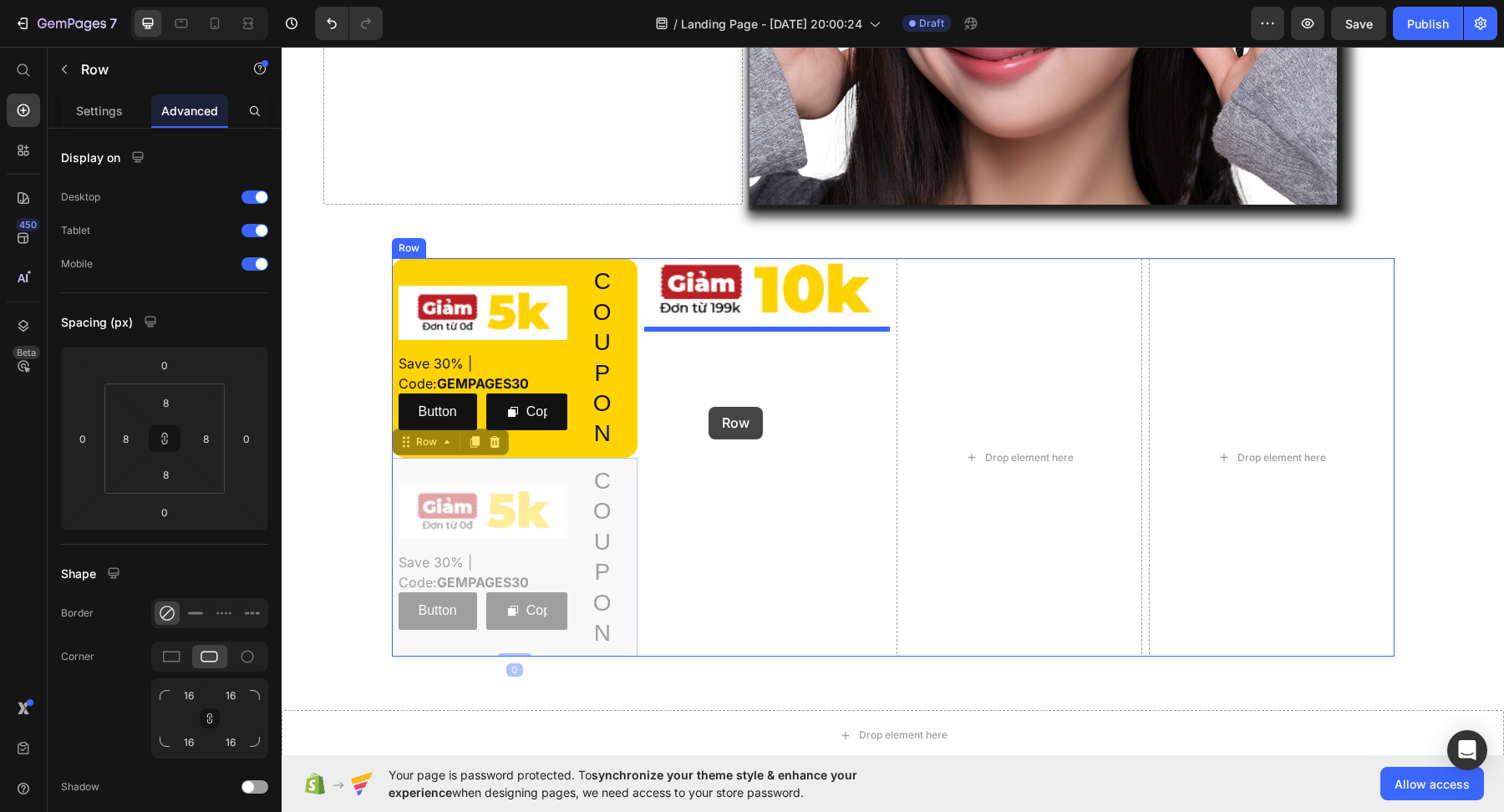 drag, startPoint x: 419, startPoint y: 443, endPoint x: 709, endPoint y: 407, distance: 292.2259 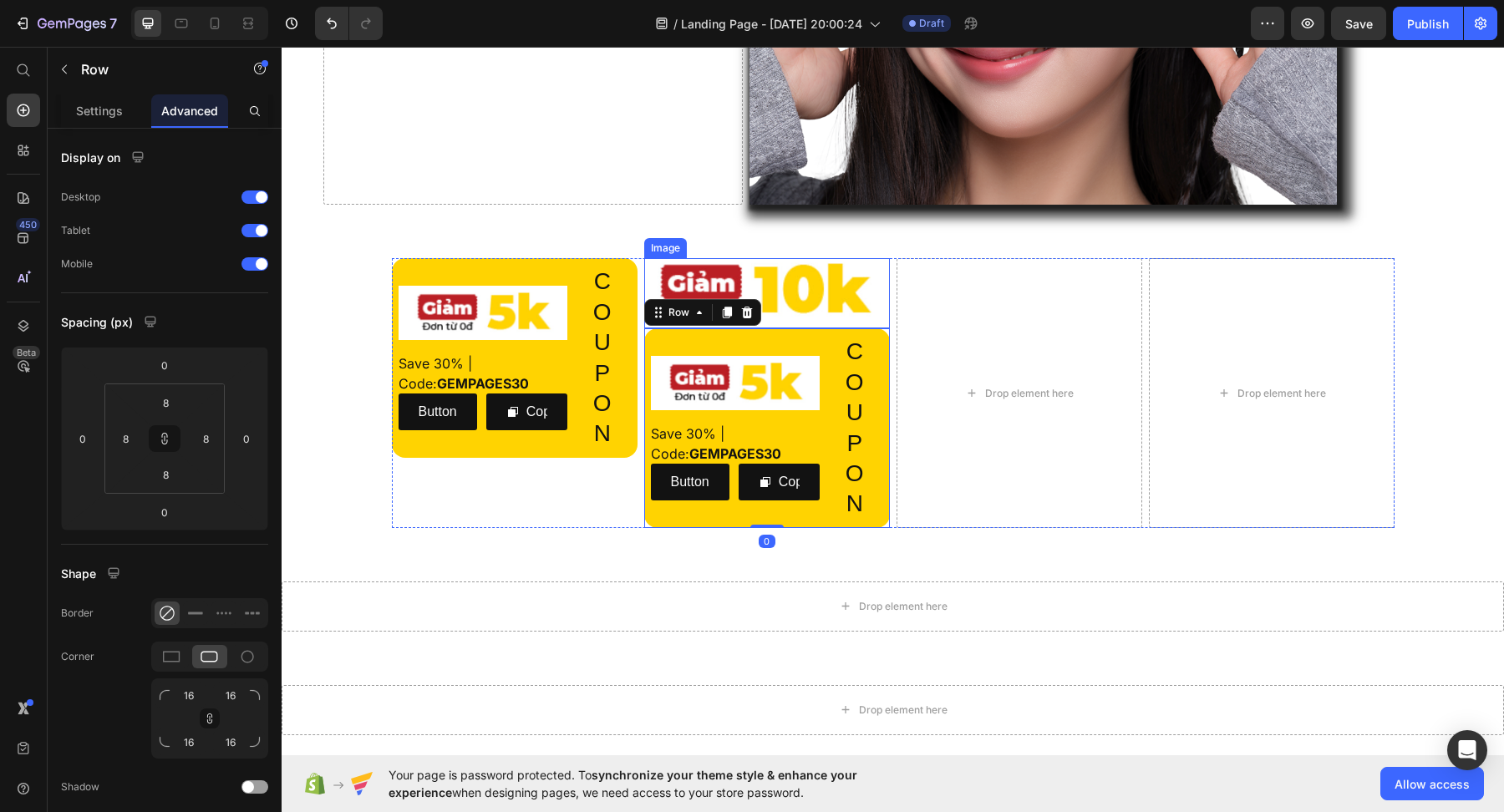 click at bounding box center (767, 293) 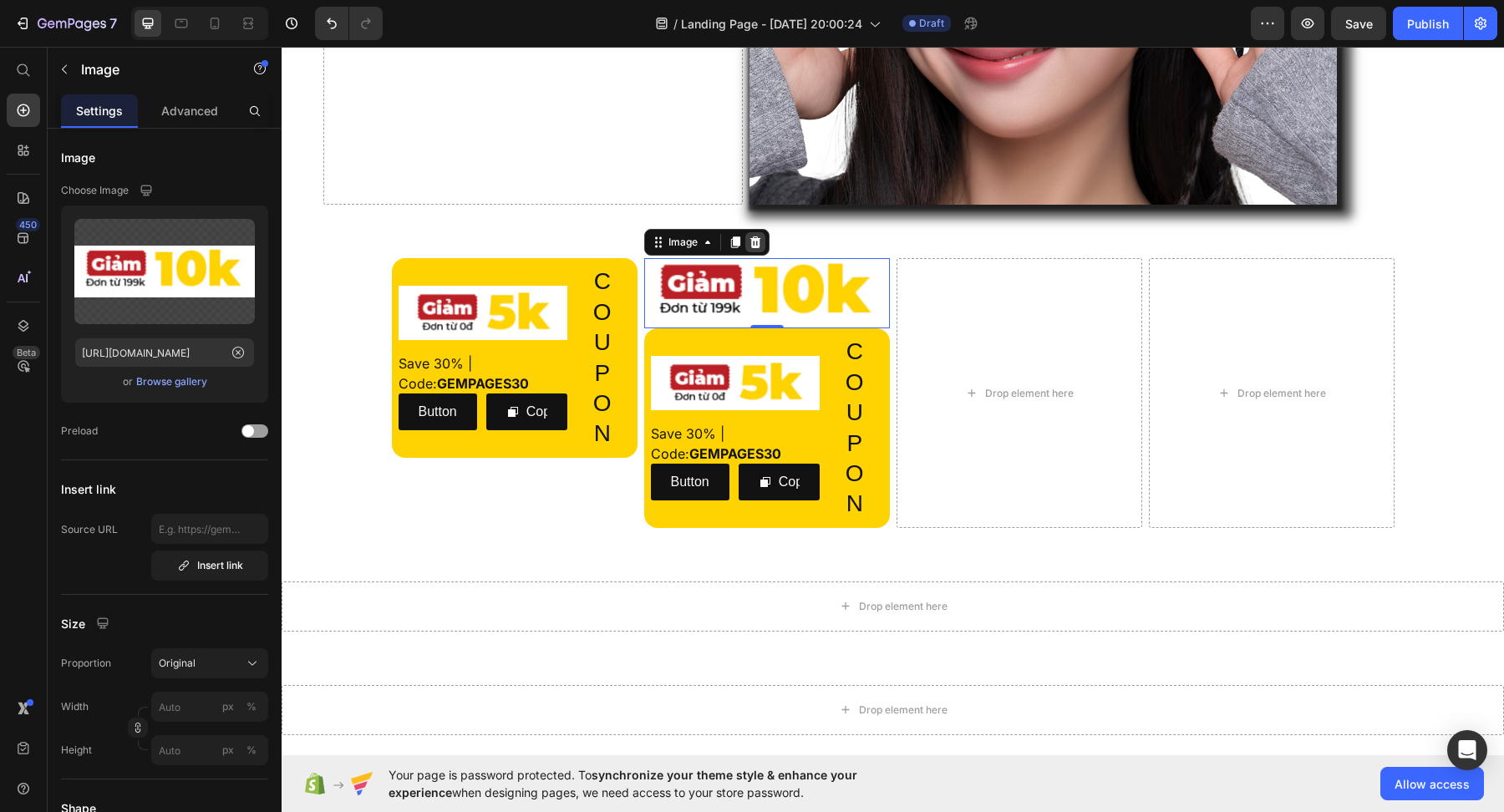 click 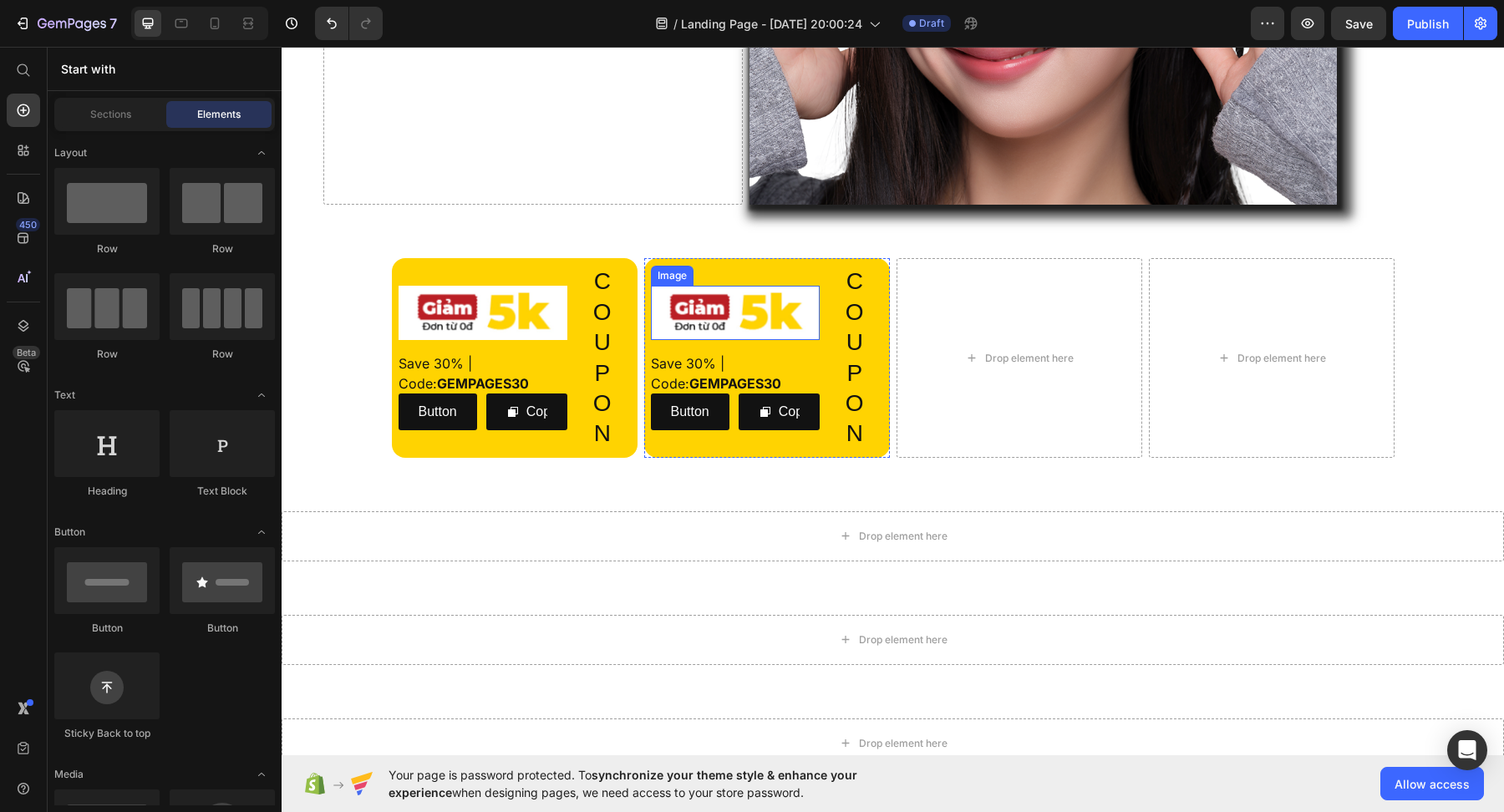 click at bounding box center [735, 312] 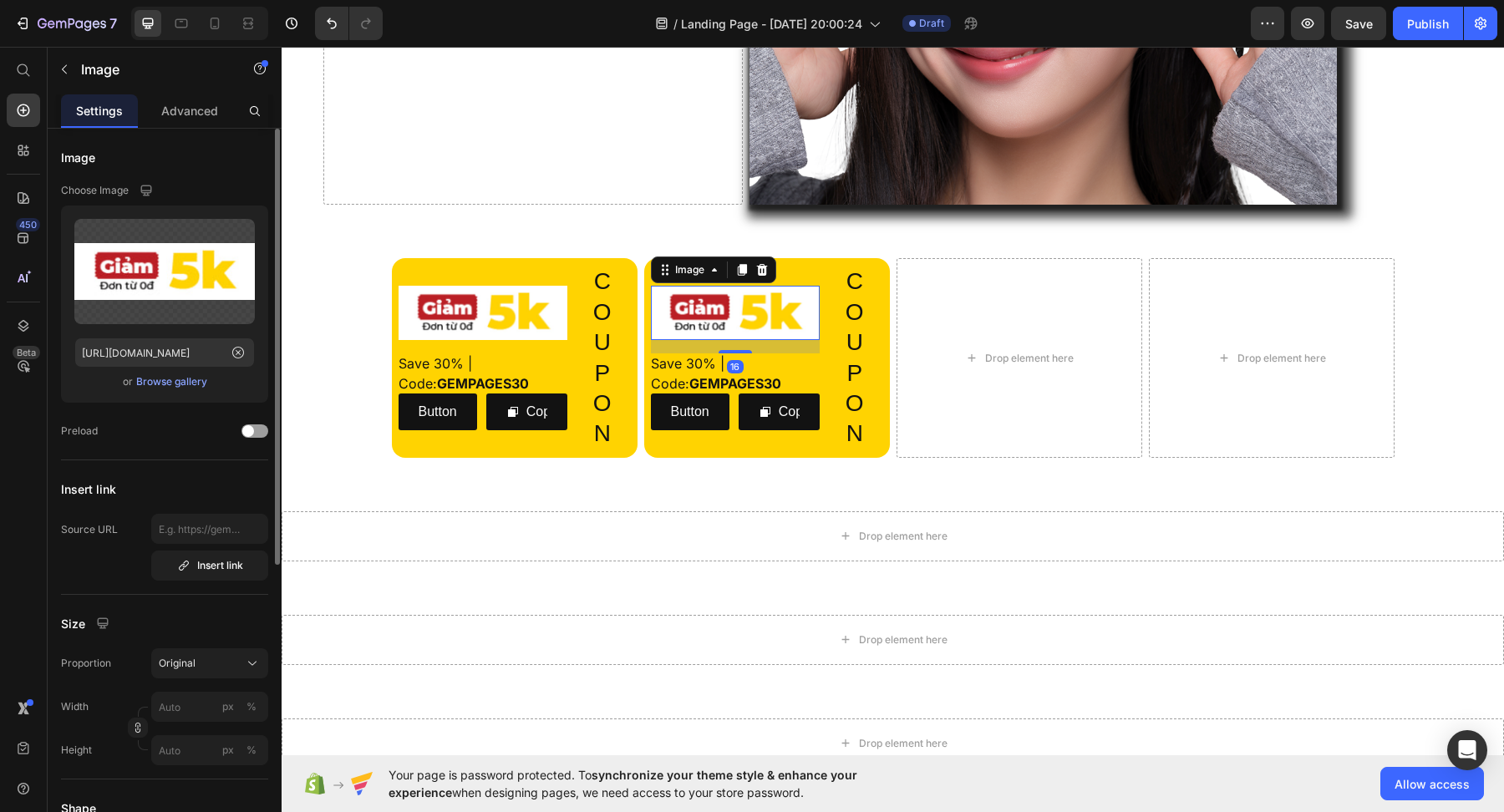 click on "Browse gallery" at bounding box center [171, 382] 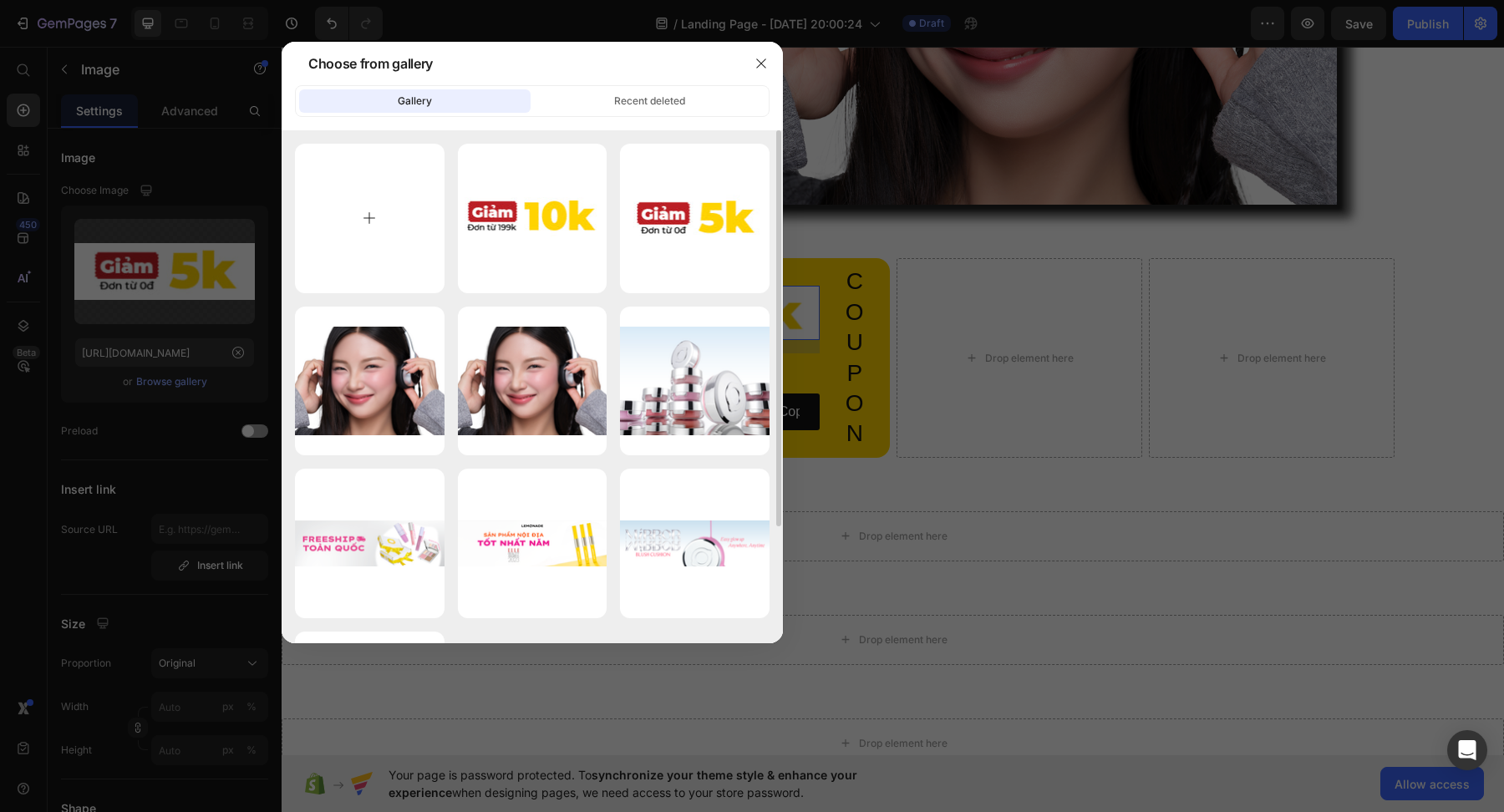 click at bounding box center [369, 218] 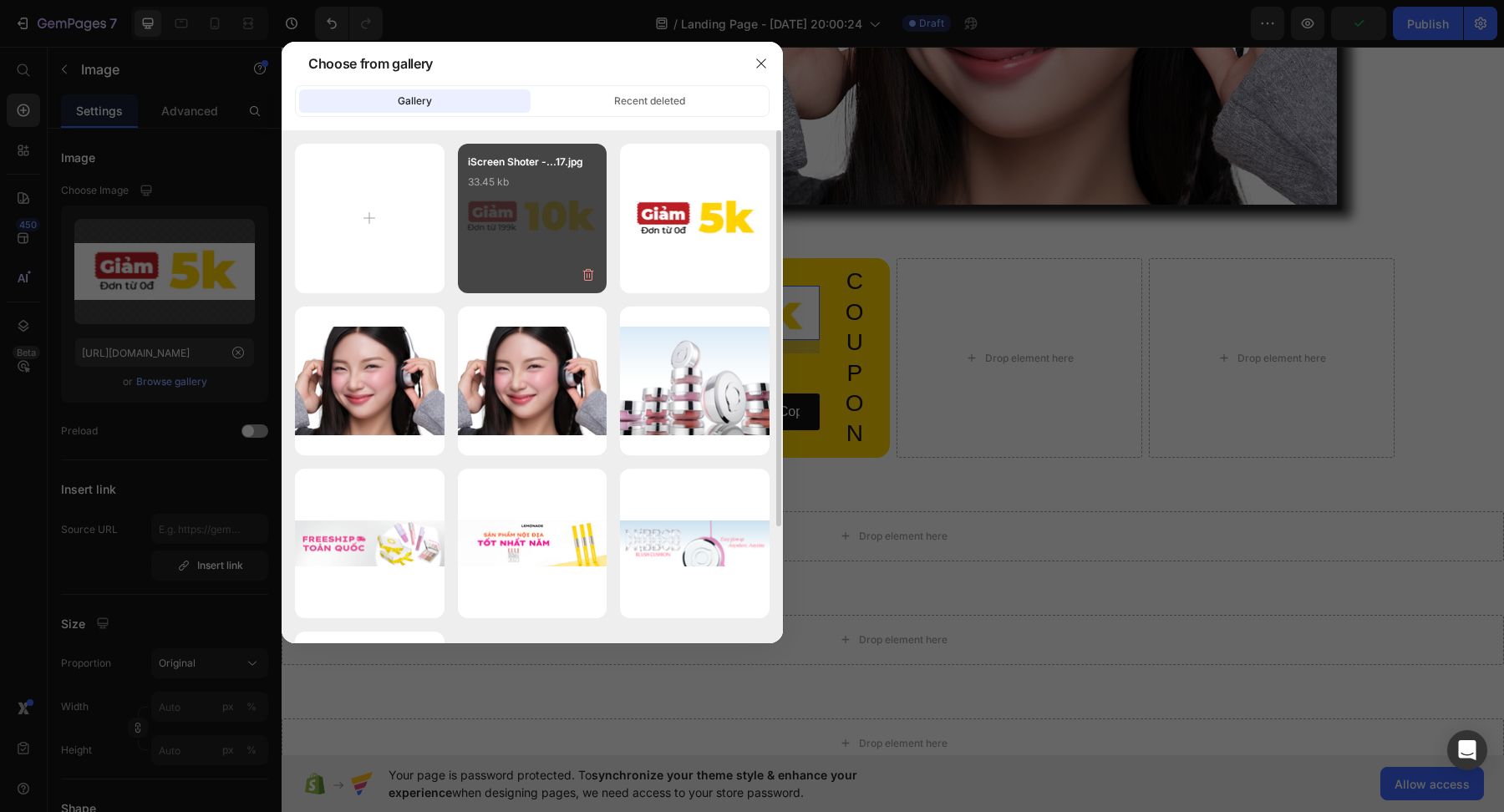 click on "iScreen Shoter -...17.jpg 33.45 kb" at bounding box center [532, 218] 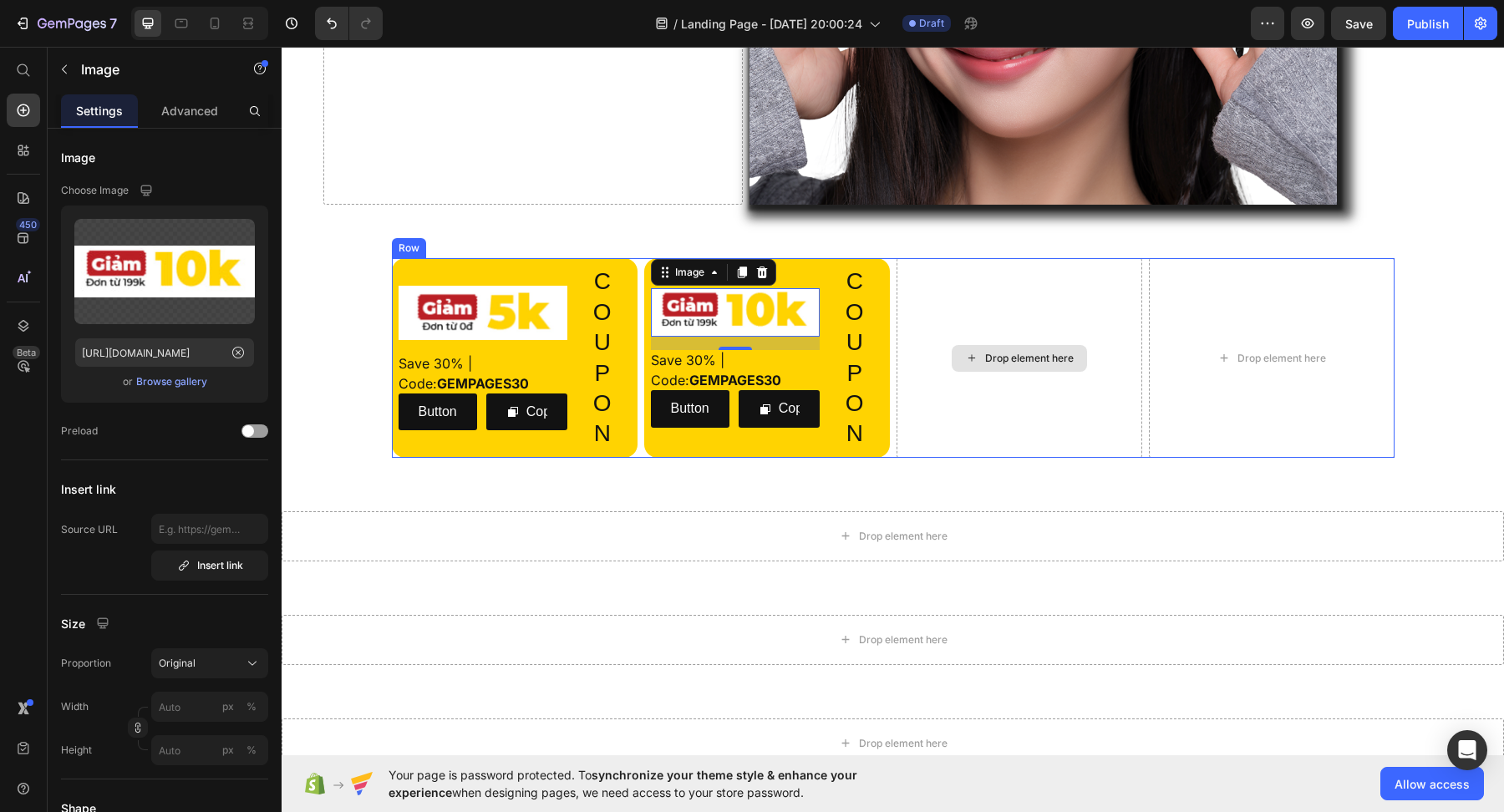 click on "Drop element here" at bounding box center (1019, 358) 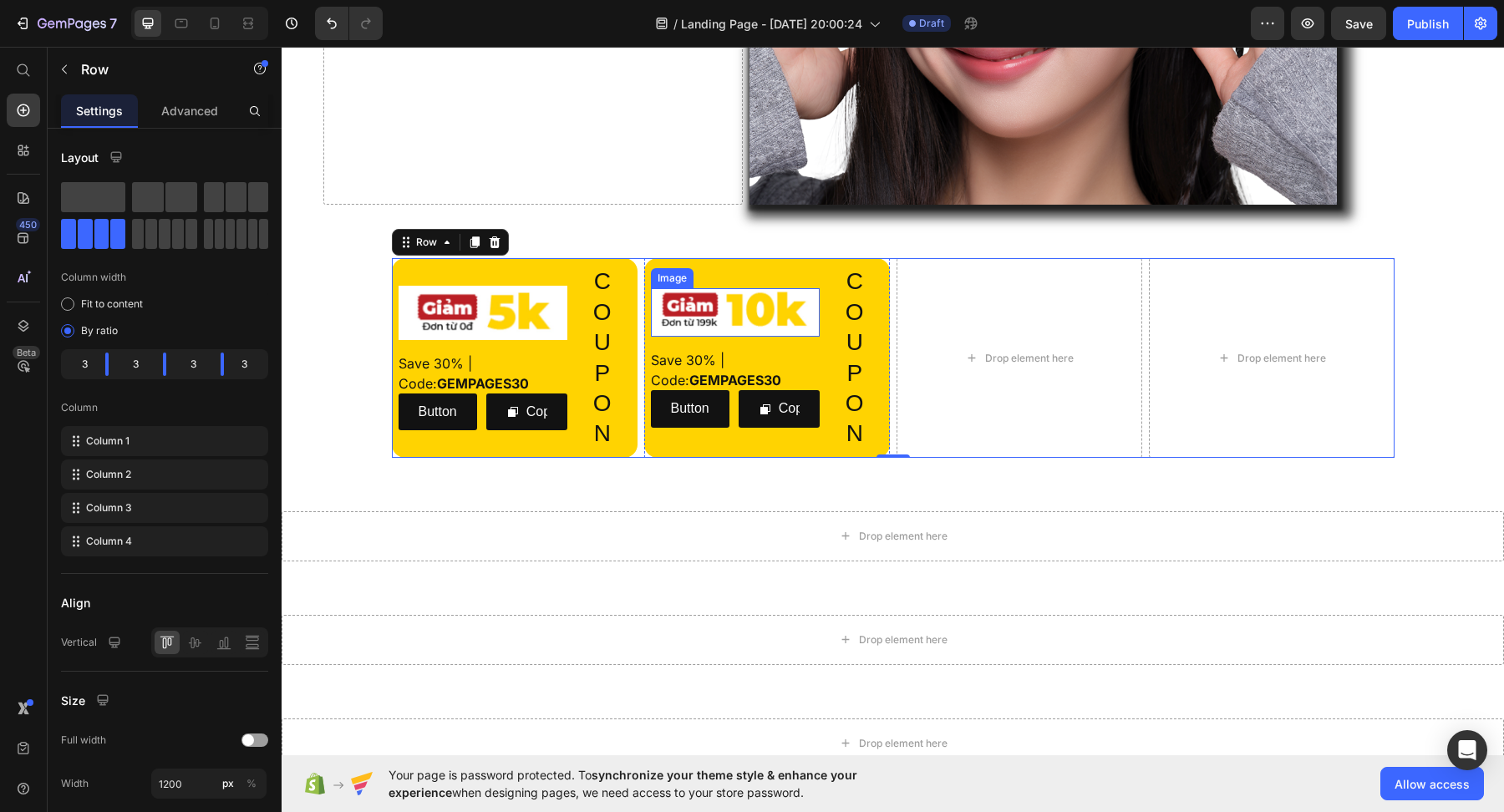 click at bounding box center (735, 312) 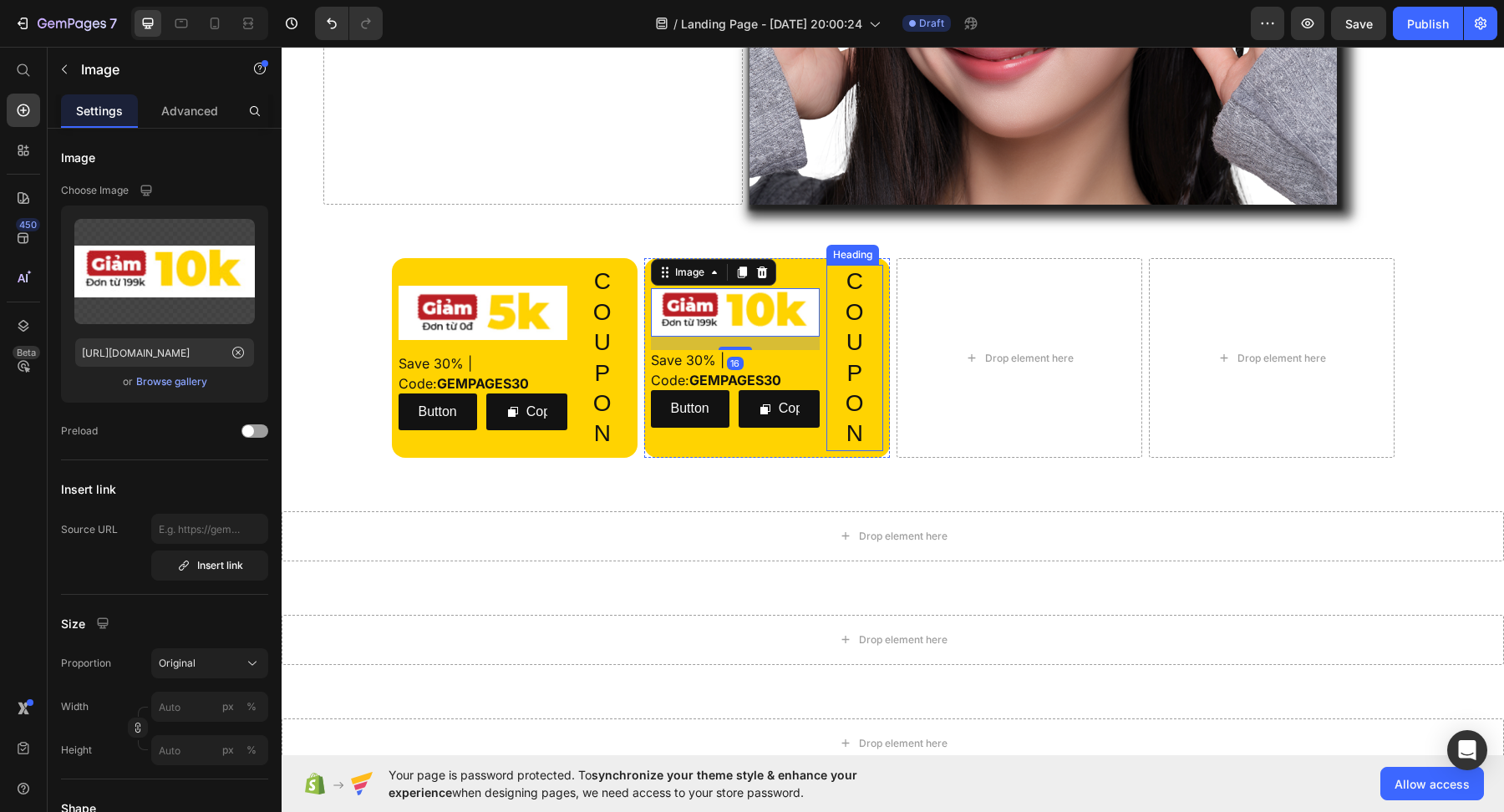 click on "C O U P O N" at bounding box center (855, 358) 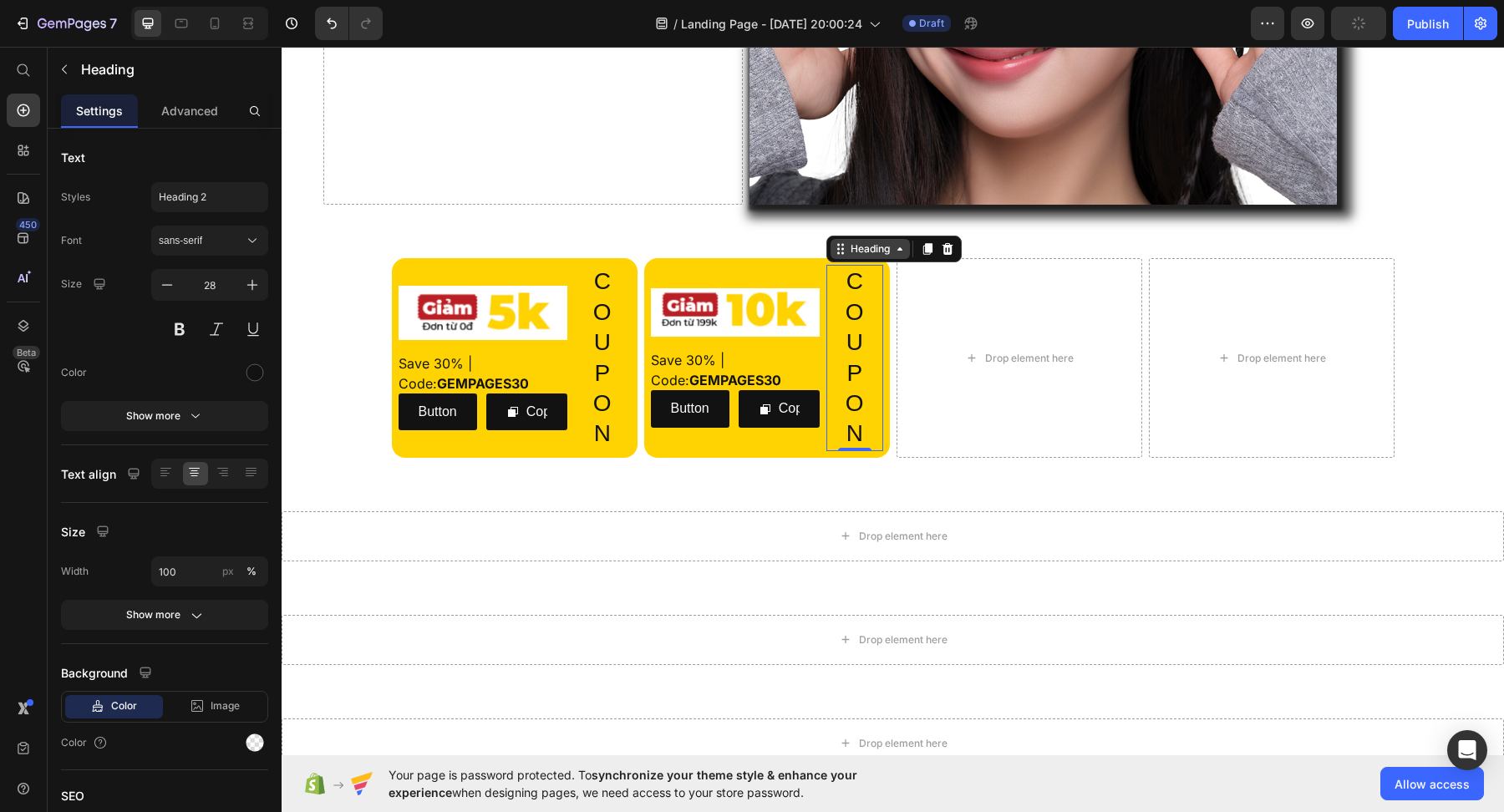 click on "Heading" at bounding box center (870, 249) 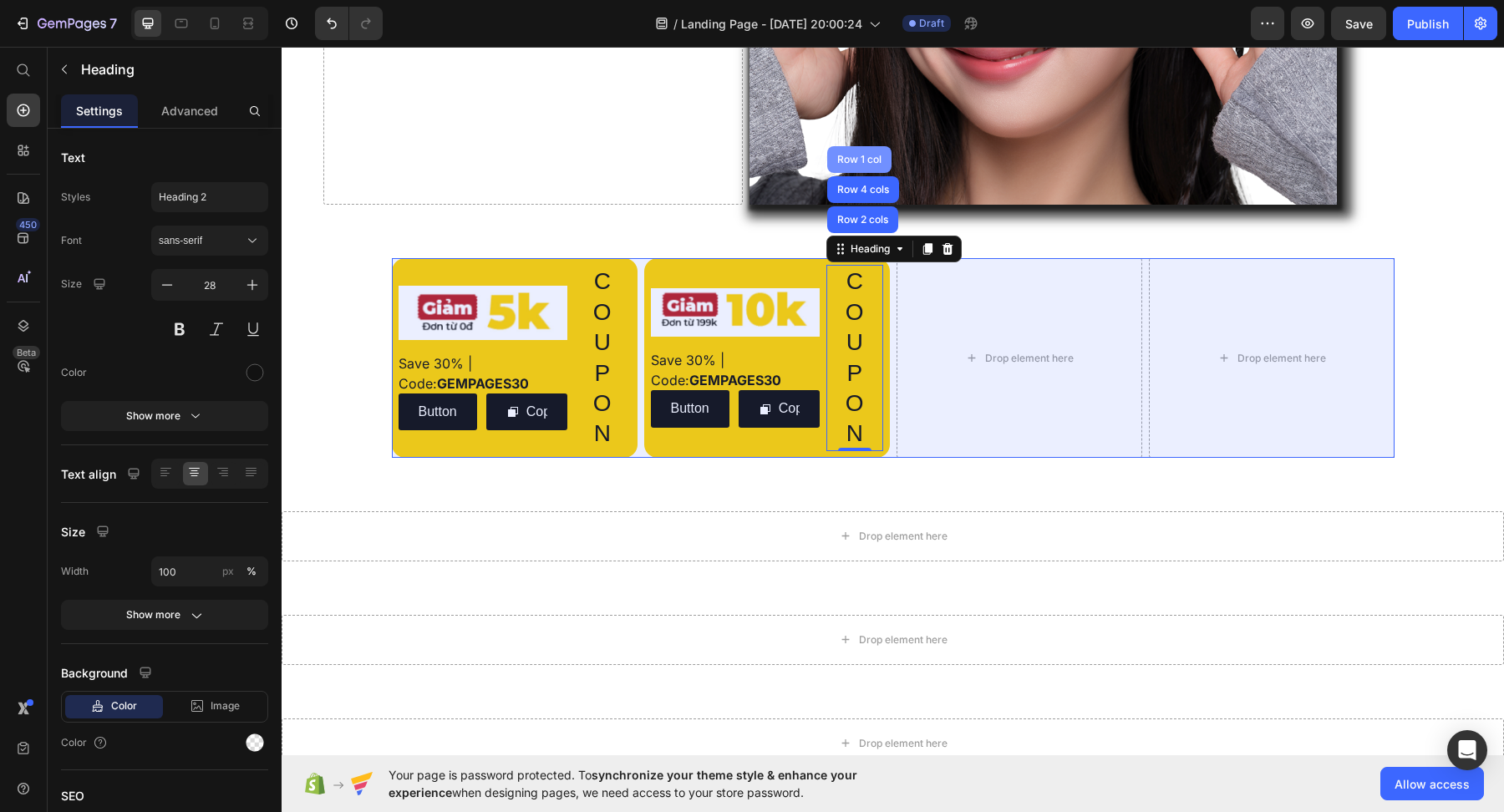 click on "Row 1 col" at bounding box center (859, 160) 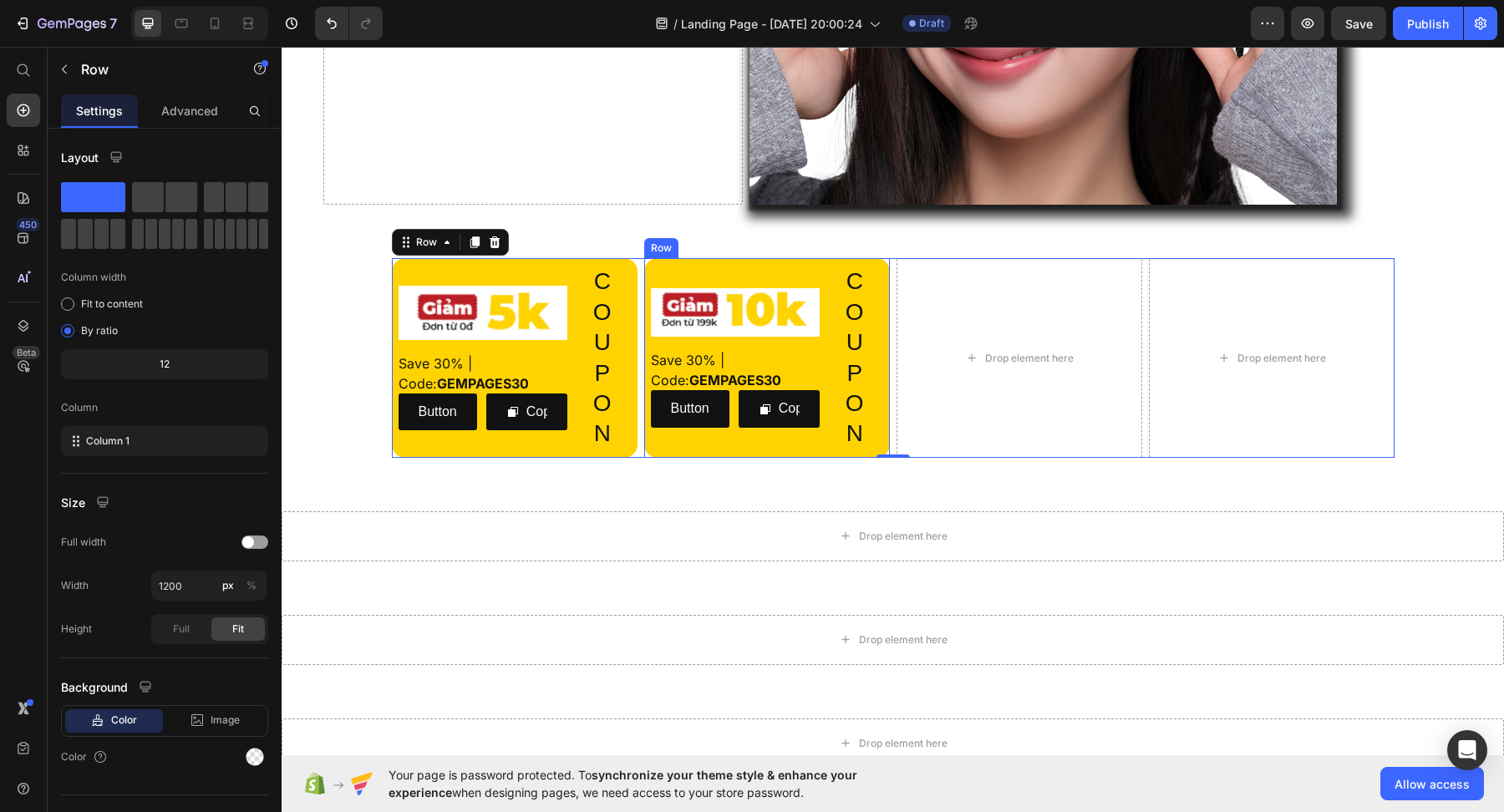 click on "Image Save 30% | Code:  GEMPAGES30 Text Block Row Button Button Copy Copy Coupon Code Row C O U P O N  Heading Row" at bounding box center [767, 358] 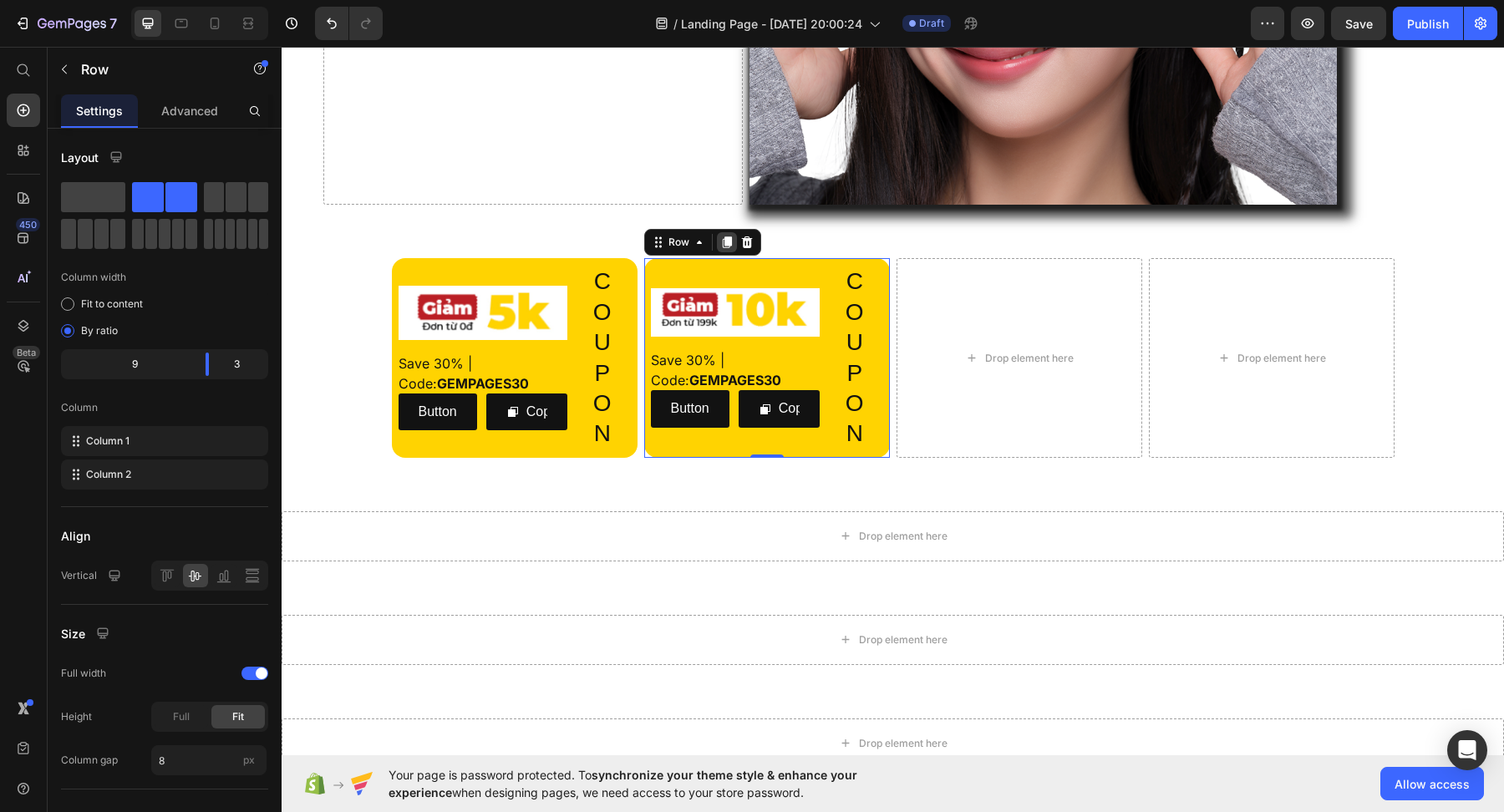 click 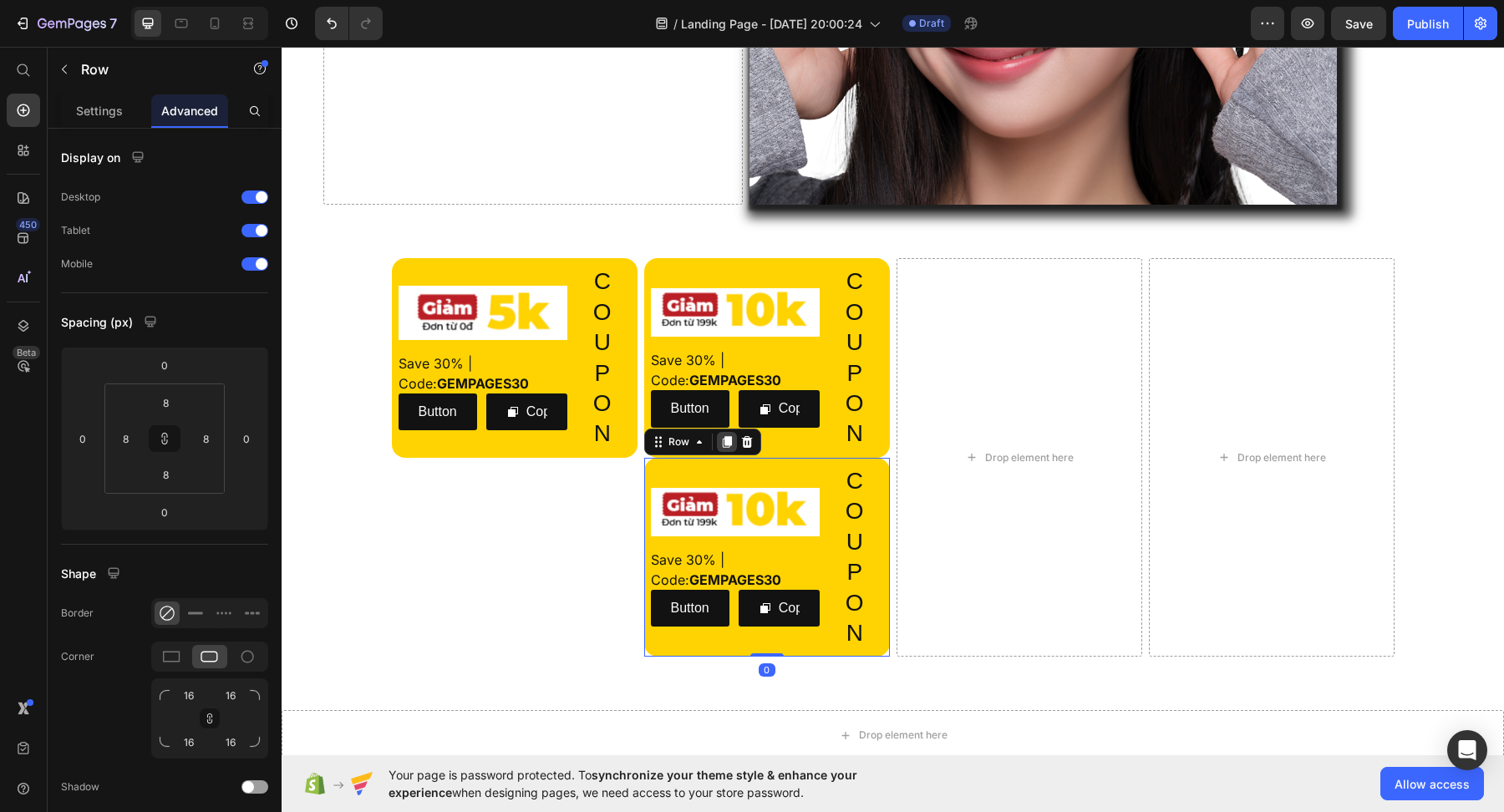 click 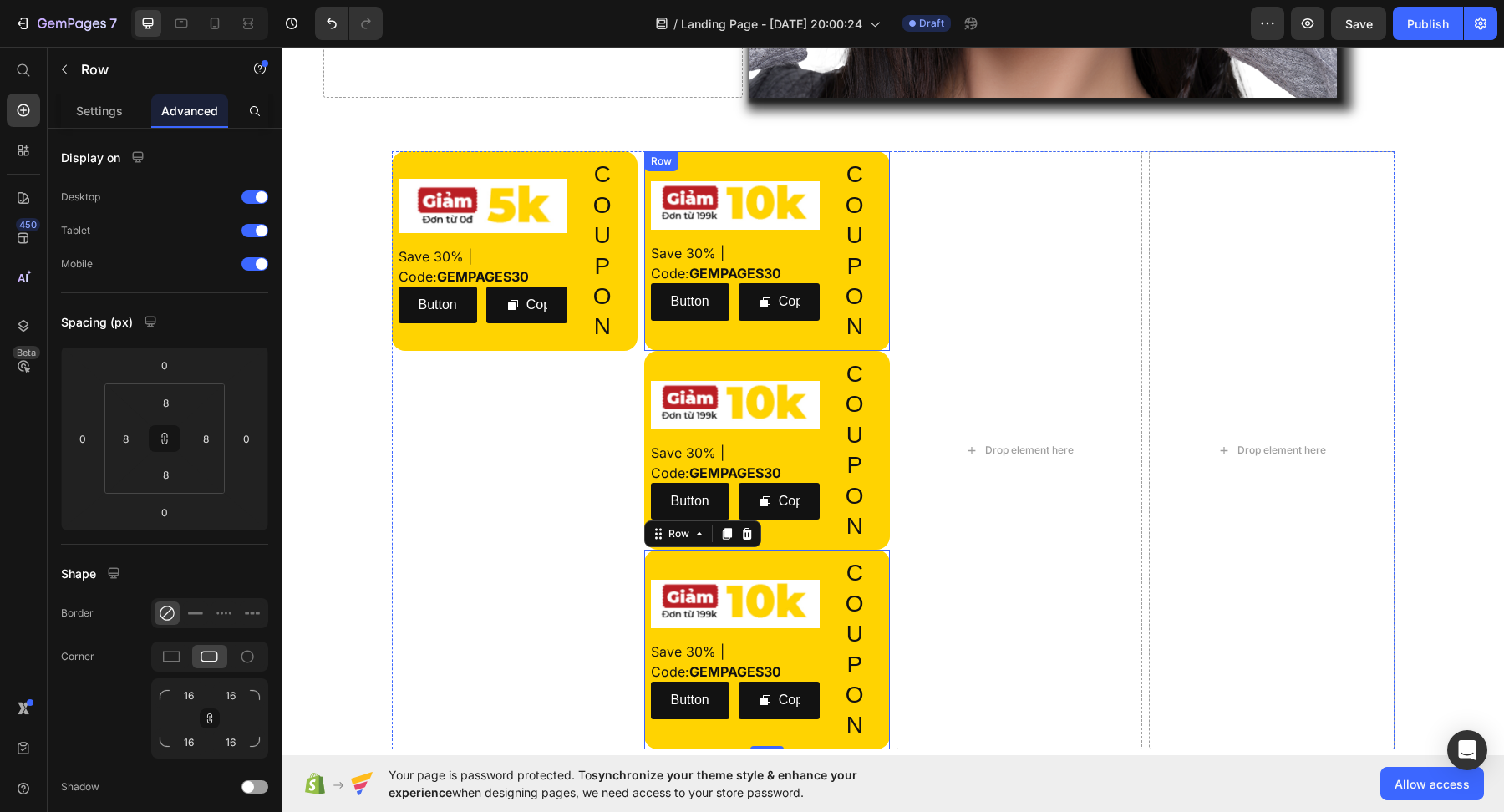 scroll, scrollTop: 1444, scrollLeft: 0, axis: vertical 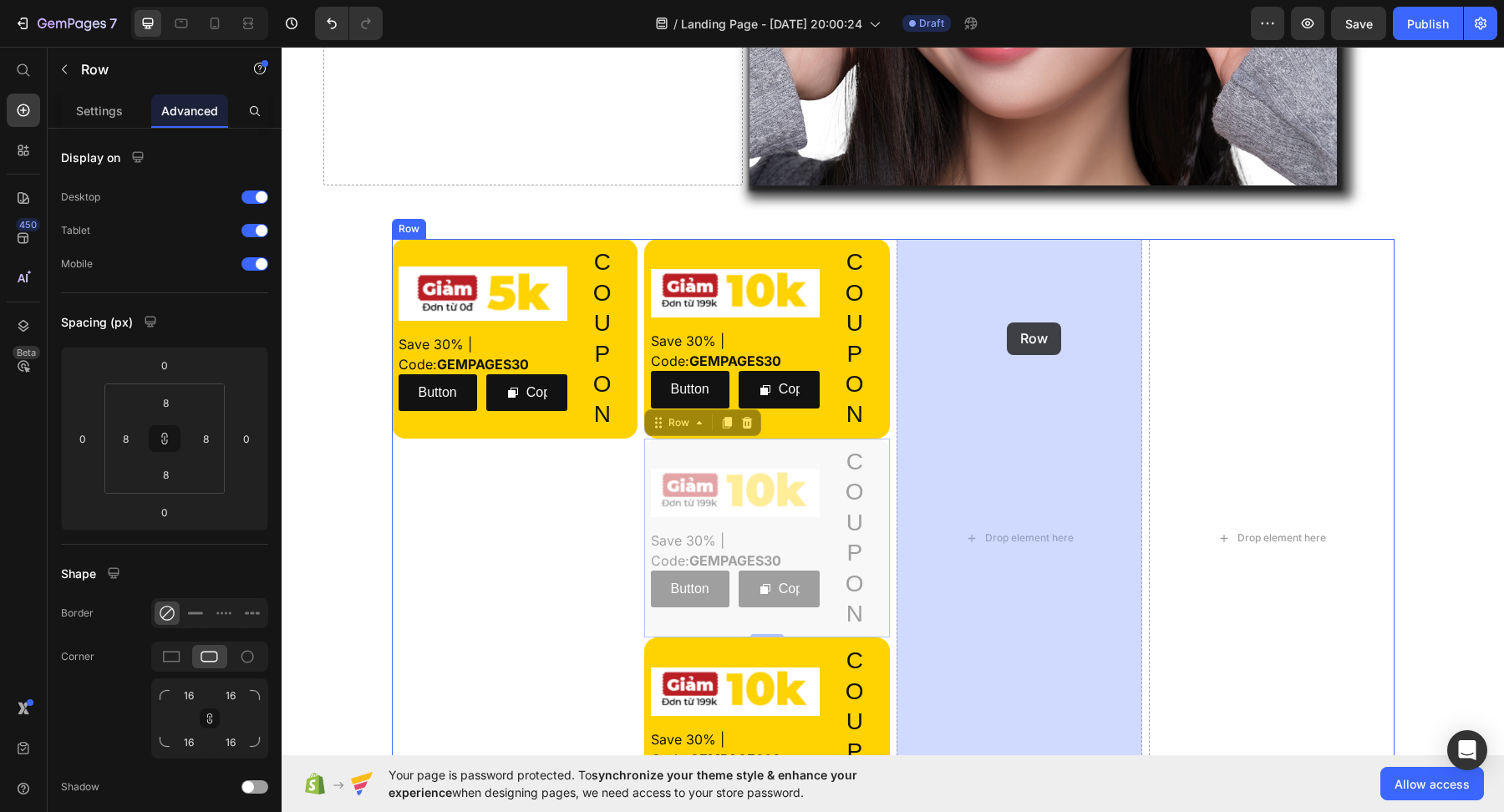 drag, startPoint x: 780, startPoint y: 464, endPoint x: 1007, endPoint y: 322, distance: 267.75549 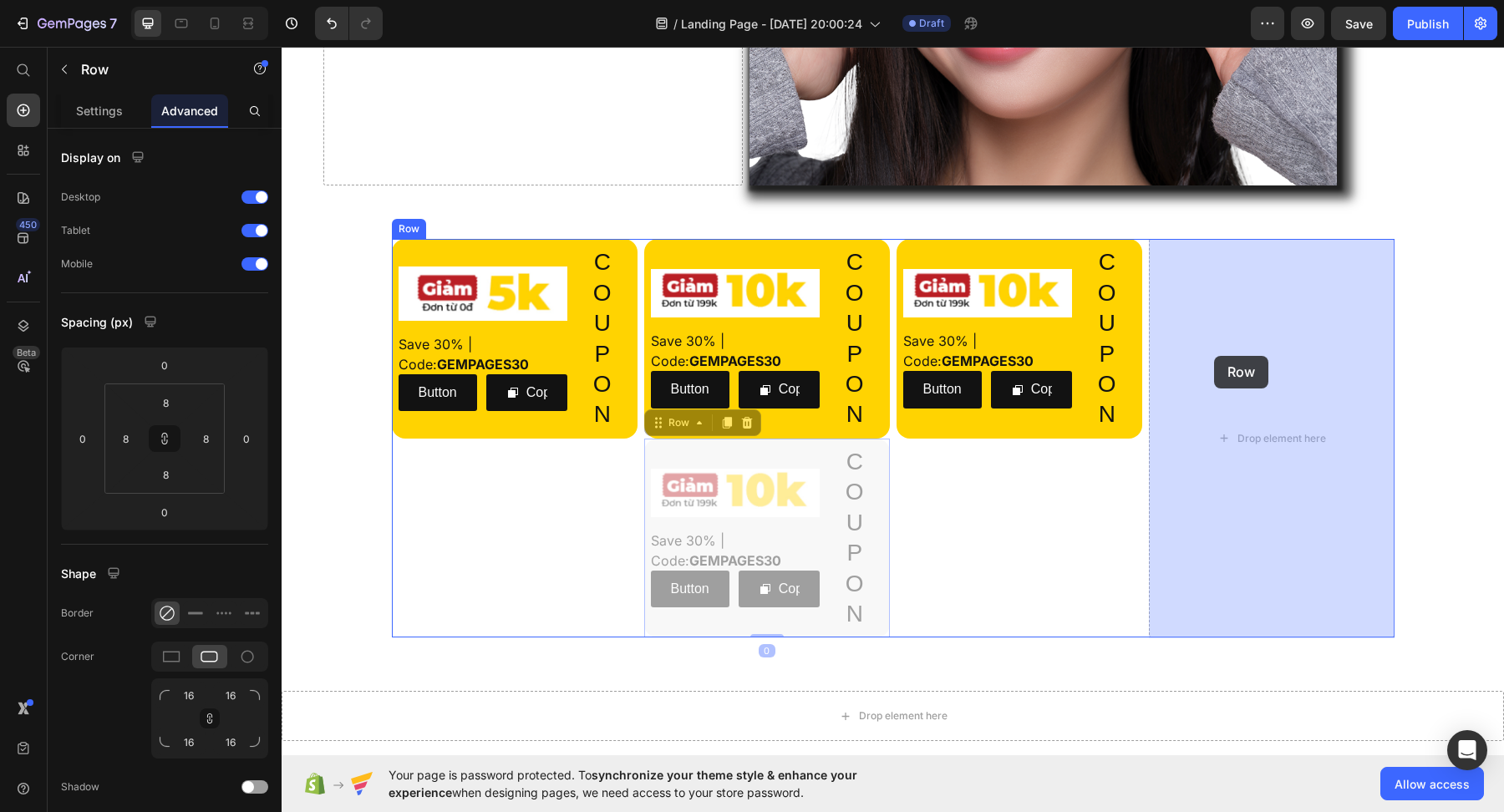 drag, startPoint x: 798, startPoint y: 449, endPoint x: 1229, endPoint y: 350, distance: 442.2239 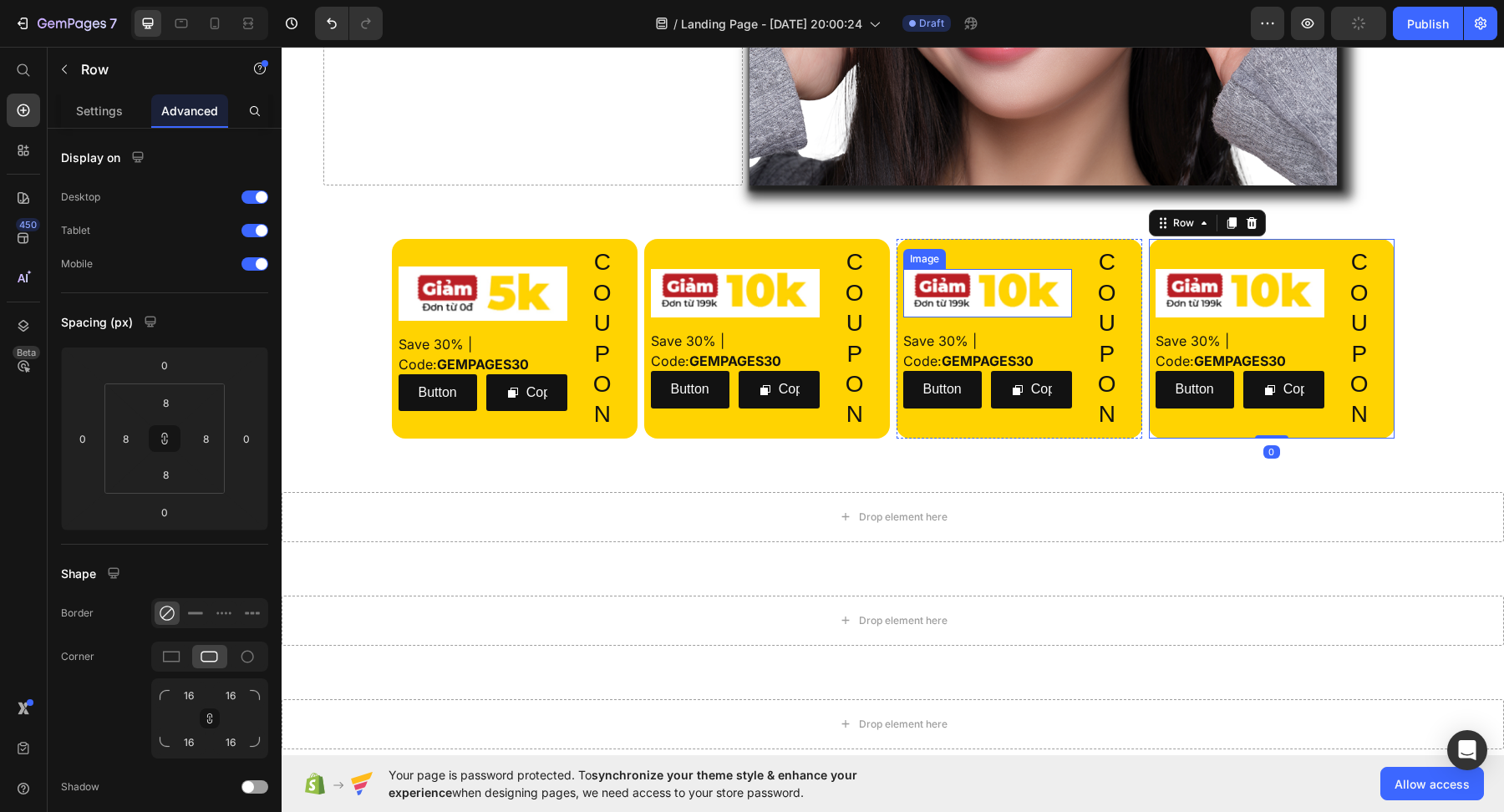 click at bounding box center [988, 293] 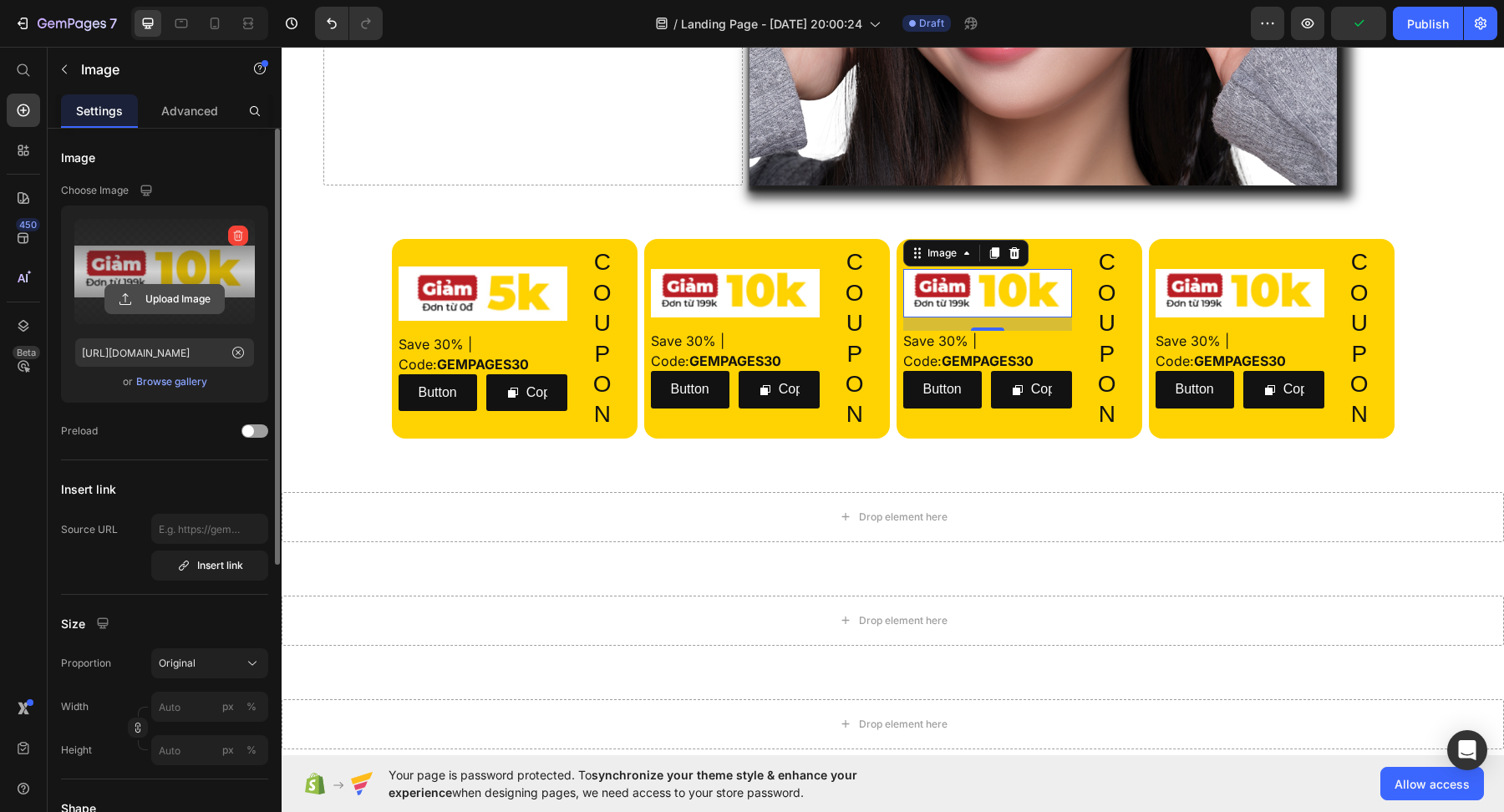 click 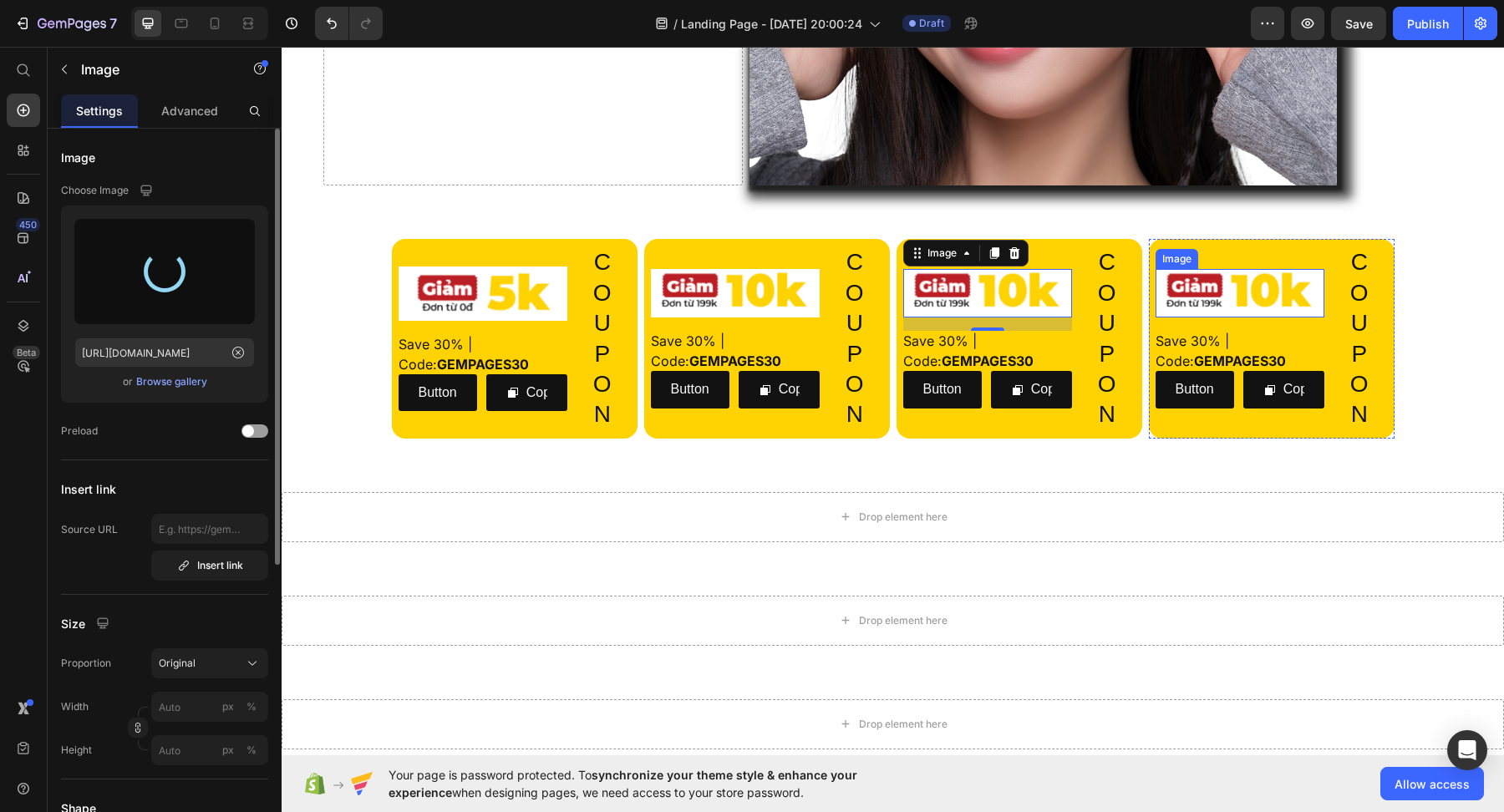 click at bounding box center [1240, 293] 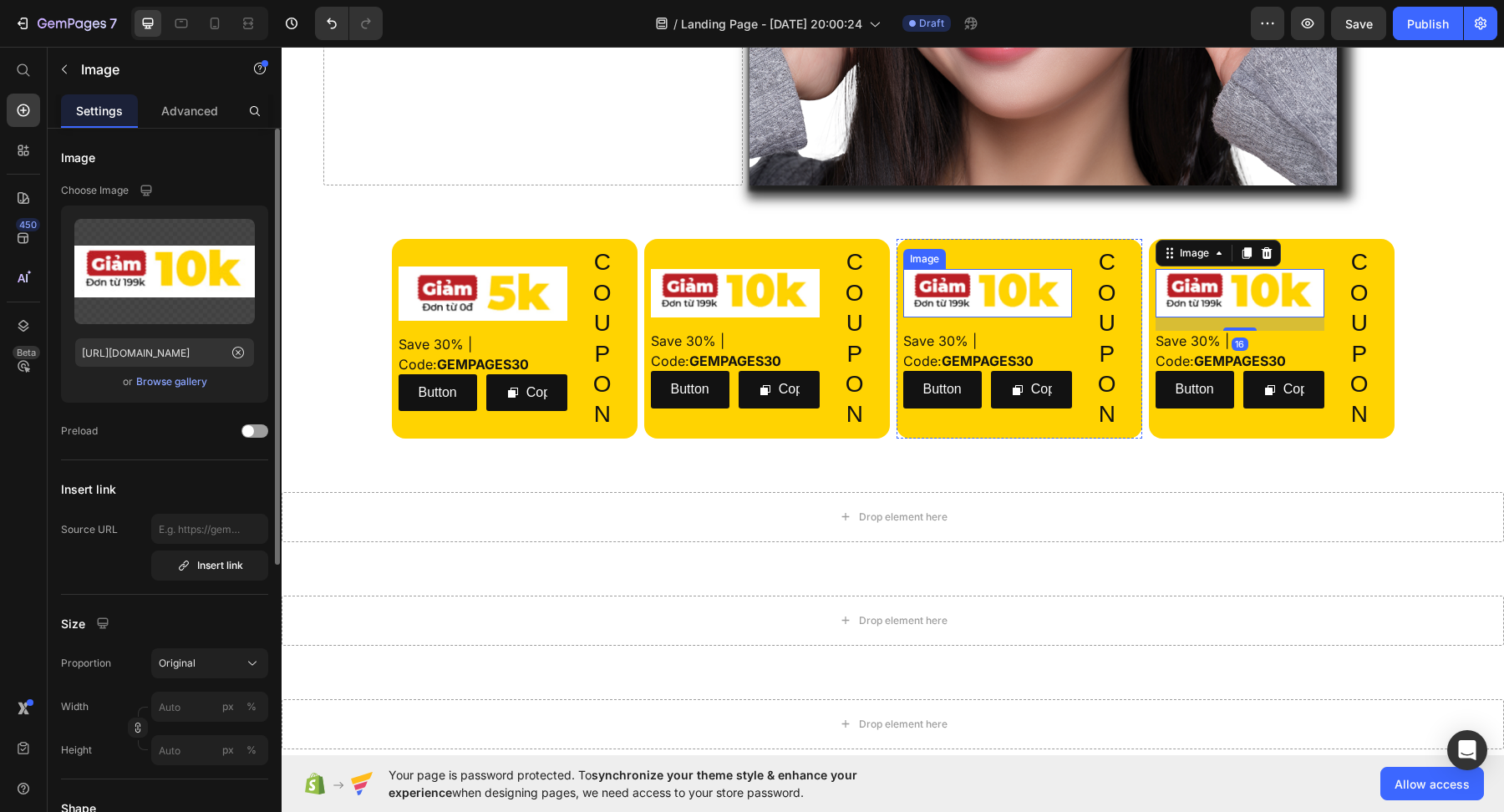 click at bounding box center (988, 293) 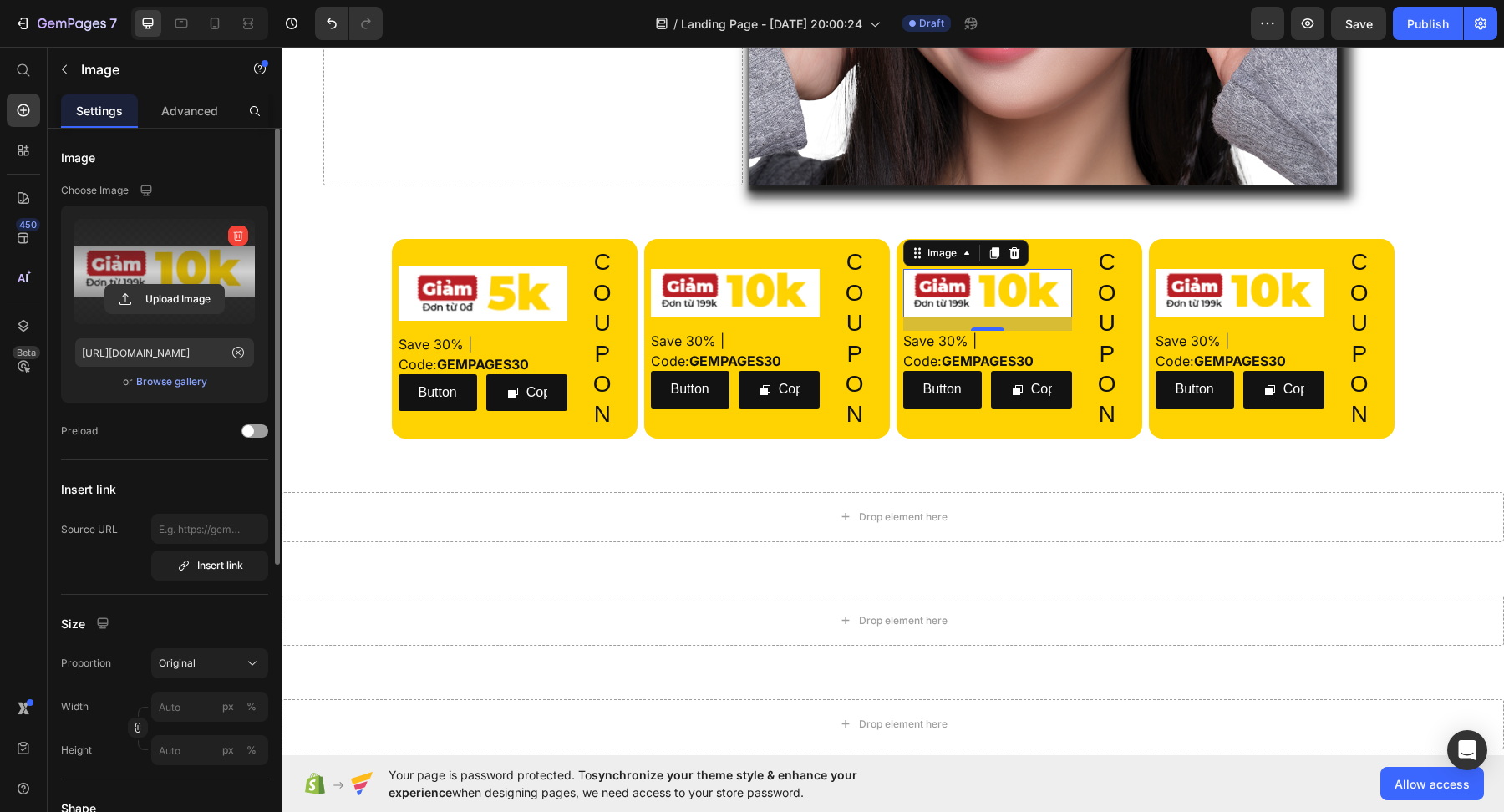 click at bounding box center [165, 272] 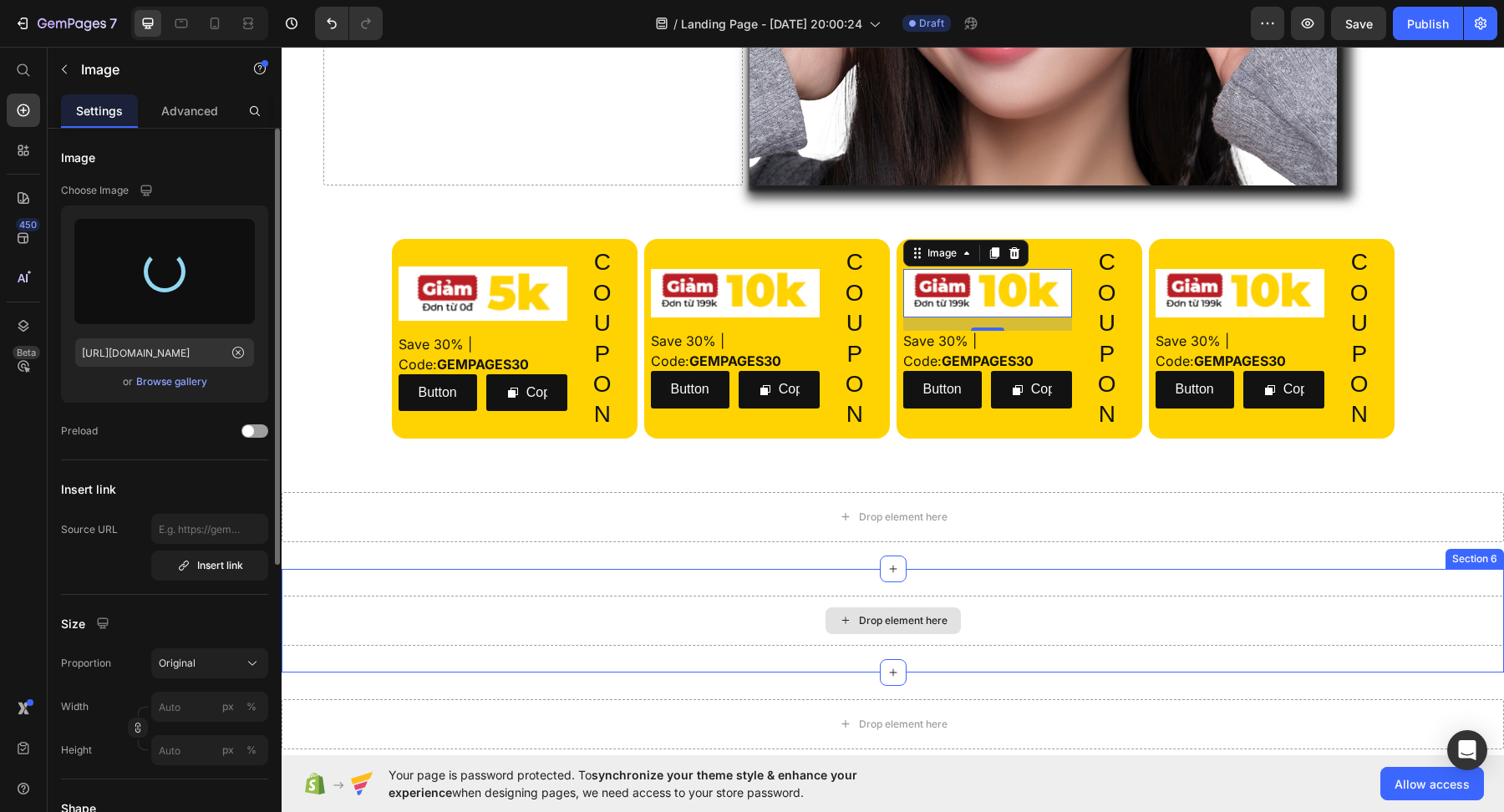 type on "https://cdn.shopify.com/s/files/1/0948/5477/5106/files/gempages_574825315461759844-c3b3b5b4-ebda-4677-b3a4-ddb668636b18.jpg" 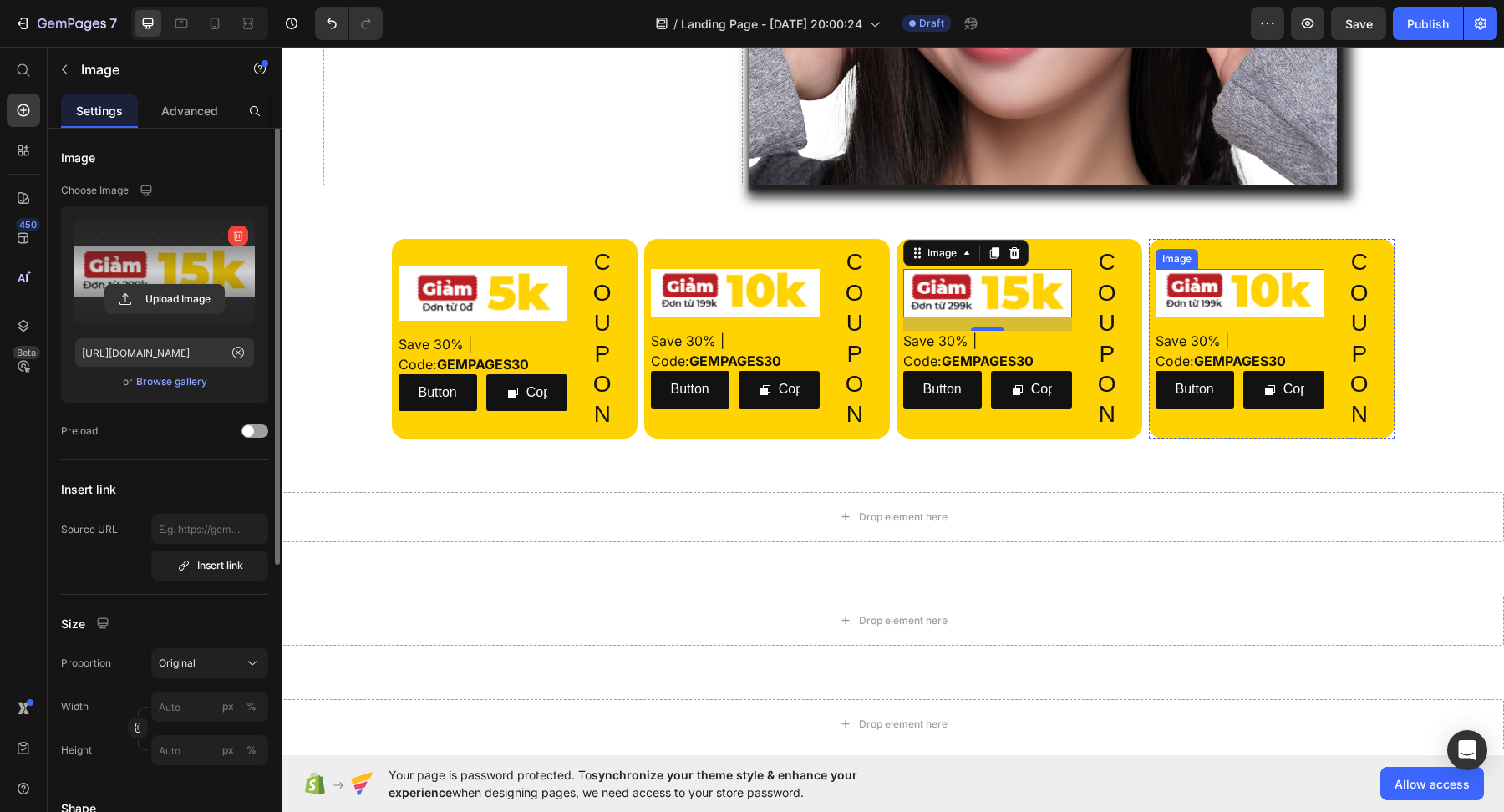 click at bounding box center (1240, 293) 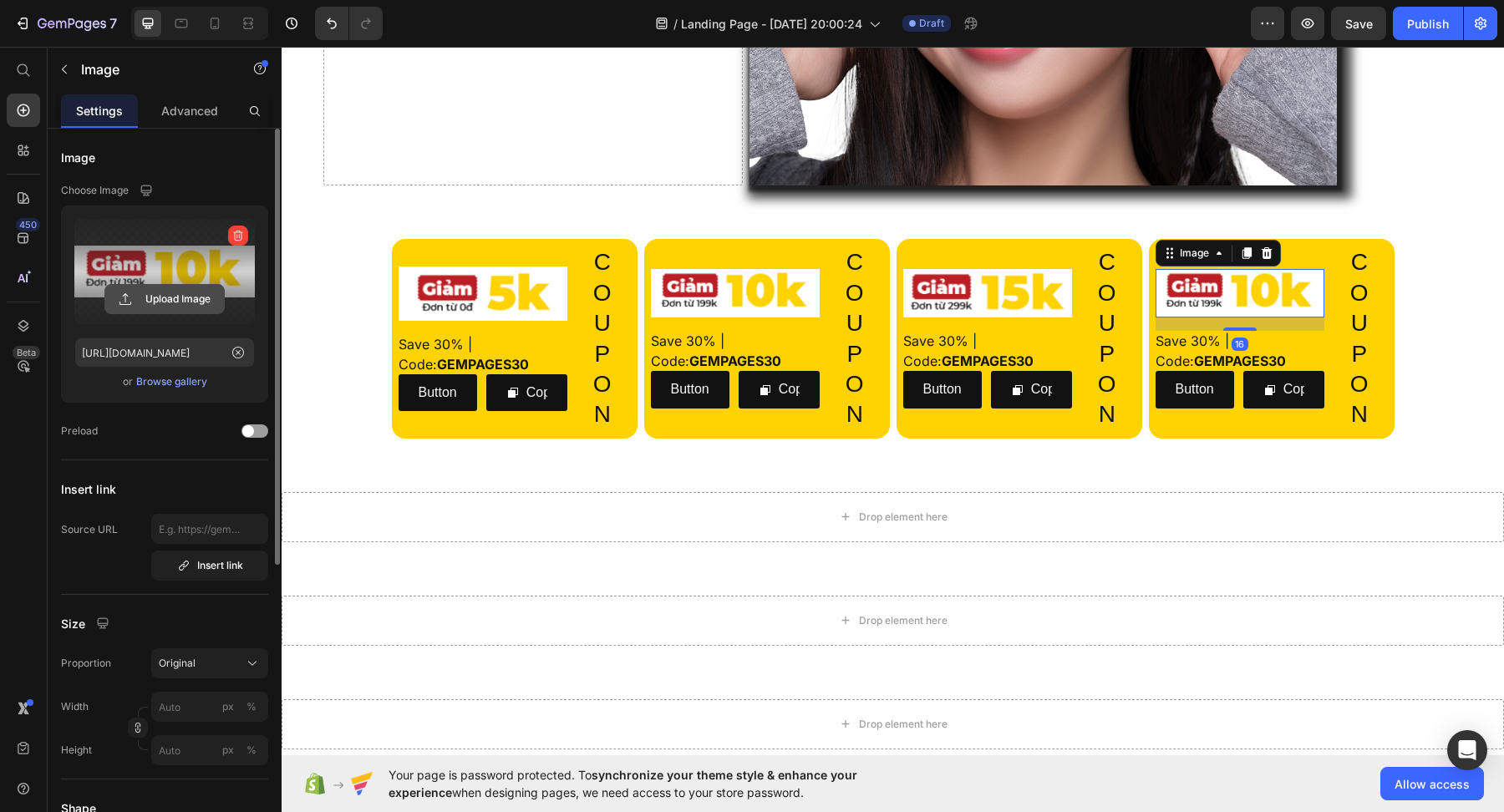 click 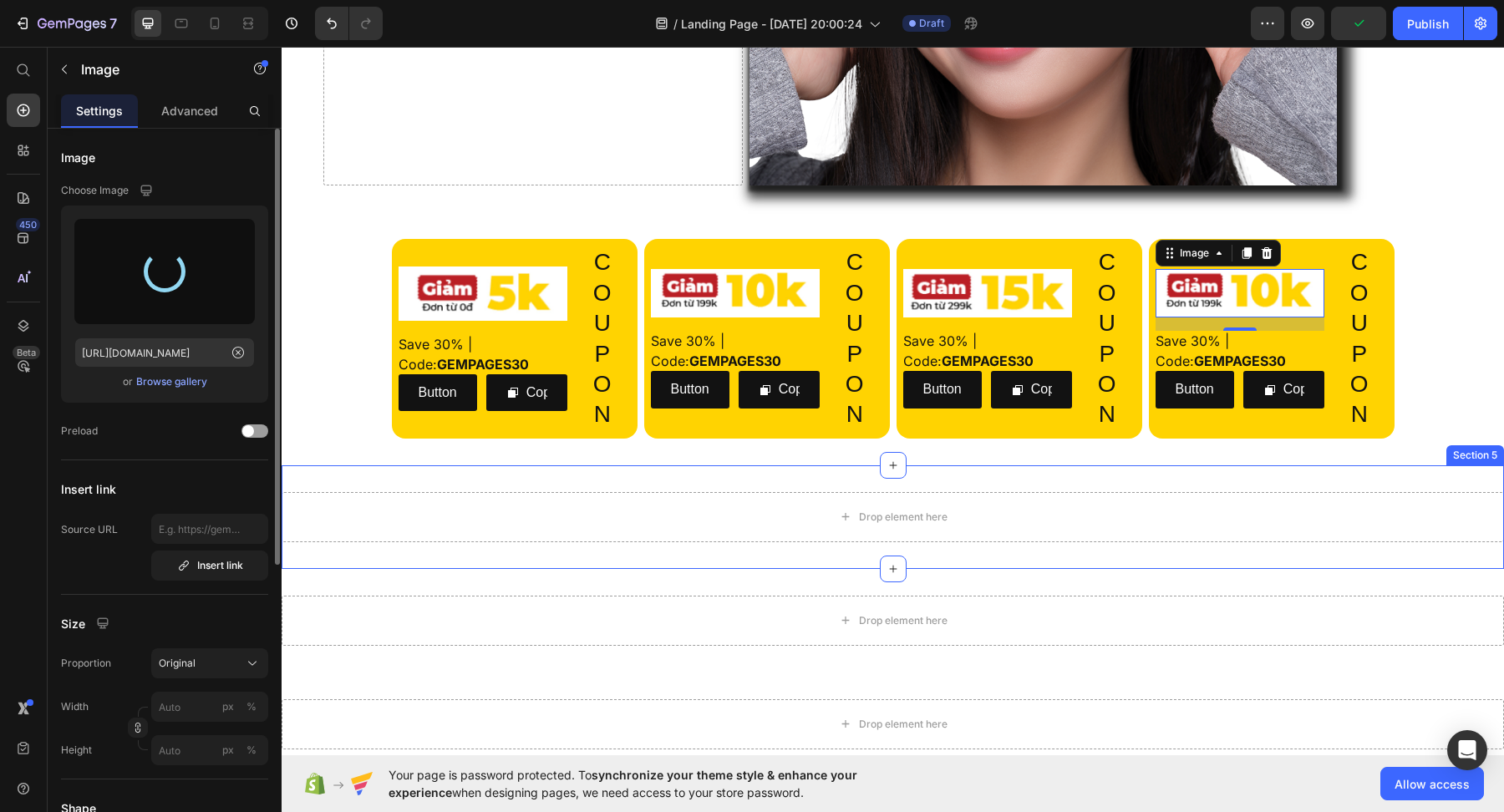 type on "https://cdn.shopify.com/s/files/1/0948/5477/5106/files/gempages_574825315461759844-5a3f7f3a-e243-4c11-adad-115a1009fc73.jpg" 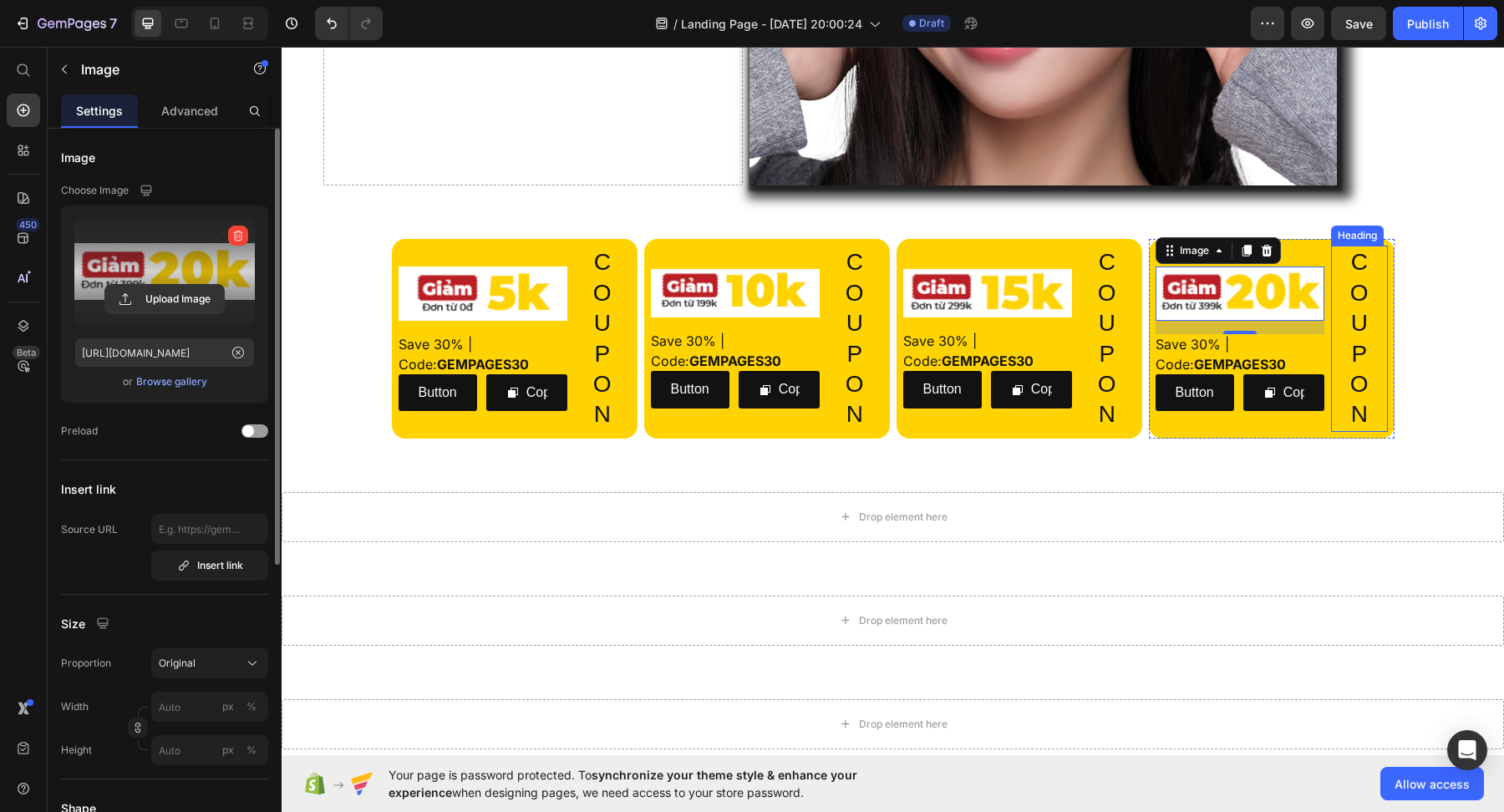 click on "C O U P O N" at bounding box center [1359, 338] 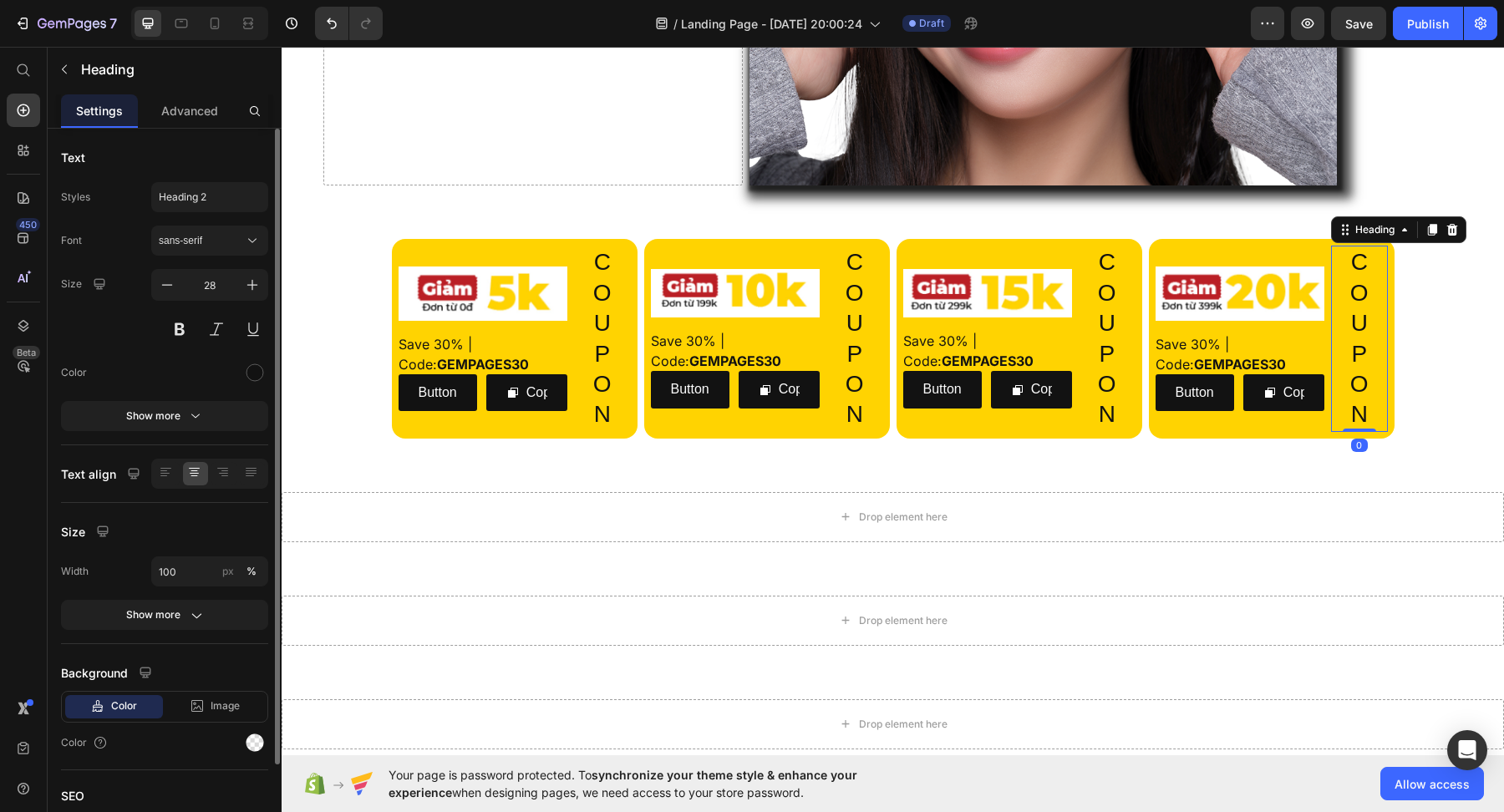 click on "C O U P O N" at bounding box center [1359, 338] 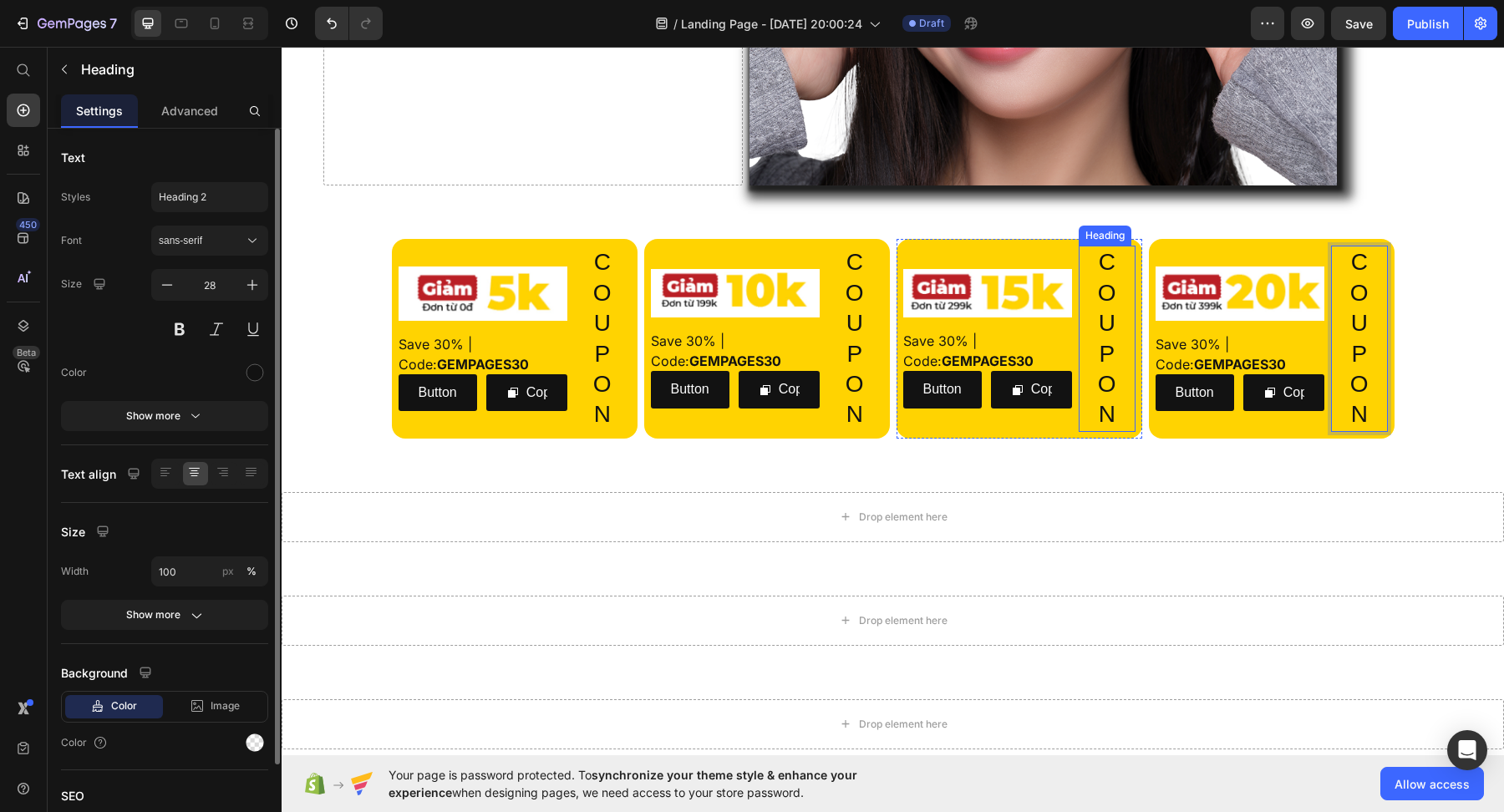 click on "C O U P O N" at bounding box center (1107, 338) 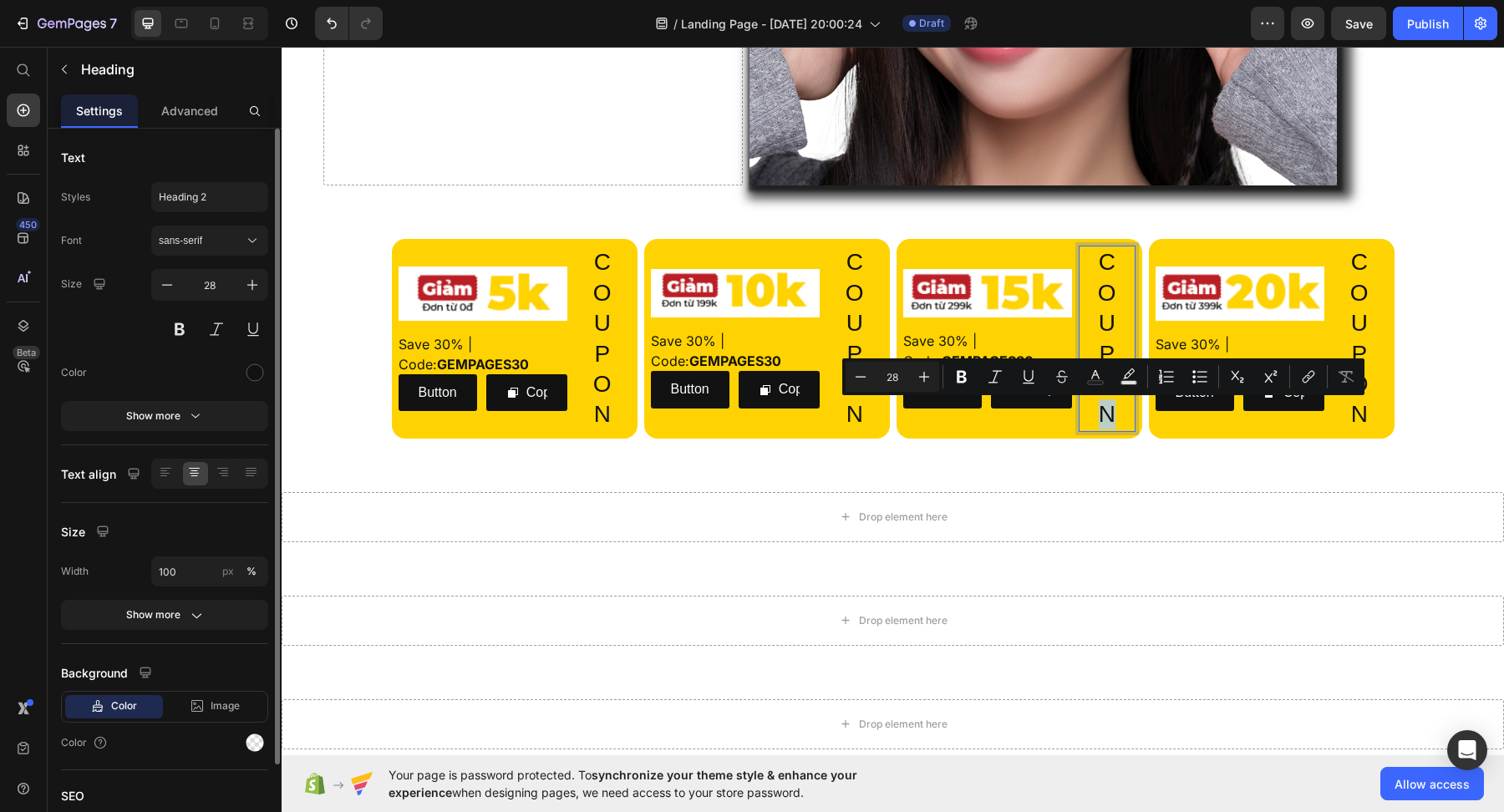 click on "C O U P O N" at bounding box center (1107, 338) 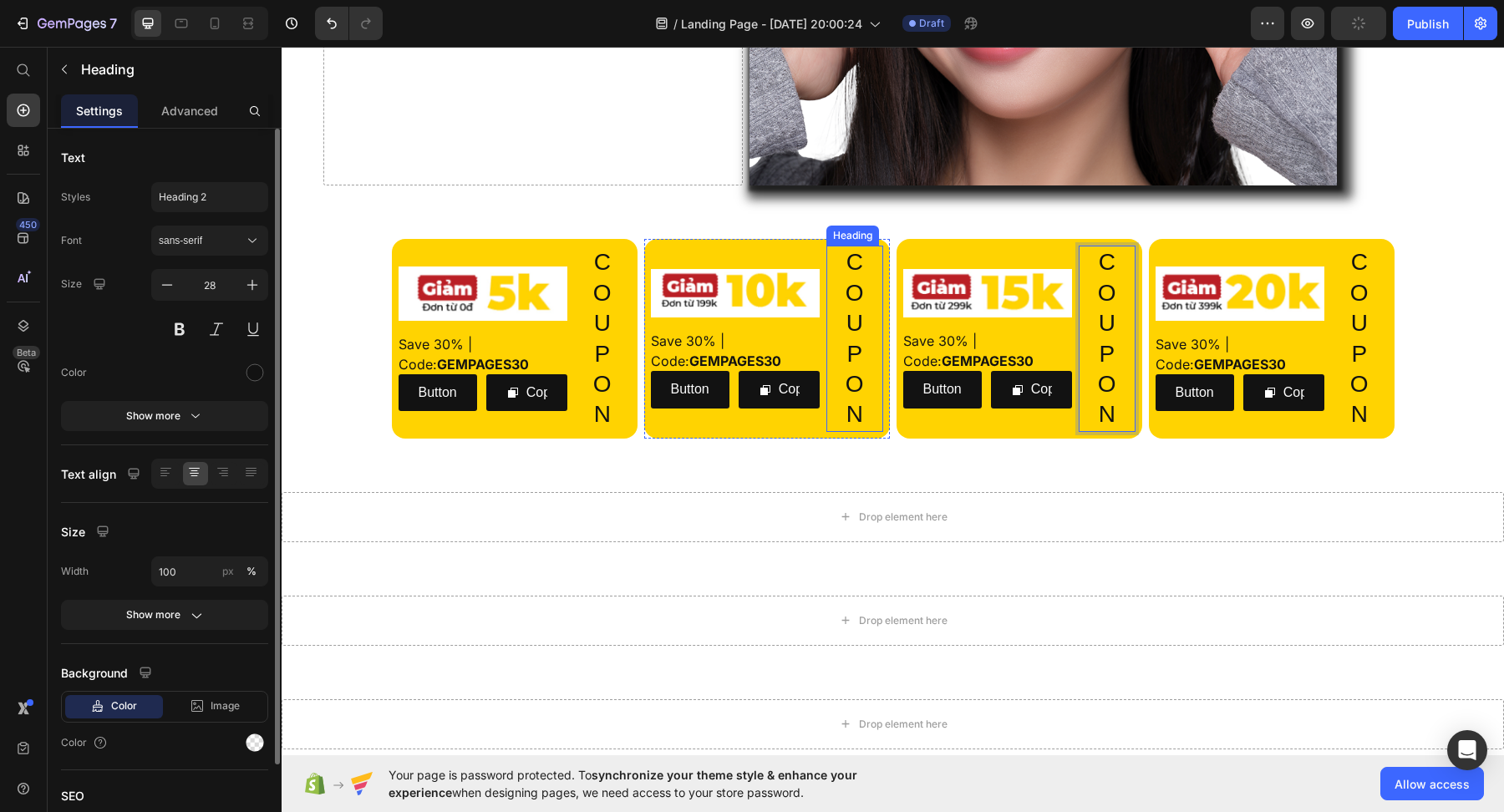 click on "C O U P O N" at bounding box center [855, 338] 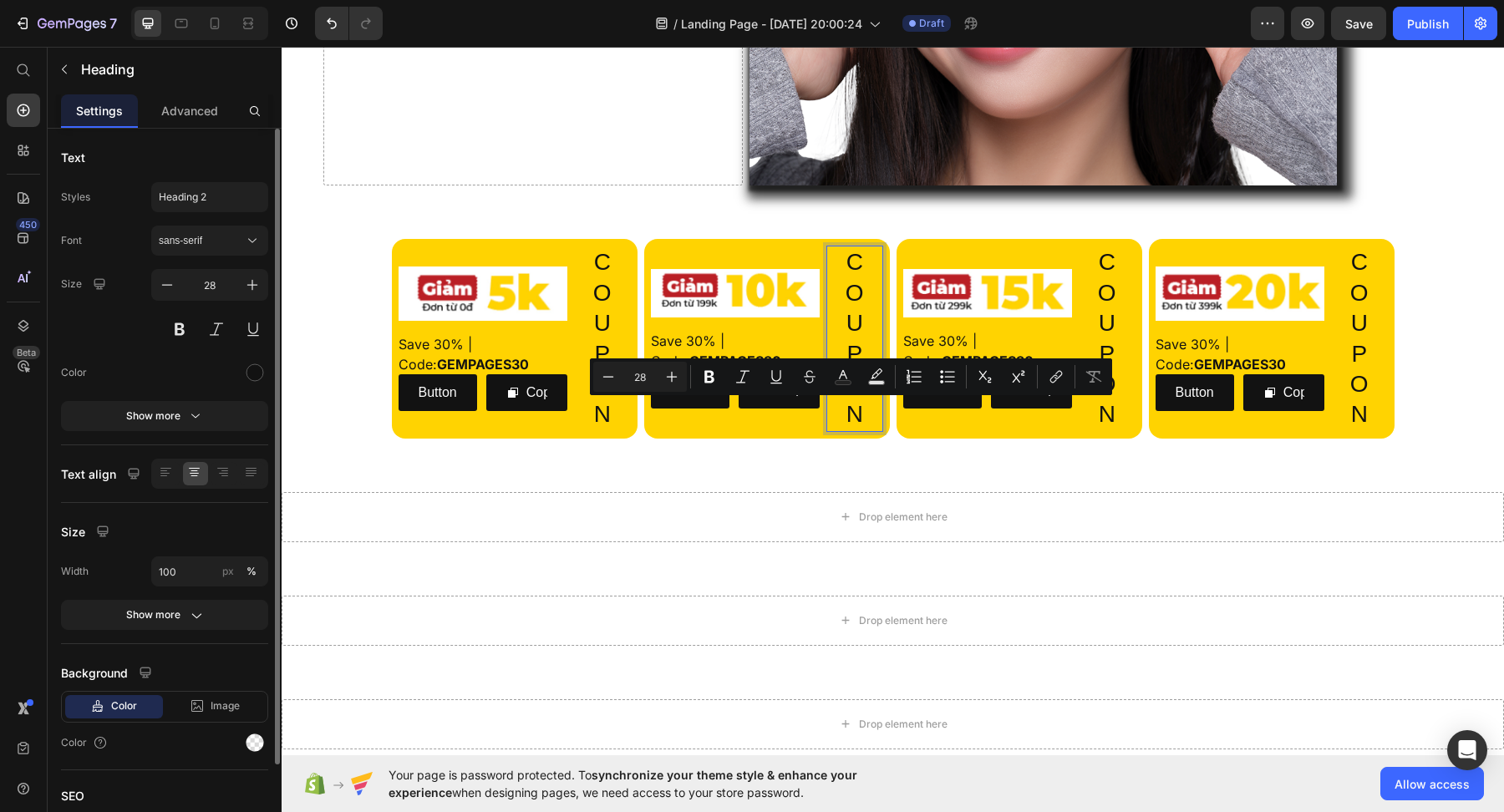 click on "C O U P O N" at bounding box center [855, 338] 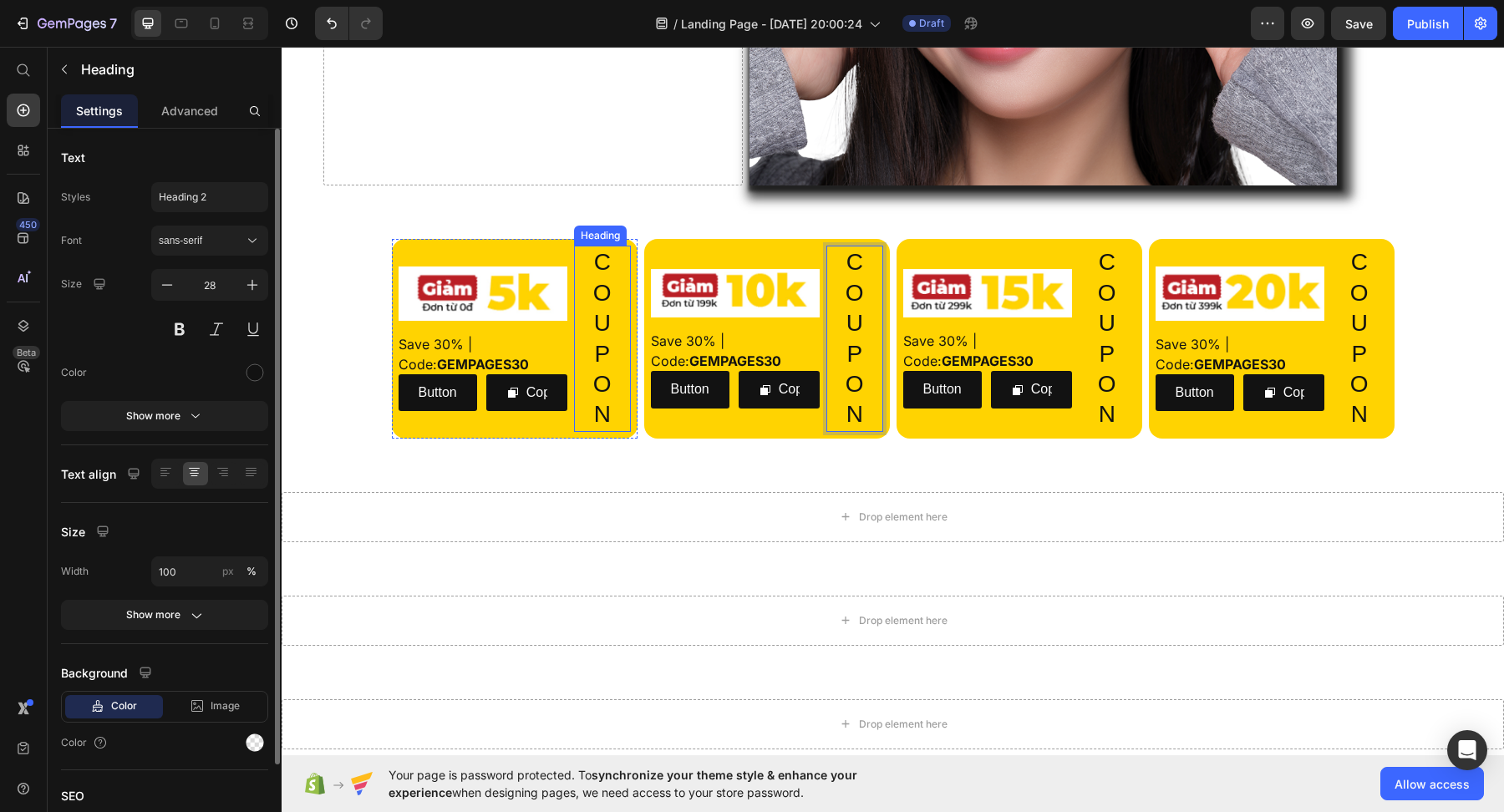 click on "C O U P O N" at bounding box center (602, 338) 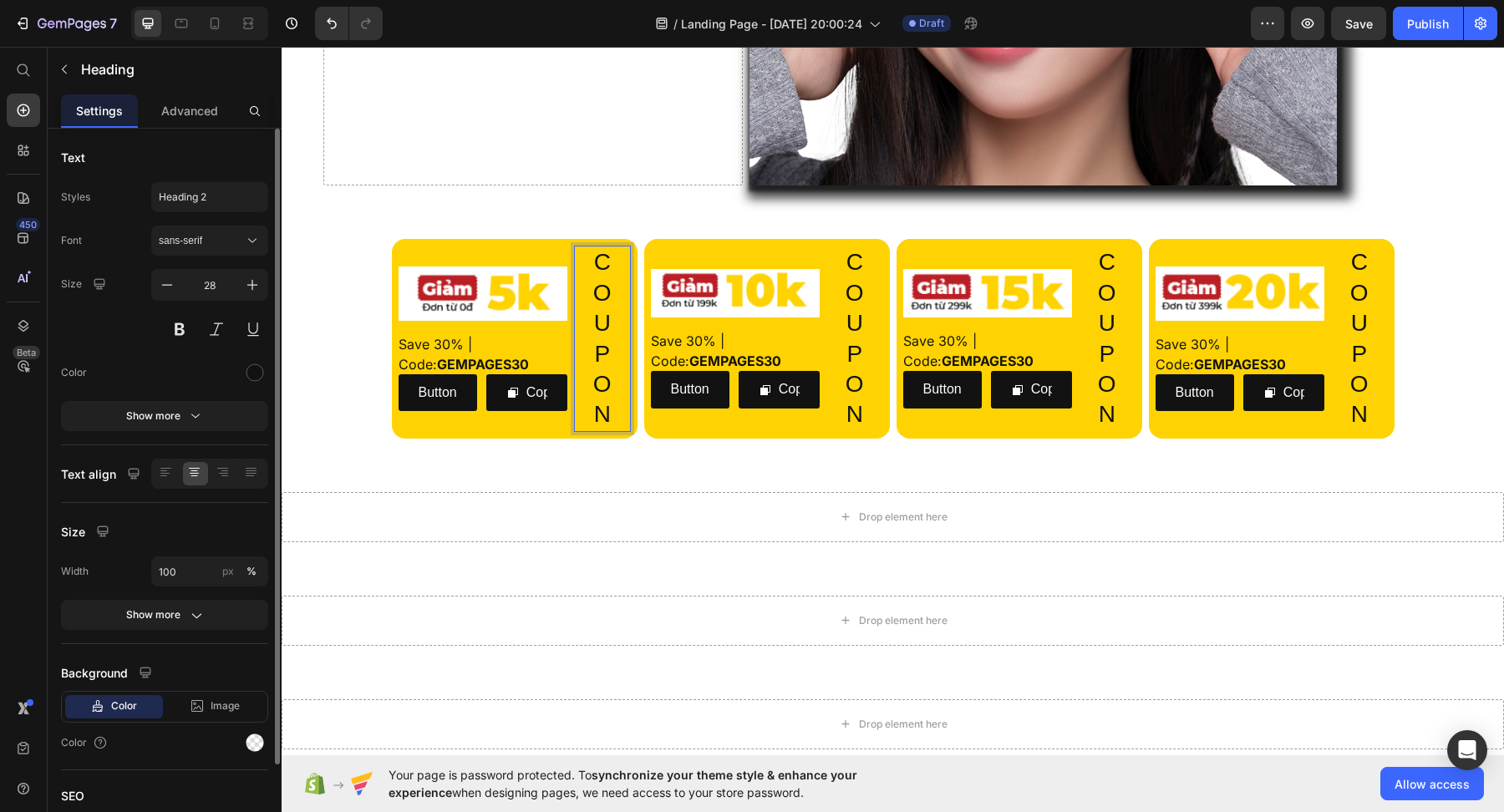 click on "C O U P O N" at bounding box center [602, 338] 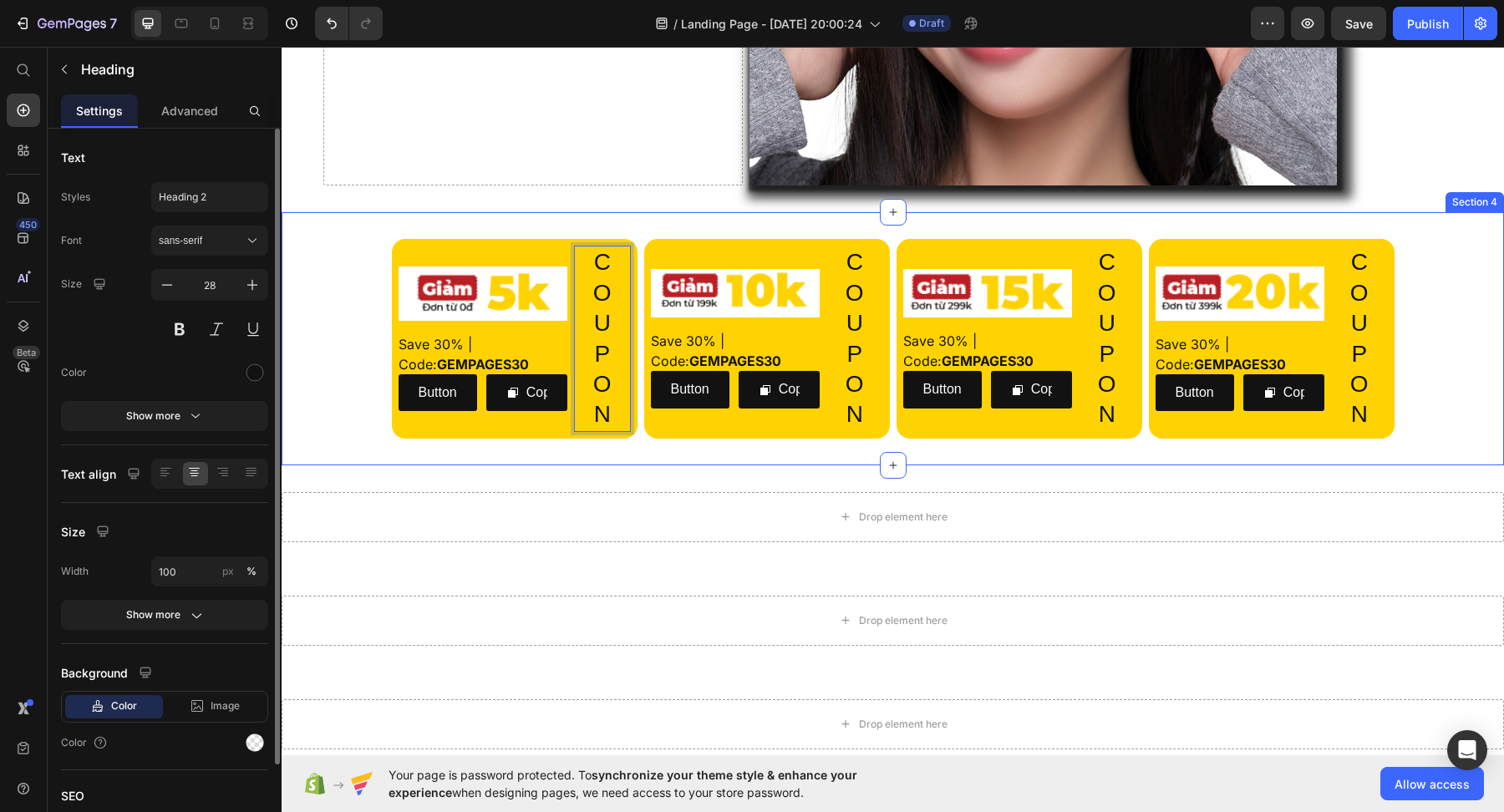 click on "Image Save 30% | Code:  GEMPAGES30 Text Block Row Button Button Copy Copy Coupon Code Row C O U P O  N  Heading   0 Row Image Save 30% | Code:  GEMPAGES30 Text Block Row Button Button Copy Copy Coupon Code Row C O U P O  N  Heading Row Image Save 30% | Code:  GEMPAGES30 Text Block Row Button Button Copy Copy Coupon Code Row C O U P O  N  Heading Row Image Save 30% | Code:  GEMPAGES30 Text Block Row Button Button Copy Copy Coupon Code Row C O U P O  N  Heading Row Row Row Section 4" at bounding box center (892, 338) 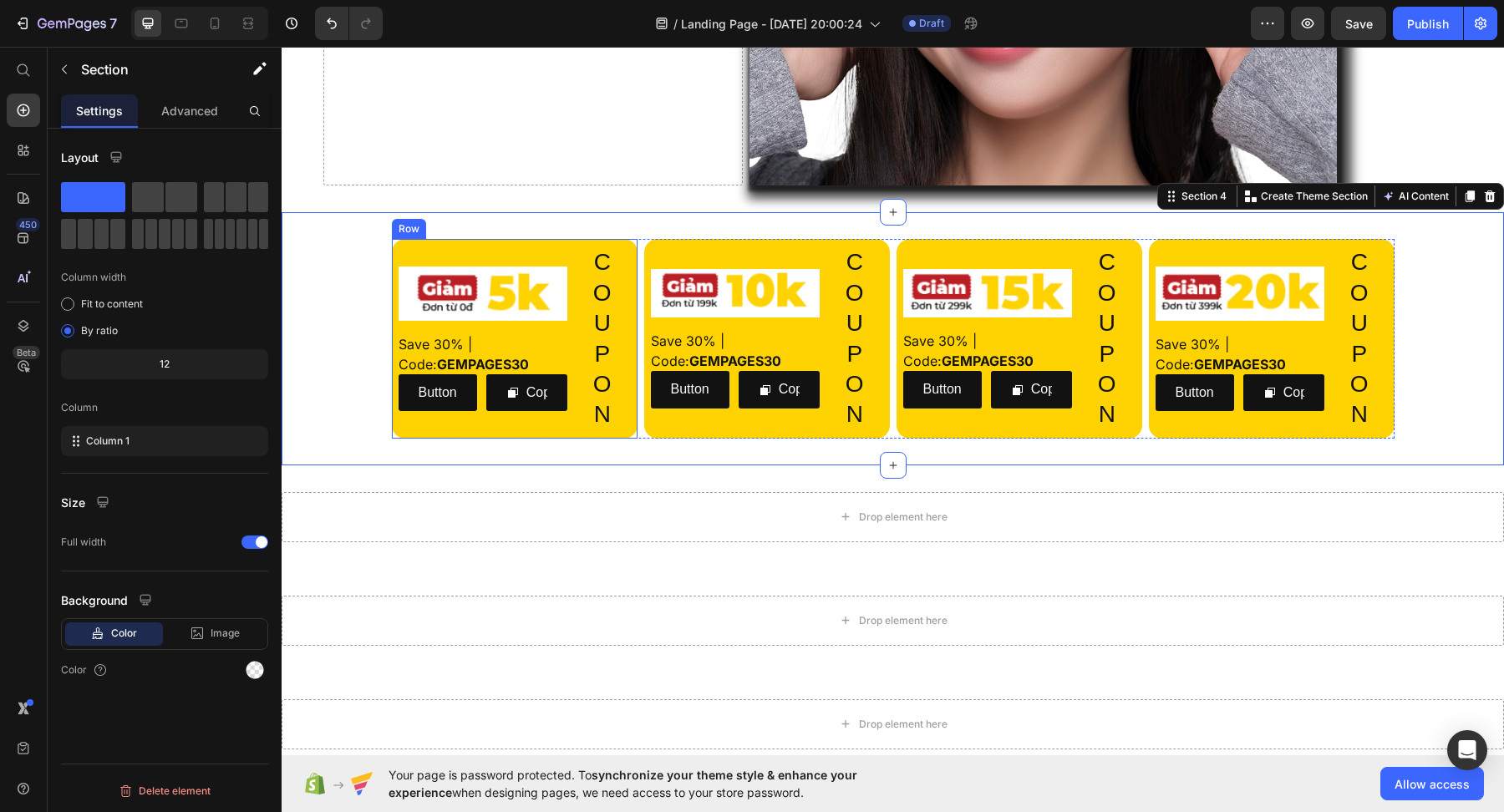 click on "Image Save 30% | Code:  GEMPAGES30 Text Block Row Button Button Copy Copy Coupon Code Row C O U P O  N  Heading Row" at bounding box center (515, 338) 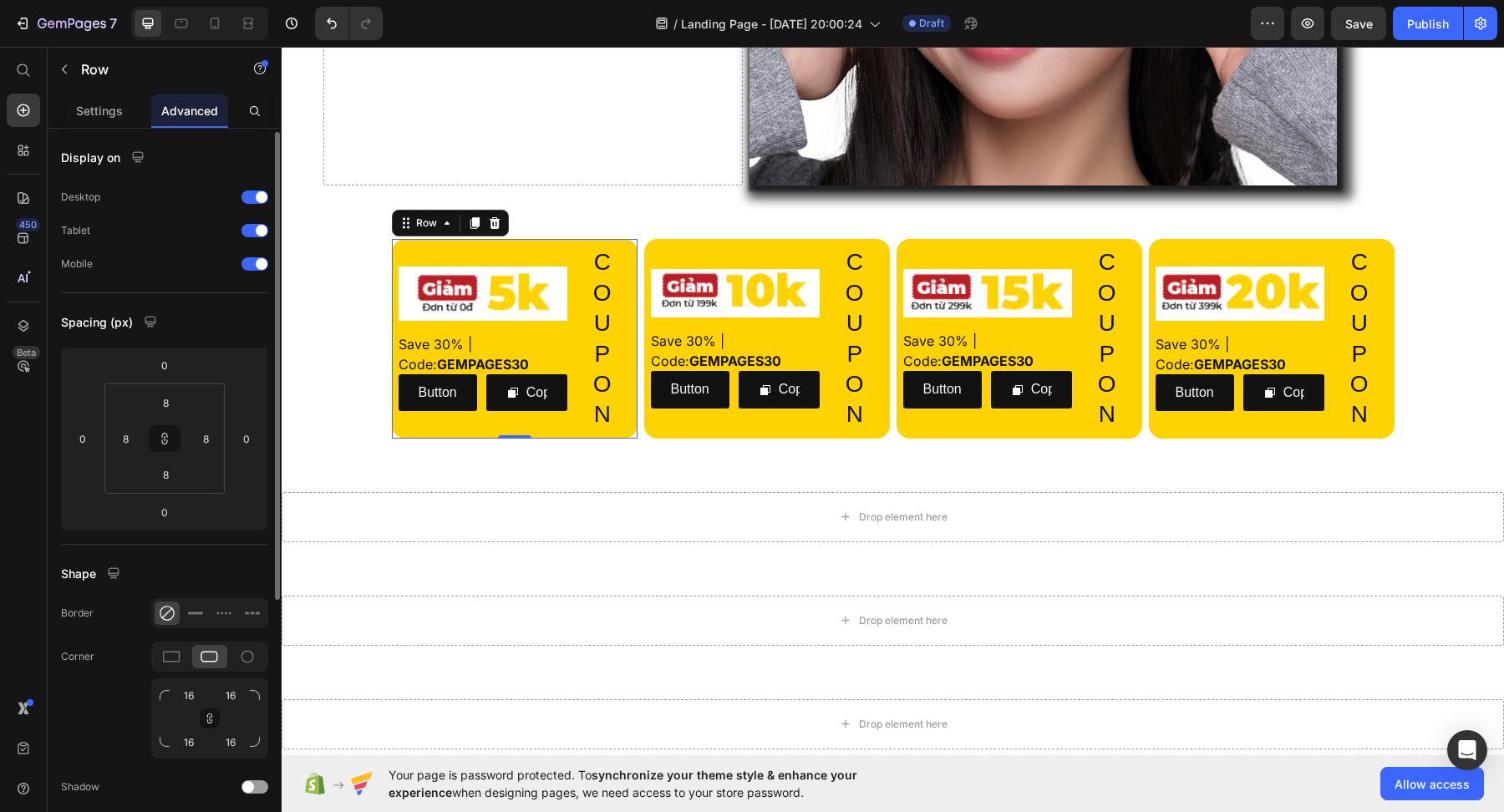 scroll, scrollTop: 15, scrollLeft: 0, axis: vertical 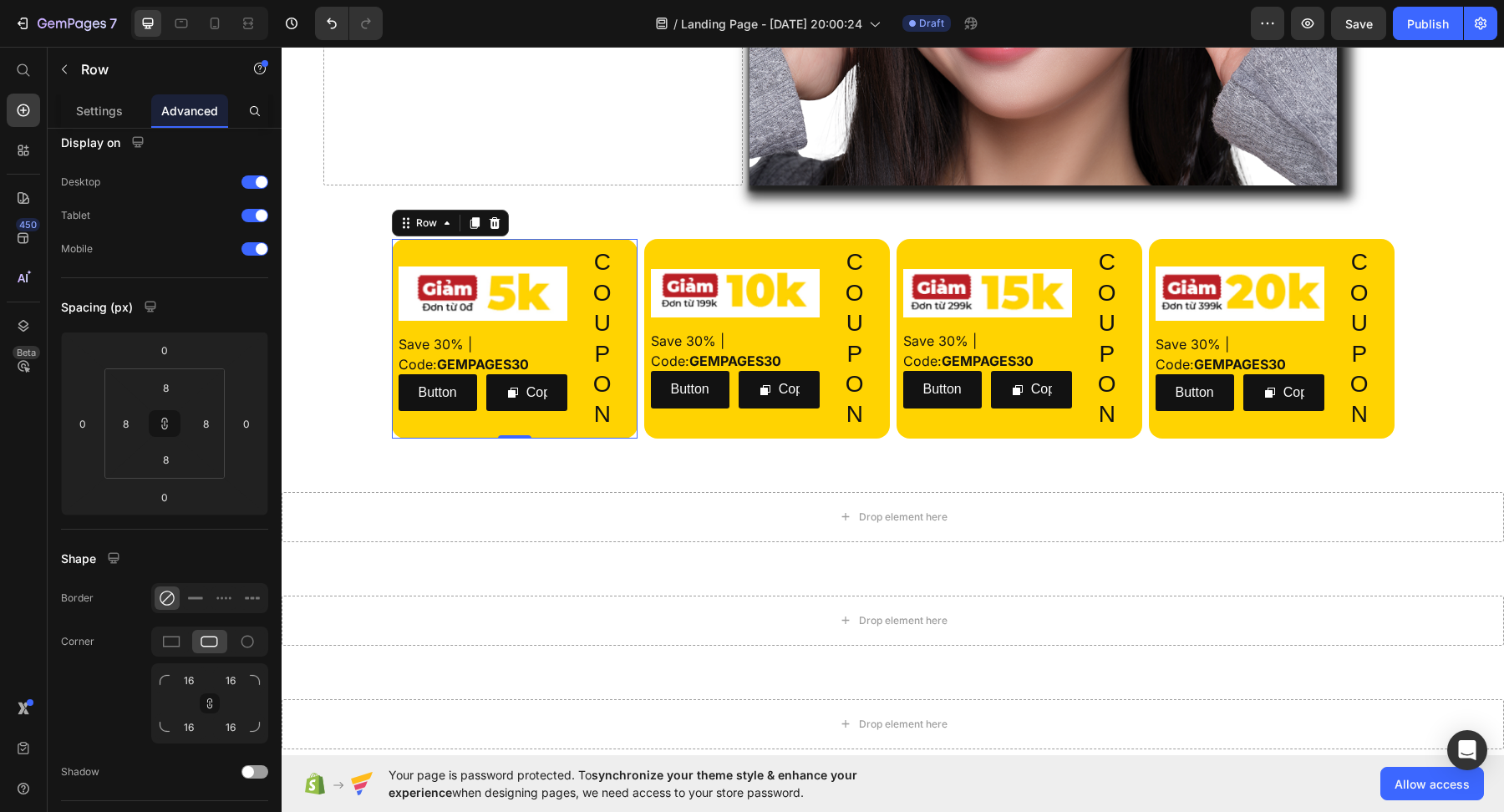 click on "Image Save 30% | Code:  GEMPAGES30 Text Block Row Button Button Copy Copy Coupon Code Row C O U P O  N  Heading Row   0" at bounding box center (515, 338) 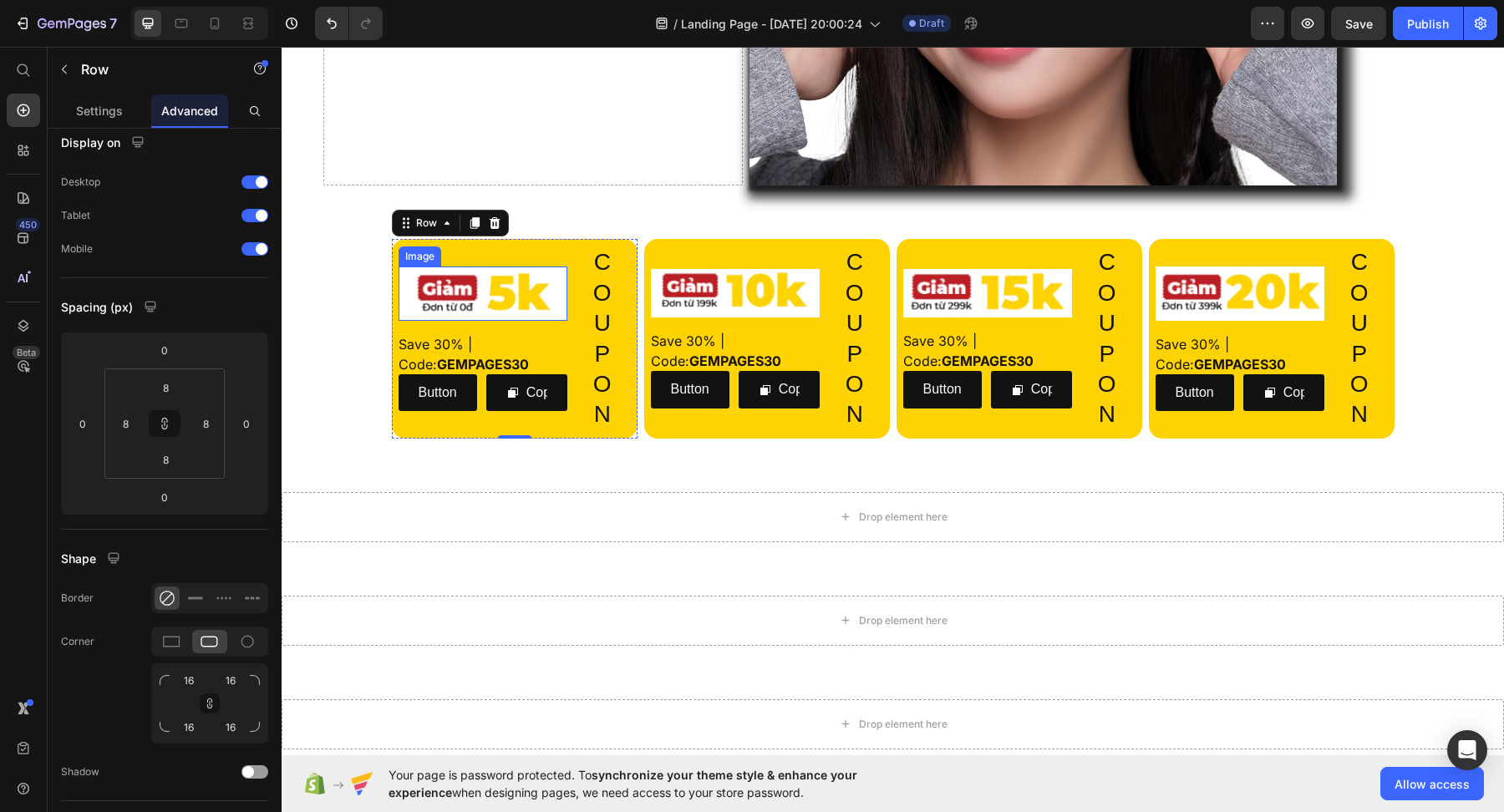 click at bounding box center [483, 293] 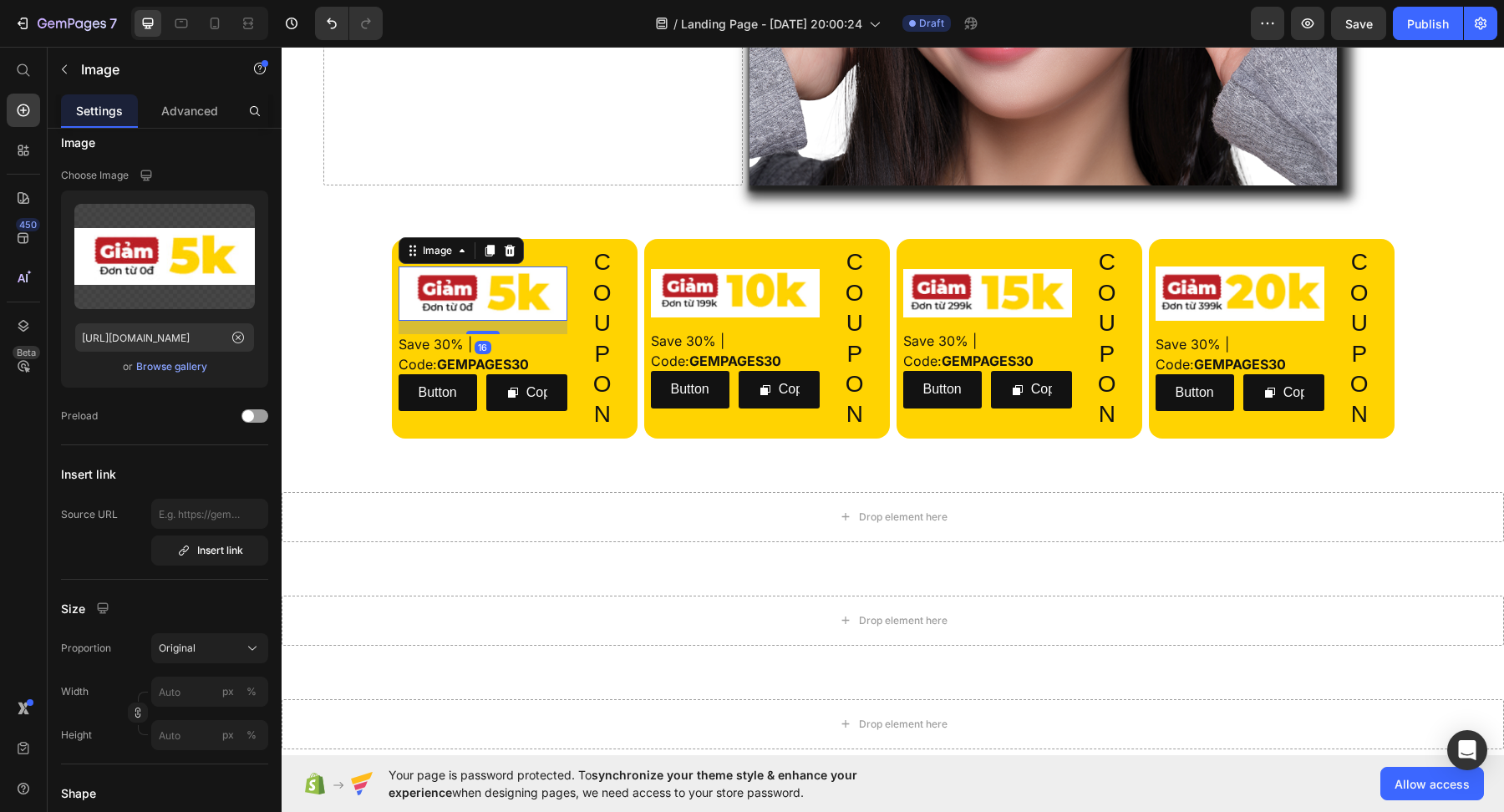 scroll, scrollTop: 0, scrollLeft: 0, axis: both 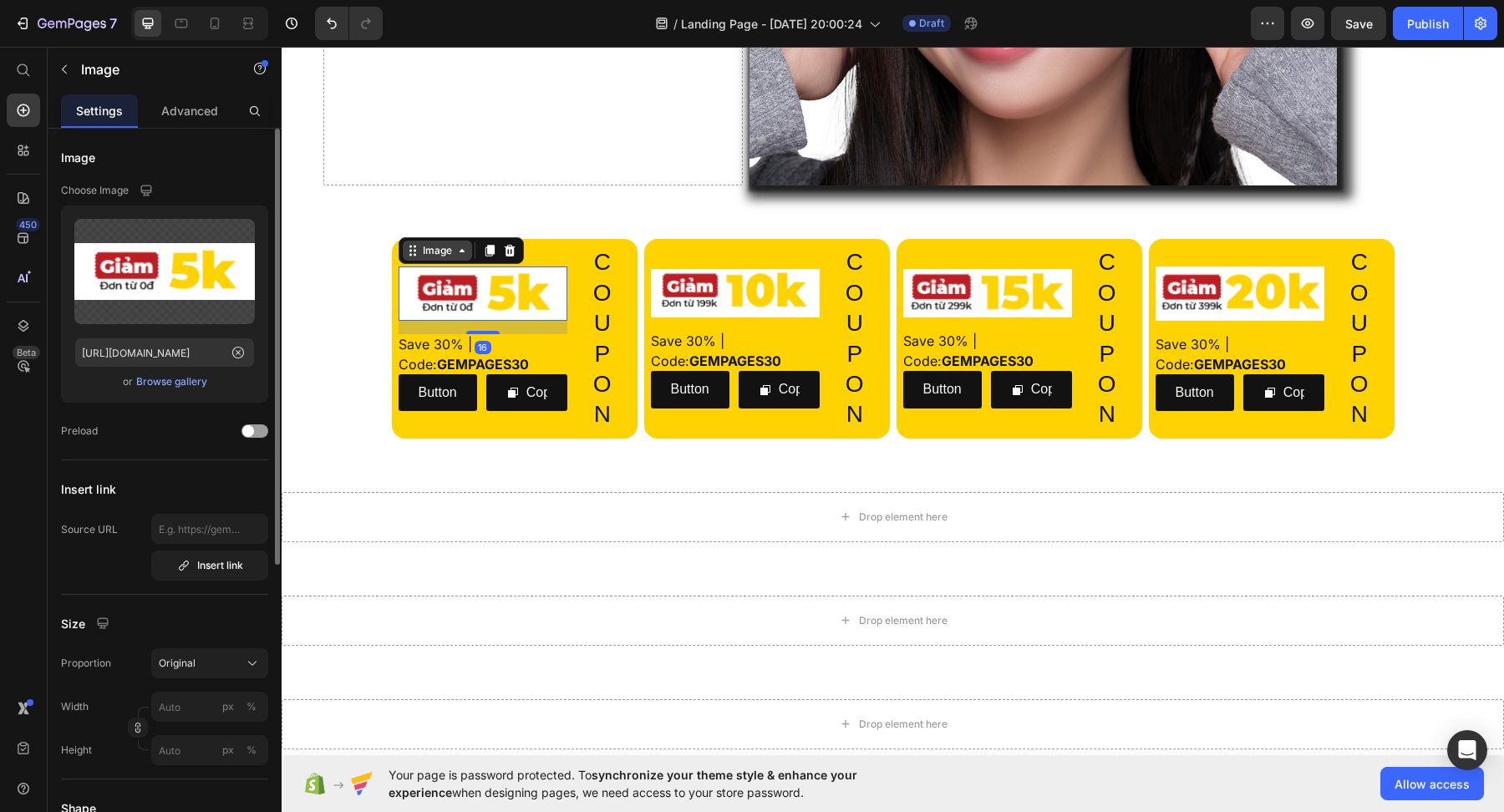 click on "Image" at bounding box center [437, 251] 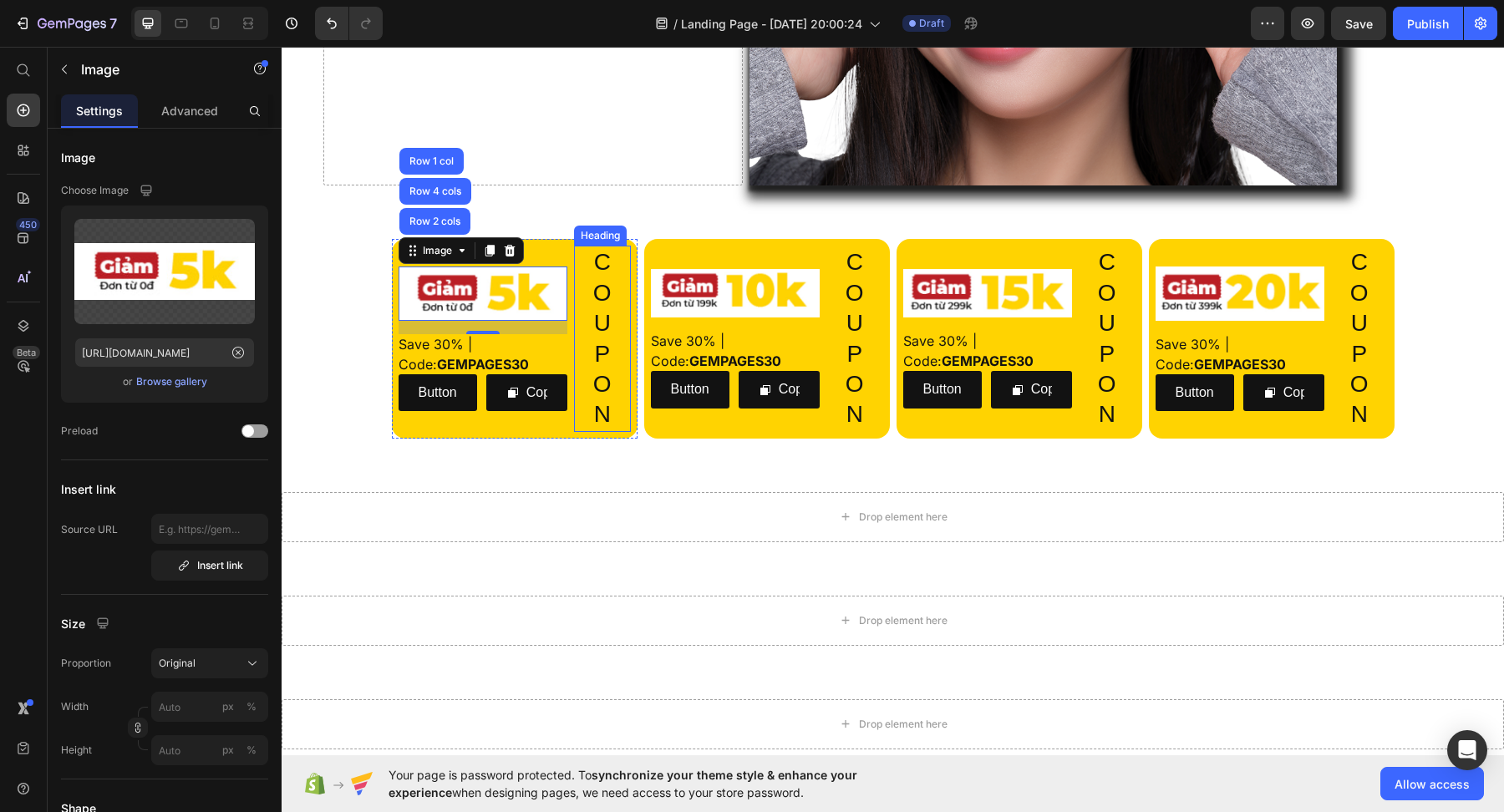 click on "C O U P O  N" at bounding box center (602, 338) 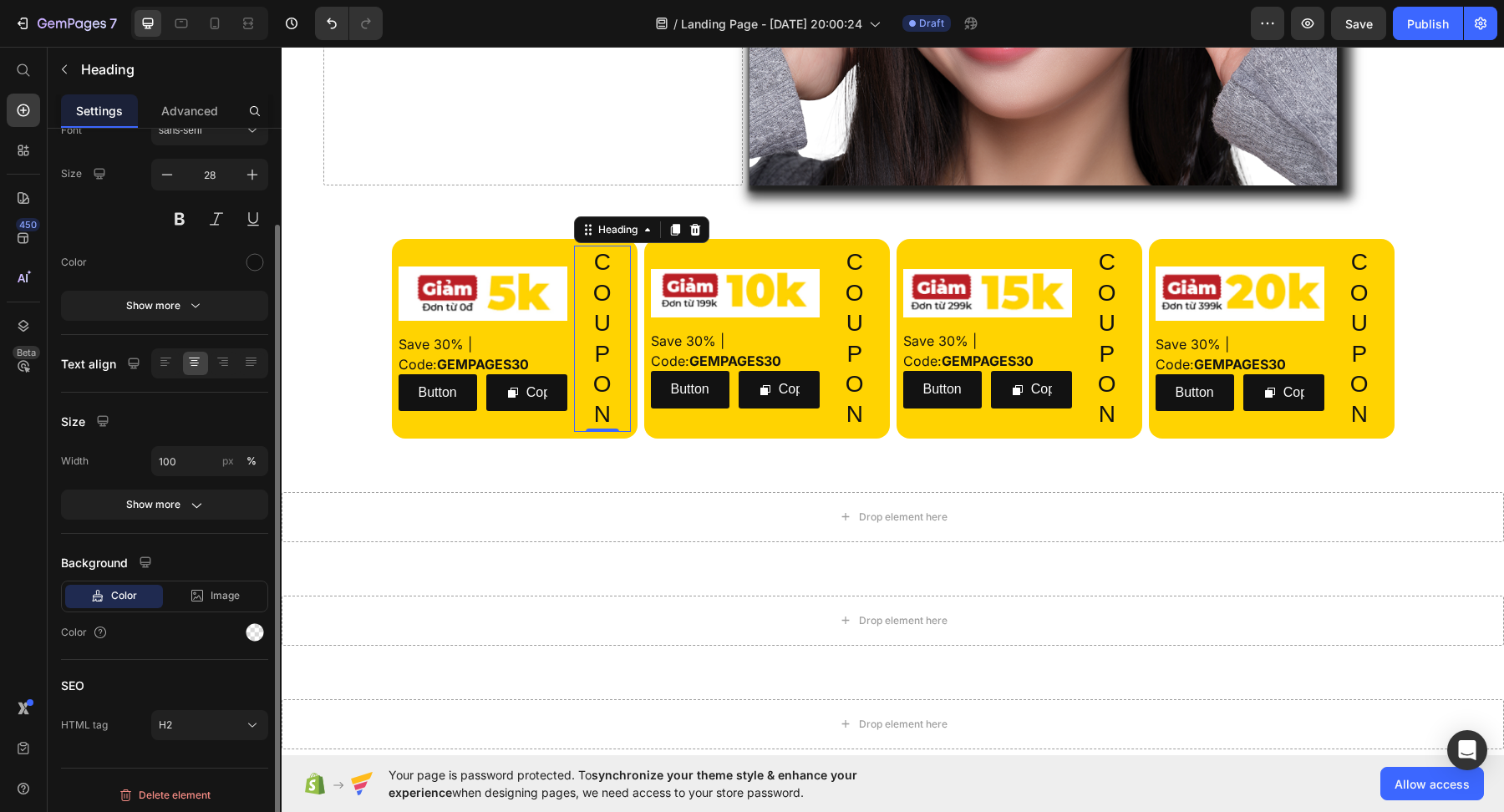 scroll, scrollTop: 0, scrollLeft: 0, axis: both 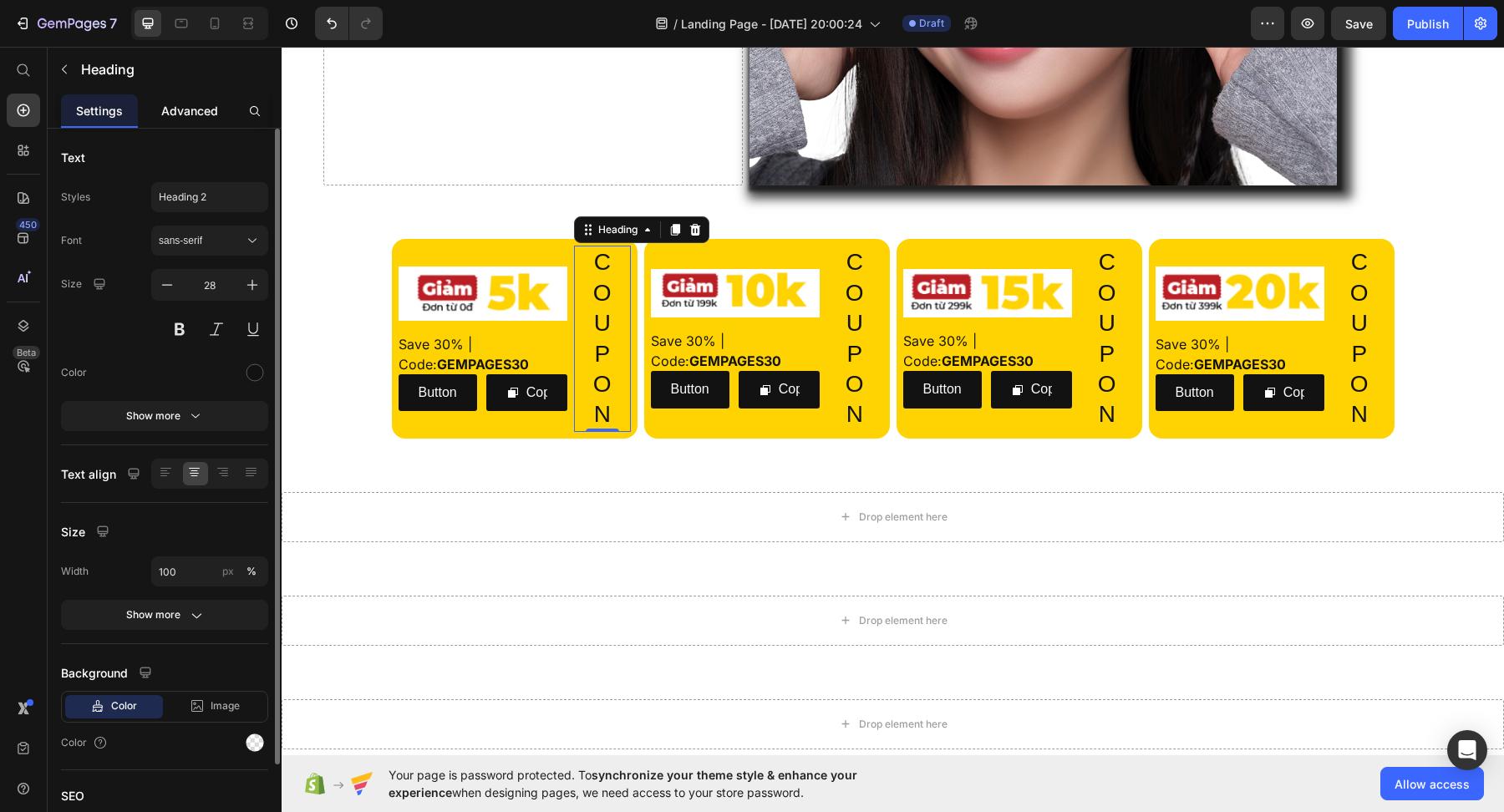 click on "Advanced" at bounding box center (190, 110) 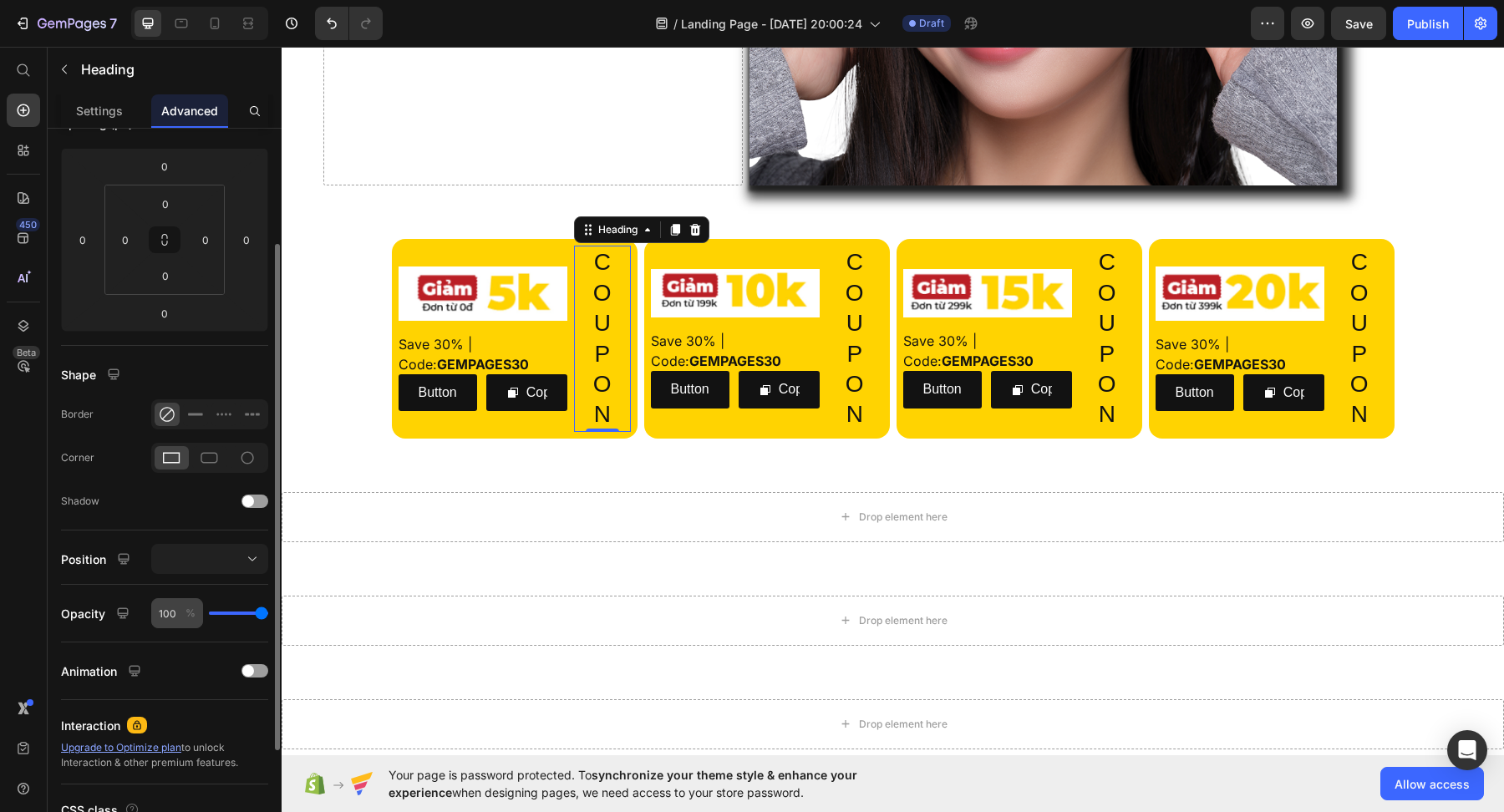 scroll, scrollTop: 203, scrollLeft: 0, axis: vertical 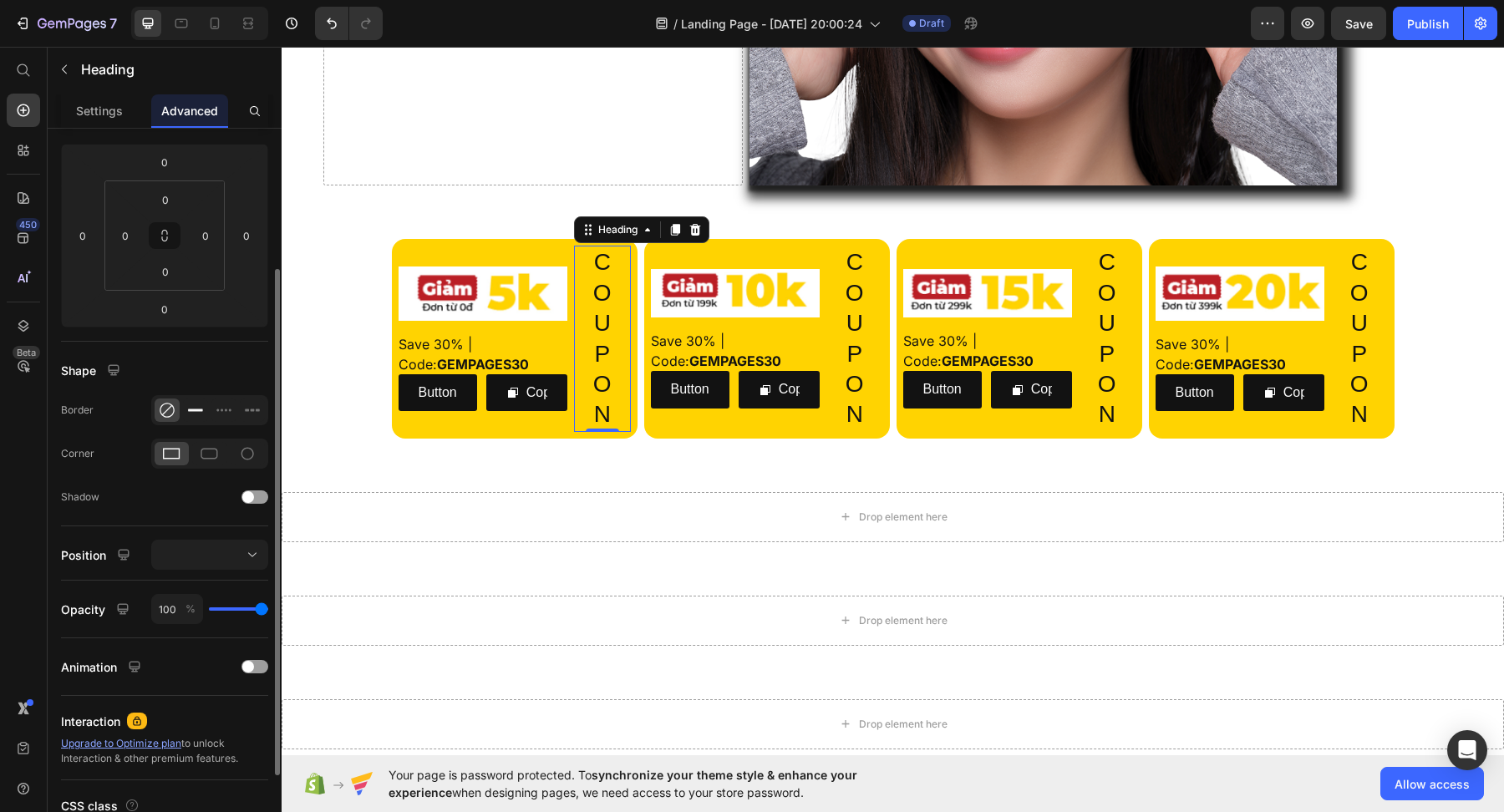 click 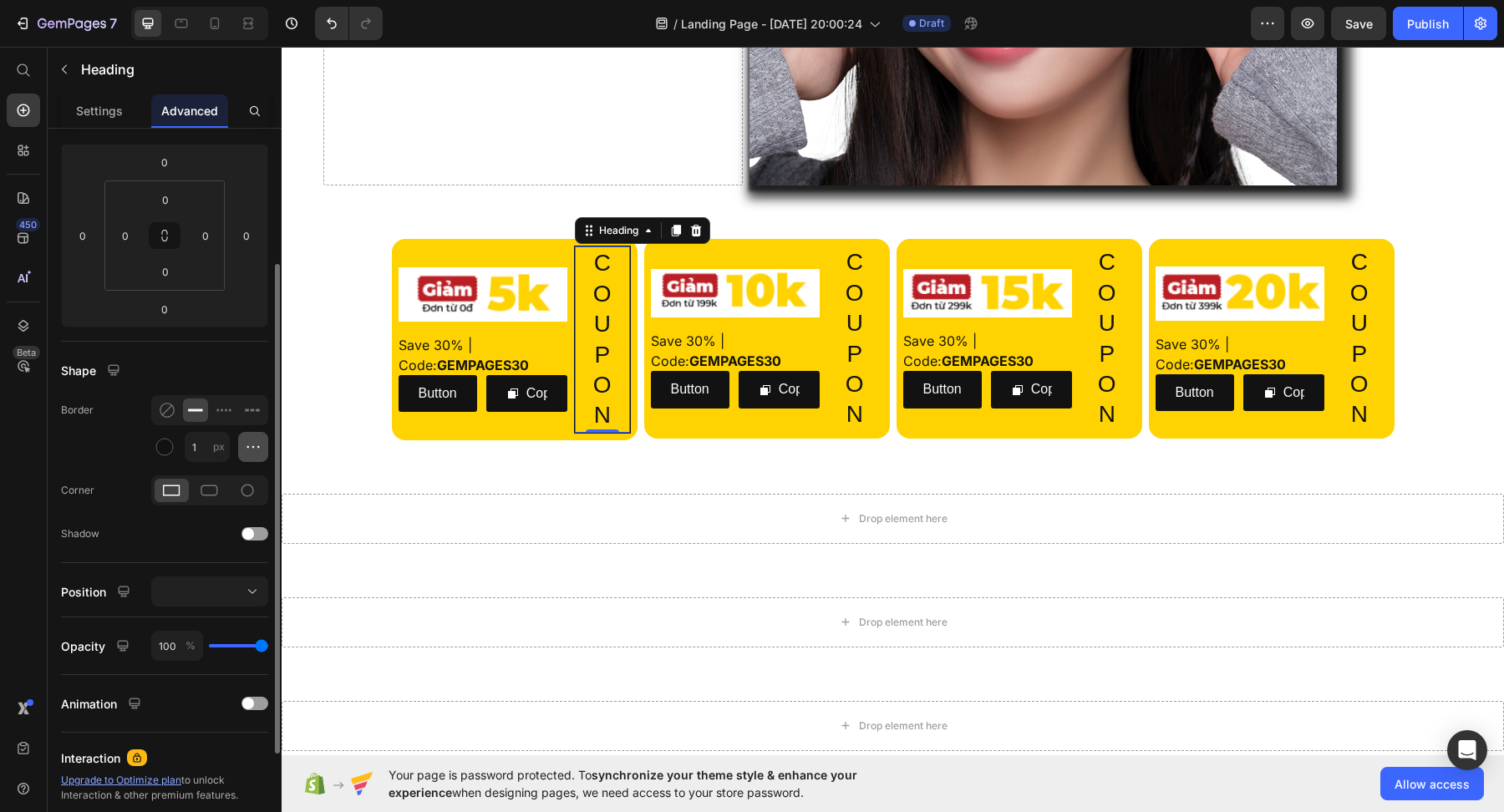 click 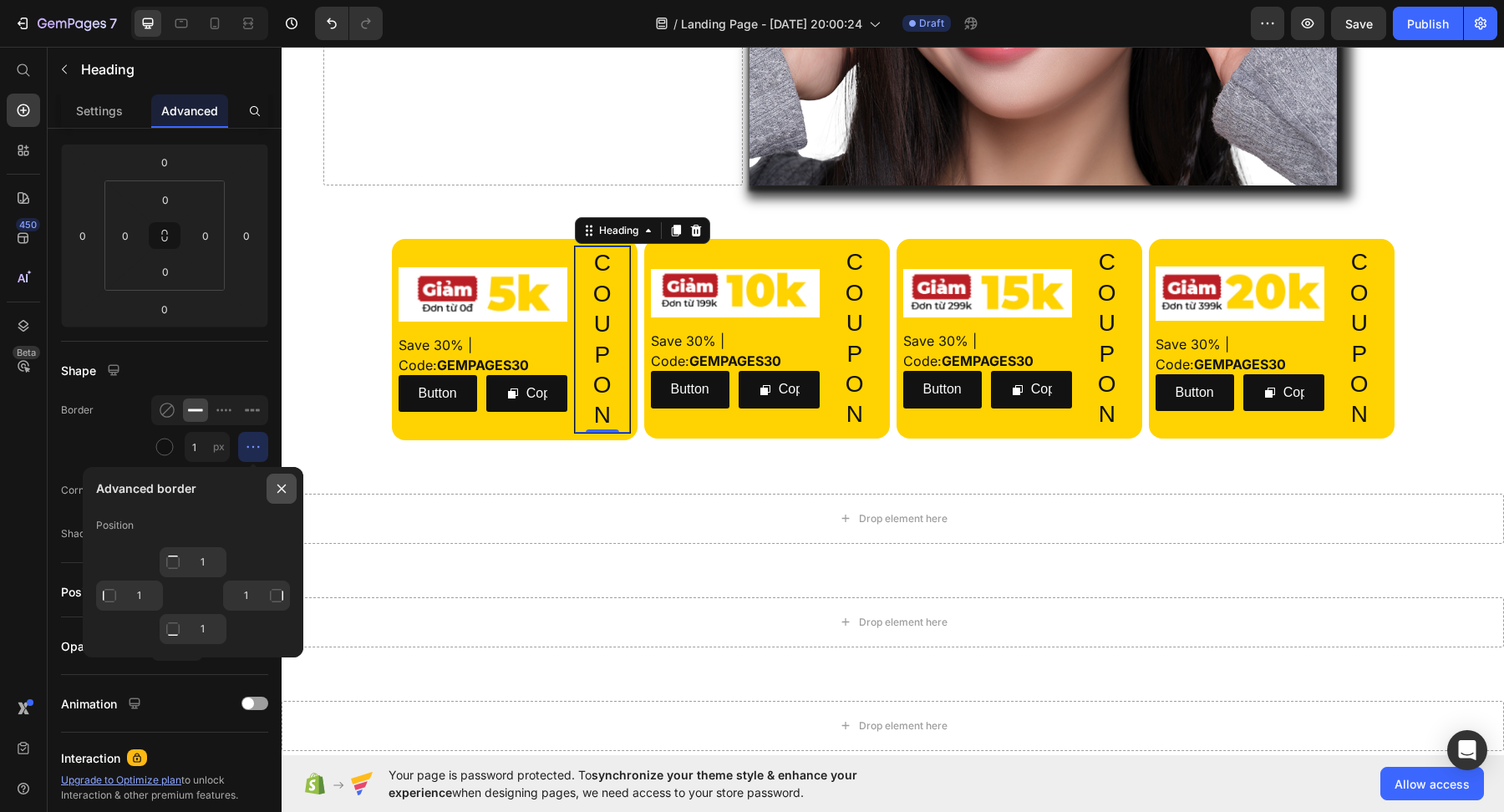 click 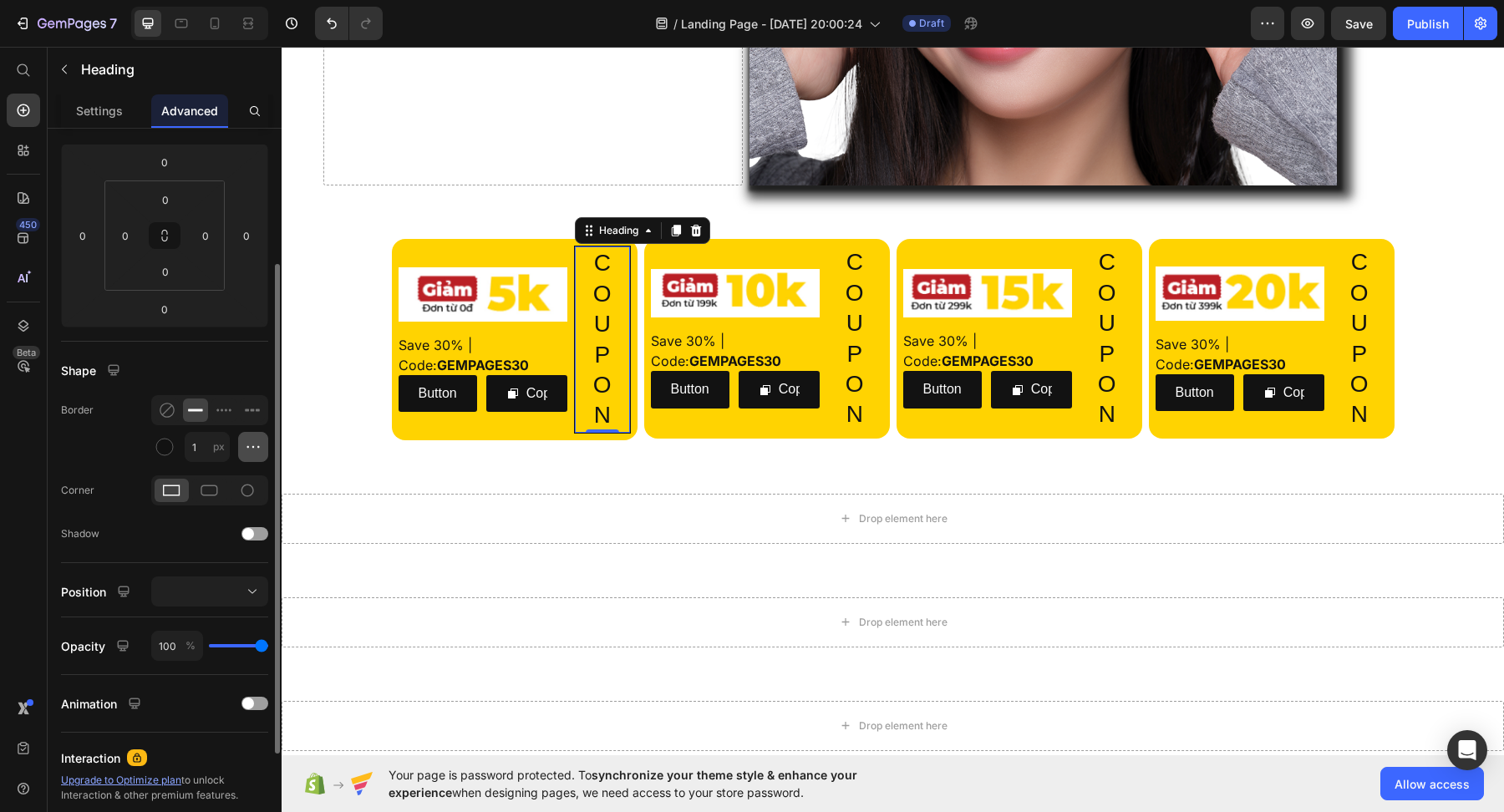 click 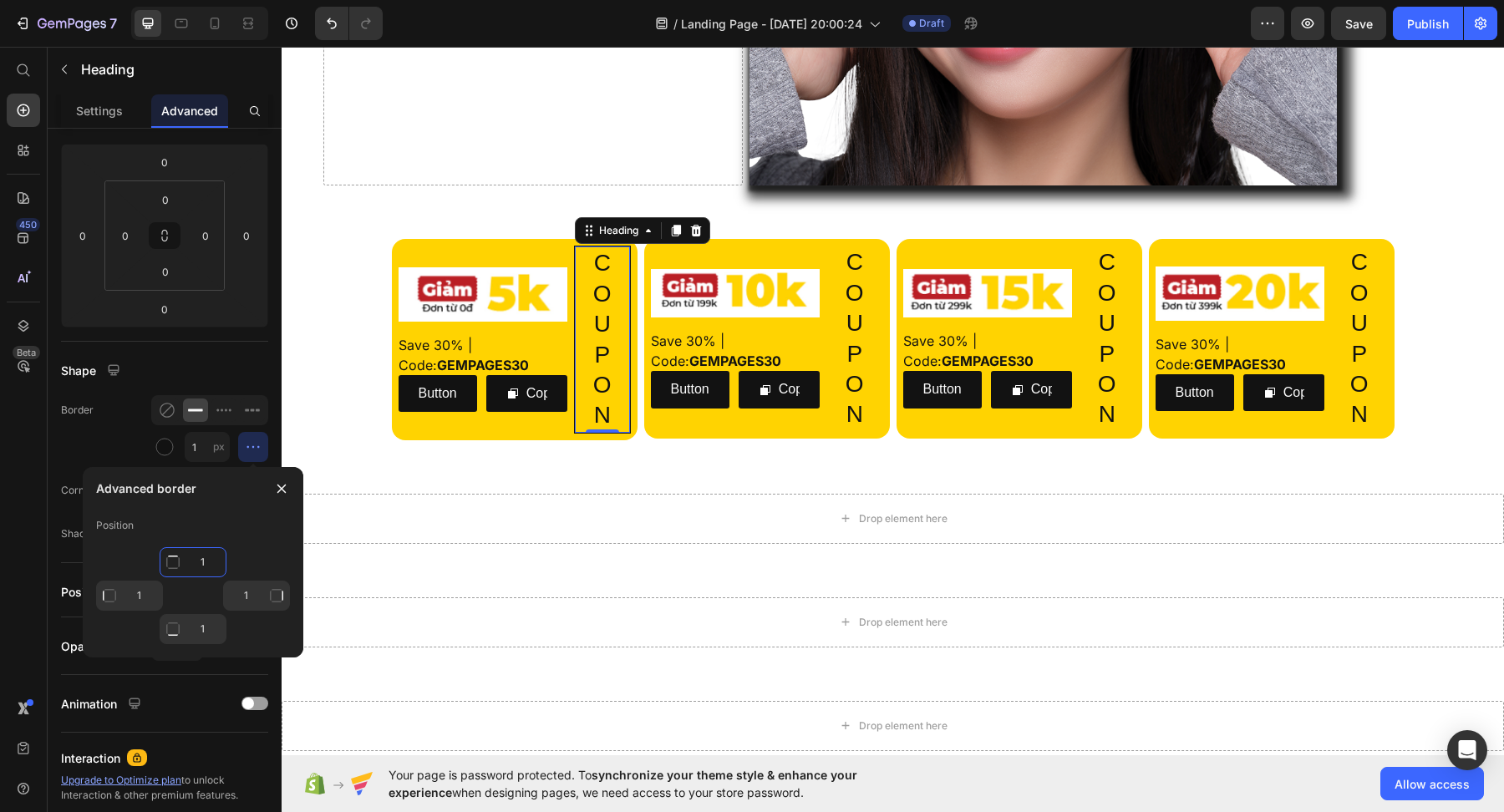 click on "1" 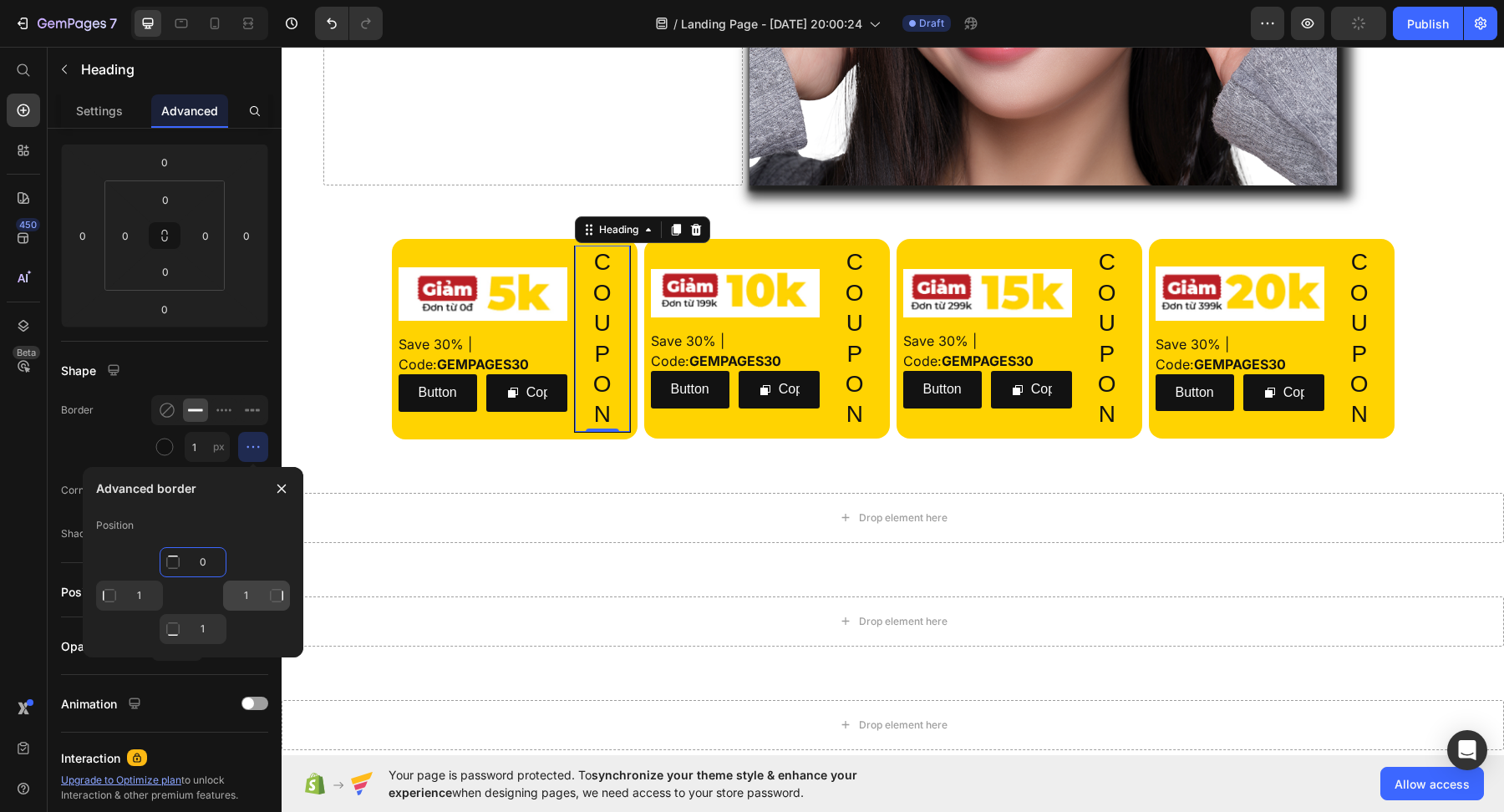 type on "0" 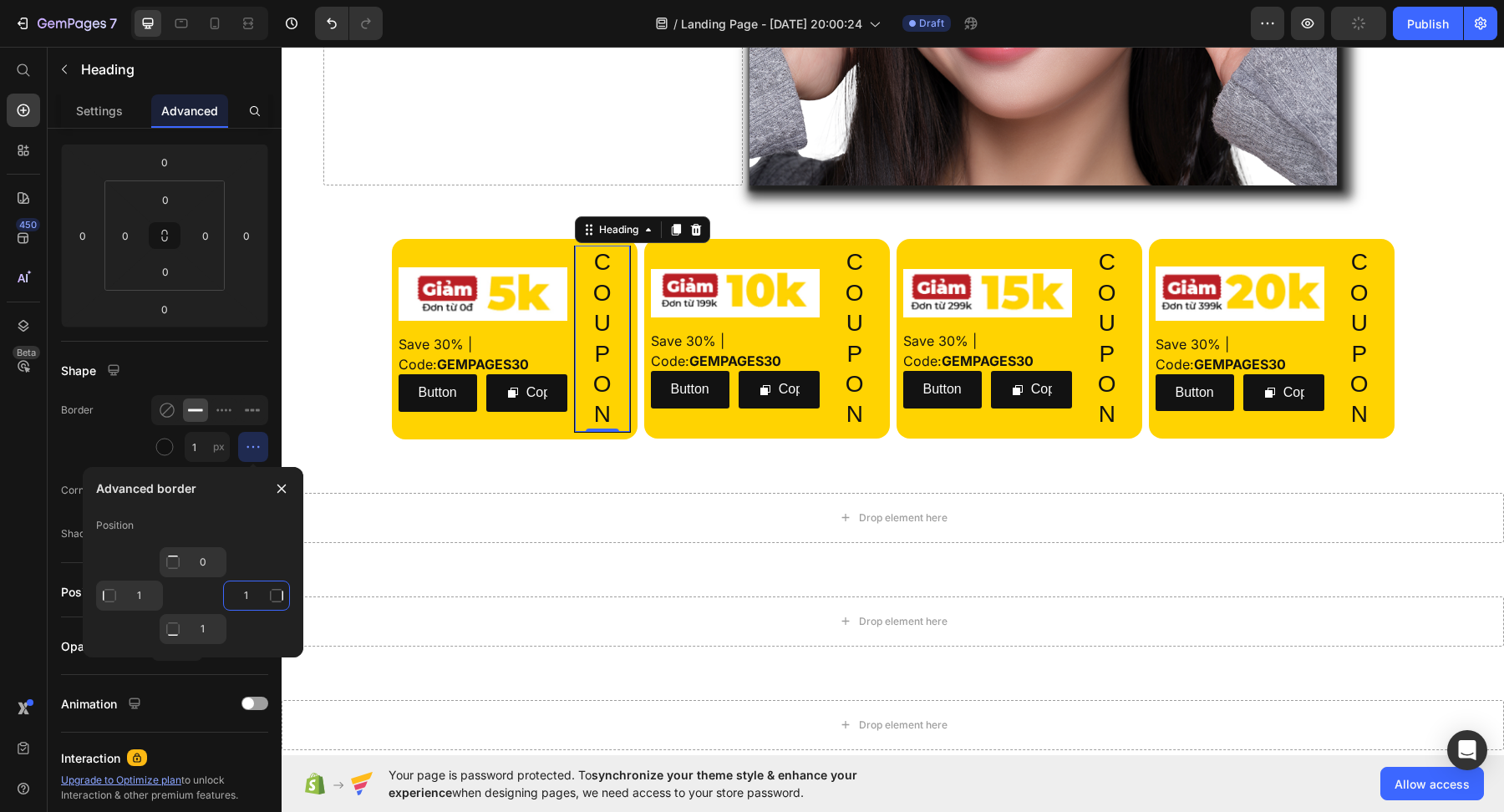 click on "1" 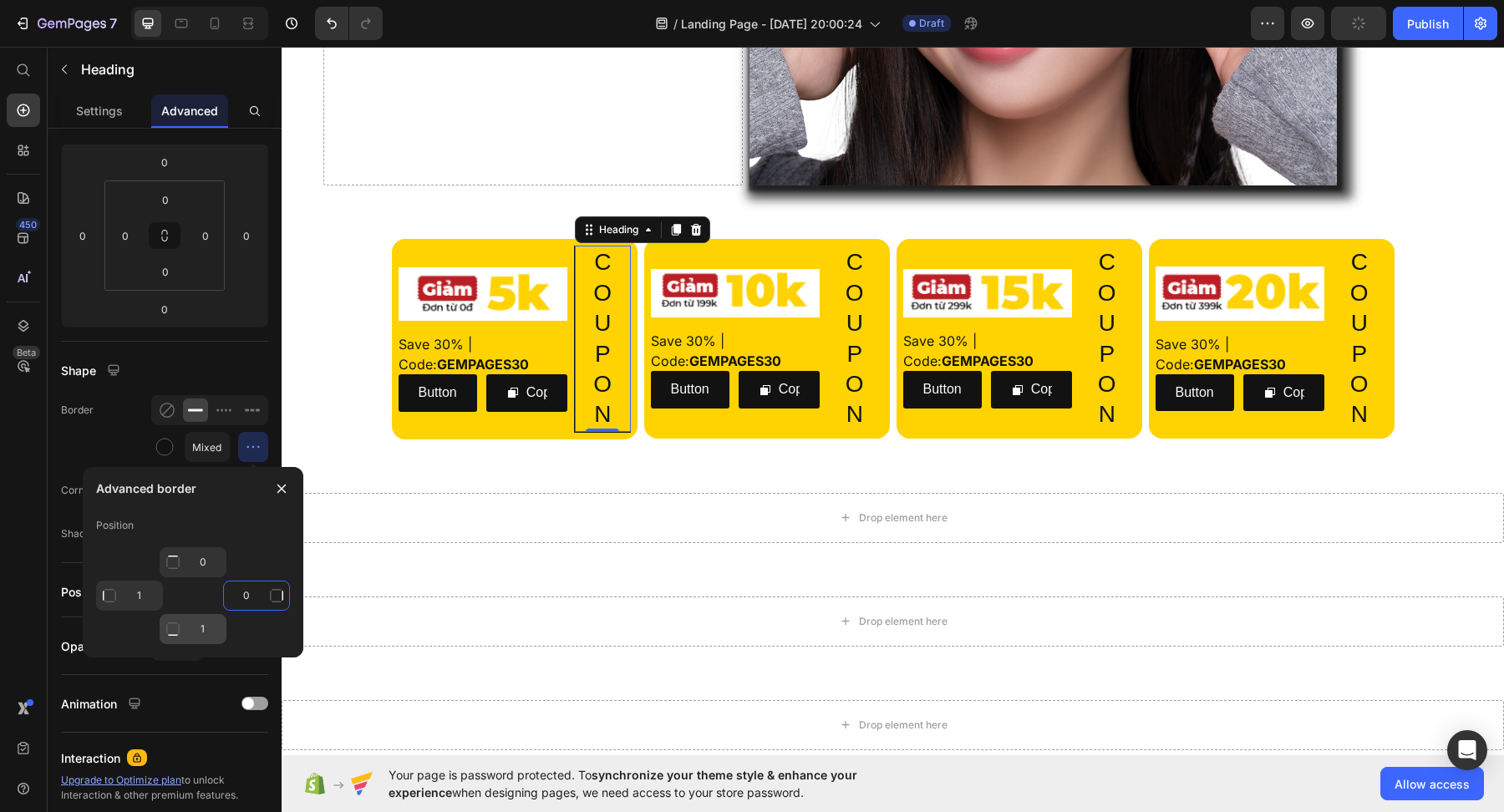 type on "1" 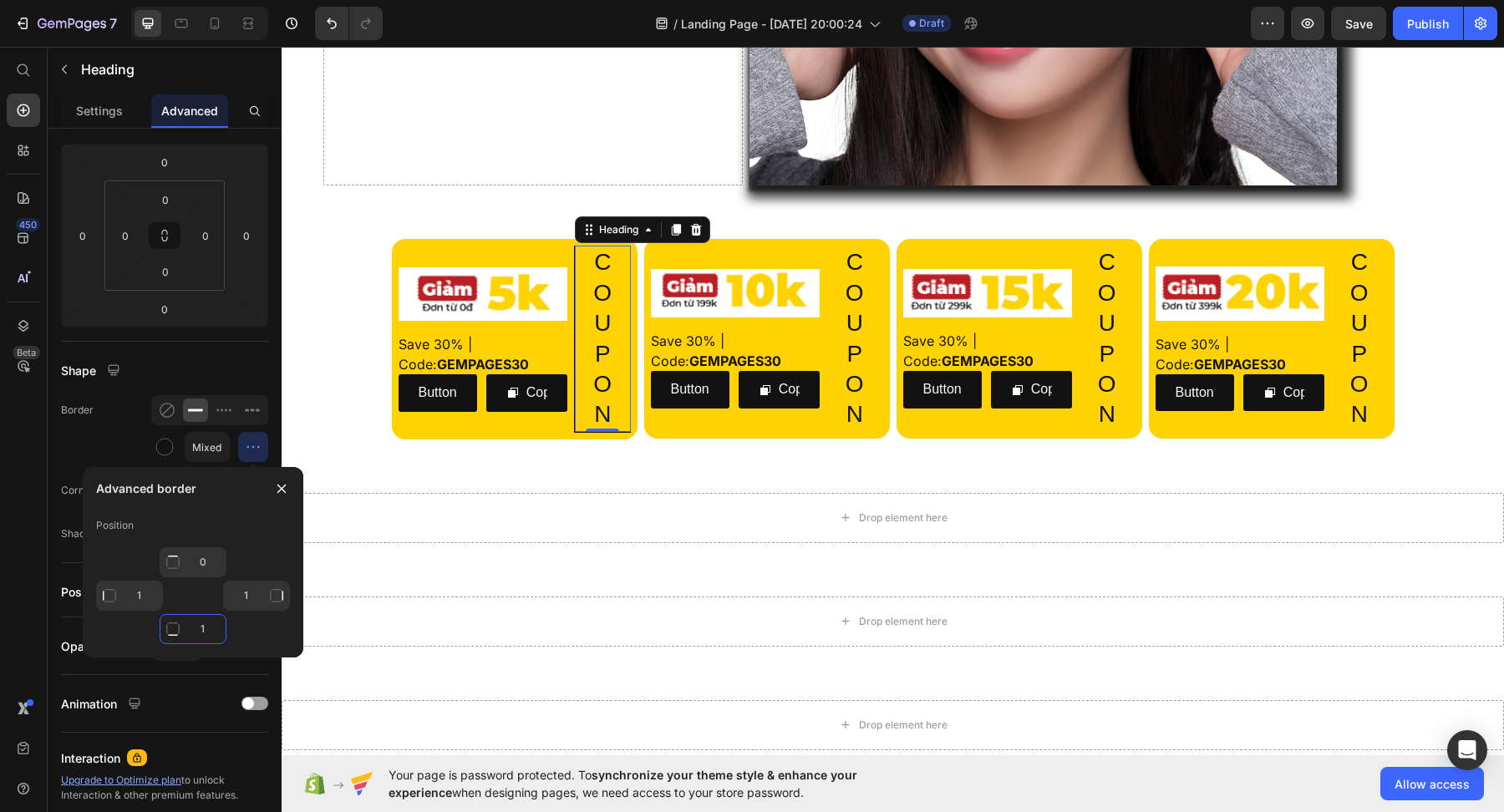 click on "1" 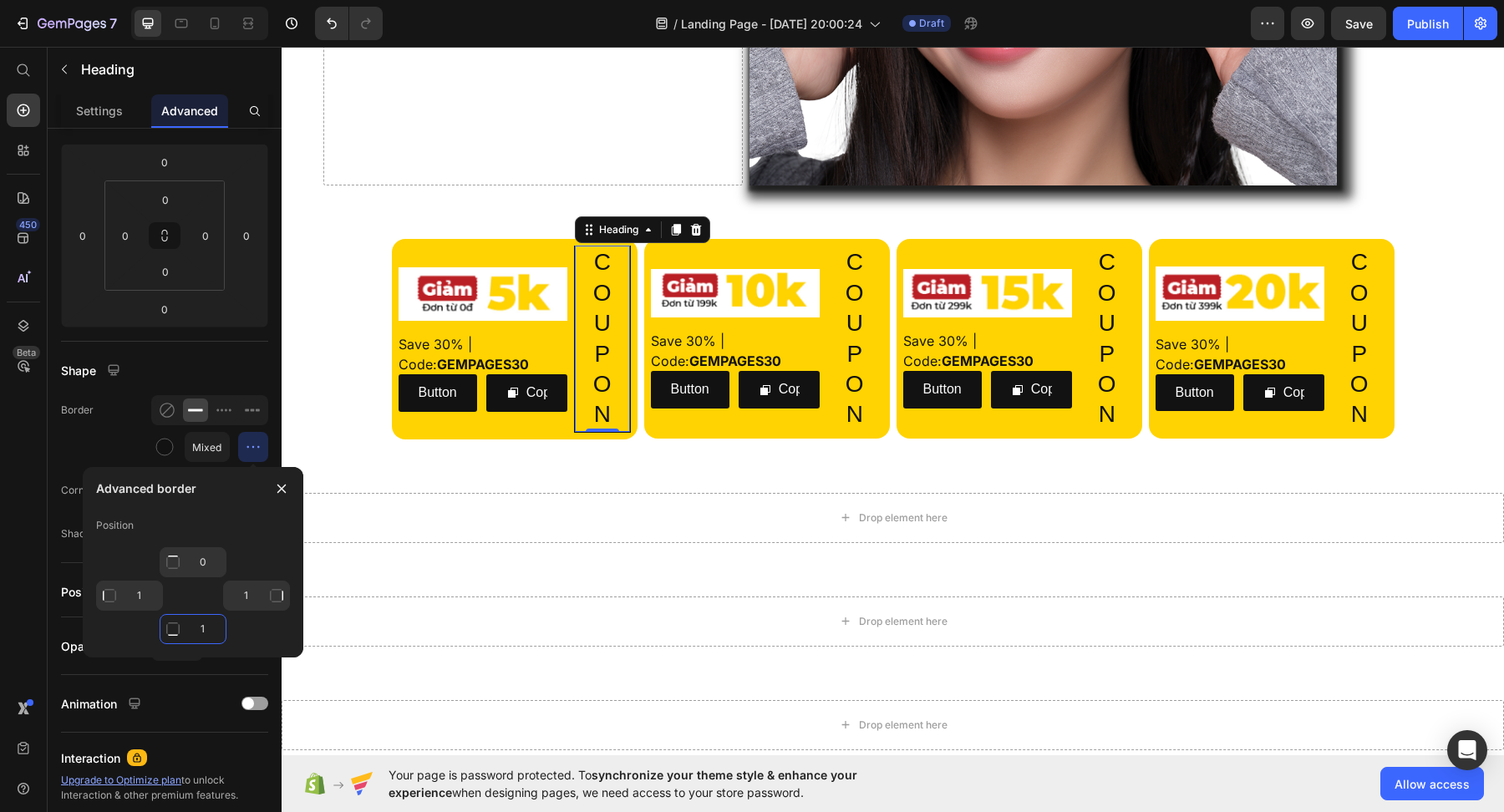 type on "0" 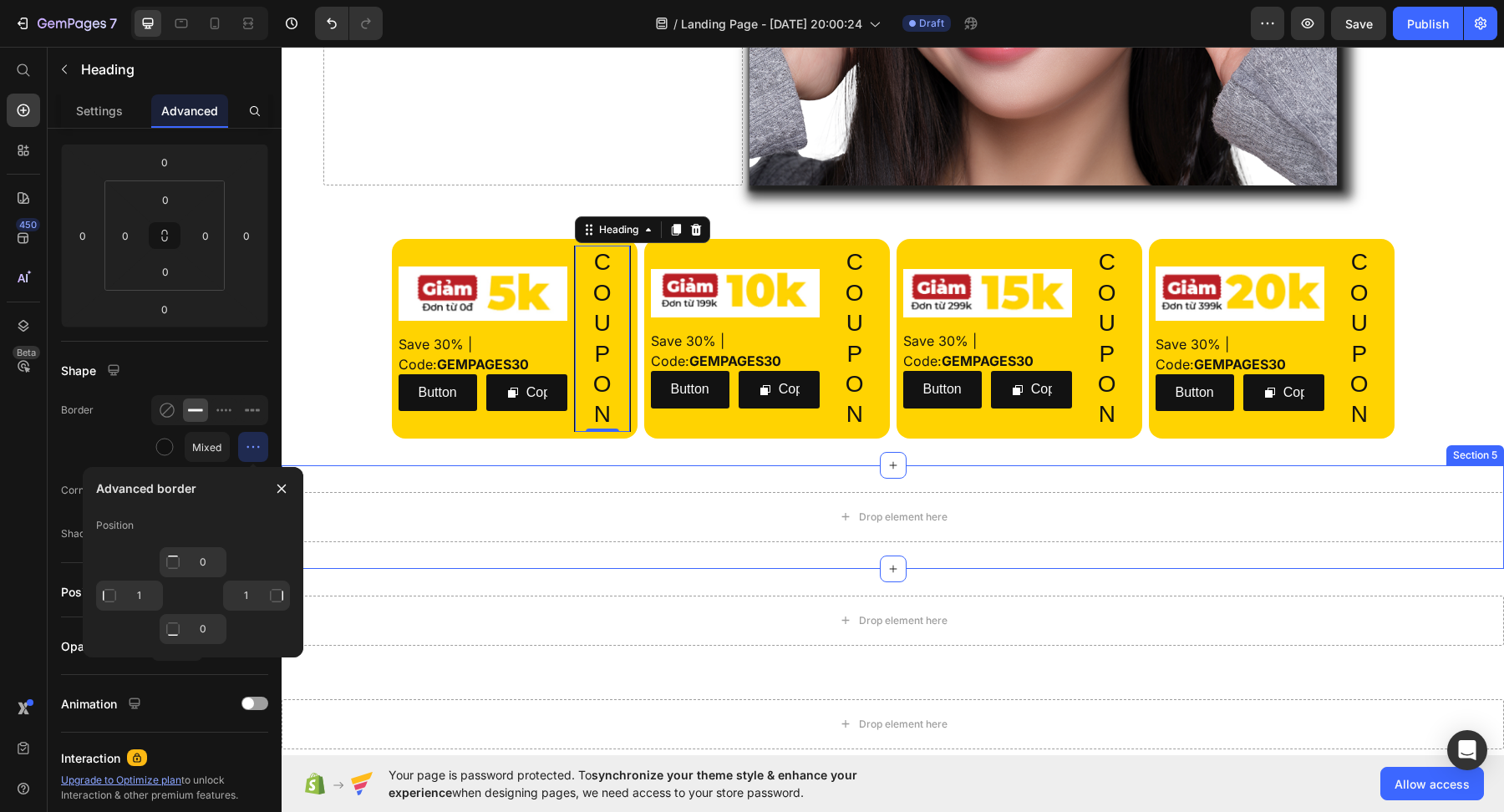 click on "Drop element here Section 5" at bounding box center [892, 517] 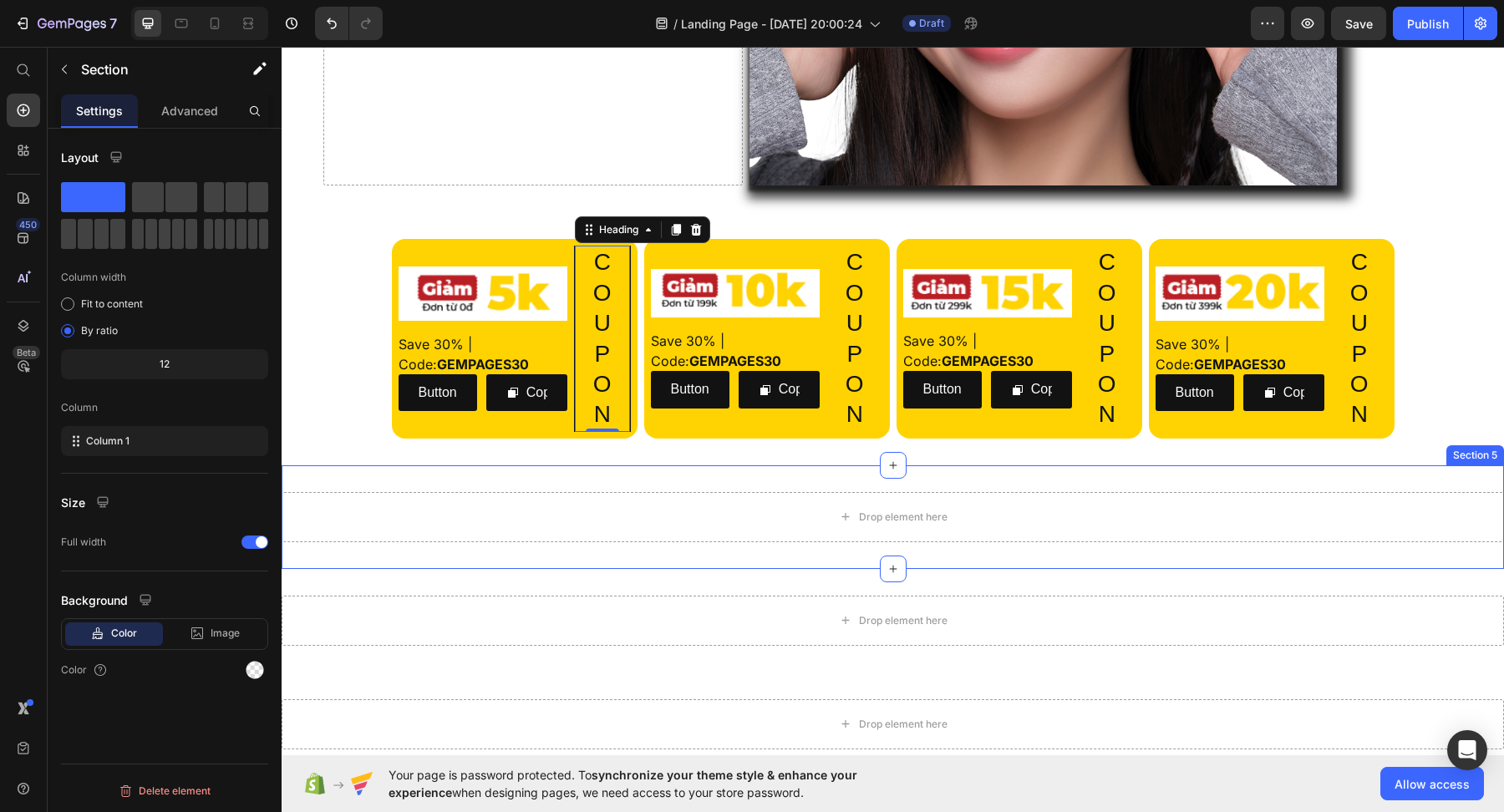 scroll, scrollTop: 0, scrollLeft: 0, axis: both 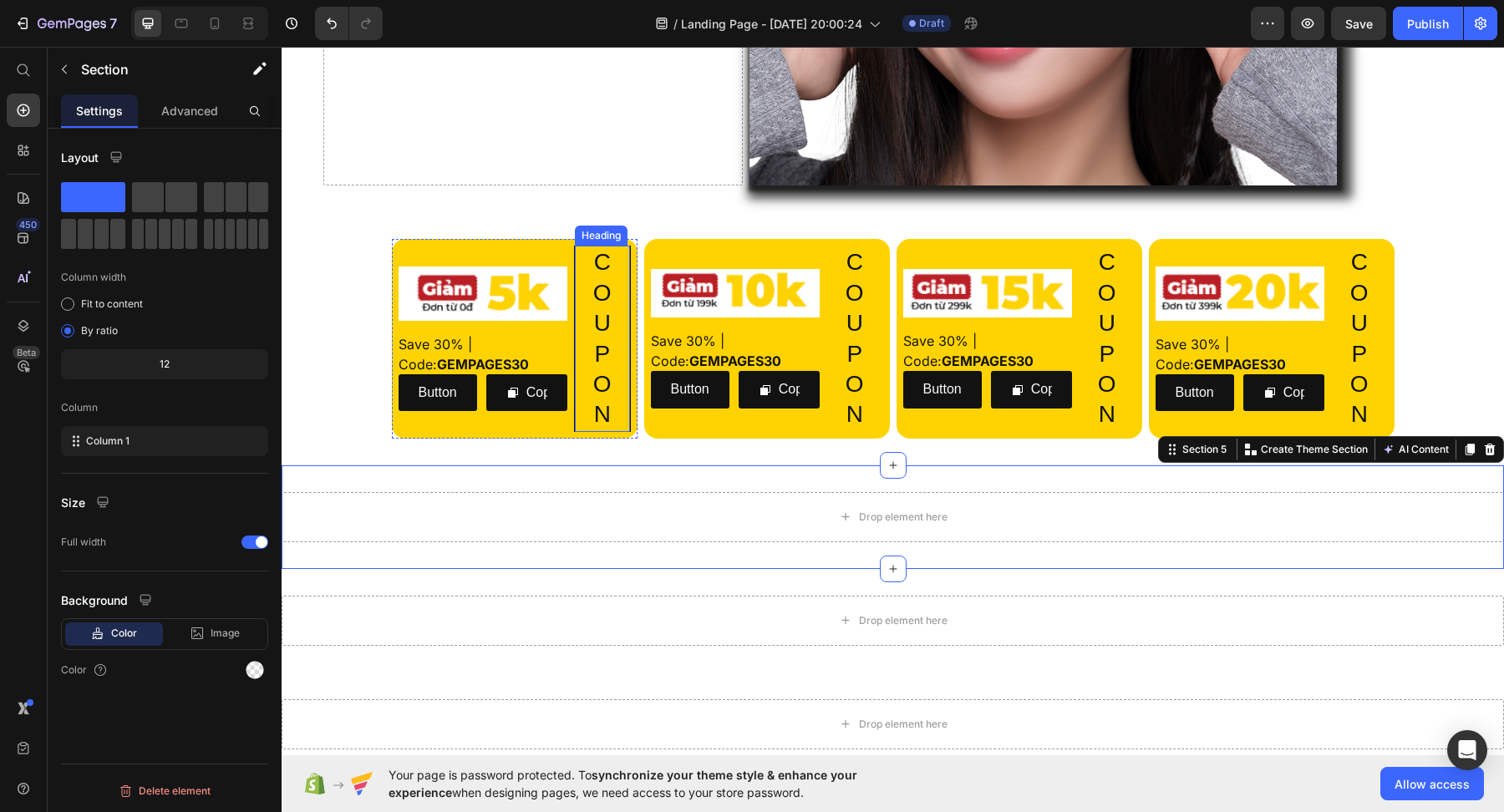 click on "C O U P O  N" at bounding box center (602, 338) 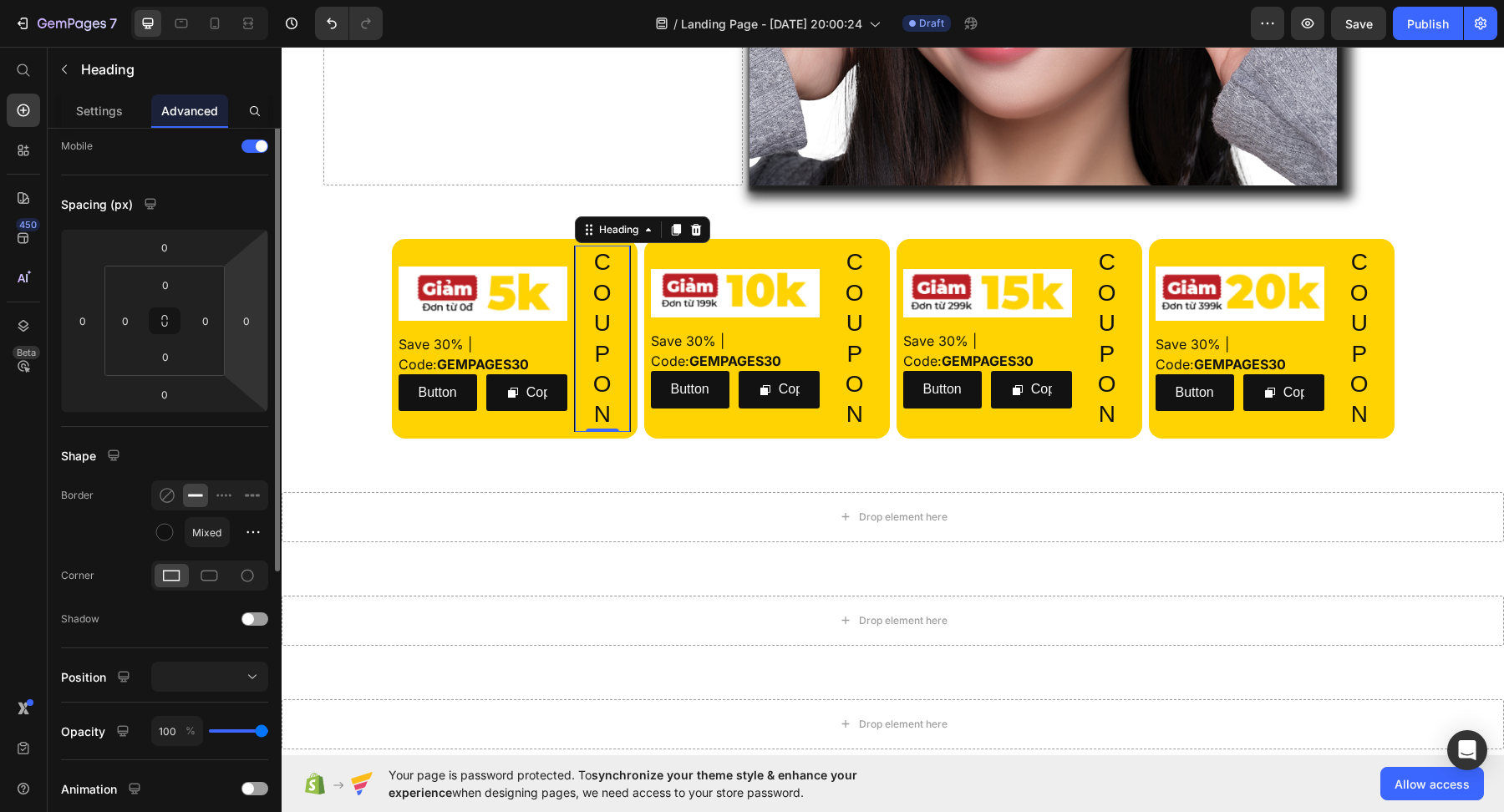 scroll, scrollTop: 181, scrollLeft: 0, axis: vertical 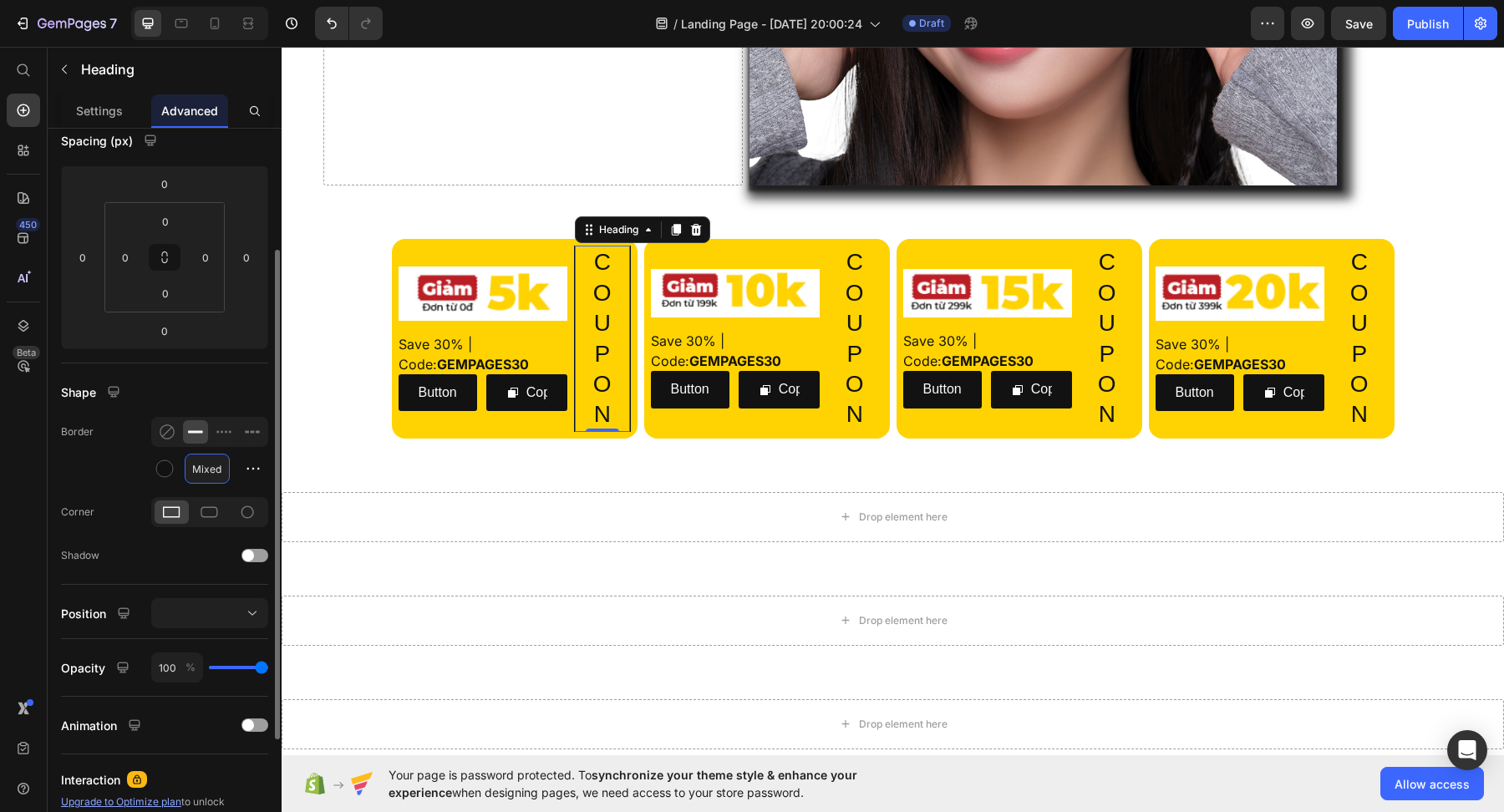 click on "Mixed" at bounding box center [207, 469] 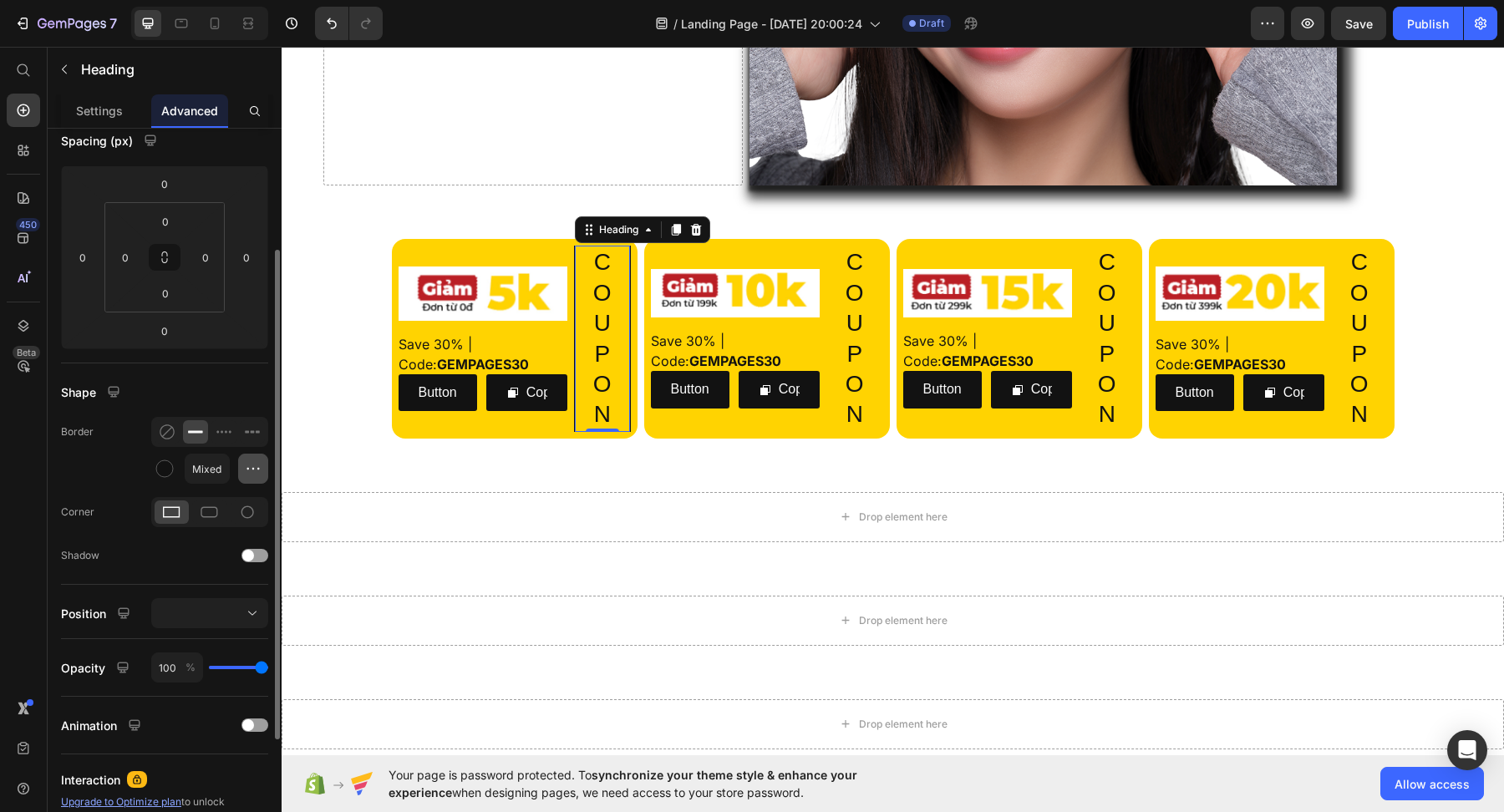 click 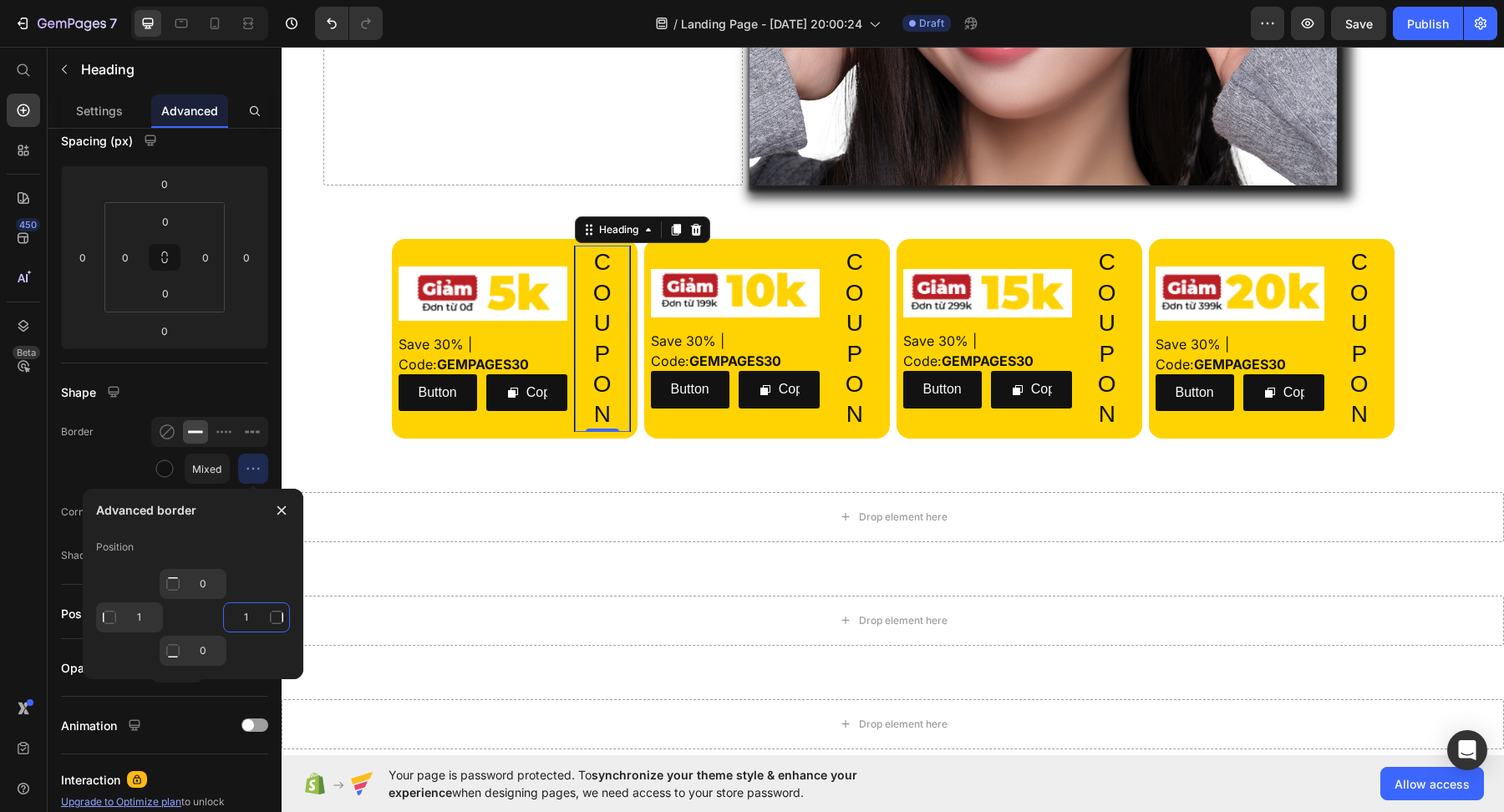 click on "1" 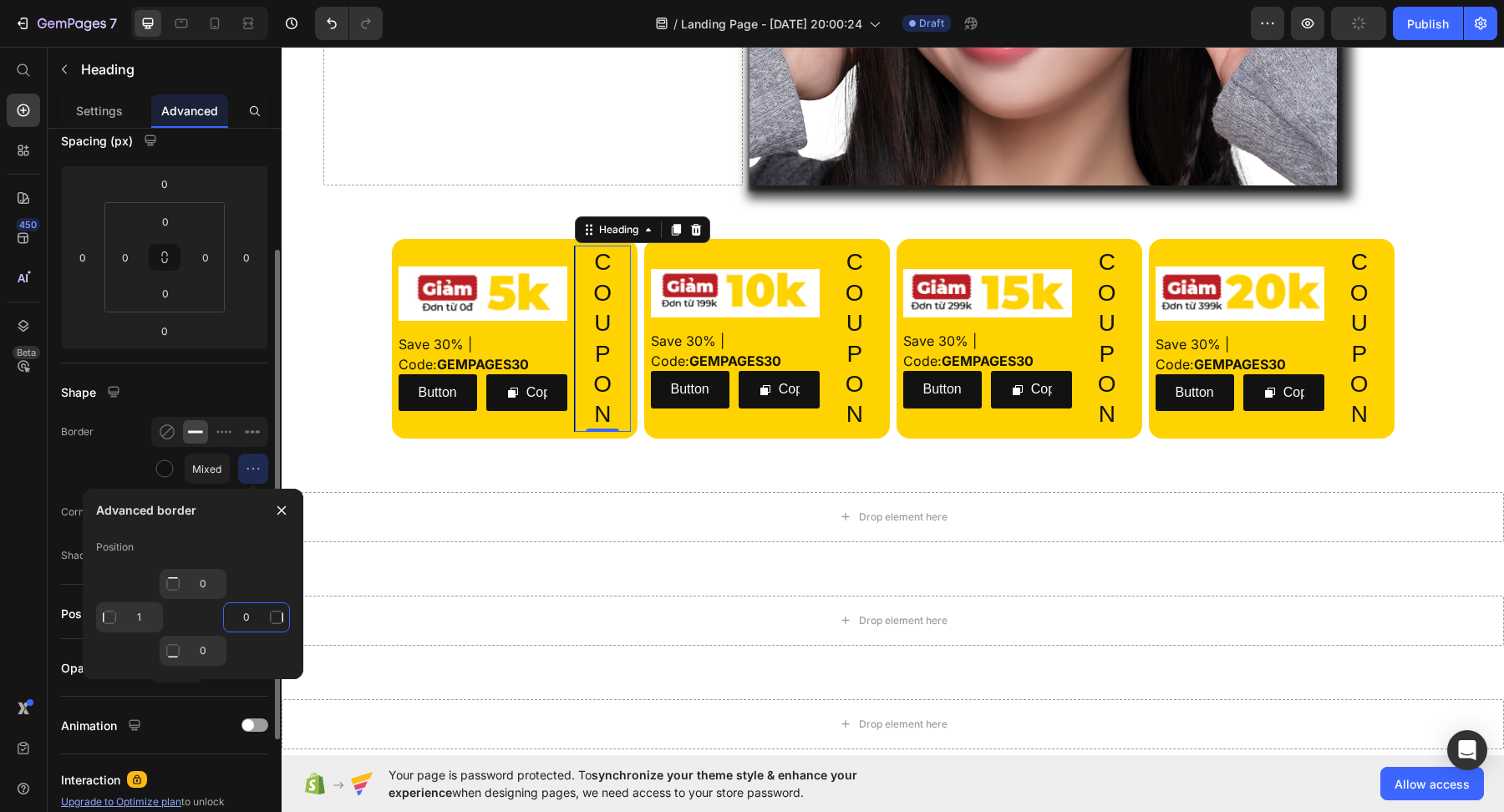 type on "0" 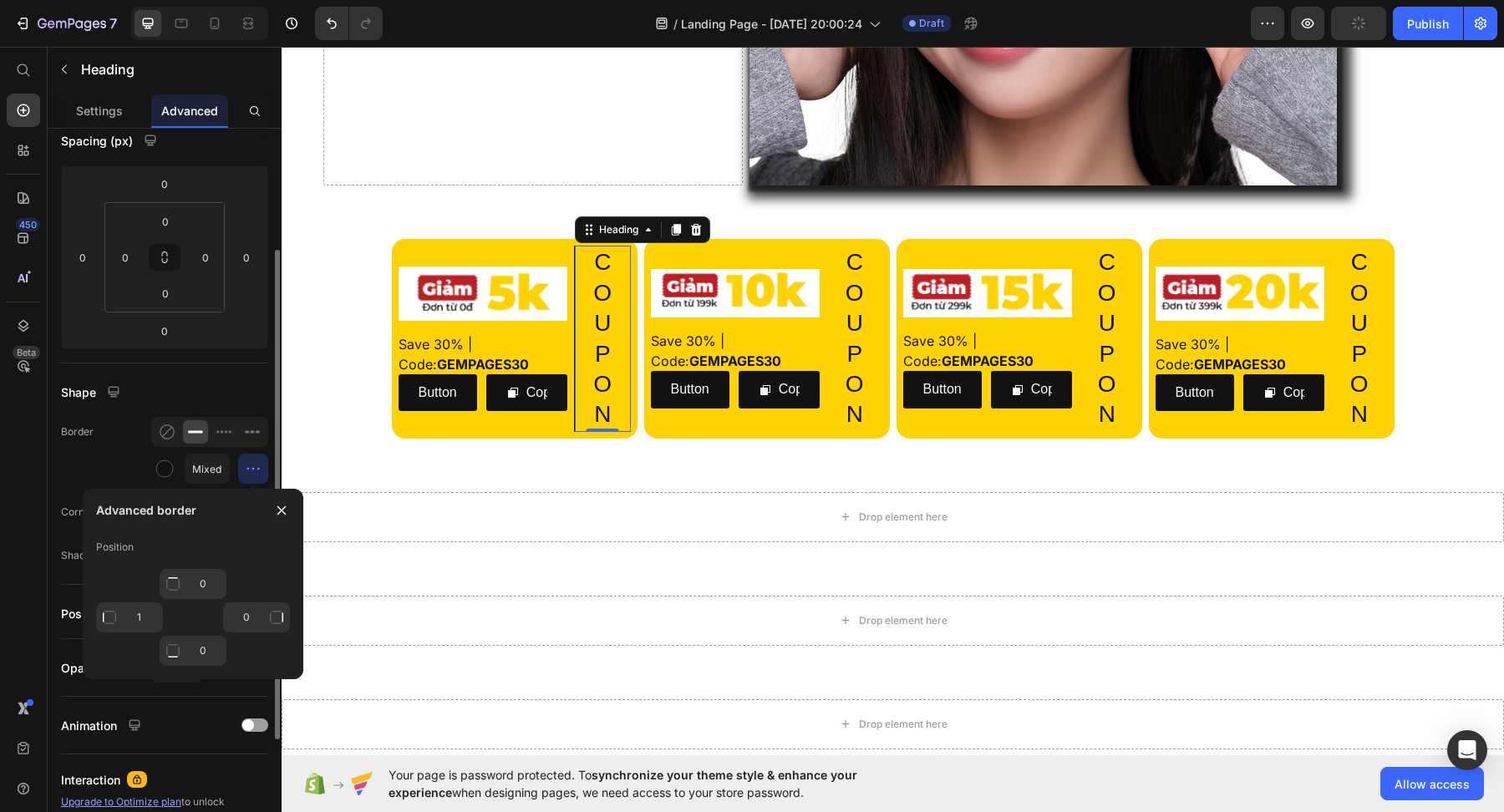 click on "Border Mixed" 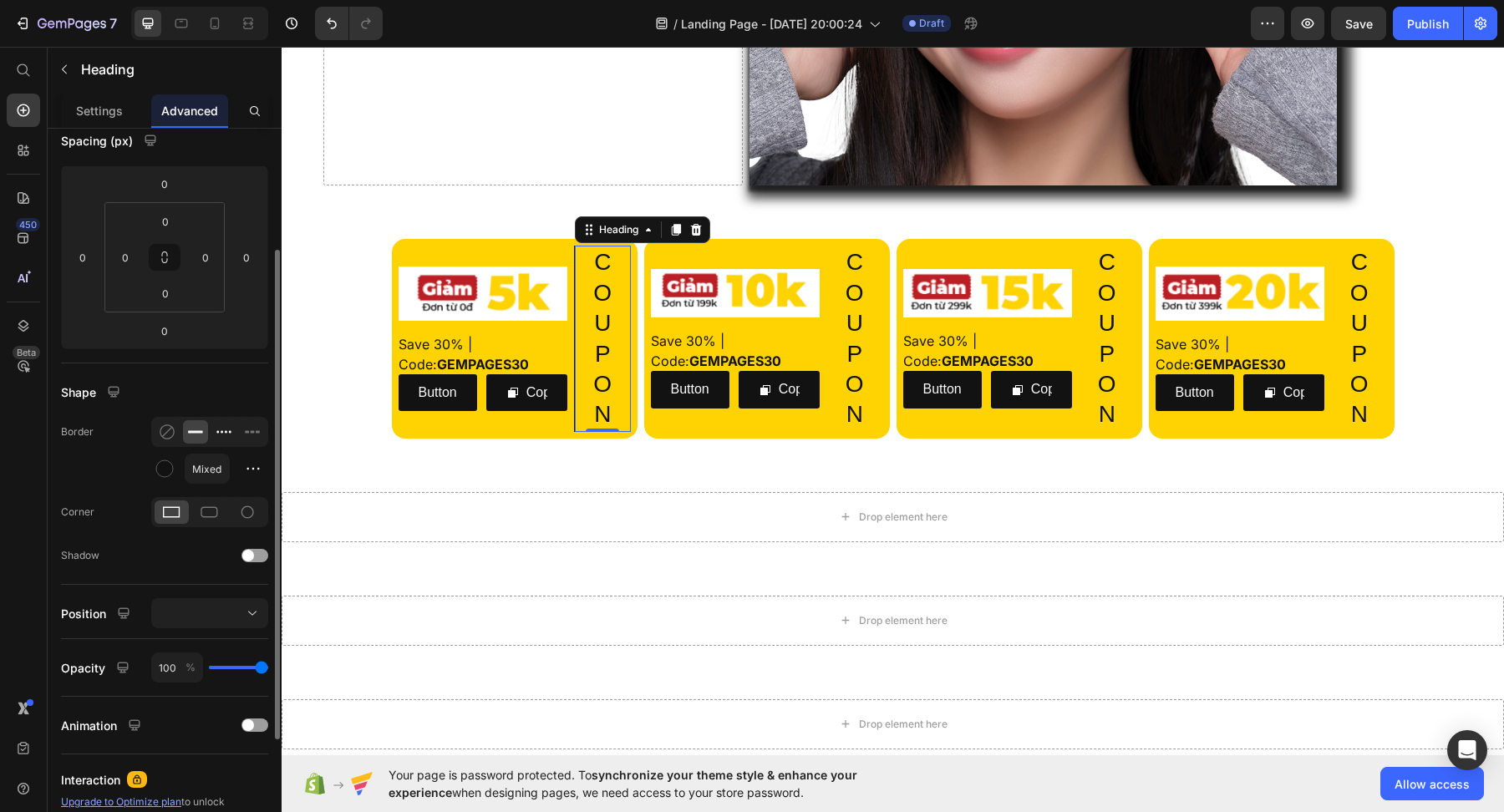 click 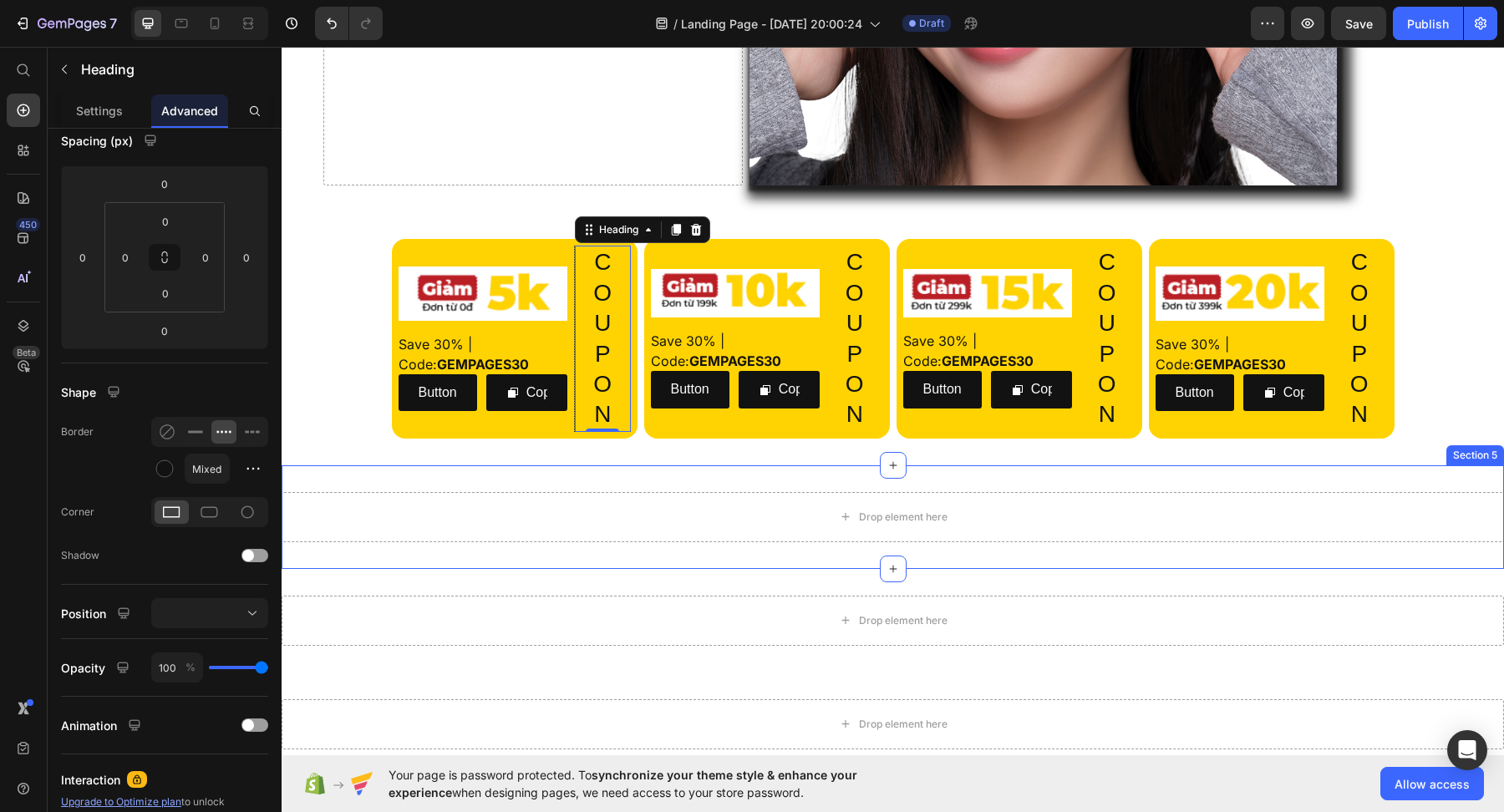 click on "Drop element here Section 5" at bounding box center (892, 517) 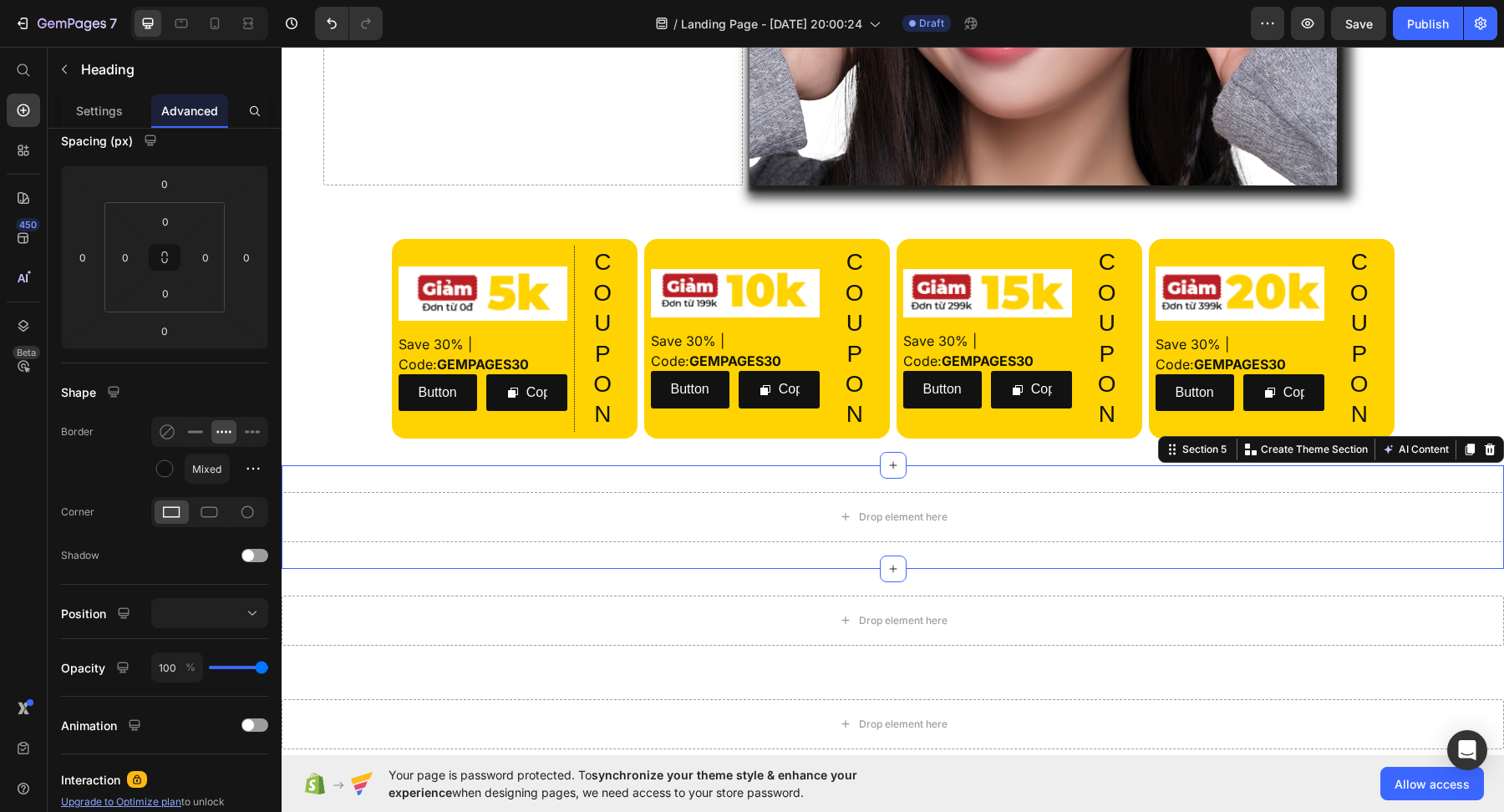 scroll, scrollTop: 0, scrollLeft: 0, axis: both 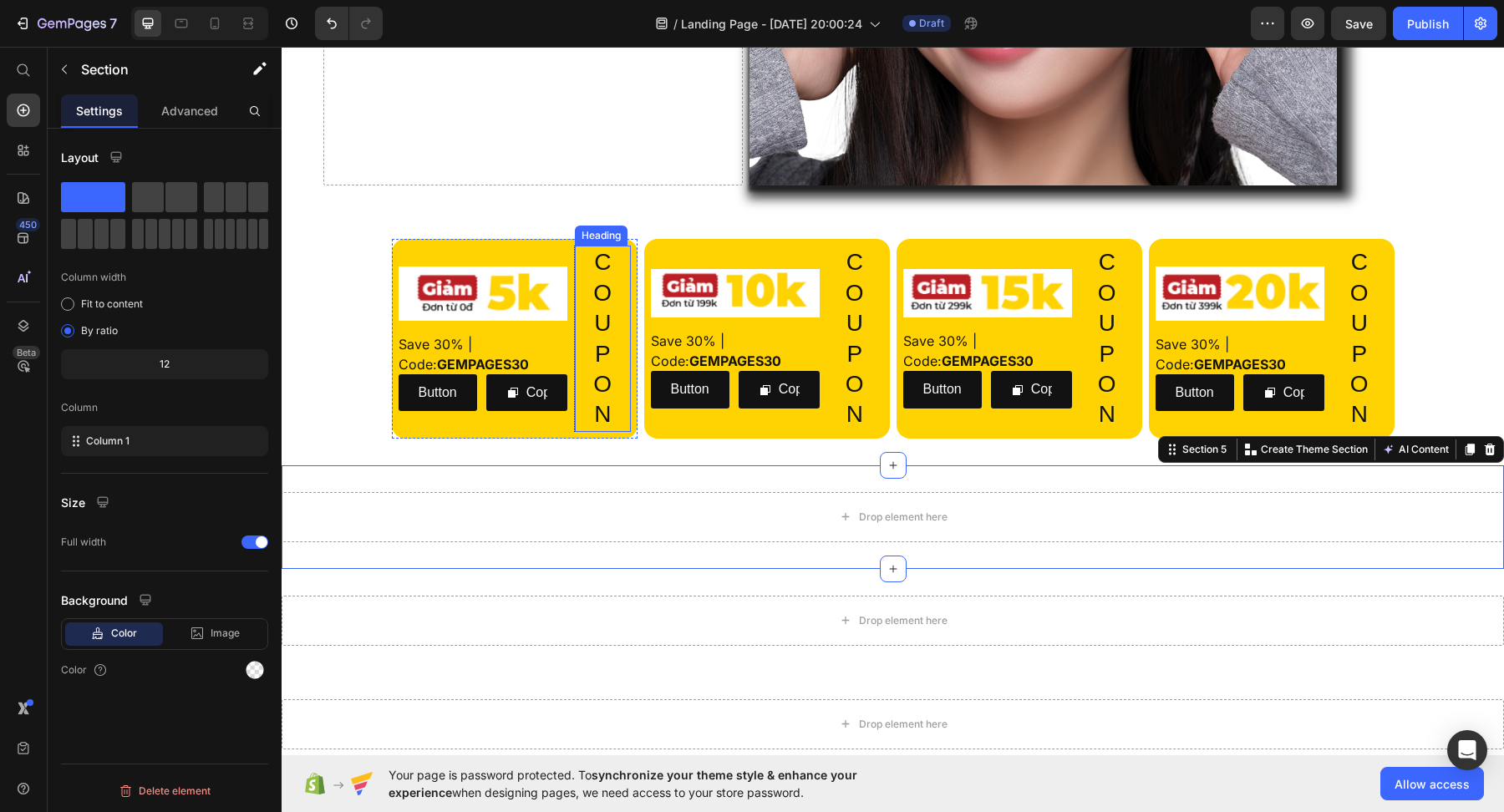 click on "C O U P O  N" at bounding box center (602, 338) 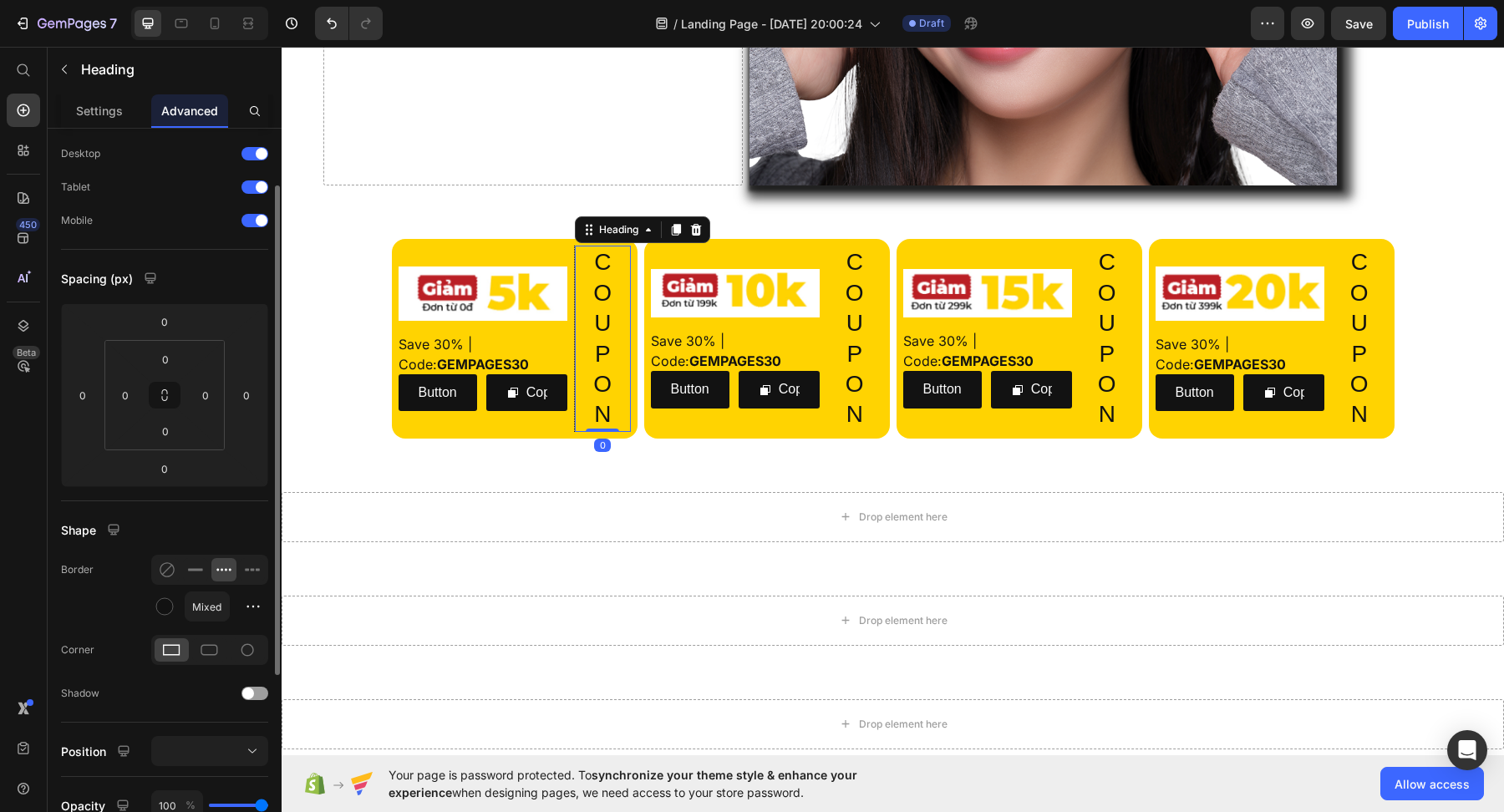 scroll, scrollTop: 71, scrollLeft: 0, axis: vertical 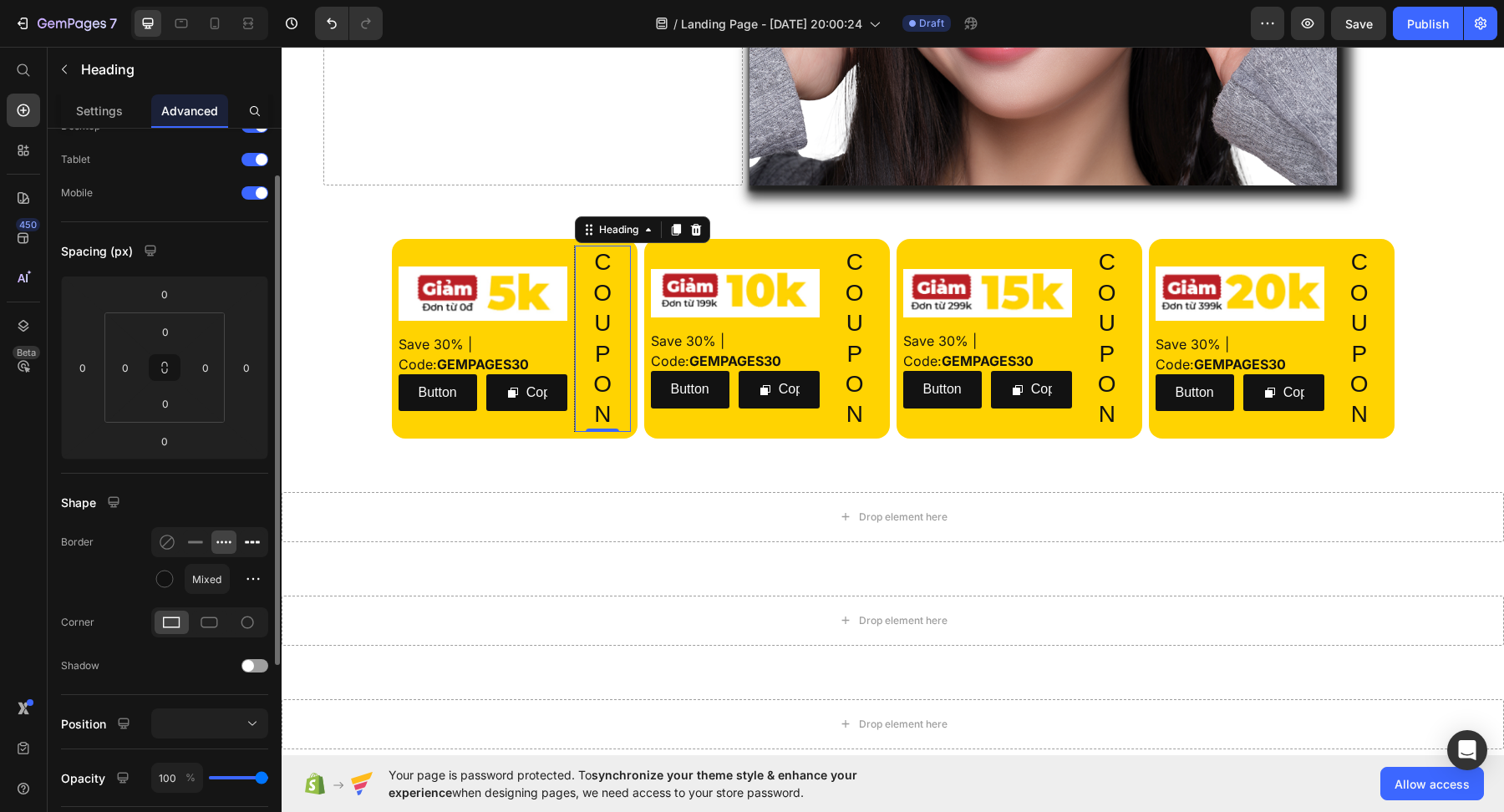 click 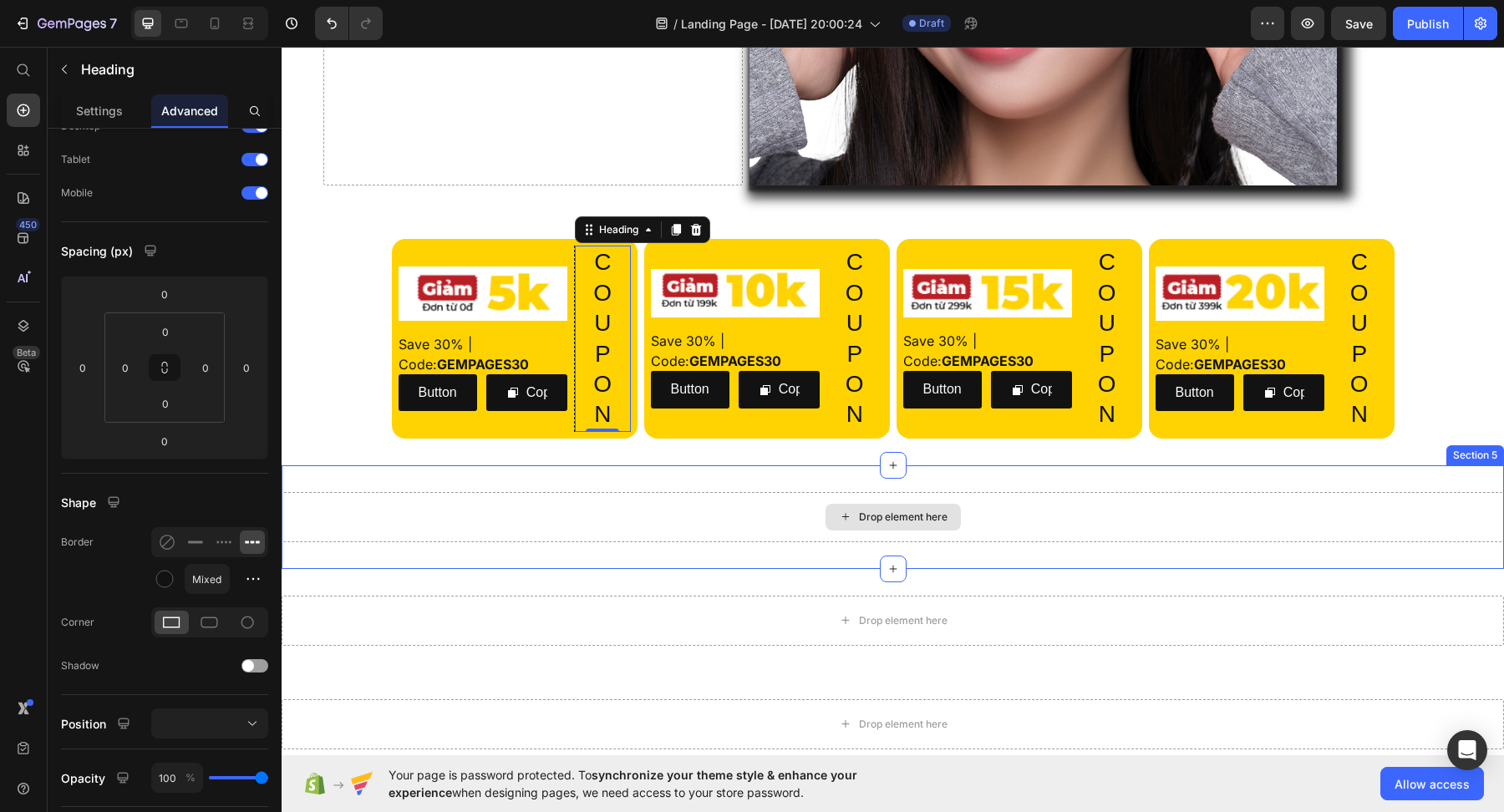 click on "Drop element here" at bounding box center [892, 517] 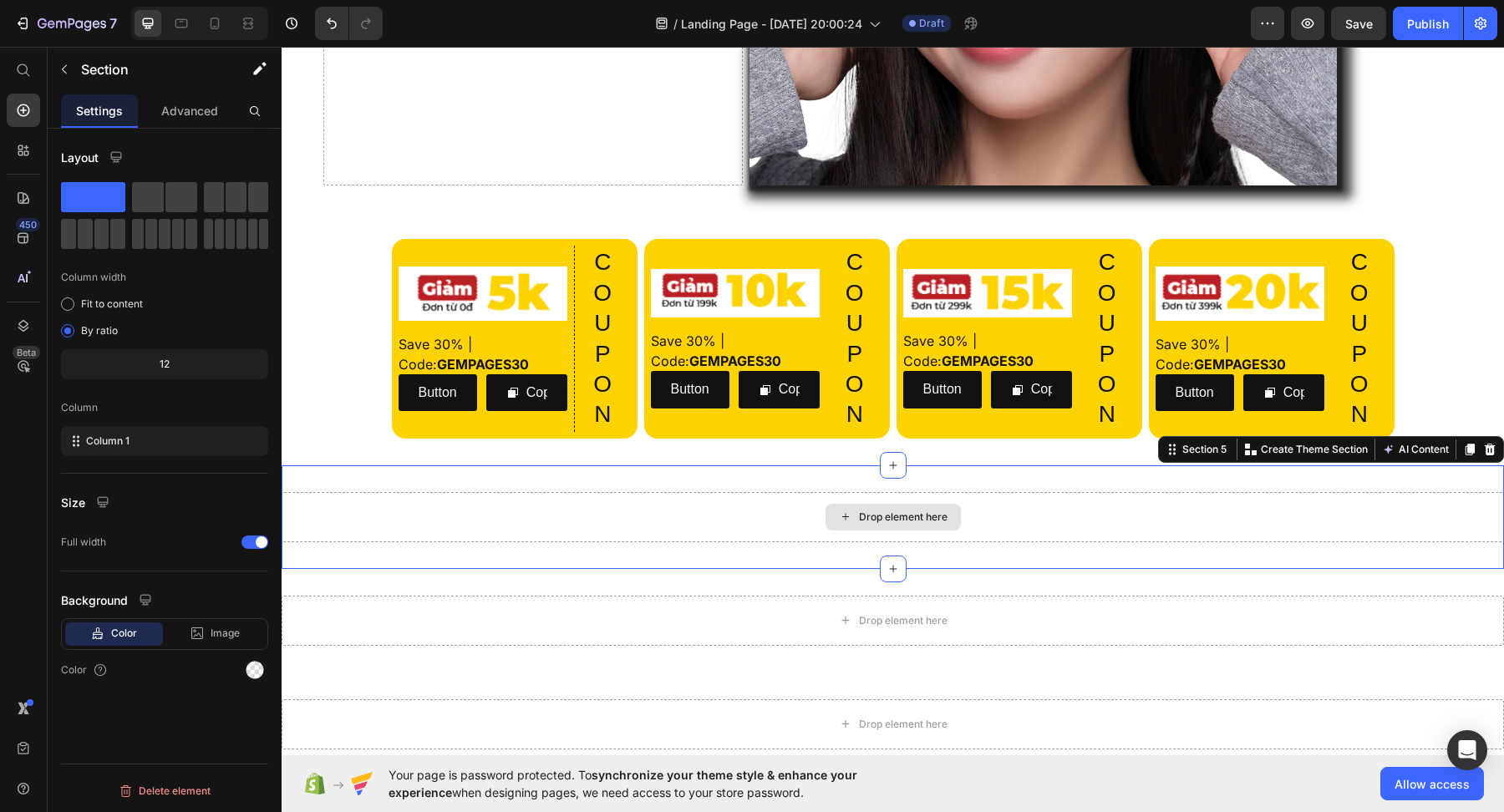 scroll, scrollTop: 0, scrollLeft: 0, axis: both 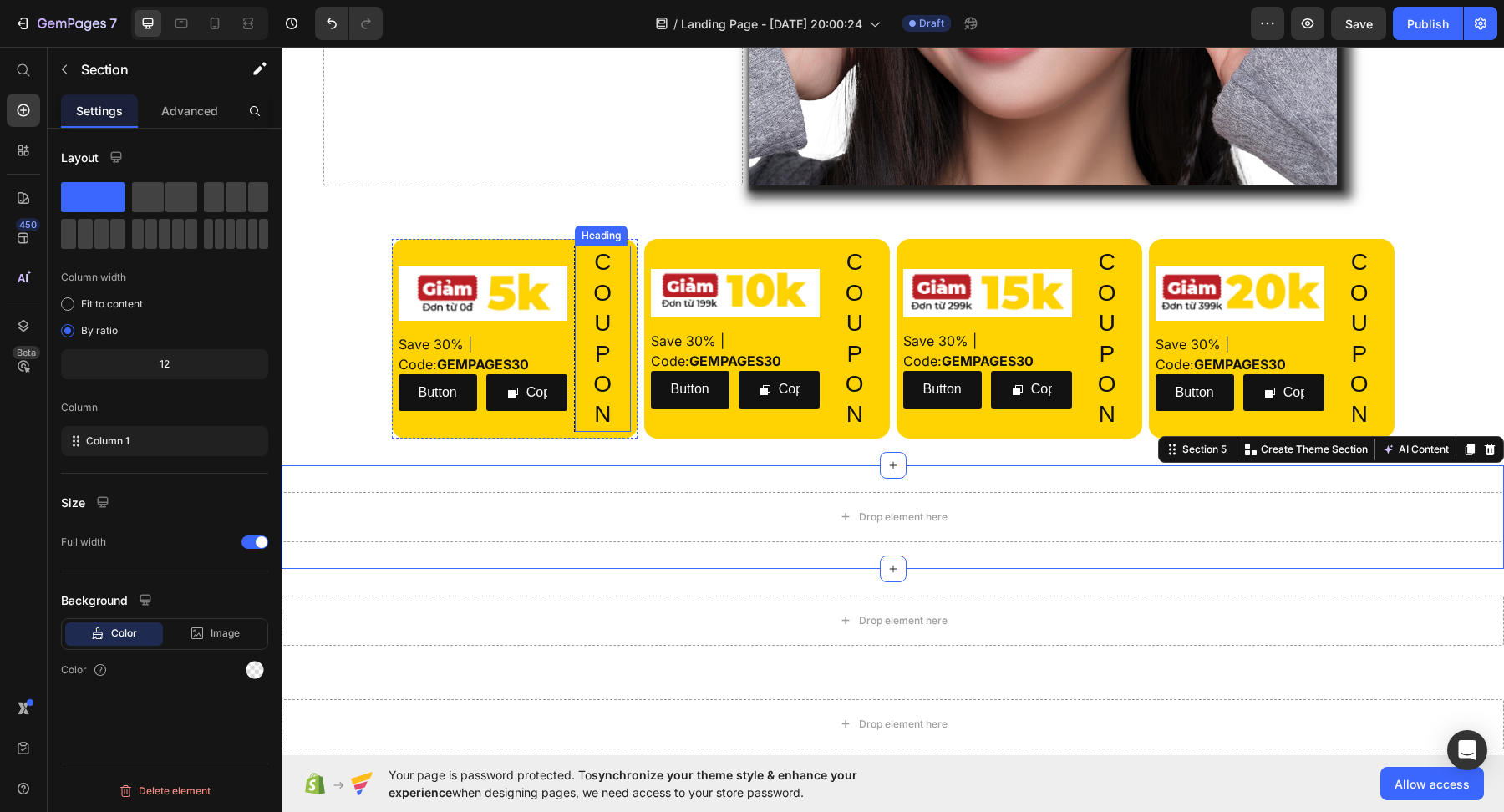 click on "C O U P O  N" at bounding box center [602, 338] 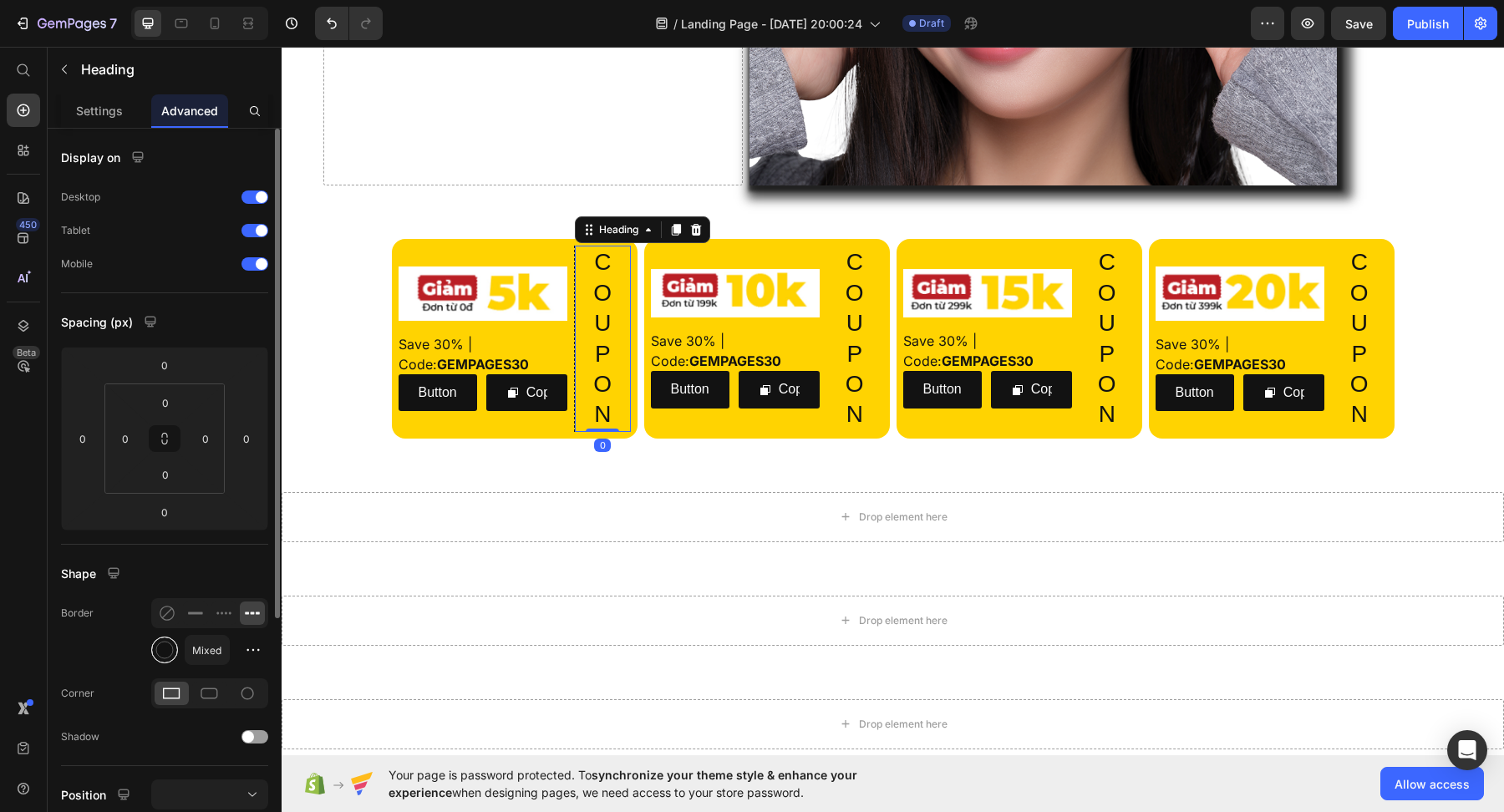 click at bounding box center [165, 650] 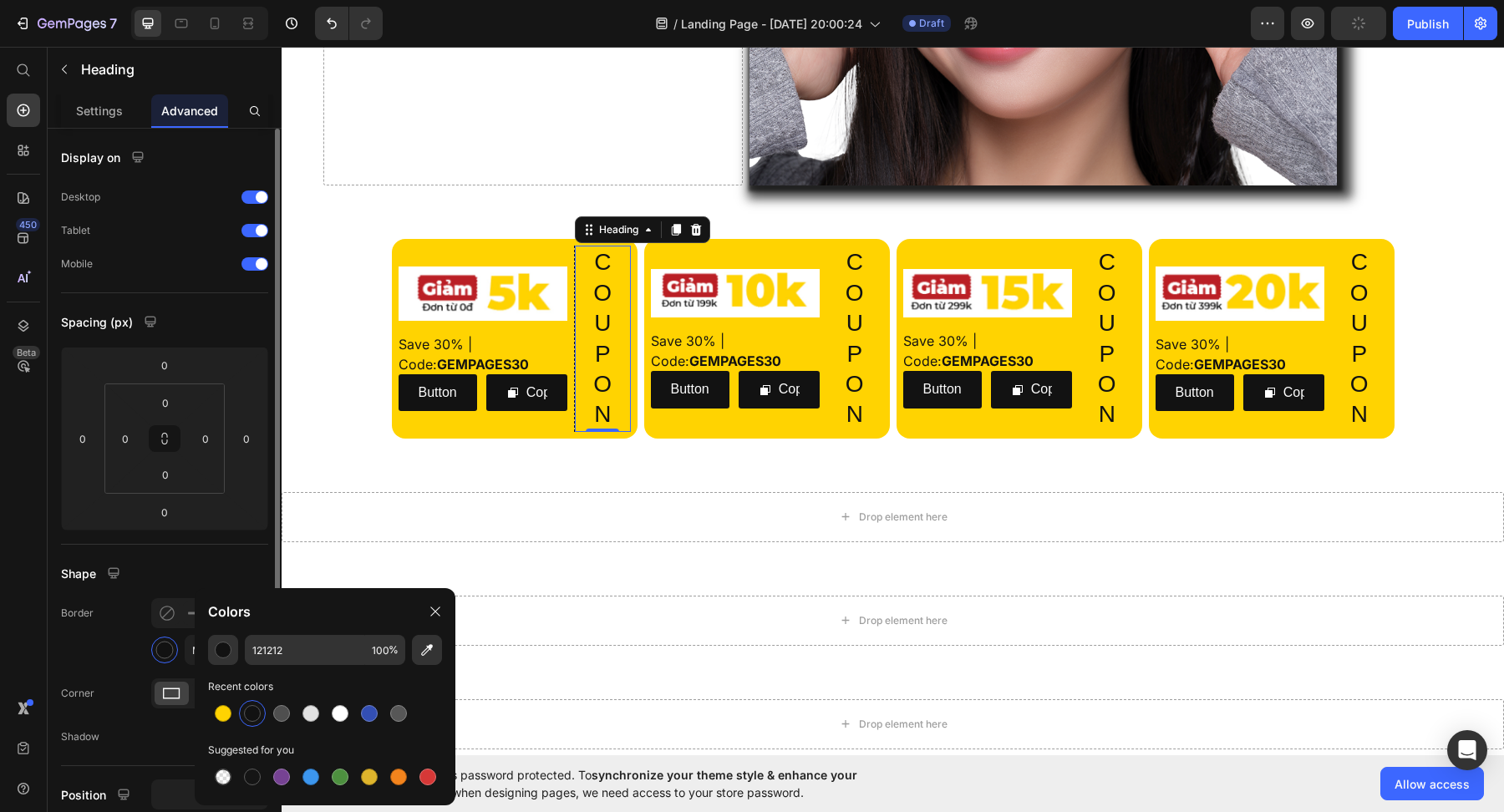 click on "Border Mixed" 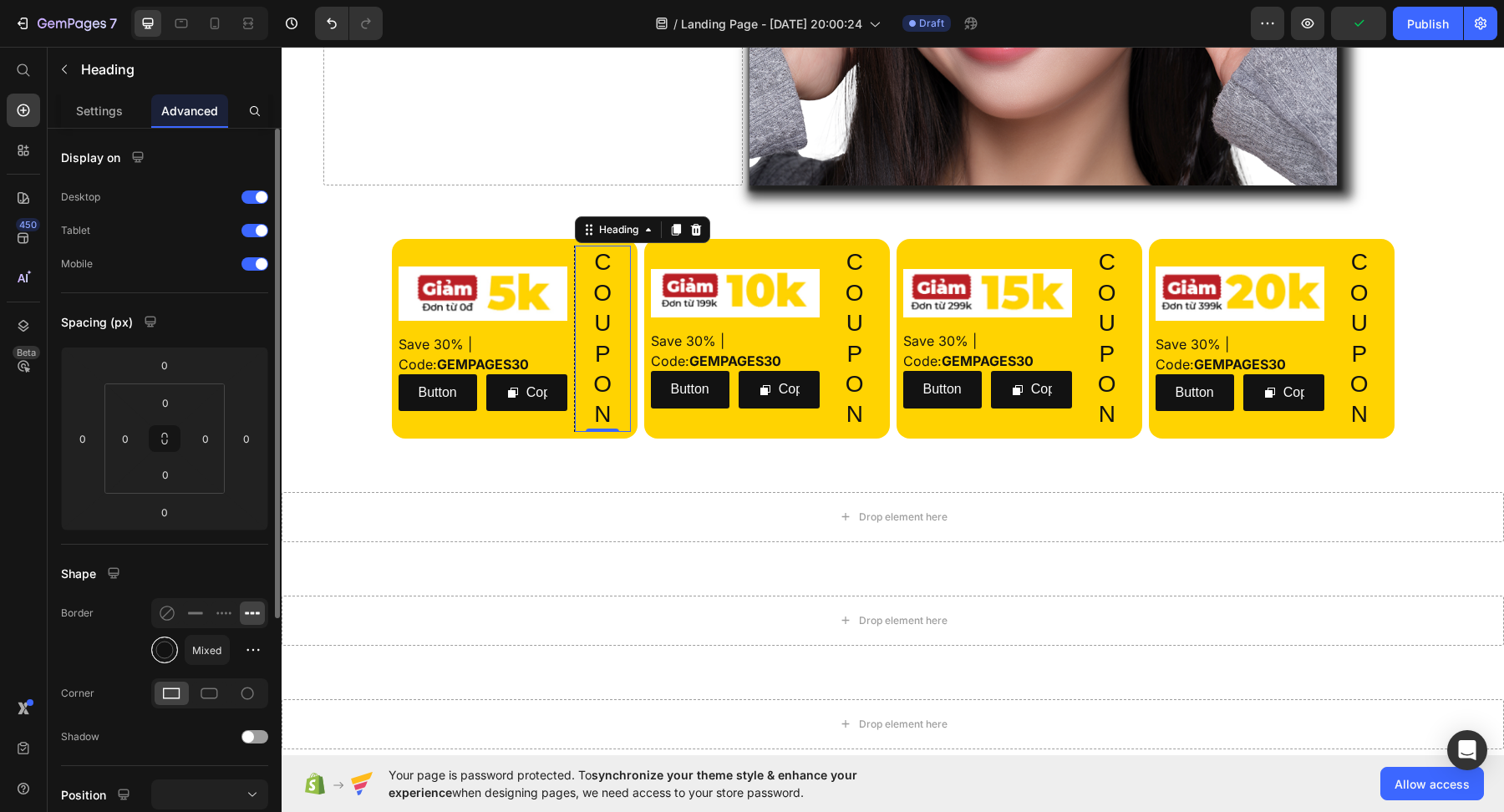click at bounding box center [165, 650] 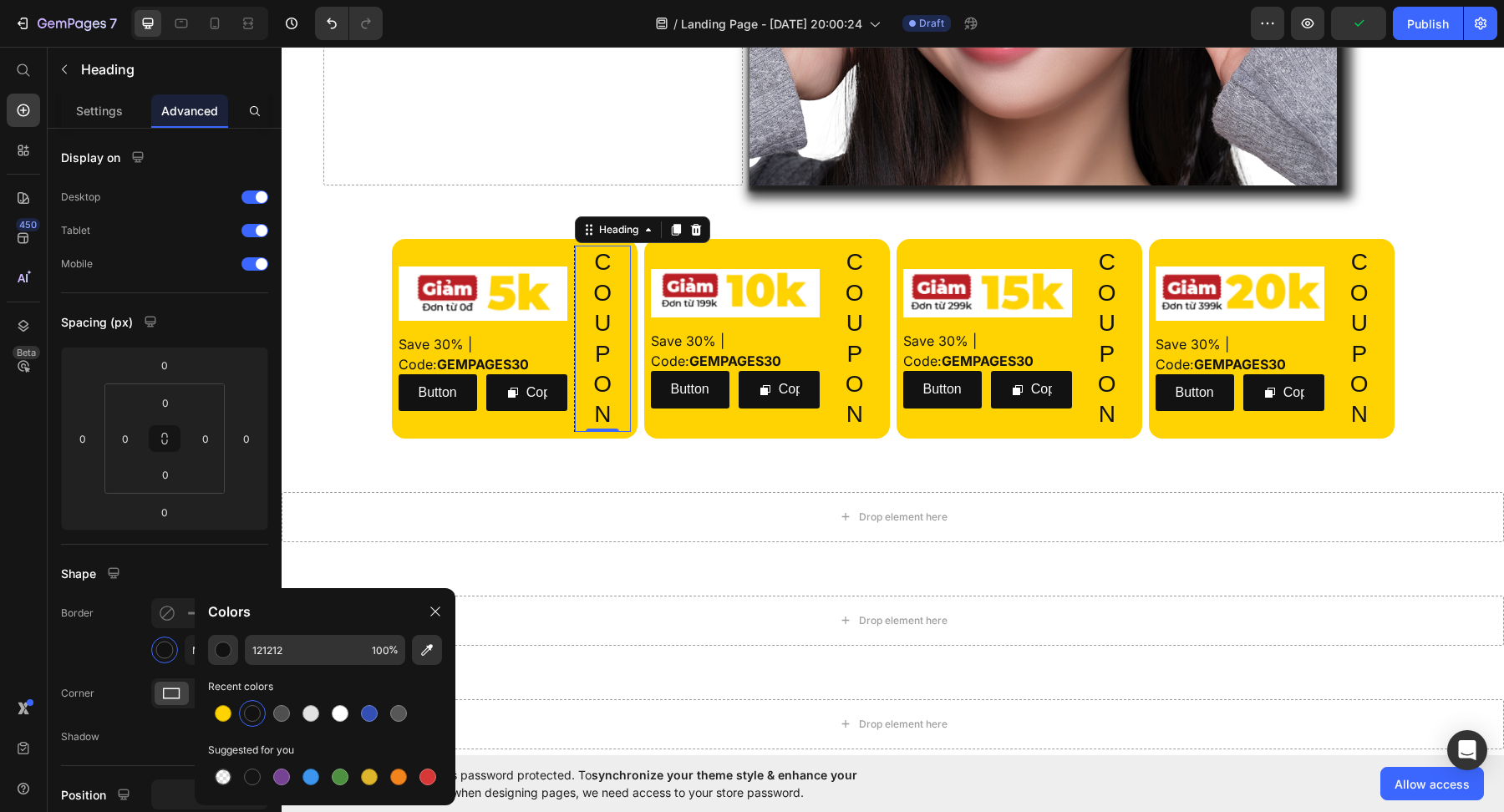 click on "450 Beta" at bounding box center (23, 373) 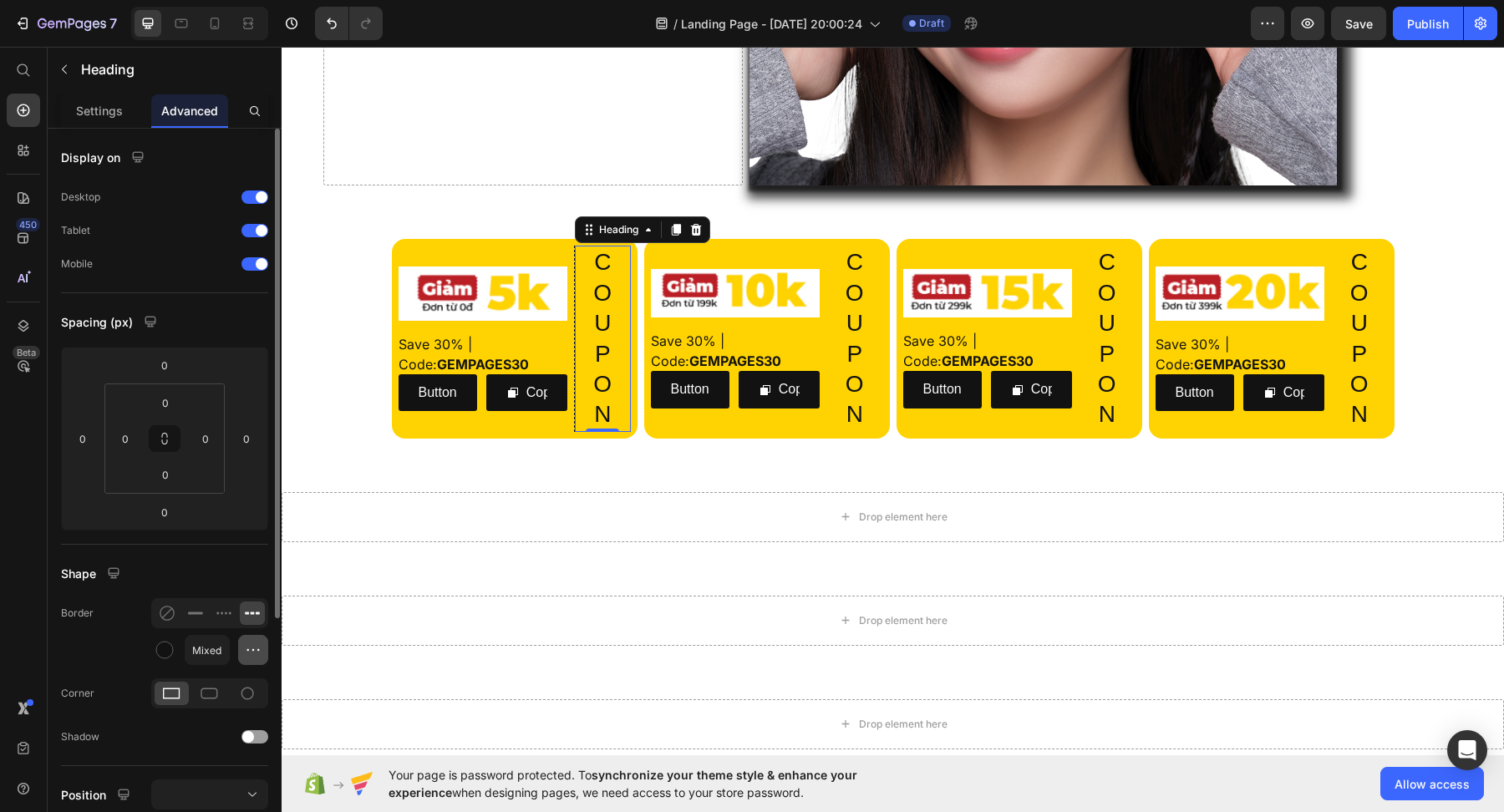 click 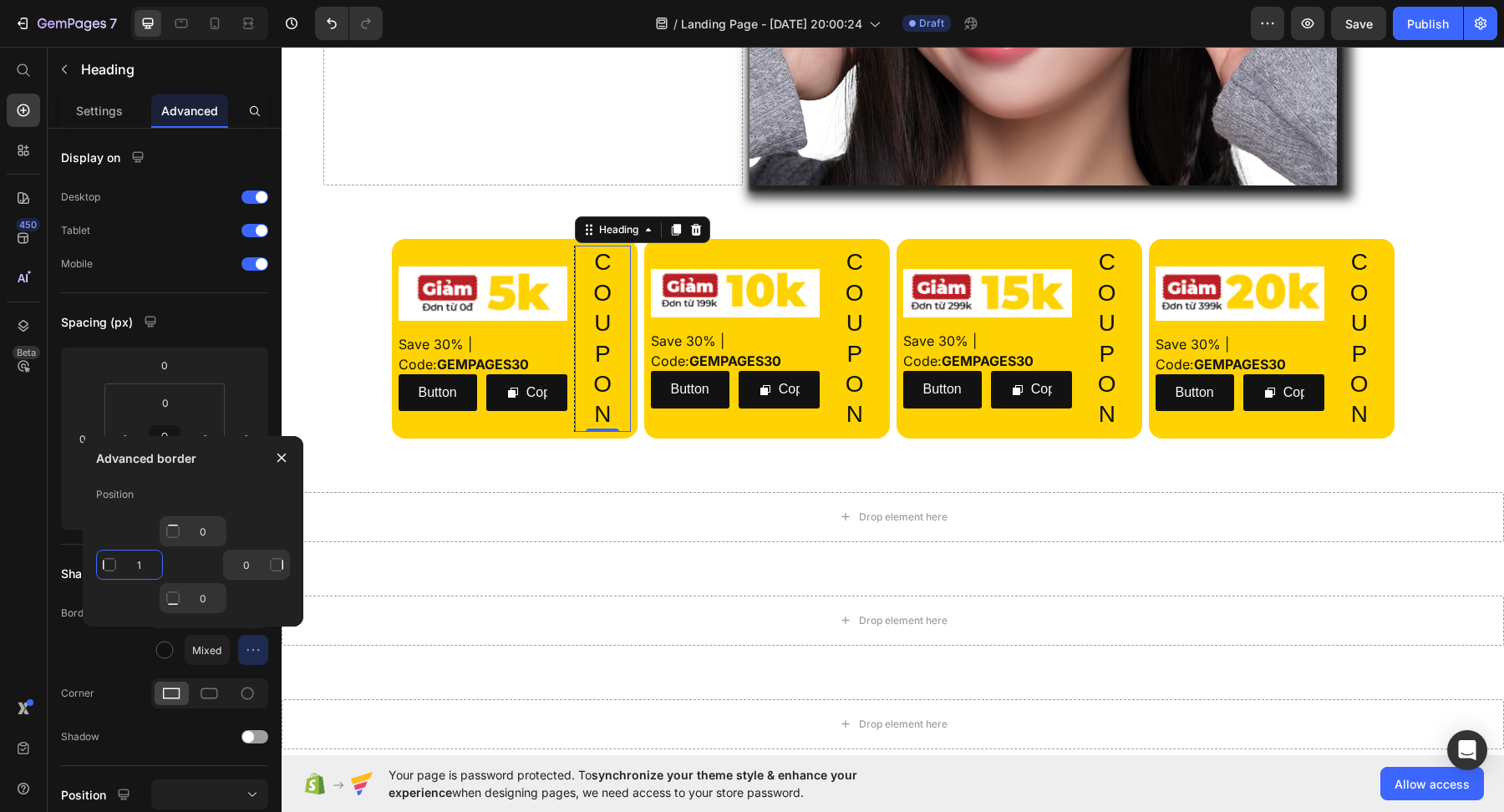 click on "1" 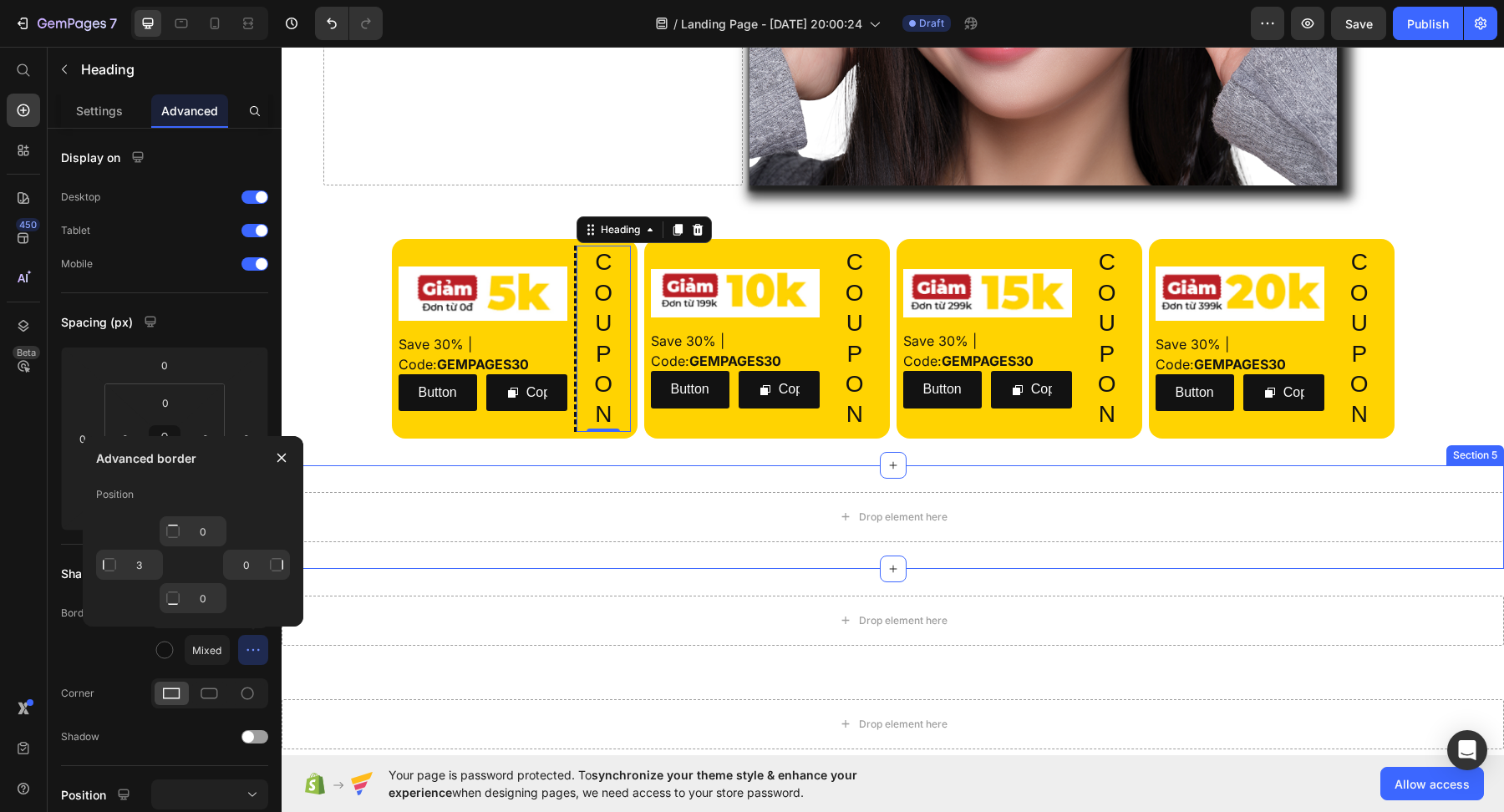 click on "Drop element here" at bounding box center (892, 517) 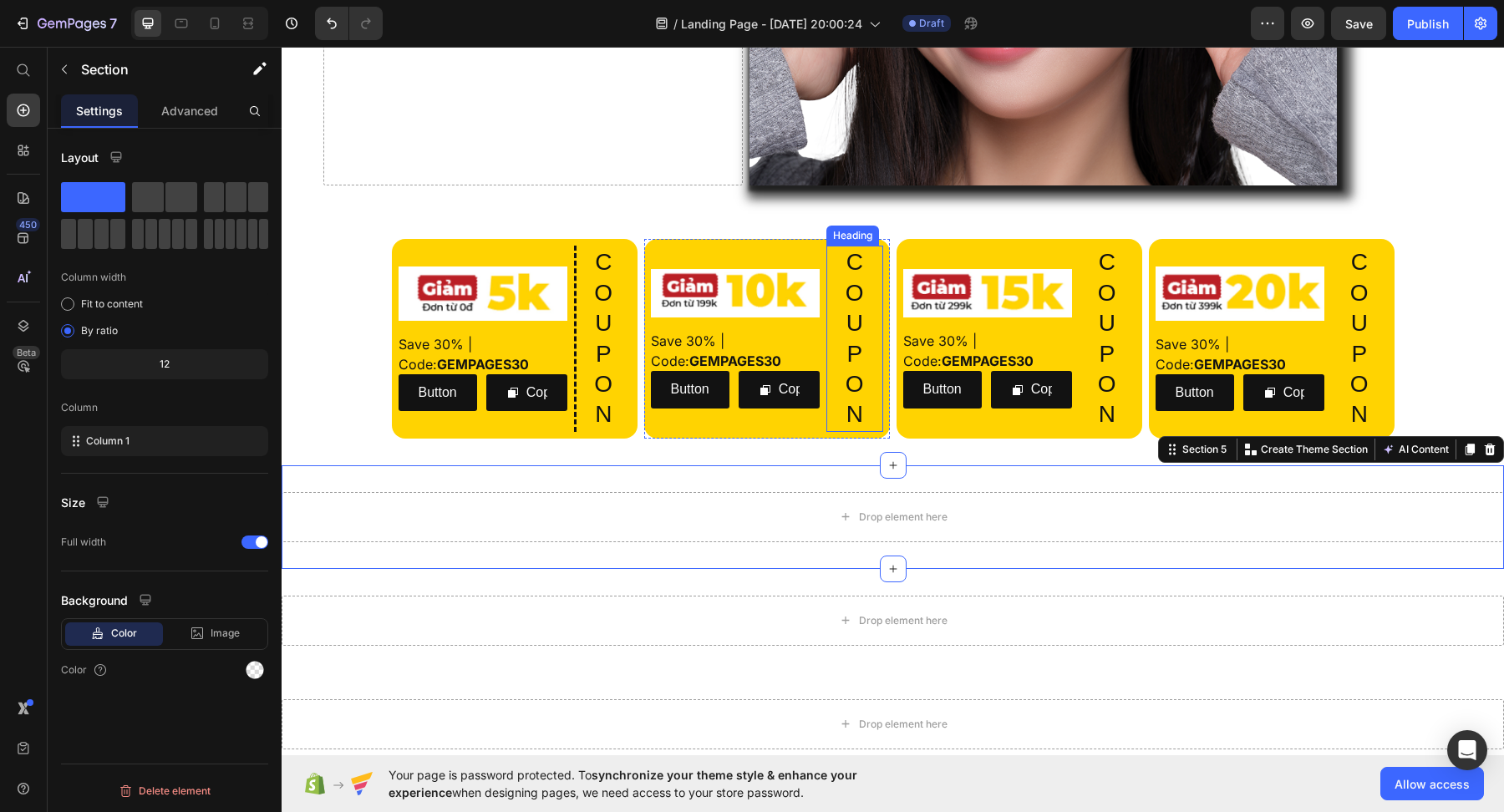 click on "C O U P O  N" at bounding box center (855, 338) 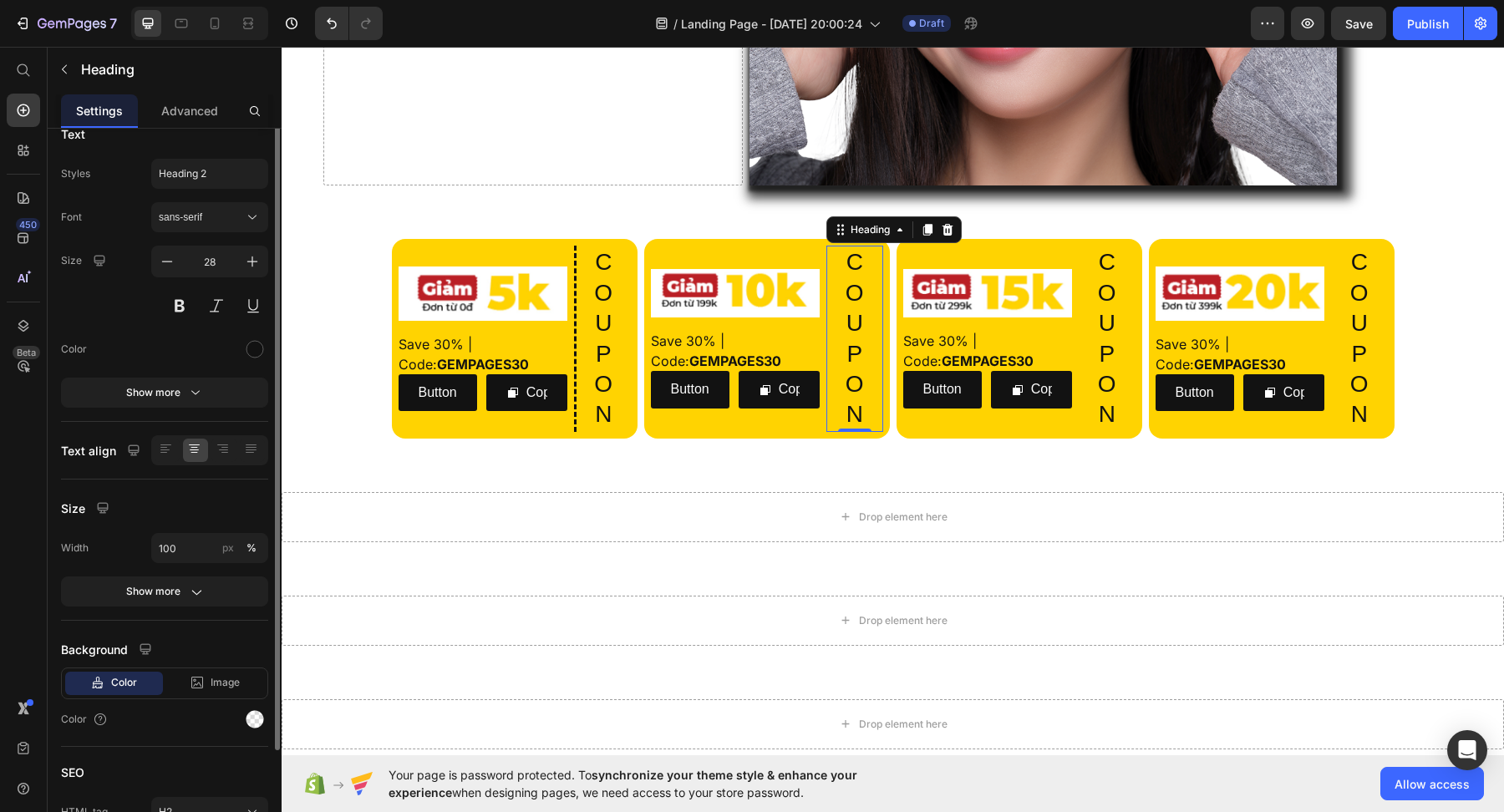 scroll, scrollTop: 0, scrollLeft: 0, axis: both 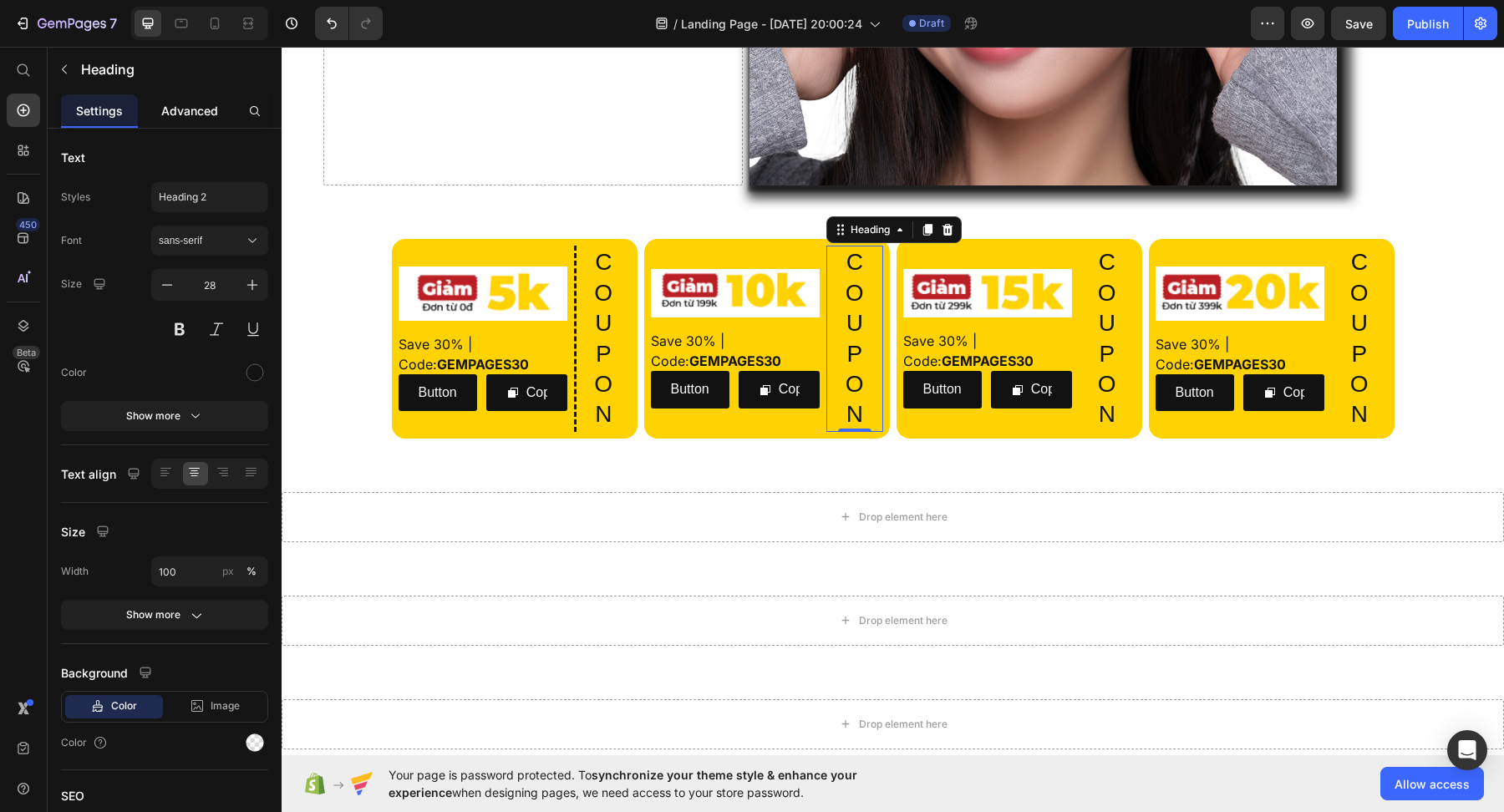 click on "Advanced" at bounding box center (190, 110) 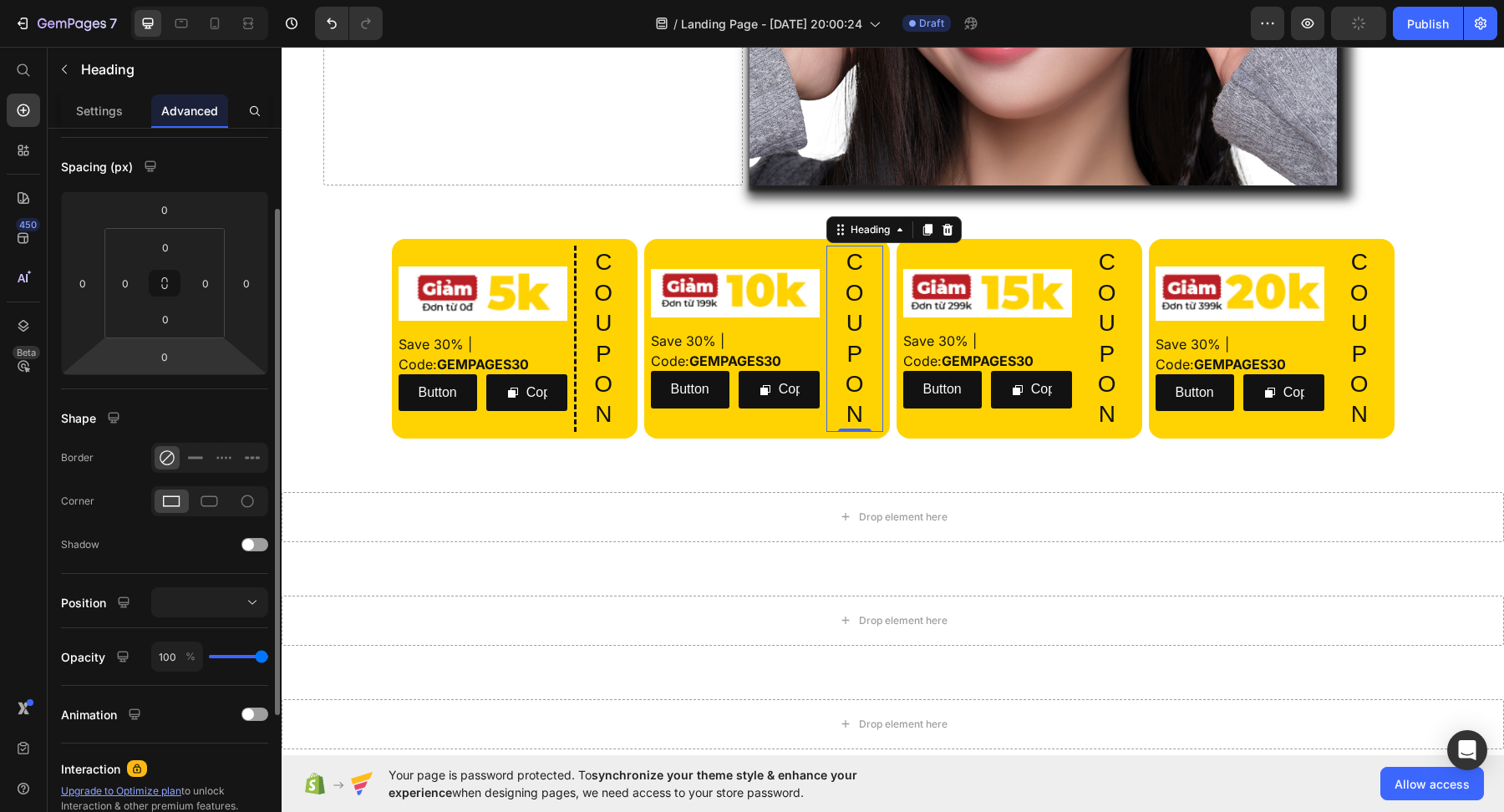 scroll, scrollTop: 156, scrollLeft: 0, axis: vertical 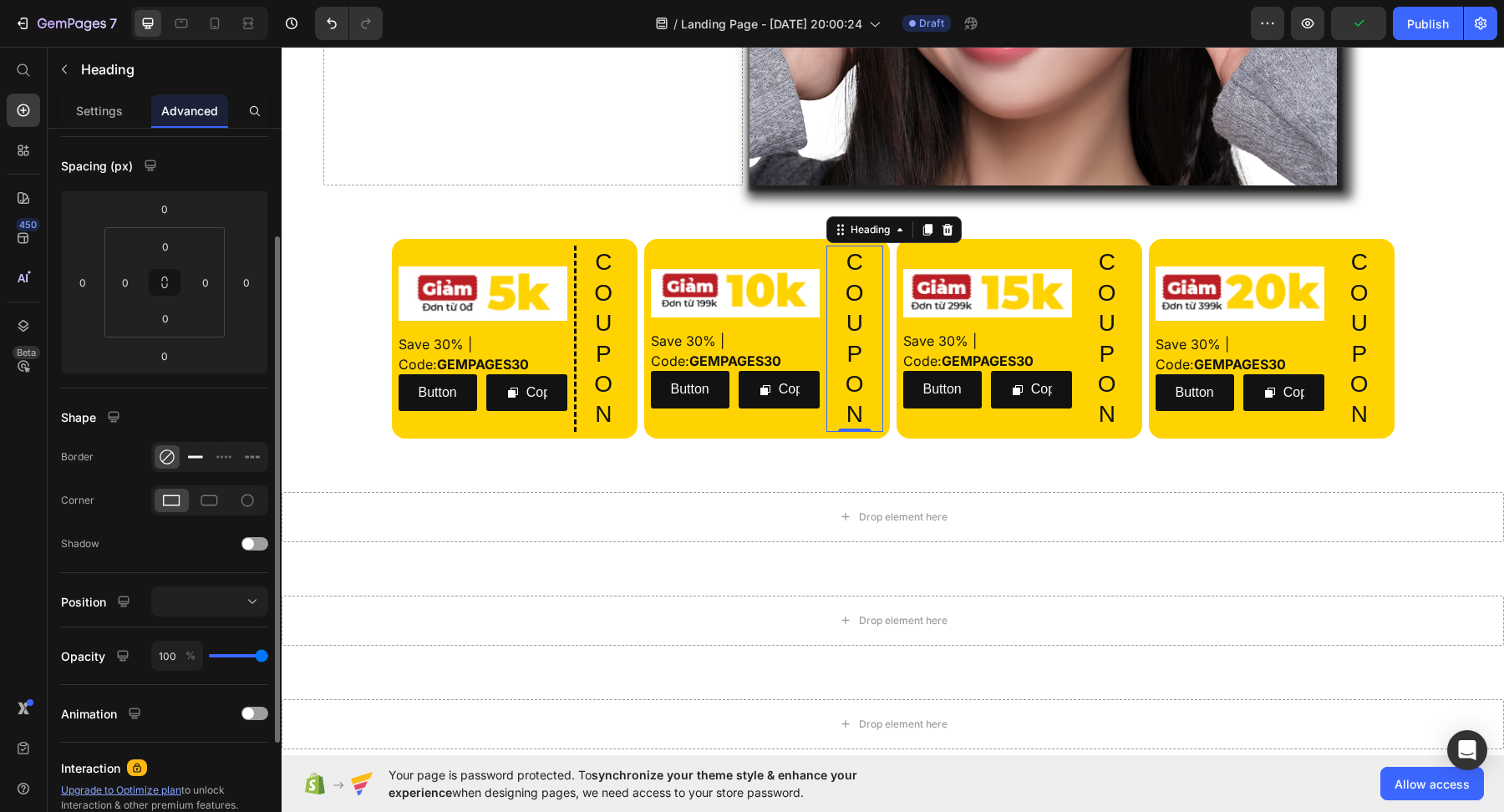 click 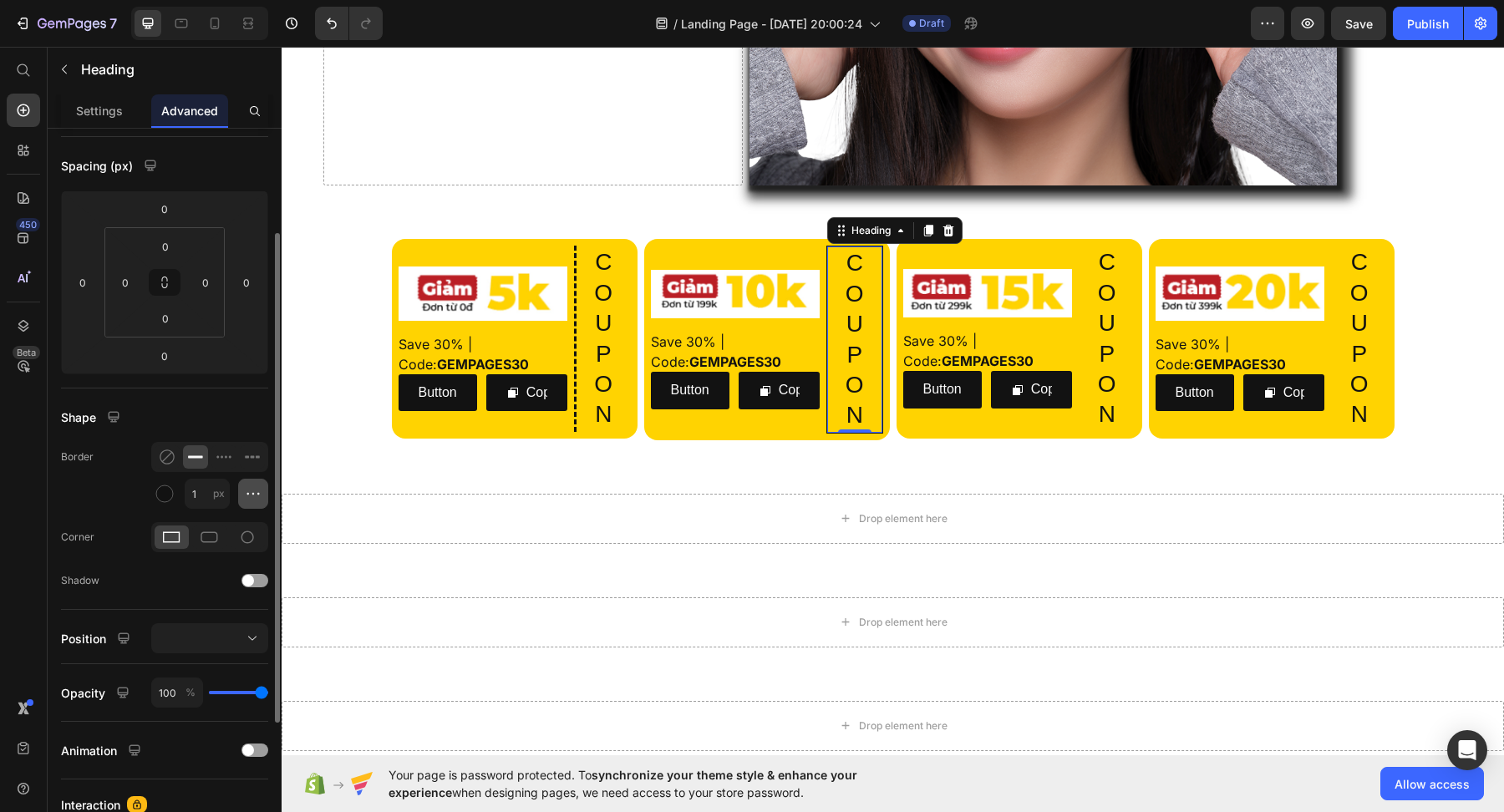 click 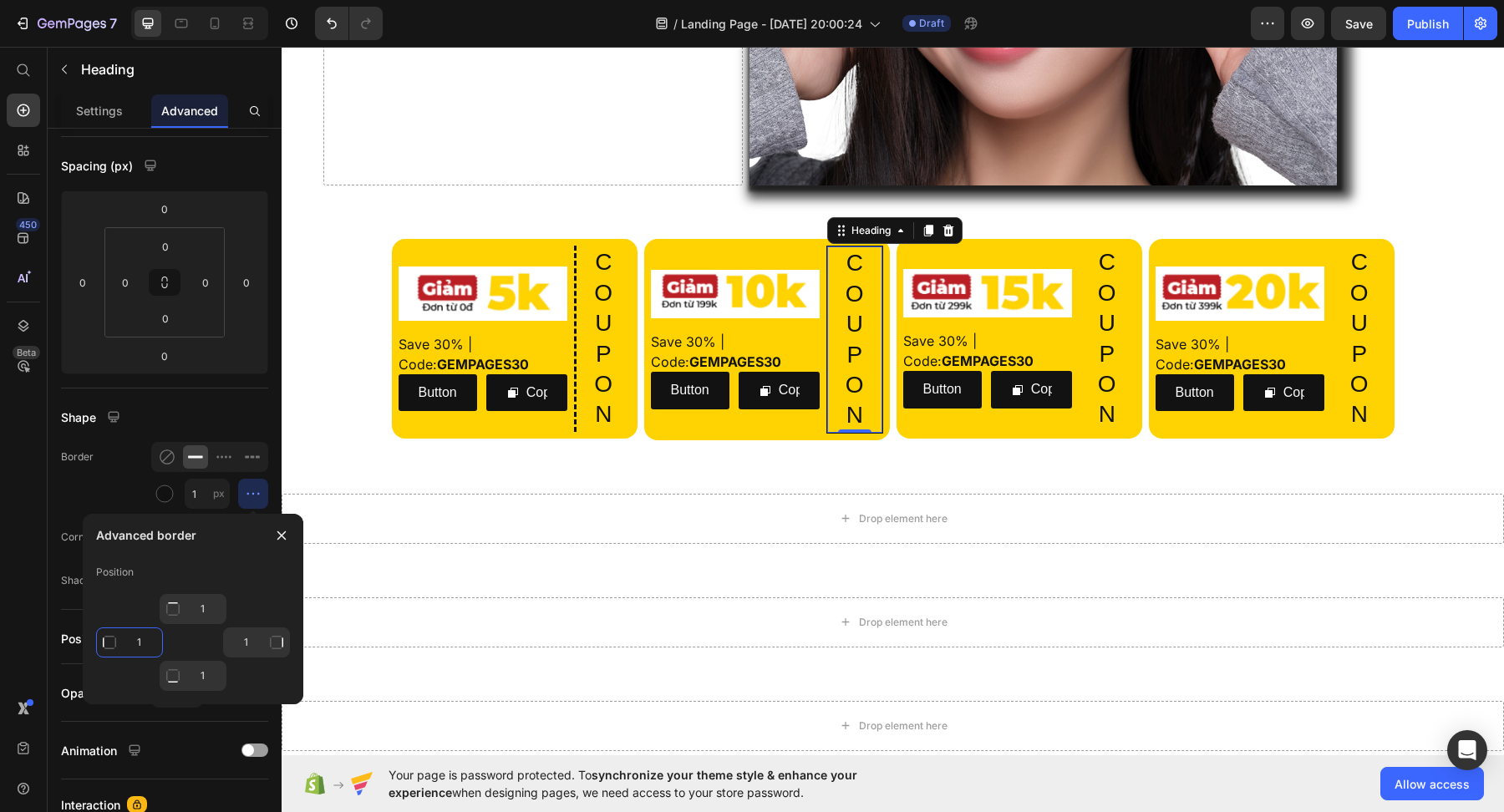 click on "1" 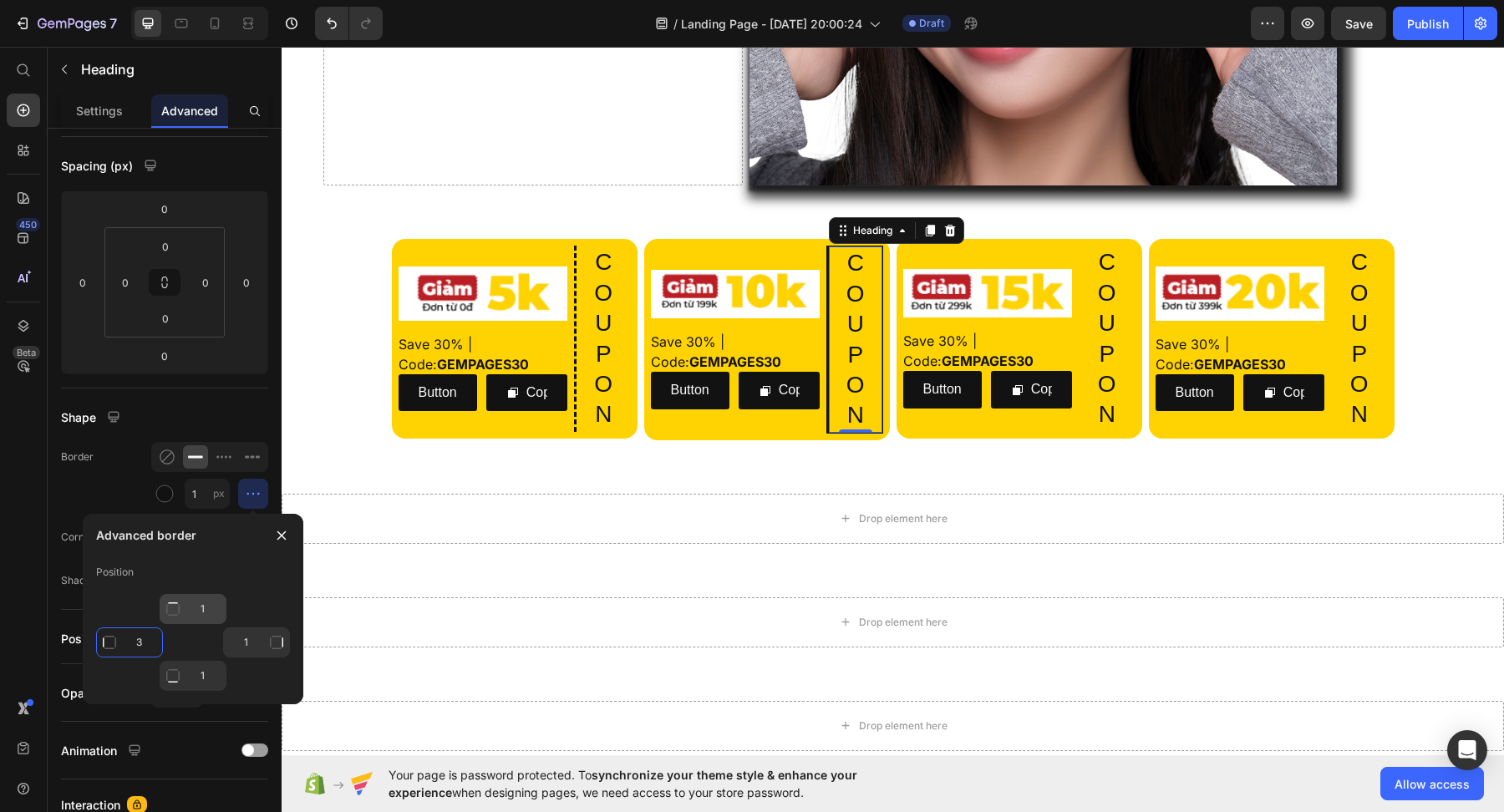 type on "3" 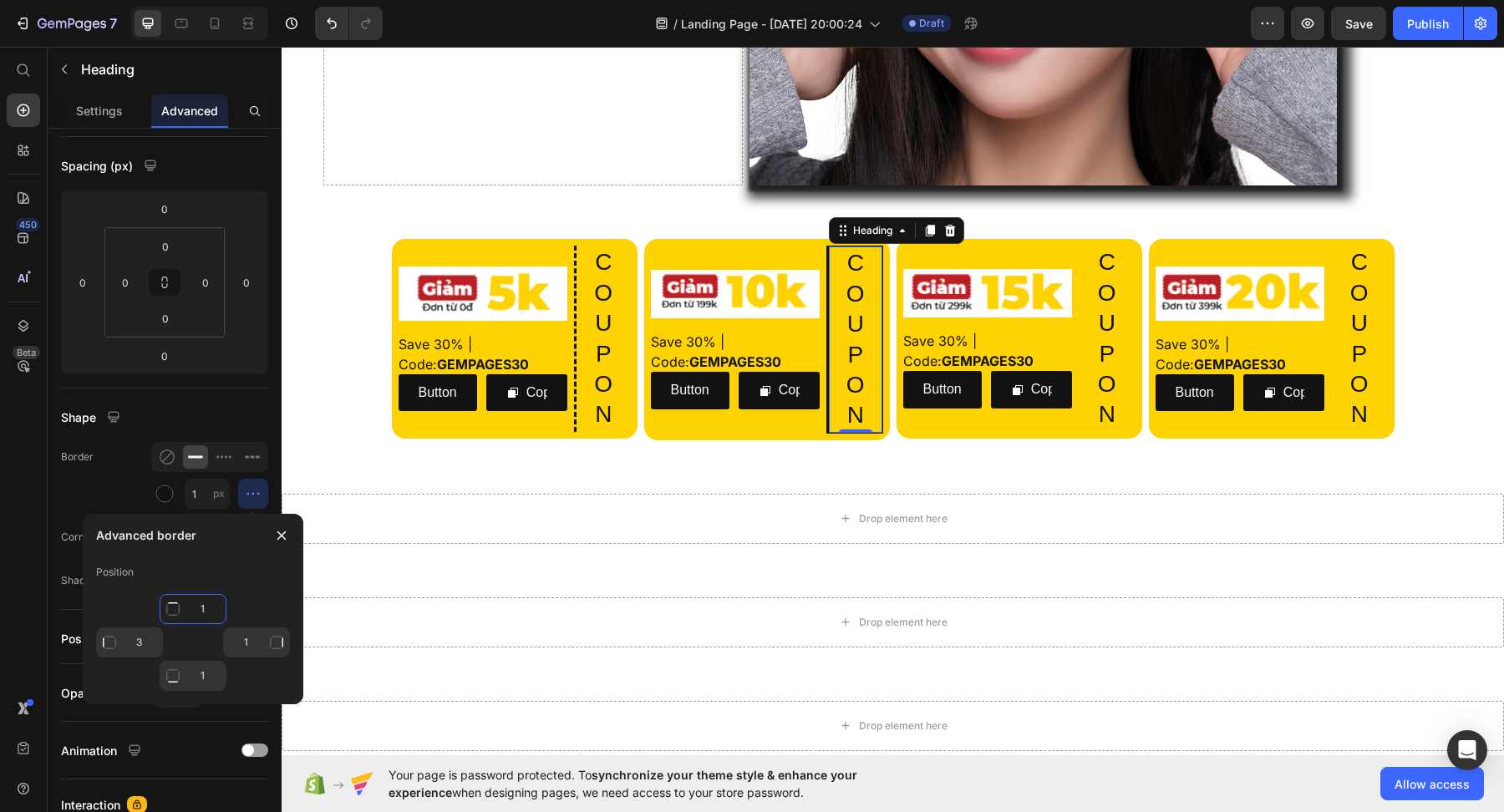click on "1" 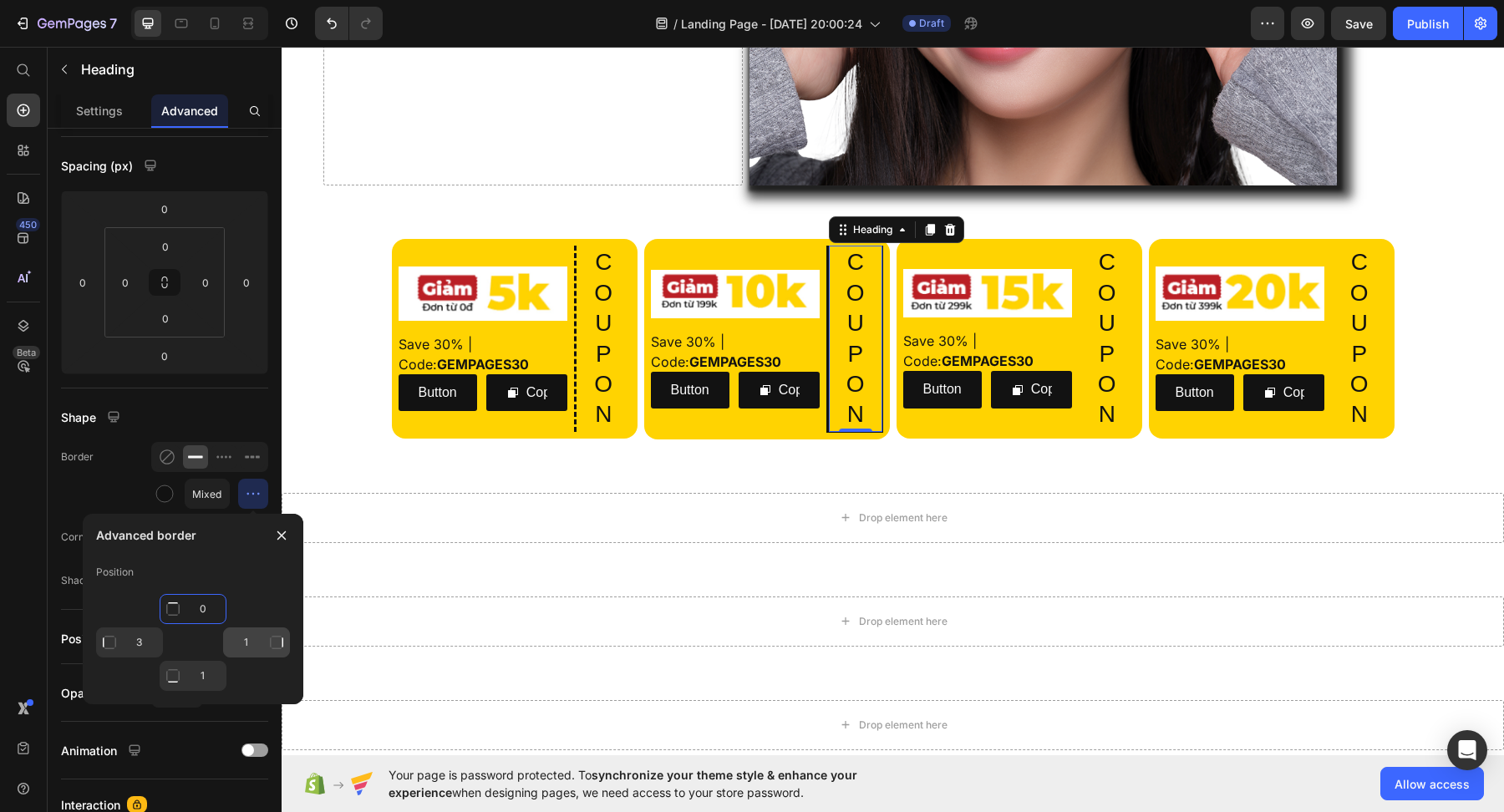 type on "0" 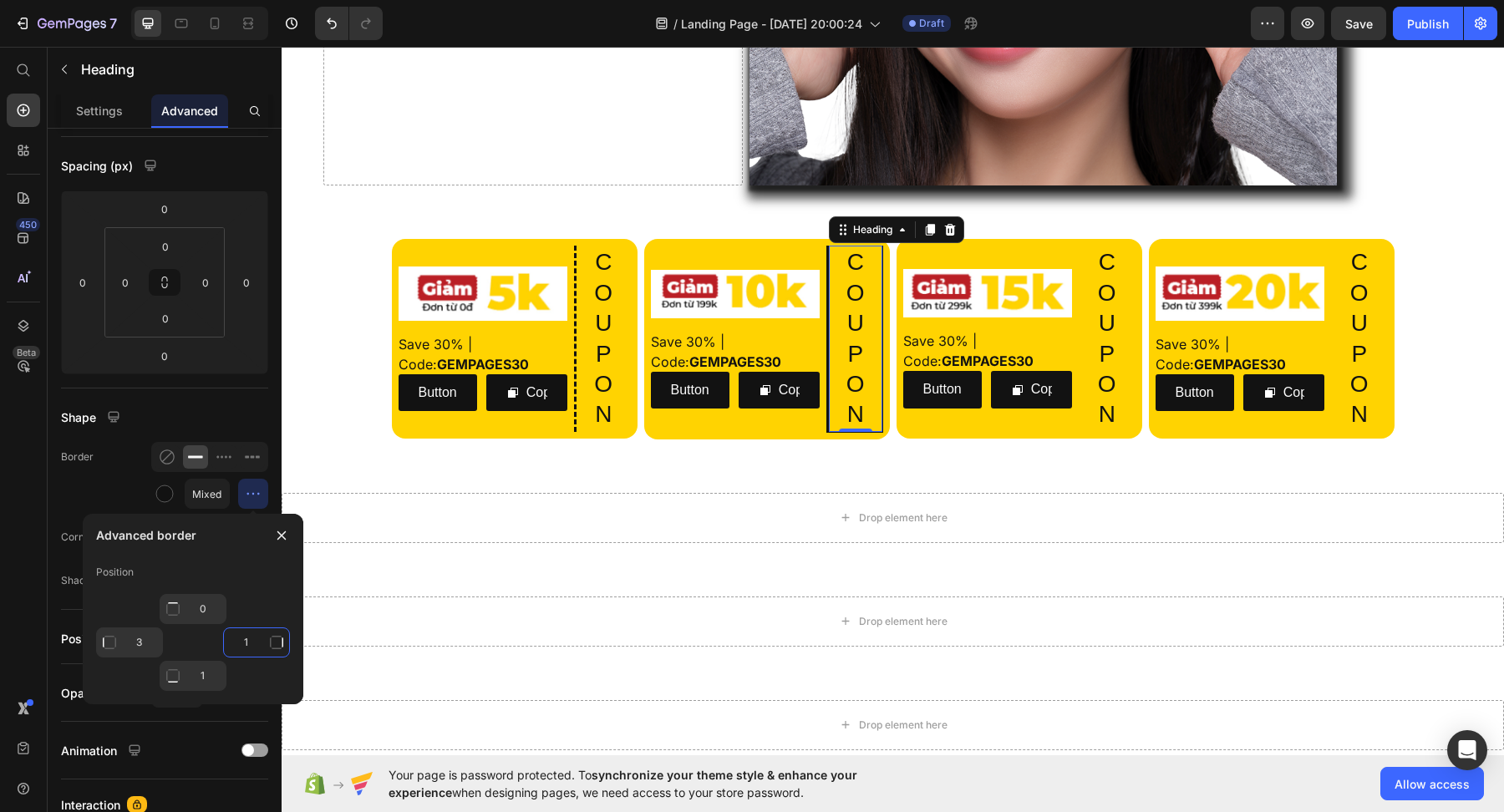 click on "1" 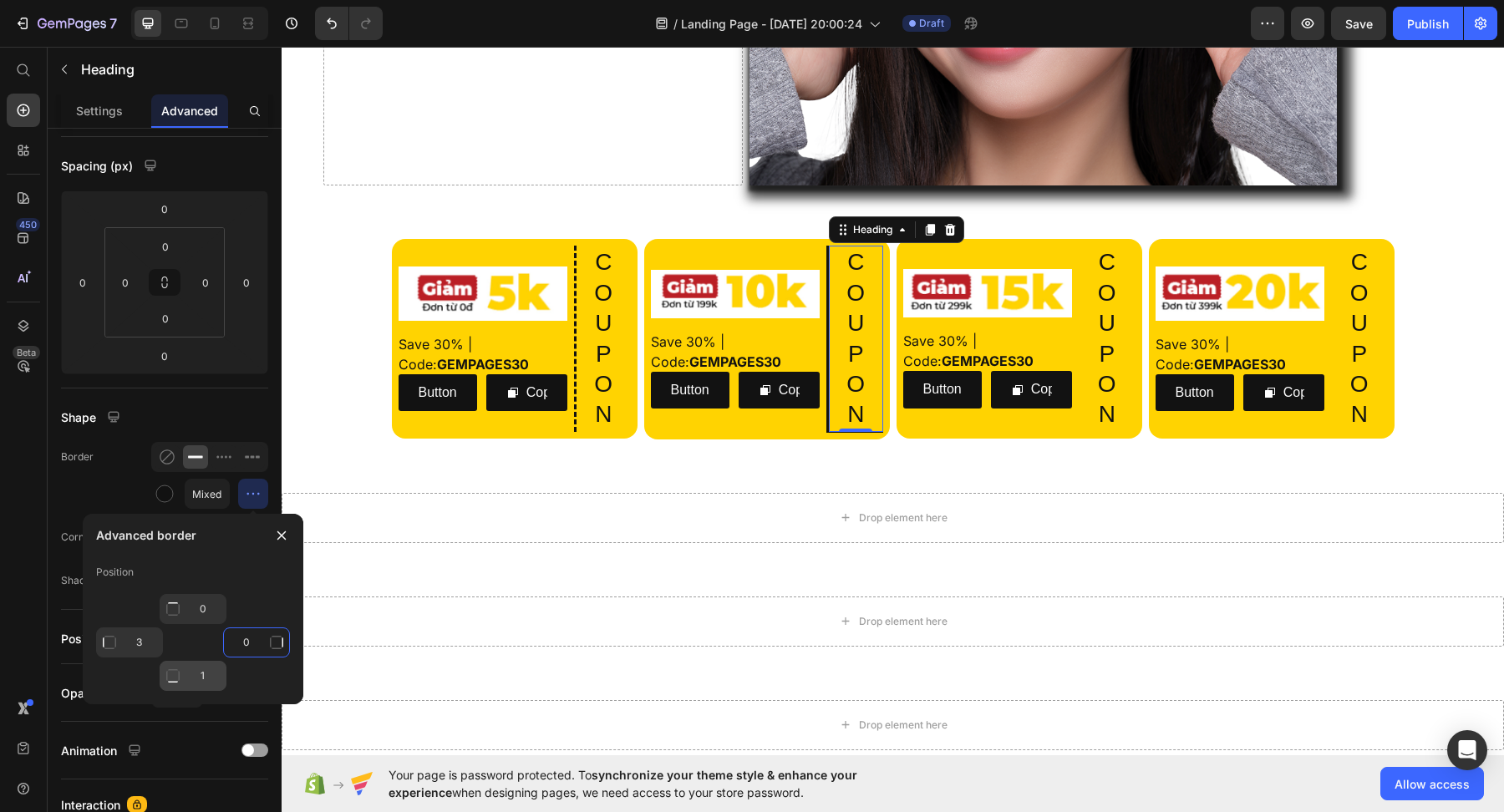 type on "0" 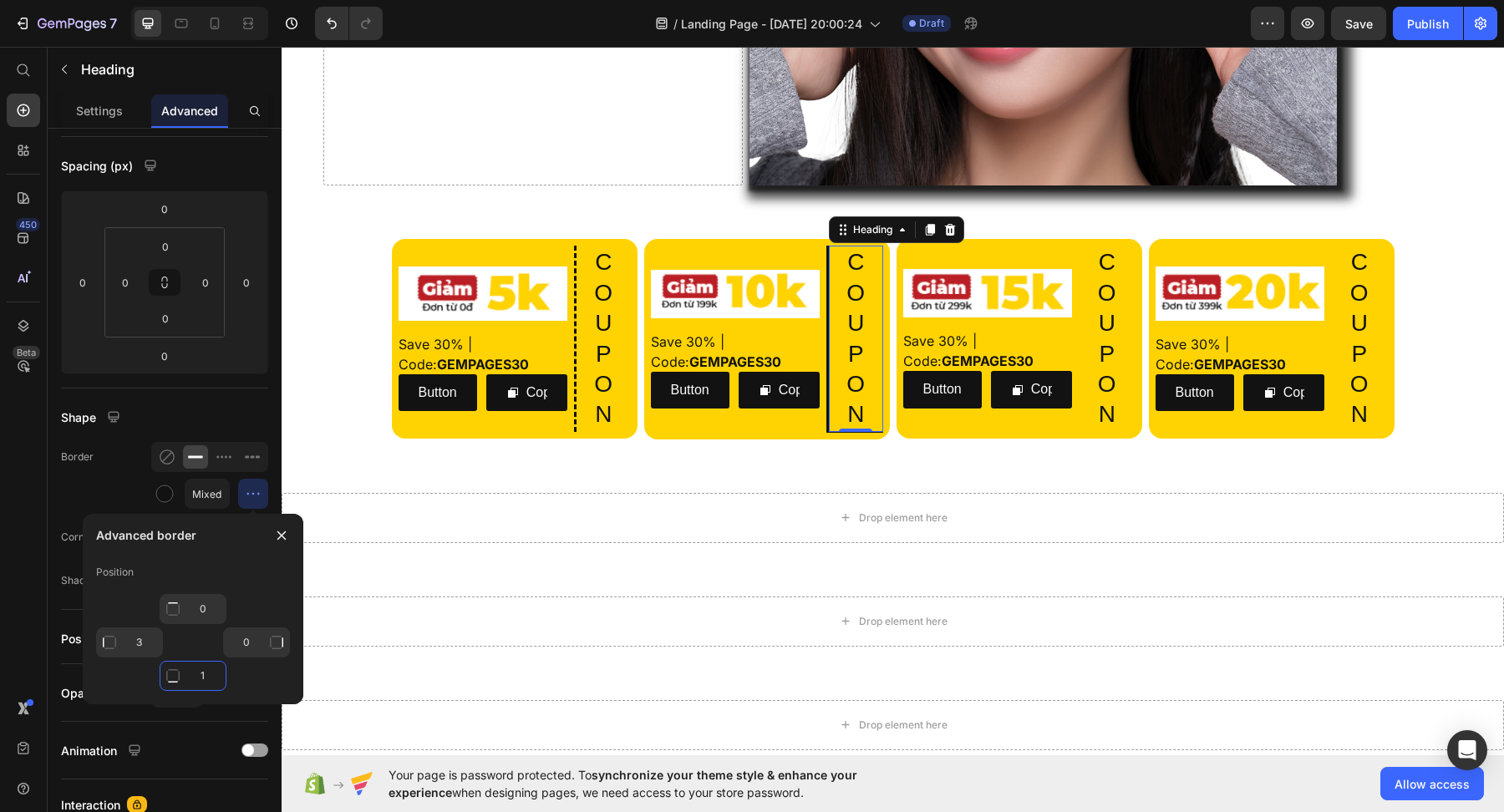 click on "1" 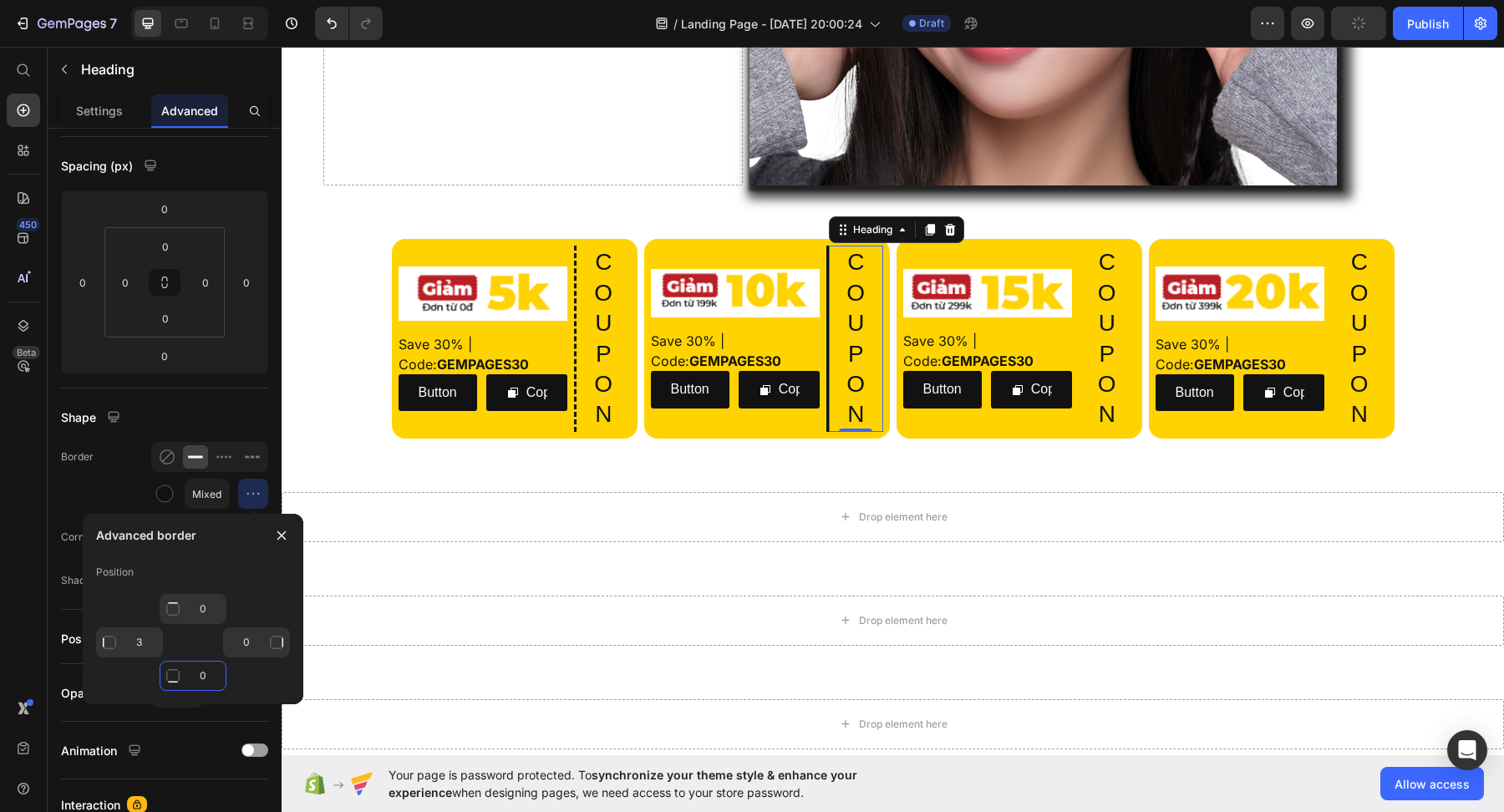 type on "1" 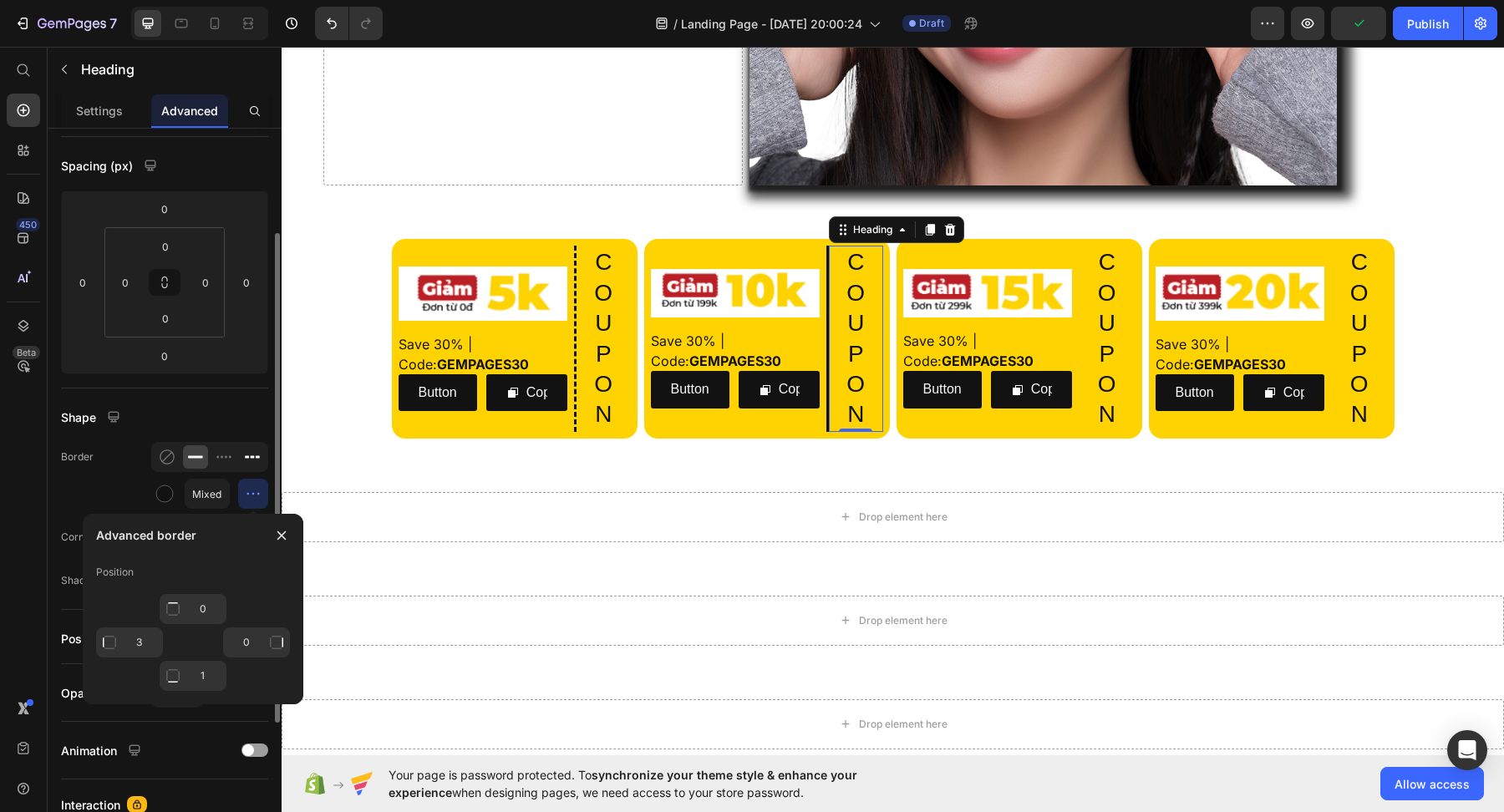 click 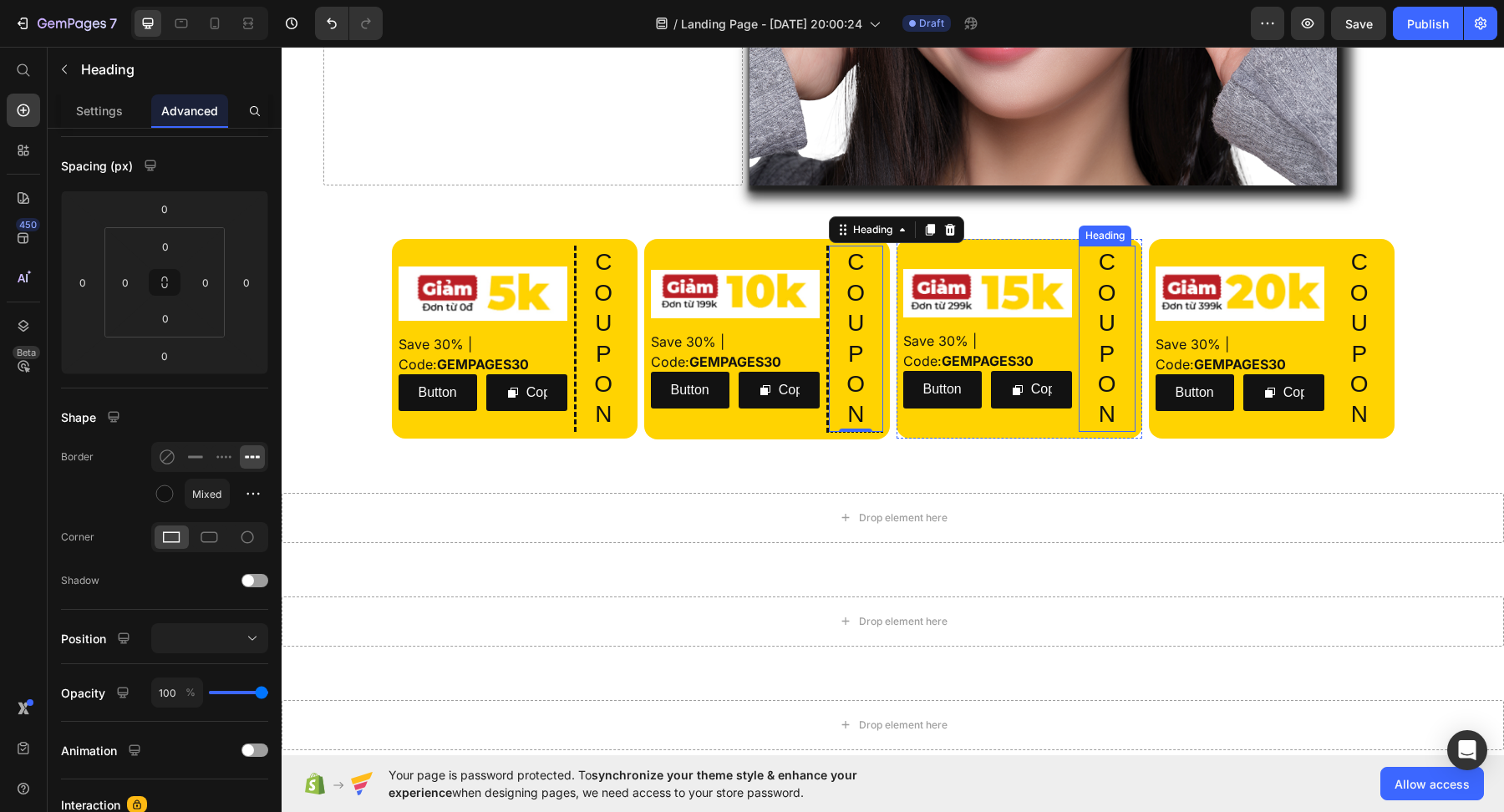 click on "C O U P O  N" at bounding box center [1107, 338] 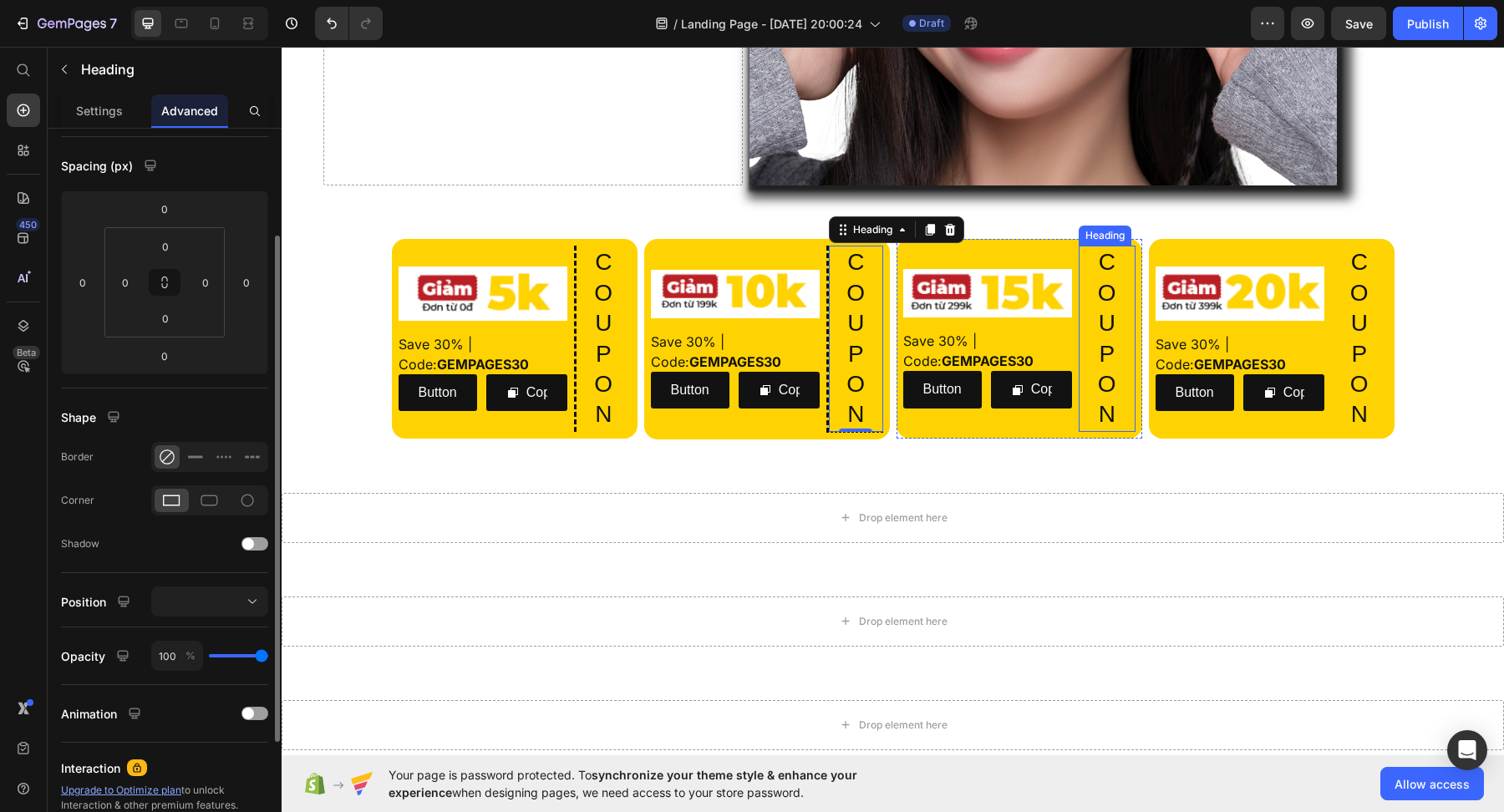 scroll, scrollTop: 155, scrollLeft: 0, axis: vertical 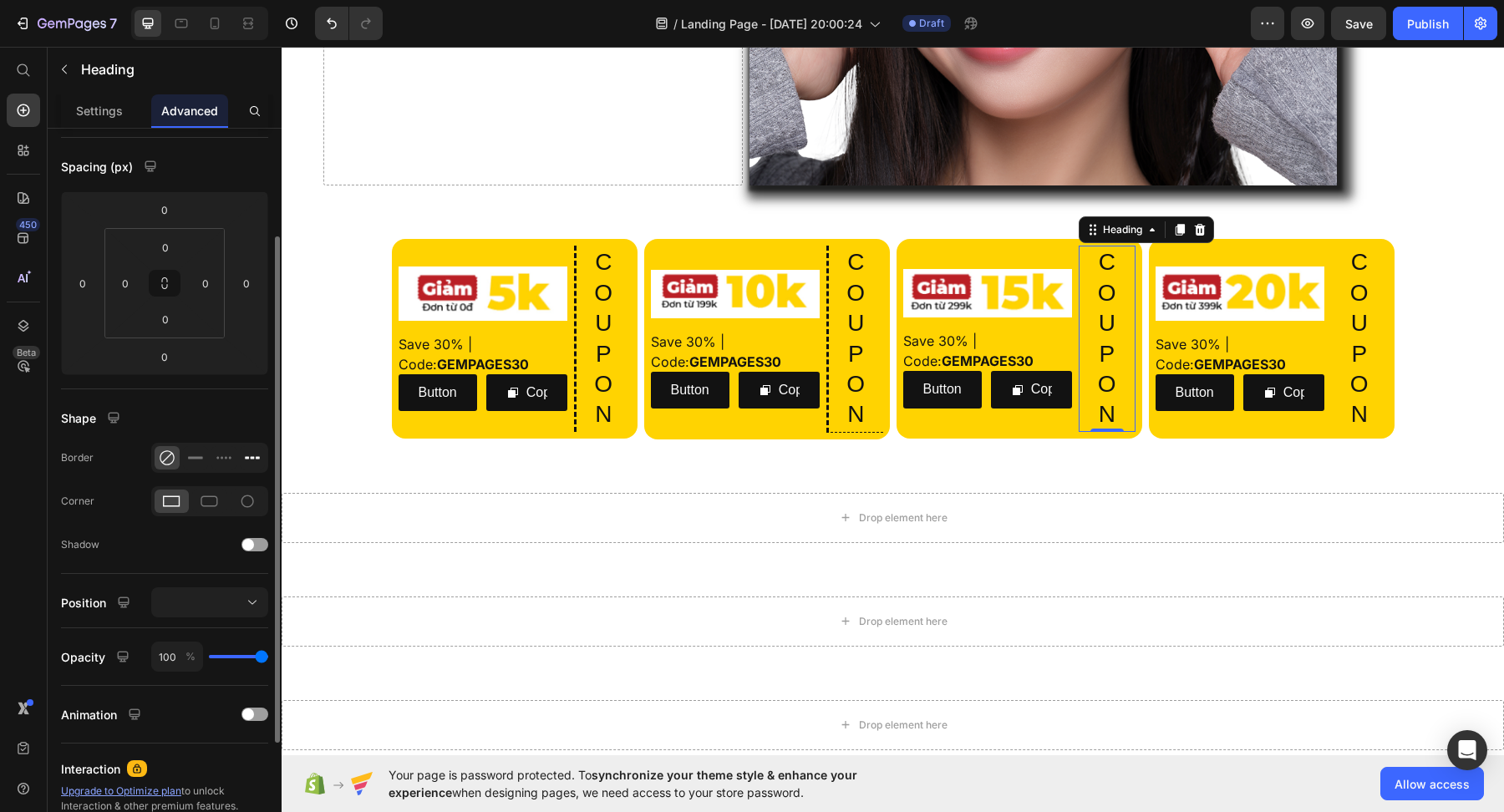 click 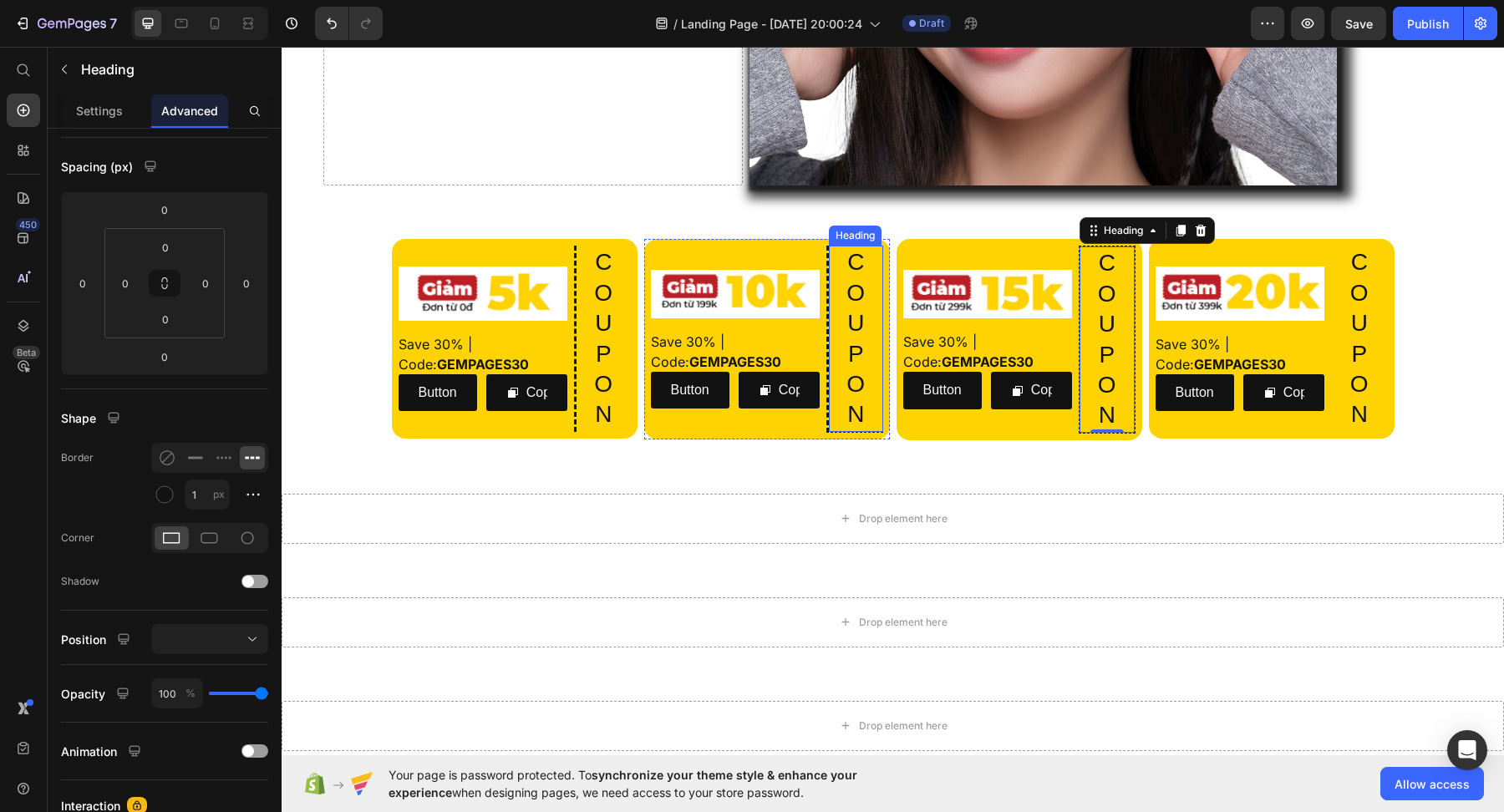 click on "C O U P O  N" at bounding box center [856, 338] 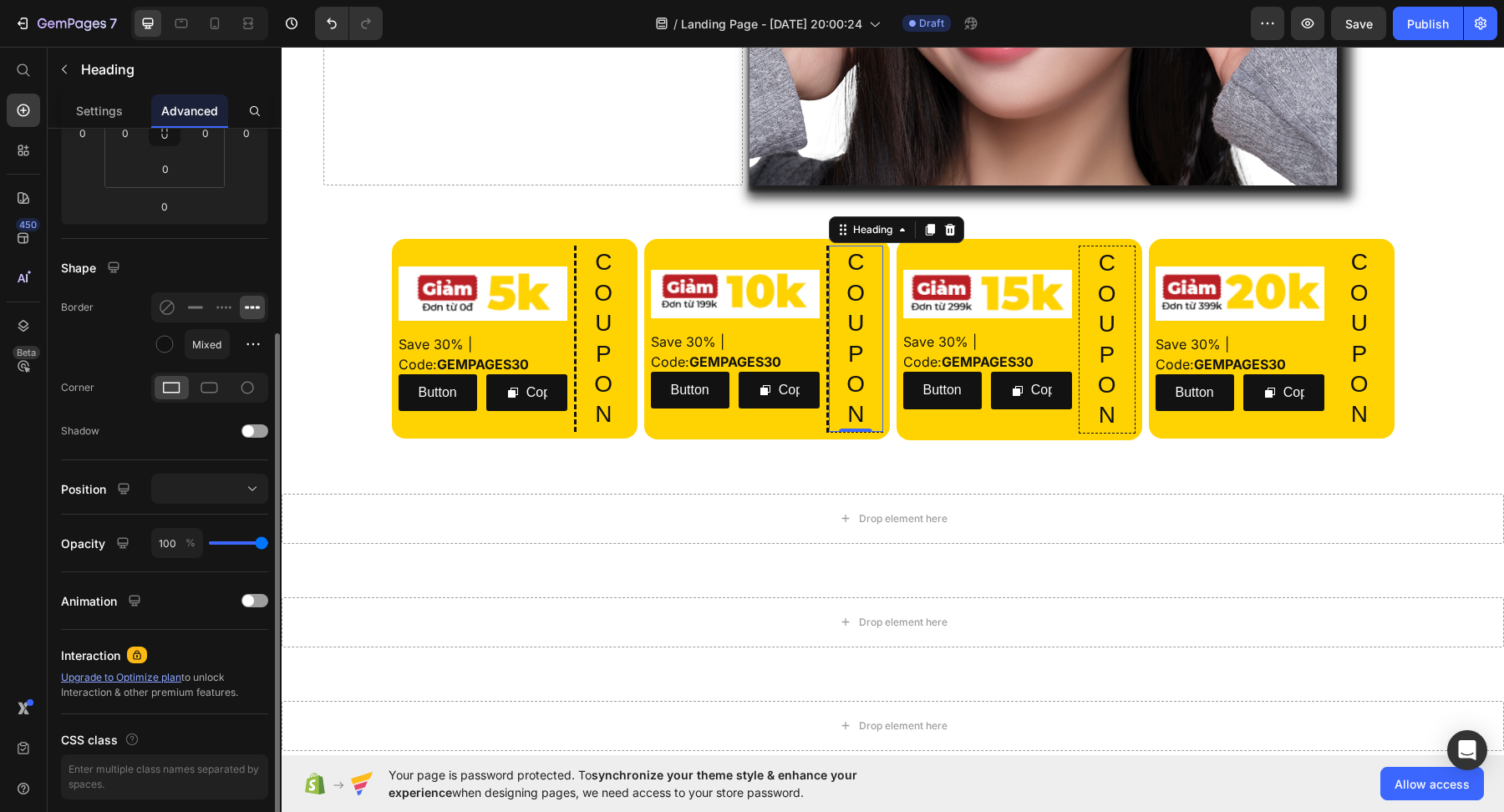 scroll, scrollTop: 362, scrollLeft: 0, axis: vertical 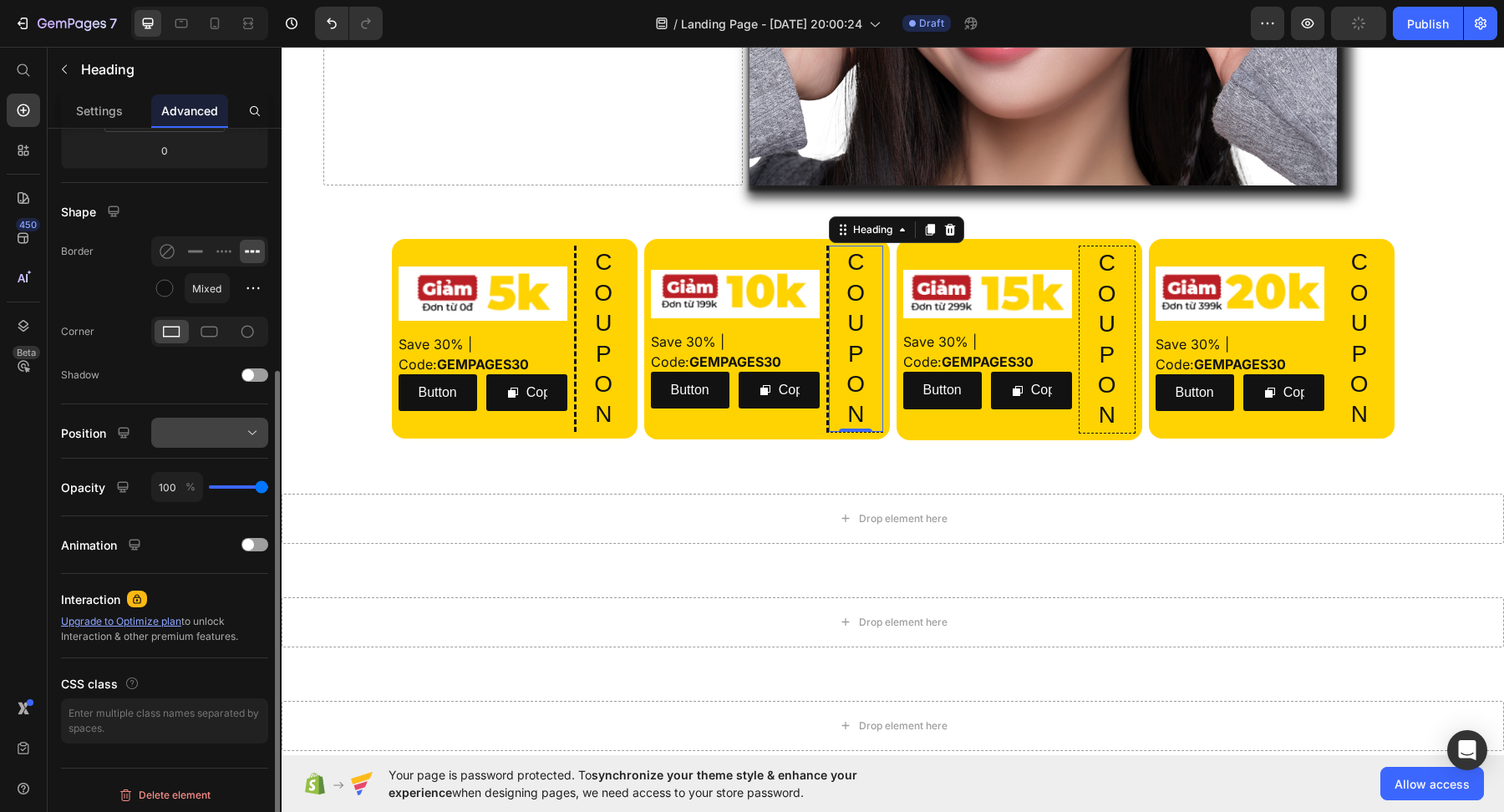 click at bounding box center (210, 433) 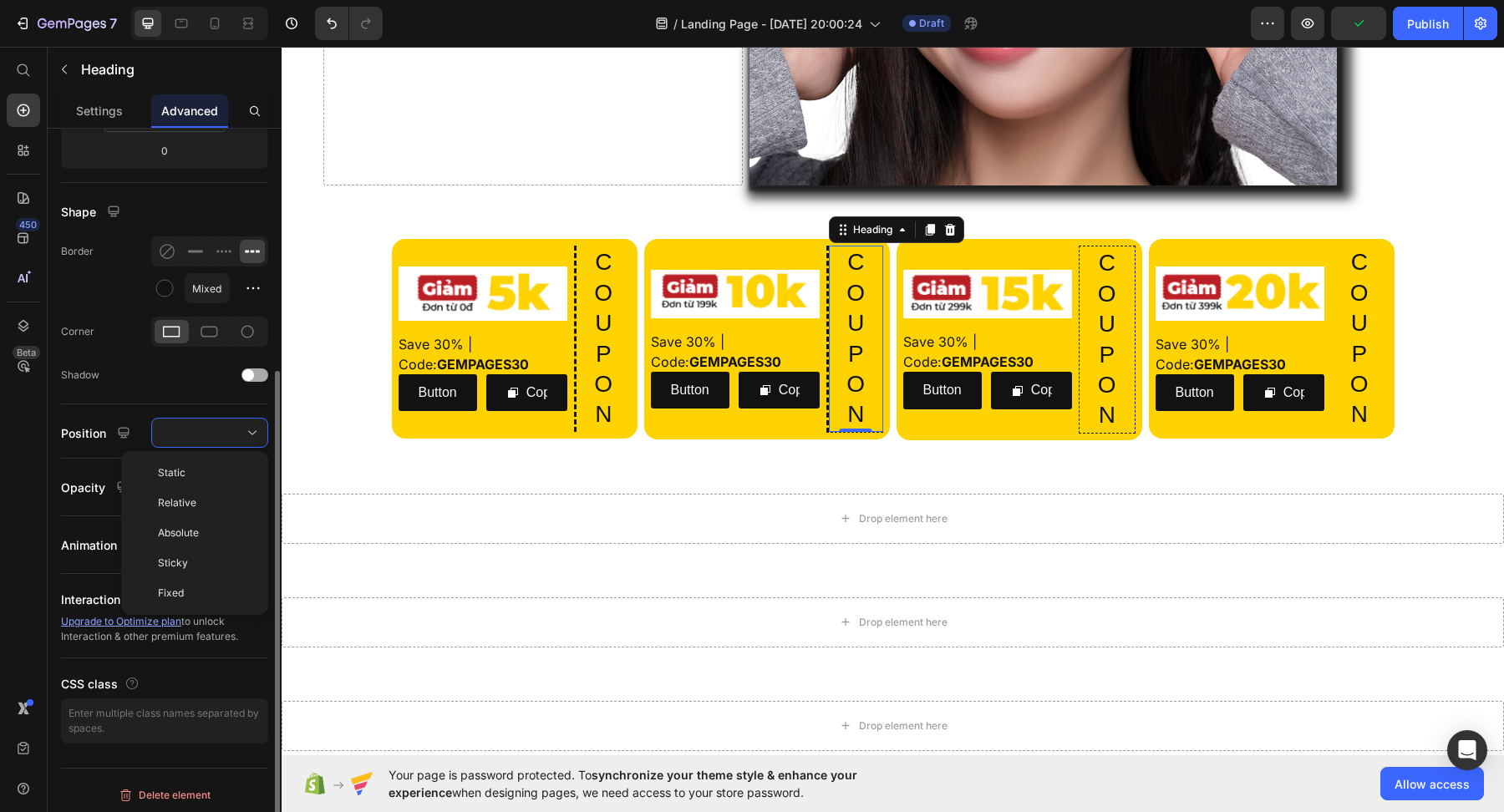 click on "Shadow" 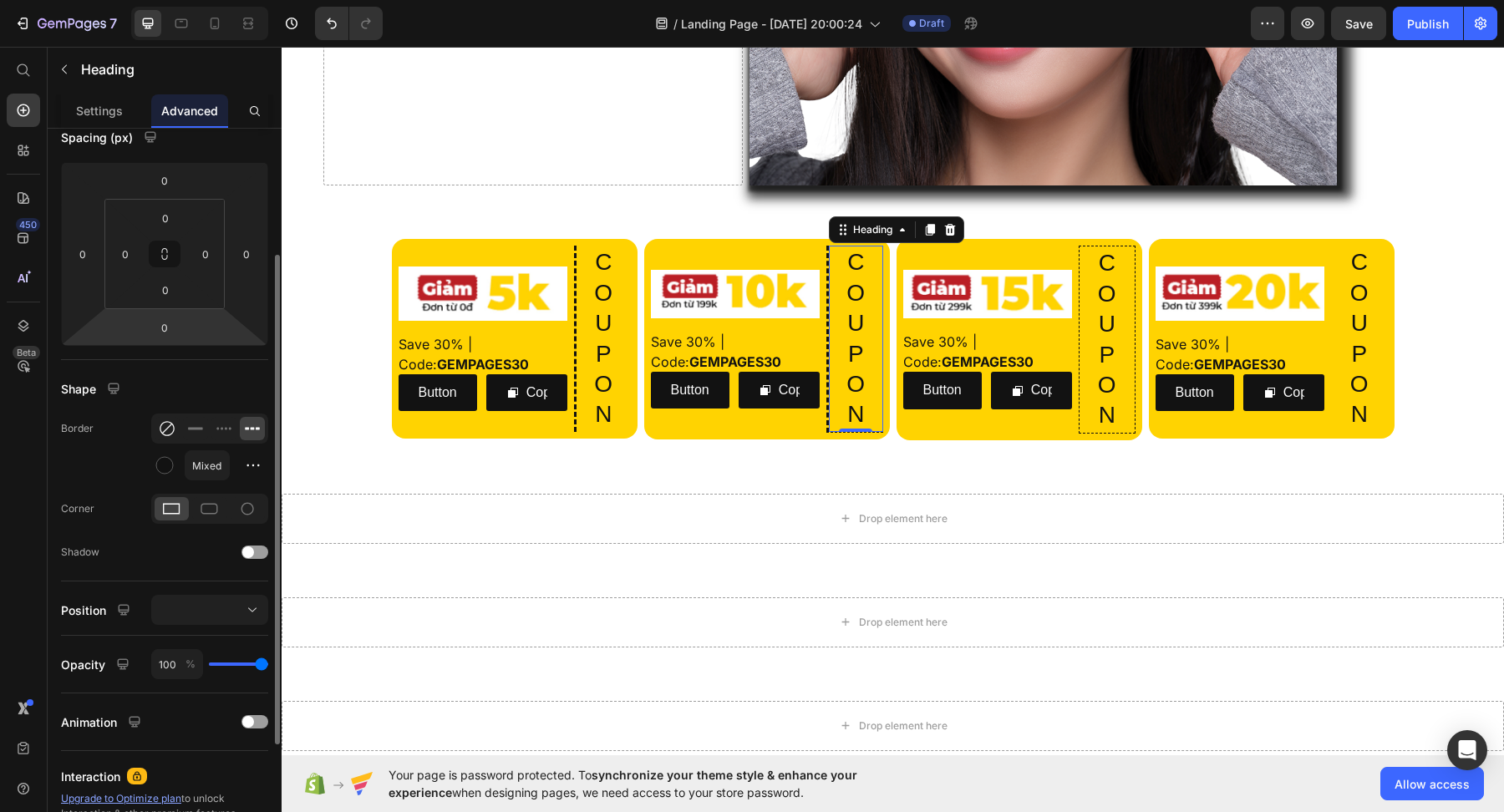scroll, scrollTop: 183, scrollLeft: 0, axis: vertical 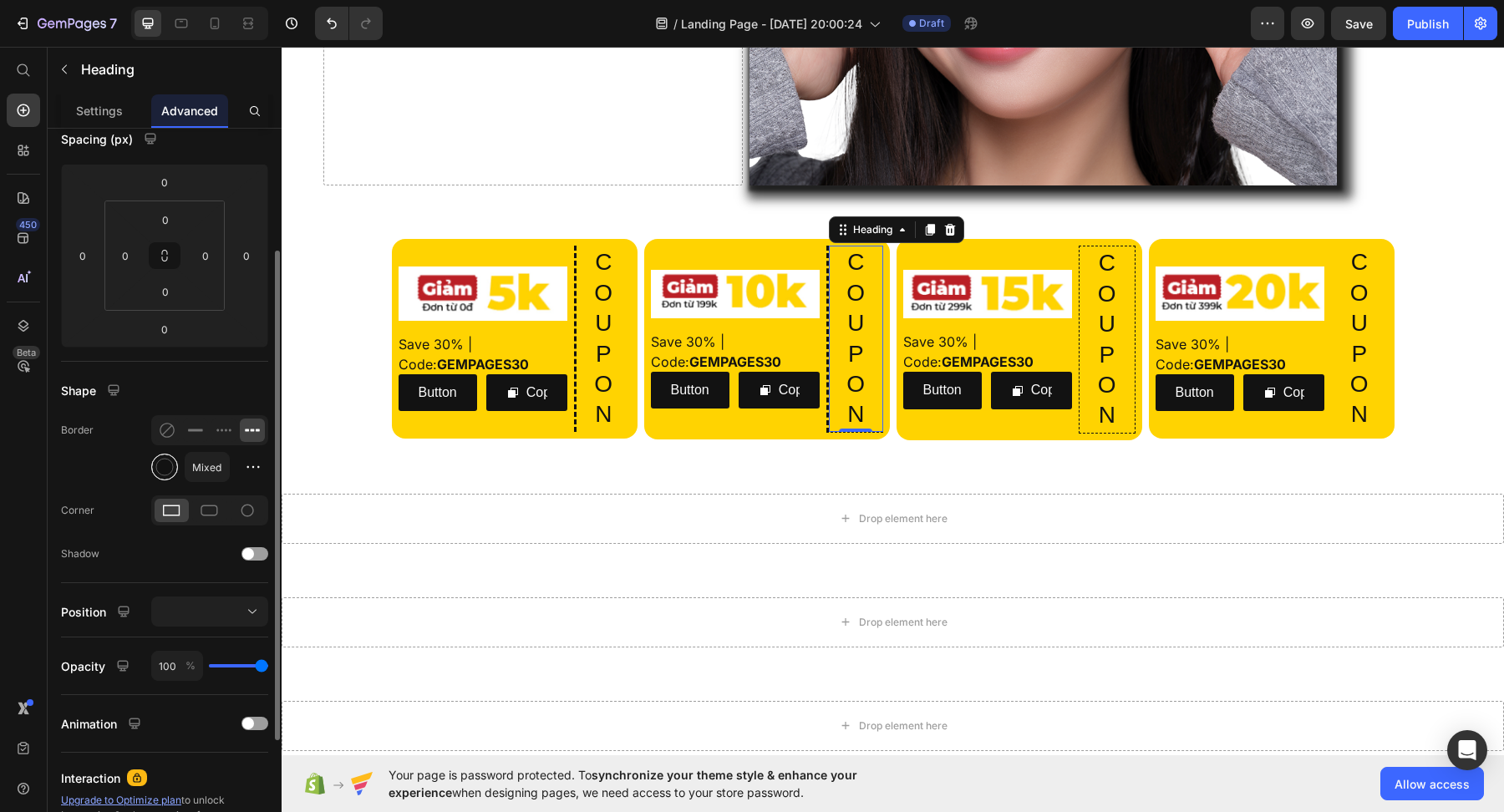 click at bounding box center (165, 467) 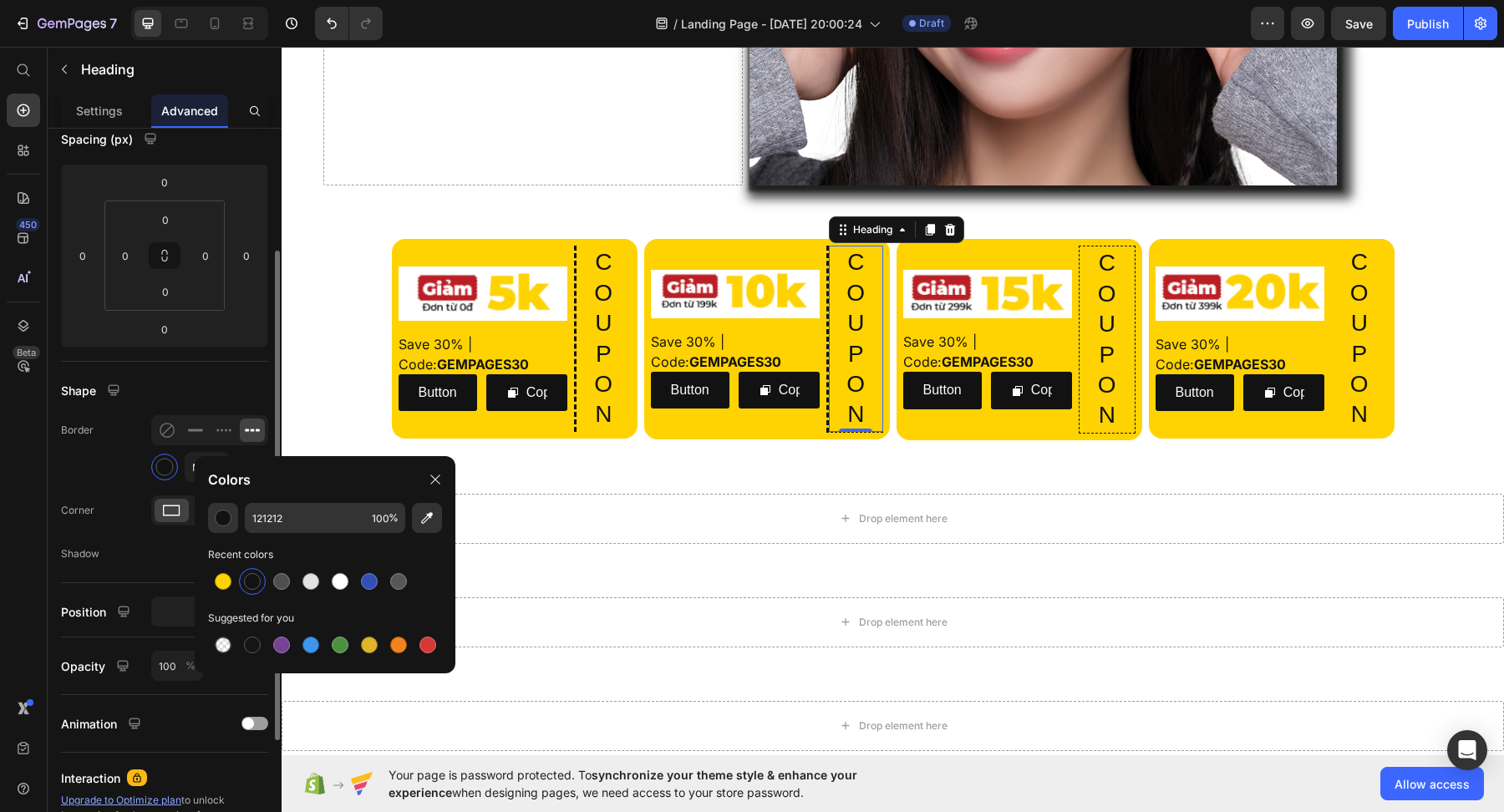 click 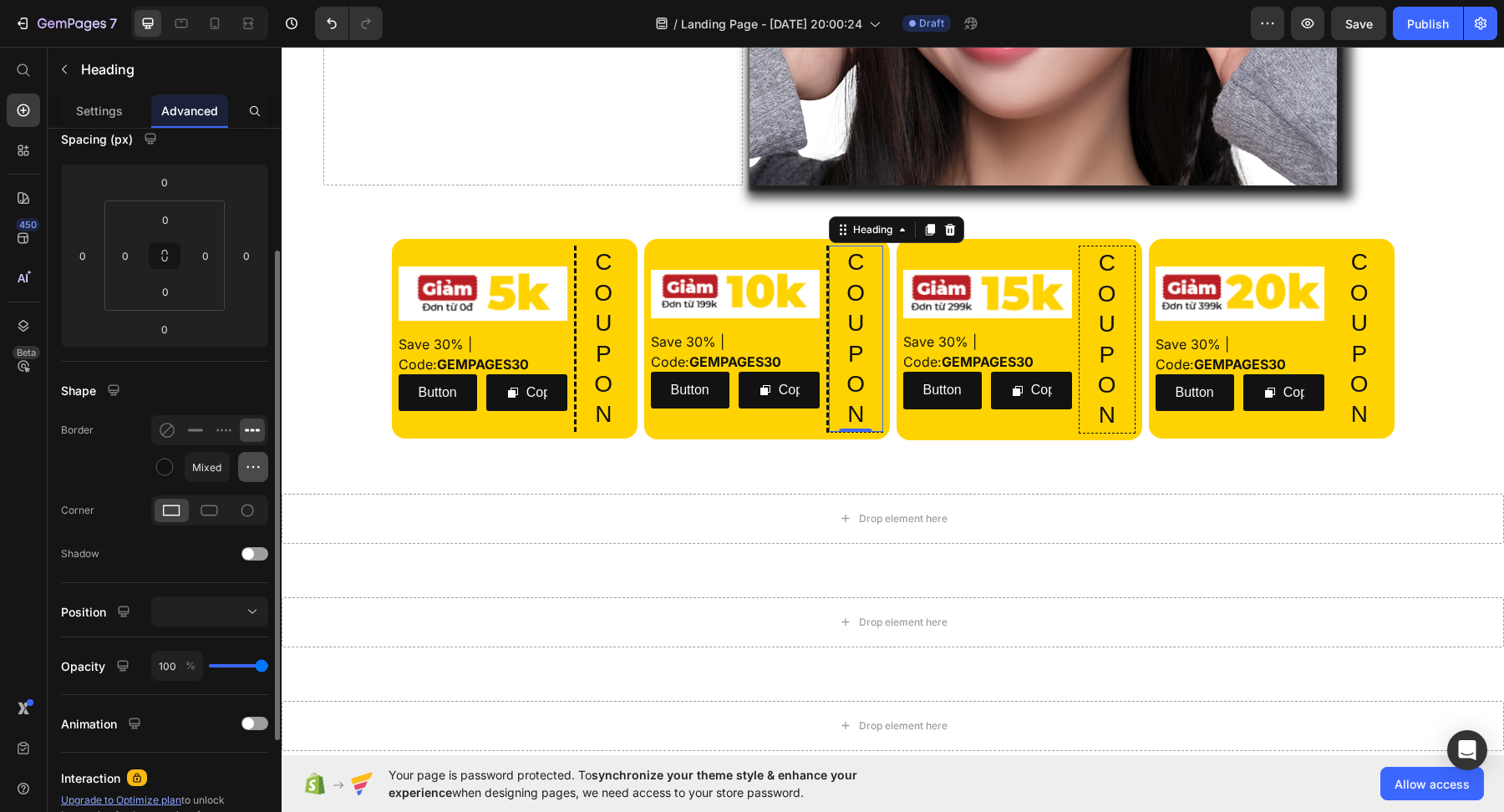 click 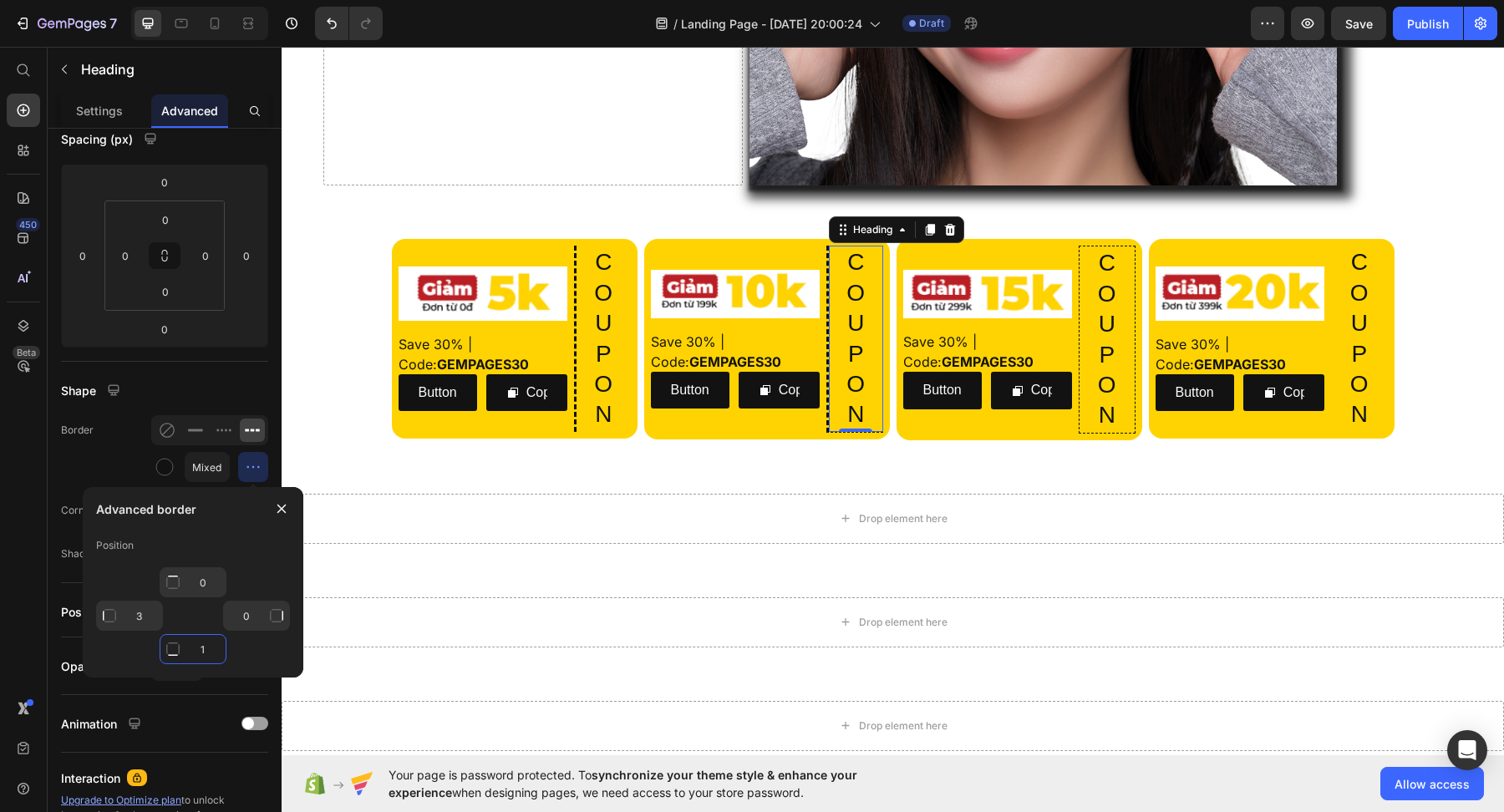 click on "1" 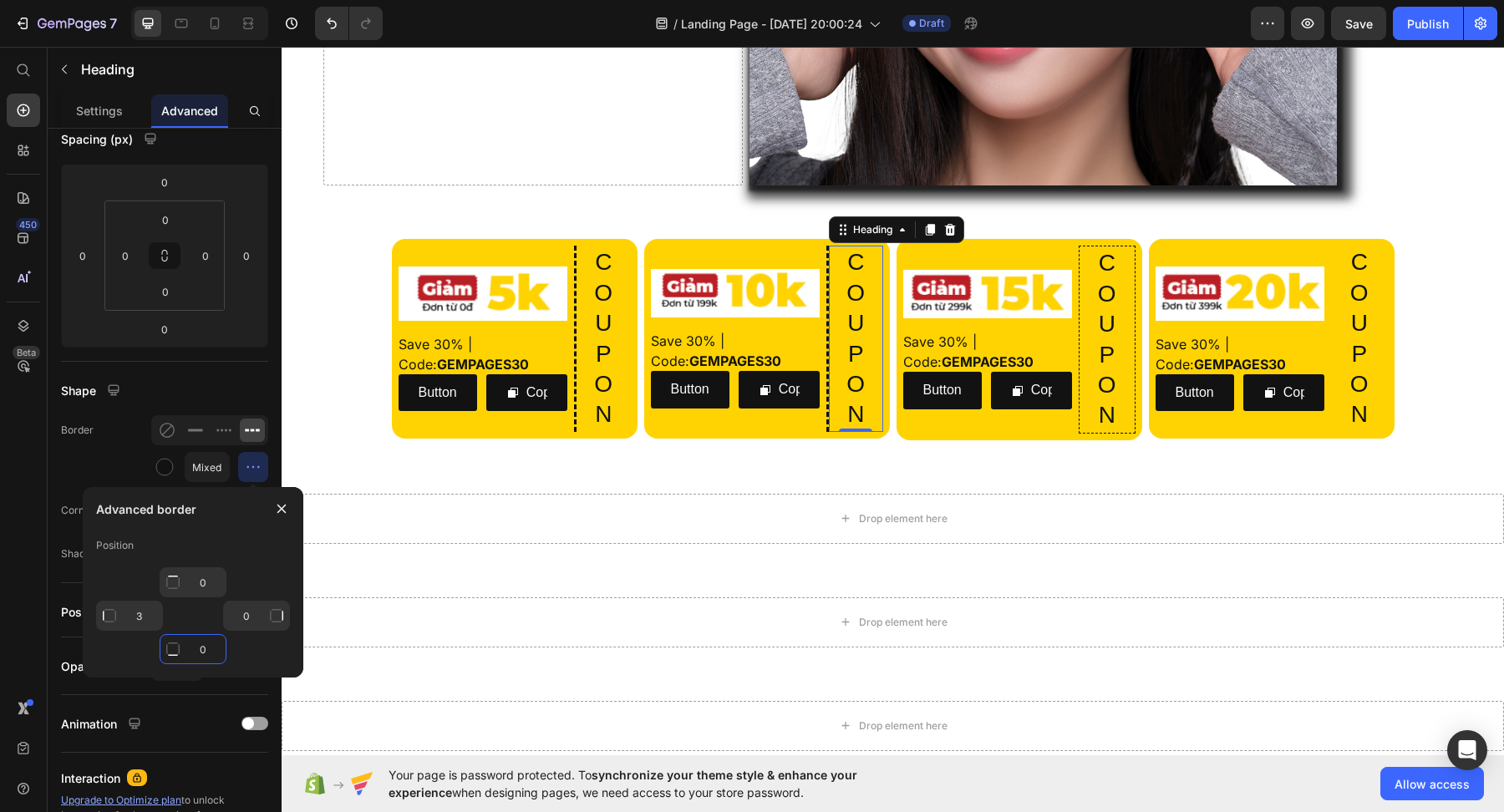 type on "0" 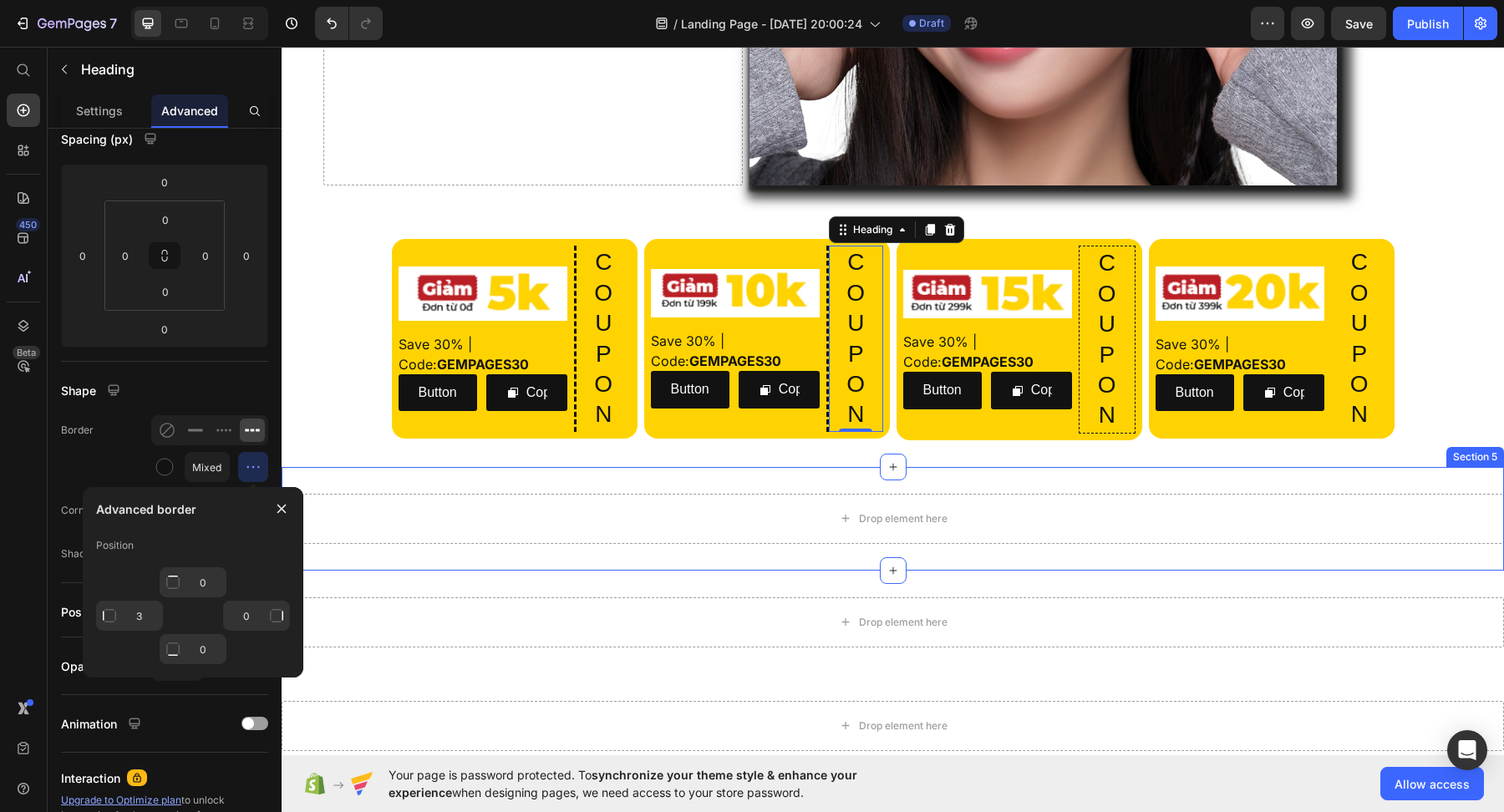 click on "Drop element here Section 5" at bounding box center (892, 519) 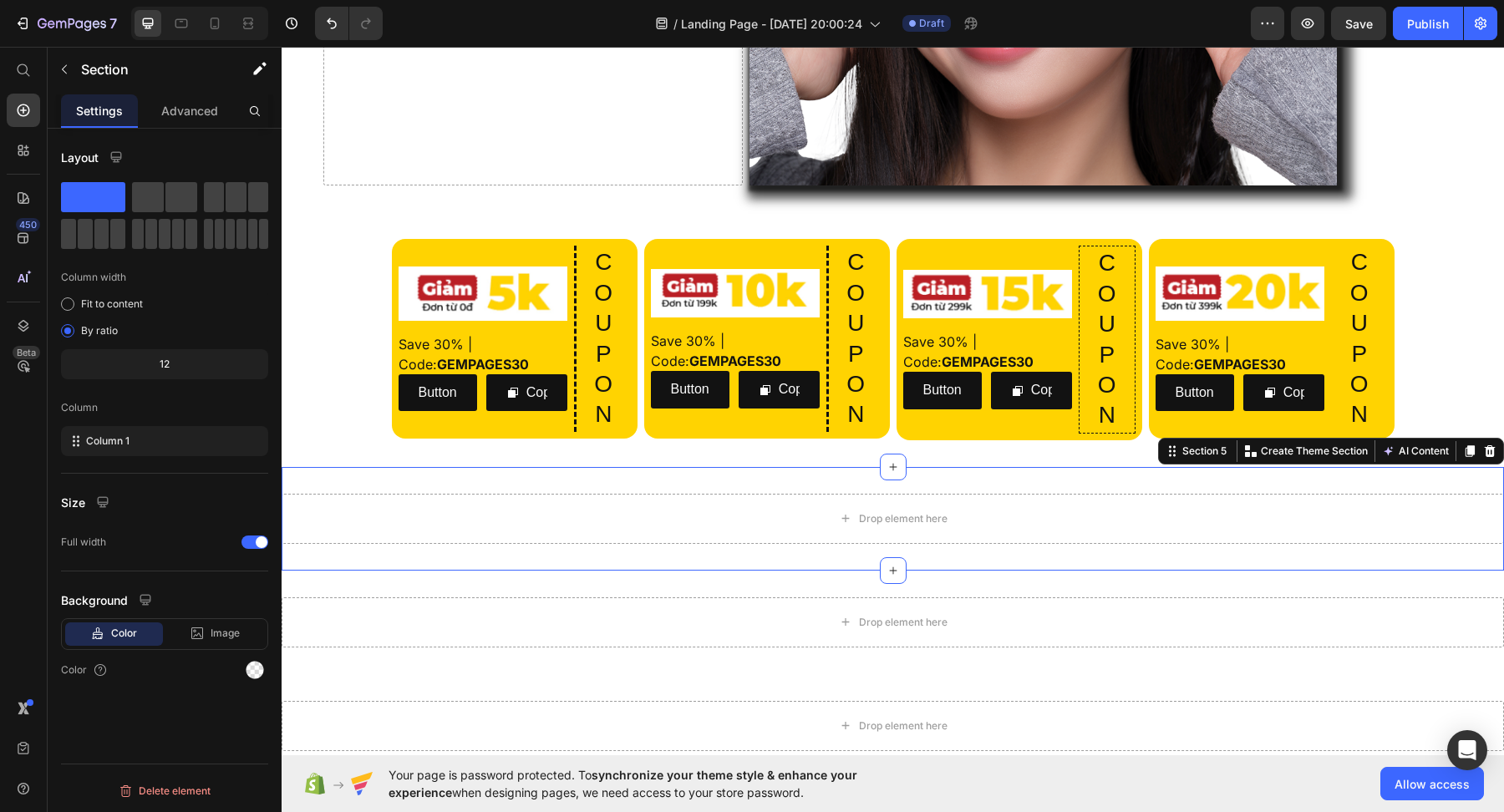 scroll, scrollTop: 0, scrollLeft: 0, axis: both 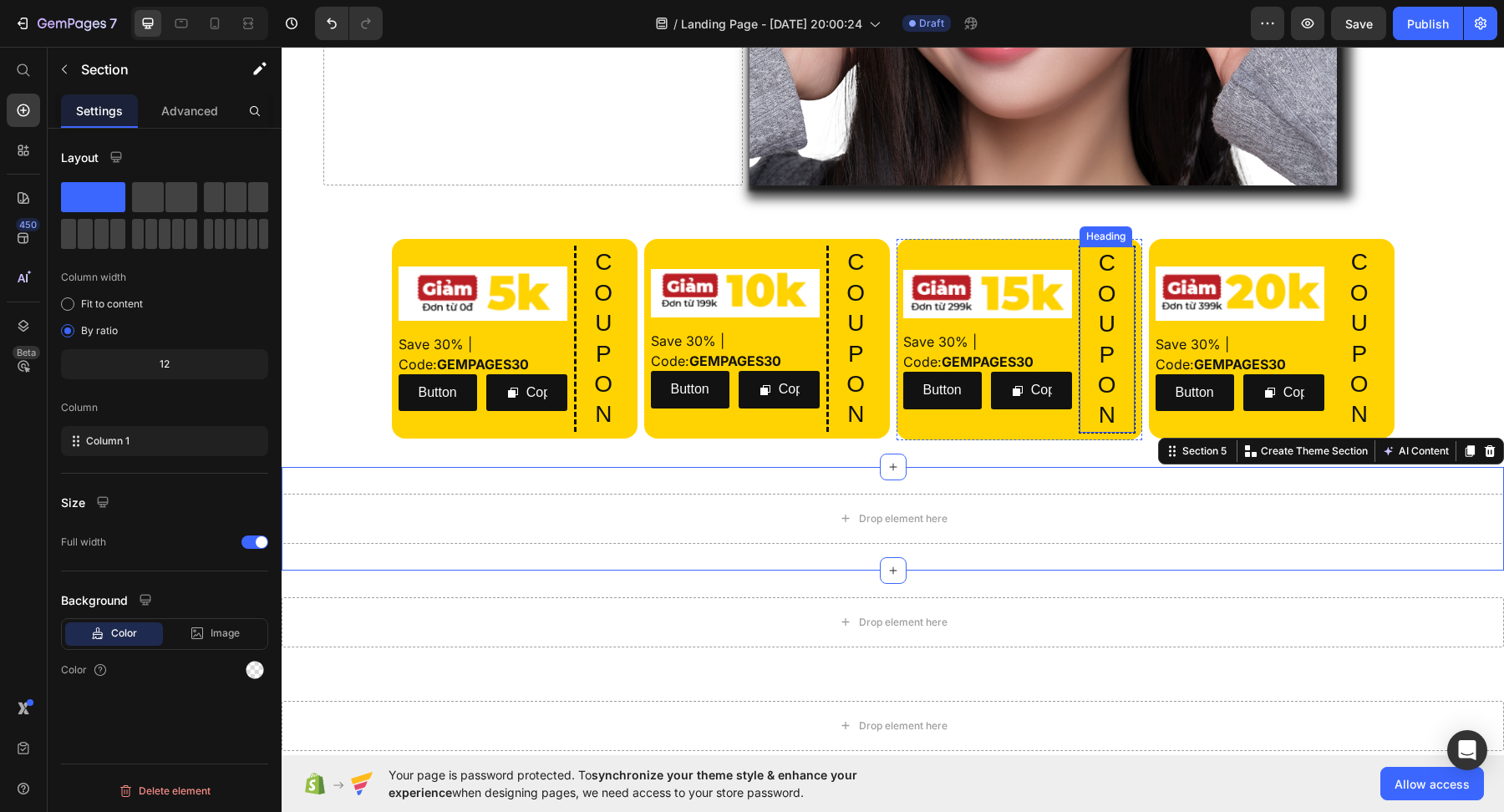click on "C O U P O  N" at bounding box center [1107, 339] 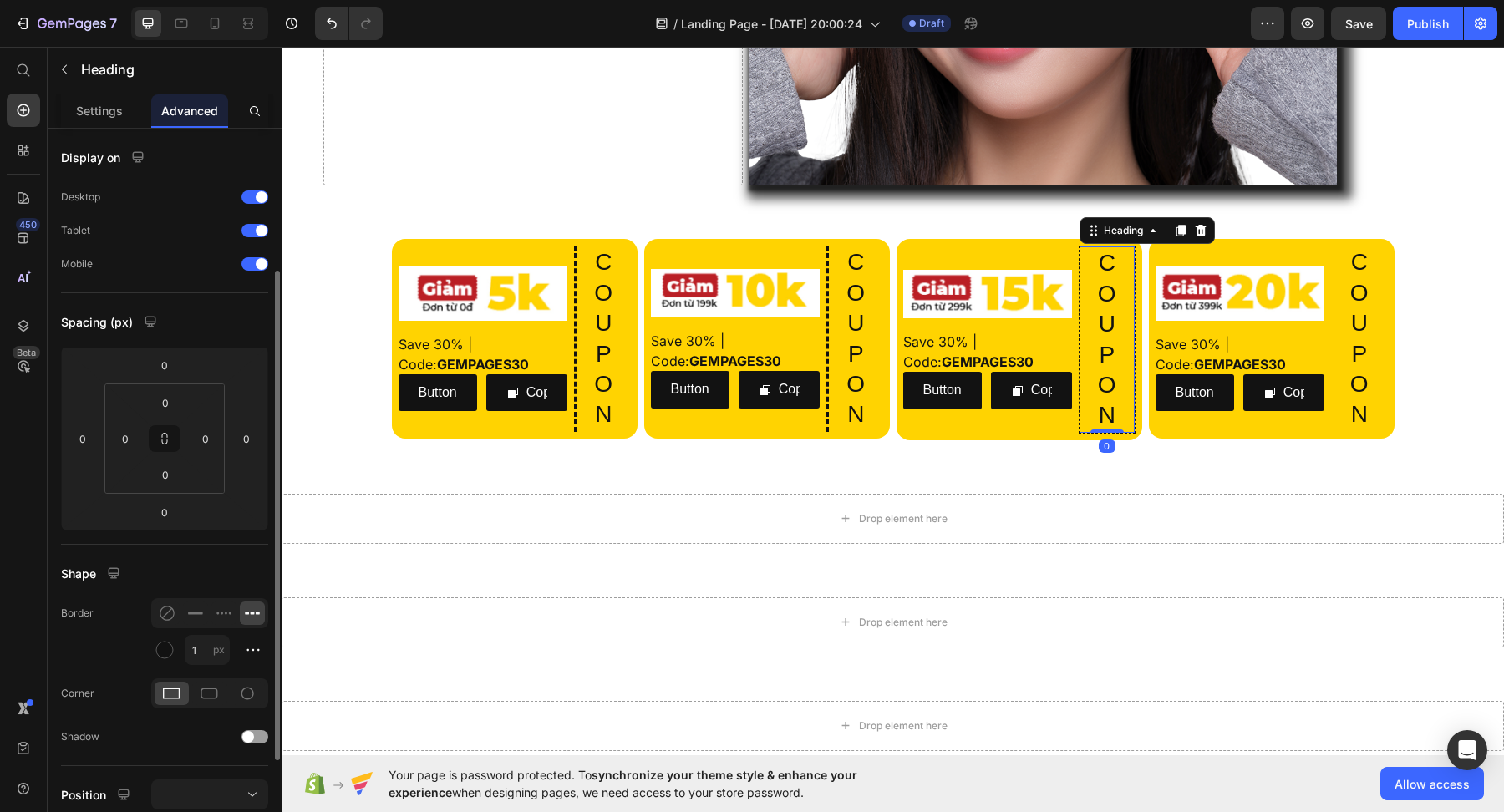 scroll, scrollTop: 169, scrollLeft: 0, axis: vertical 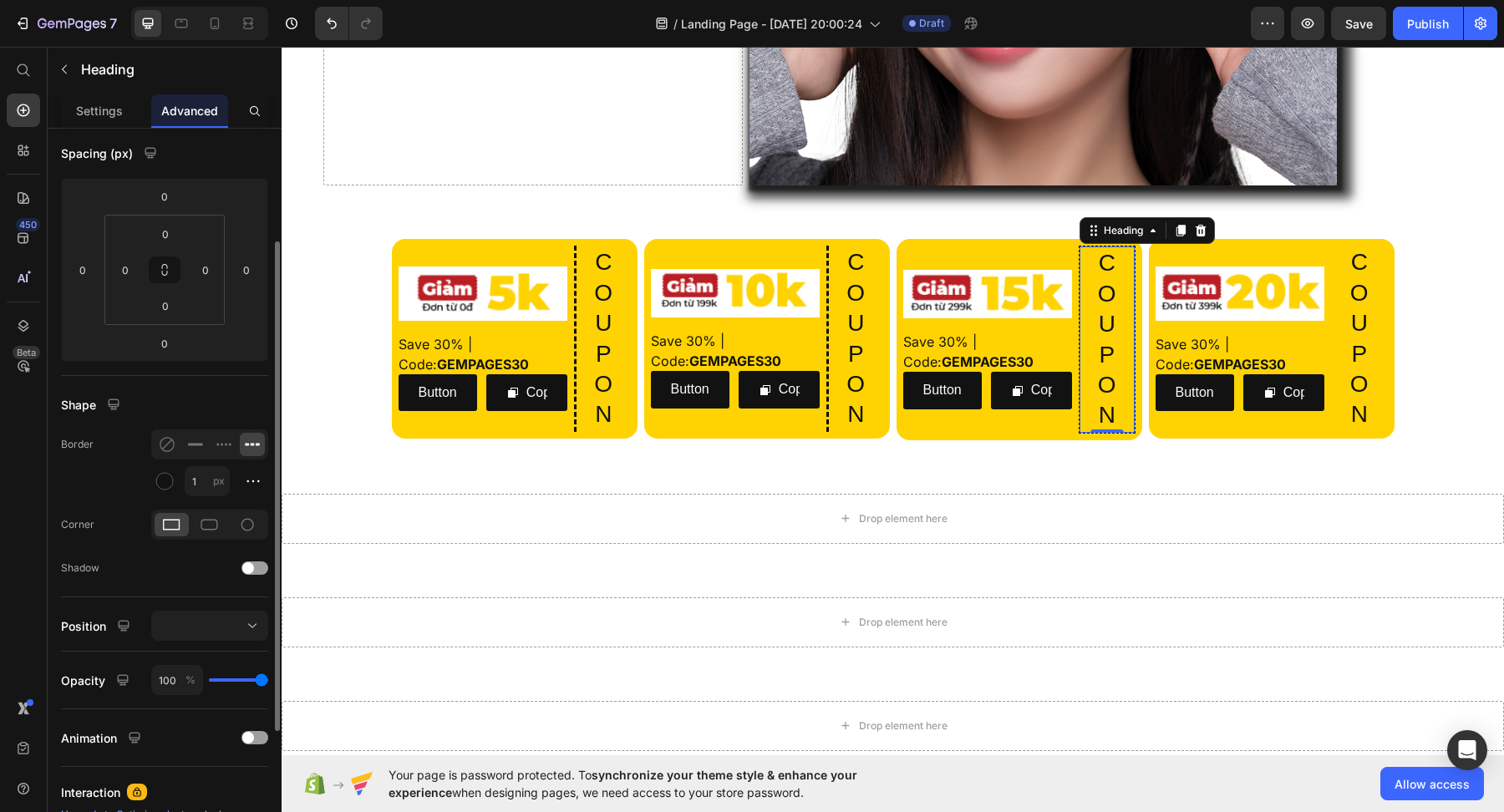 click 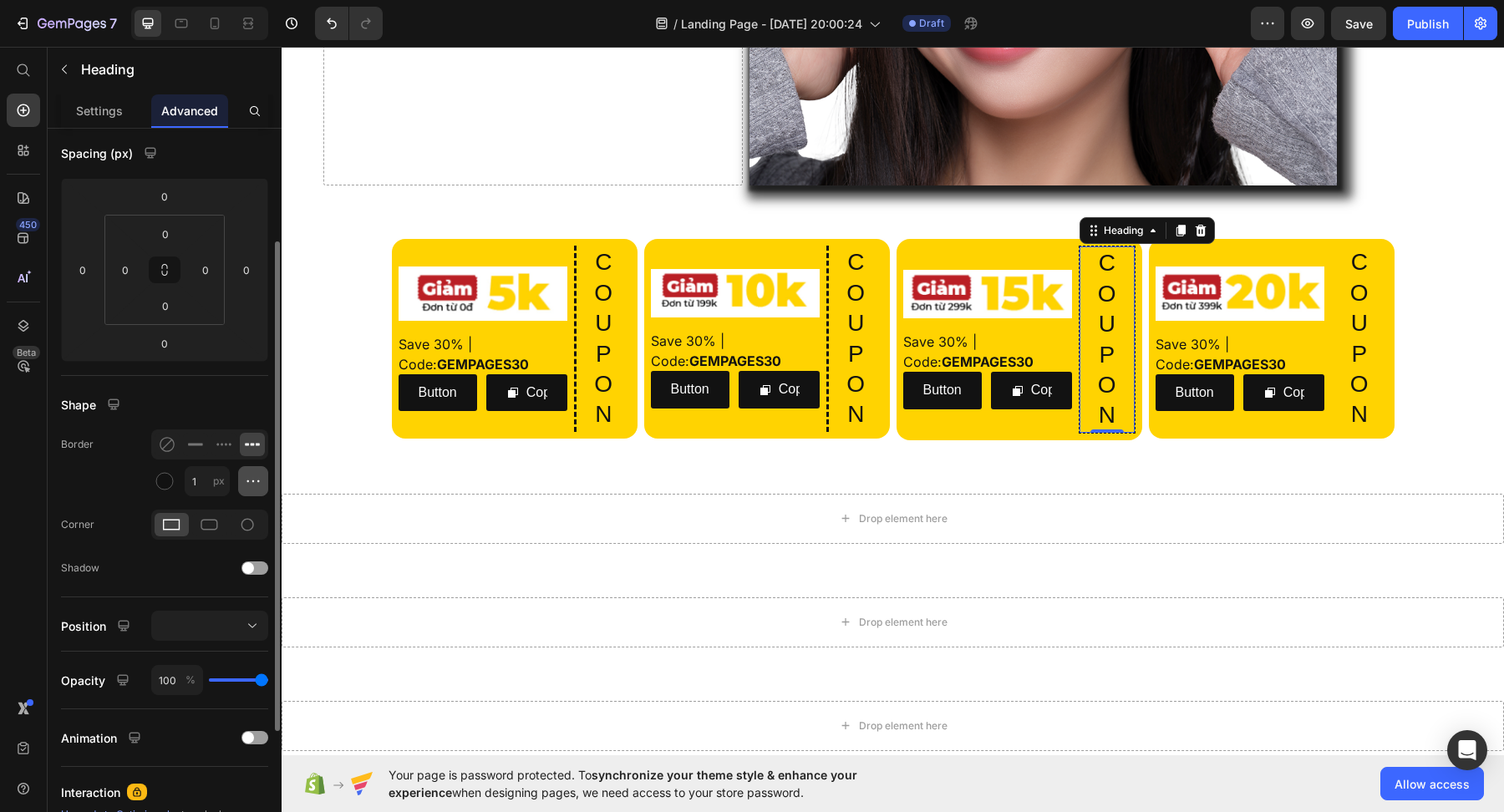 click 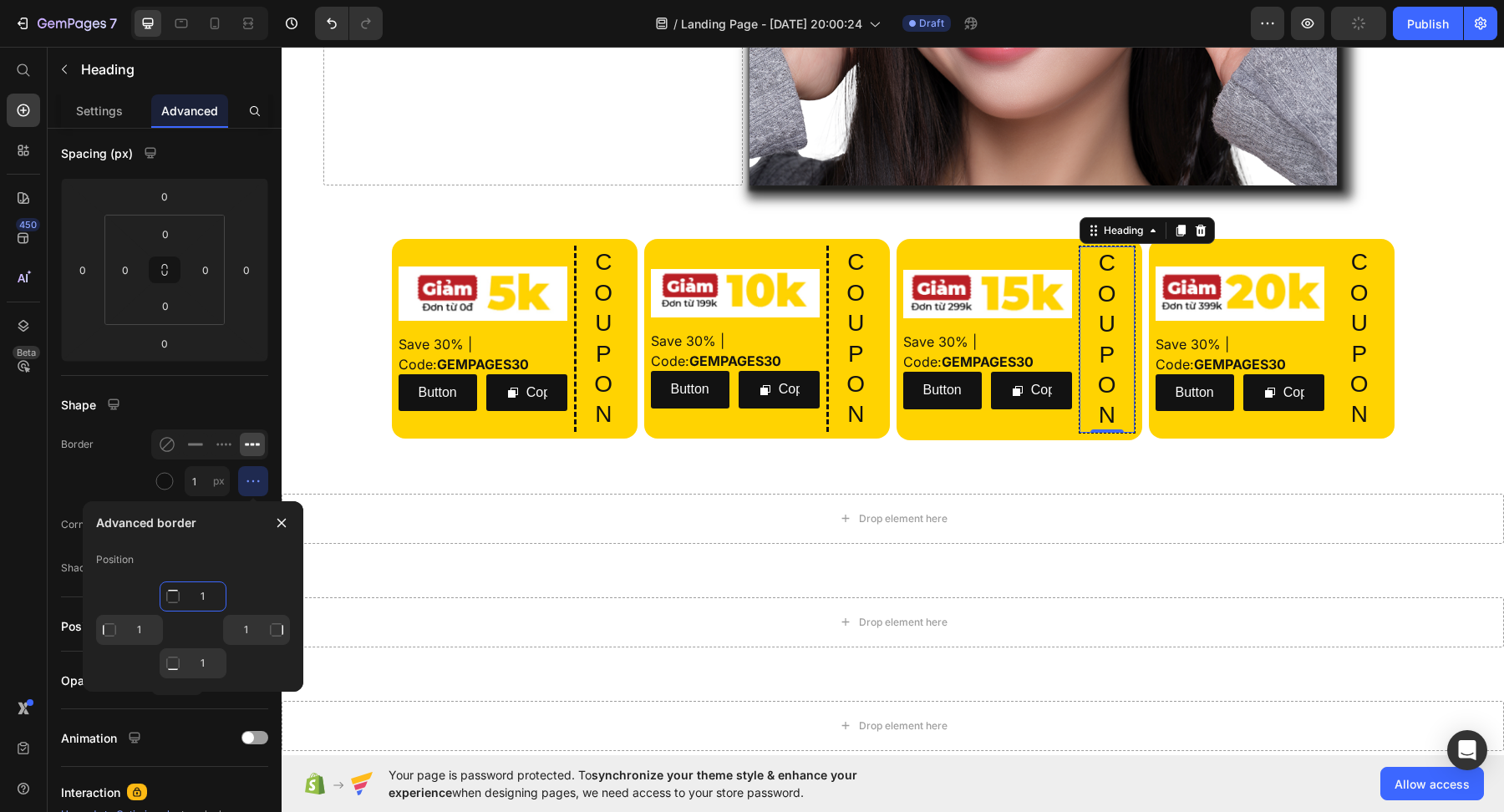 click on "1" 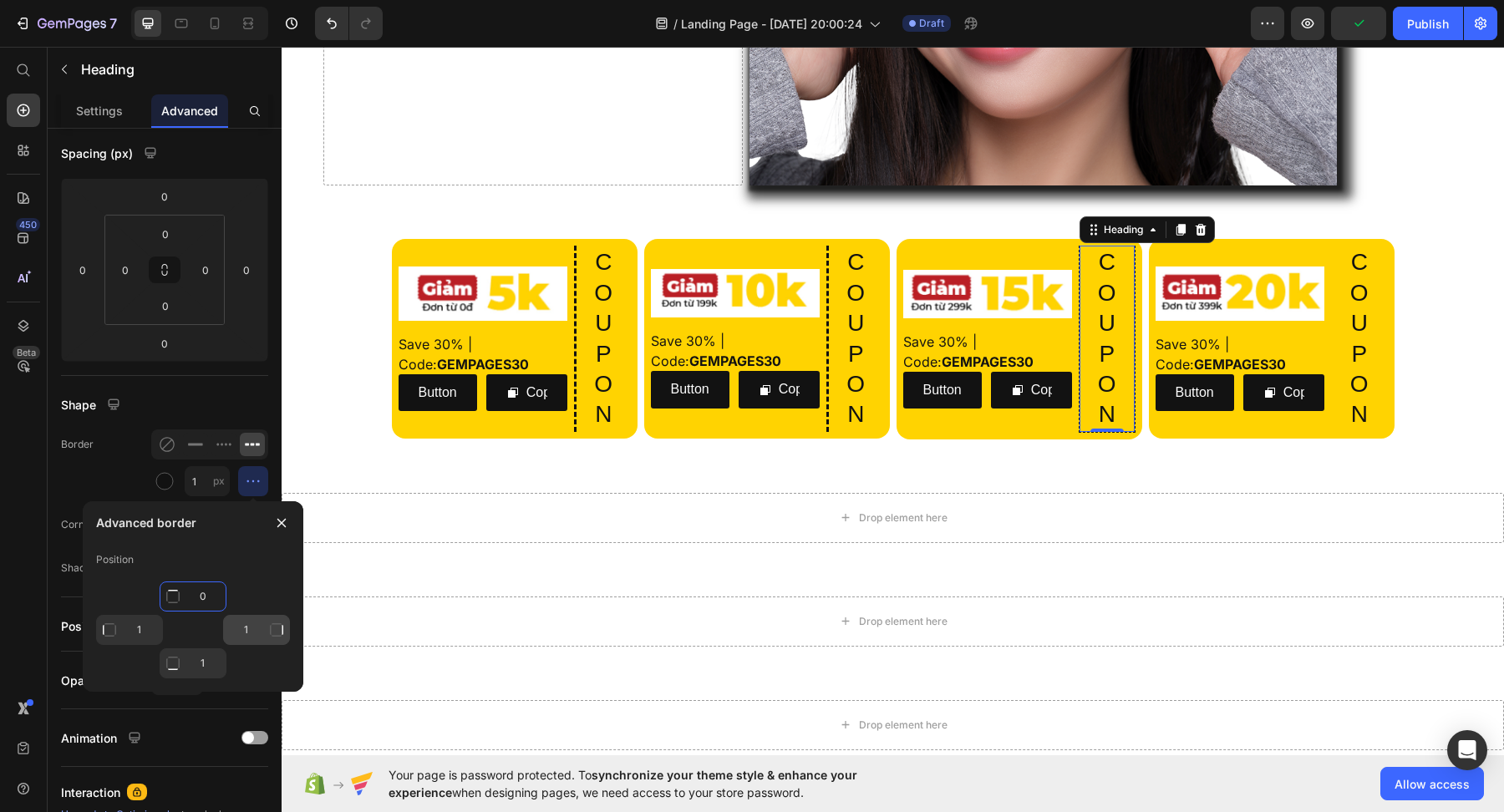 type on "0" 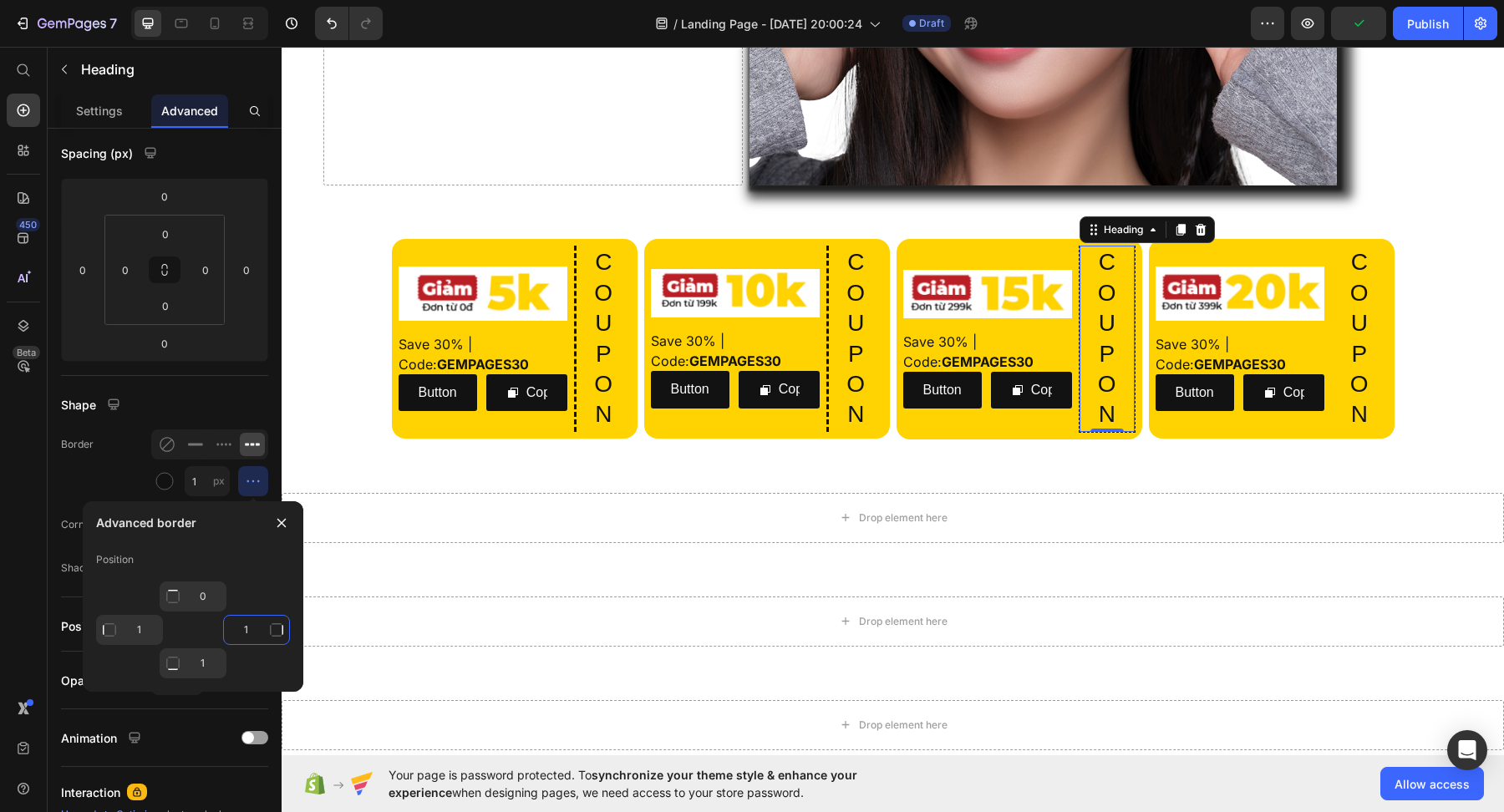 click on "1" 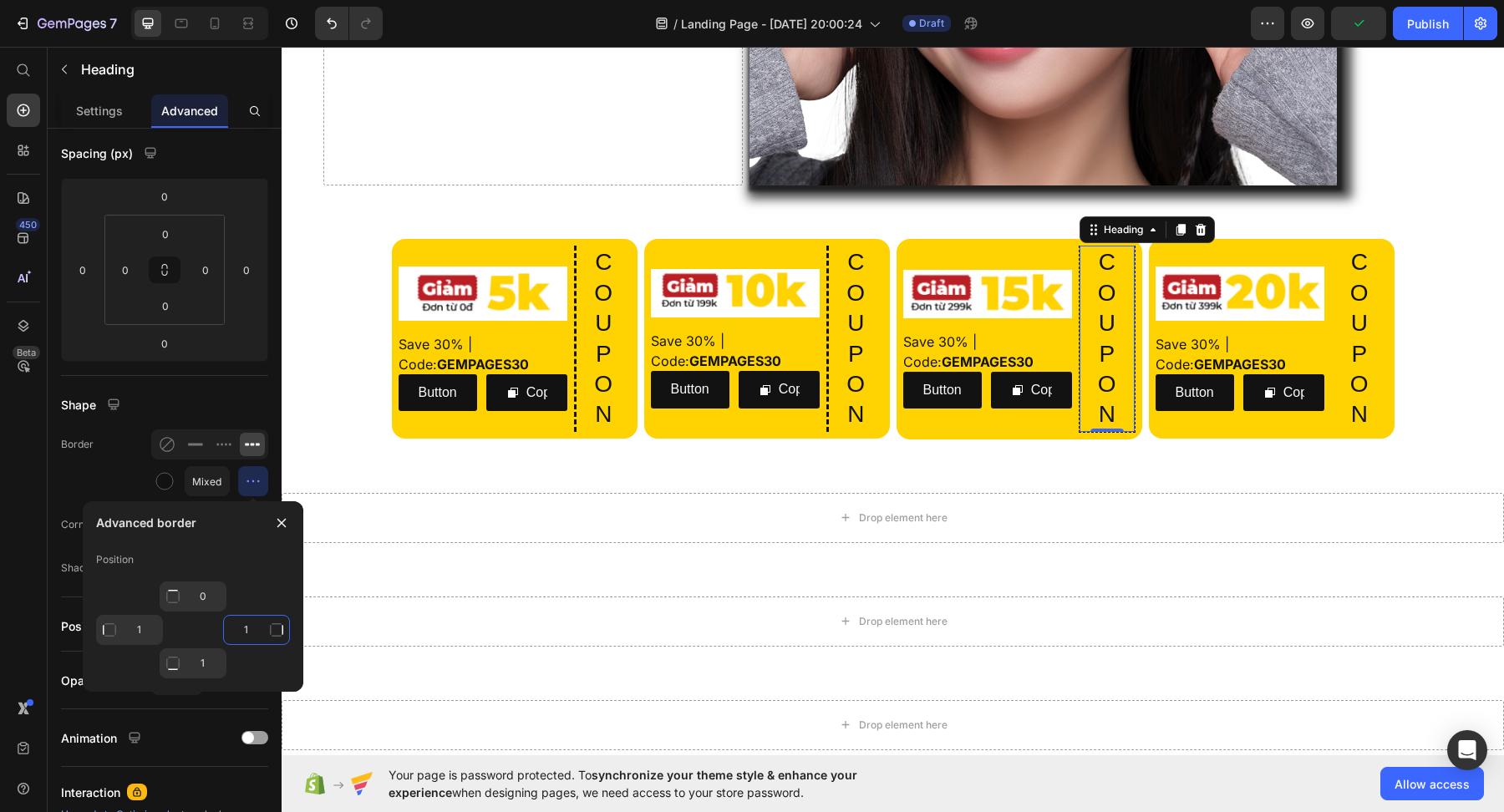 click on "1" 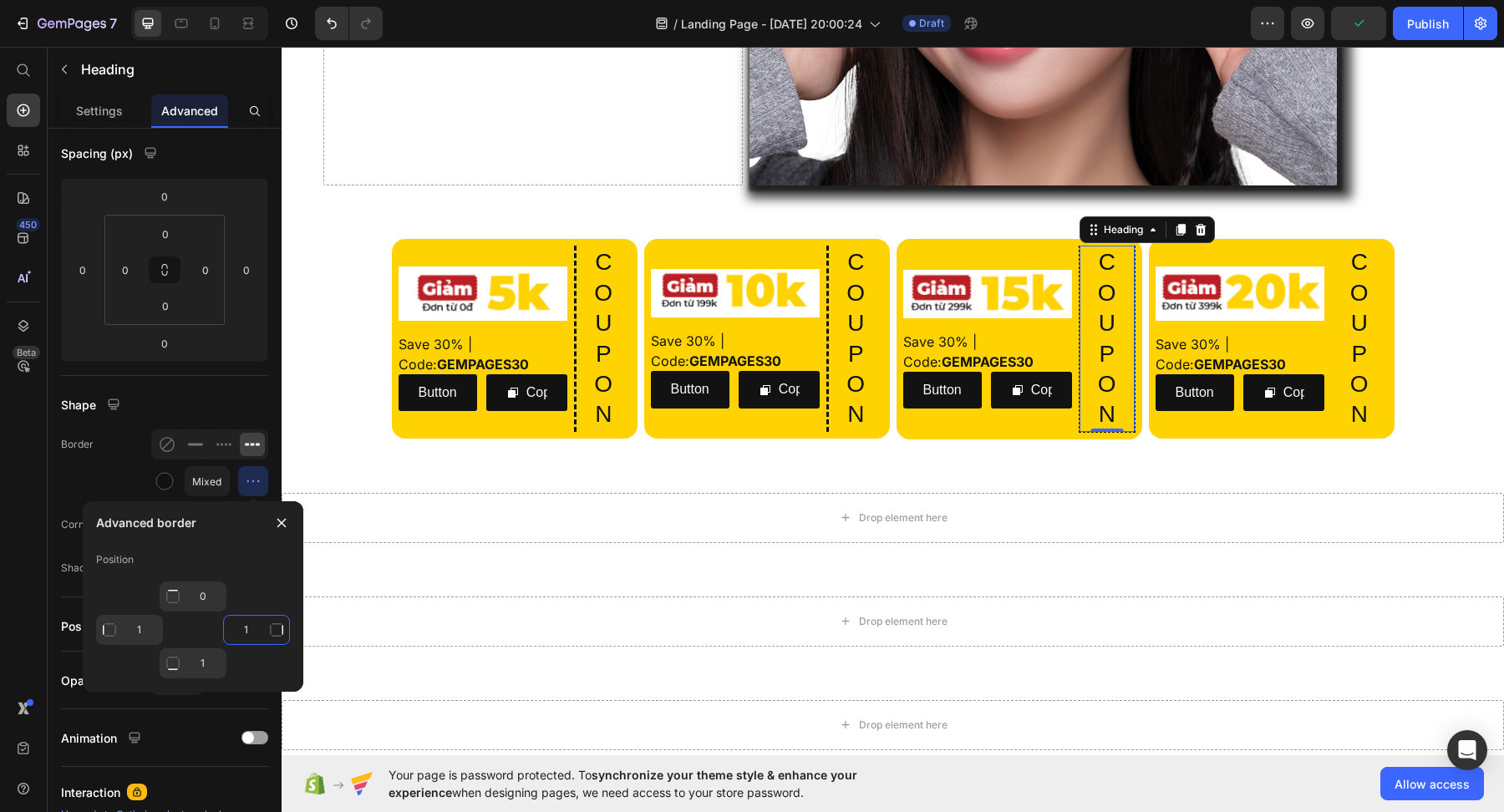 click on "1" 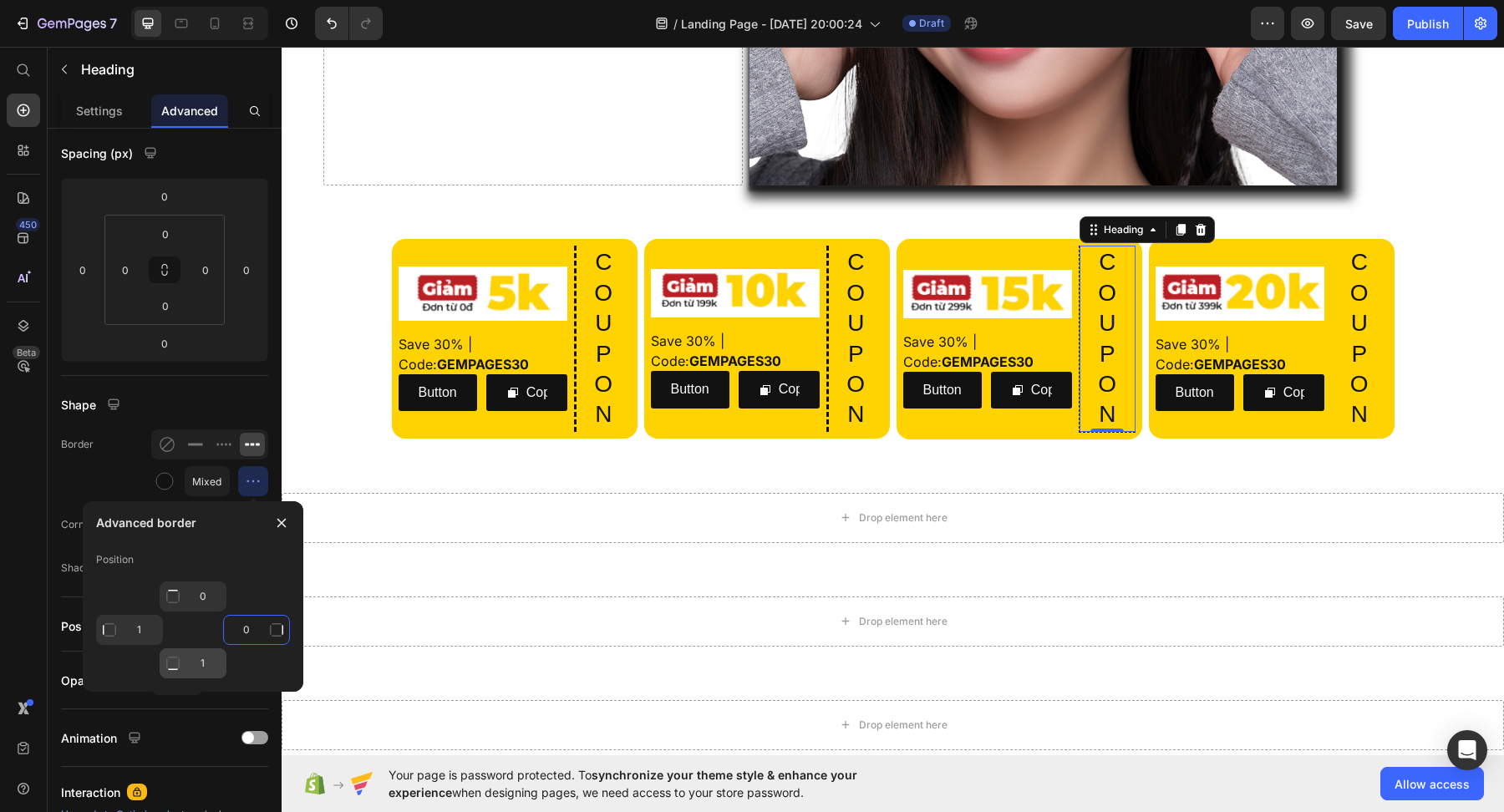 type on "0" 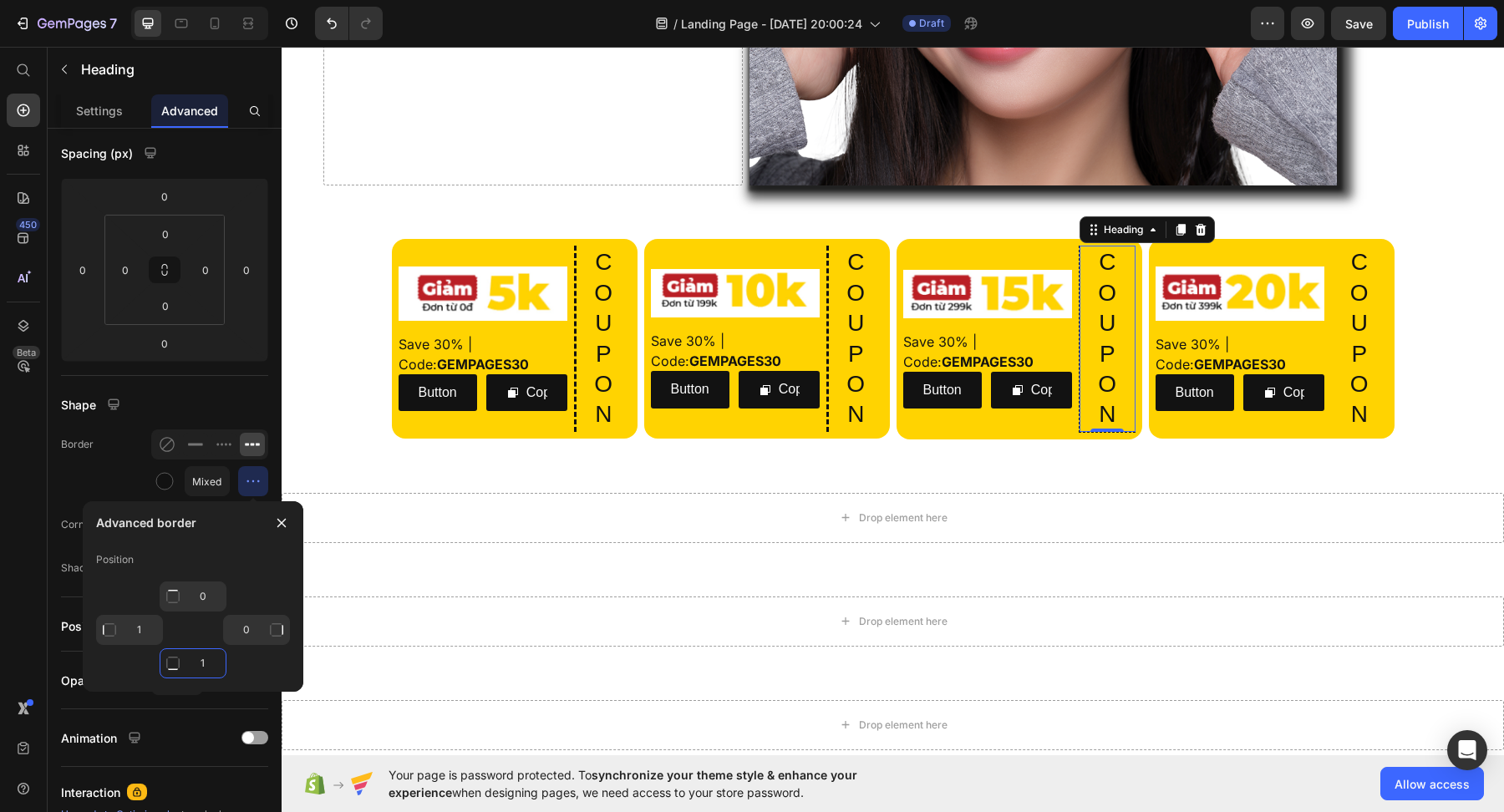 click on "1" 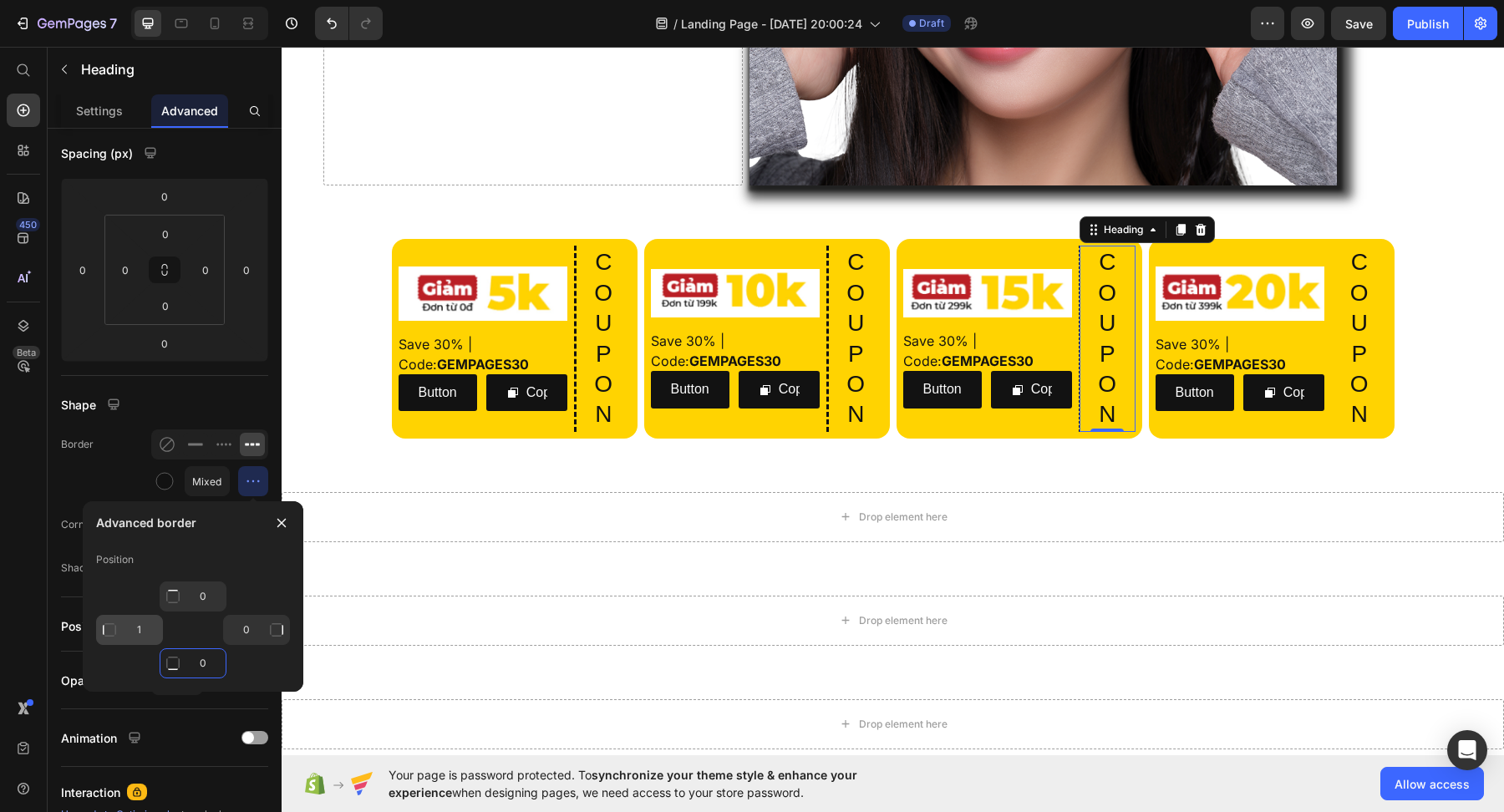 type on "0" 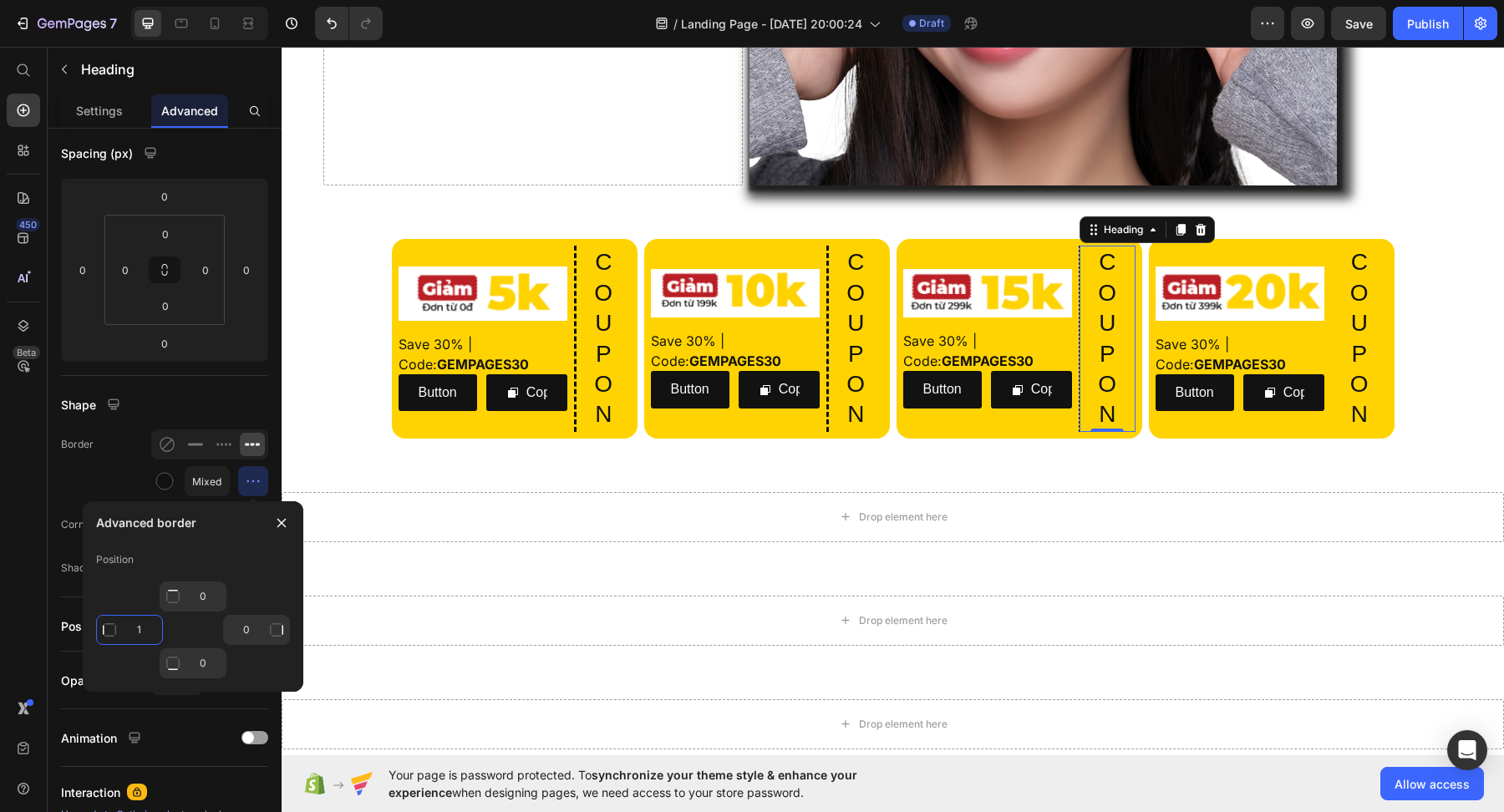 click on "1" 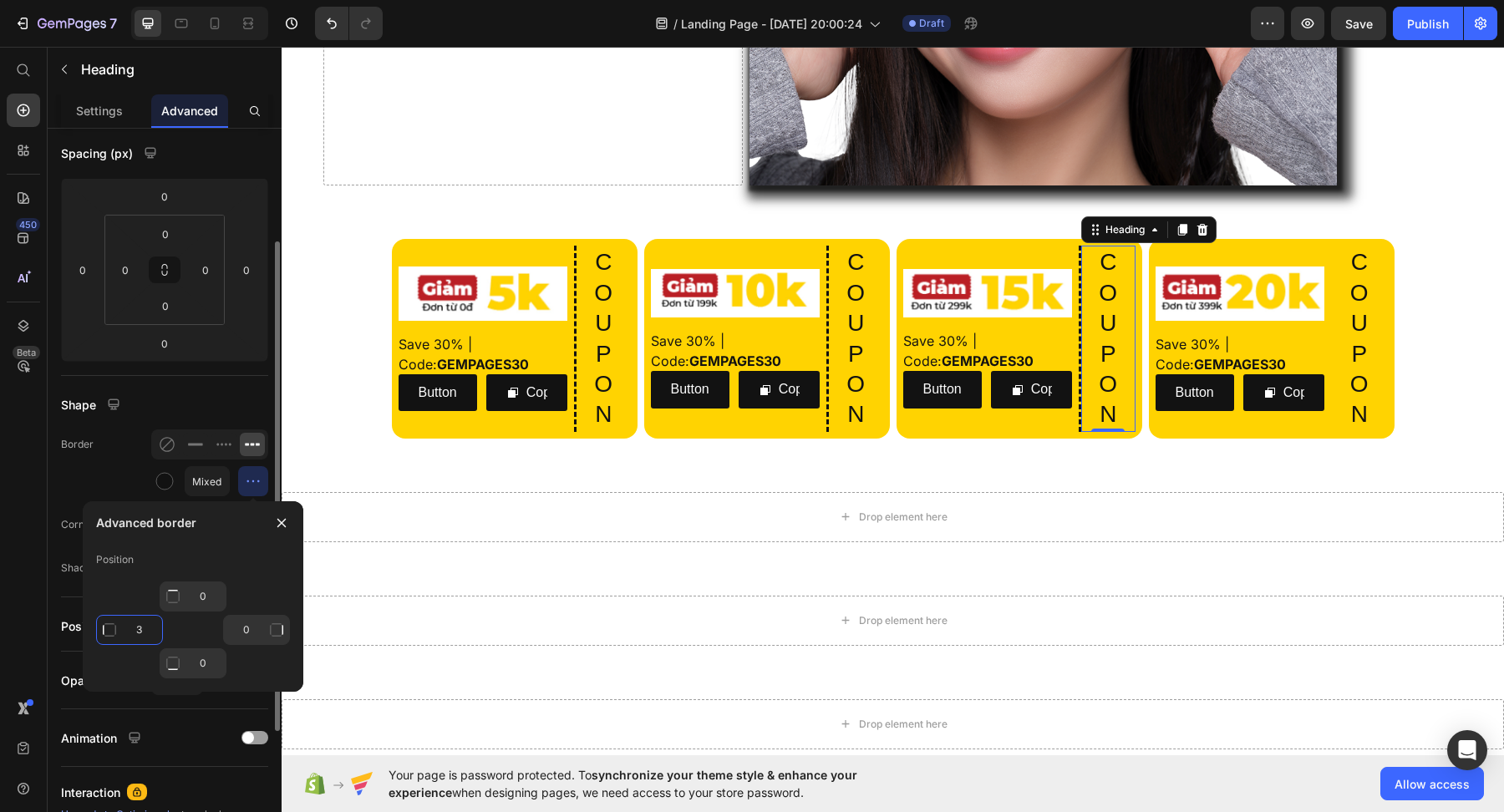 type on "3" 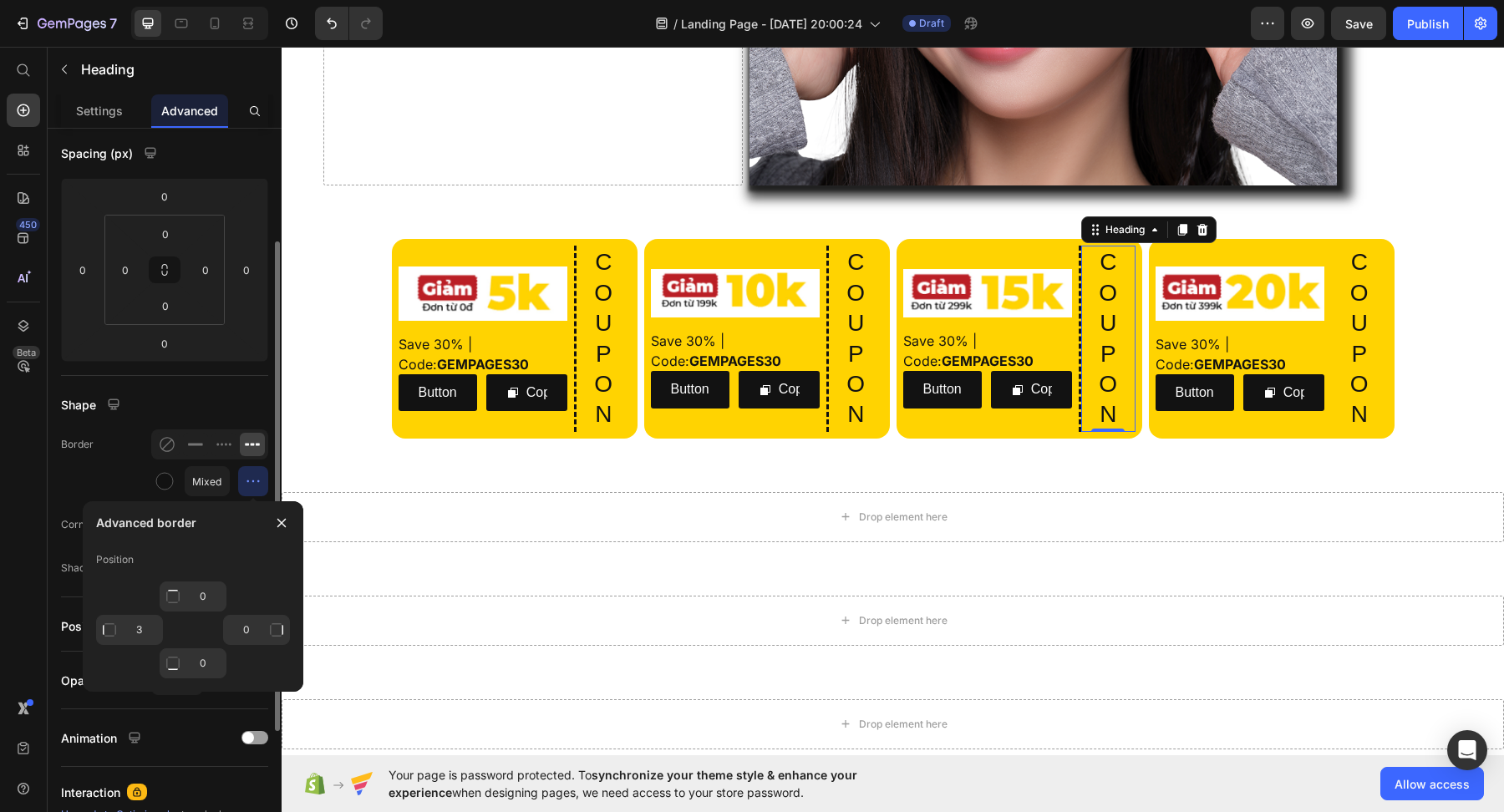 click on "Shape" at bounding box center (165, 404) 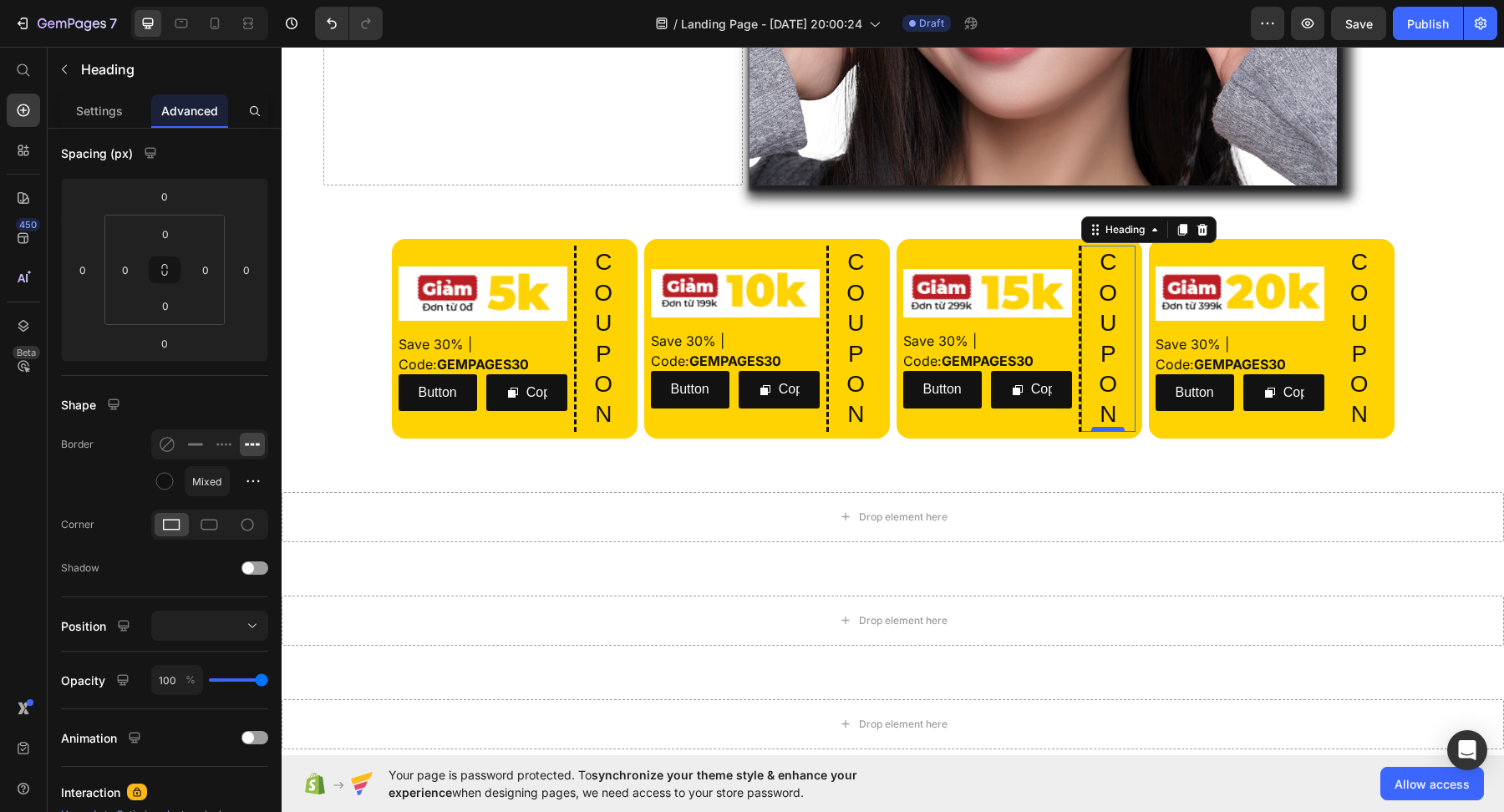 click at bounding box center (1108, 429) 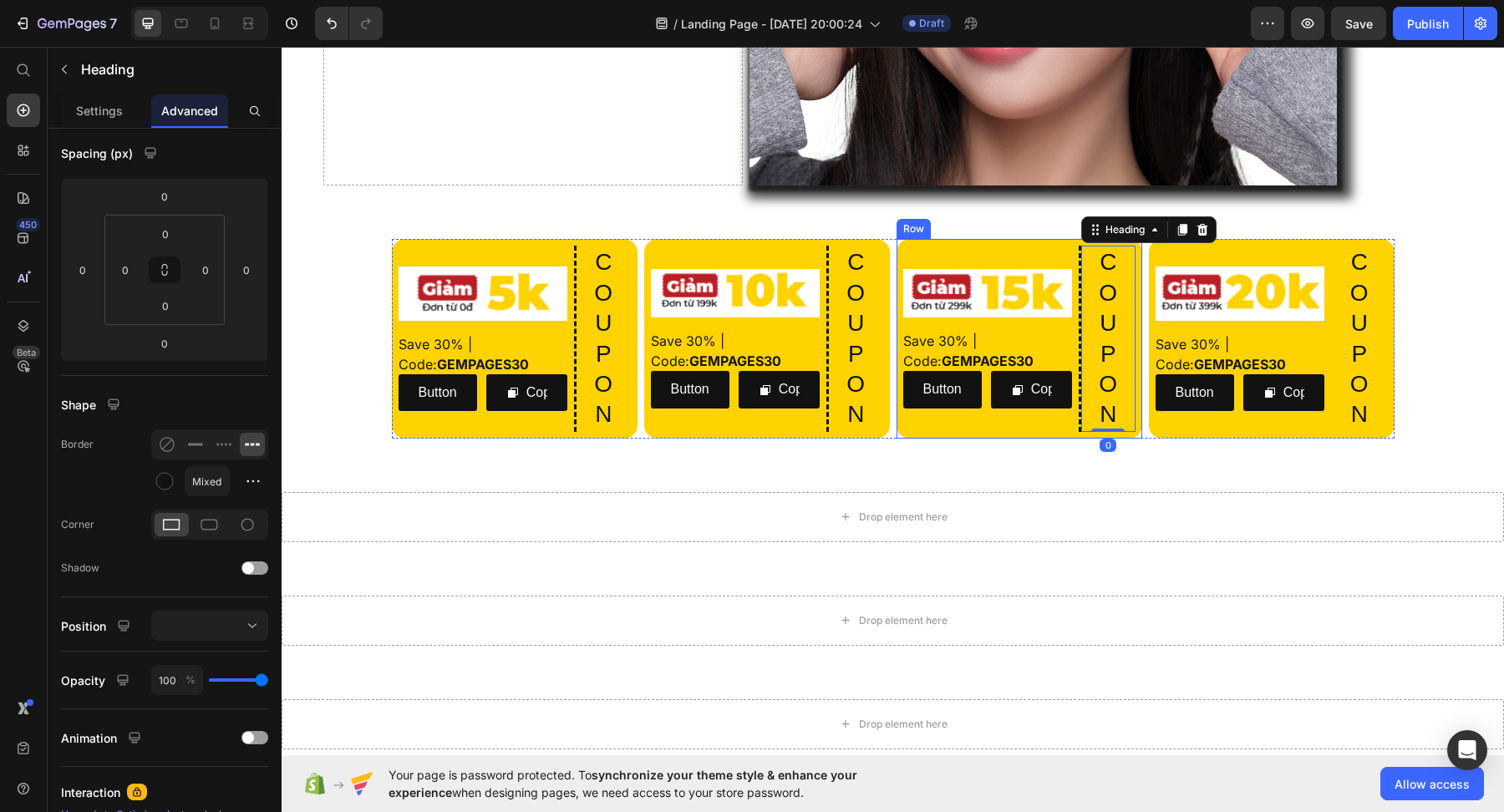 click on "Image Save 30% | Code:  GEMPAGES30 Text Block Row Button Button Copy Copy Coupon Code Row" at bounding box center (988, 338) 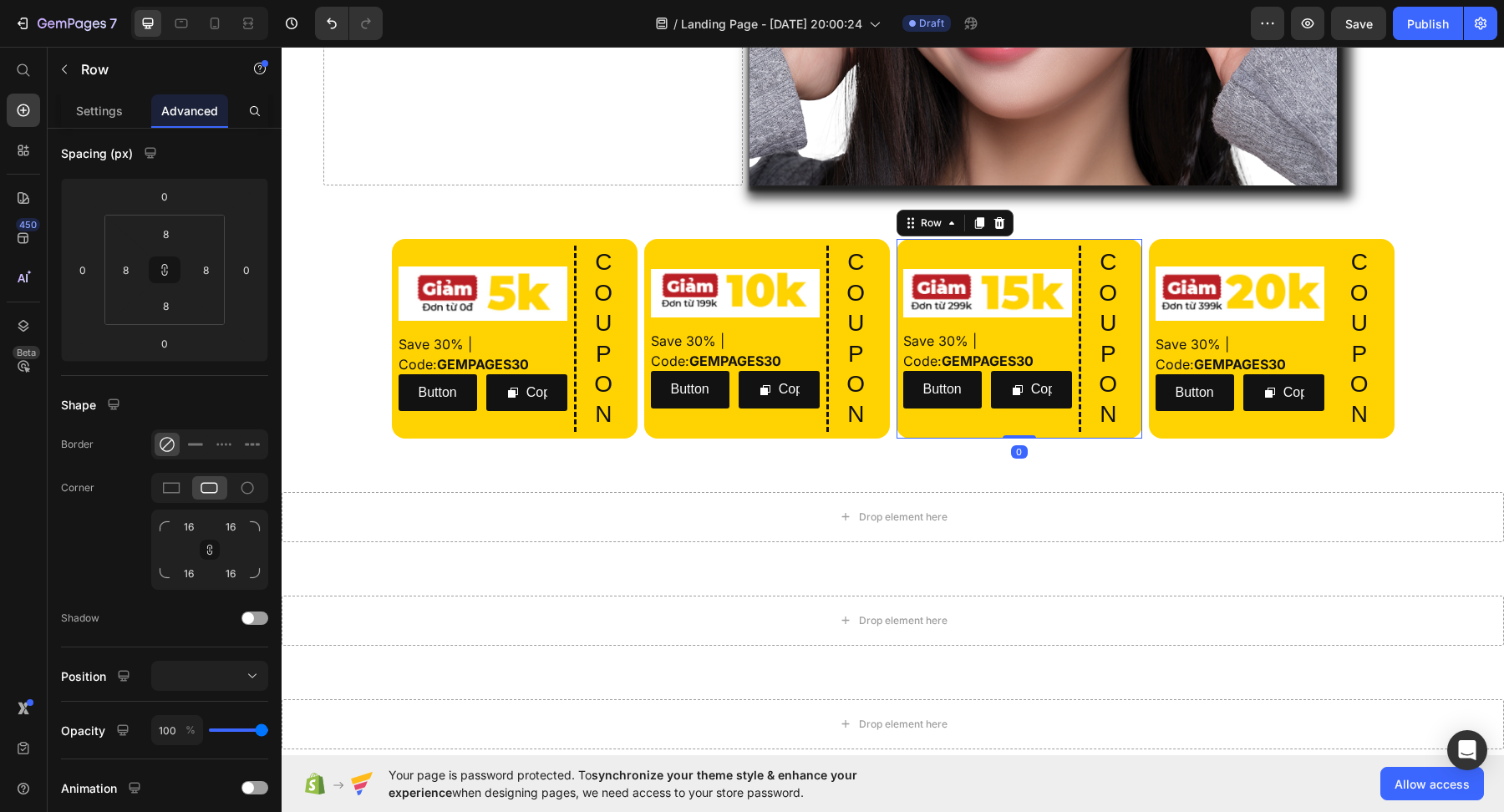 scroll, scrollTop: 0, scrollLeft: 0, axis: both 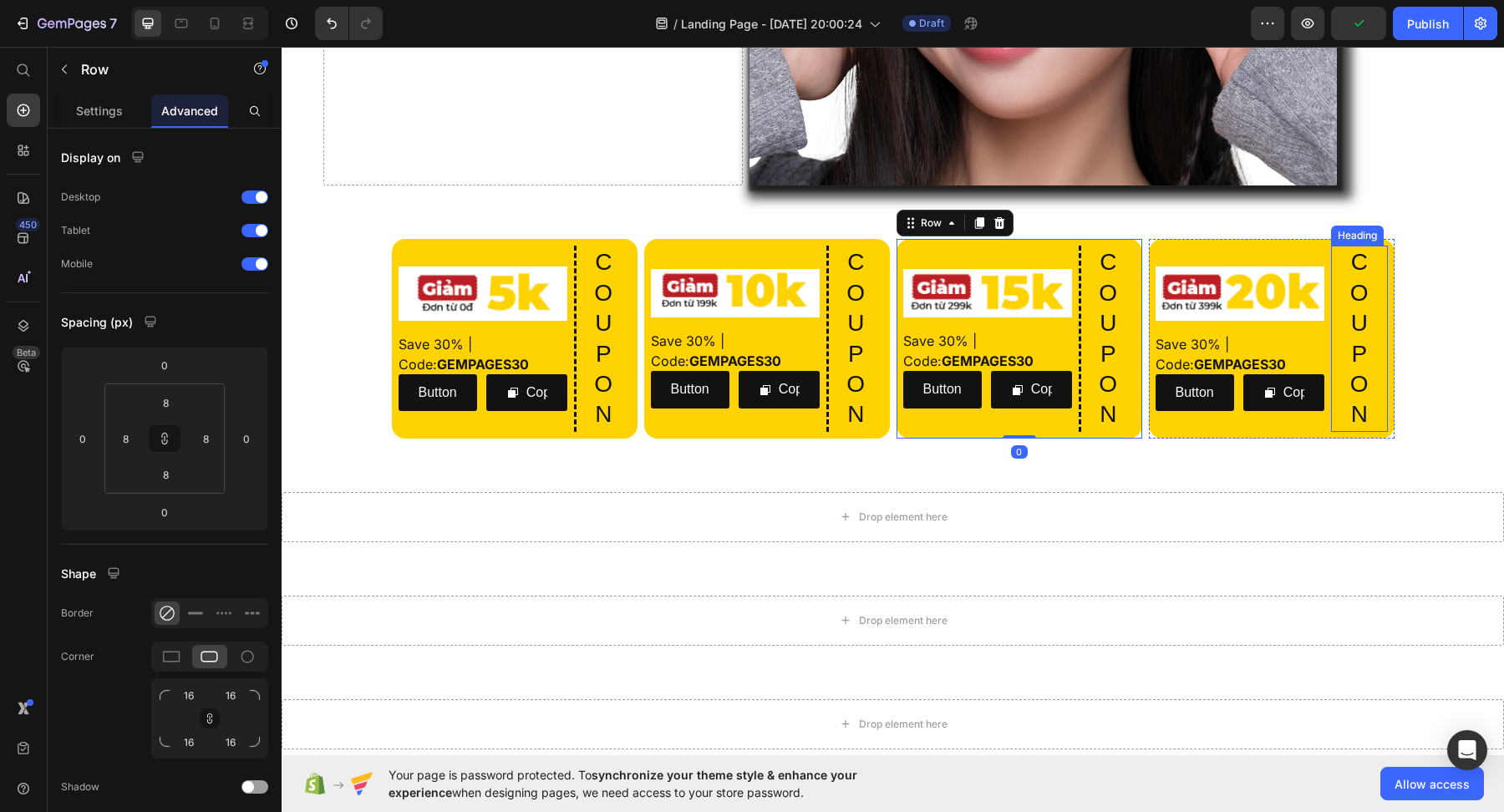 click on "C O U P O  N" at bounding box center [1359, 338] 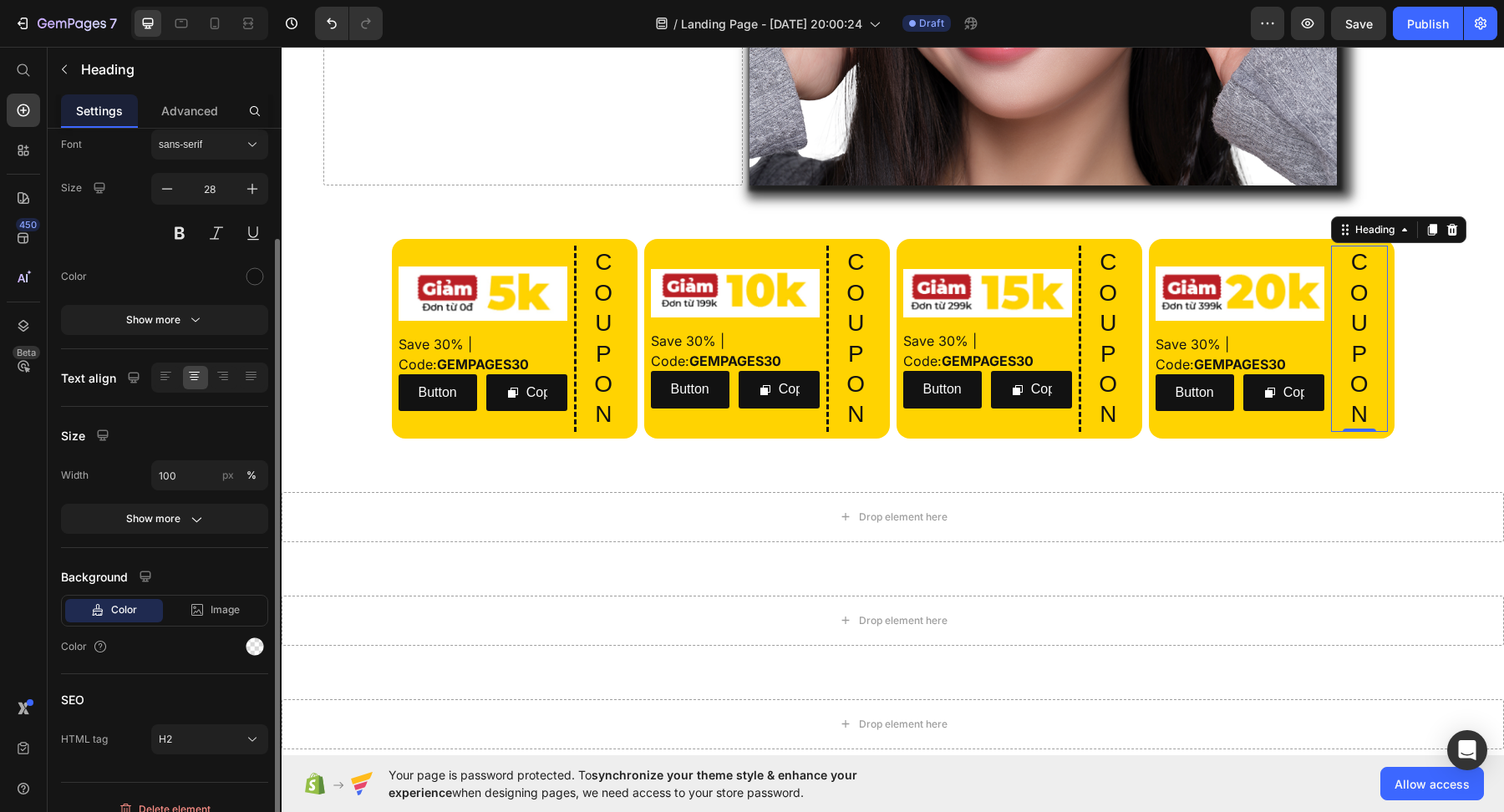scroll, scrollTop: 110, scrollLeft: 0, axis: vertical 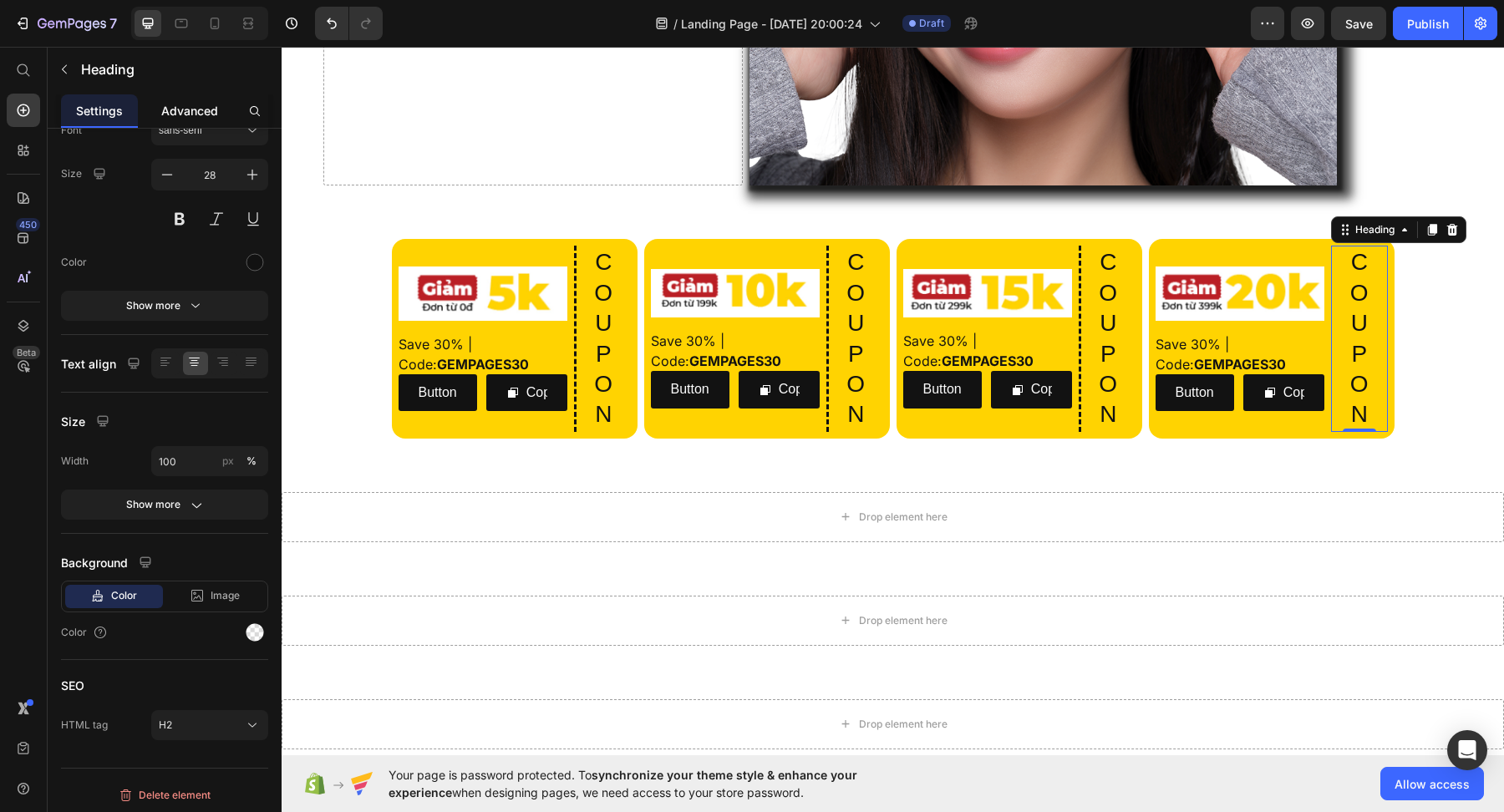 click on "Advanced" at bounding box center [190, 110] 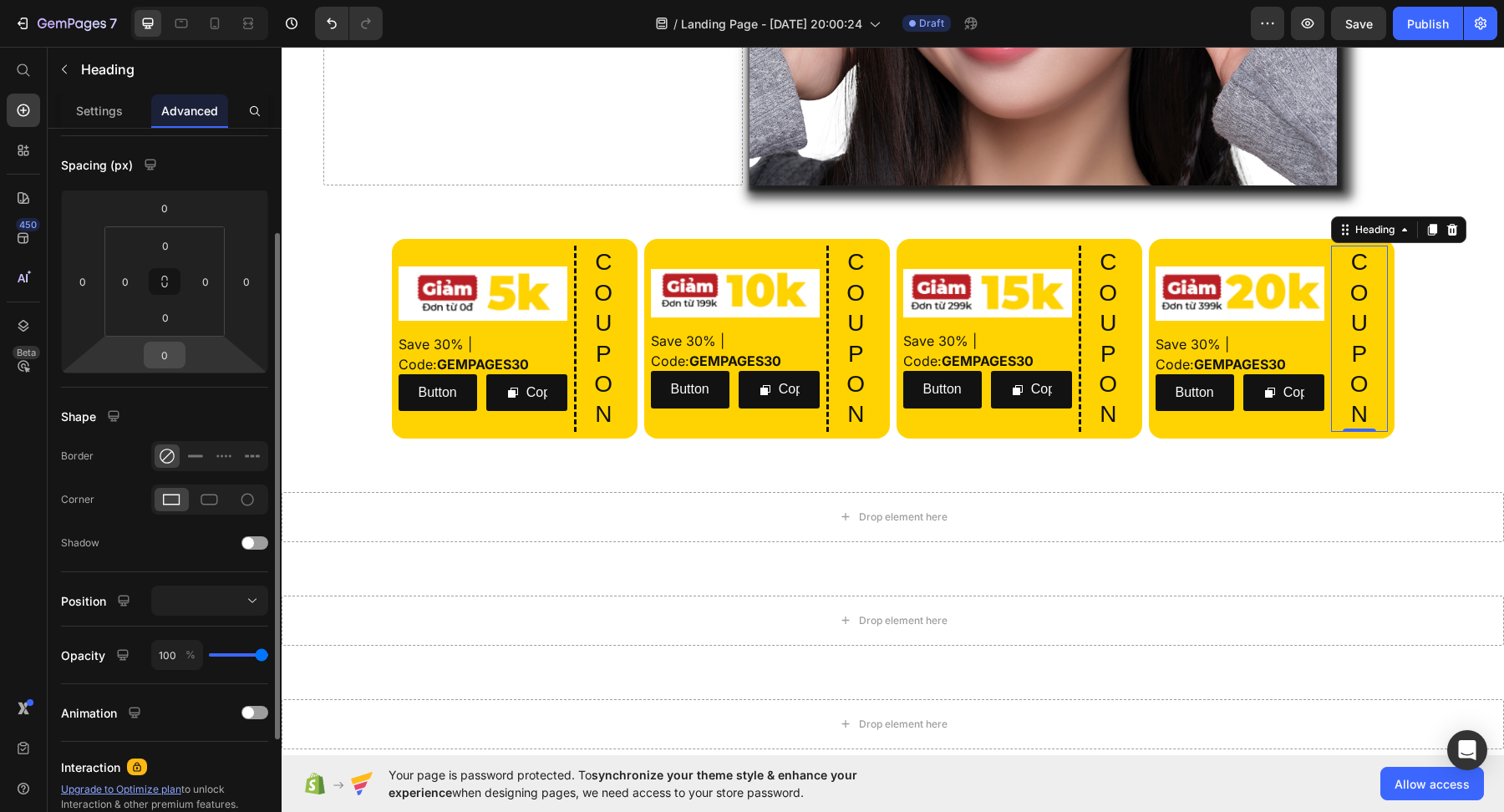 scroll, scrollTop: 159, scrollLeft: 0, axis: vertical 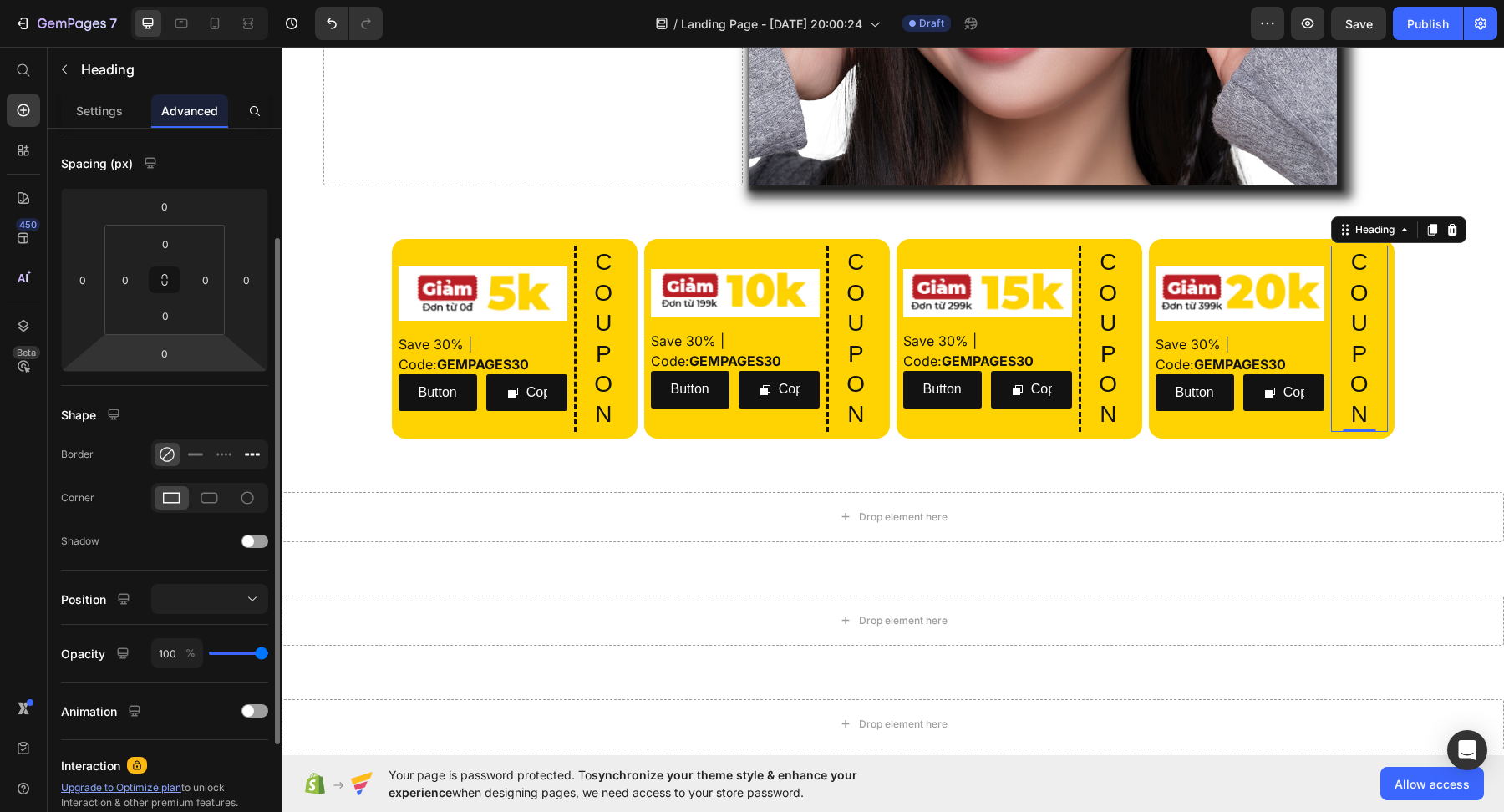 click 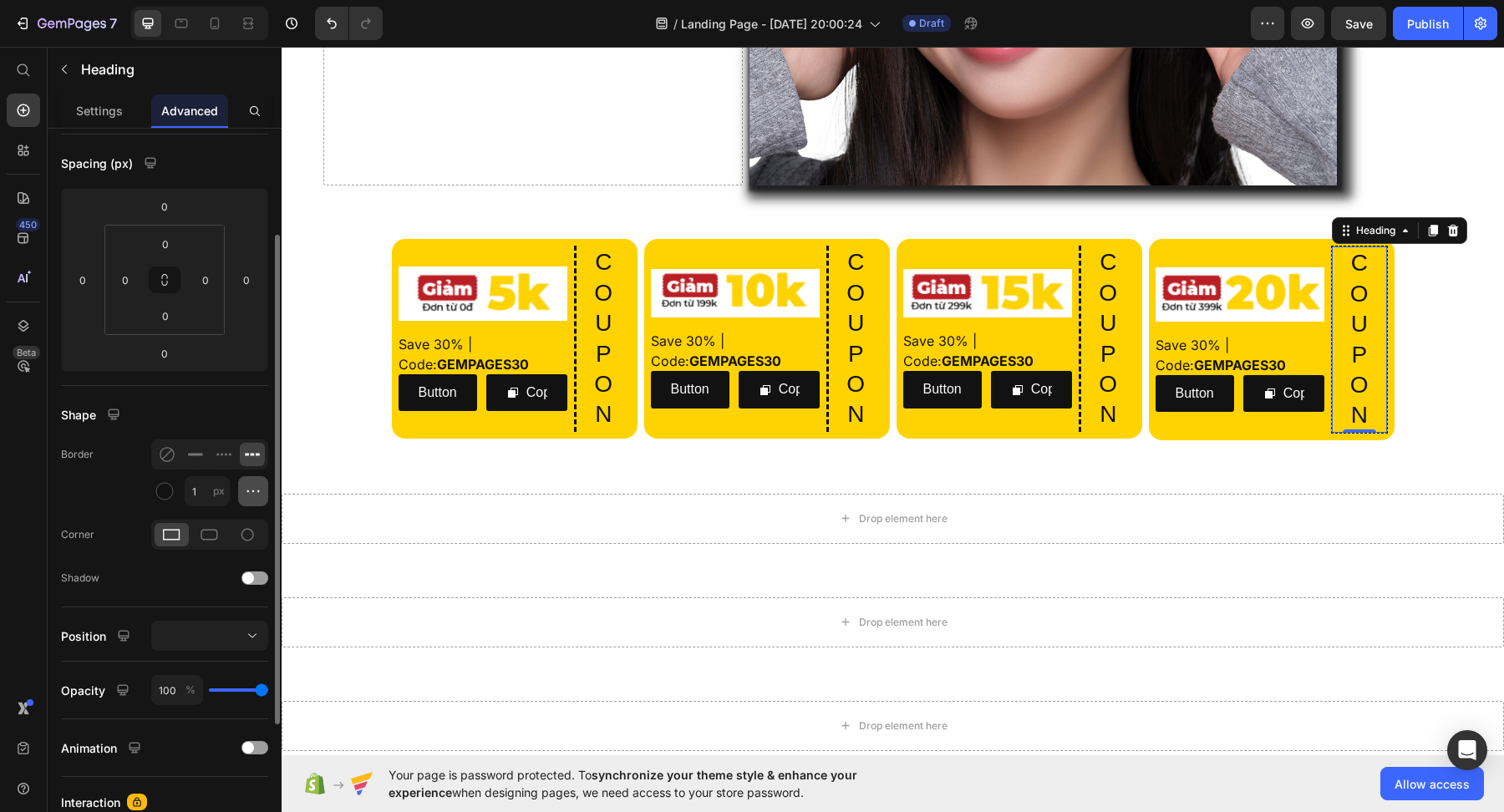 click 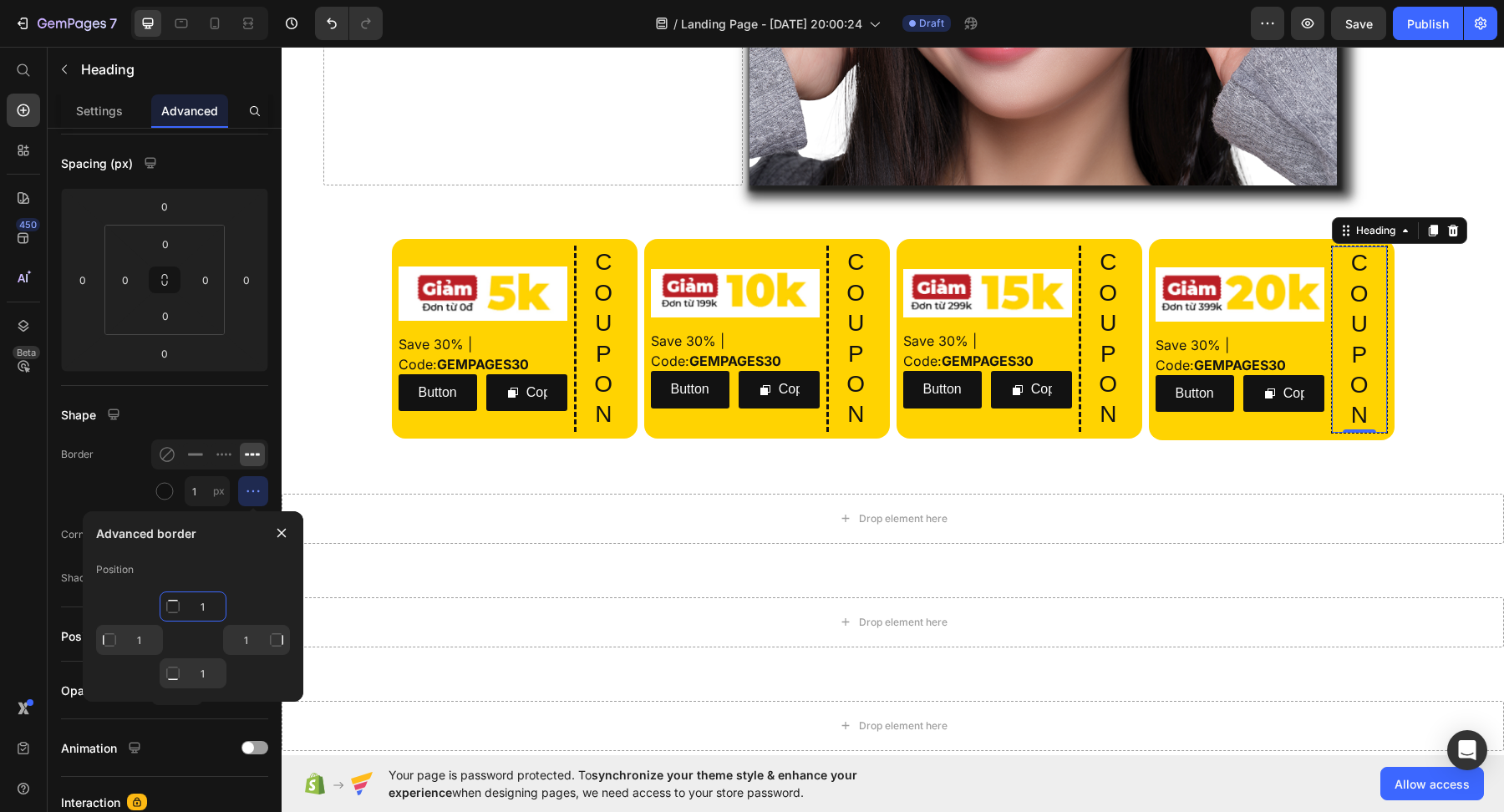 click on "1" 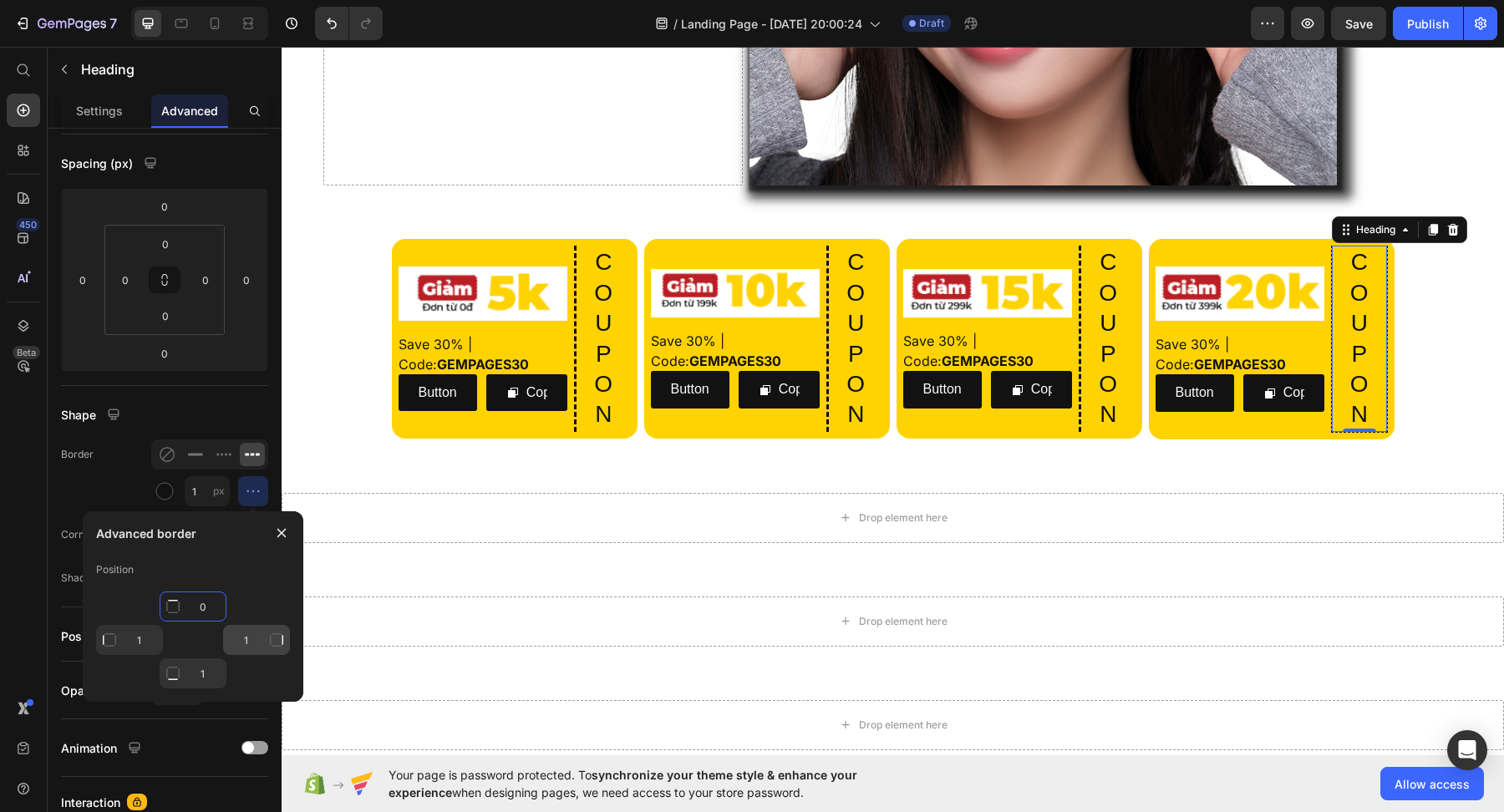 type on "0" 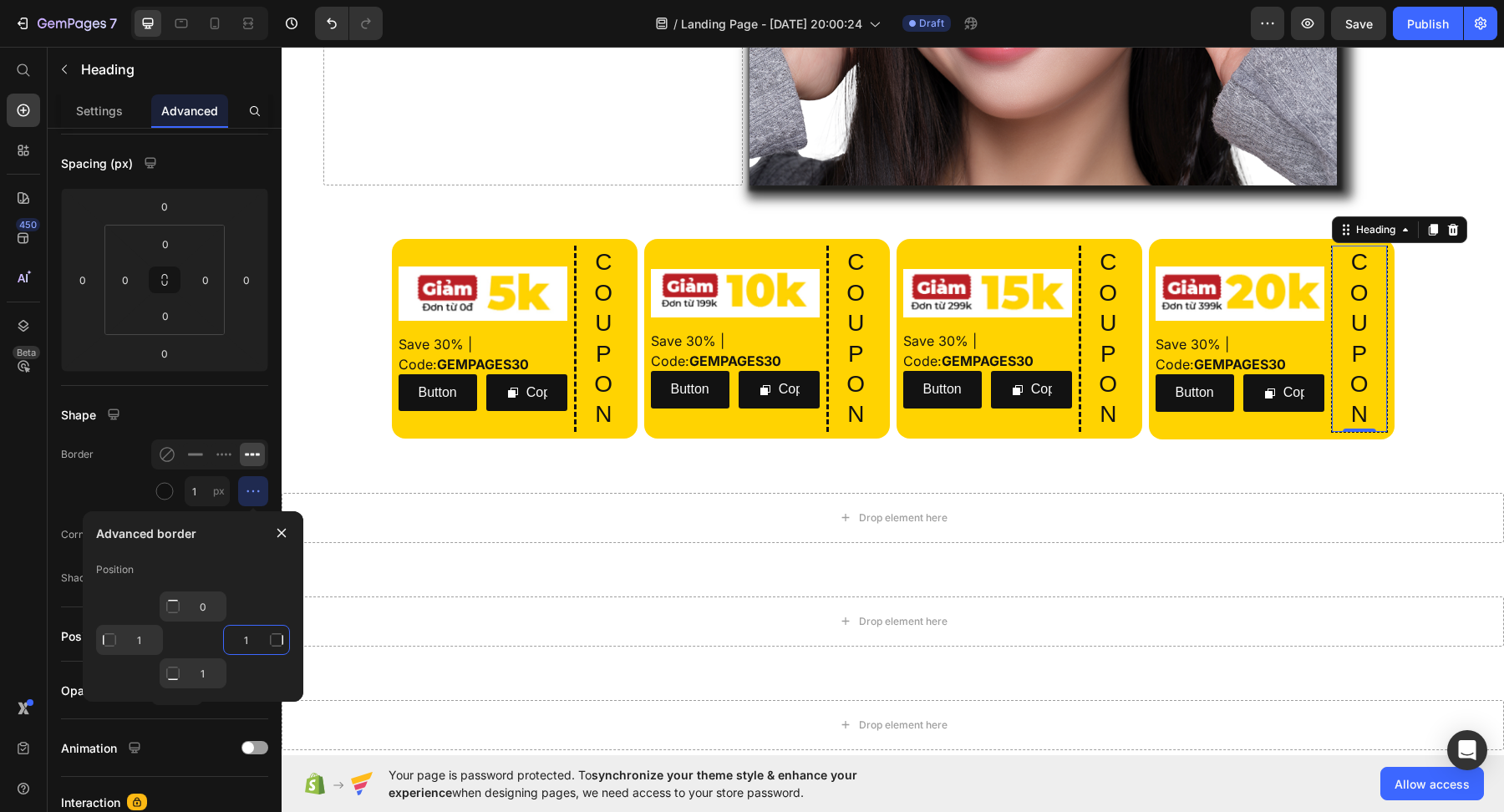 click on "1" 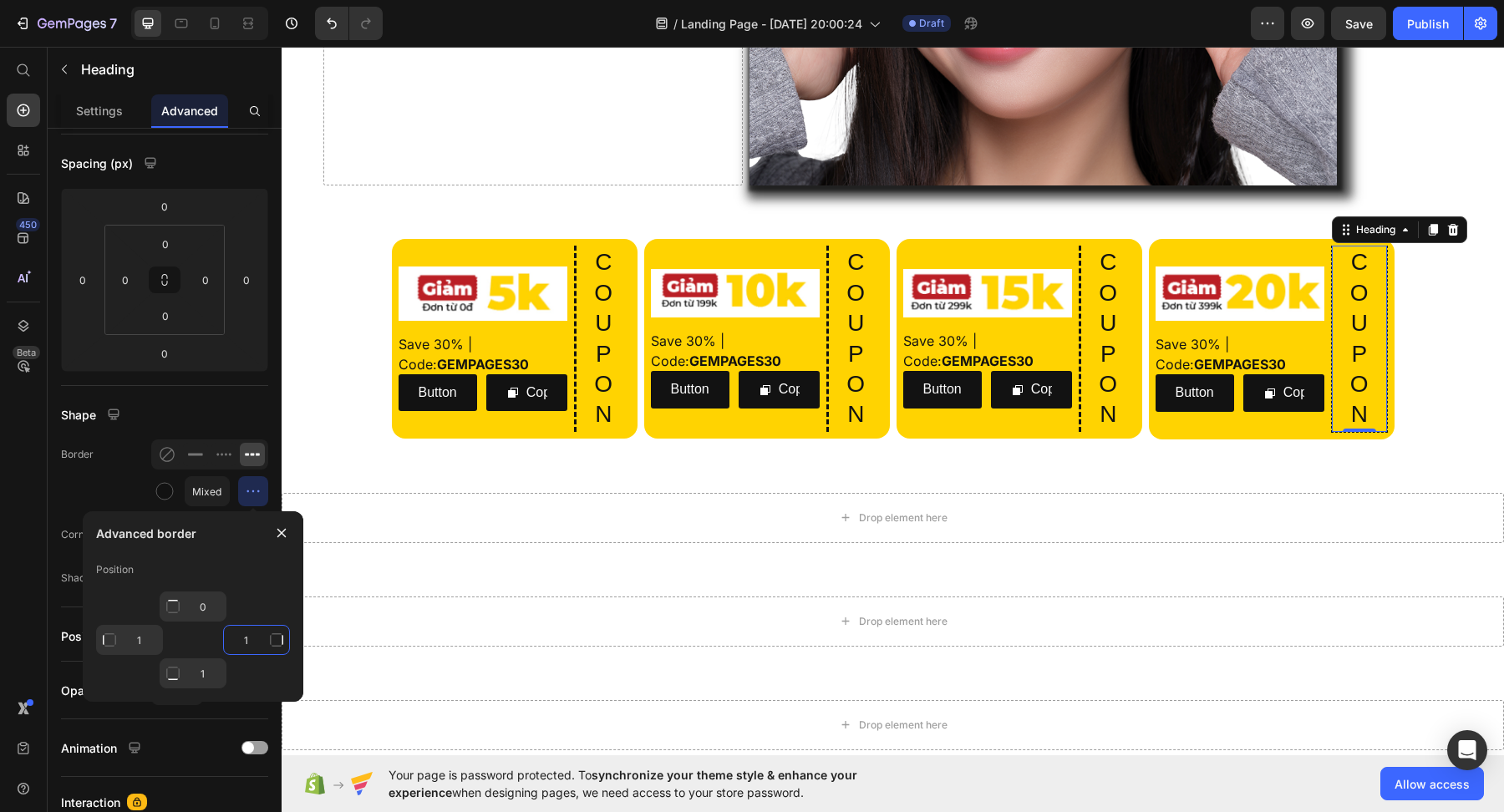 click on "1" 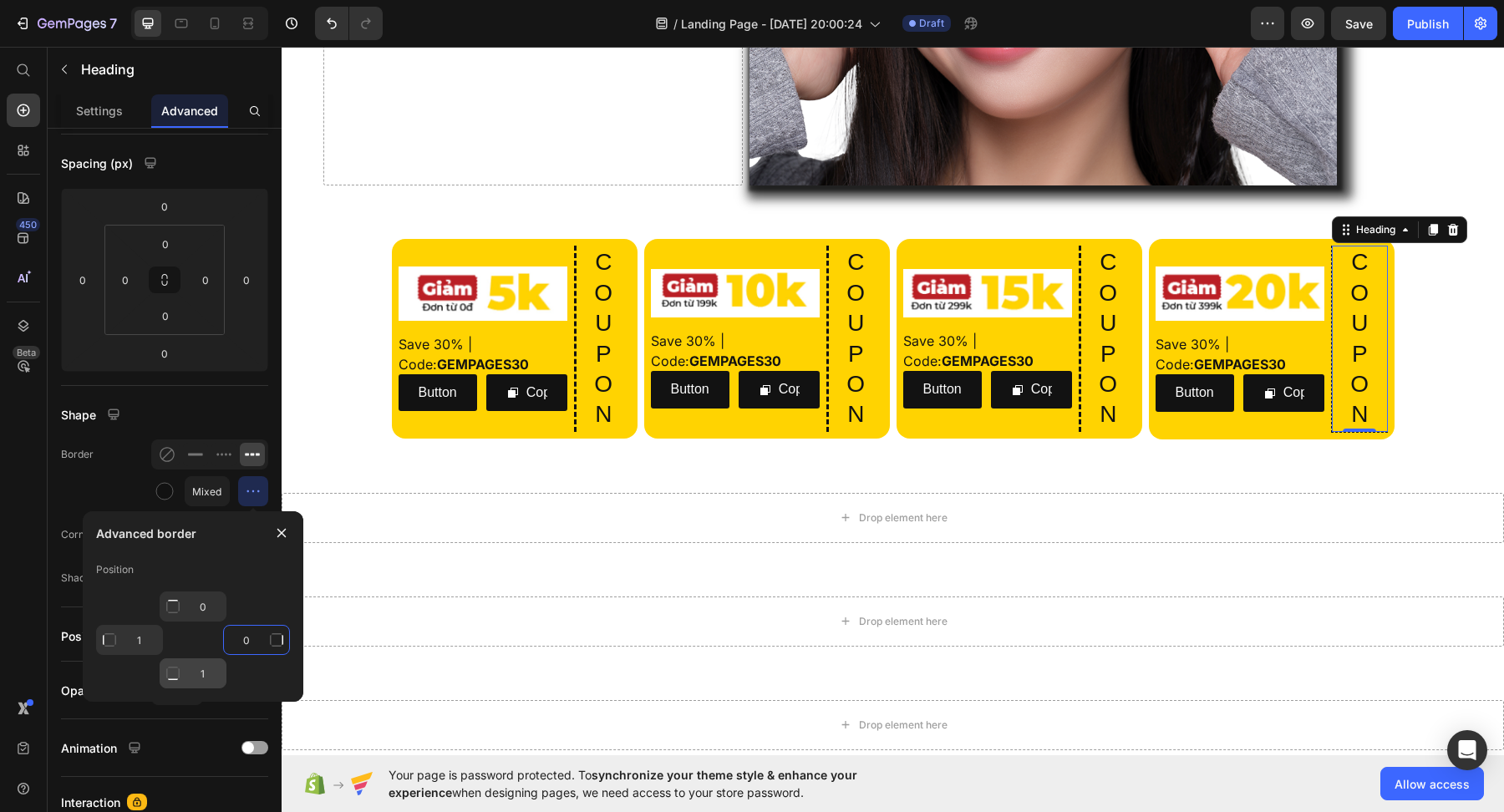 type on "0" 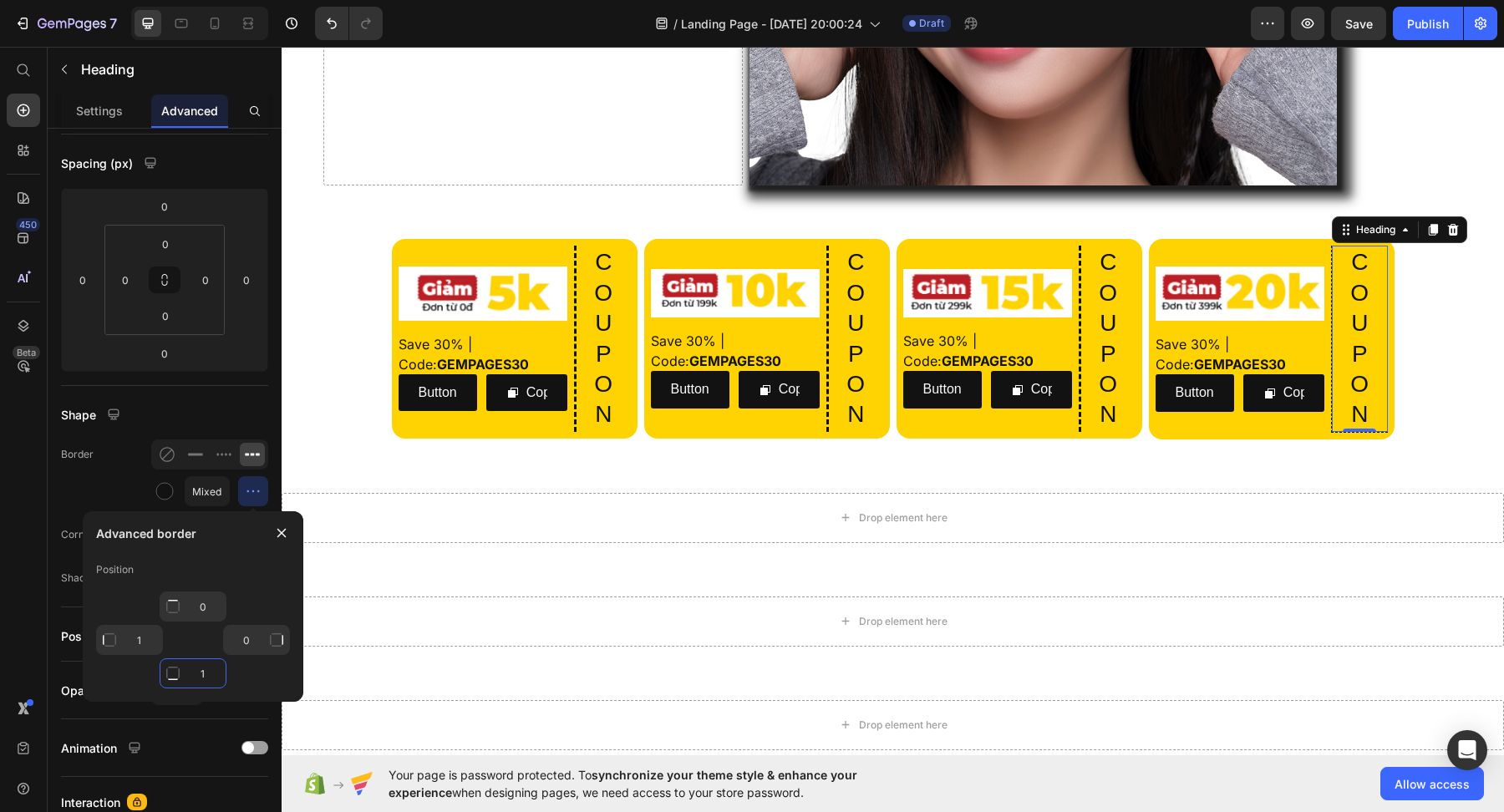 click on "1" 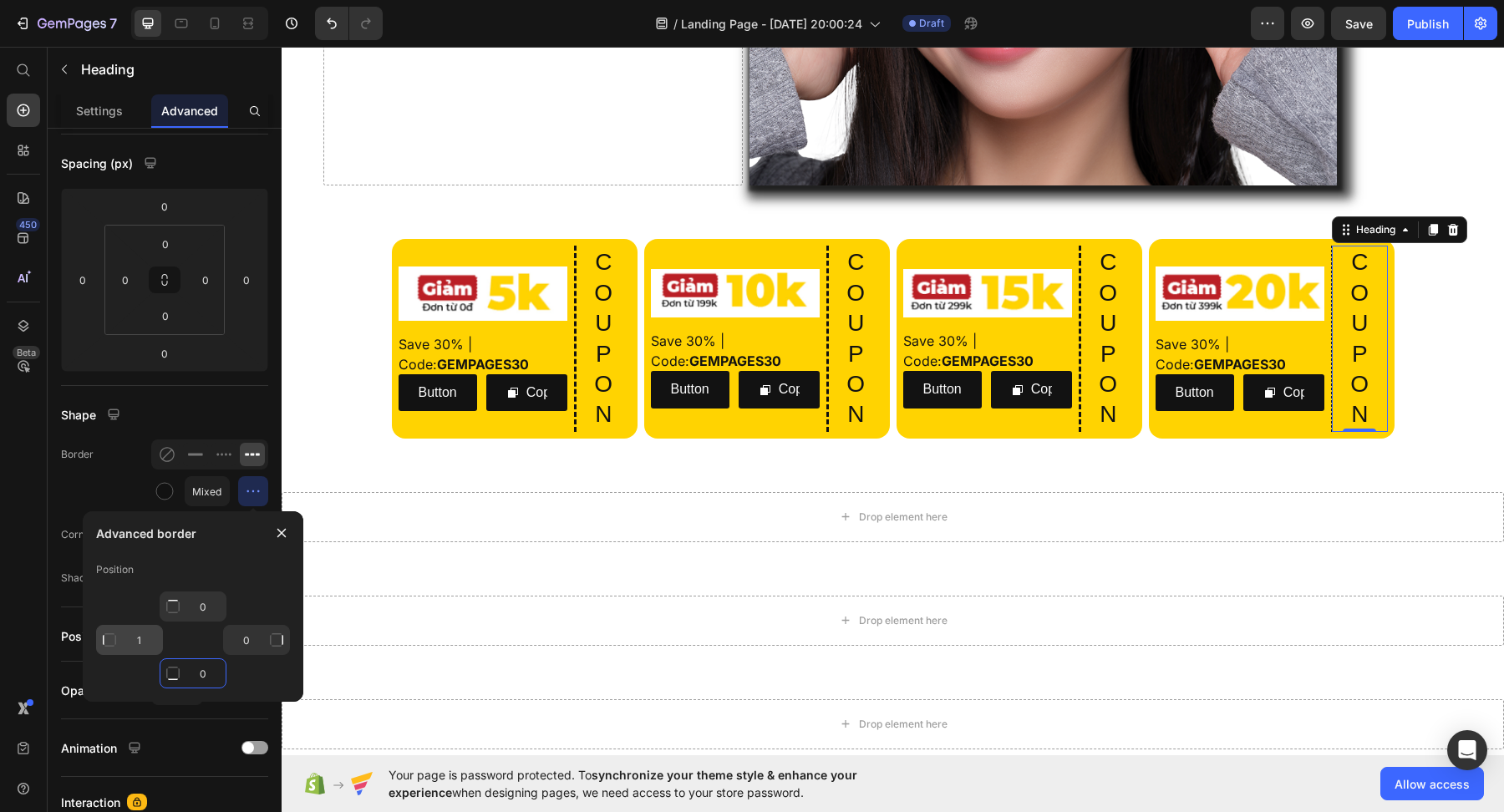 type on "0" 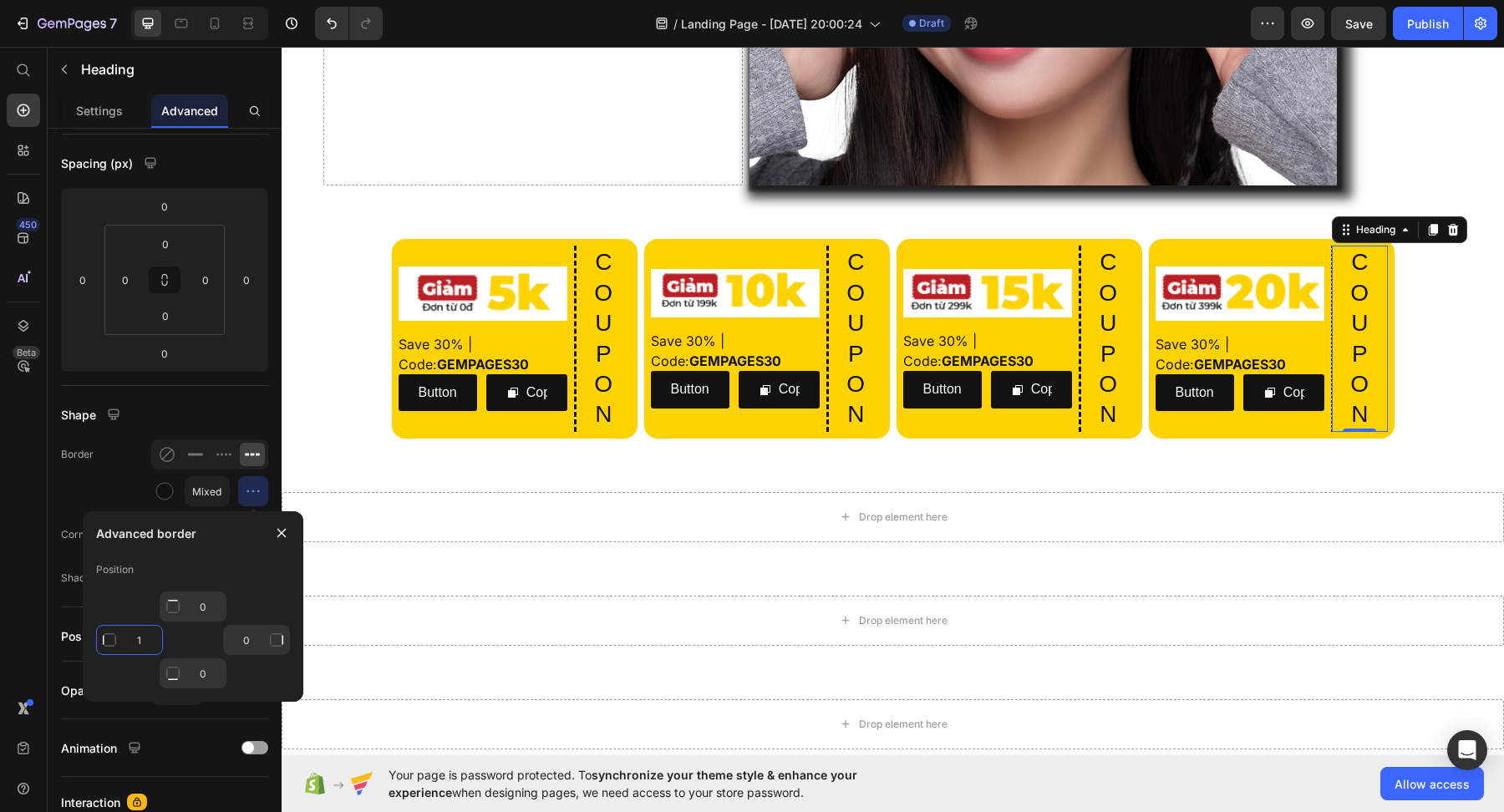 click on "1" 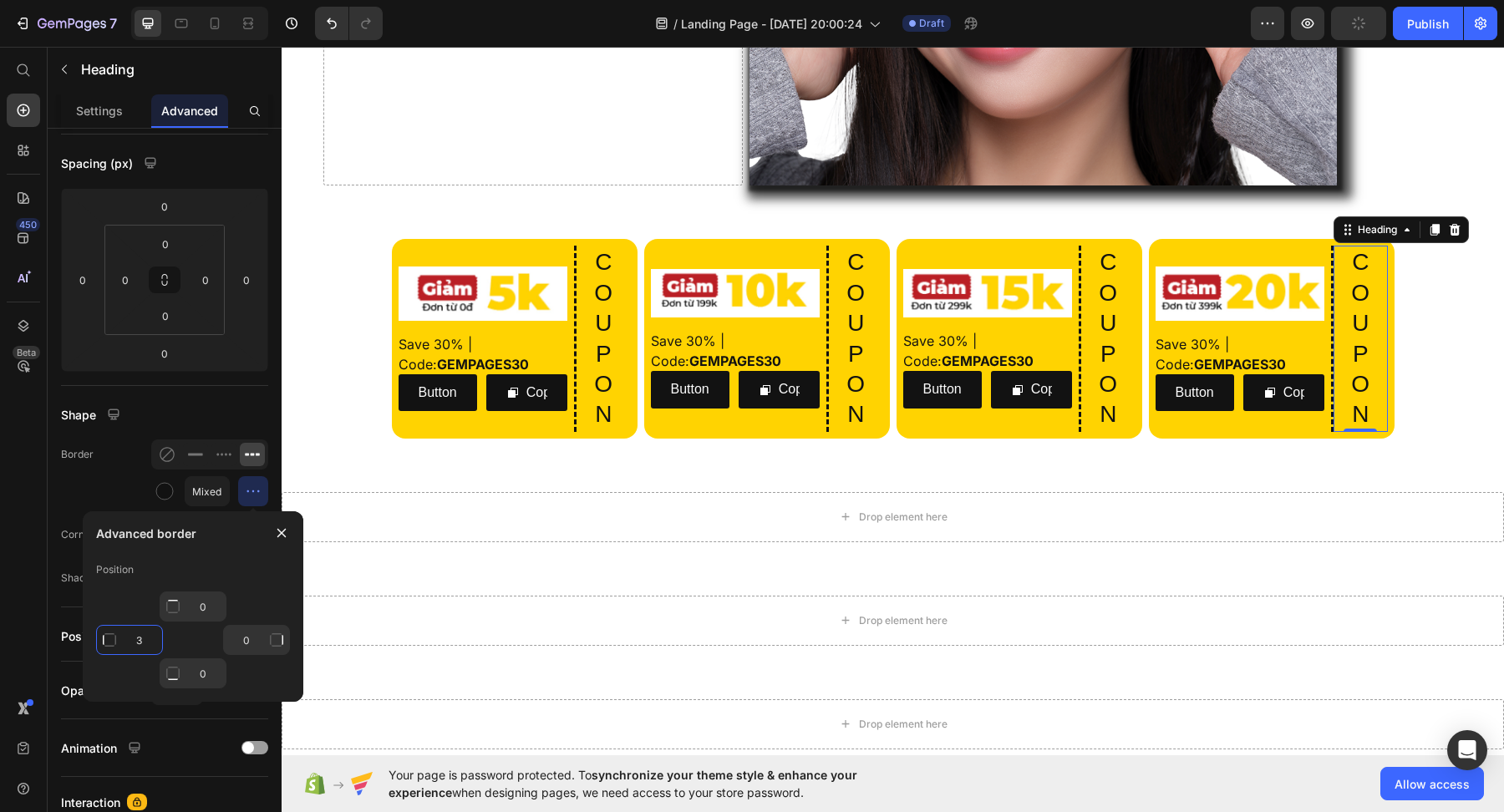 type on "1" 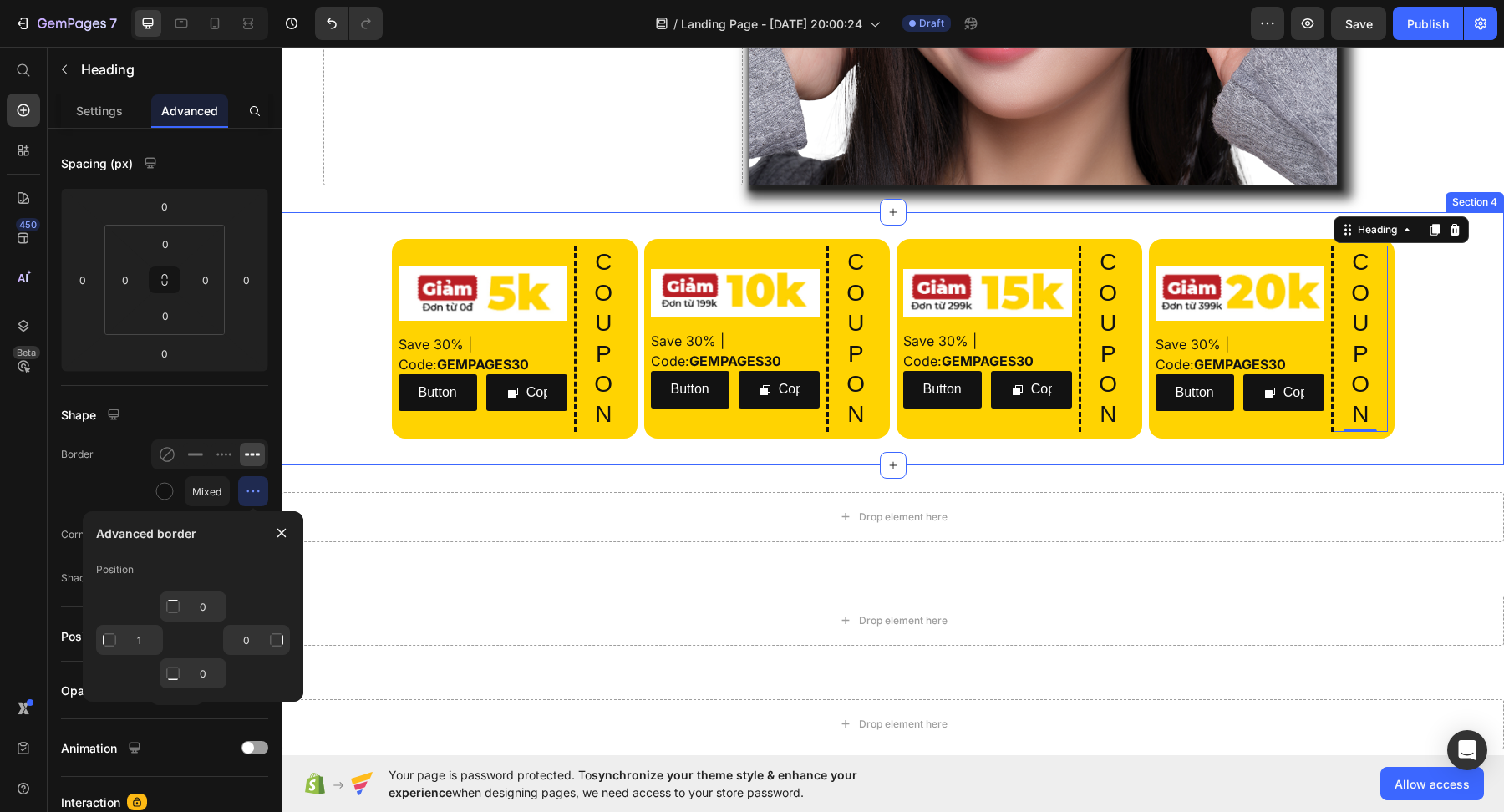 click on "Image Save 30% | Code:  GEMPAGES30 Text Block Row Button Button Copy Copy Coupon Code Row C O U P O  N  Heading Row Image Save 30% | Code:  GEMPAGES30 Text Block Row Button Button Copy Copy Coupon Code Row C O U P O  N  Heading Row Image Save 30% | Code:  GEMPAGES30 Text Block Row Button Button Copy Copy Coupon Code Row C O U P O  N  Heading Row Image Save 30% | Code:  GEMPAGES30 Text Block Row Button Button Copy Copy Coupon Code Row C O U P O  N  Heading   0 Row Row Row Section 4" at bounding box center (892, 338) 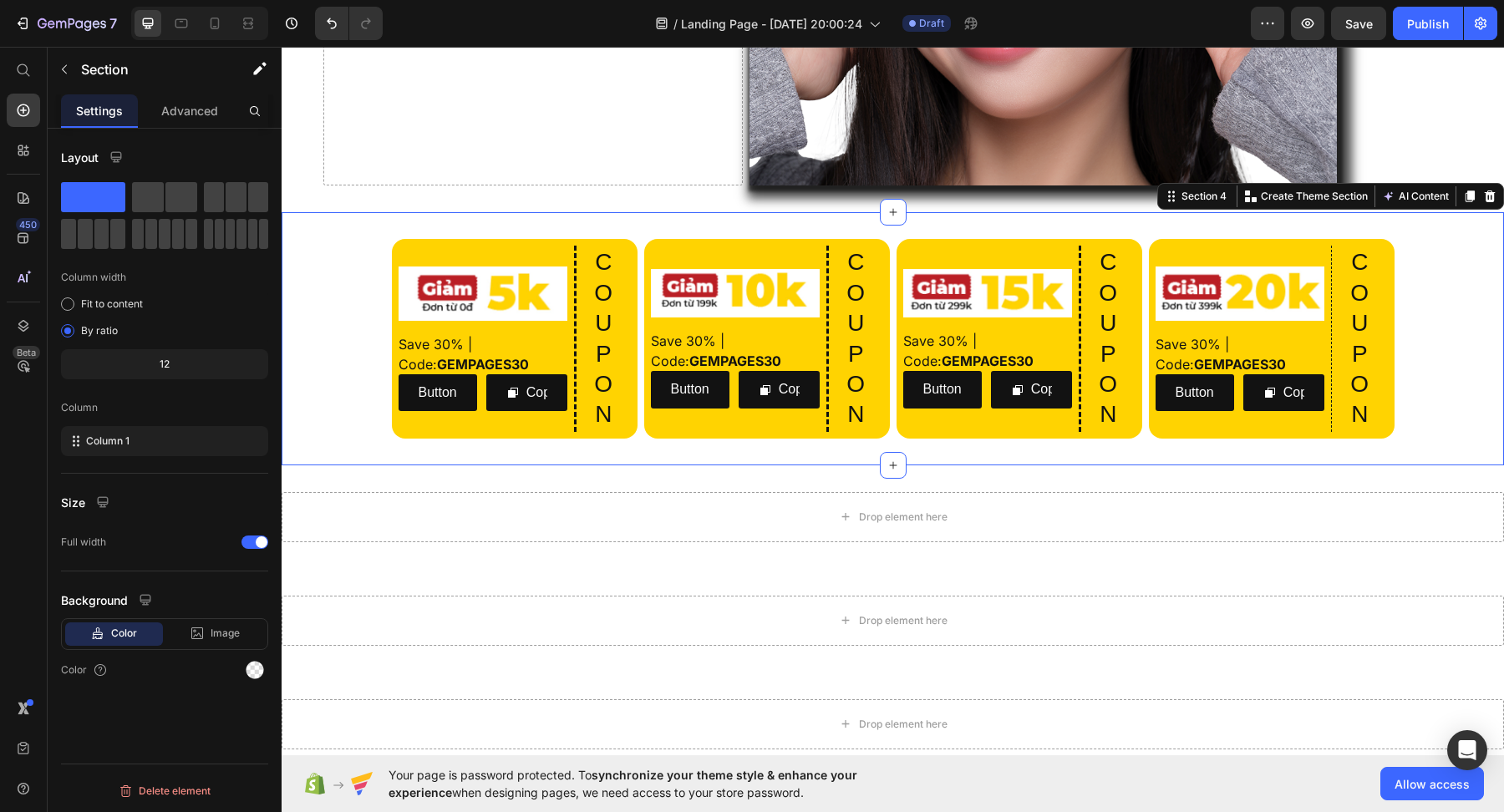 scroll, scrollTop: 0, scrollLeft: 0, axis: both 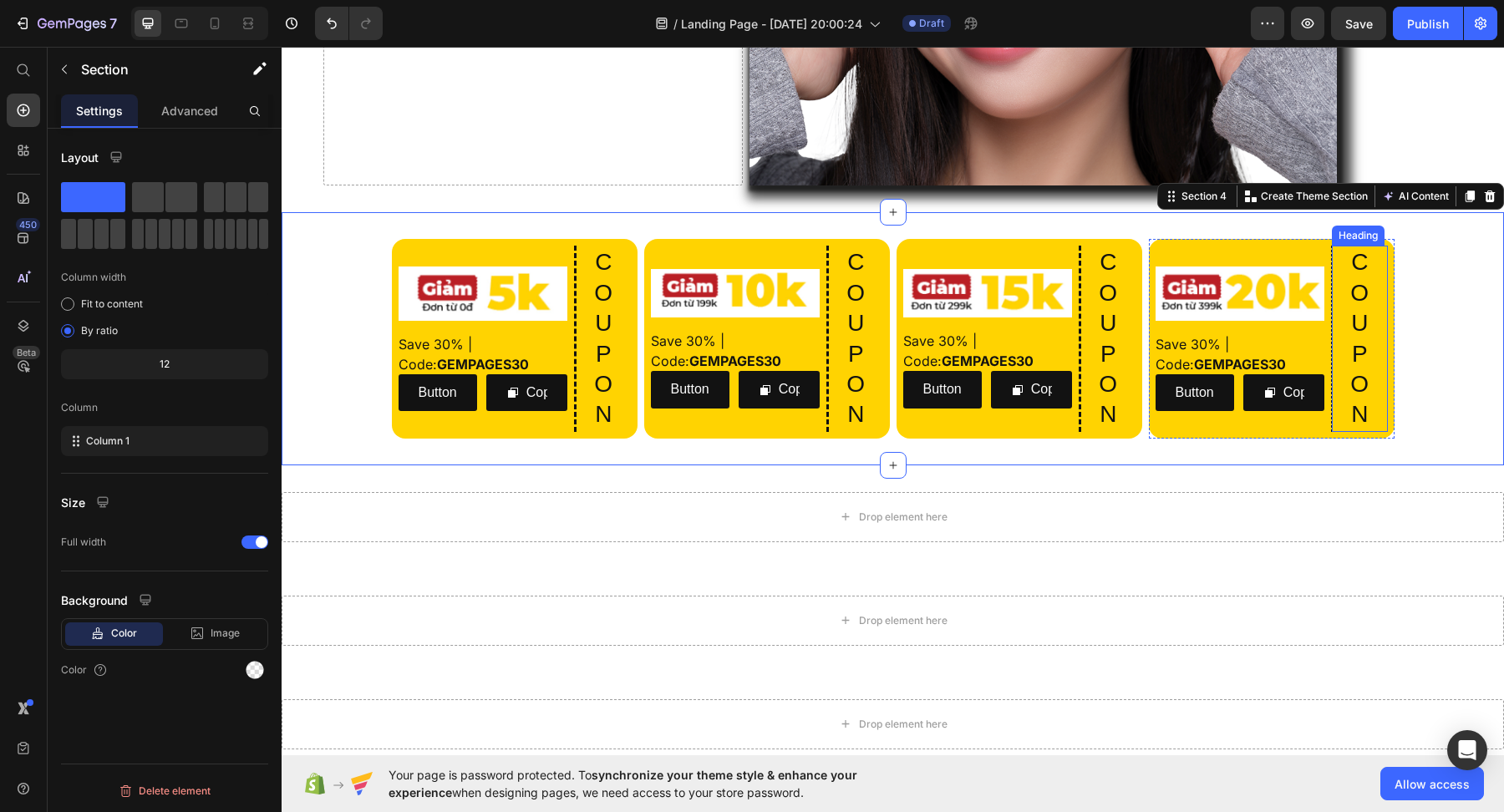 click on "C O U P O  N" at bounding box center (1359, 338) 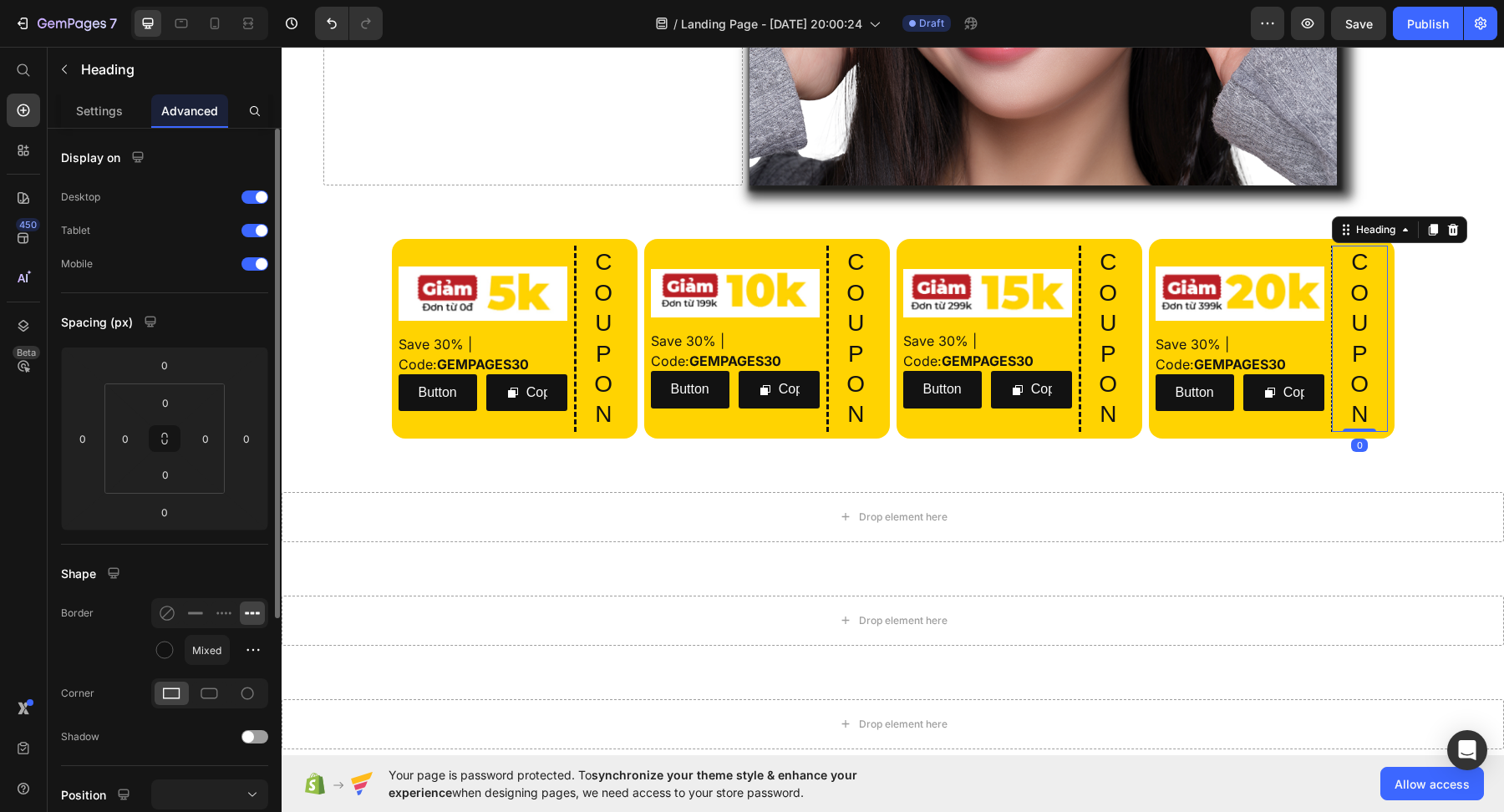 click 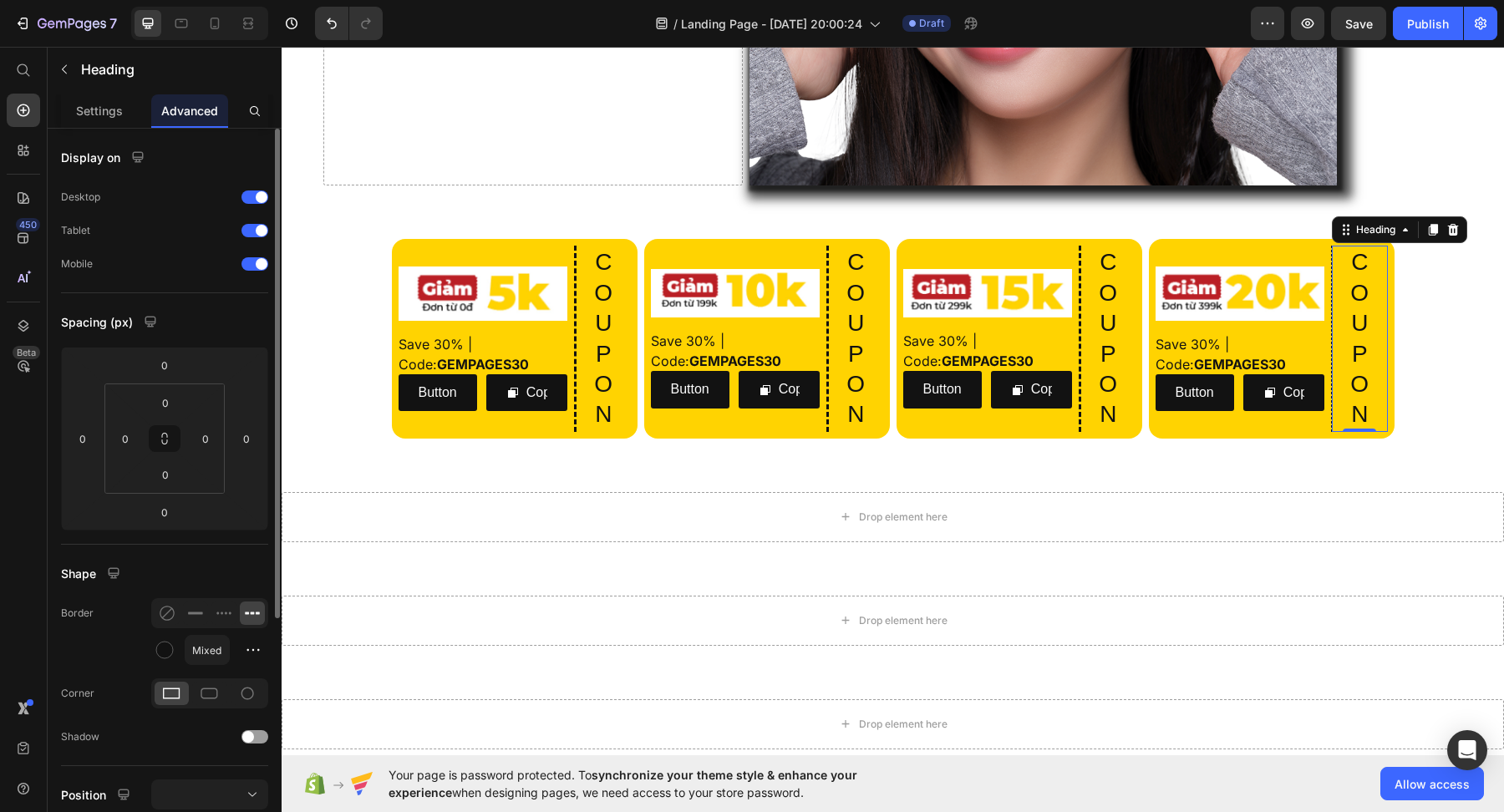 click 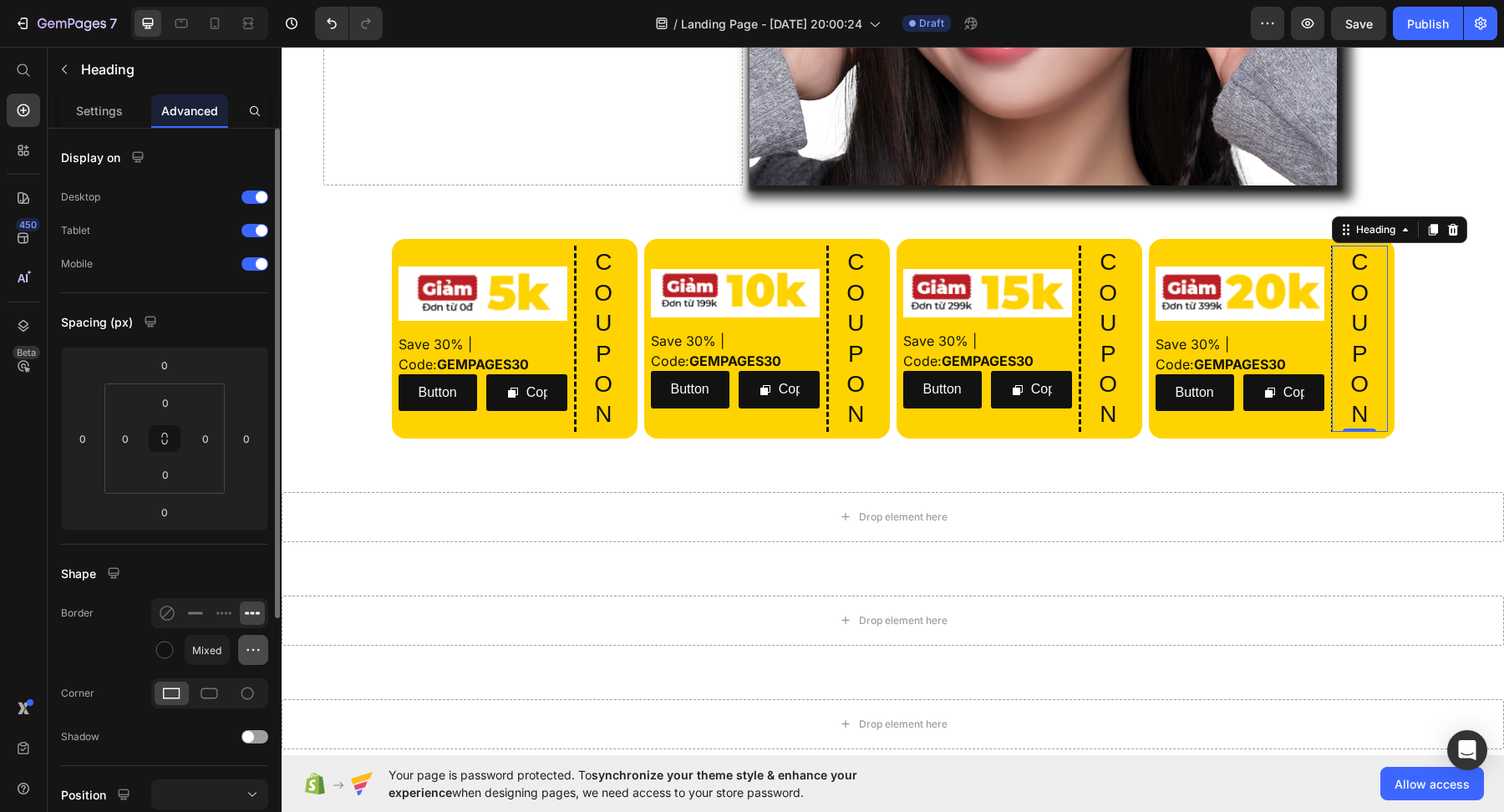 click 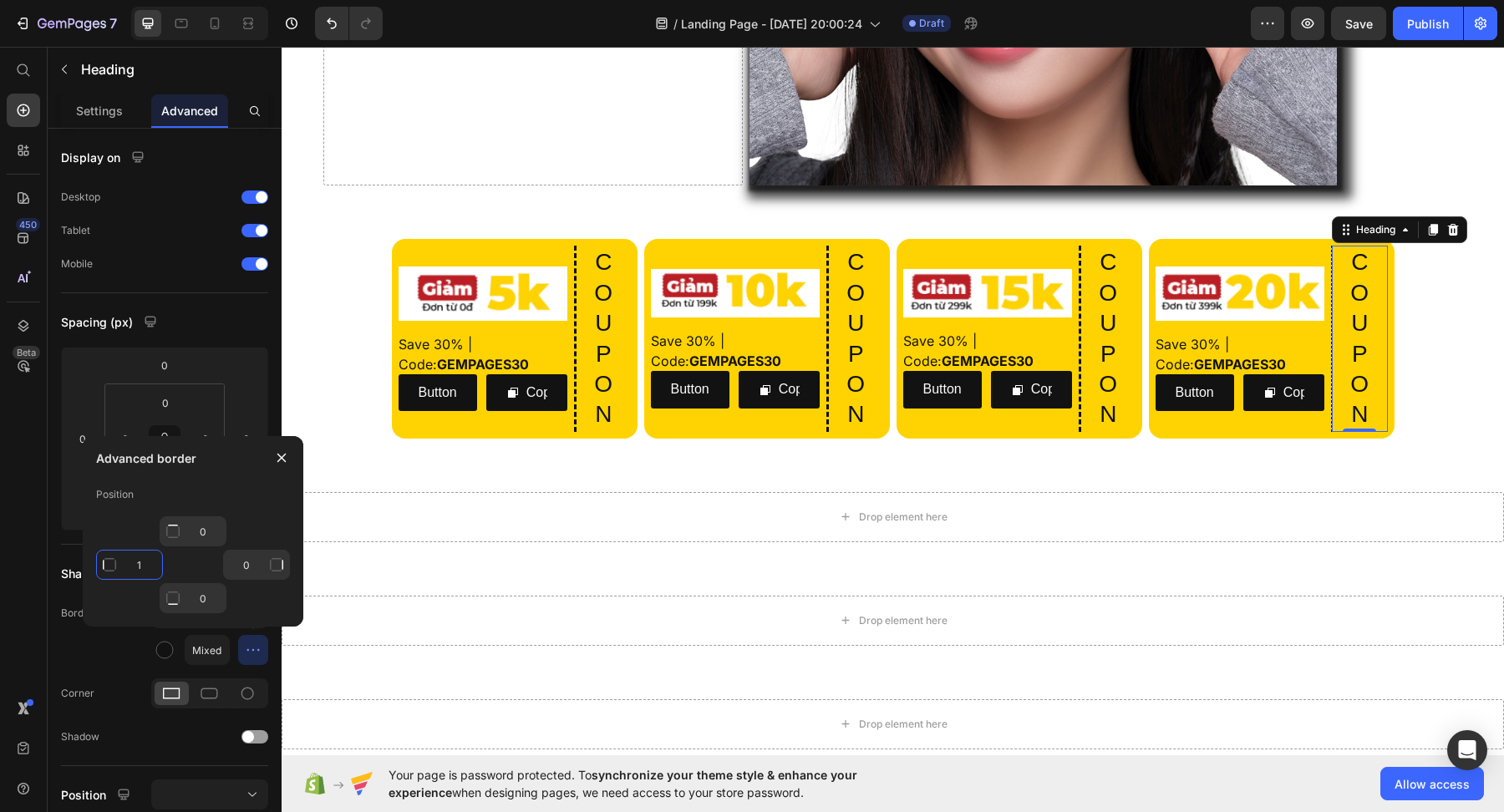 click on "1" 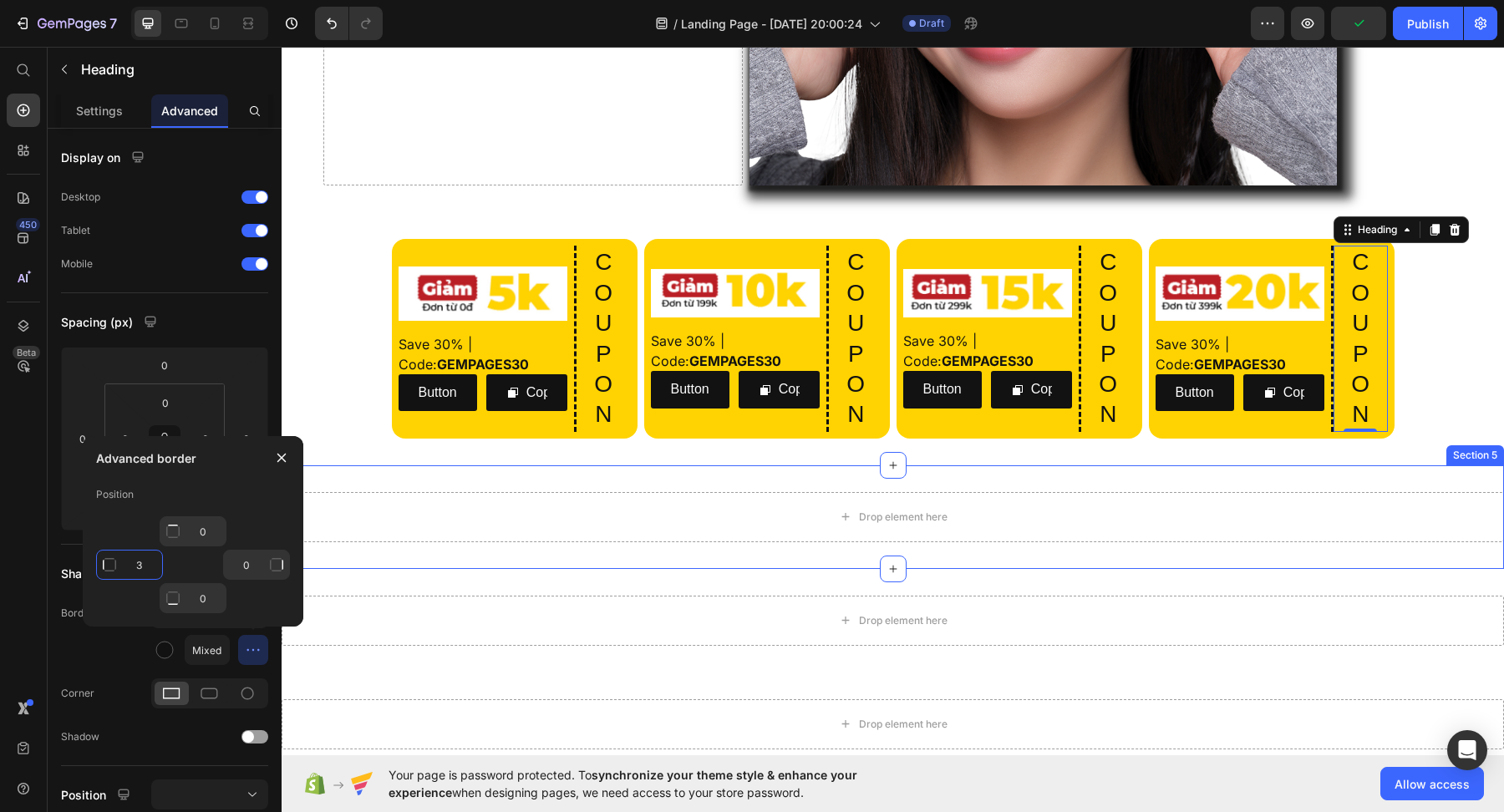 type on "3" 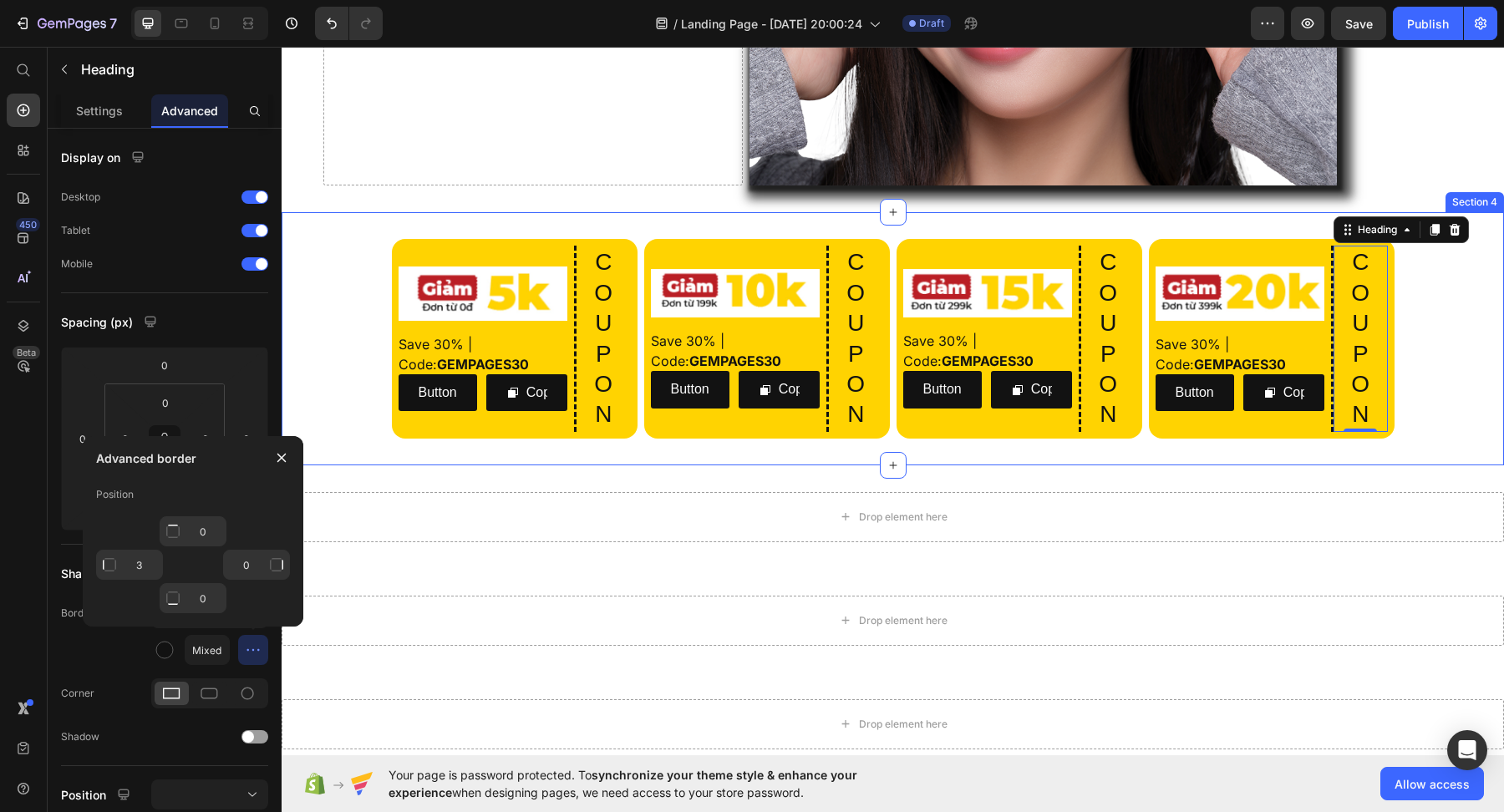 click on "Image Save 30% | Code:  GEMPAGES30 Text Block Row Button Button Copy Copy Coupon Code Row C O U P O  N  Heading Row Image Save 30% | Code:  GEMPAGES30 Text Block Row Button Button Copy Copy Coupon Code Row C O U P O  N  Heading Row Image Save 30% | Code:  GEMPAGES30 Text Block Row Button Button Copy Copy Coupon Code Row C O U P O  N  Heading Row Image Save 30% | Code:  GEMPAGES30 Text Block Row Button Button Copy Copy Coupon Code Row C O U P O  N  Heading   0 Row Row Row Section 4" at bounding box center (892, 338) 